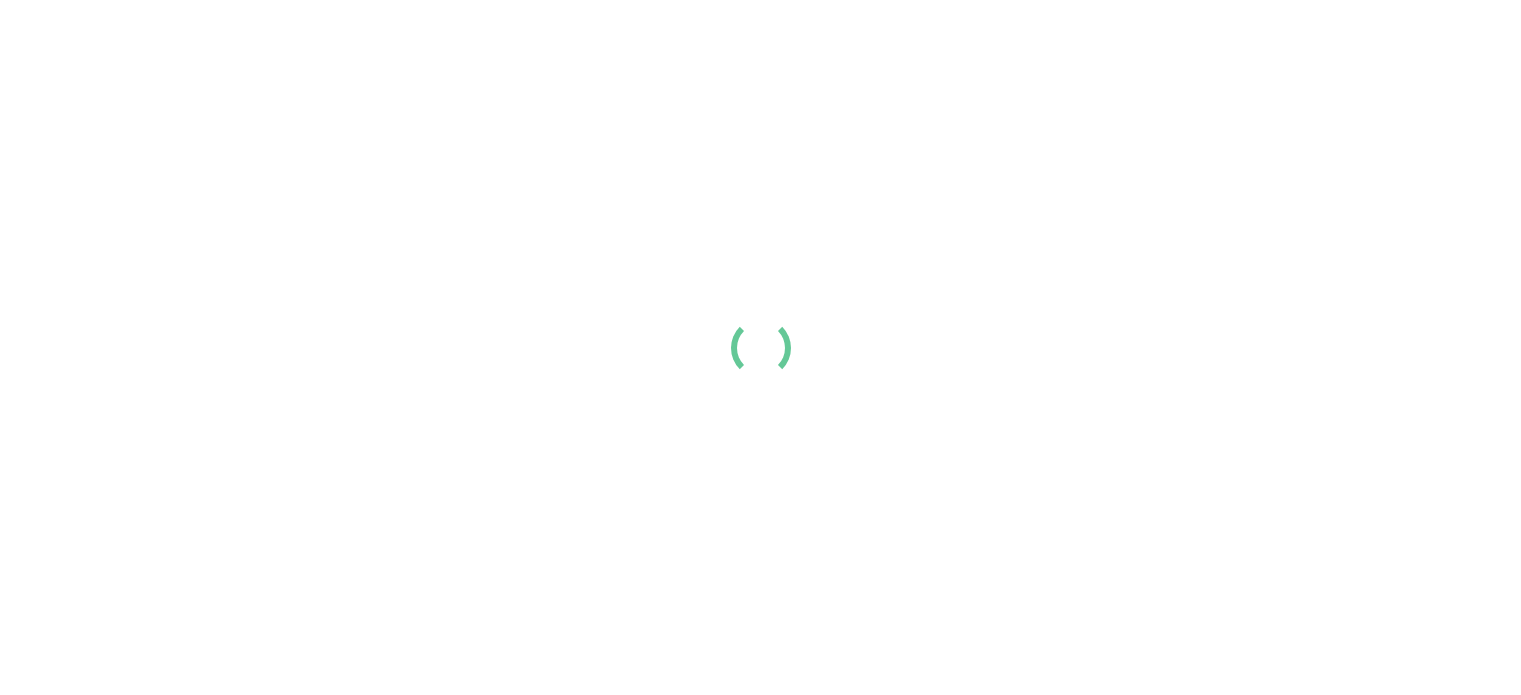 scroll, scrollTop: 0, scrollLeft: 0, axis: both 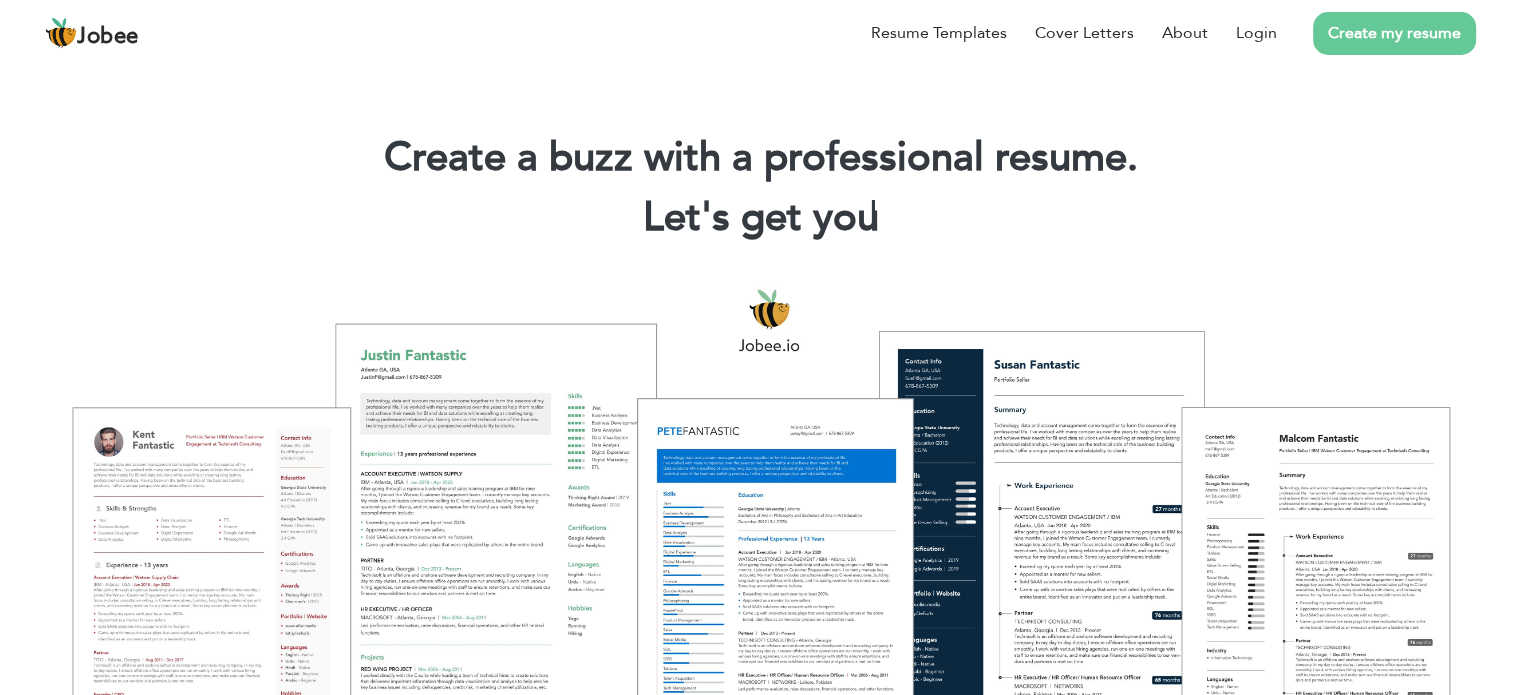 click at bounding box center [760, 523] 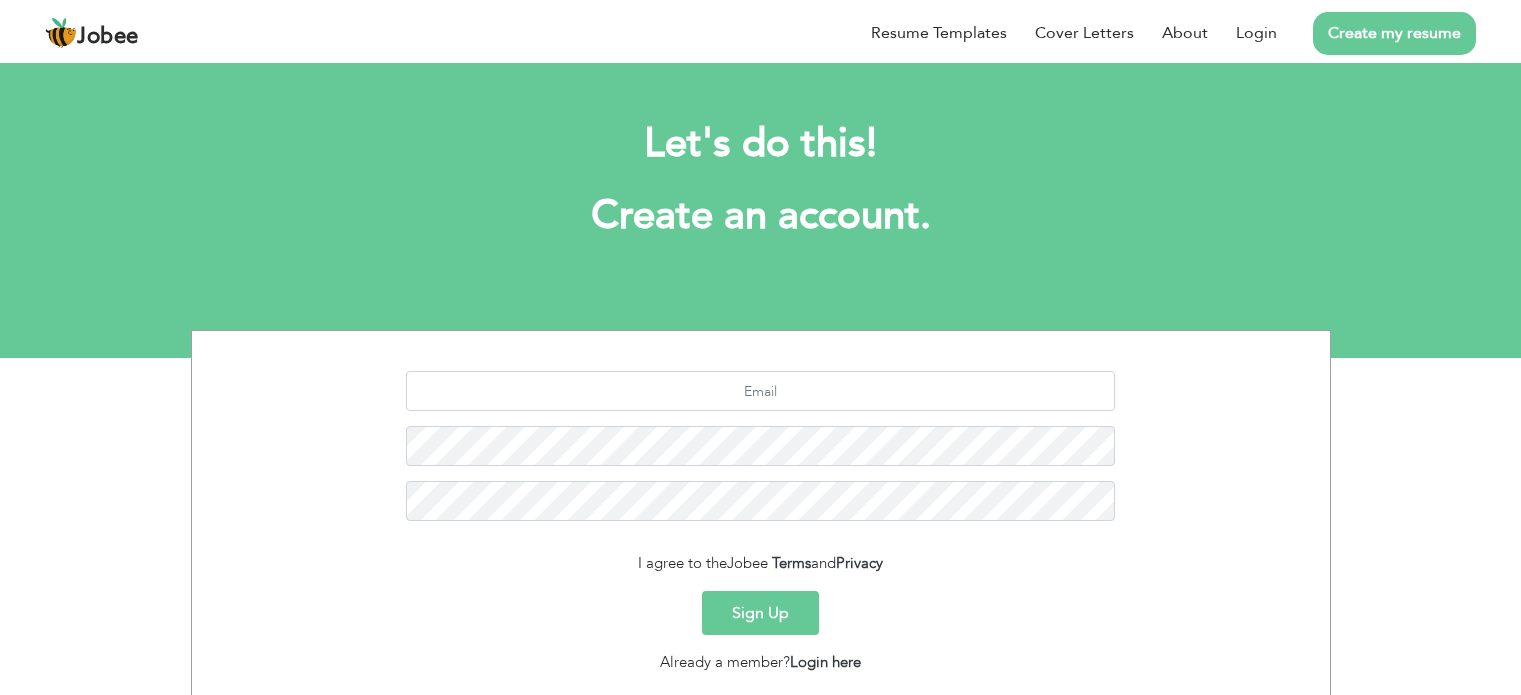 scroll, scrollTop: 0, scrollLeft: 0, axis: both 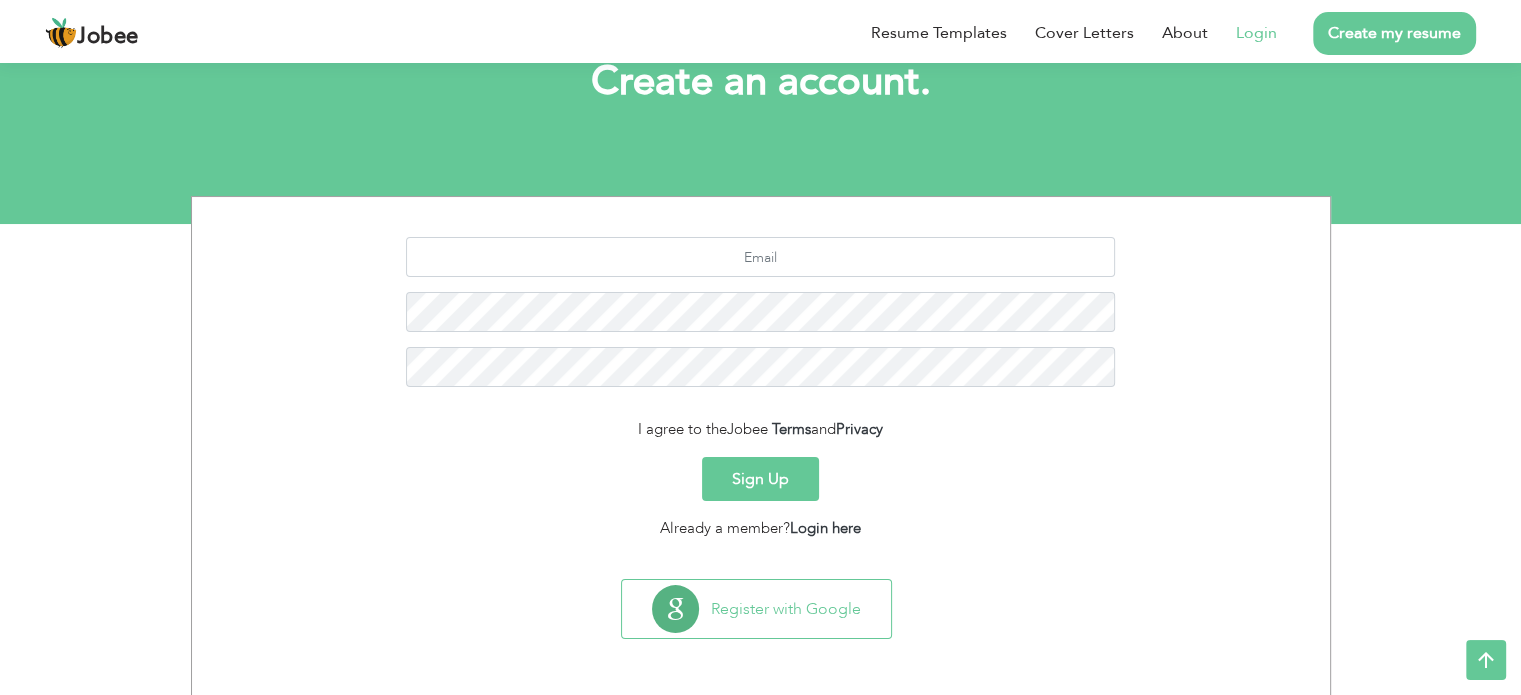 click on "Login" at bounding box center (1242, 33) 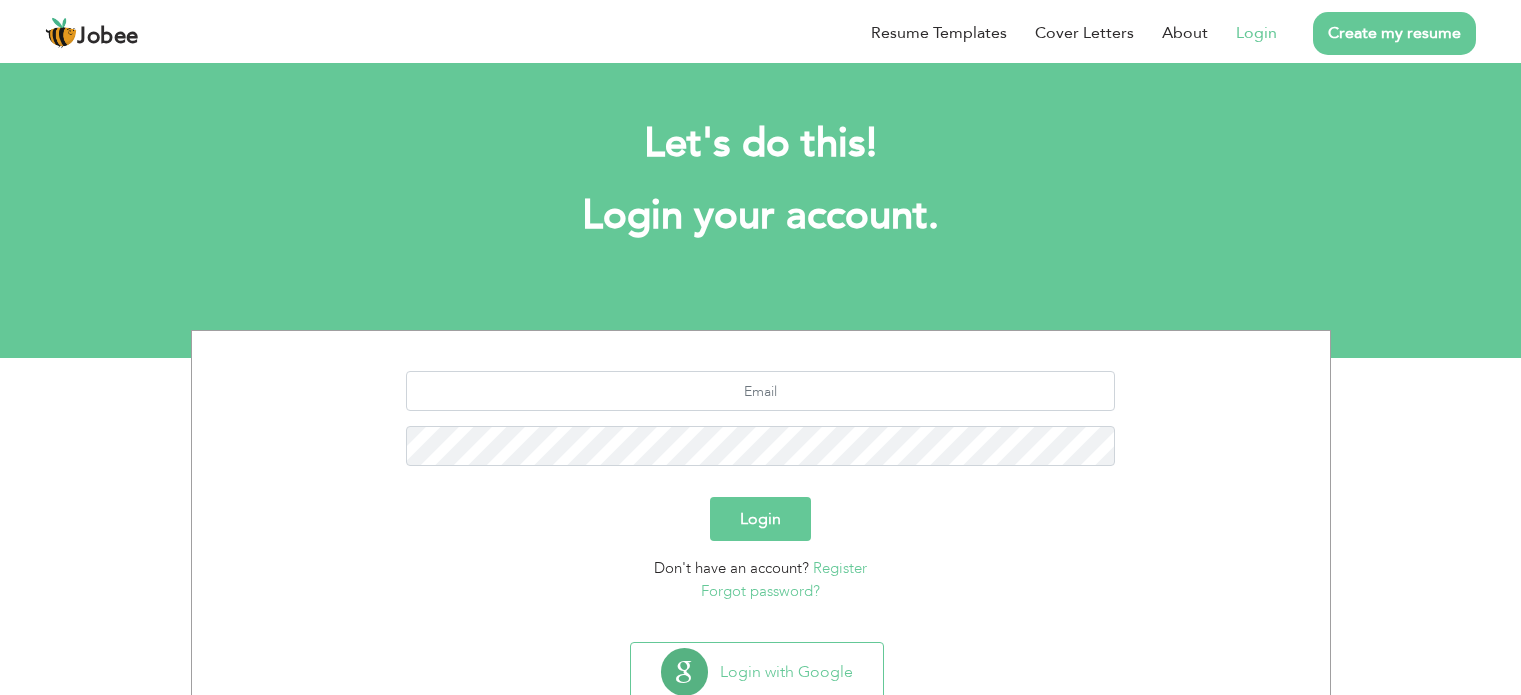 scroll, scrollTop: 0, scrollLeft: 0, axis: both 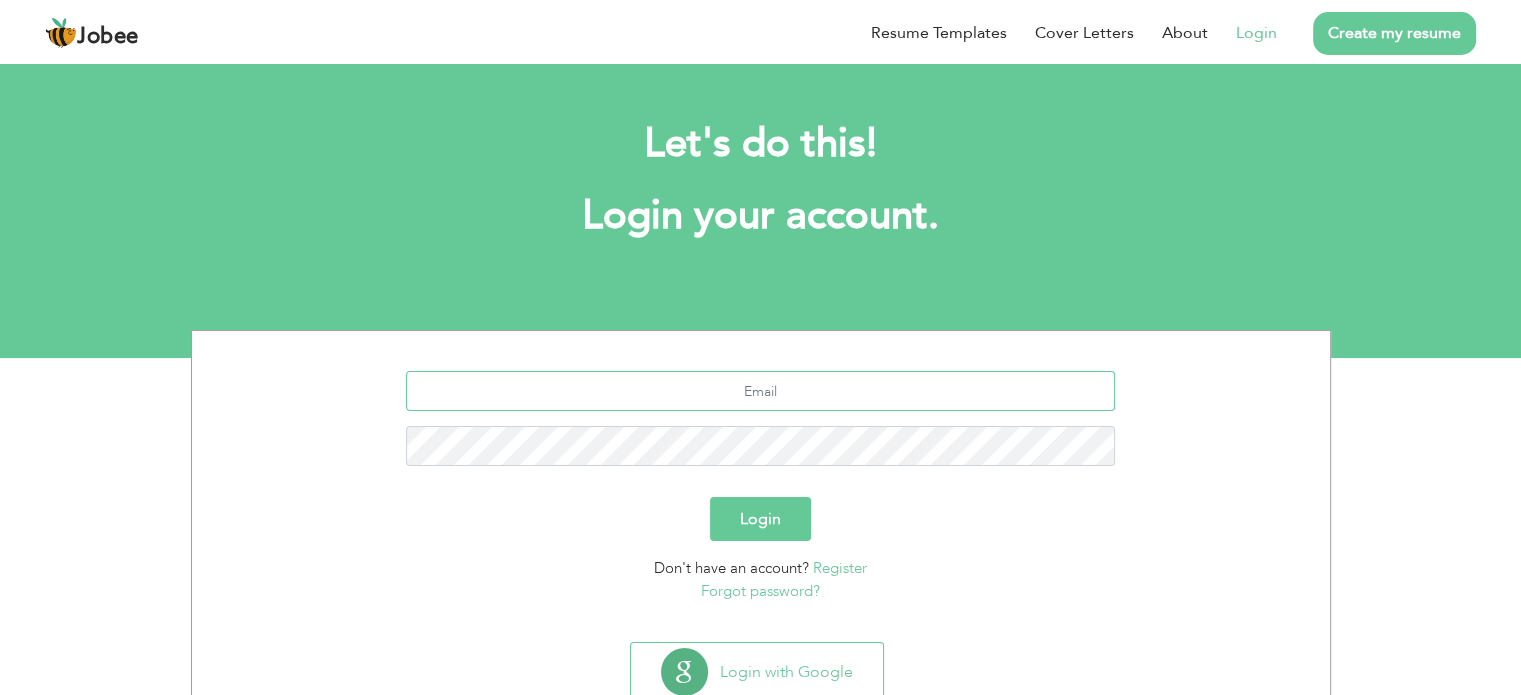 click at bounding box center [760, 391] 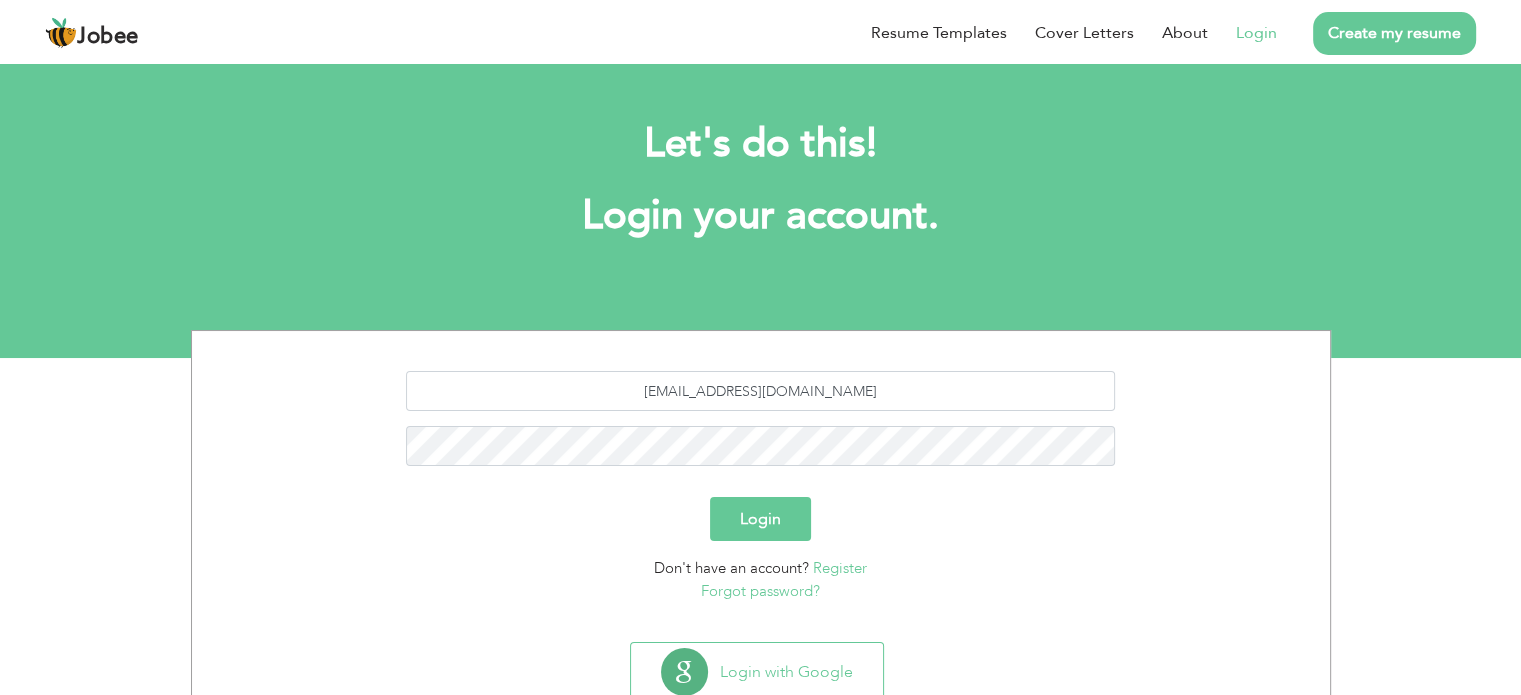 click on "Login" at bounding box center (760, 519) 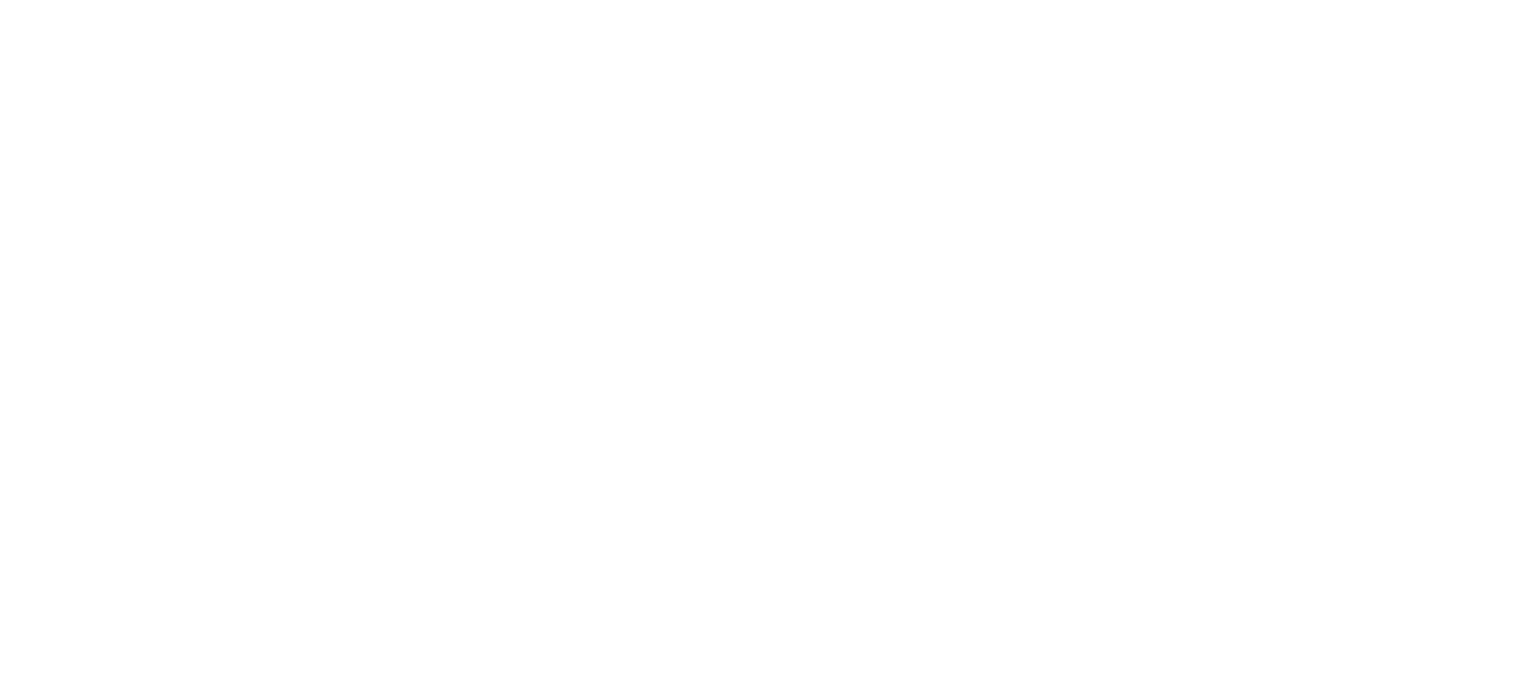 scroll, scrollTop: 0, scrollLeft: 0, axis: both 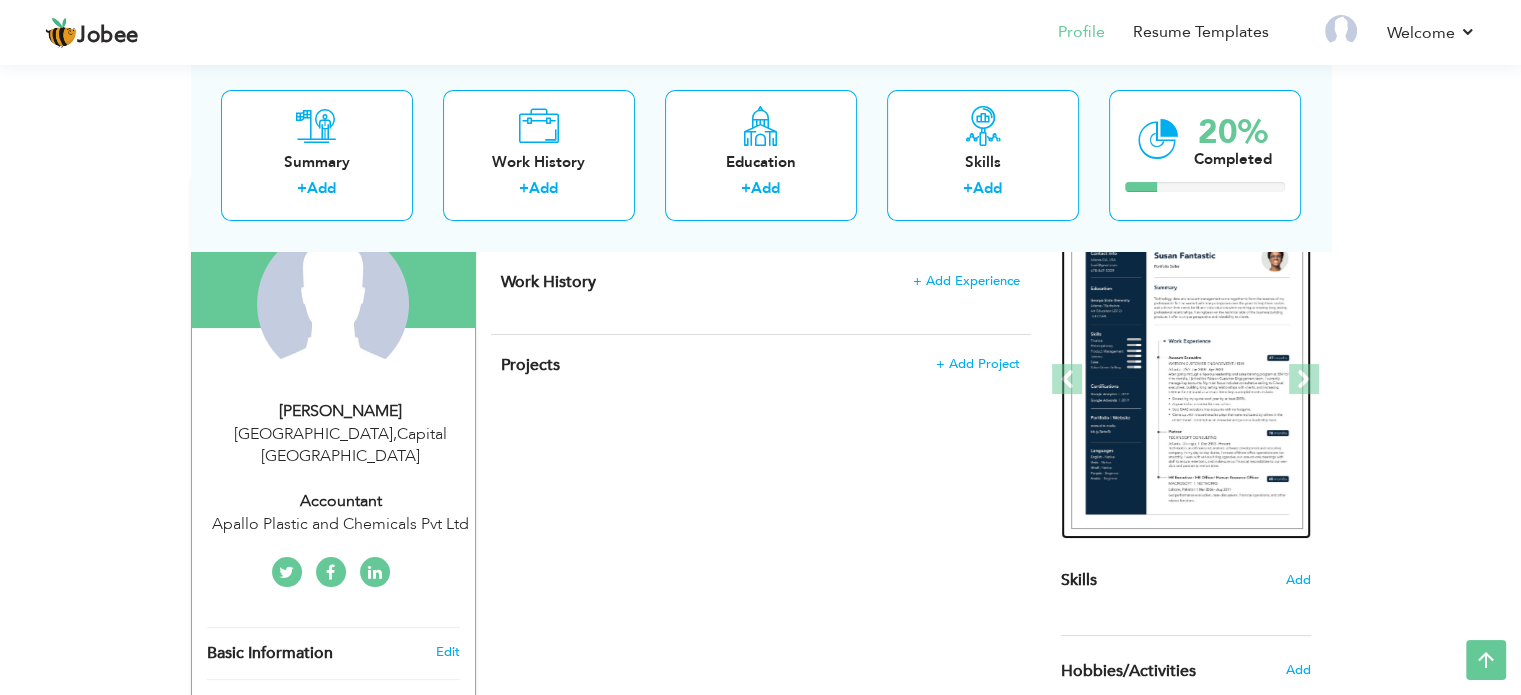 click at bounding box center [1187, 380] 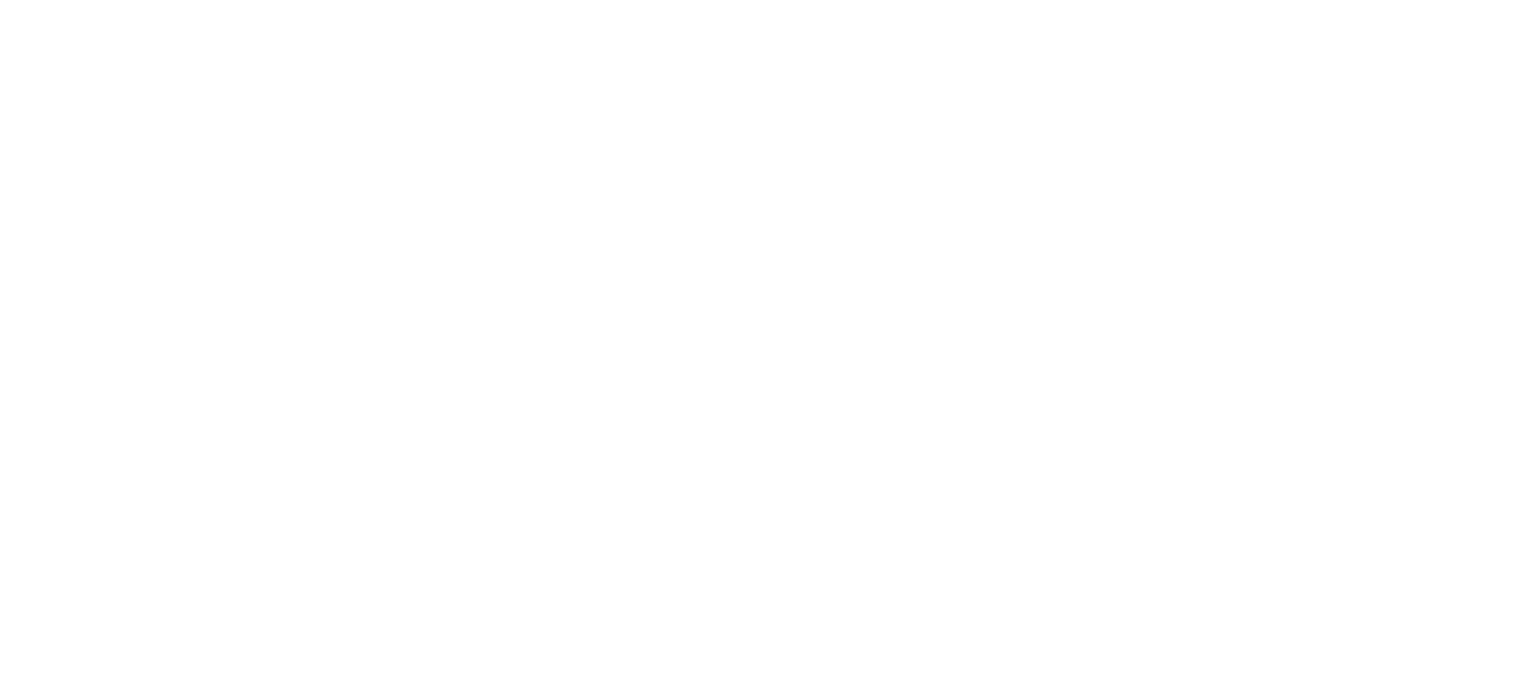 scroll, scrollTop: 0, scrollLeft: 0, axis: both 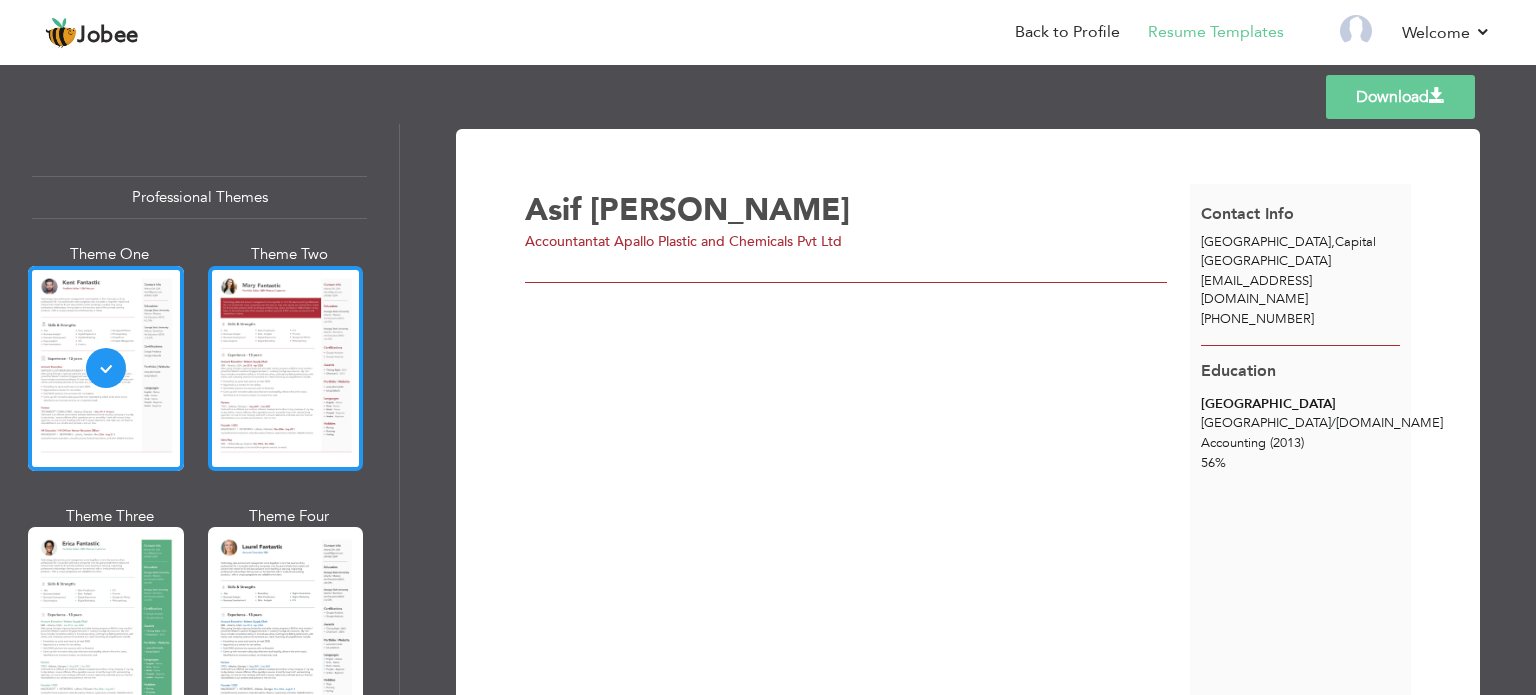 click at bounding box center (286, 368) 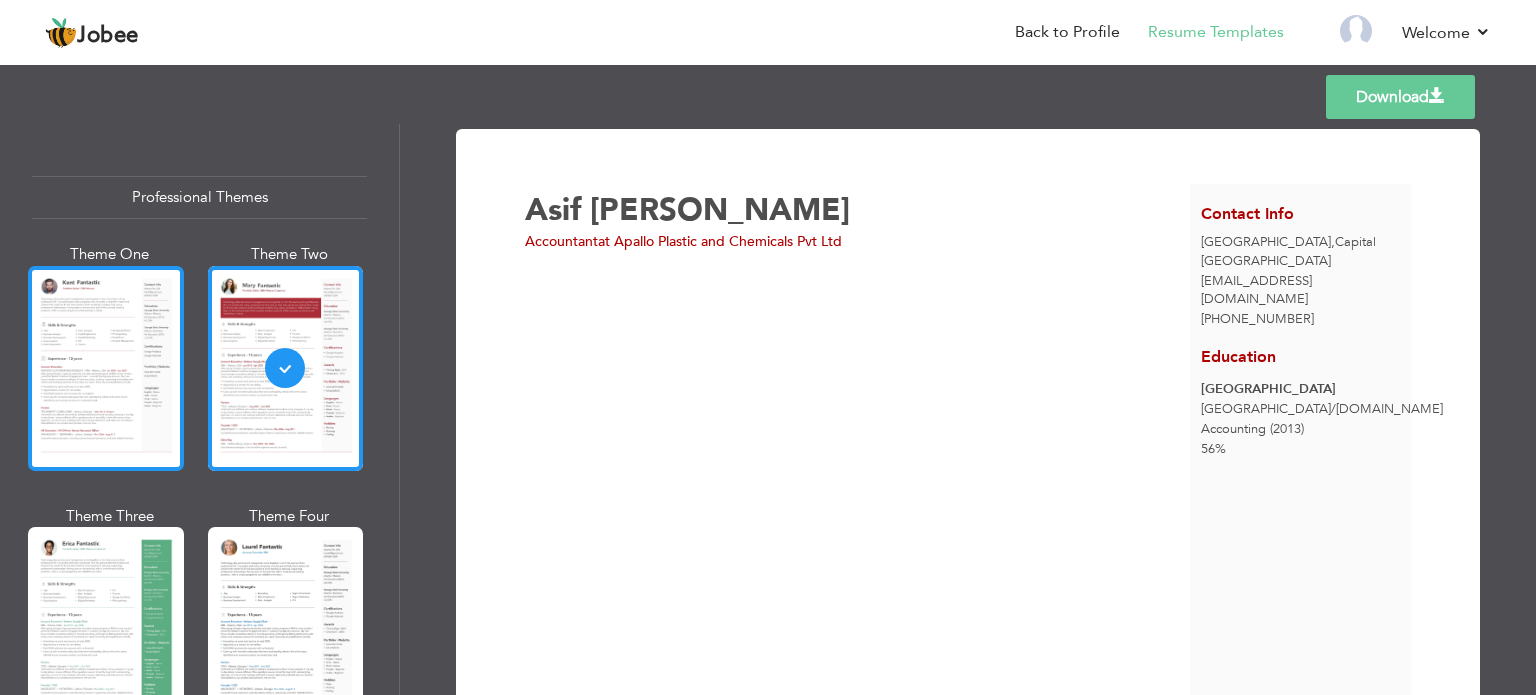 click at bounding box center [106, 368] 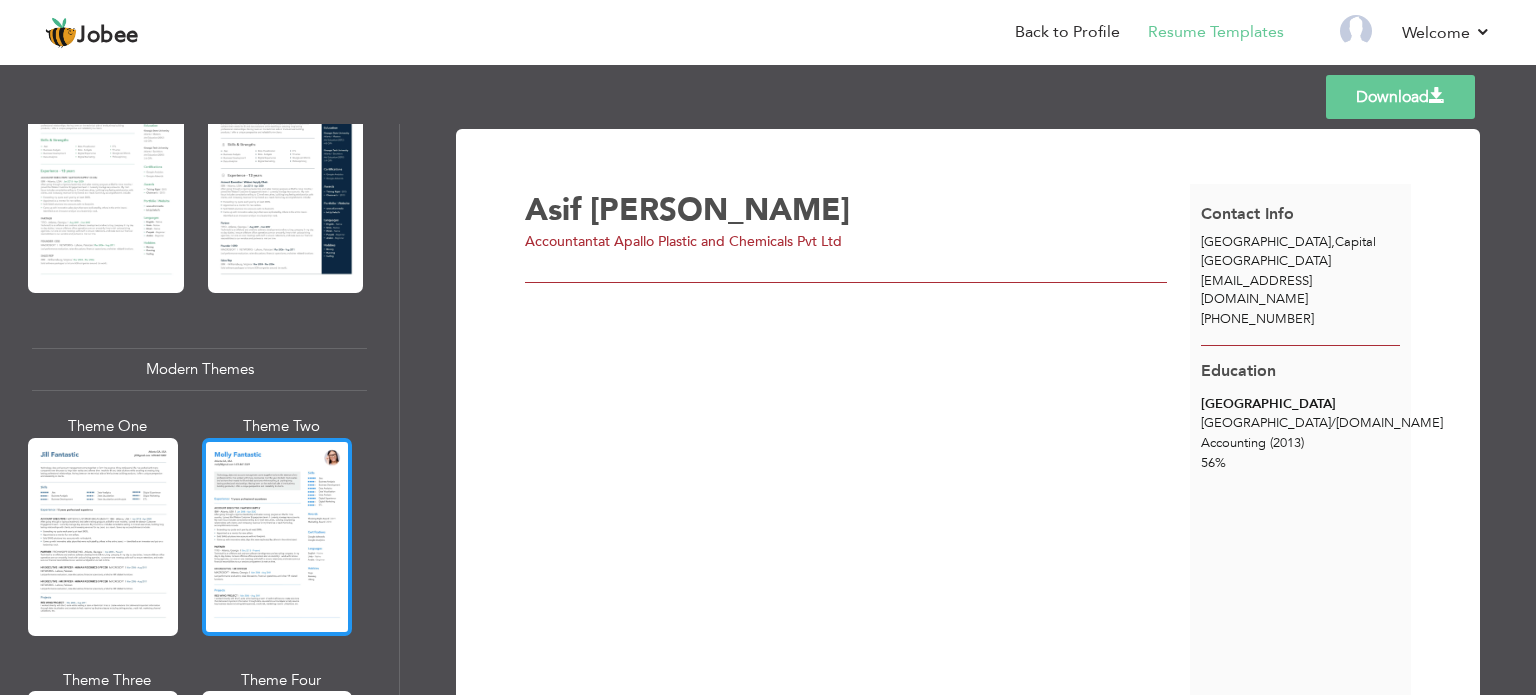 scroll, scrollTop: 0, scrollLeft: 0, axis: both 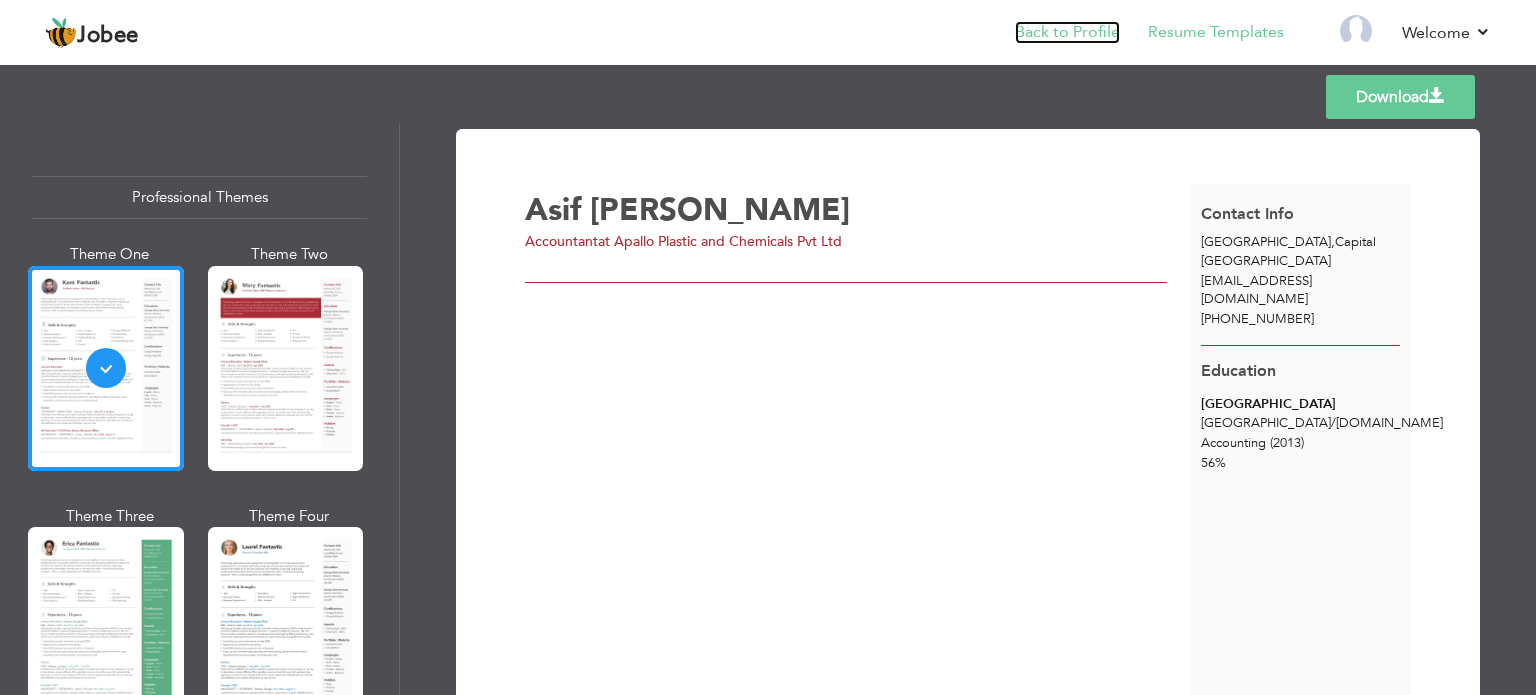 click on "Back to Profile" at bounding box center [1067, 32] 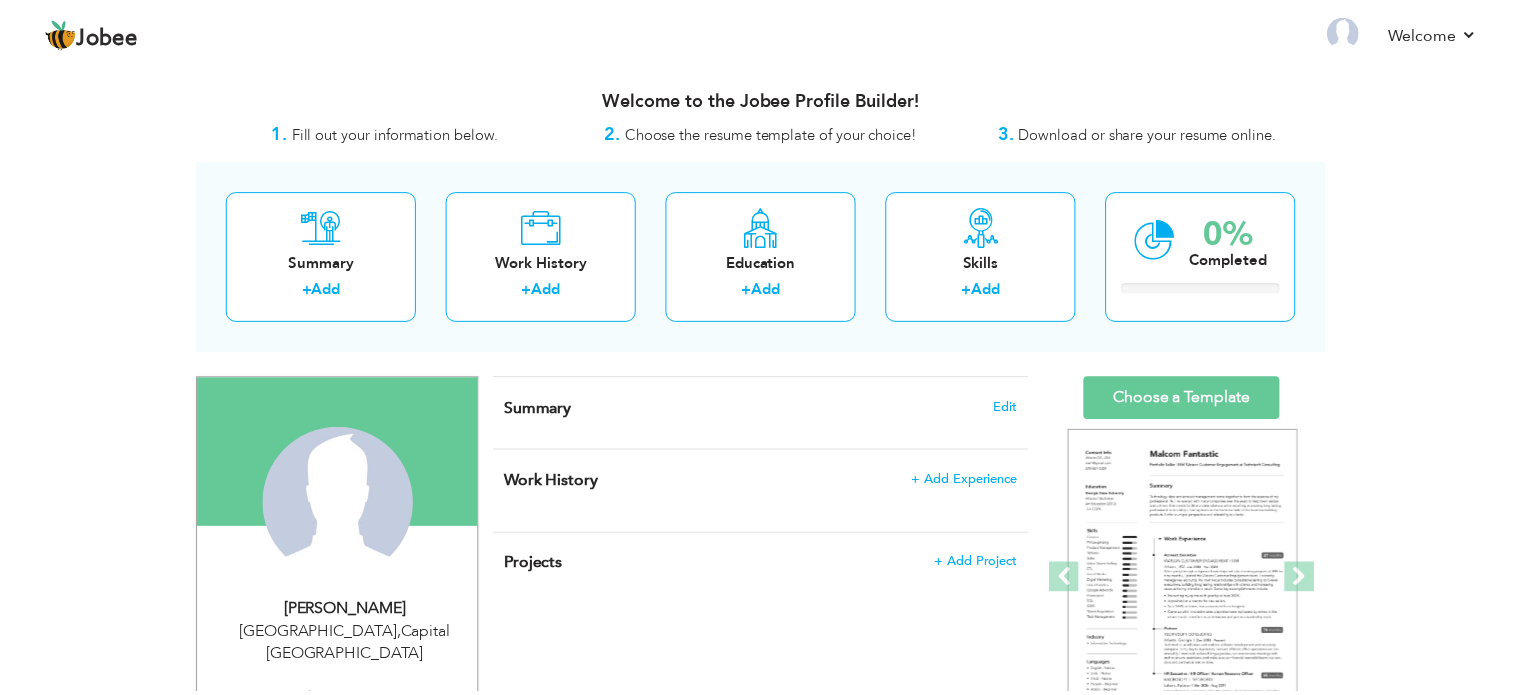 scroll, scrollTop: 0, scrollLeft: 0, axis: both 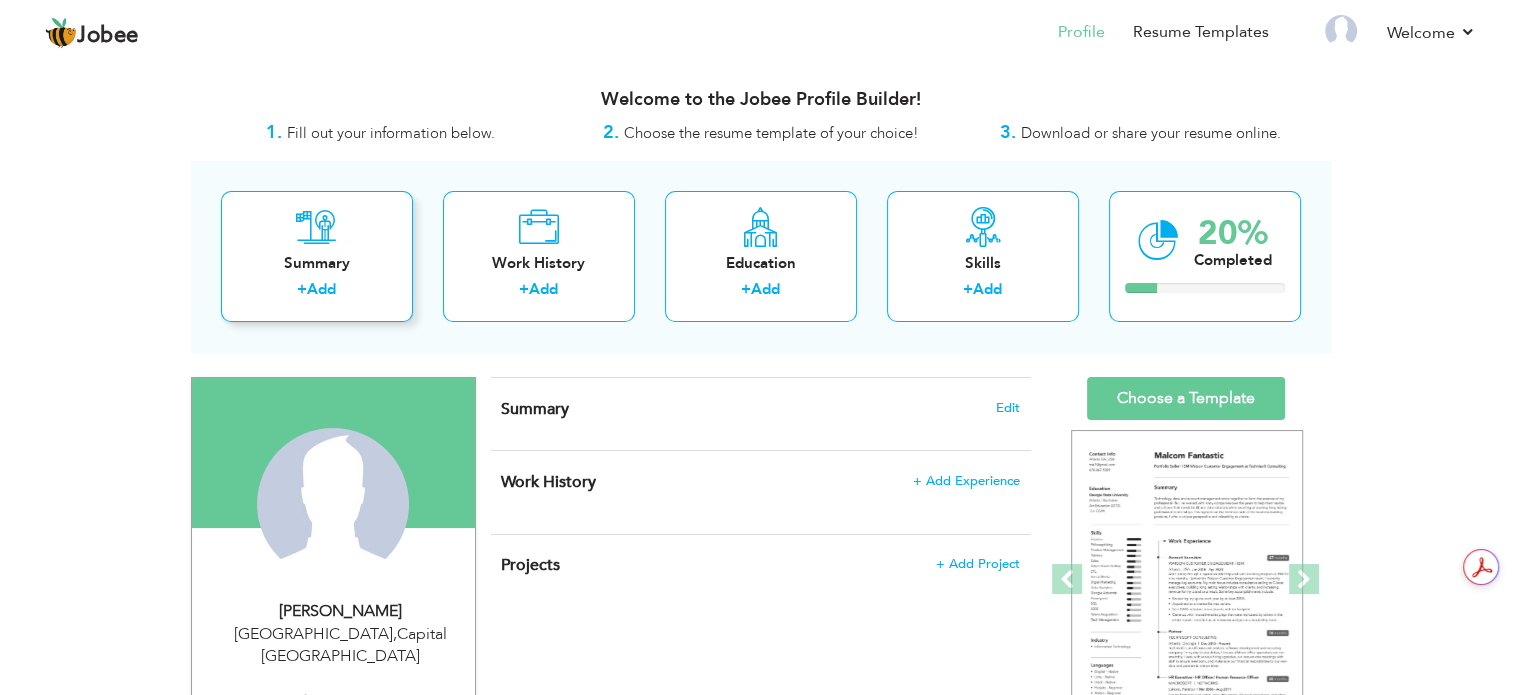 click on "+  Add" at bounding box center [317, 292] 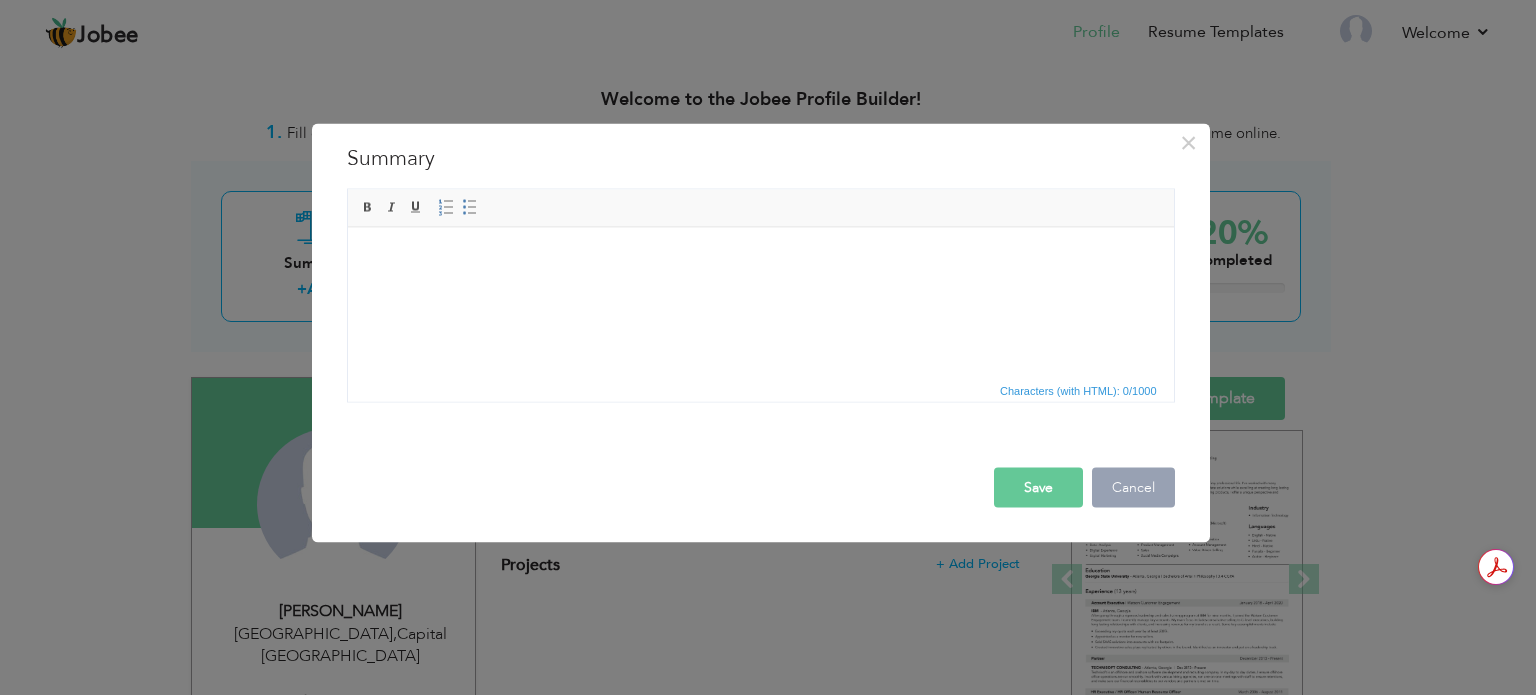 click on "Cancel" at bounding box center (1133, 487) 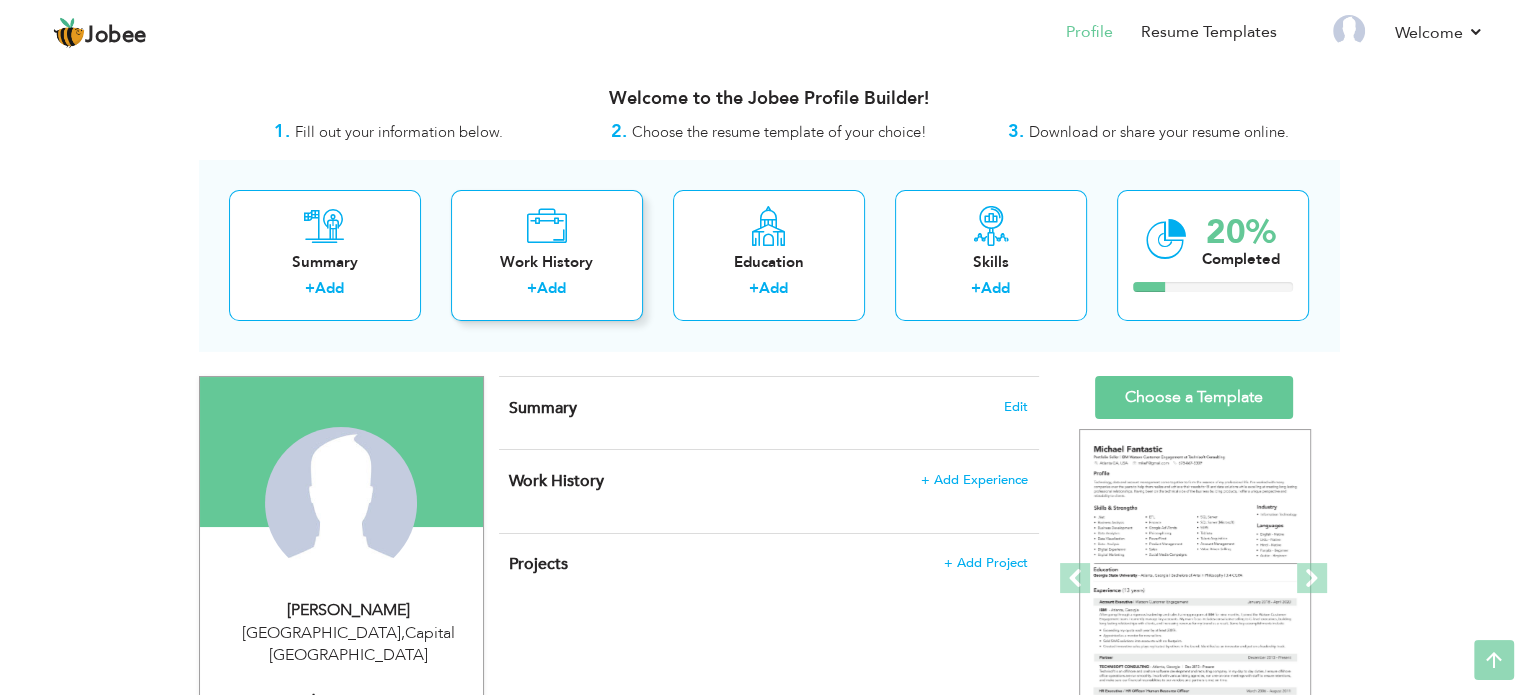 scroll, scrollTop: 0, scrollLeft: 0, axis: both 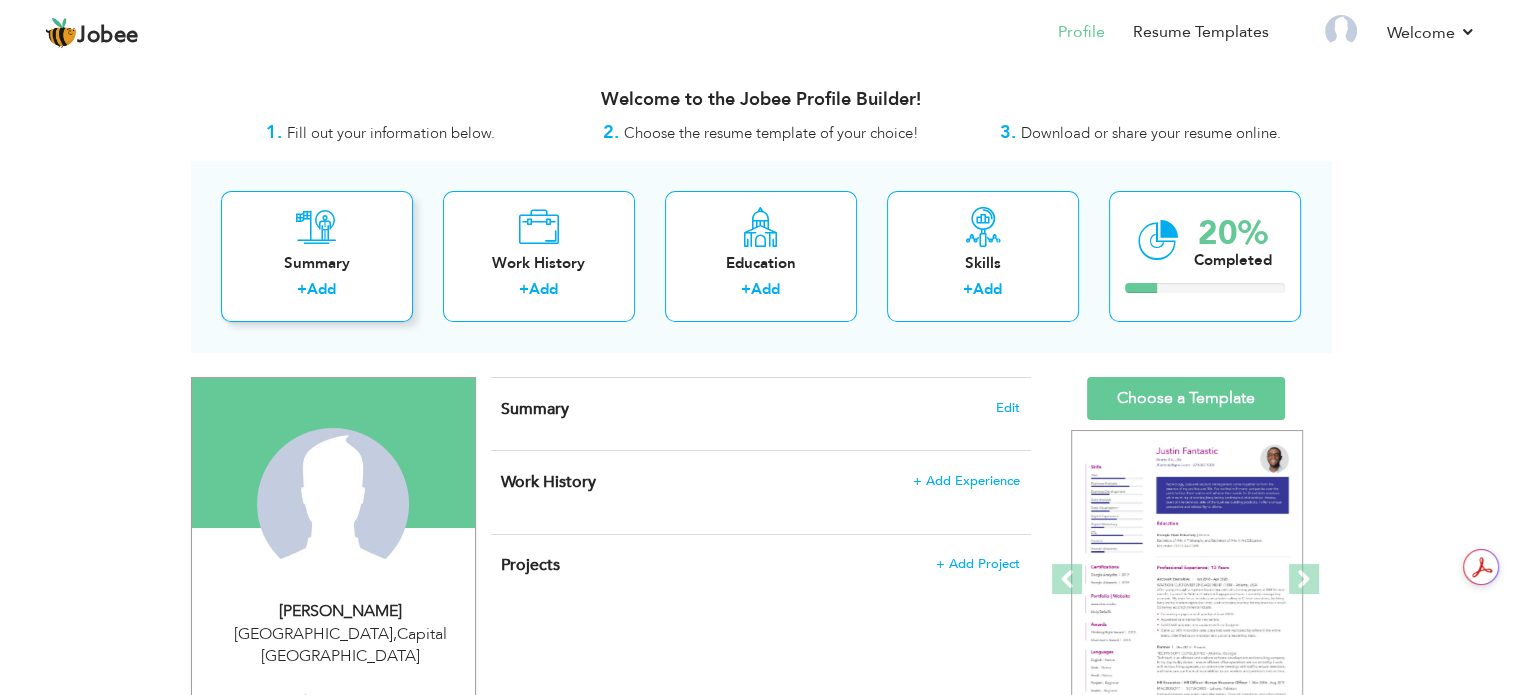 click on "Summary" at bounding box center (317, 263) 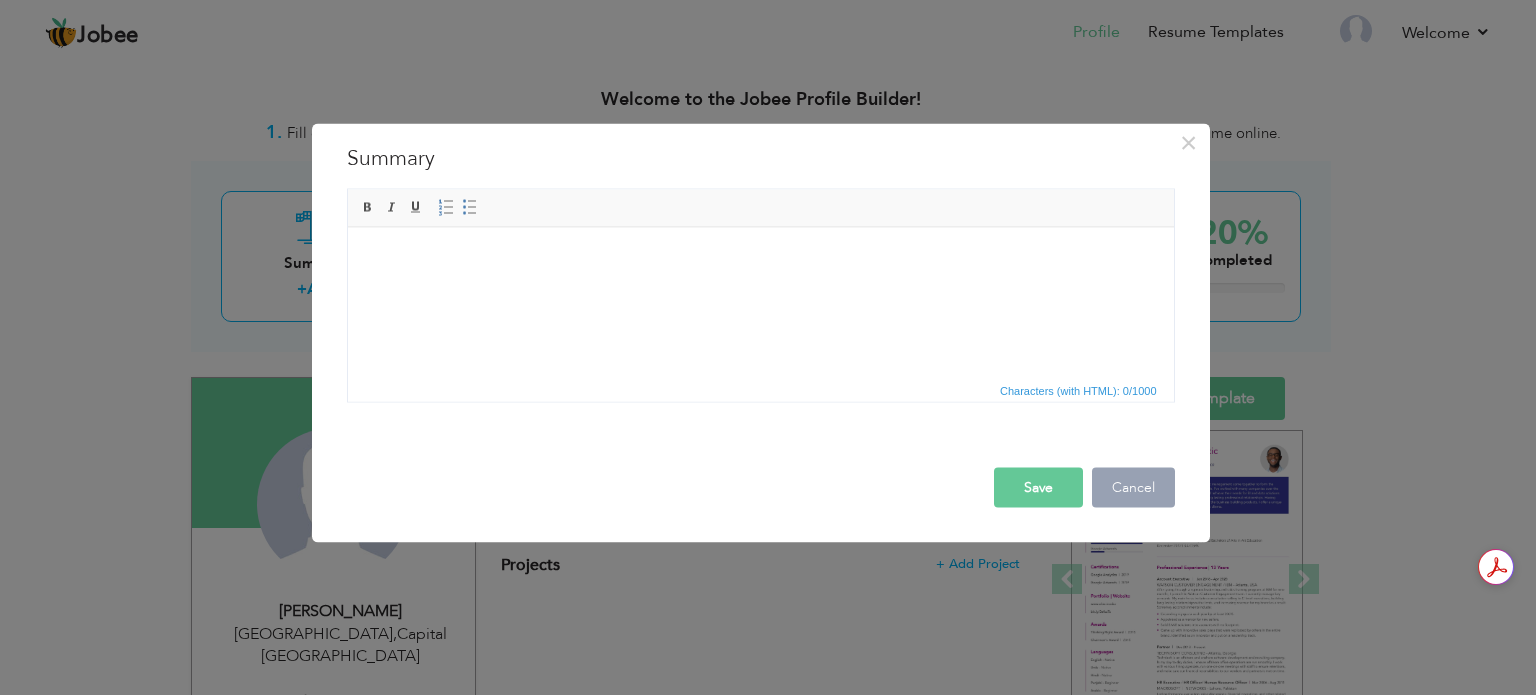 click on "Cancel" at bounding box center [1133, 487] 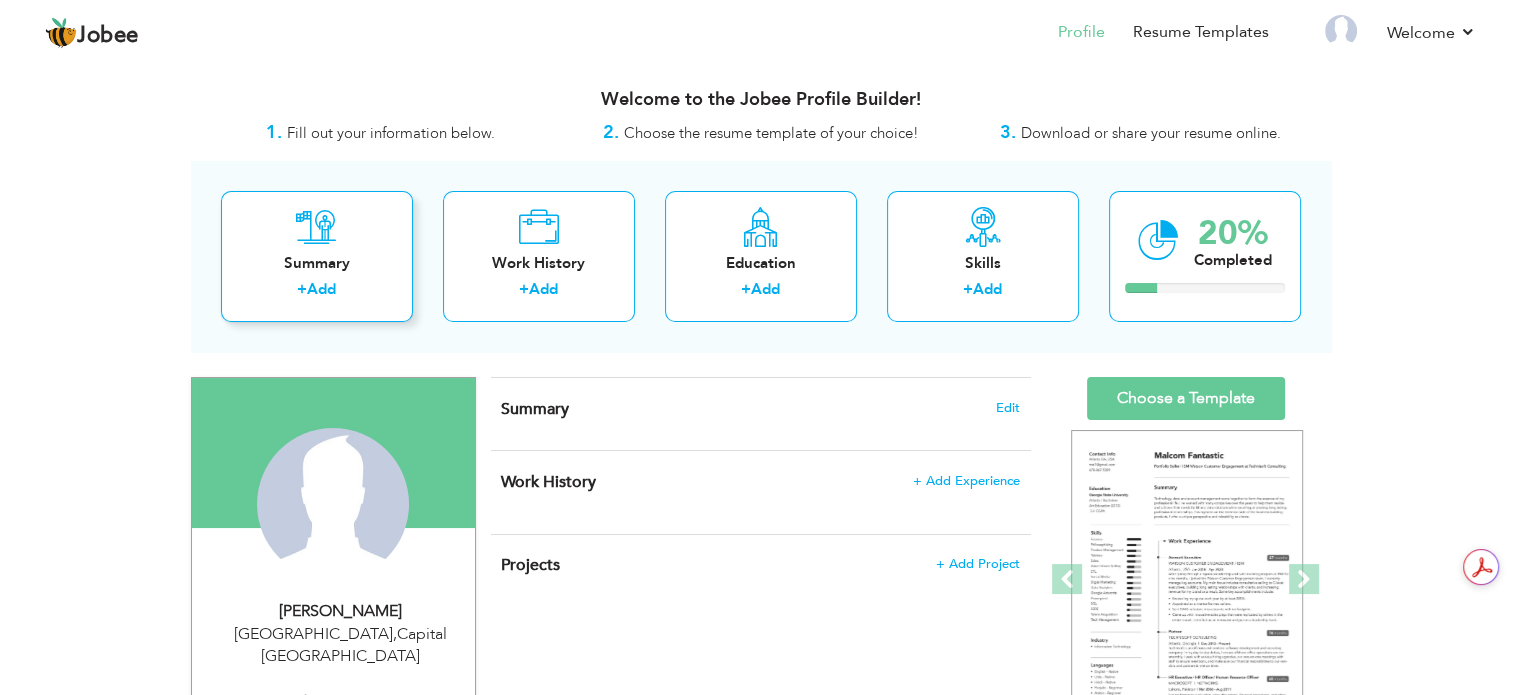 click on "Summary
+  Add" at bounding box center (317, 256) 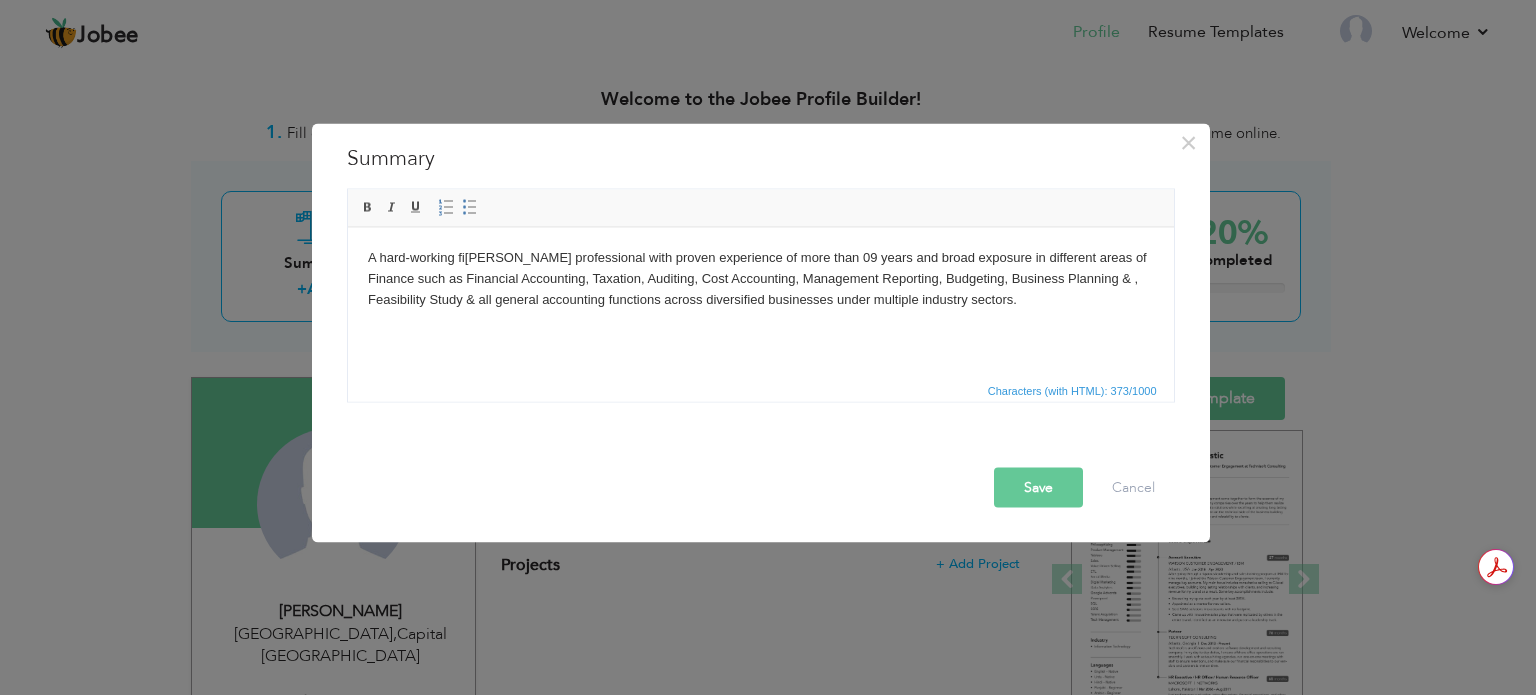 click on "A hard-working nance professional with proven experience of more than 09 years and broad exposure in different areas of Finance such as Financial Accounting, Taxation, Auditing, Cost Accounting, Management Reporting, Budgeting, Business Planning & , Feasibility Study & all general accounting functions across diversied businesses under multiple industry sectors." at bounding box center [760, 278] 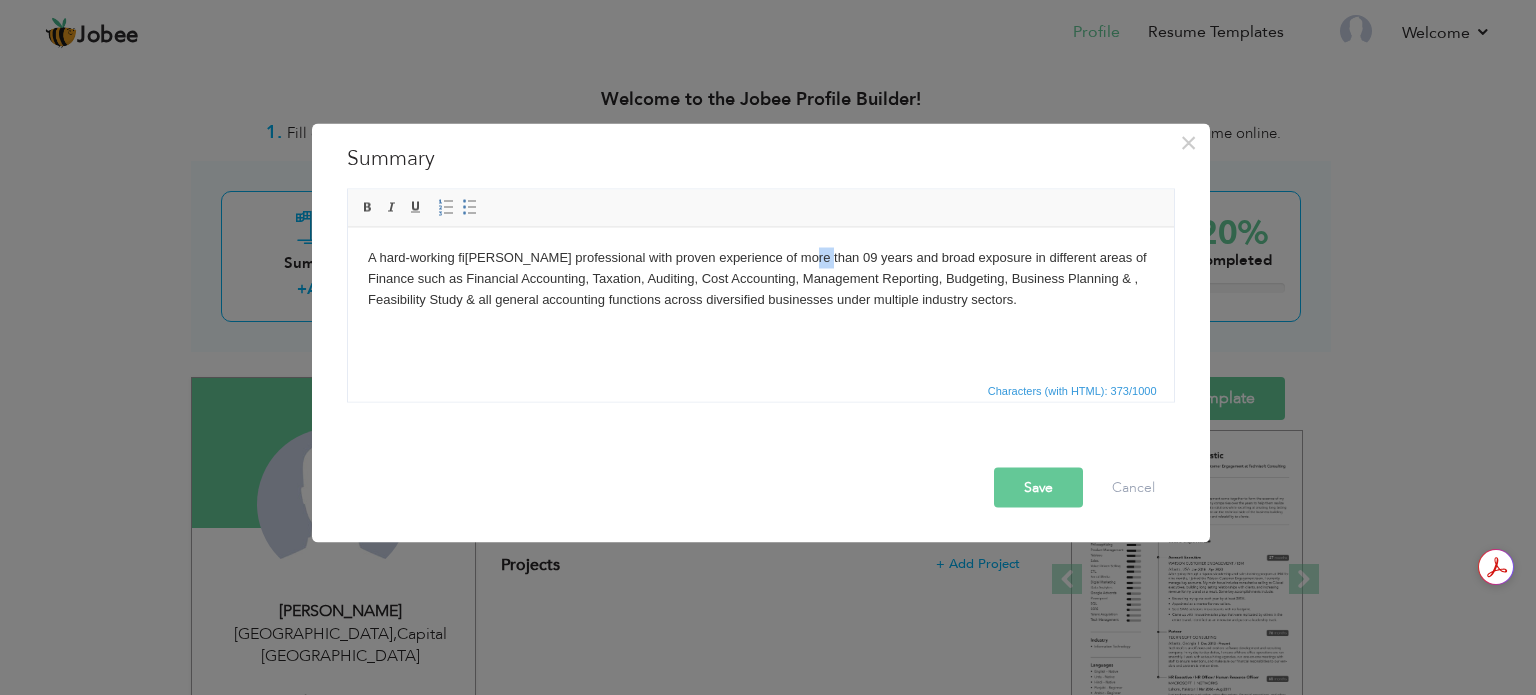click on "A hard-working nance professional with proven experience of more than 09 years and broad exposure in different areas of Finance such as Financial Accounting, Taxation, Auditing, Cost Accounting, Management Reporting, Budgeting, Business Planning & , Feasibility Study & all general accounting functions across diversied businesses under multiple industry sectors." at bounding box center [760, 278] 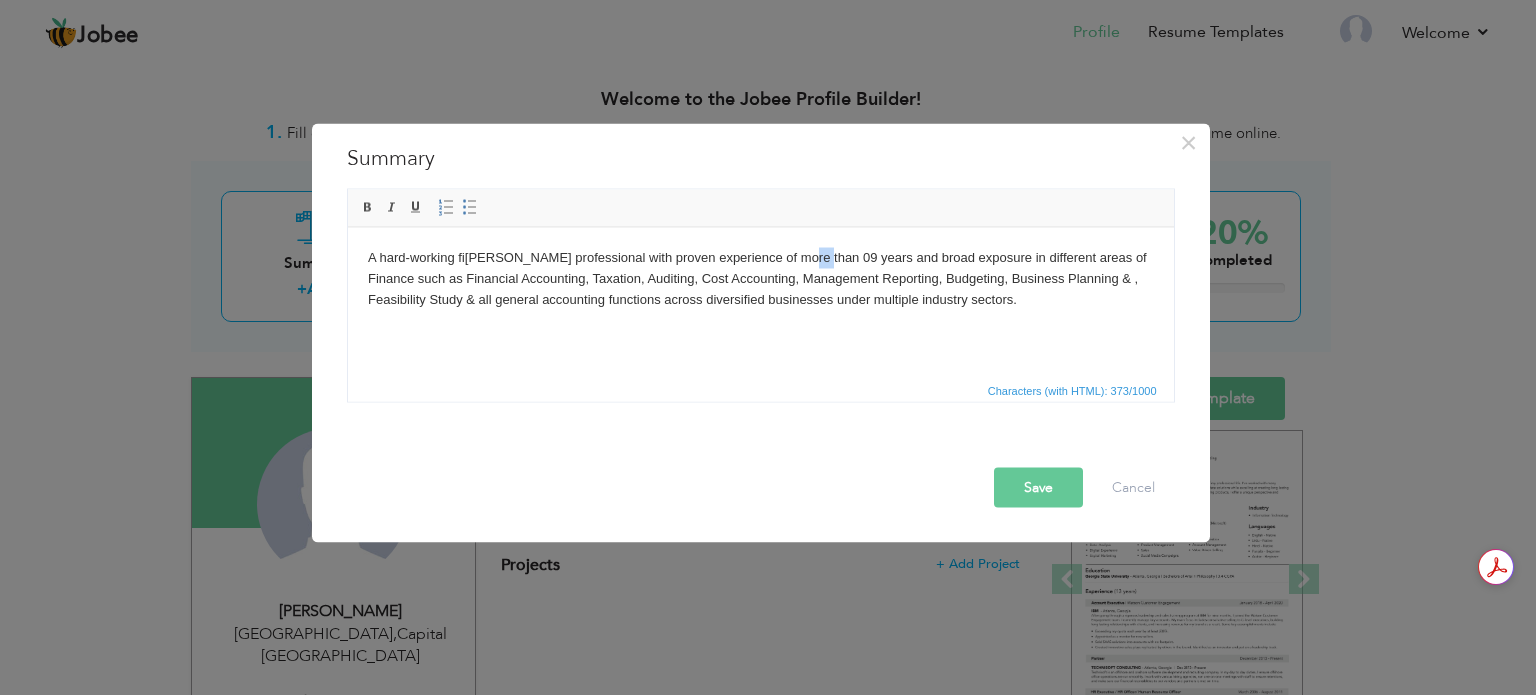 type 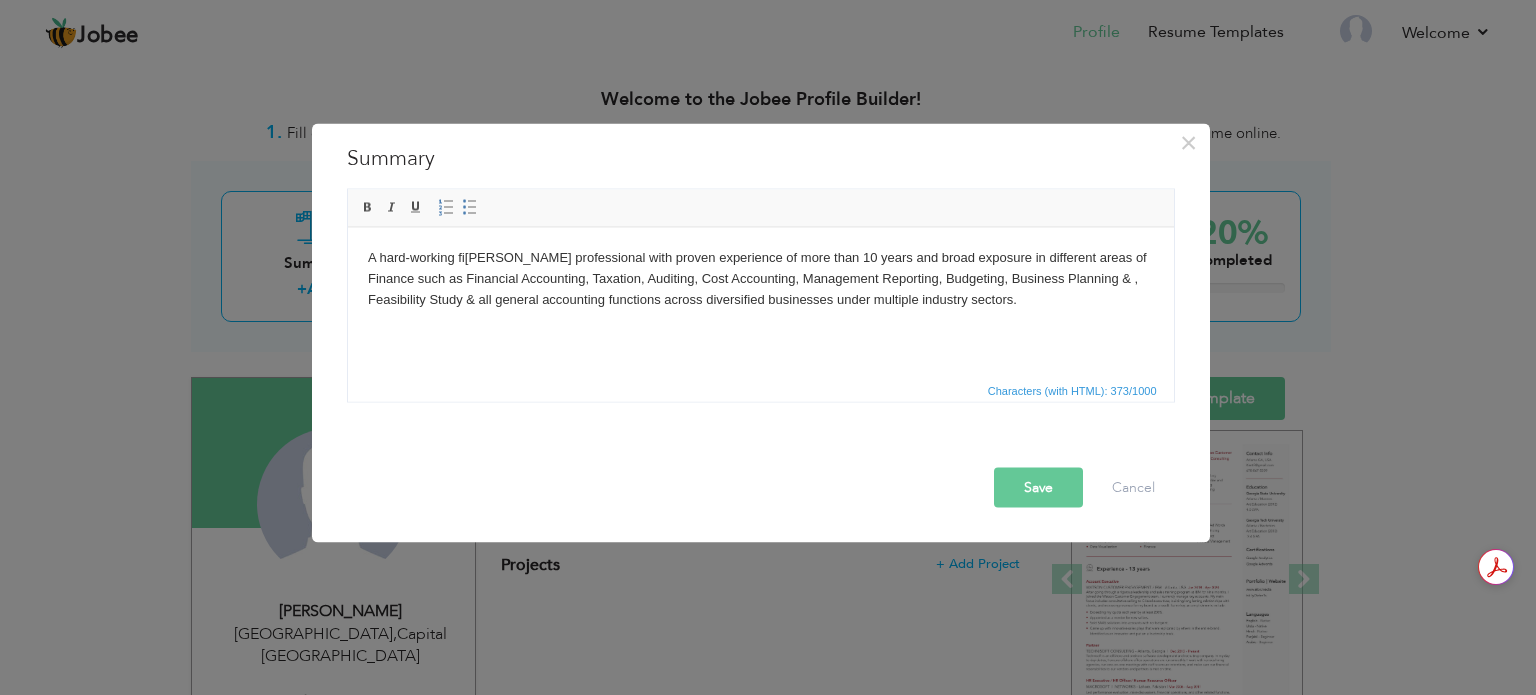 click on "Save" at bounding box center (1038, 487) 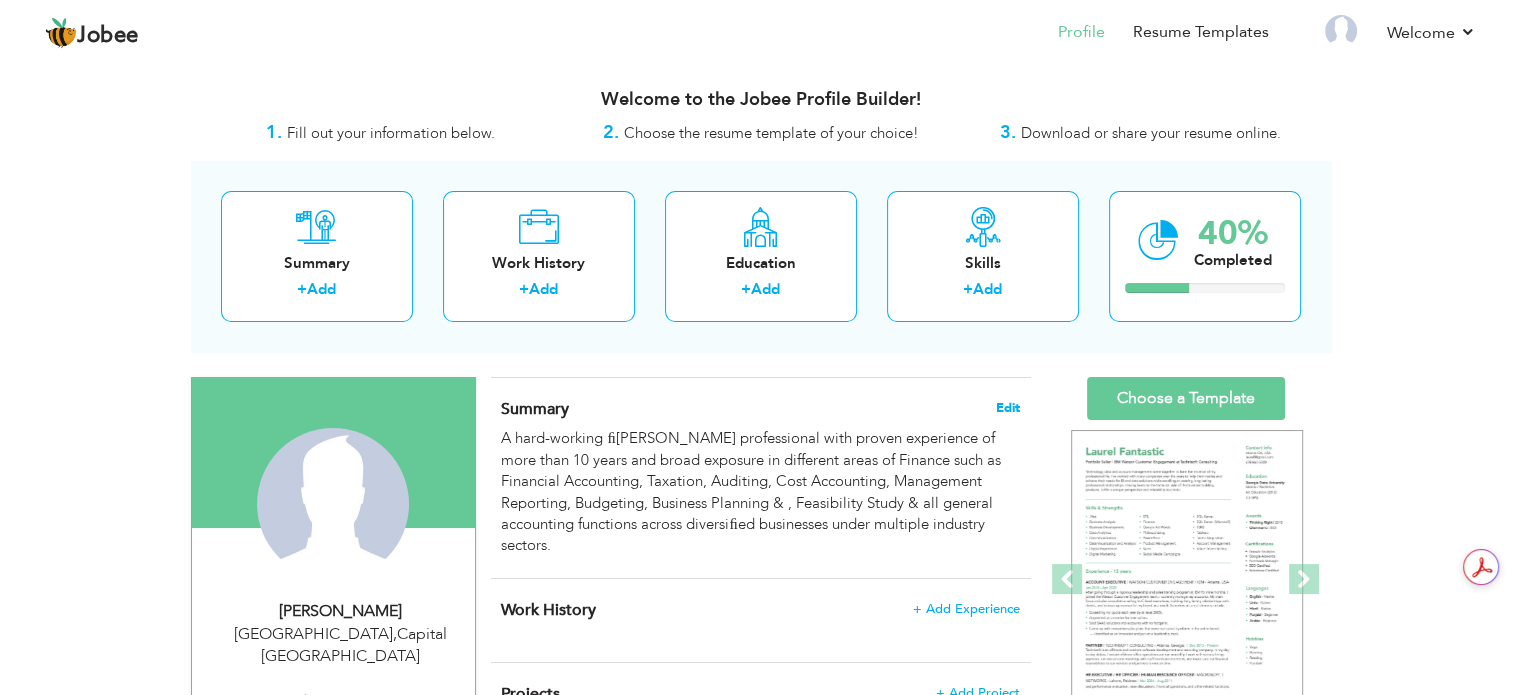 click on "Edit" at bounding box center [1008, 408] 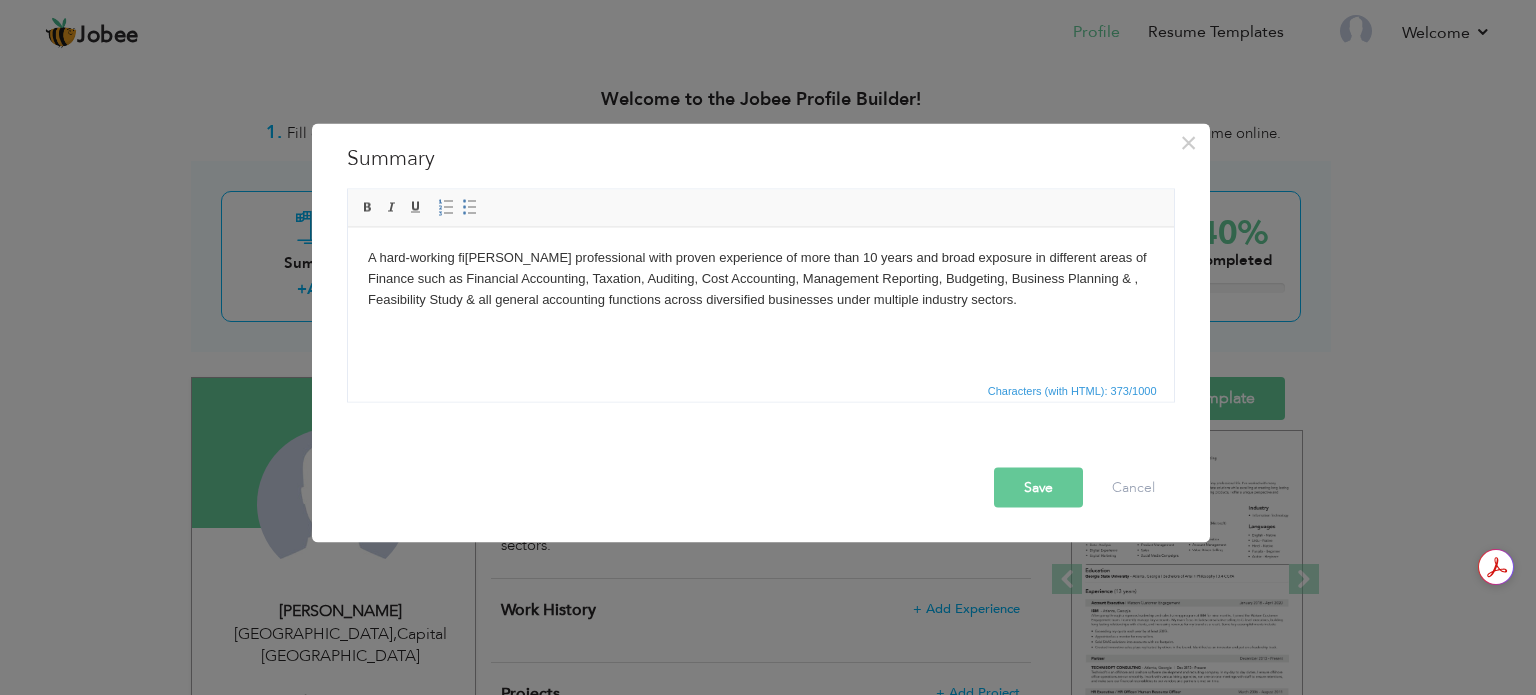 click on "A hard-working nance professional with proven experience of more than 10 years and broad exposure in different areas of Finance such as Financial Accounting, Taxation, Auditing, Cost Accounting, Management Reporting, Budgeting, Business Planning & , Feasibility Study & all general accounting functions across diversied businesses under multiple industry sectors." at bounding box center (760, 278) 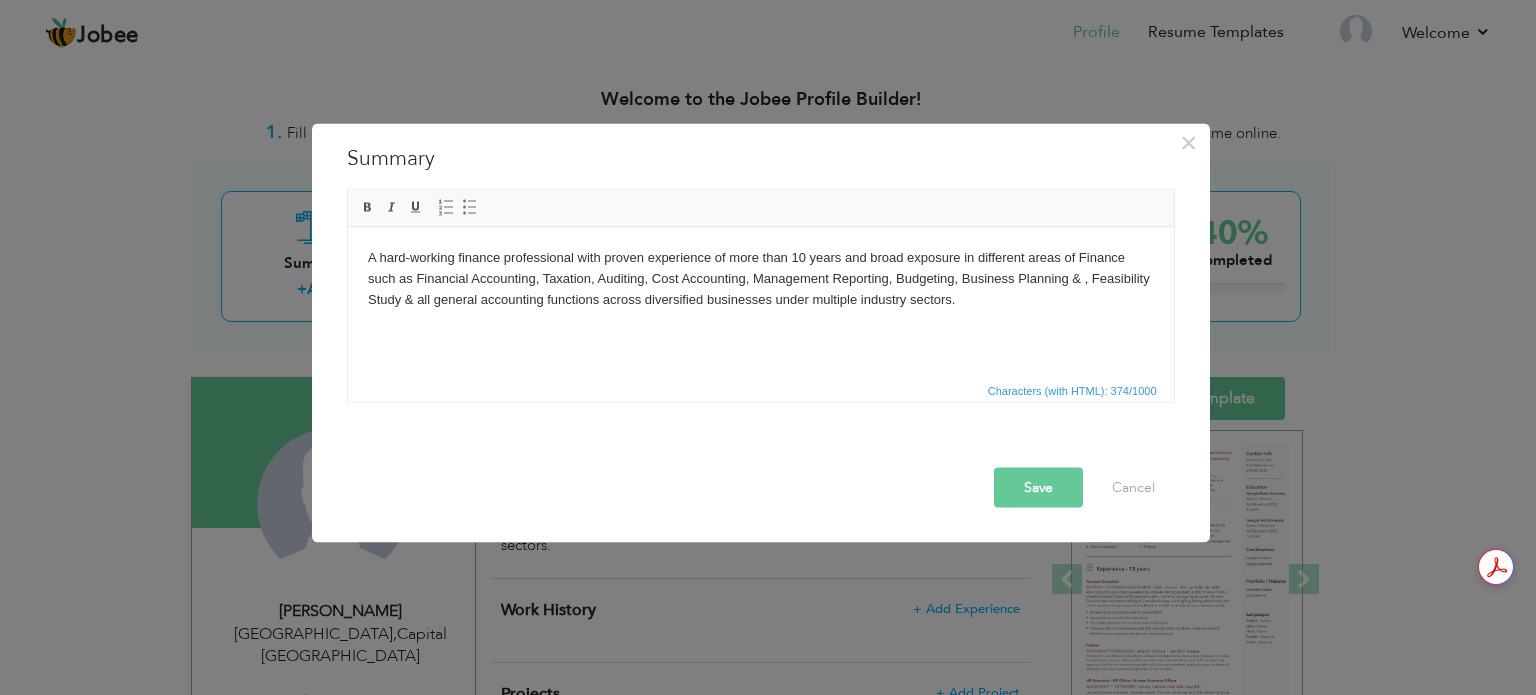 click on "A hard-working finance professional with proven experience of more than 10 years and broad exposure in different areas of Finance such as Financial Accounting, Taxation, Auditing, Cost Accounting, Management Reporting, Budgeting, Business Planning & , Feasibility Study & all general accounting functions across diversied businesses under multiple industry sectors." at bounding box center [760, 278] 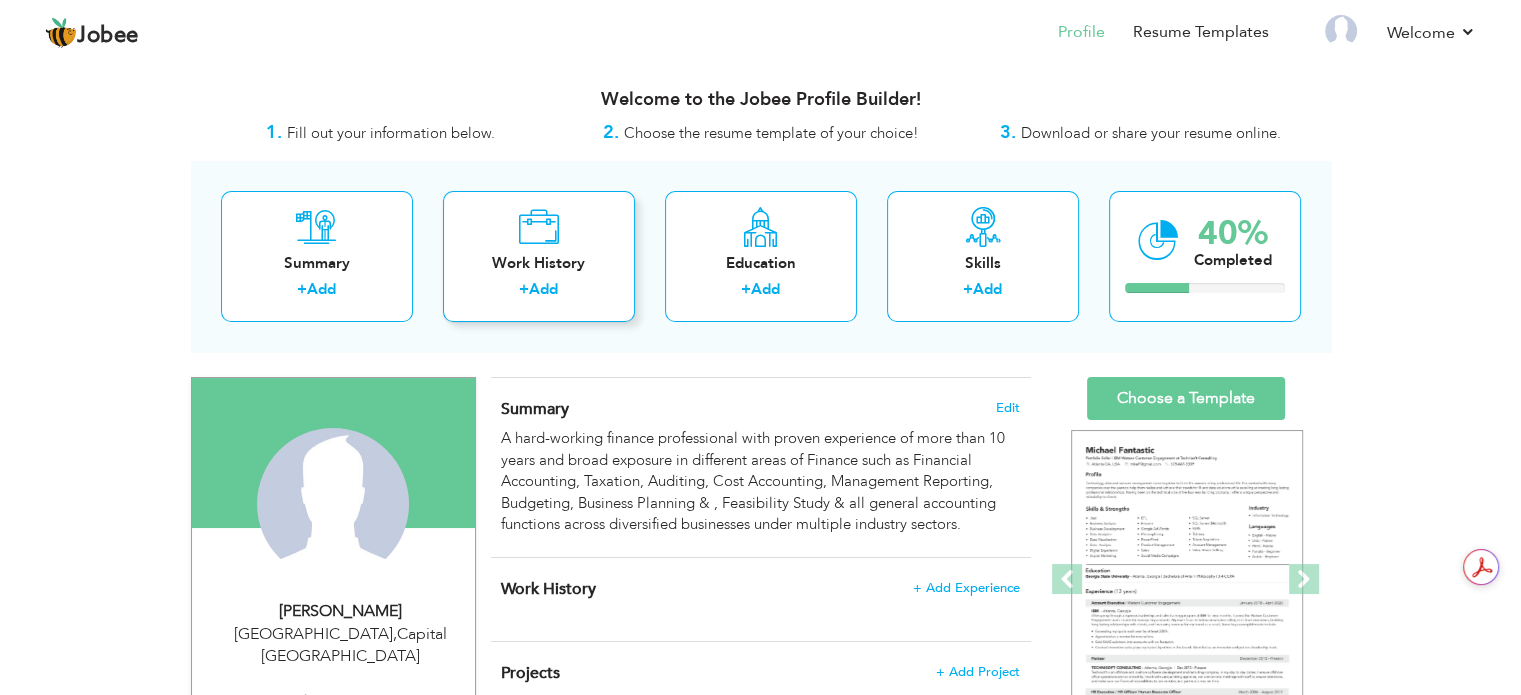 click on "Add" at bounding box center [543, 289] 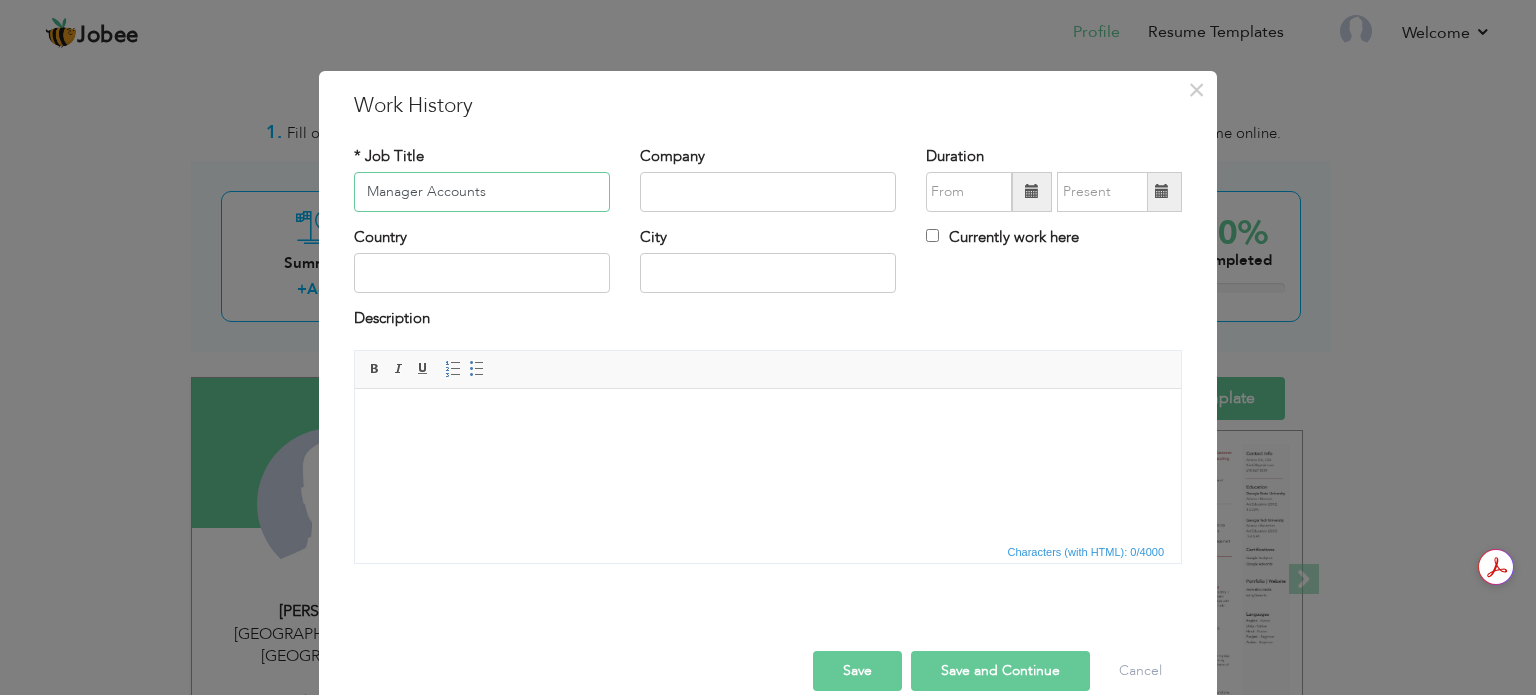 type on "Manager Accounts" 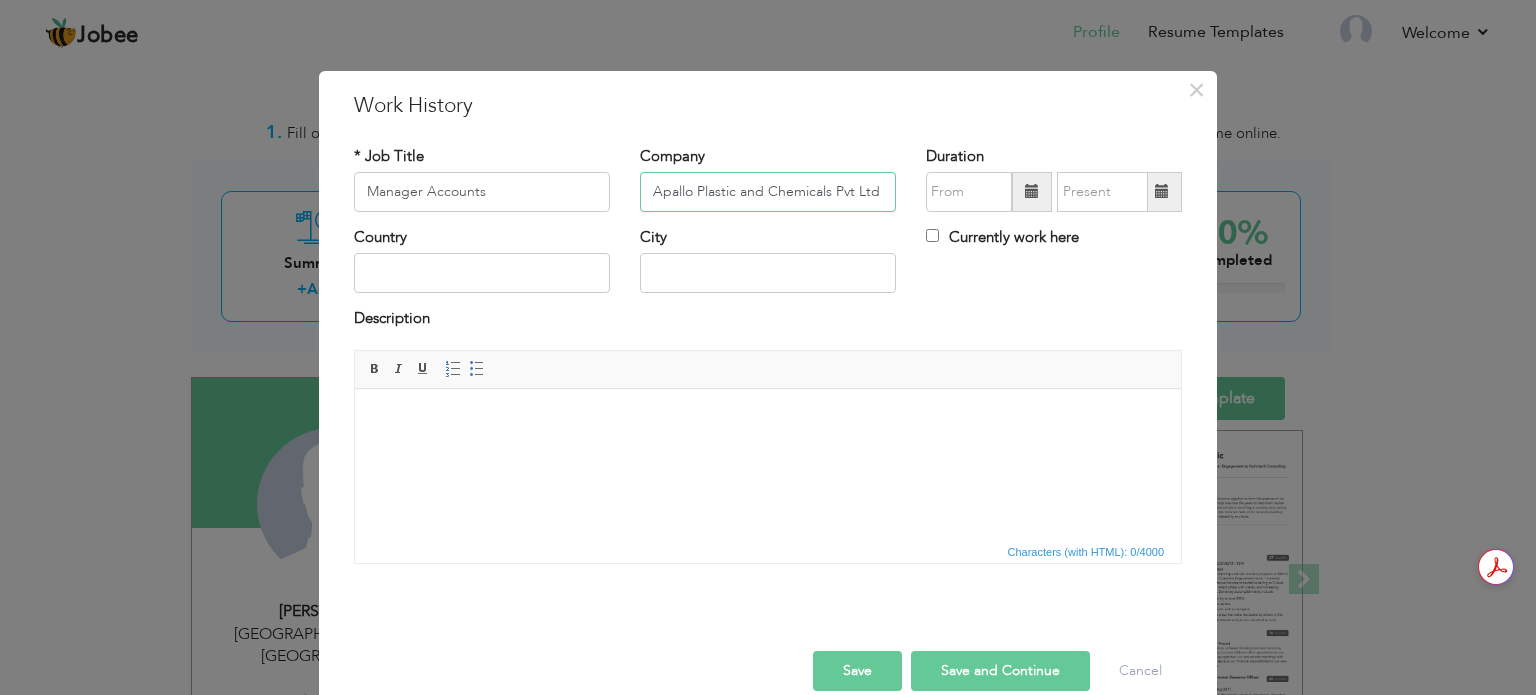 type on "Apallo Plastic and Chemicals Pvt Ltd" 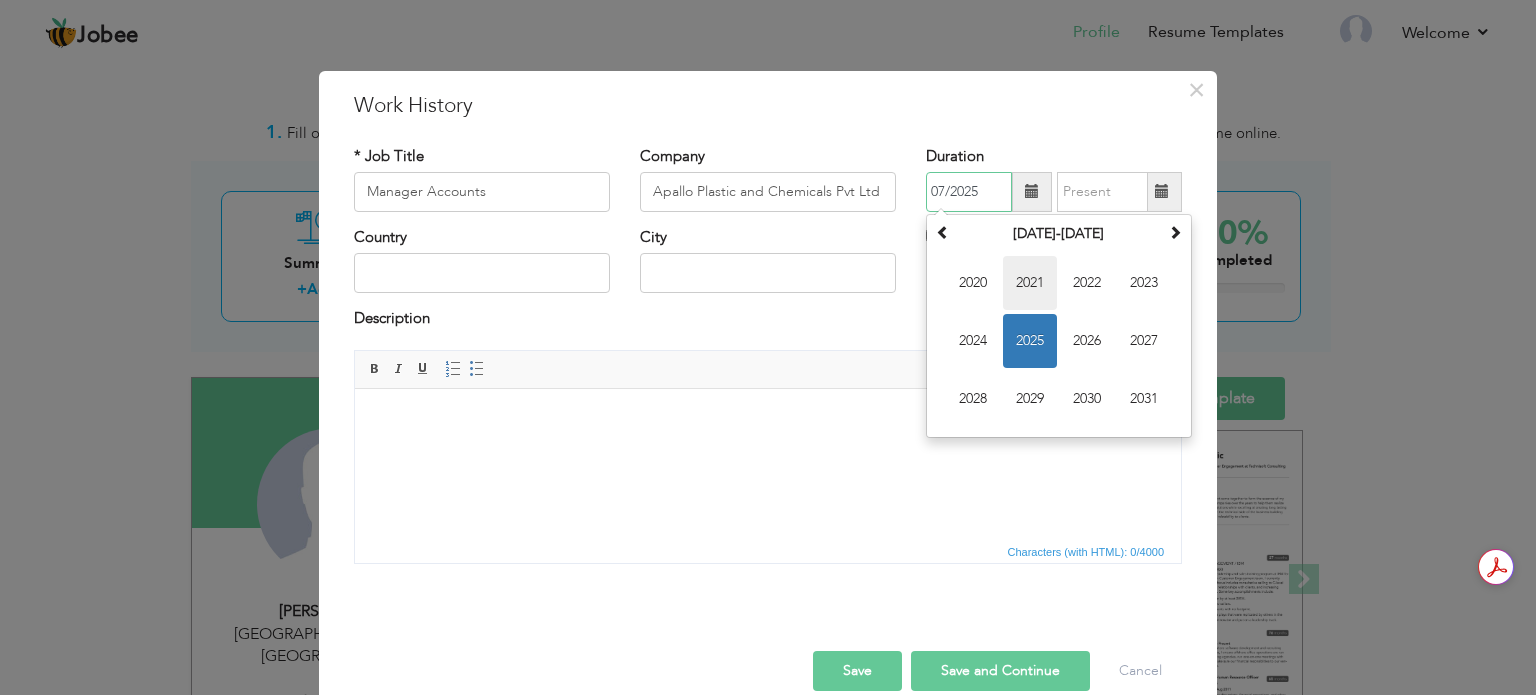 click on "2021" at bounding box center [1030, 283] 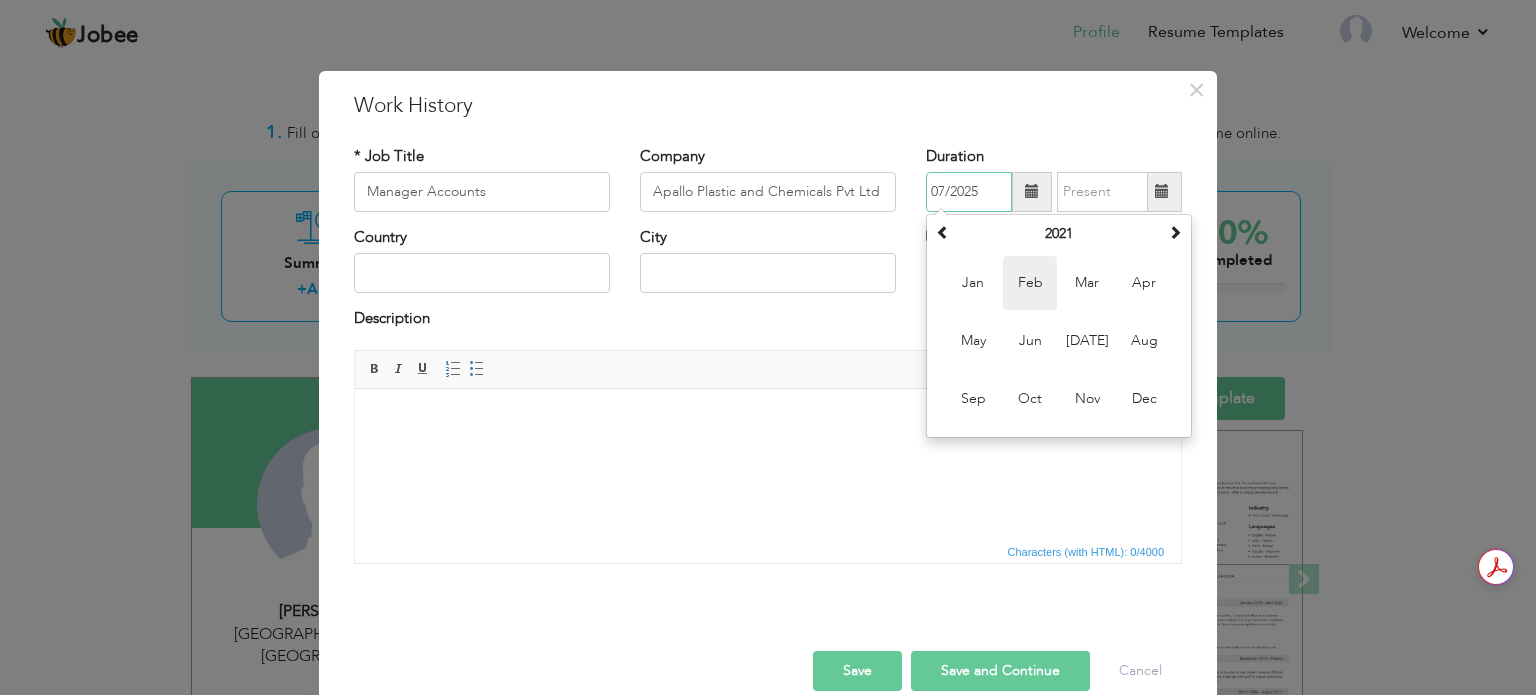 click on "Feb" at bounding box center [1030, 283] 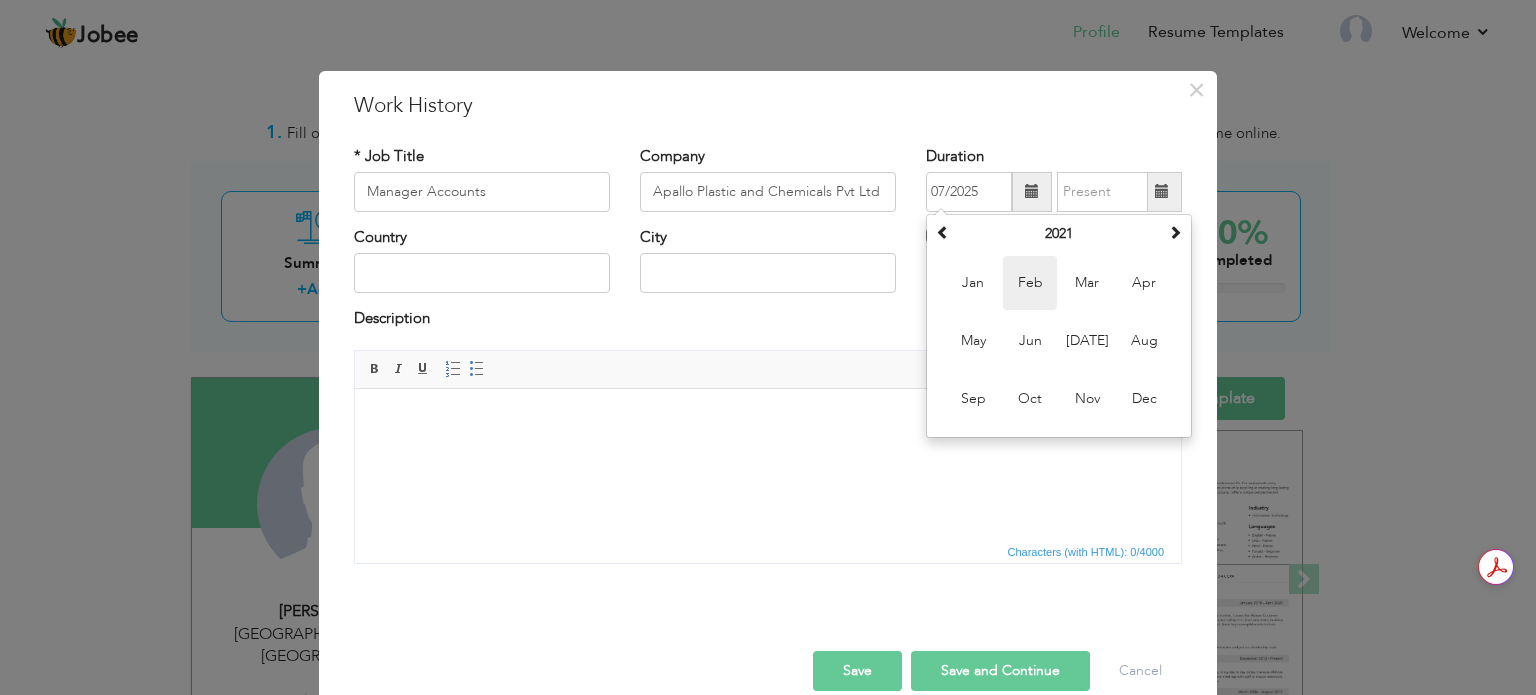 type on "02/2021" 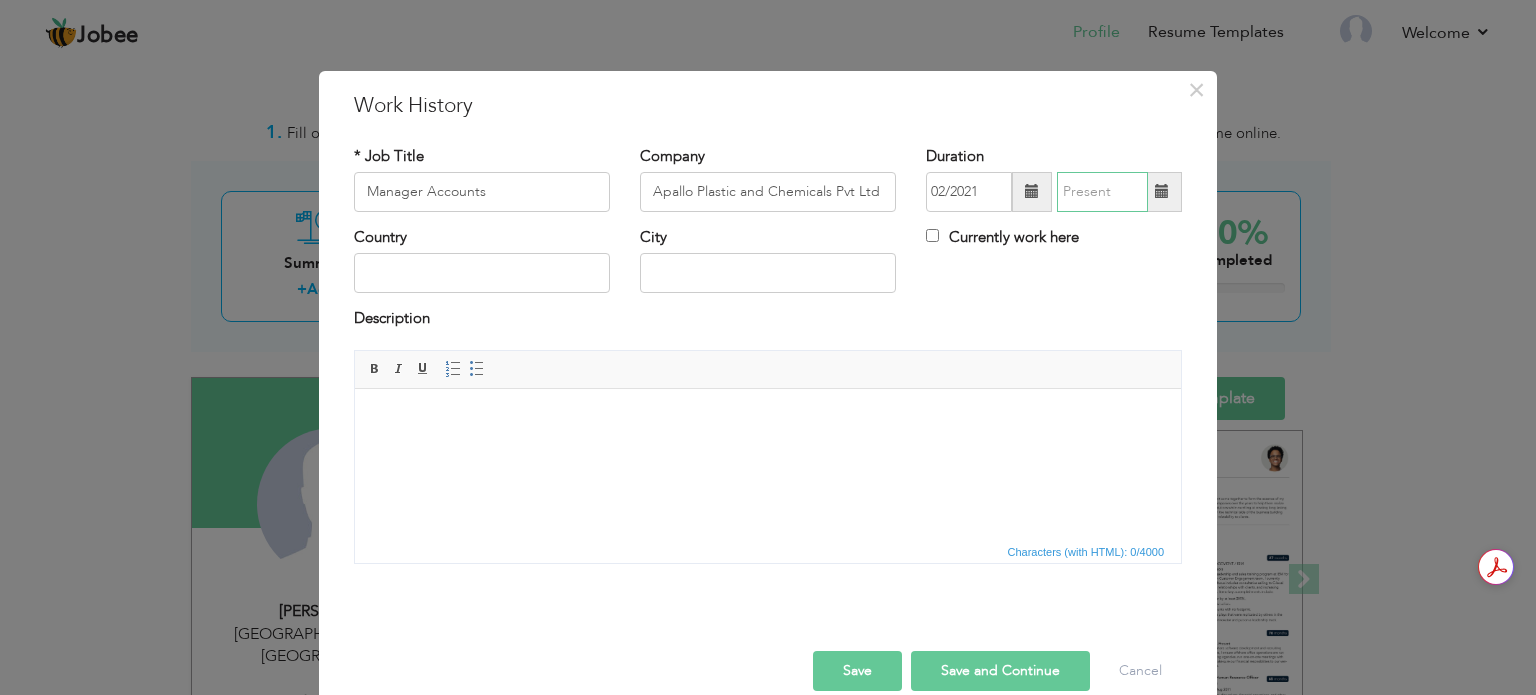 type on "07/2025" 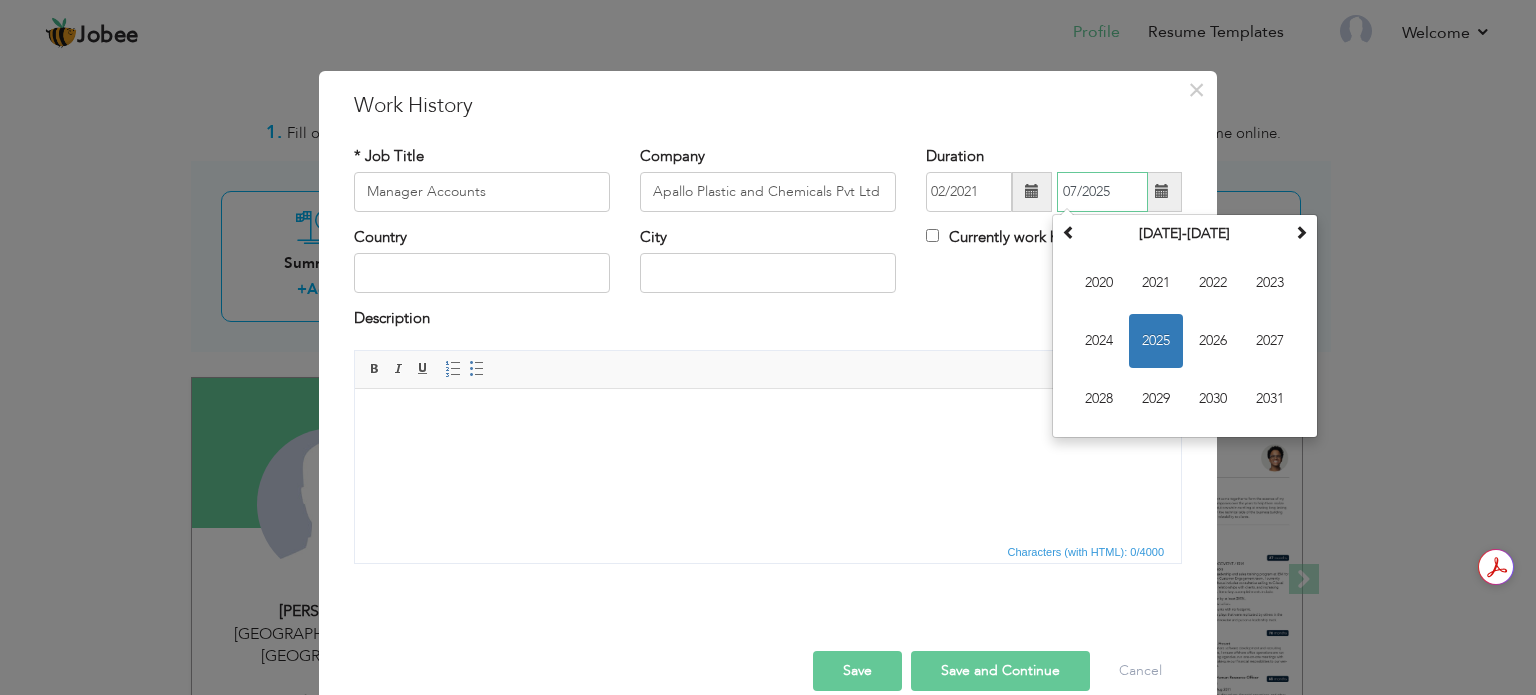 click on "07/2025" at bounding box center (1102, 192) 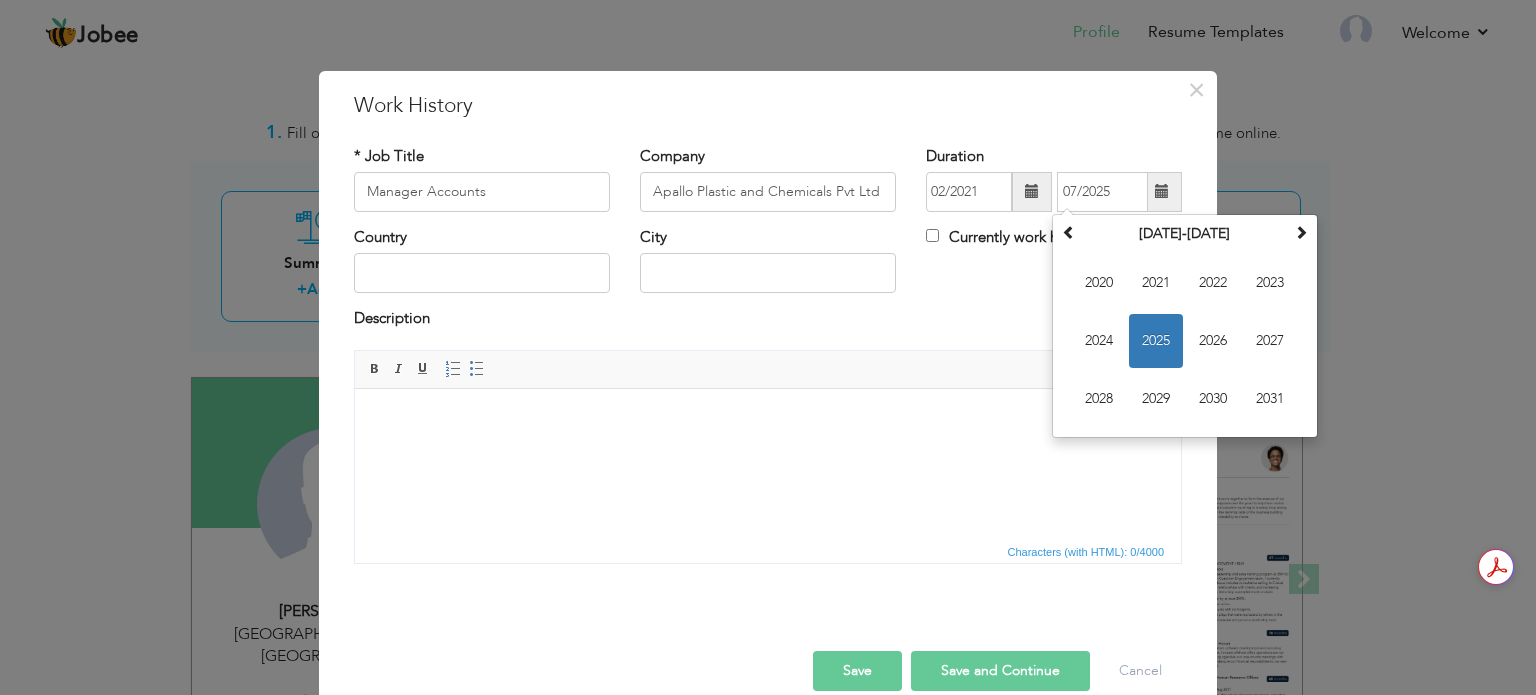 click on "Country
City
Currently work here" at bounding box center (768, 267) 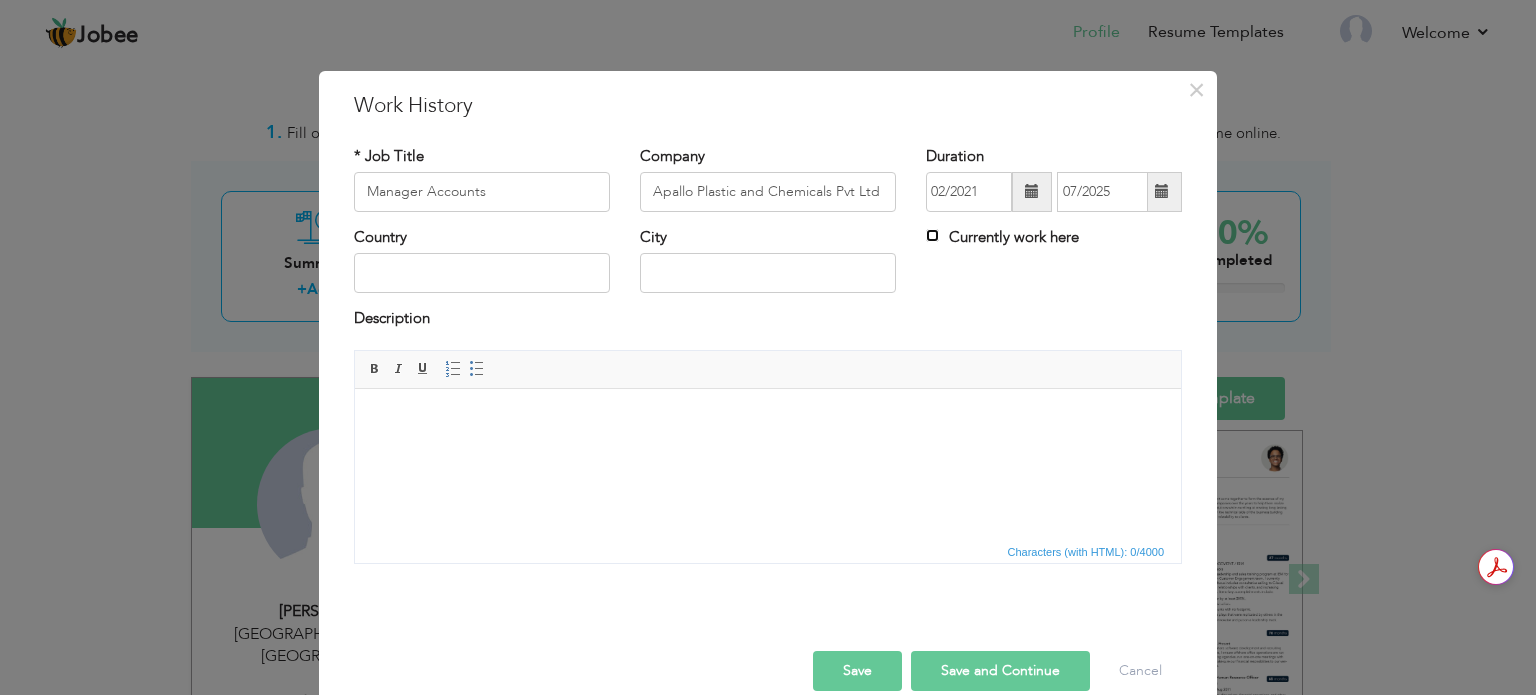 click on "Currently work here" at bounding box center (932, 235) 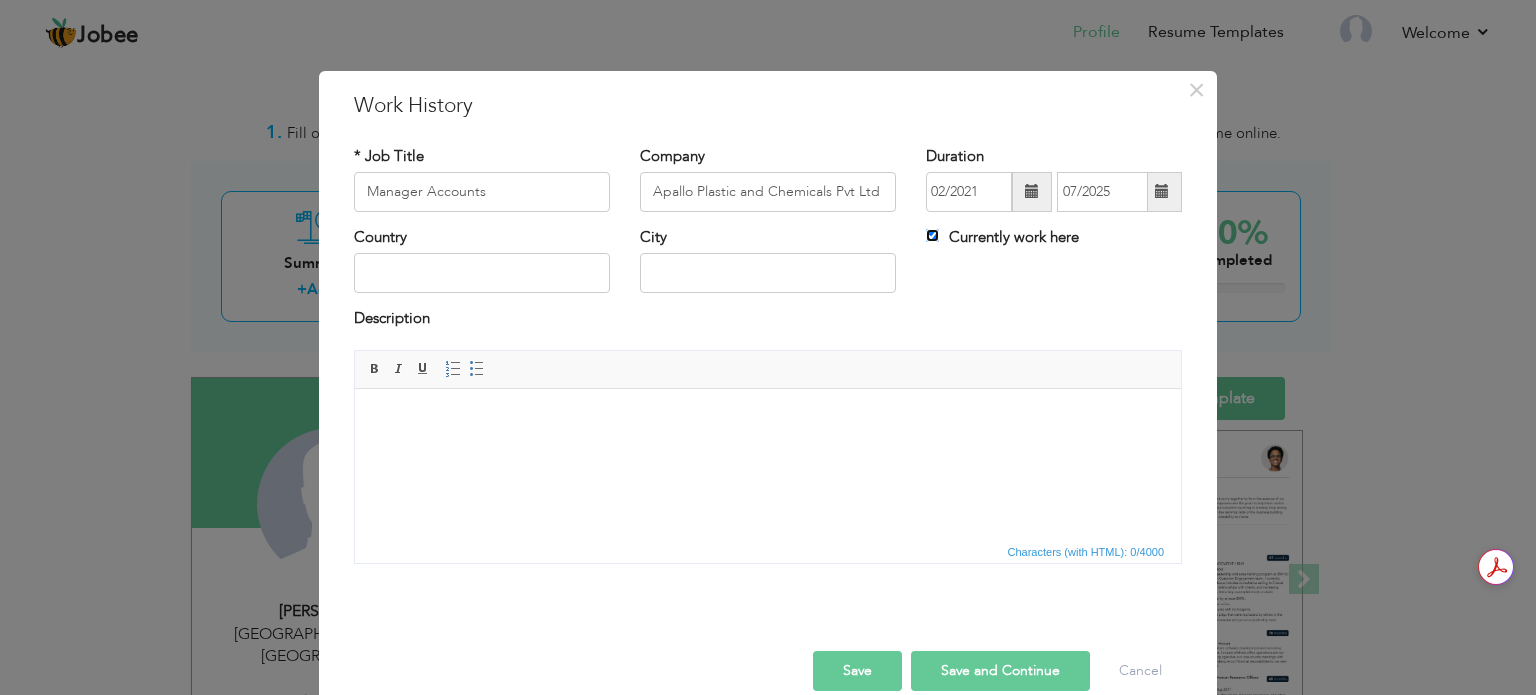 type 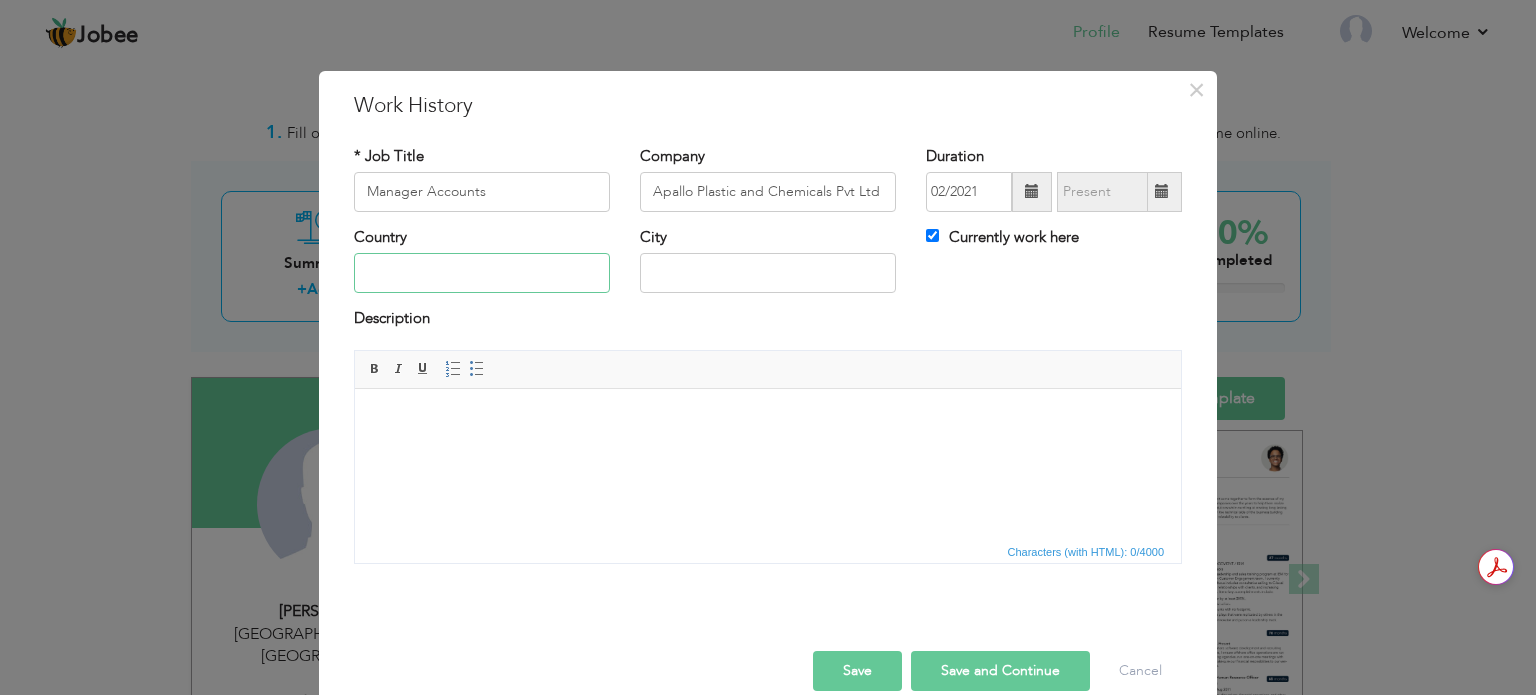 click at bounding box center (482, 273) 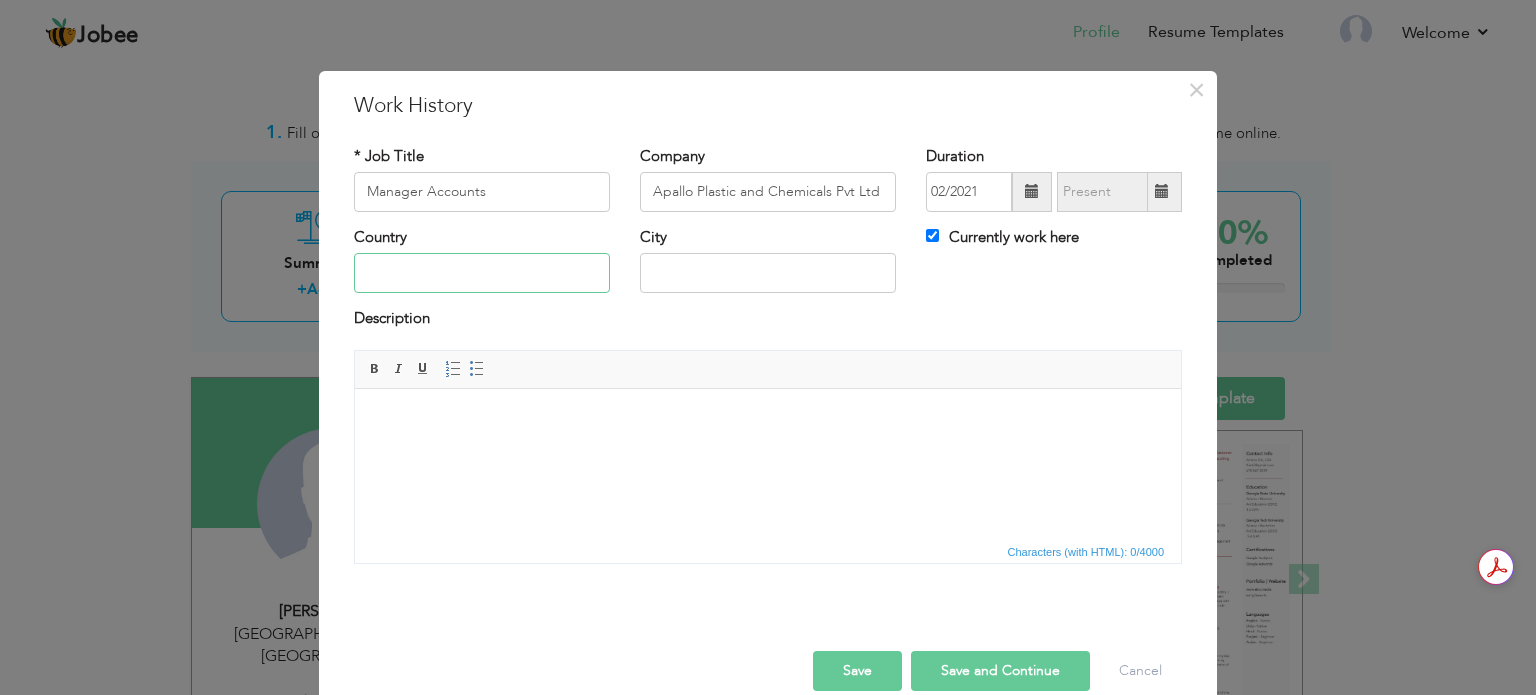 type on "p" 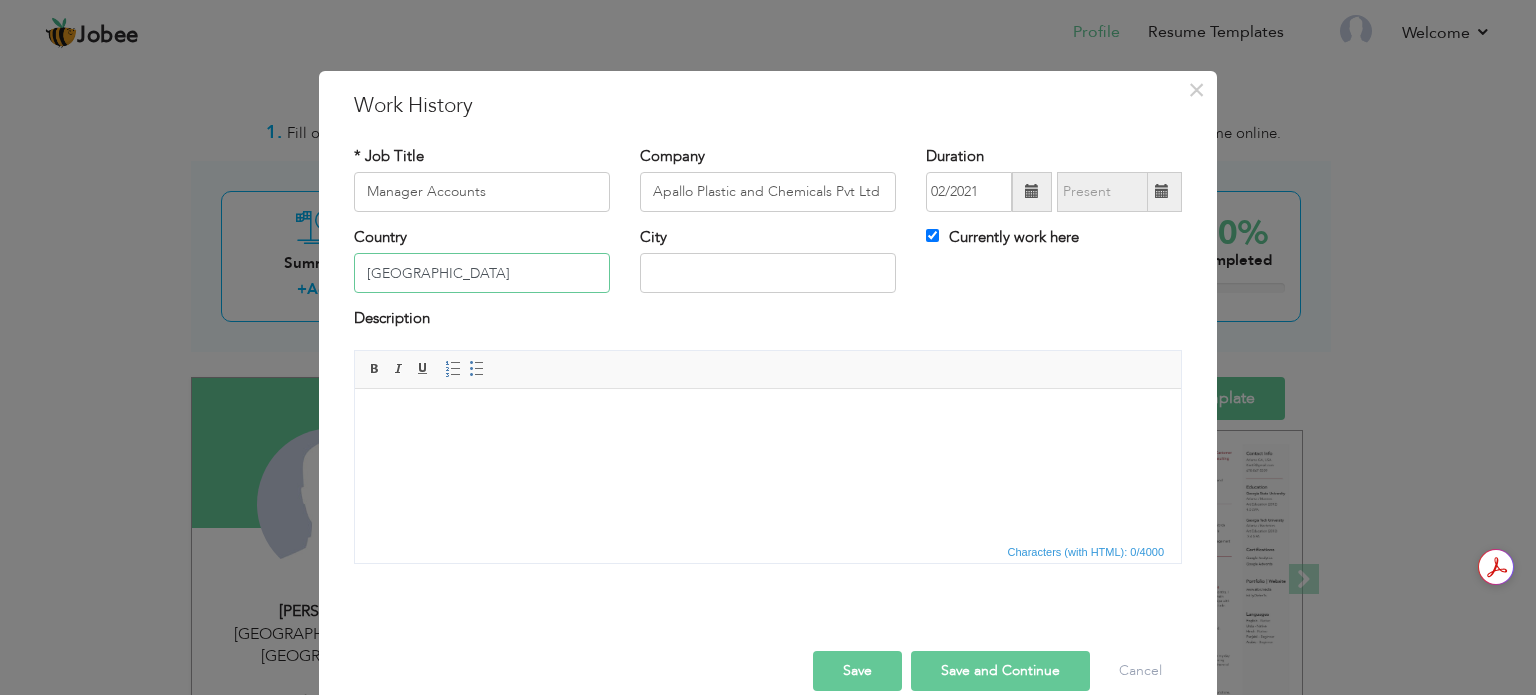 type on "[GEOGRAPHIC_DATA]" 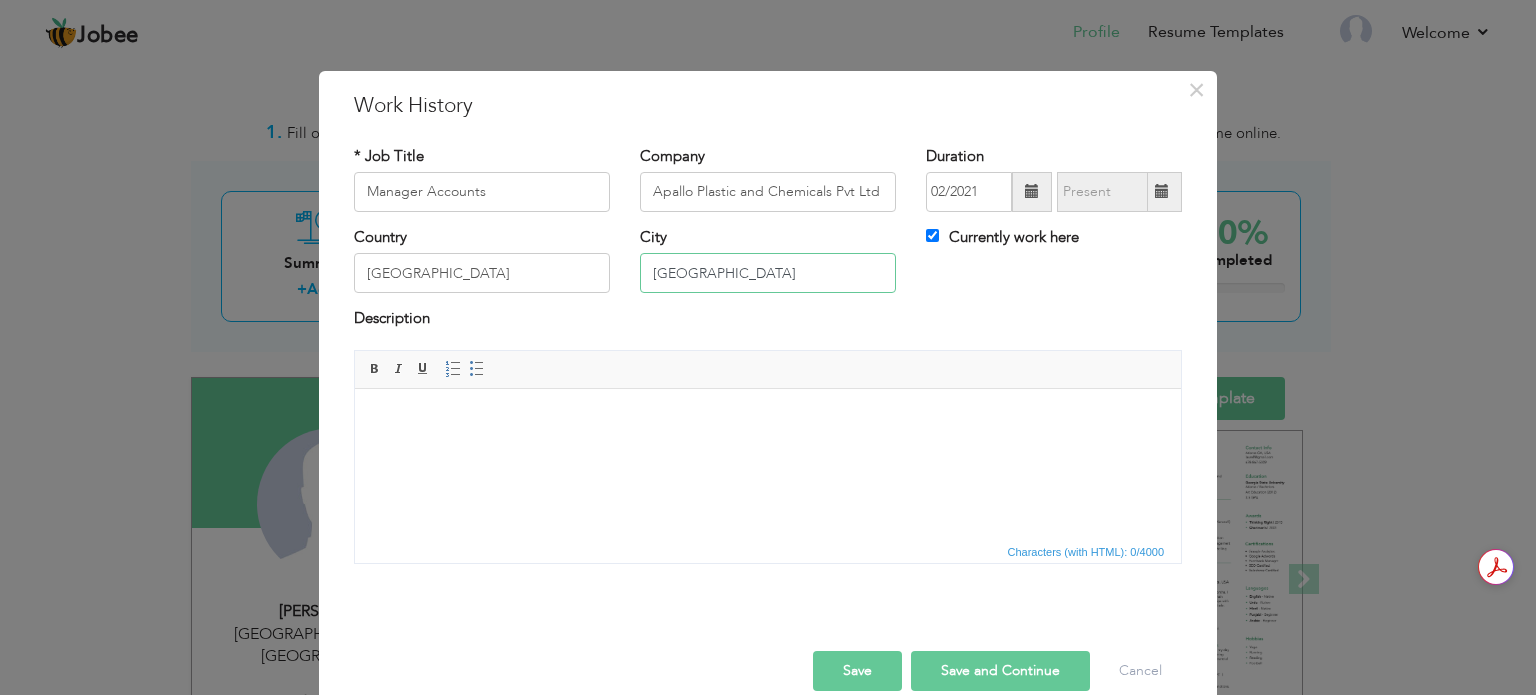 type on "[GEOGRAPHIC_DATA]" 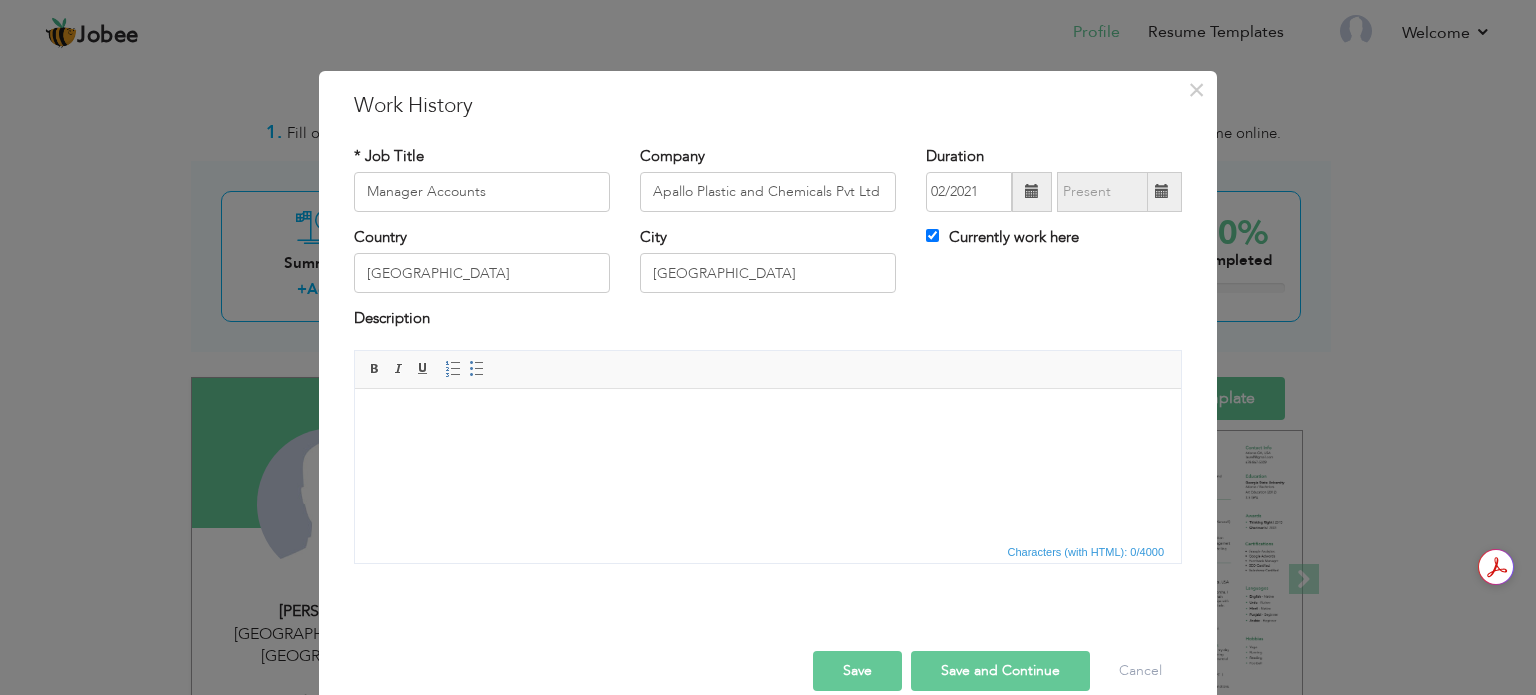 click at bounding box center [768, 418] 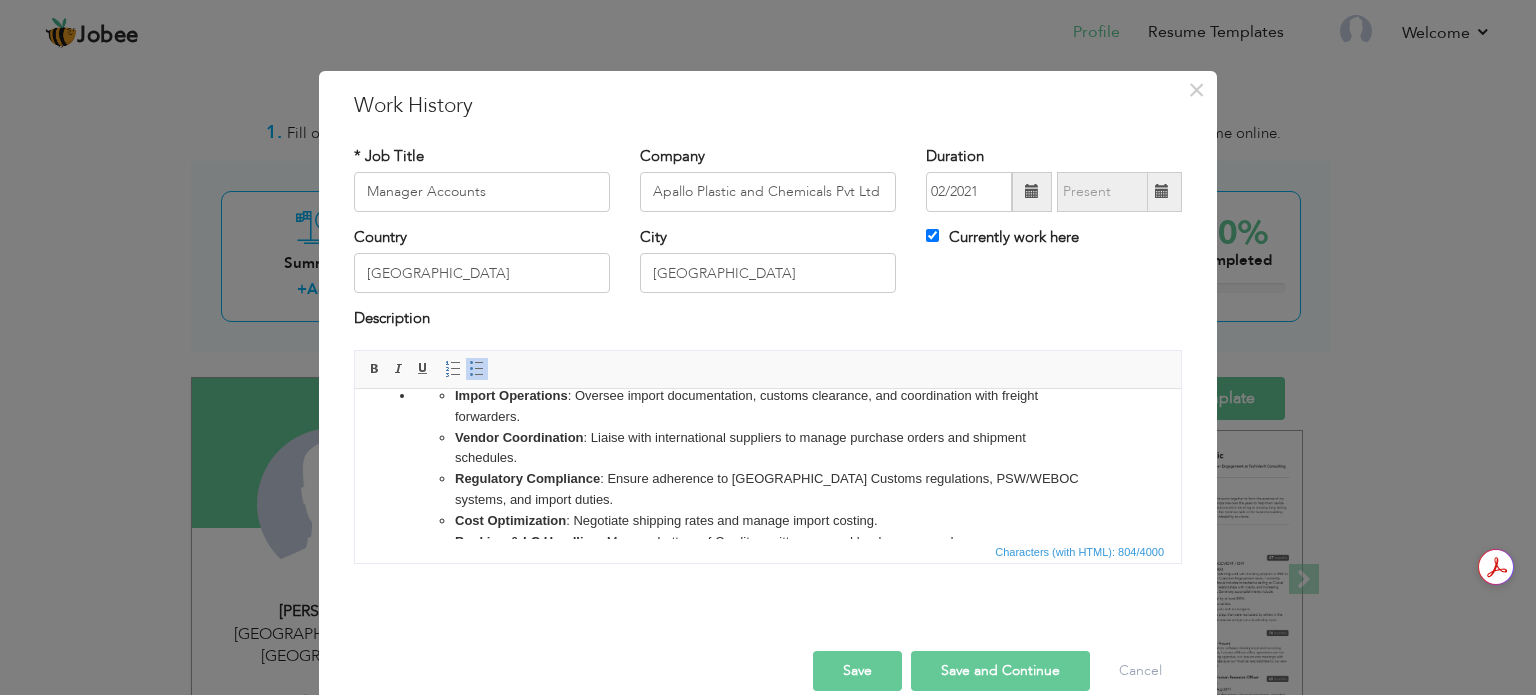scroll, scrollTop: 0, scrollLeft: 0, axis: both 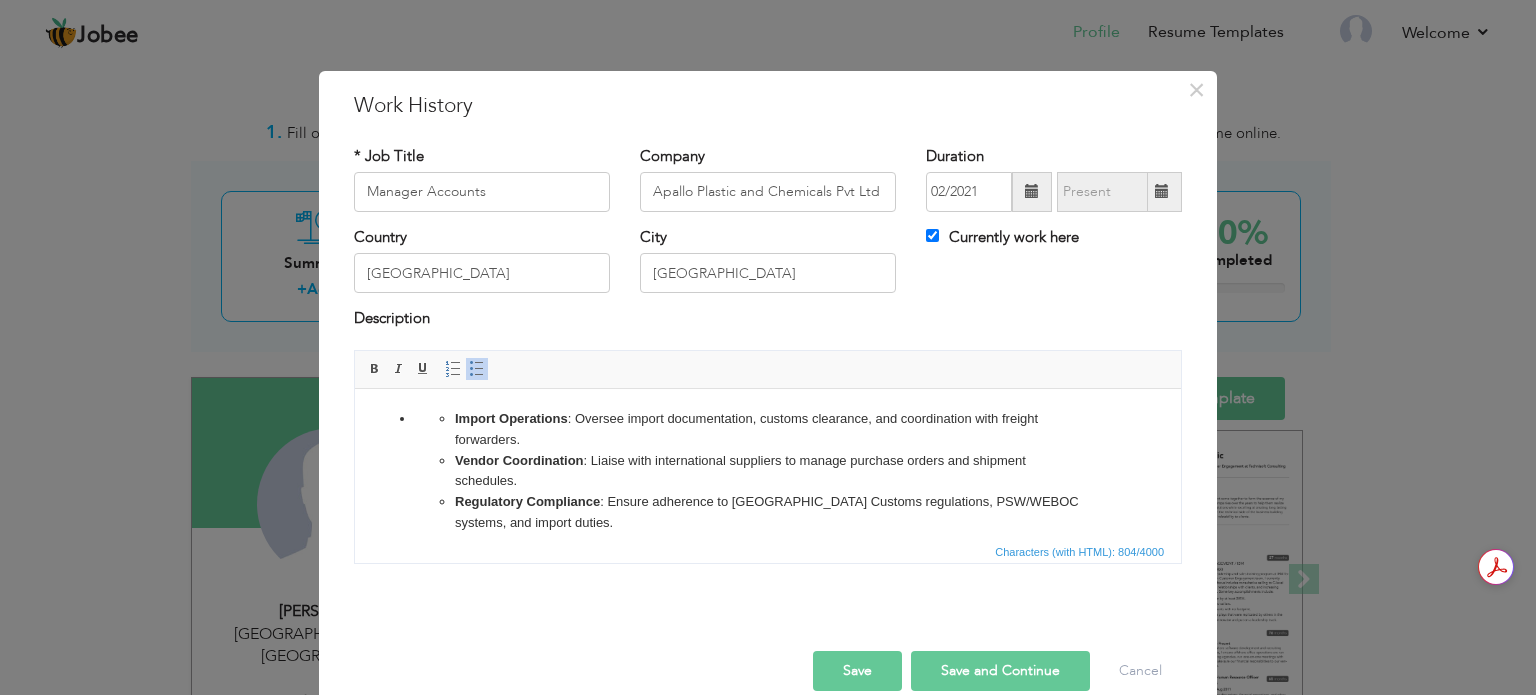 click on "Import Operations : Oversee import documentation, customs clearance, and coordination with freight forwarders. Vendor Coordination : Liaise with international suppliers to manage purchase orders and shipment schedules. Regulatory Compliance : Ensure adherence to Pakistan Customs regulations, PSW/WEBOC systems, and import duties. Cost Optimization : Negotiate shipping rates and manage import costing. Banking & LC Handling : Manage Letters of Credit, remittances, and bank correspondence. Inventory & Logistics : Coordinate with warehouse and supply chain teams for timely delivery." at bounding box center [768, 501] 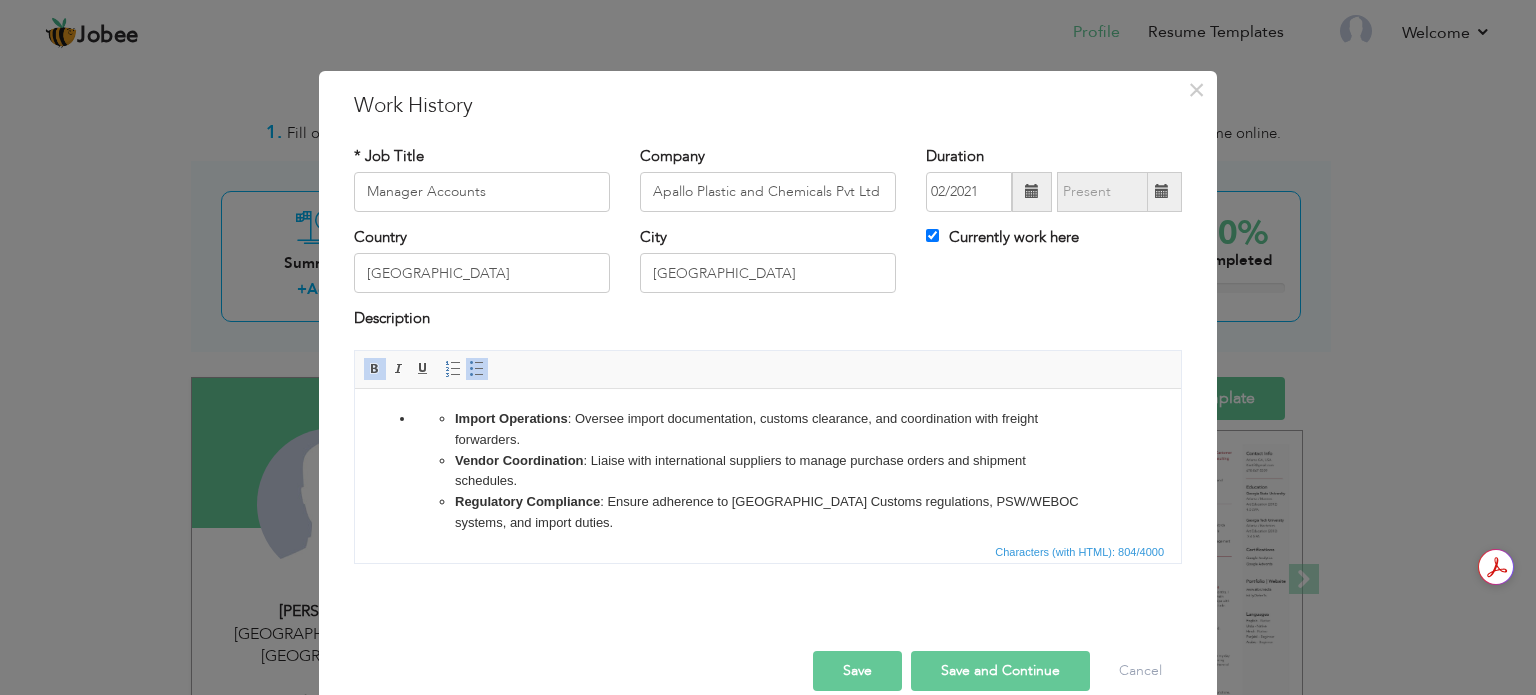 scroll, scrollTop: 0, scrollLeft: 0, axis: both 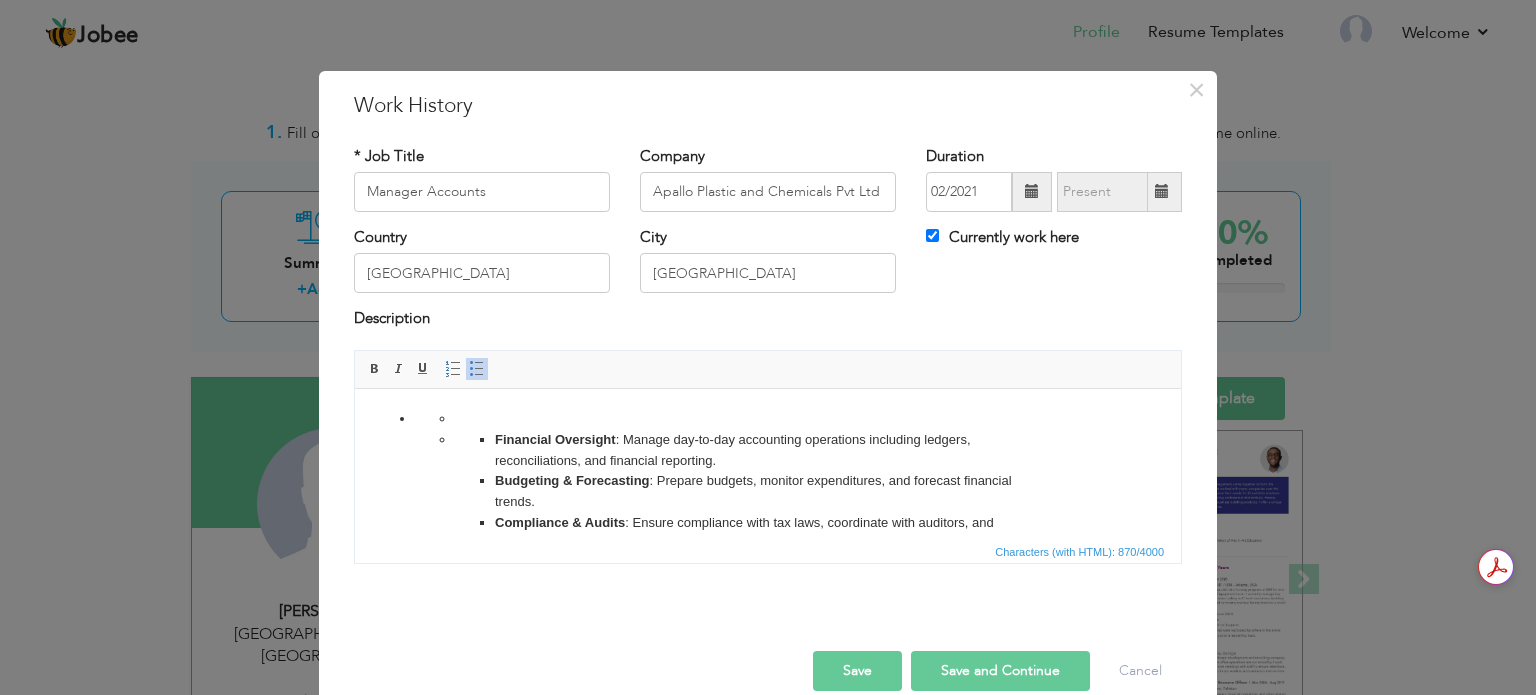 click on "Financial Oversight : Manage day-to-day accounting operations including ledgers, reconciliations, and financial reporting. Budgeting & Forecasting : Prepare budgets, monitor expenditures, and forecast financial trends. Compliance & Audits : Ensure compliance with tax laws, coordinate with auditors, and maintain regulatory documentation. Team Supervision : Lead and train junior accountants and finance staff. ERP & Software Use : Operate accounting software like QuickBooks, SAP, or ERP systems. Cash Flow Management : Monitor receivables/payables and optimize working capital." at bounding box center (768, 522) 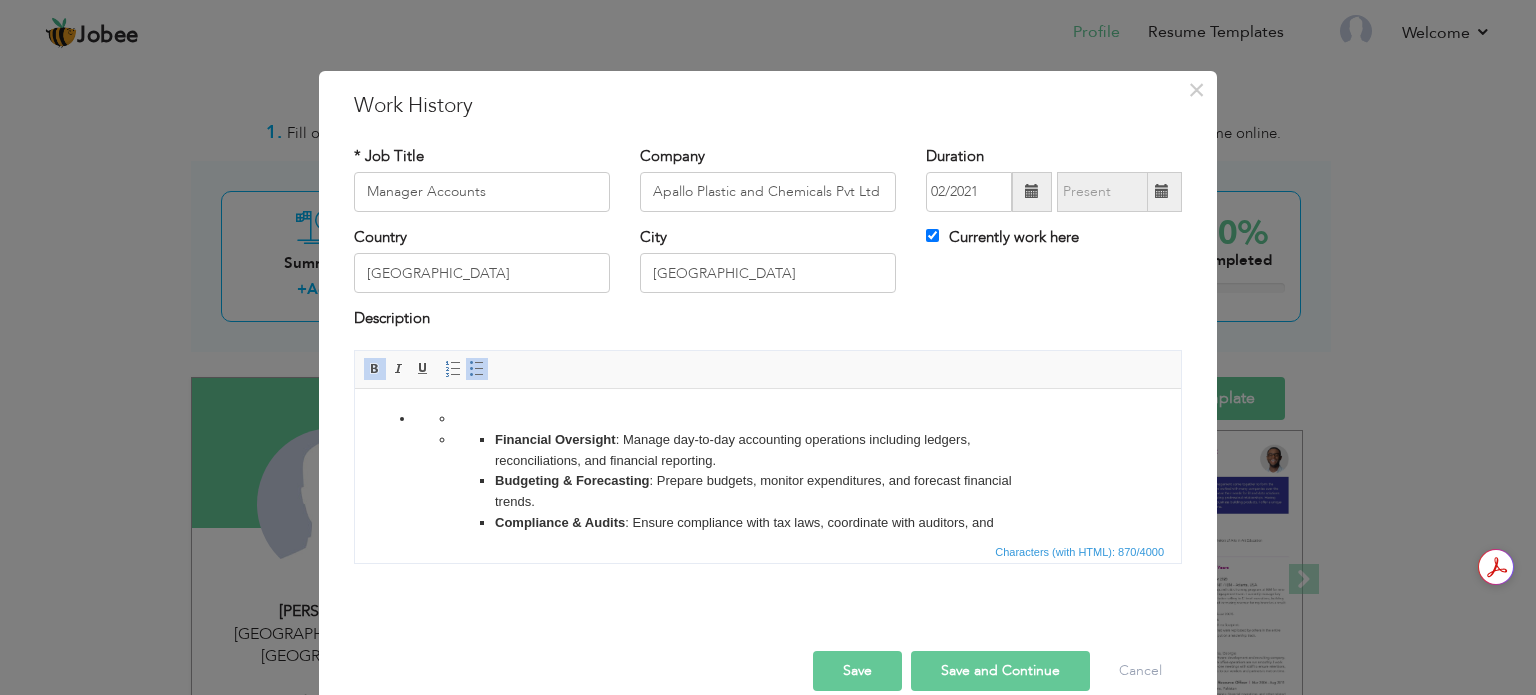 click at bounding box center [768, 418] 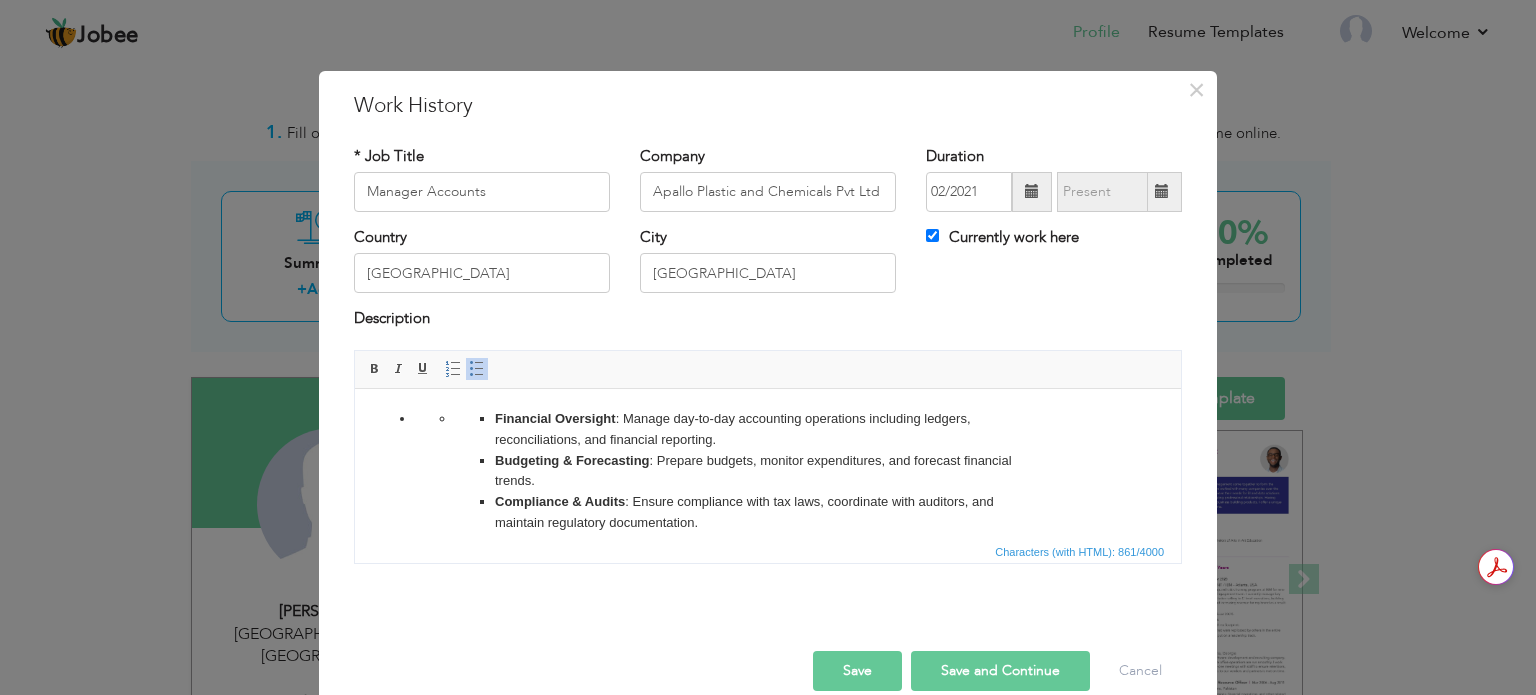 click on "Financial Oversight : Manage day-to-day accounting operations including ledgers, reconciliations, and financial reporting. Budgeting & Forecasting : Prepare budgets, monitor expenditures, and forecast financial trends. Compliance & Audits : Ensure compliance with tax laws, coordinate with auditors, and maintain regulatory documentation. Team Supervision : Lead and train junior accountants and finance staff. ERP & Software Use : Operate accounting software like QuickBooks, SAP, or ERP systems. Cash Flow Management : Monitor receivables/payables and optimize working capital." 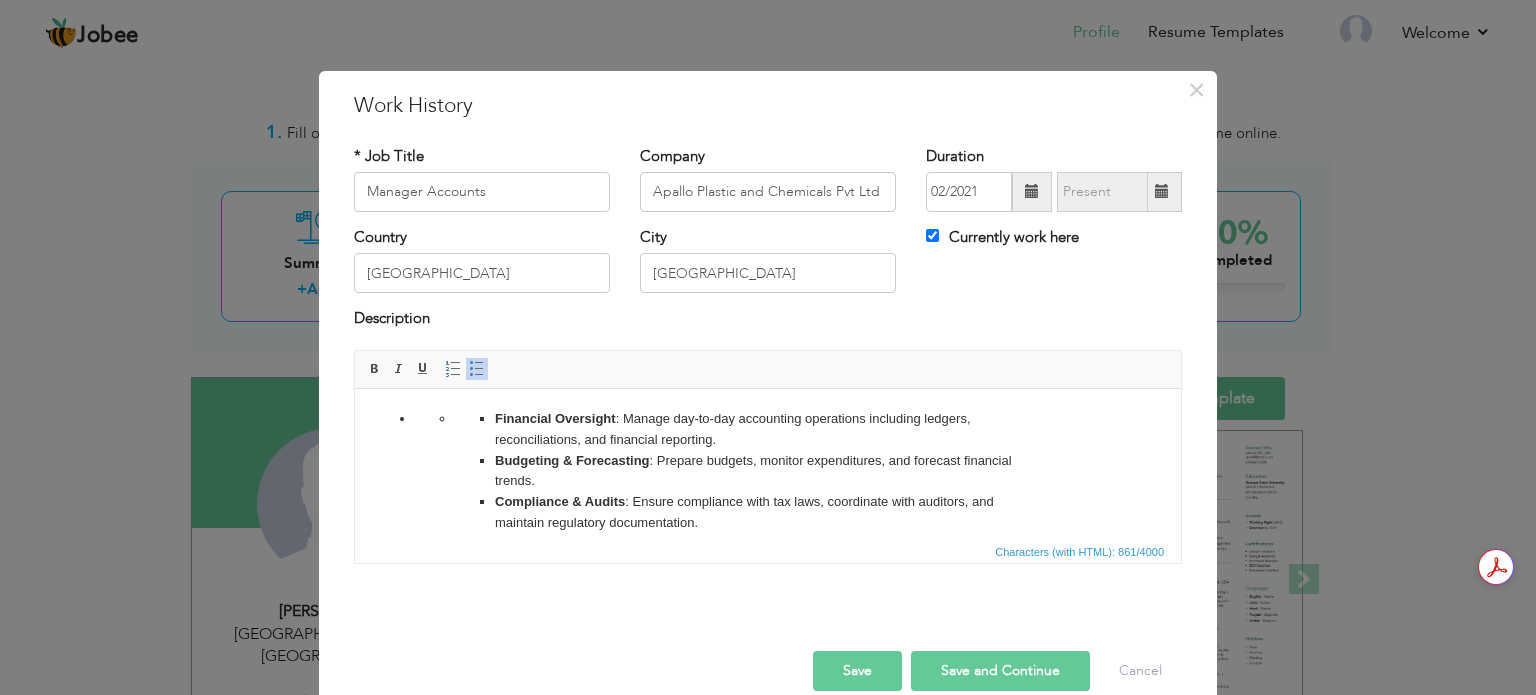 drag, startPoint x: 448, startPoint y: 415, endPoint x: 392, endPoint y: 418, distance: 56.0803 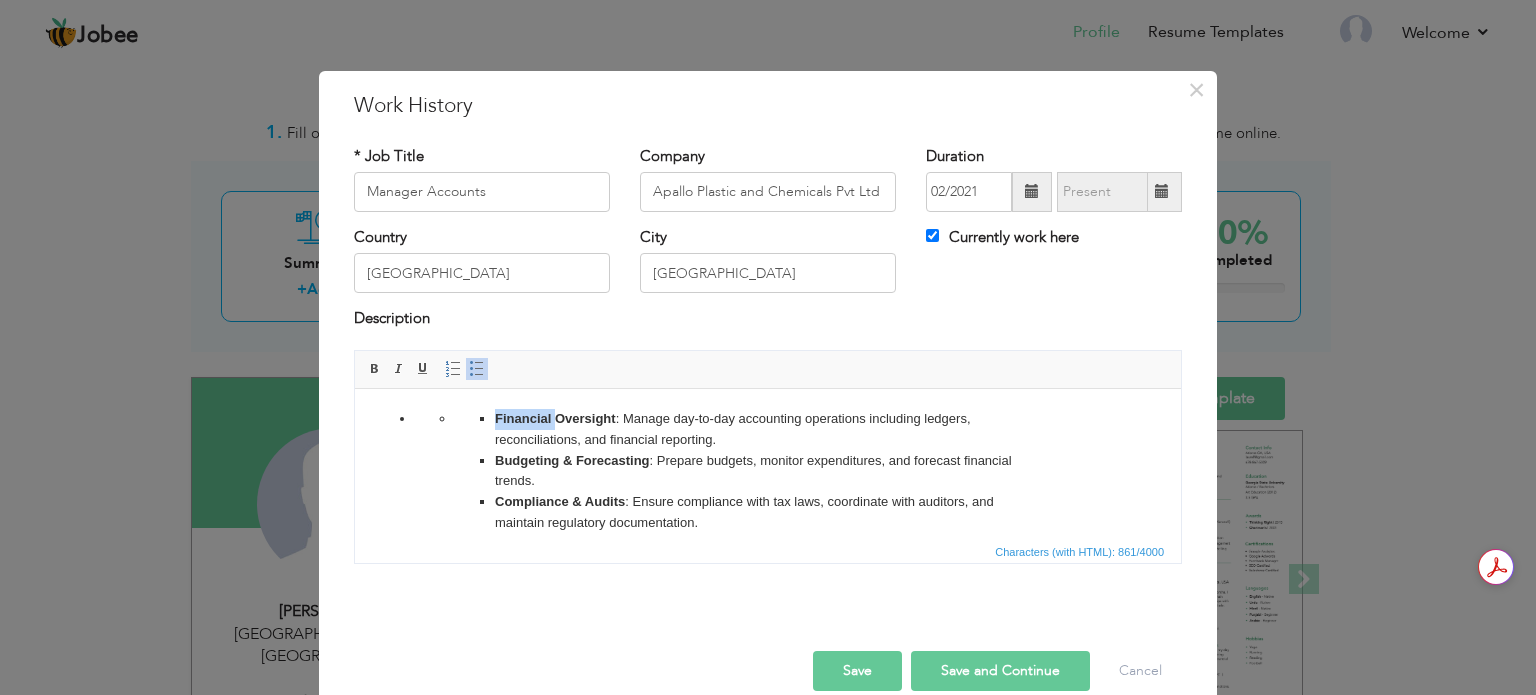 click on "Financial Oversight : Manage day-to-day accounting operations including ledgers, reconciliations, and financial reporting. Budgeting & Forecasting : Prepare budgets, monitor expenditures, and forecast financial trends. Compliance & Audits : Ensure compliance with tax laws, coordinate with auditors, and maintain regulatory documentation. Team Supervision : Lead and train junior accountants and finance staff. ERP & Software Use : Operate accounting software like QuickBooks, SAP, or ERP systems. Cash Flow Management : Monitor receivables/payables and optimize working capital." at bounding box center (768, 501) 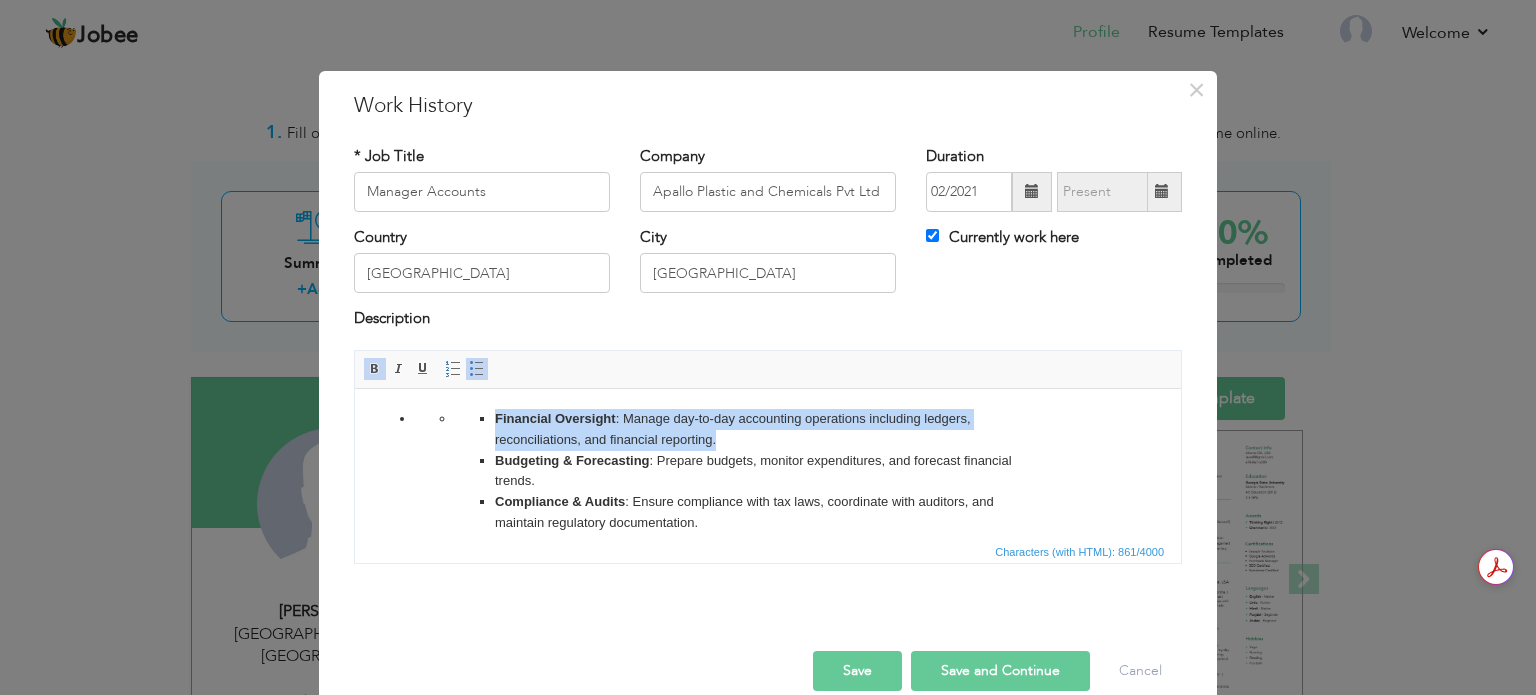 click on "Financial Oversight : Manage day-to-day accounting operations including ledgers, reconciliations, and financial reporting. Budgeting & Forecasting : Prepare budgets, monitor expenditures, and forecast financial trends. Compliance & Audits : Ensure compliance with tax laws, coordinate with auditors, and maintain regulatory documentation. Team Supervision : Lead and train junior accountants and finance staff. ERP & Software Use : Operate accounting software like QuickBooks, SAP, or ERP systems. Cash Flow Management : Monitor receivables/payables and optimize working capital." at bounding box center (768, 501) 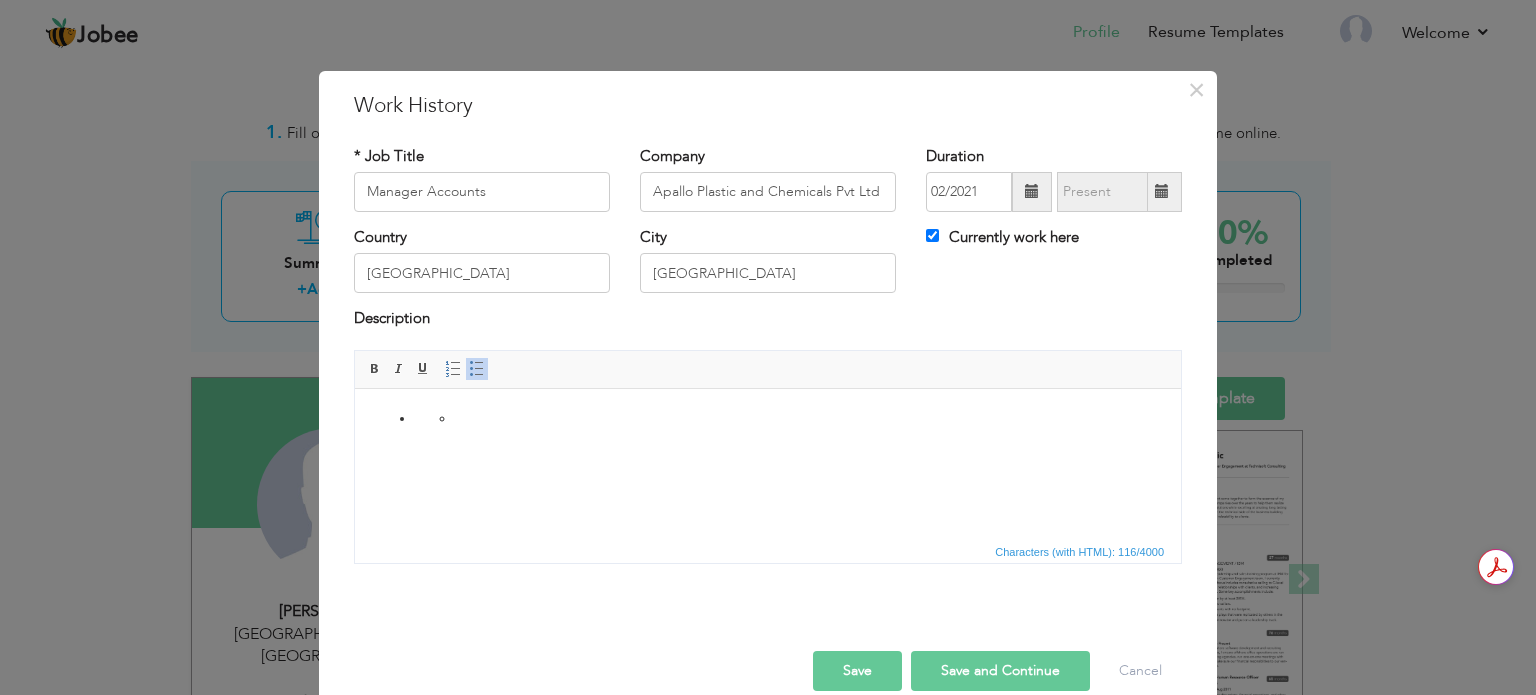 type 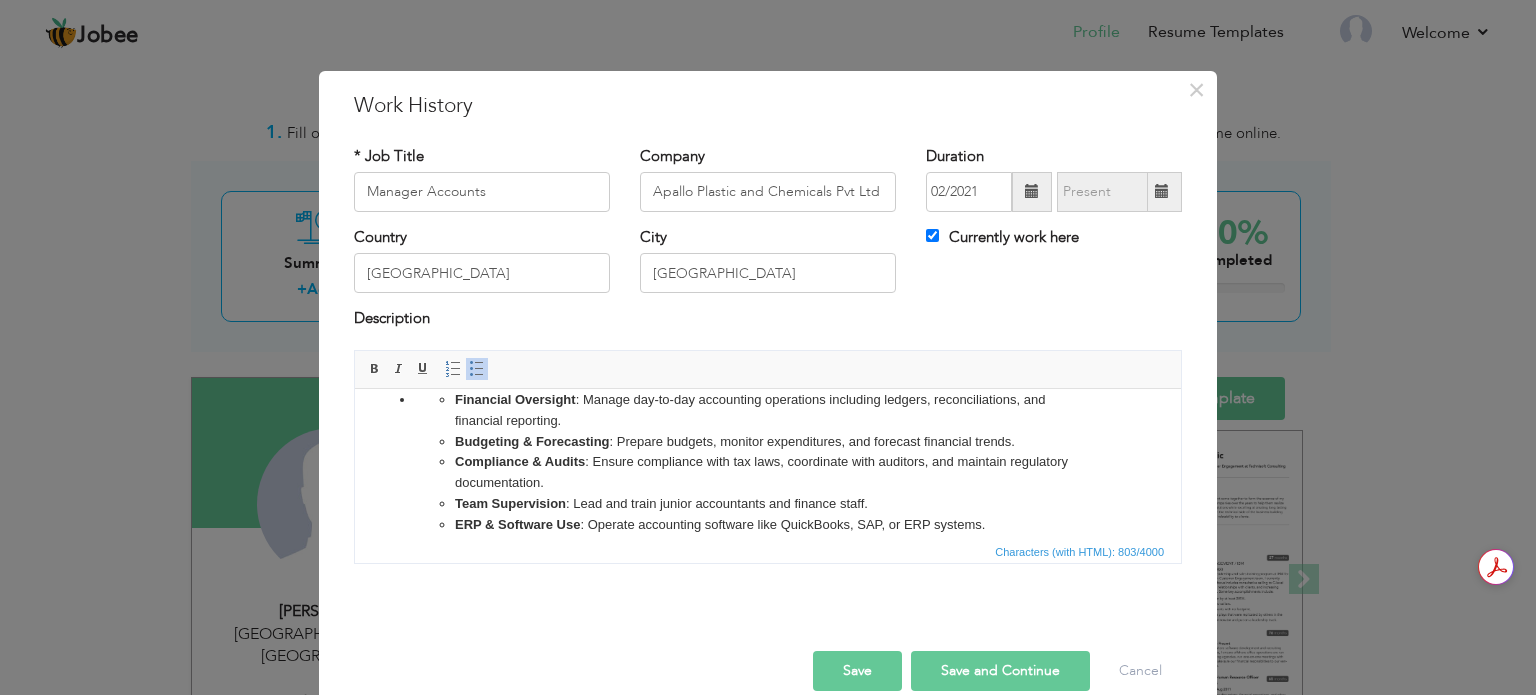 scroll, scrollTop: 0, scrollLeft: 0, axis: both 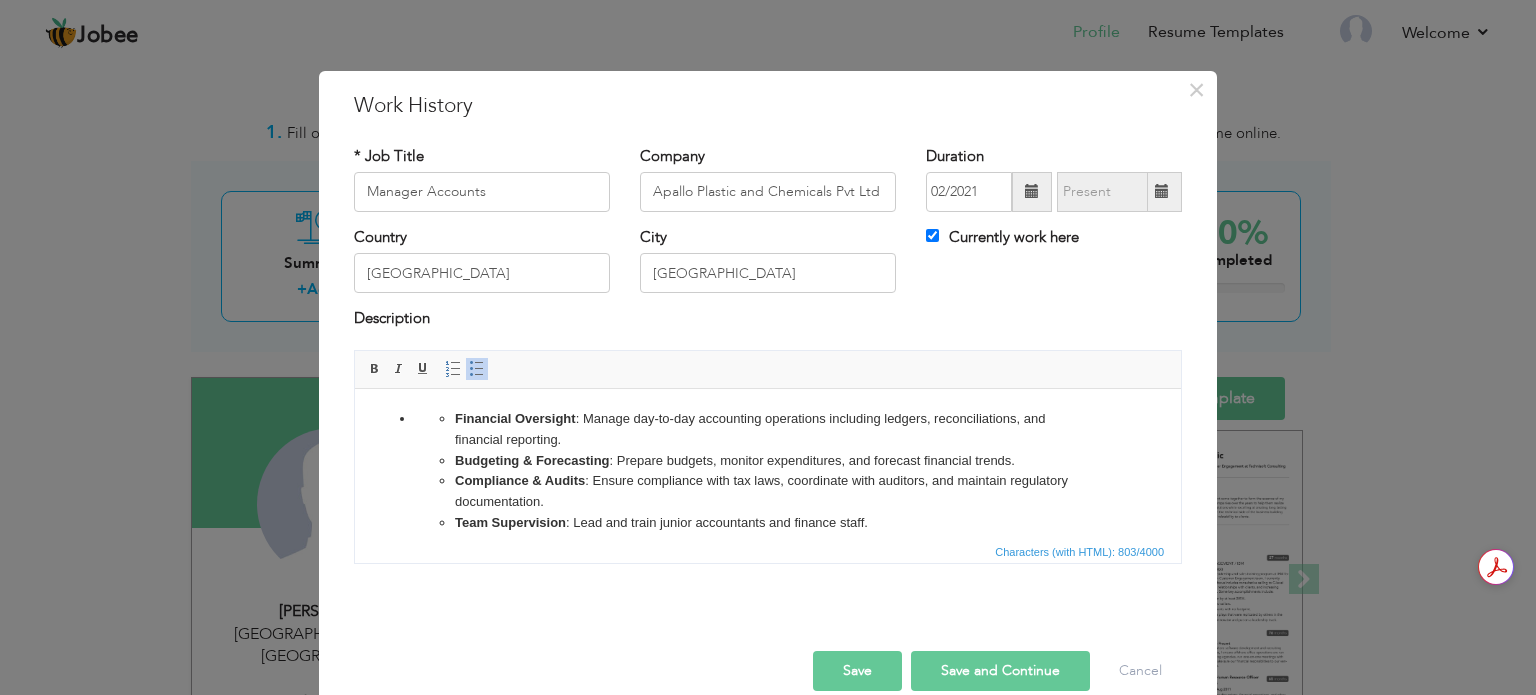 click on "Financial Oversight : Manage day-to-day accounting operations including ledgers, reconciliations, and financial reporting. Budgeting & Forecasting : Prepare budgets, monitor expenditures, and forecast financial trends. Compliance & Audits : Ensure compliance with tax laws, coordinate with auditors, and maintain regulatory documentation. Team Supervision : Lead and train junior accountants and finance staff. ERP & Software Use : Operate accounting software like QuickBooks, SAP, or ERP systems. Cash Flow Management : Monitor receivables/payables and optimize working capital." at bounding box center [768, 491] 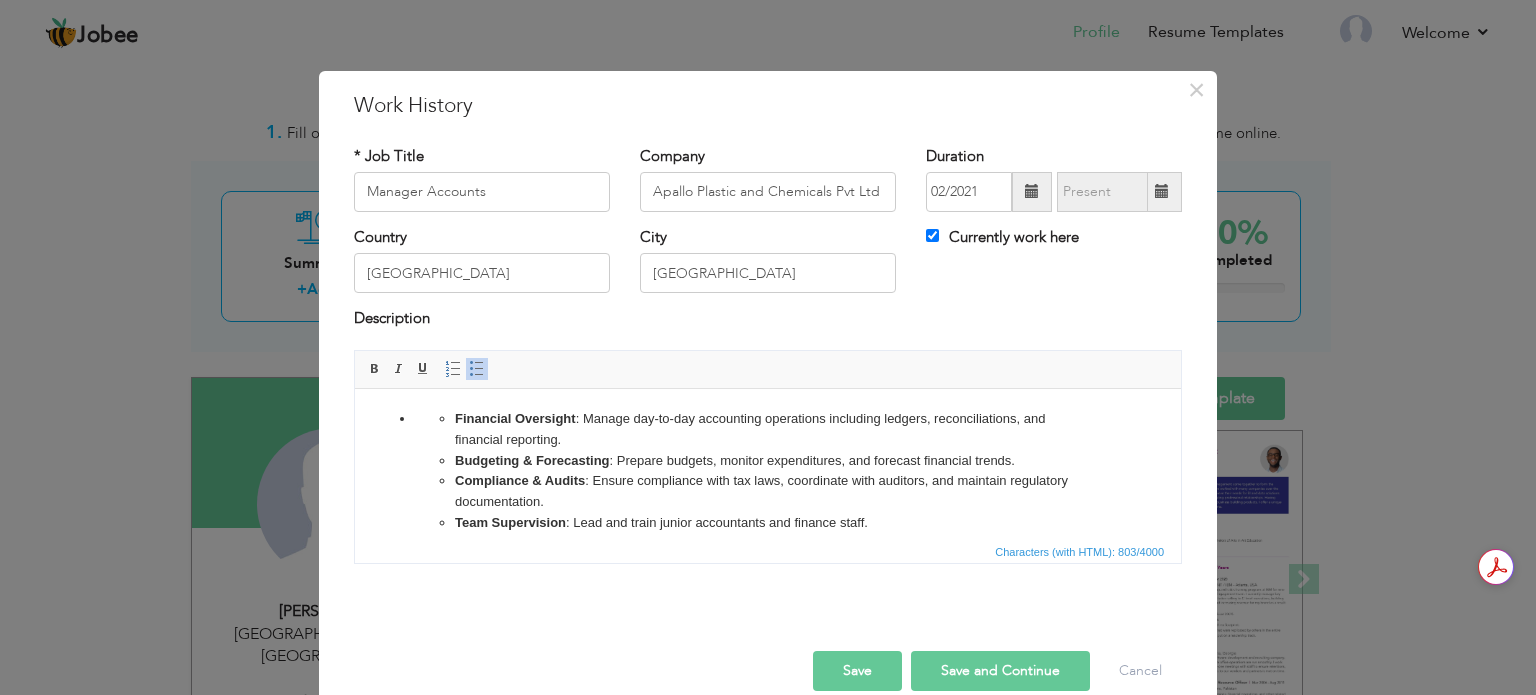 scroll, scrollTop: 56, scrollLeft: 0, axis: vertical 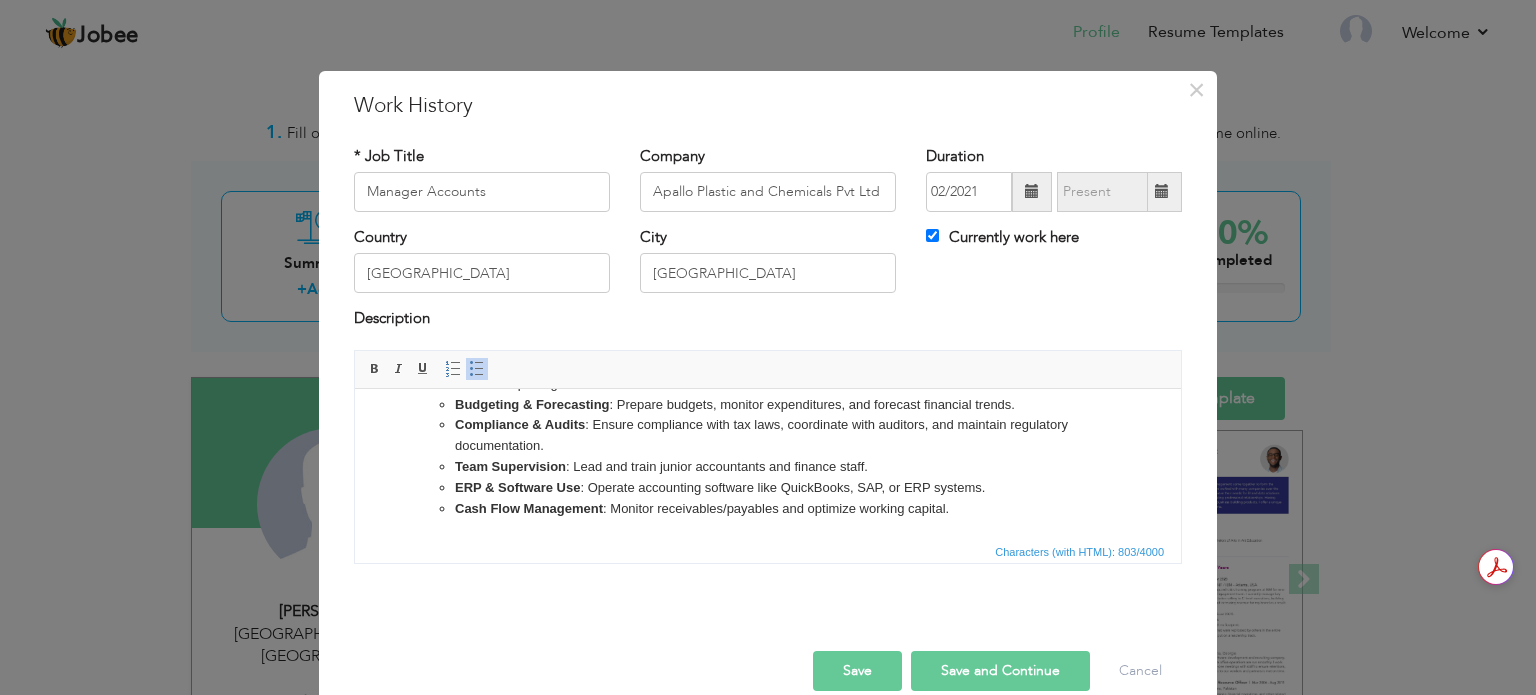 click on "ERP & Software Use : Operate accounting software like QuickBooks, SAP, or ERP systems." at bounding box center [768, 487] 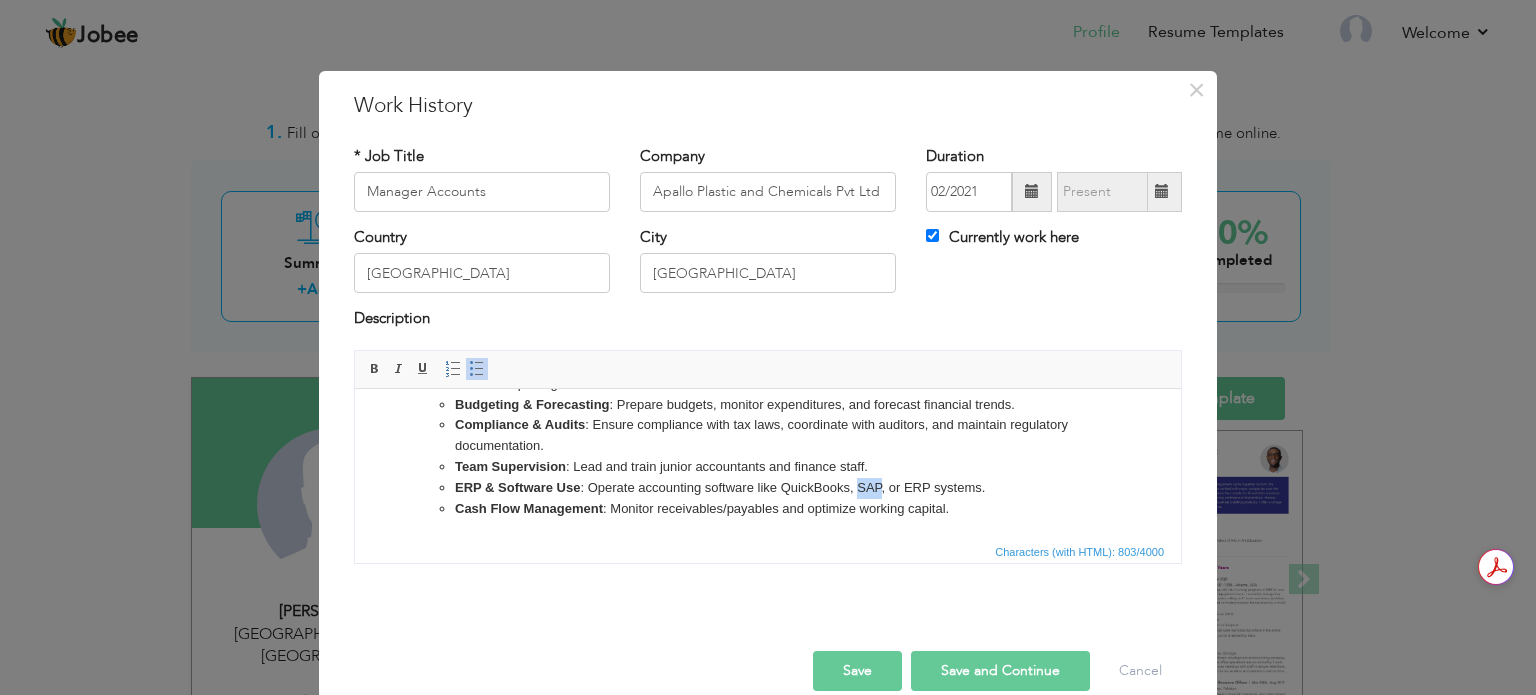 click on "ERP & Software Use : Operate accounting software like QuickBooks, SAP, or ERP systems." at bounding box center [768, 487] 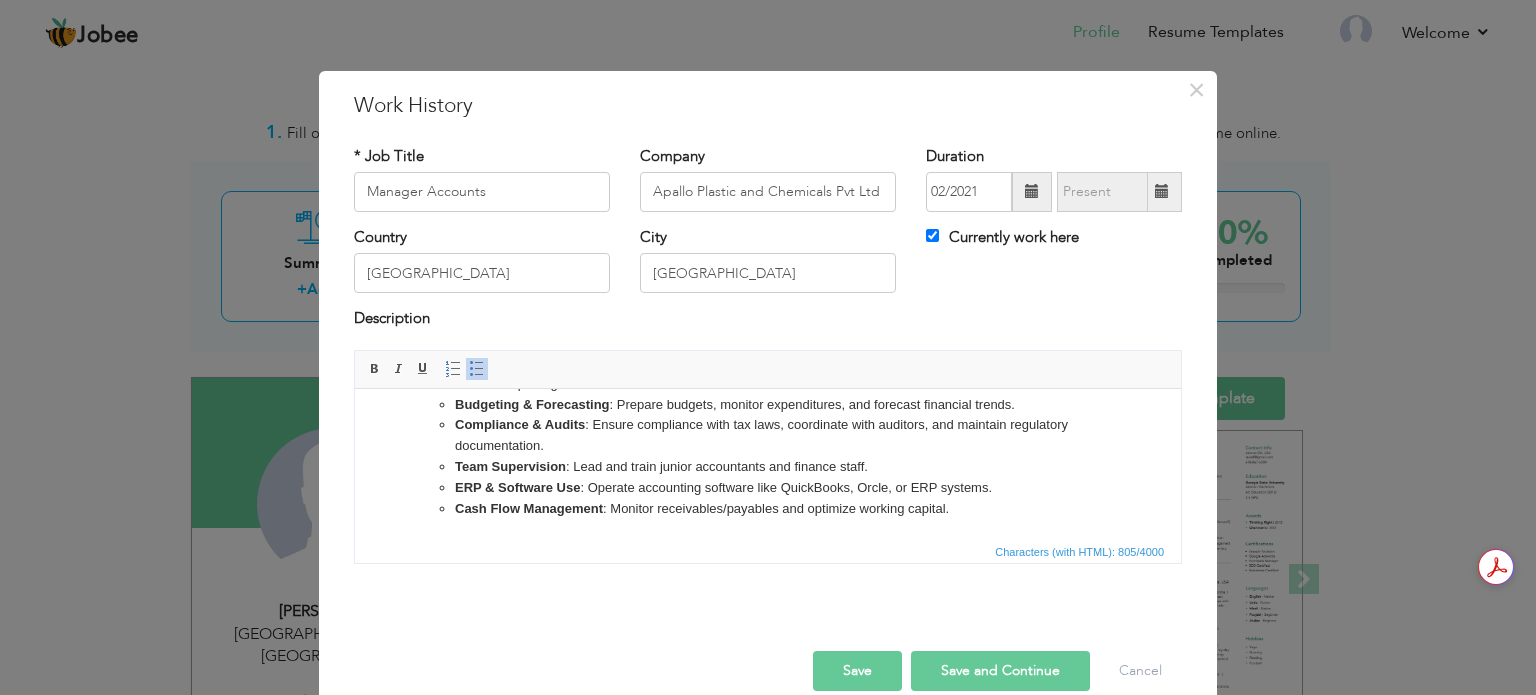 click on "Cash Flow Management : Monitor receivables/payables and optimize working capital." at bounding box center [768, 508] 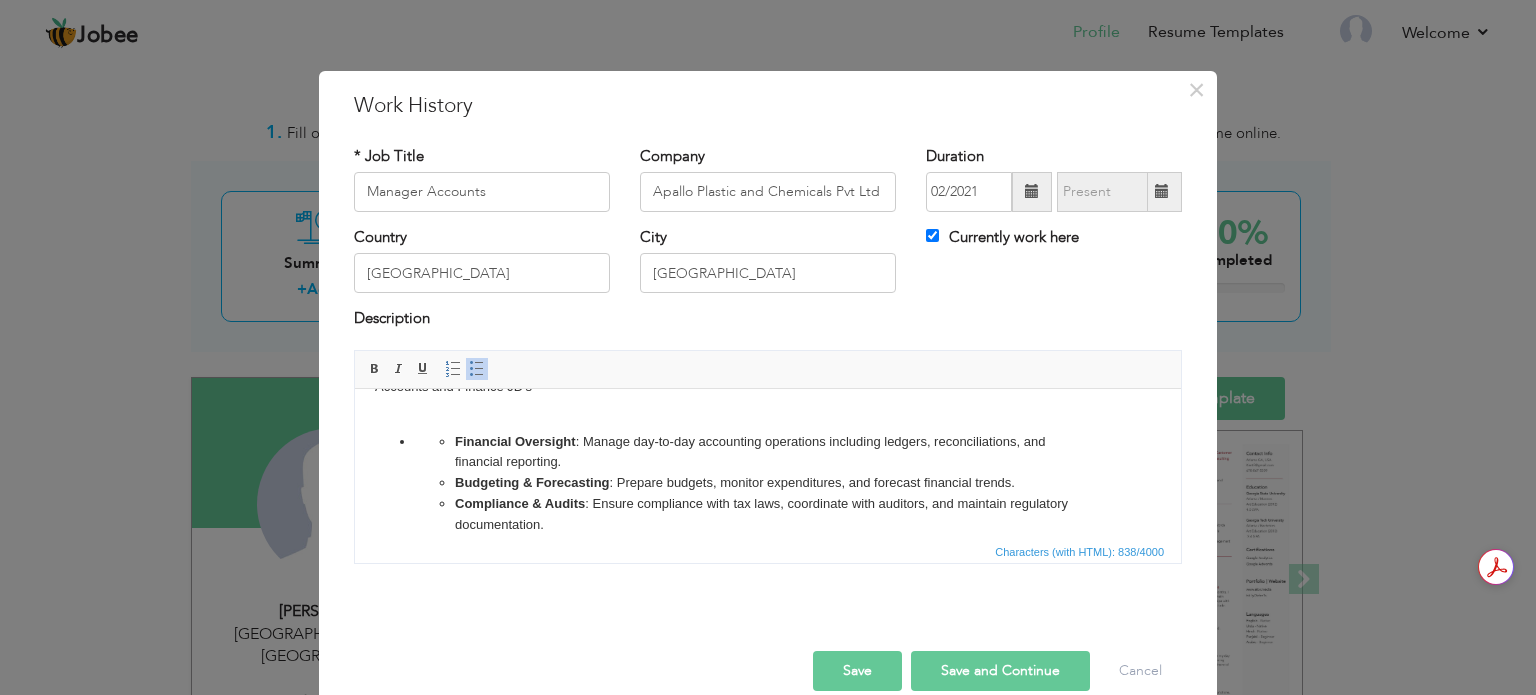 scroll, scrollTop: 0, scrollLeft: 0, axis: both 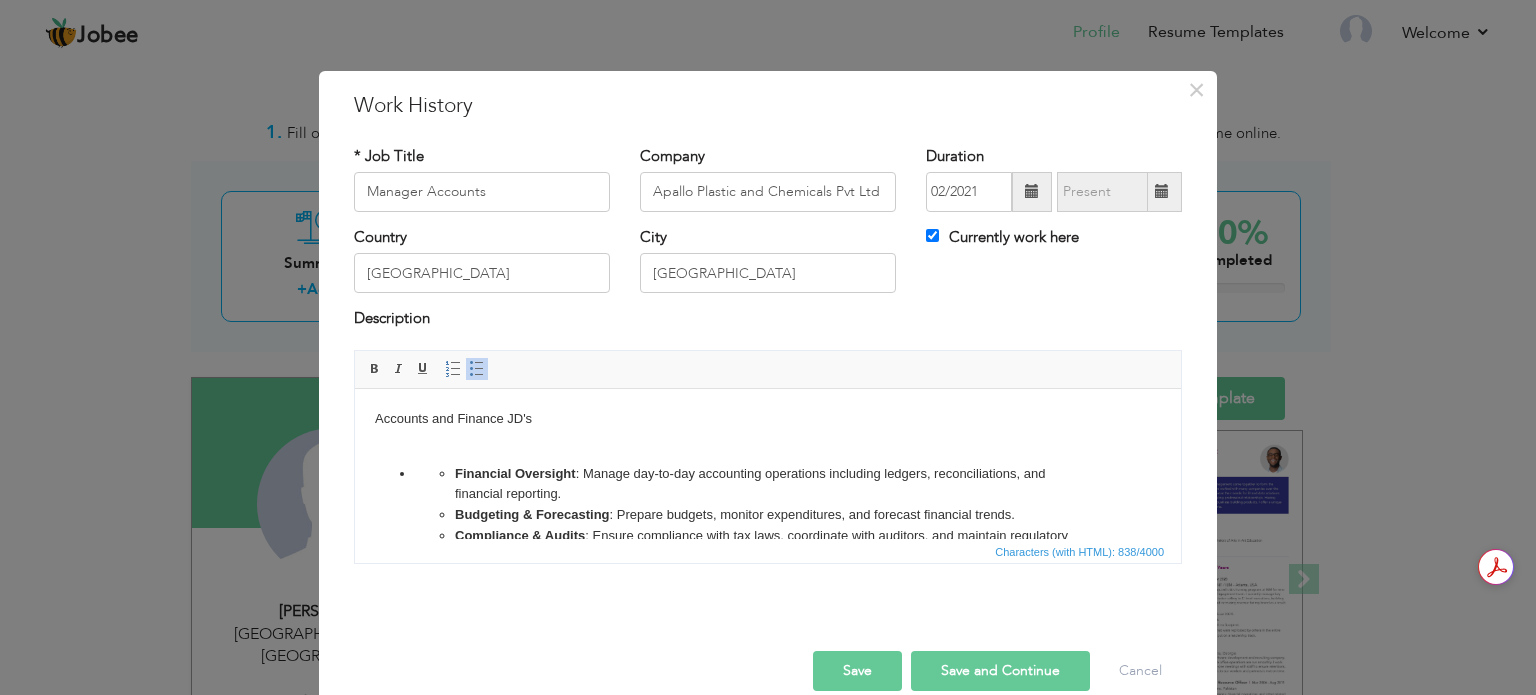 click on "Accounts and Finance JD's ​​​​​​​ Financial Oversight : Manage day-to-day accounting operations including ledgers, reconciliations, and financial reporting. Budgeting & Forecasting : Prepare budgets, monitor expenditures, and forecast financial trends. Compliance & Audits : Ensure compliance with tax laws, coordinate with auditors, and maintain regulatory documentation. Team Supervision : Lead and train junior accountants and finance staff. ERP & Software Use : Operate accounting software like QuickBooks, SAP, or ERP systems. Cash Flow Management : Monitor receivables/payables and optimize working capital." at bounding box center (768, 535) 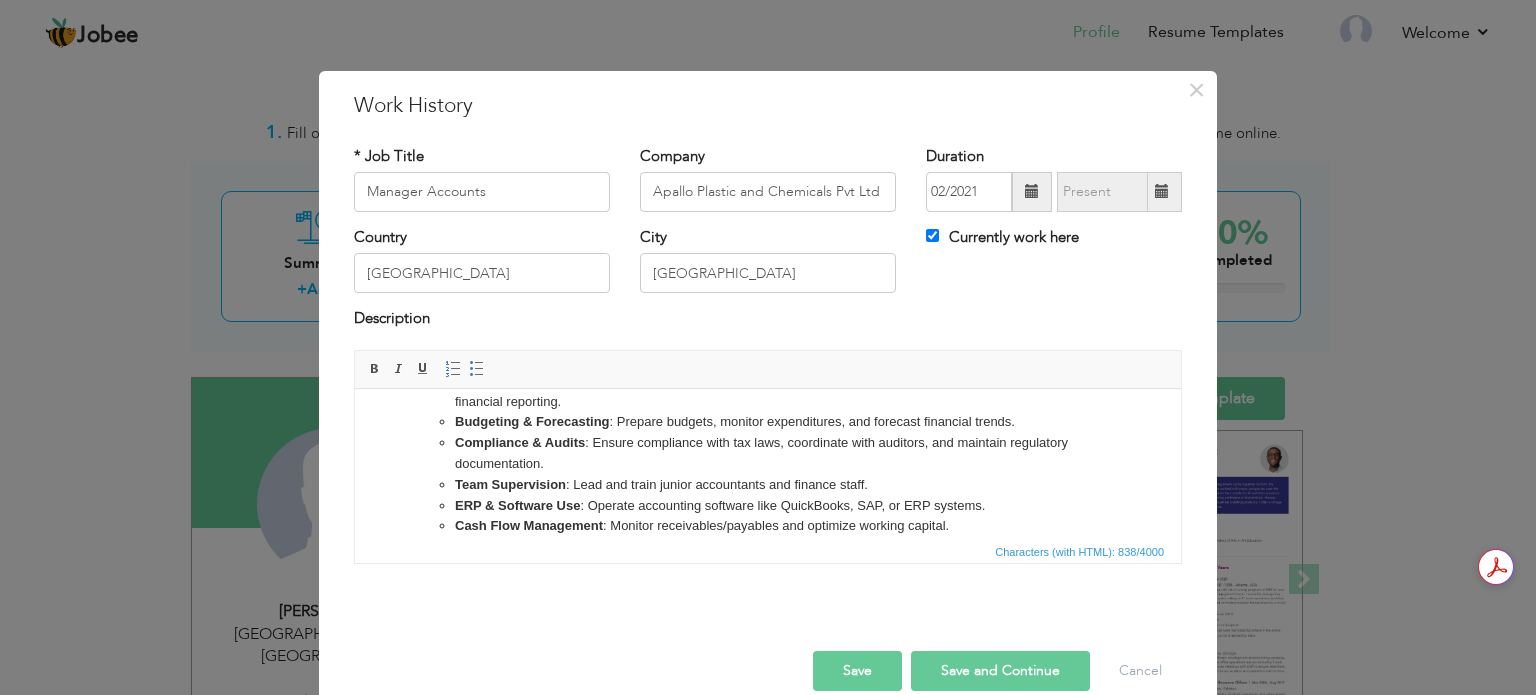 scroll, scrollTop: 124, scrollLeft: 0, axis: vertical 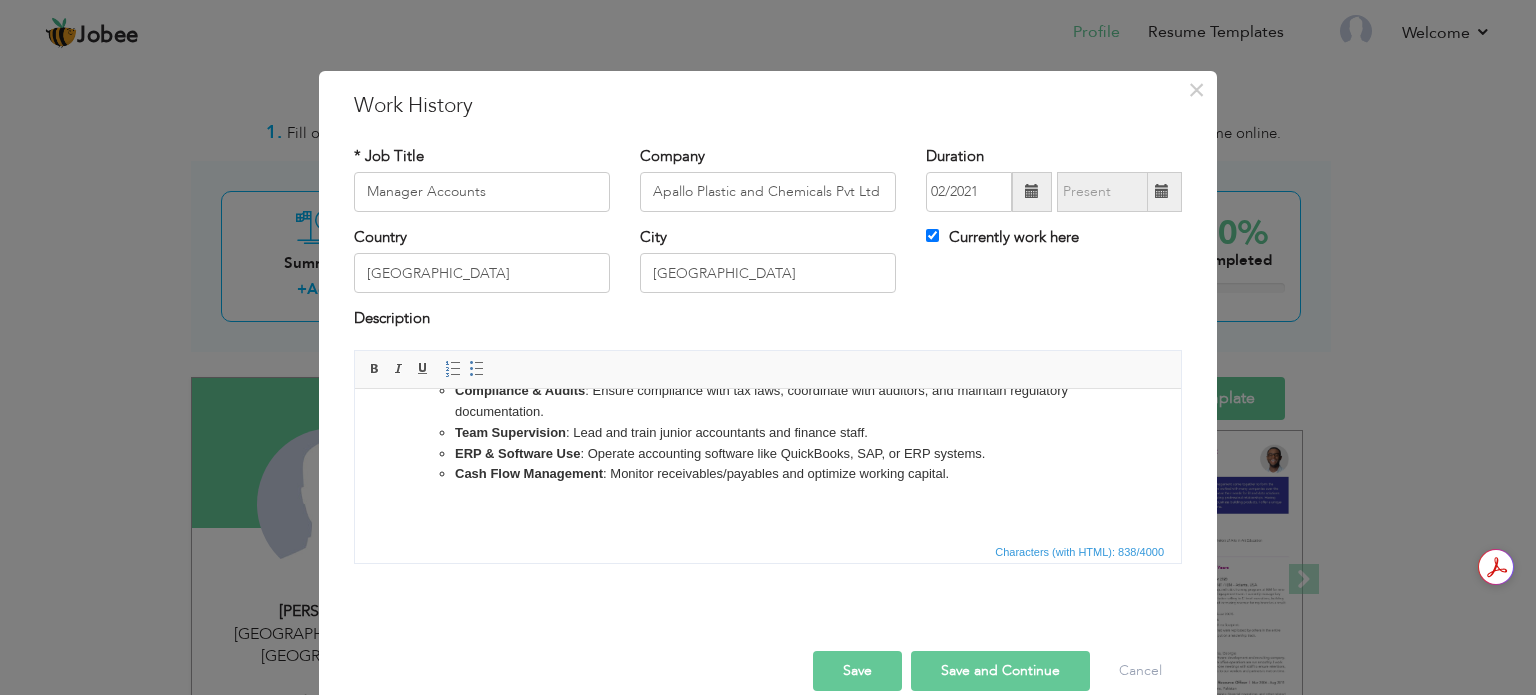 click on "Cash Flow Management : Monitor receivables/payables and optimize working capital." at bounding box center (768, 473) 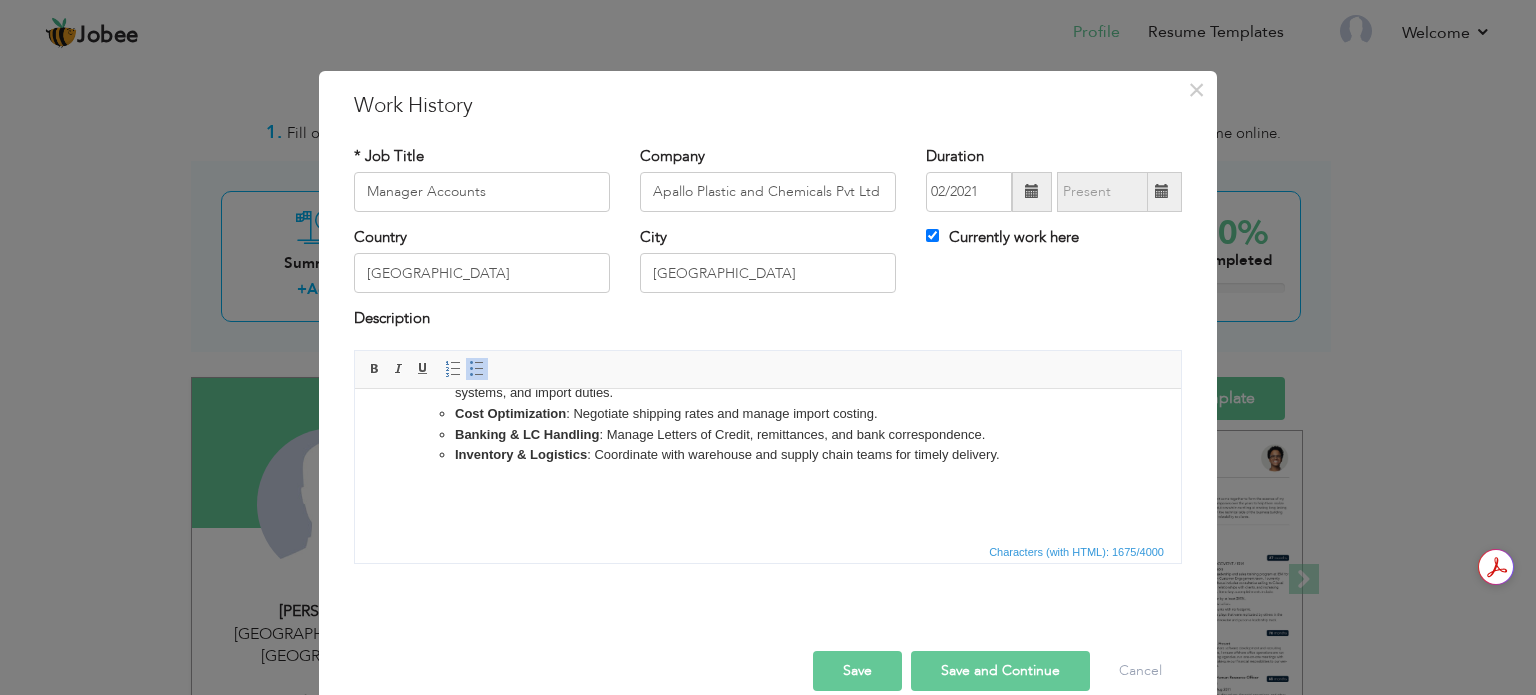 scroll, scrollTop: 378, scrollLeft: 0, axis: vertical 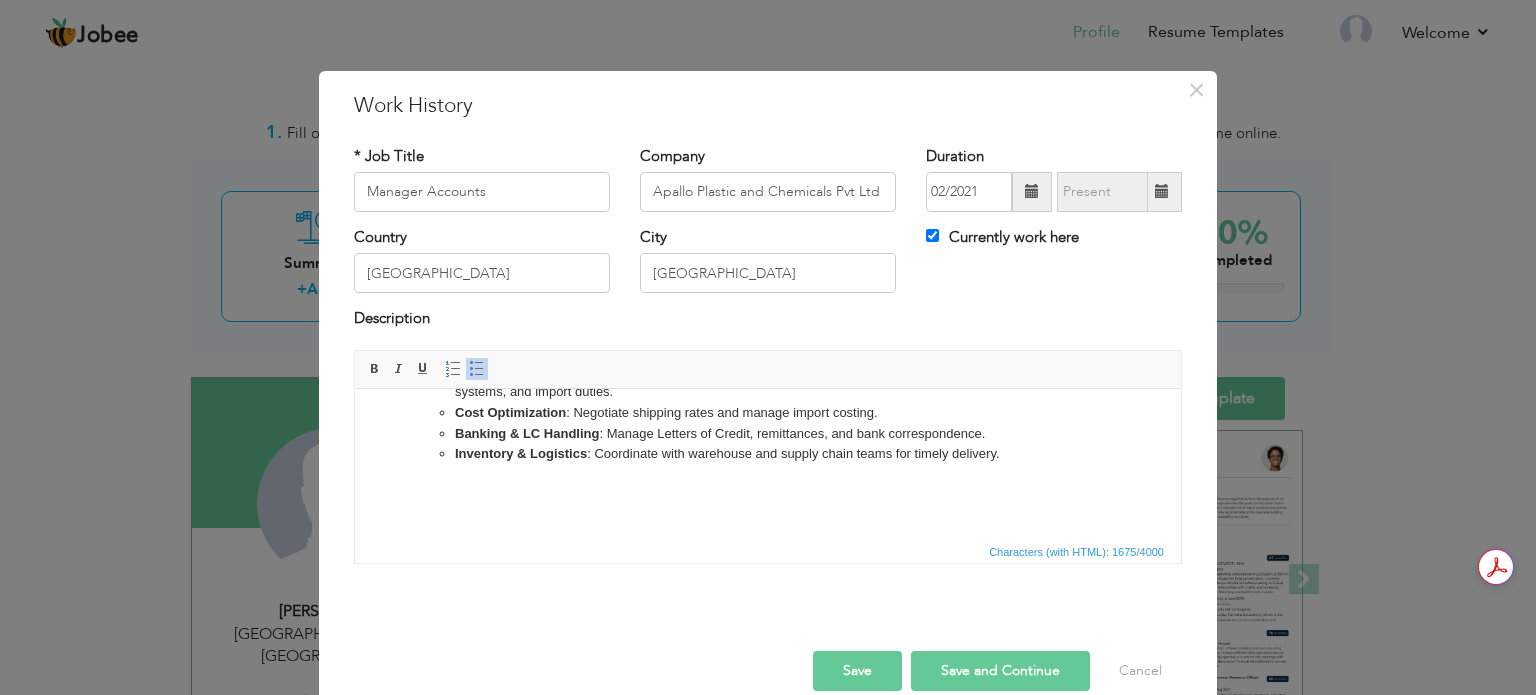 click on "Accounts and Finance JD's Financial Oversight : Manage day-to-day accounting operations including ledgers, reconciliations, and financial reporting. Budgeting & Forecasting : Prepare budgets, monitor expenditures, and forecast financial trends. Compliance & Audits : Ensure compliance with tax laws, coordinate with auditors, and maintain regulatory documentation. Team Supervision : Lead and train junior accountants and finance staff. ERP & Software Use : Operate accounting software like QuickBooks, SAP, or ERP systems. Cash Flow Management : Monitor receivables/payables and optimize working capital Import JD's Import Operations : Oversee import documentation, customs clearance, and coordination with freight forwarders. Vendor Coordination : Liaise with international suppliers to manage purchase orders and shipment schedules. Regulatory Compliance : Ensure adherence to Pakistan Customs regulations, PSW/WEBOC systems, and import duties. Cost Optimization : Negotiate shipping rates and manage import costing." at bounding box center (768, 274) 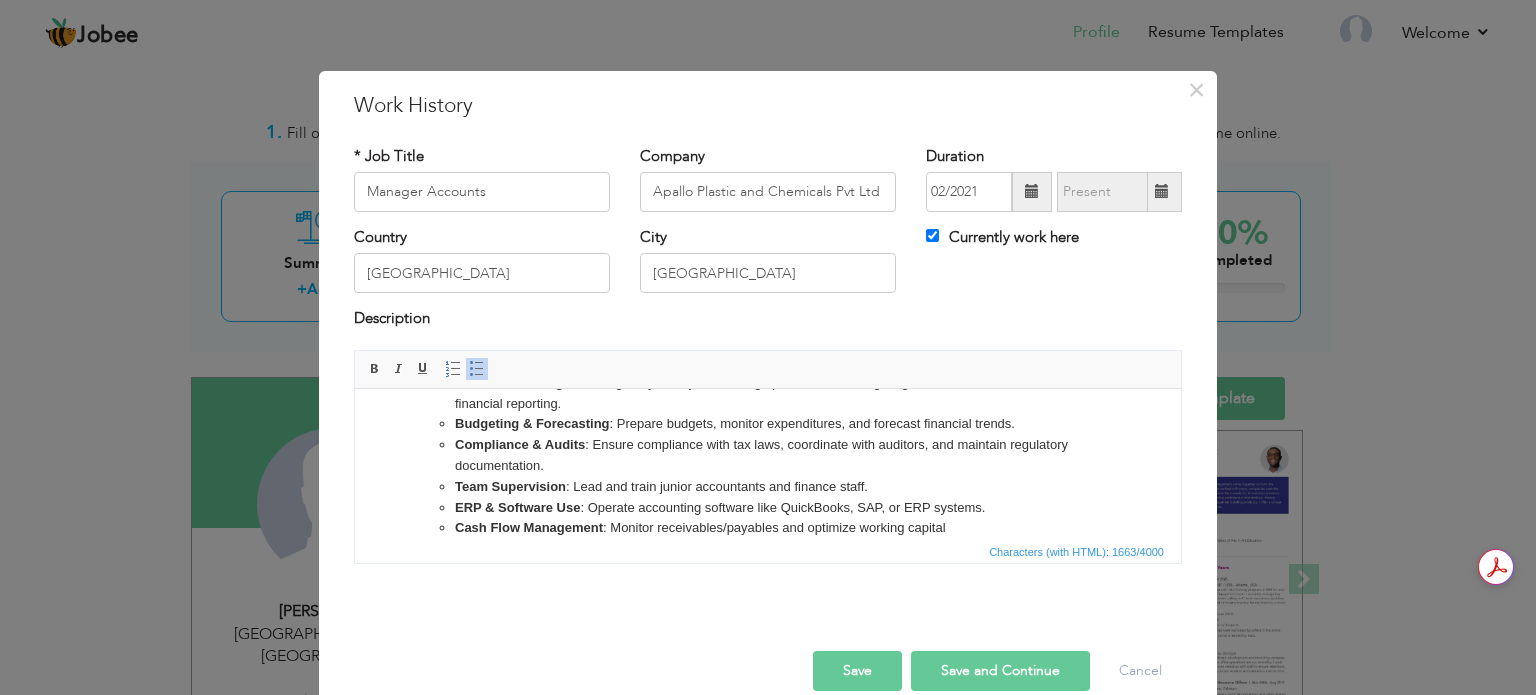 scroll, scrollTop: 100, scrollLeft: 0, axis: vertical 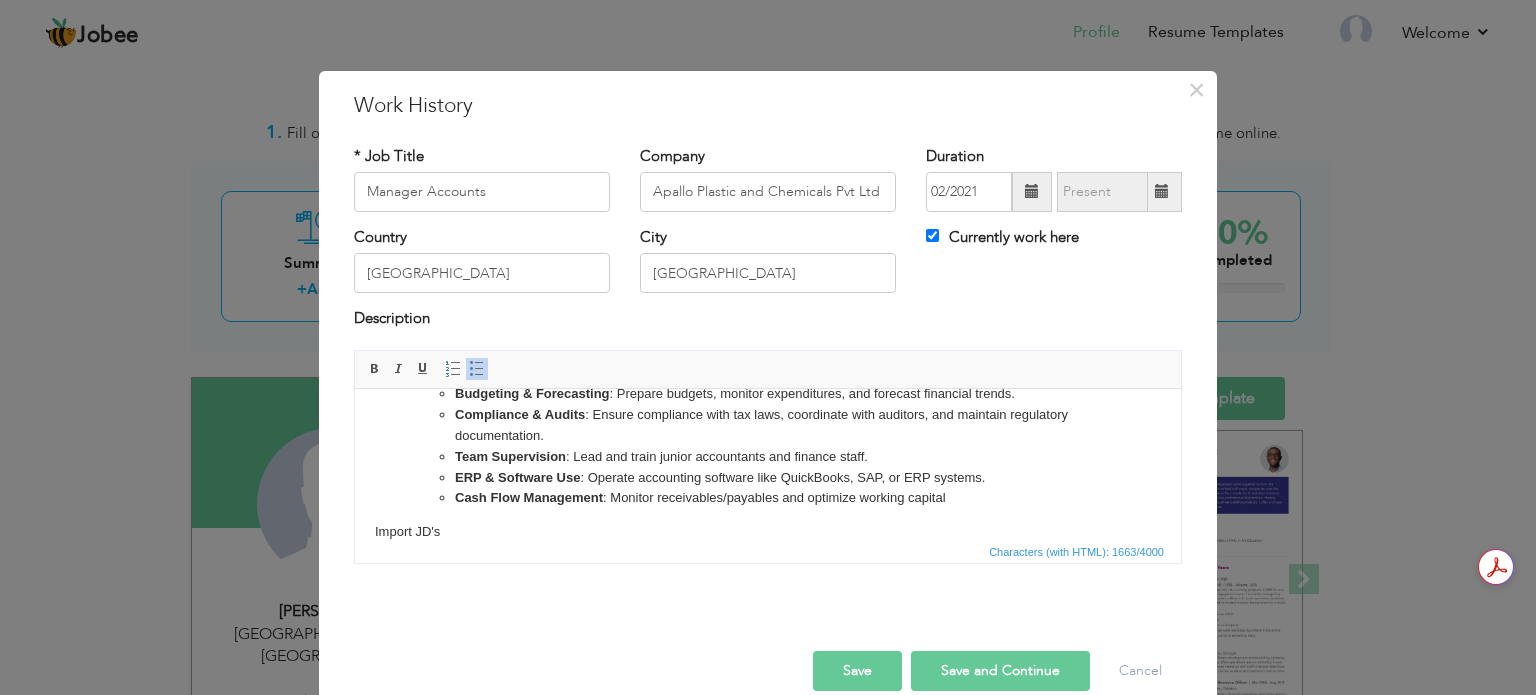click on "Save and Continue" at bounding box center [1000, 671] 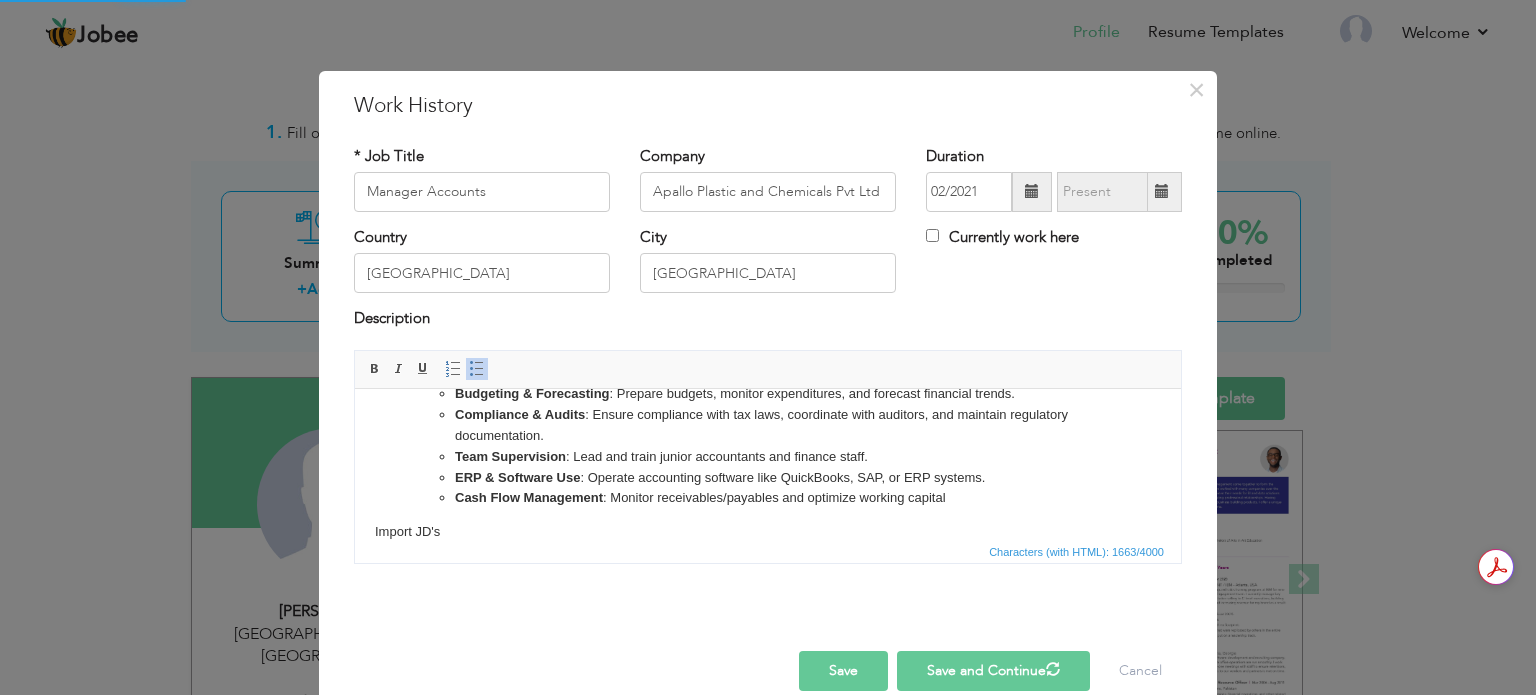 type 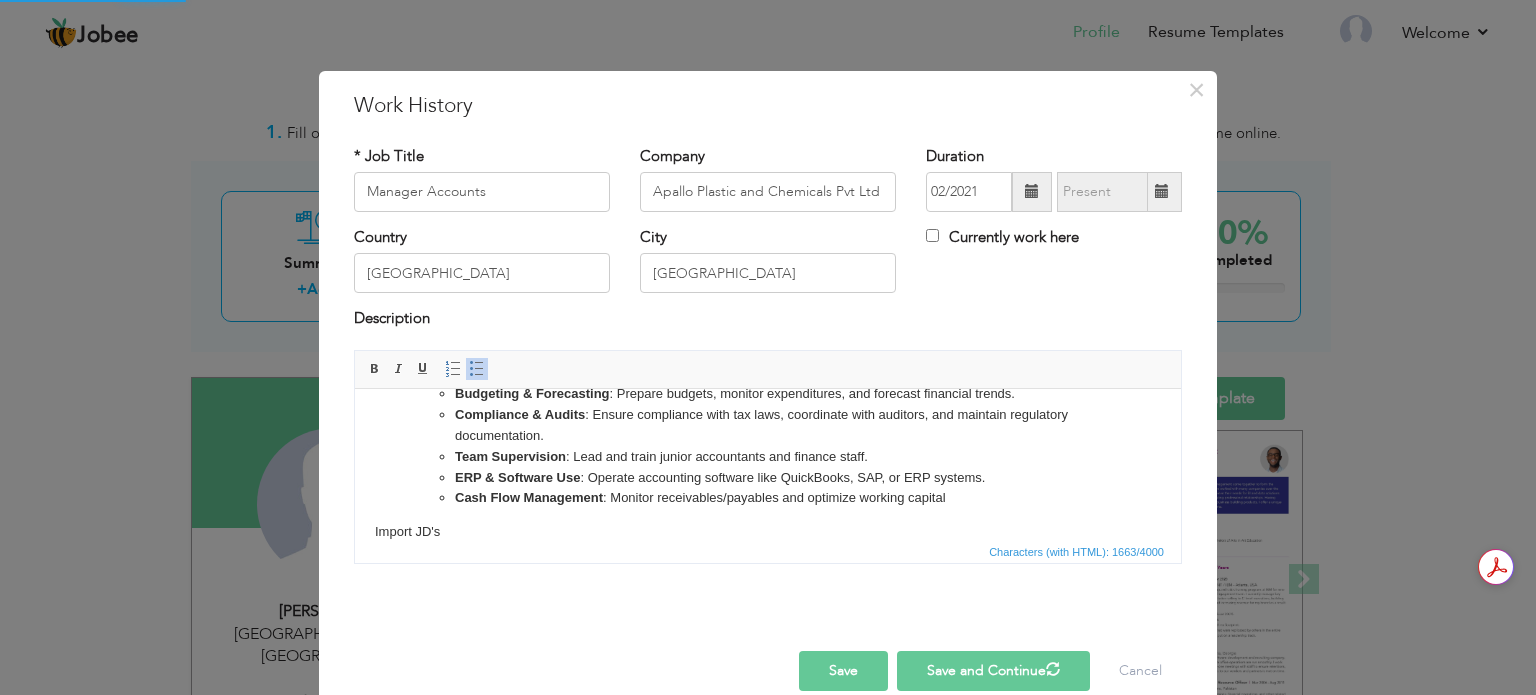 type 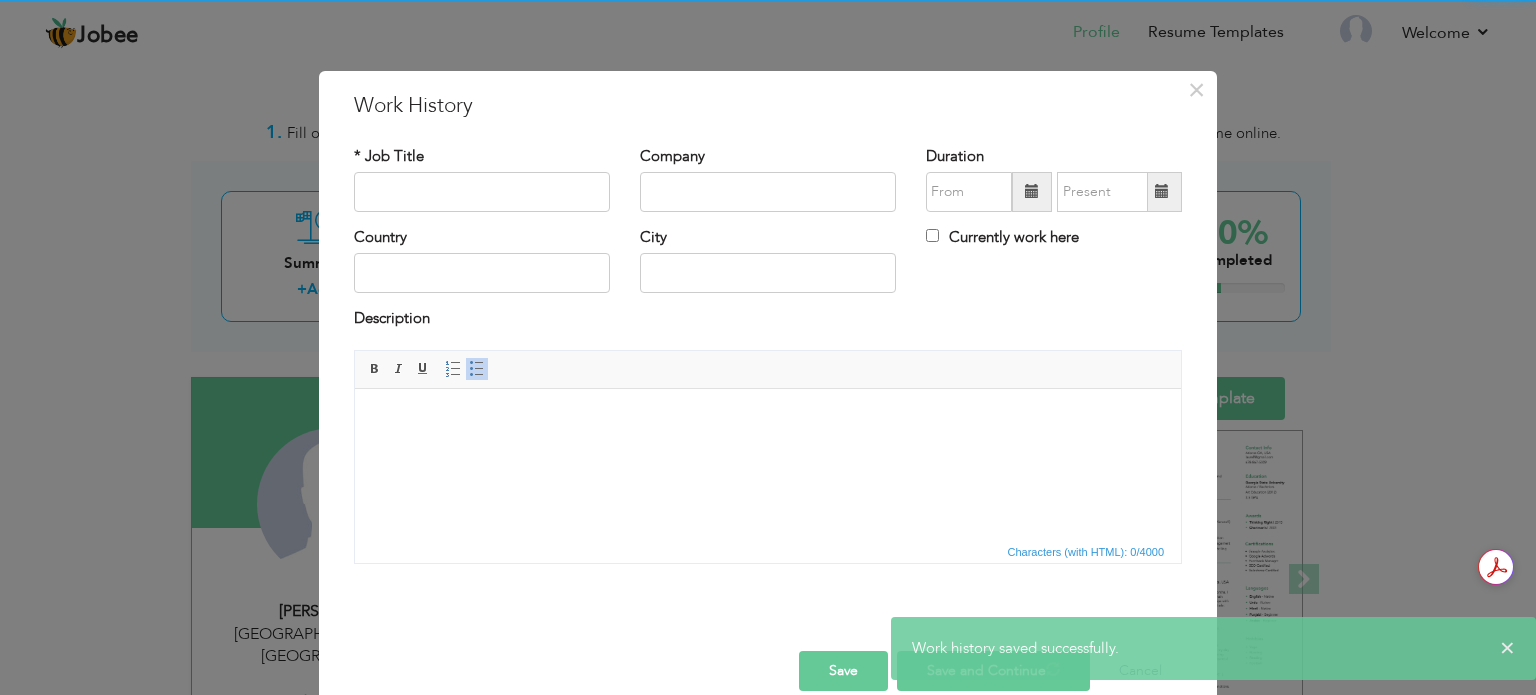 scroll, scrollTop: 0, scrollLeft: 0, axis: both 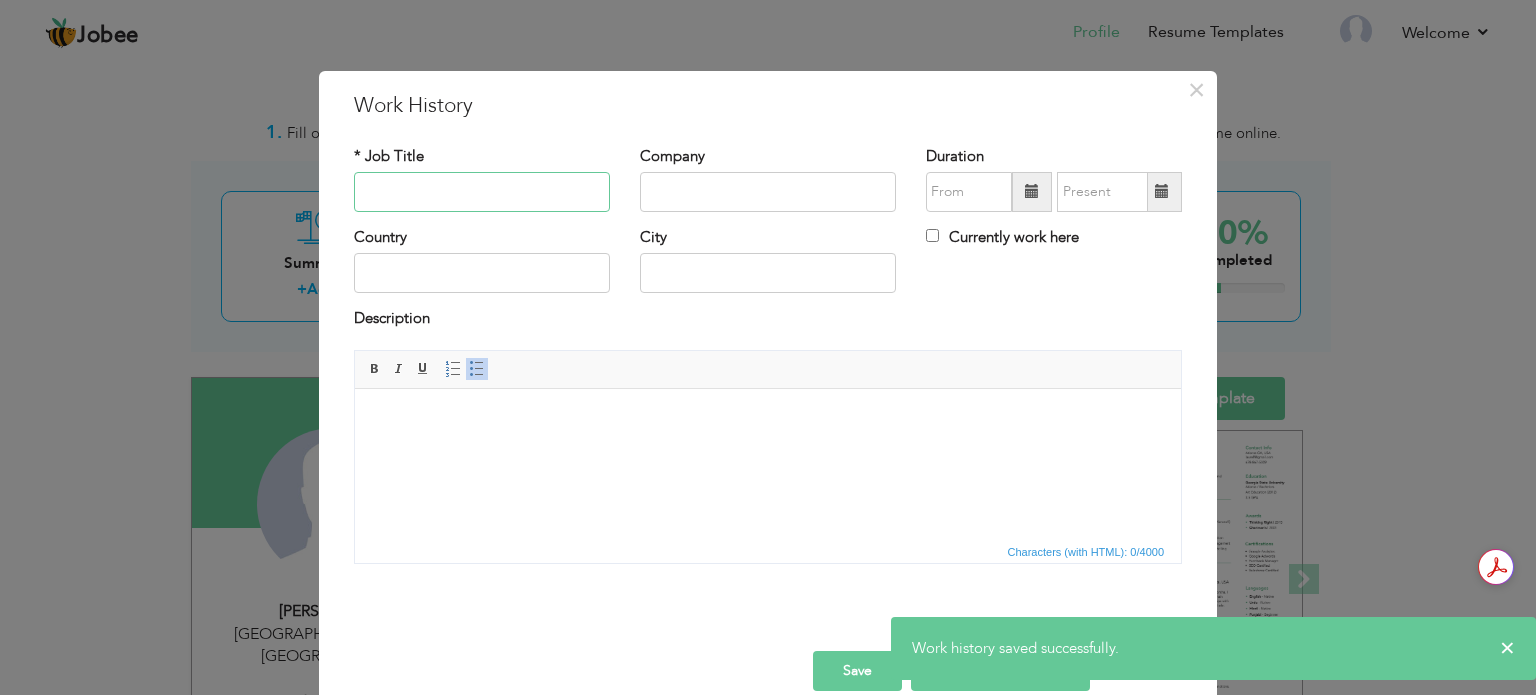 click at bounding box center (482, 192) 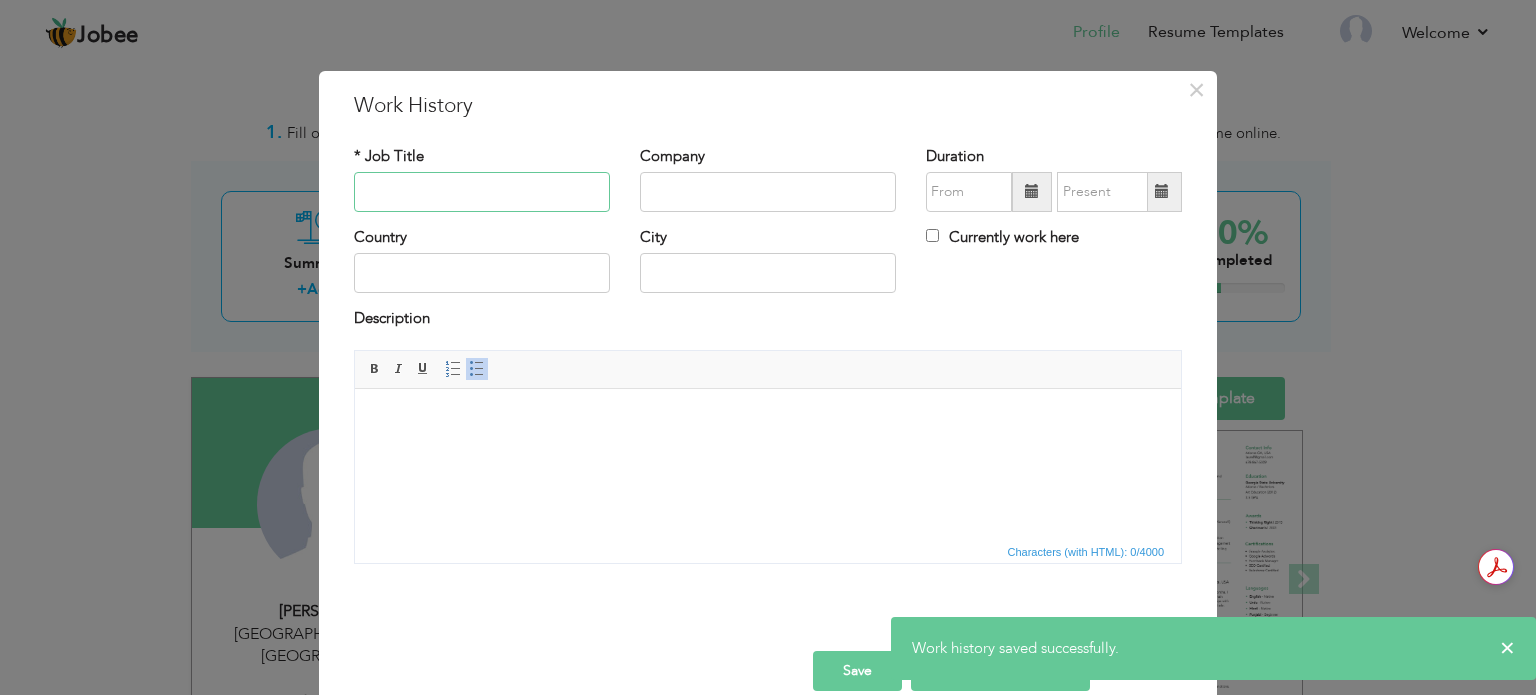 type on "M" 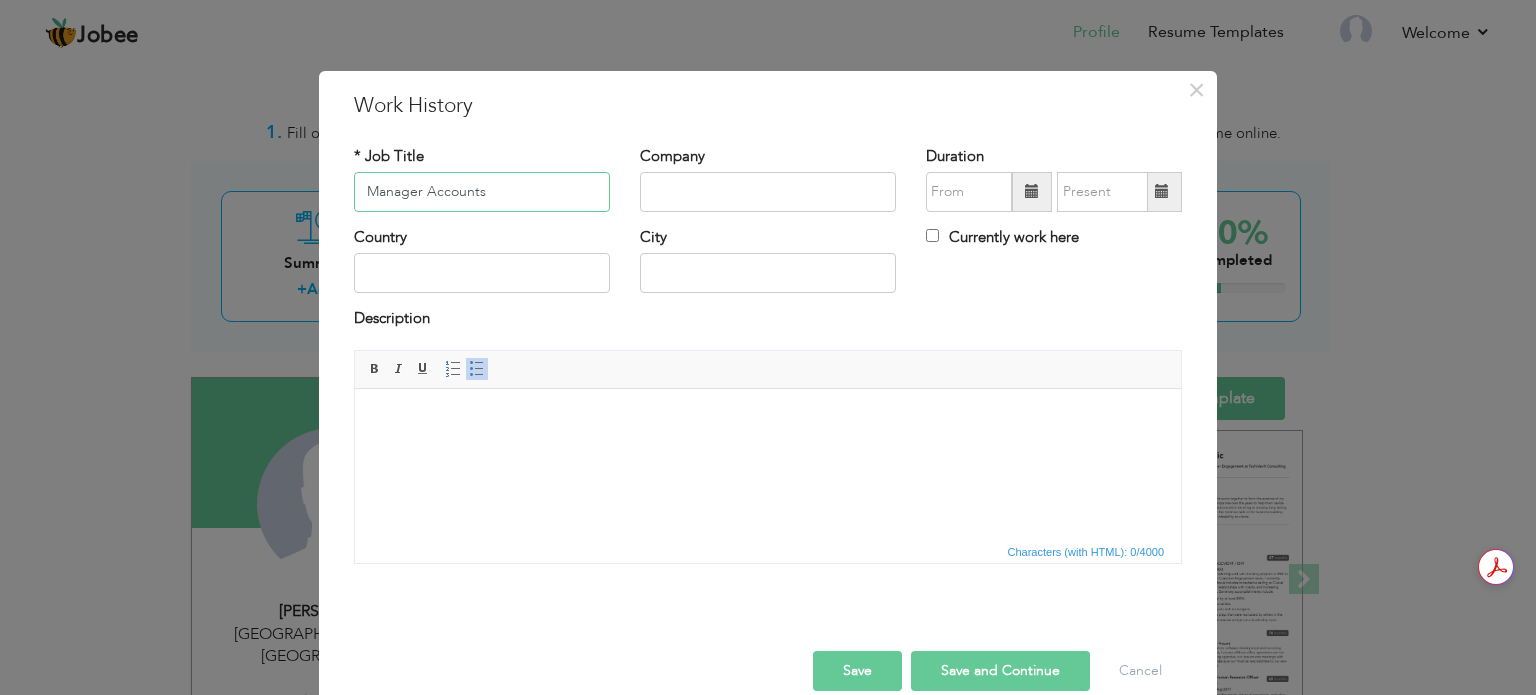 type on "Manager Accounts" 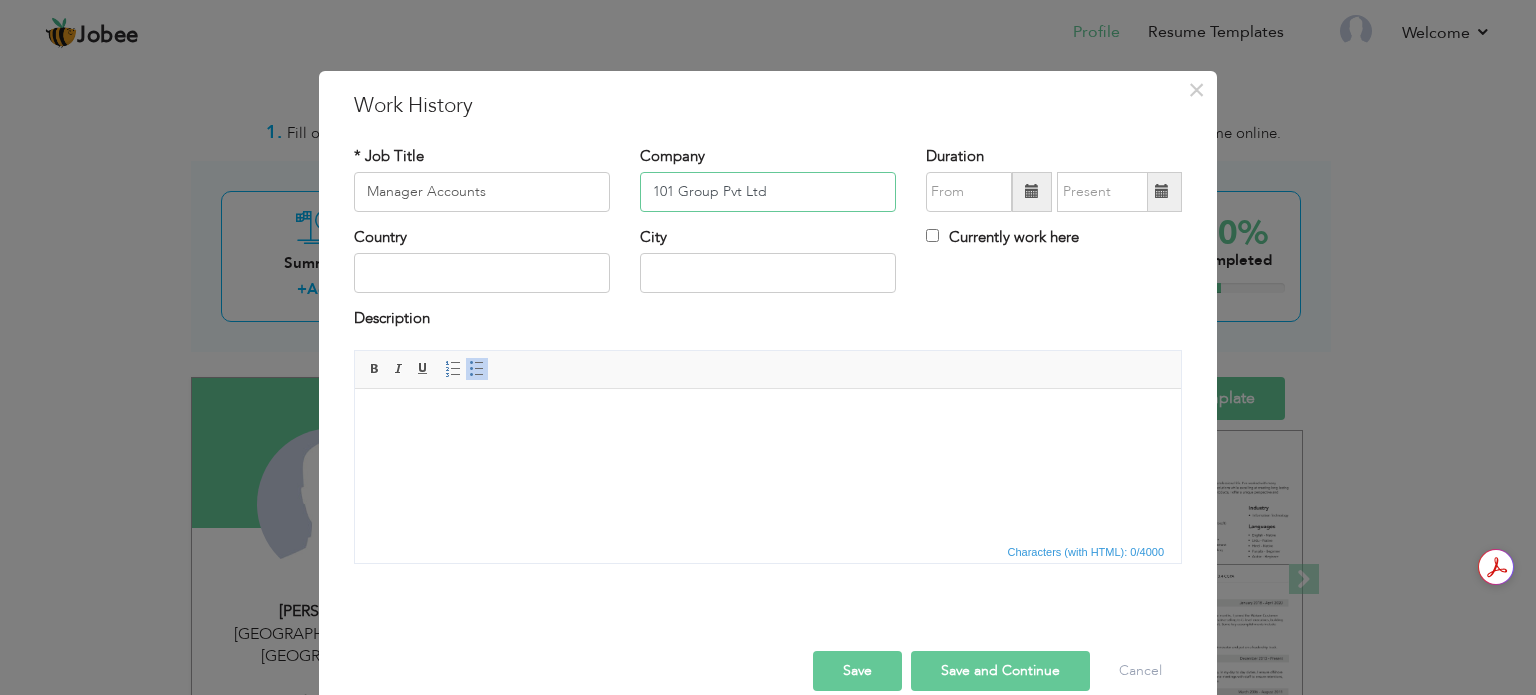 type on "101 Group Pvt Ltd" 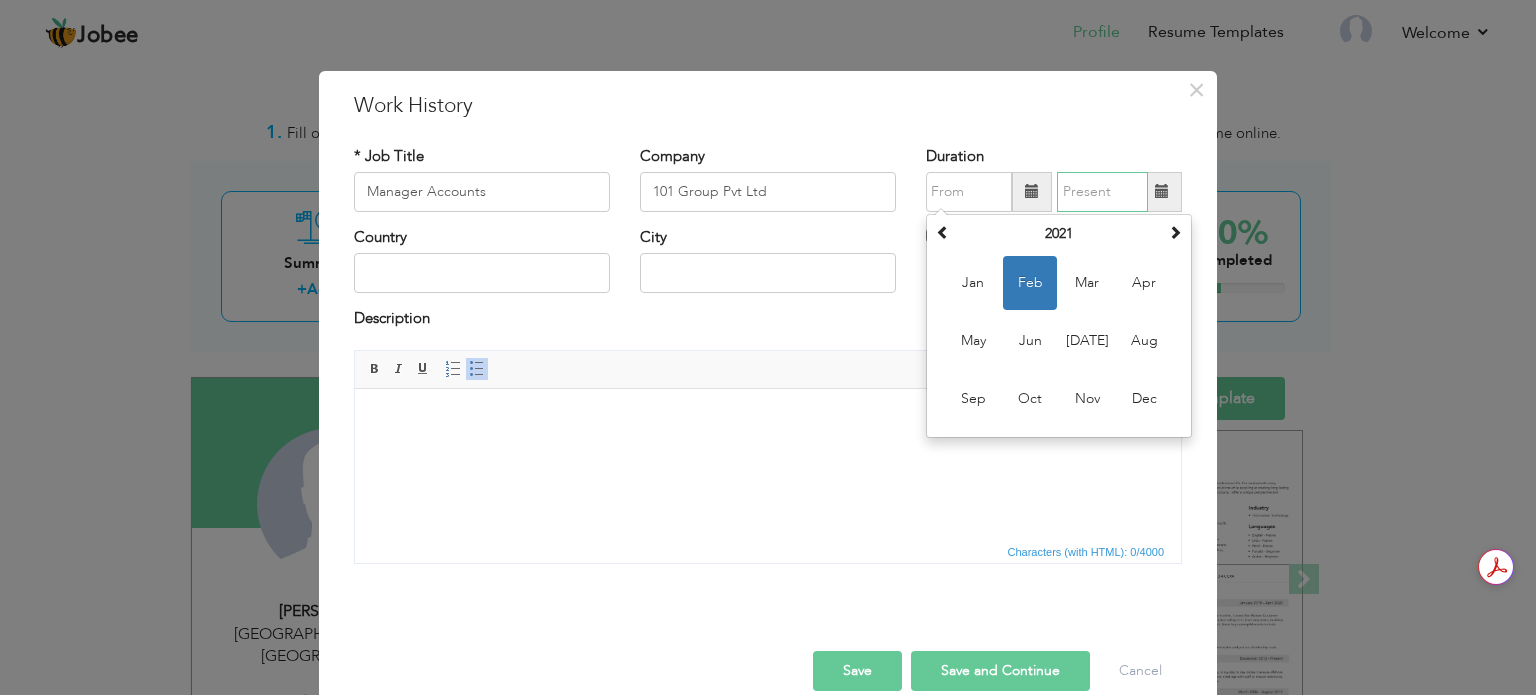 click at bounding box center (1102, 192) 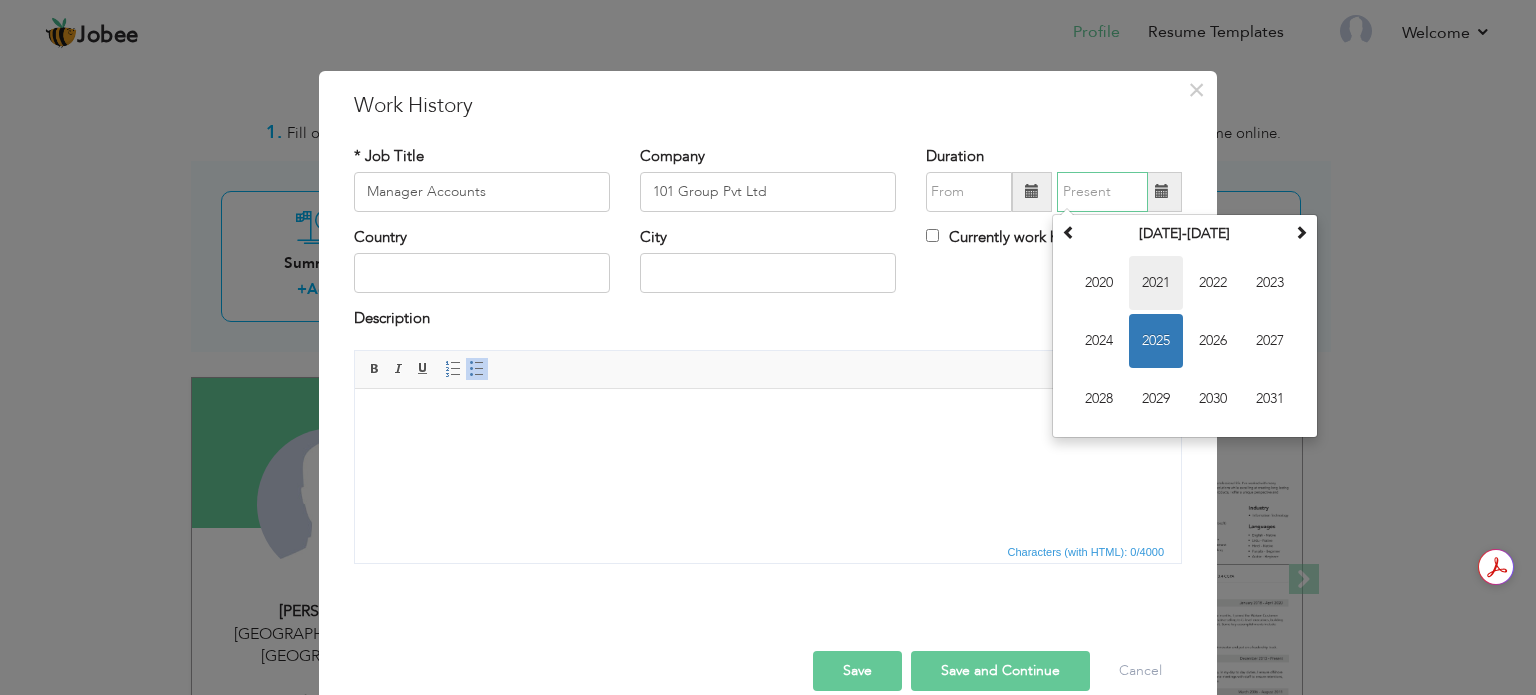 click on "2021" at bounding box center [1156, 283] 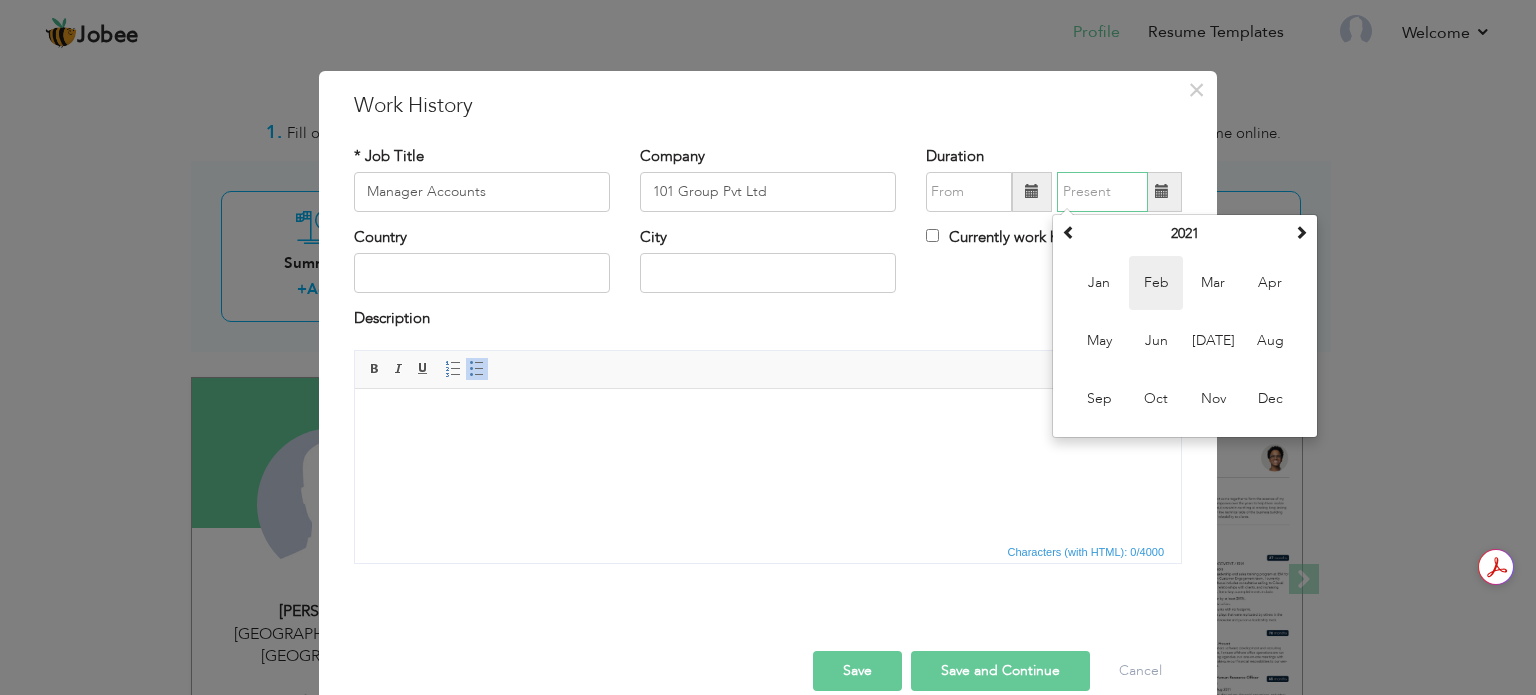 click on "Feb" at bounding box center [1156, 283] 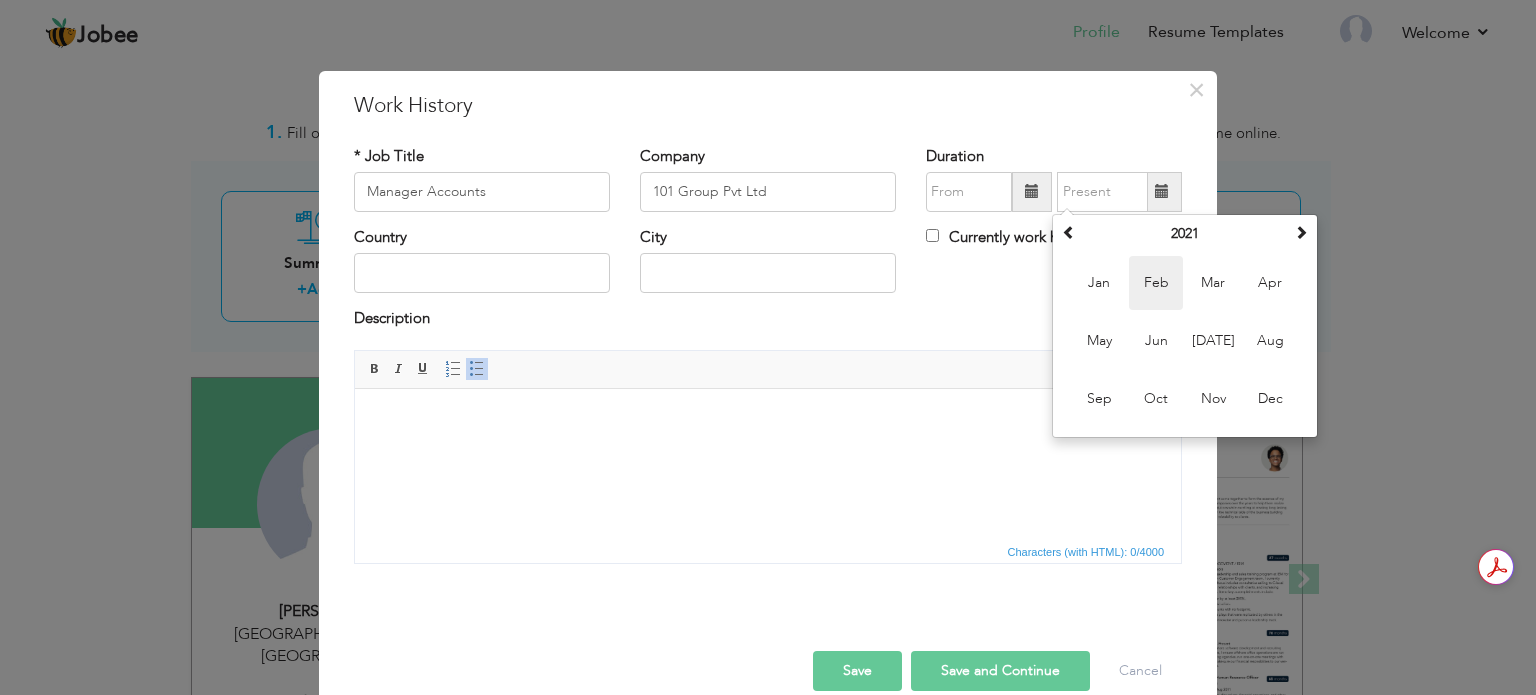 type on "02/2021" 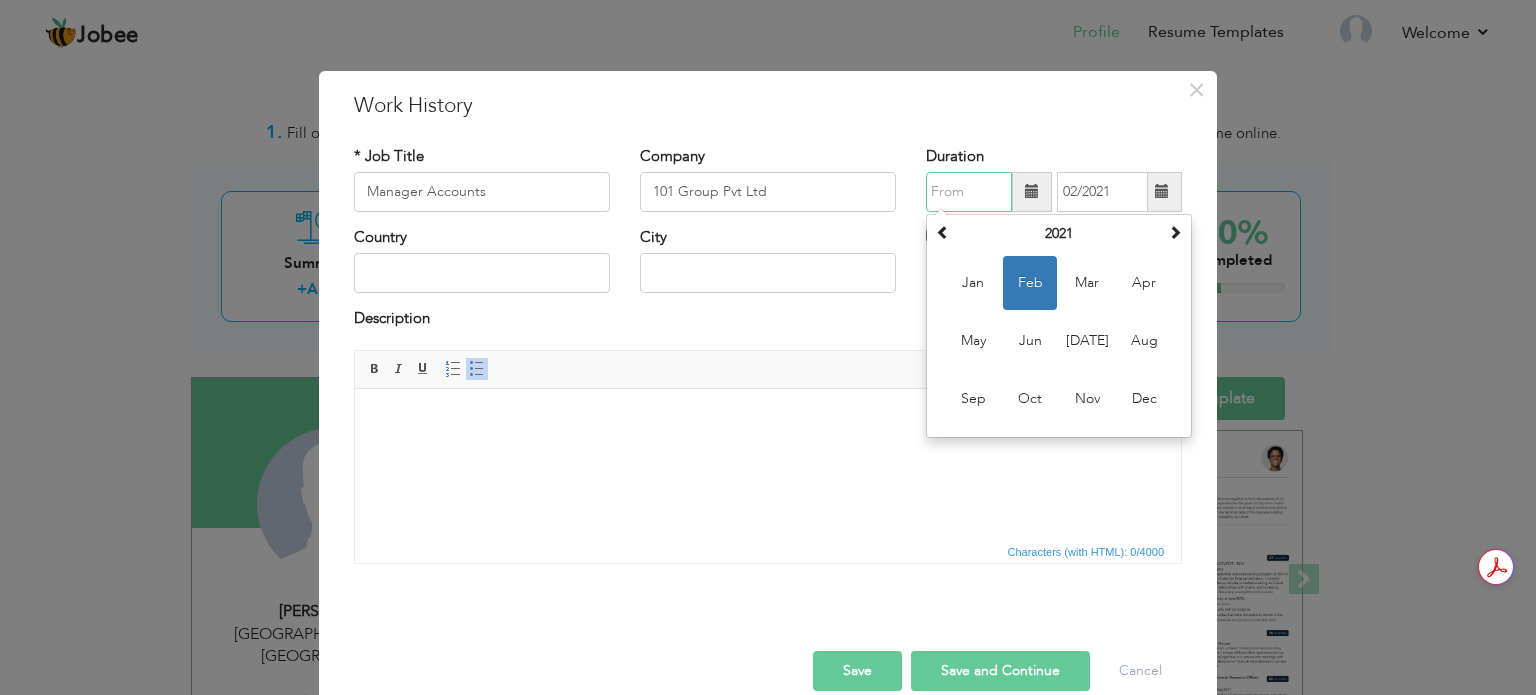 click at bounding box center (969, 192) 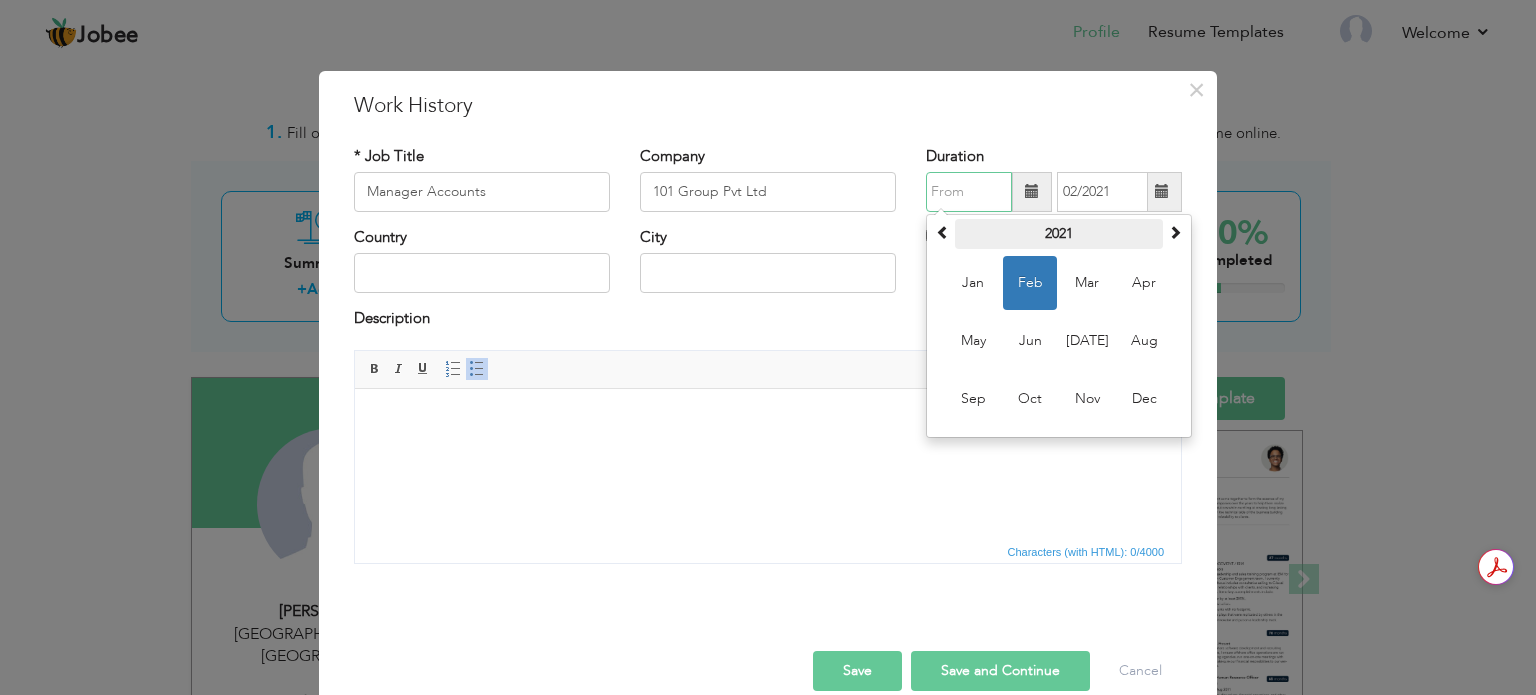 click on "2021" at bounding box center (1059, 234) 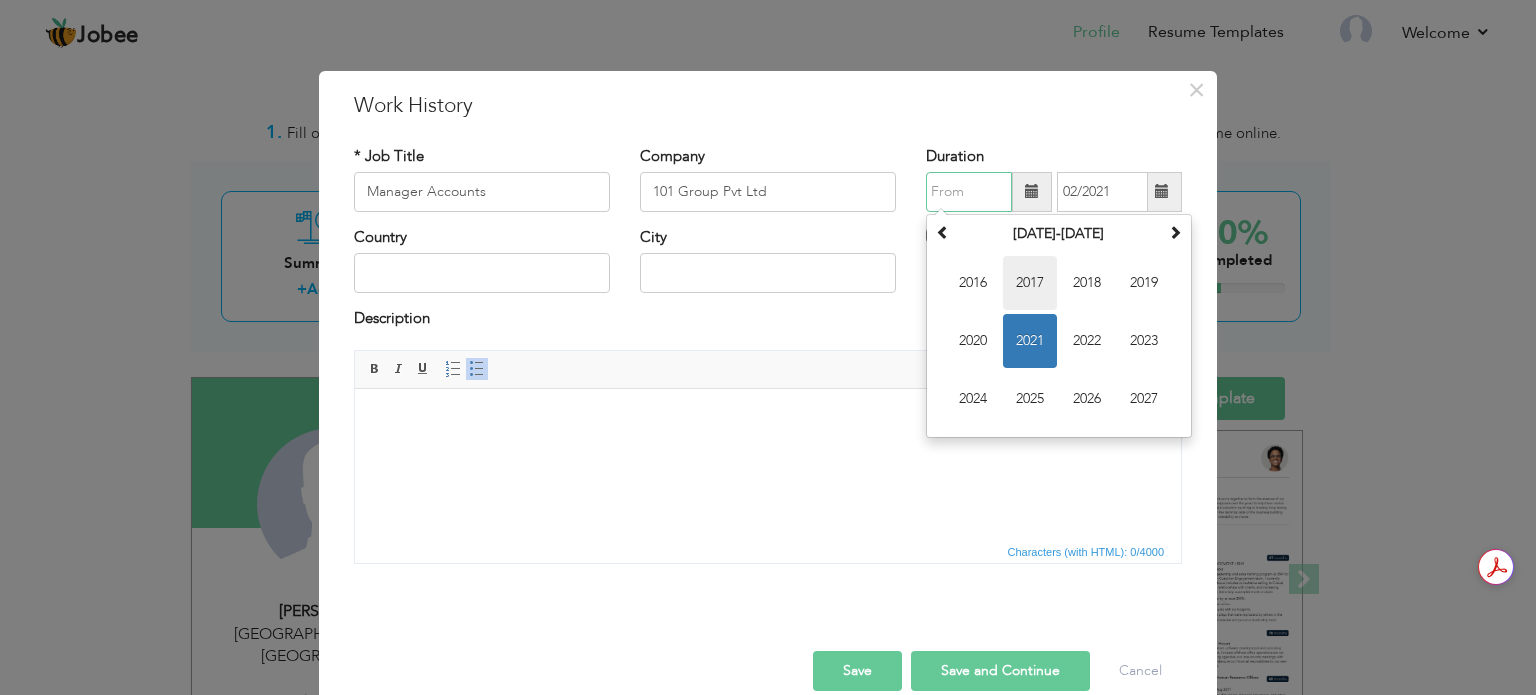 click on "2017" at bounding box center (1030, 283) 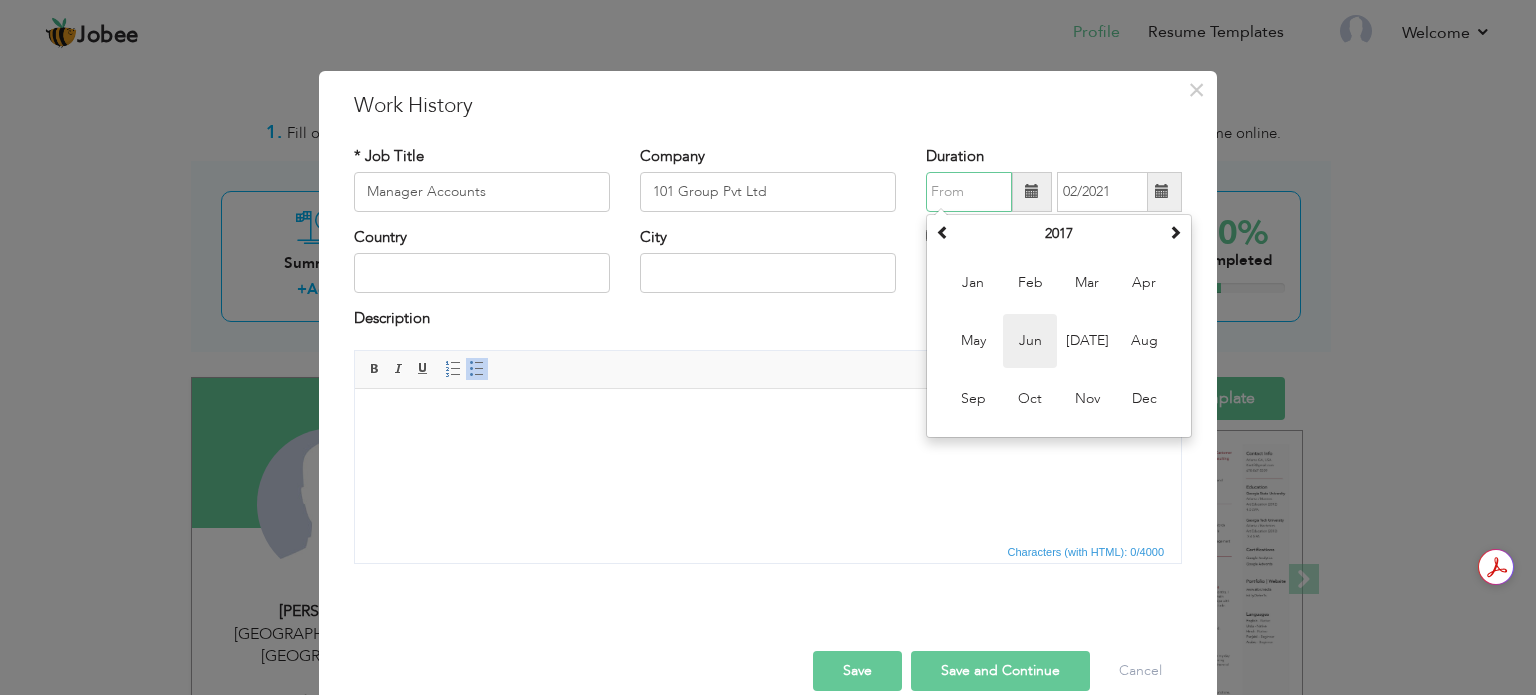 click on "Jun" at bounding box center [1030, 341] 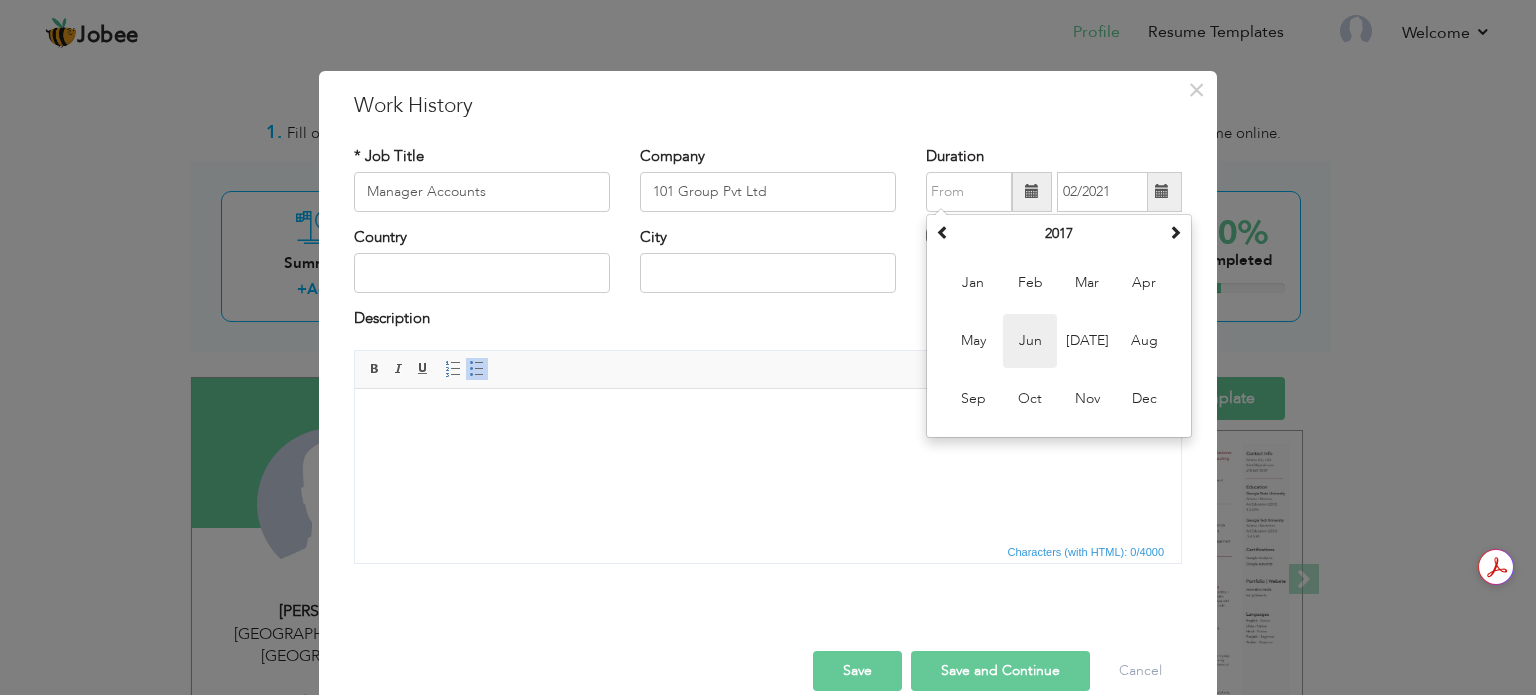 type on "06/2017" 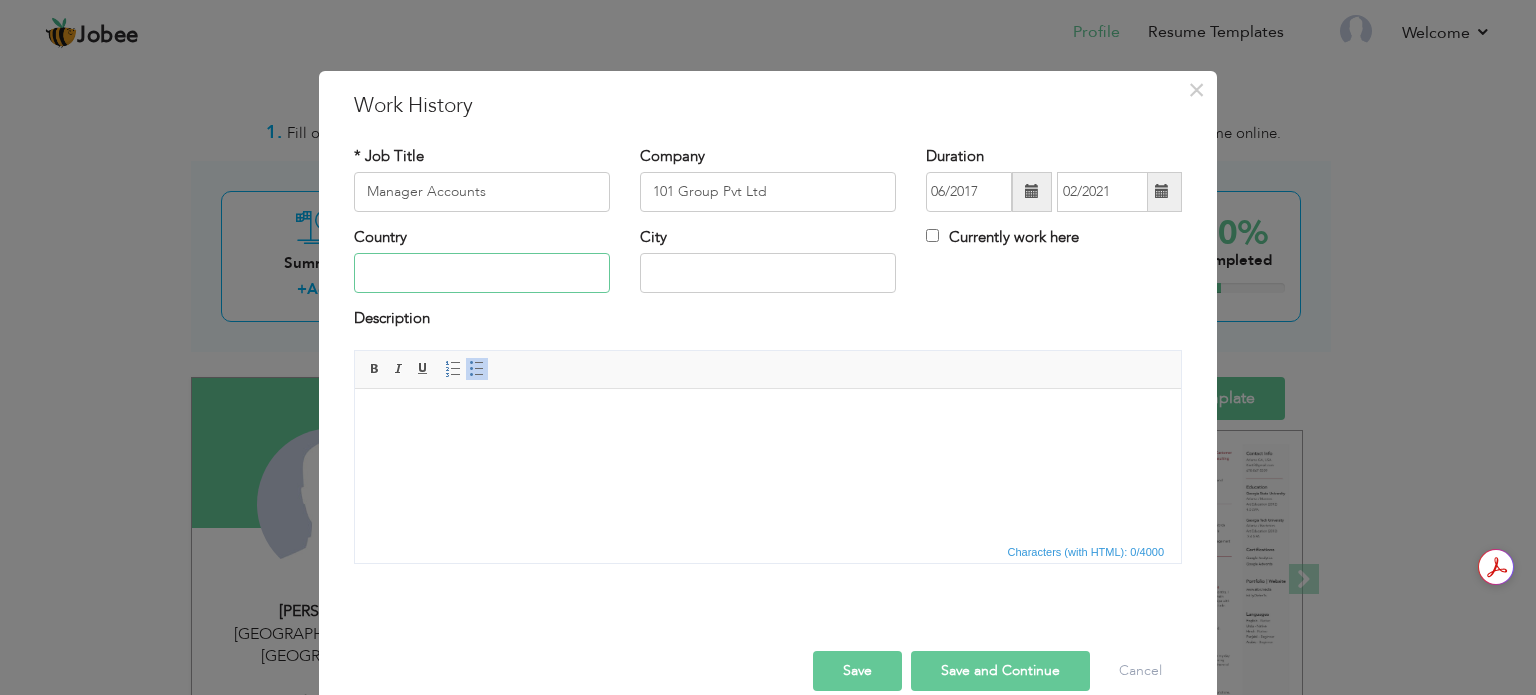 click at bounding box center (482, 273) 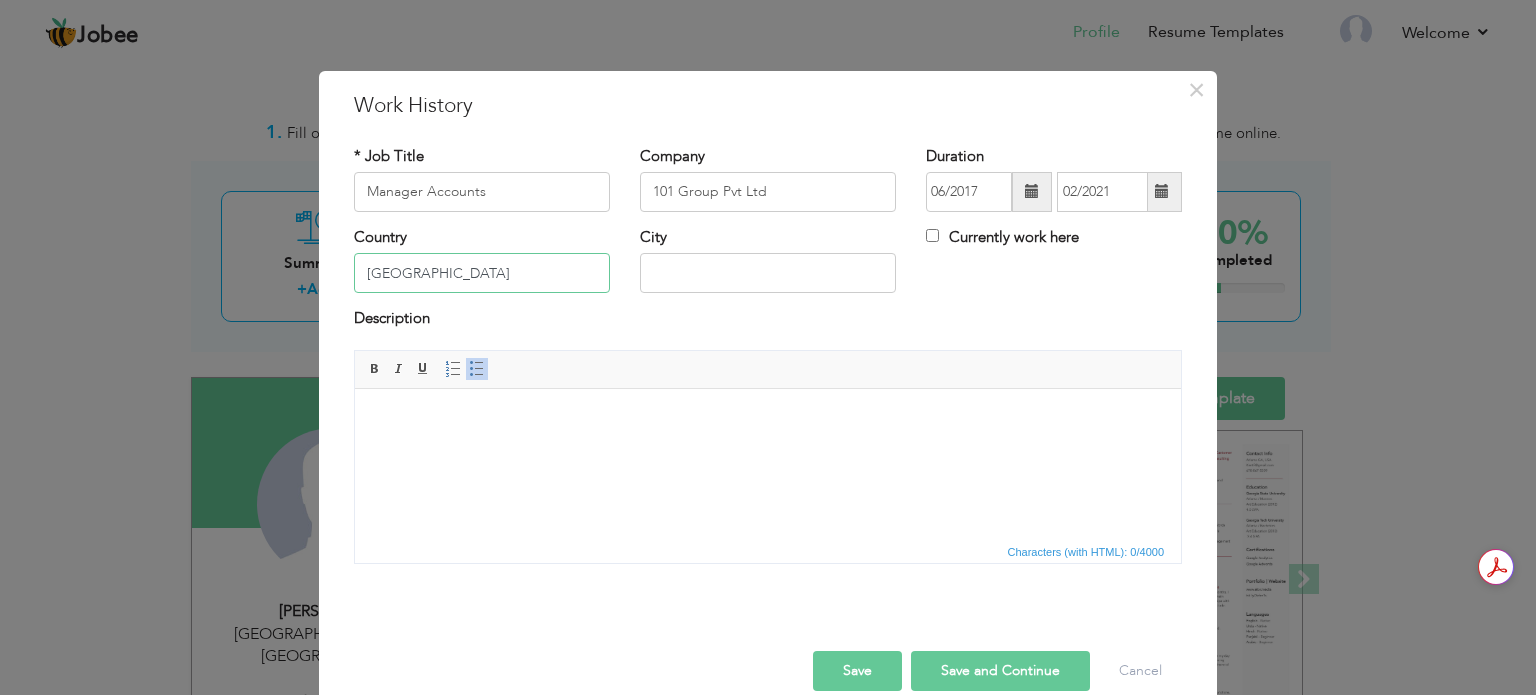 type on "[GEOGRAPHIC_DATA]" 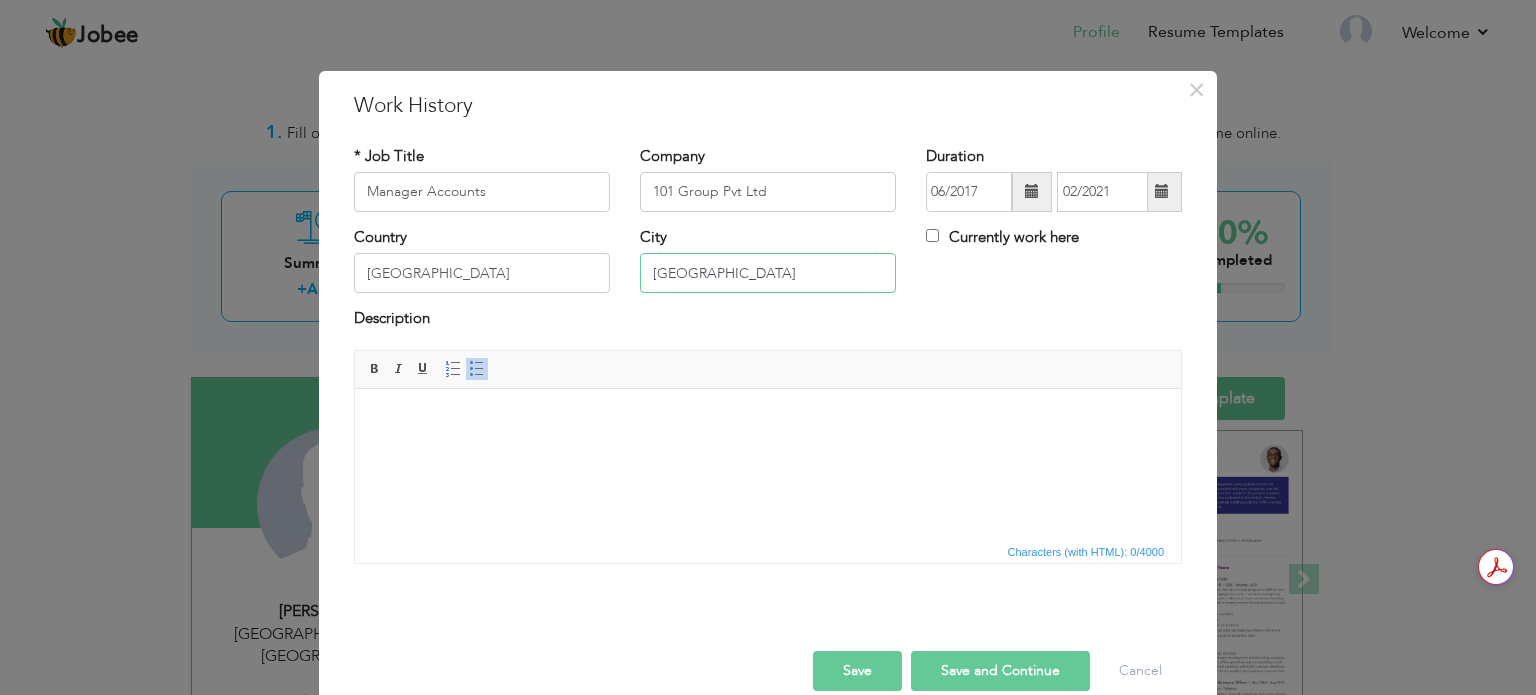 type on "[GEOGRAPHIC_DATA]" 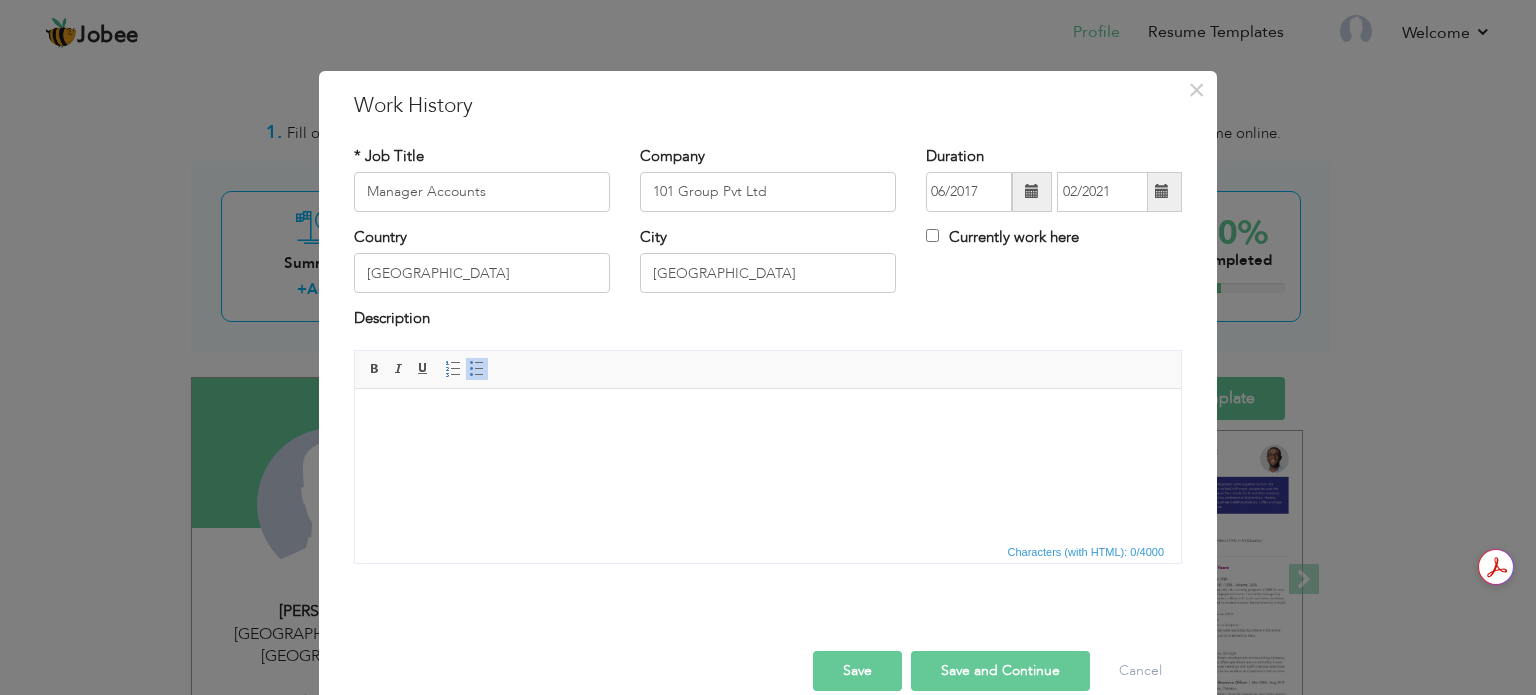 click at bounding box center (768, 418) 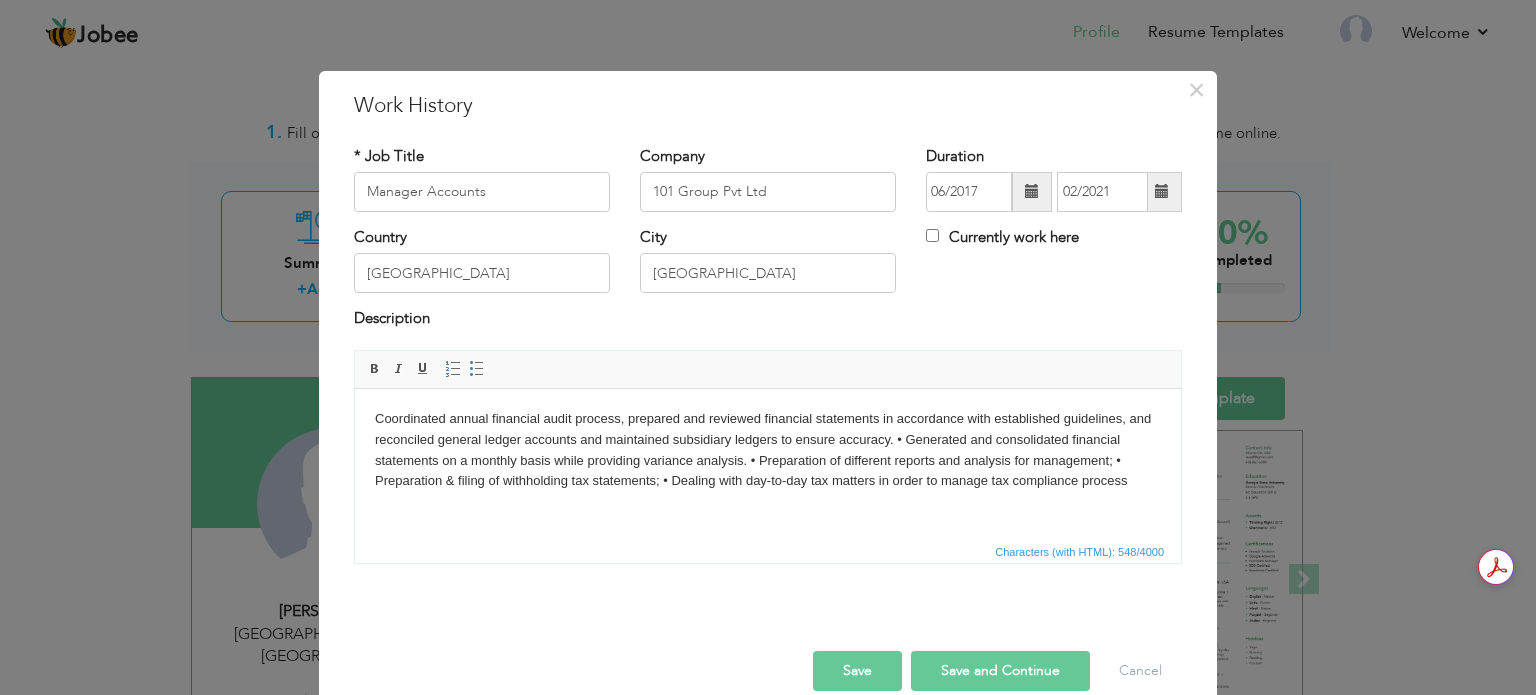 click on "Coordinated annual financial audit process, prepared and reviewed financial statements in accordance with established guidelines, and reconciled general ledger accounts and maintained subsidiary ledgers to ensure accuracy. • Generated and consolidated financial statements on a monthly basis while providing variance analysis. • Preparation of different reports and analysis for management; • Preparation & filing of withholding tax statements; • Dealing with day-to-day tax matters in order to manage tax compliance process" at bounding box center [768, 449] 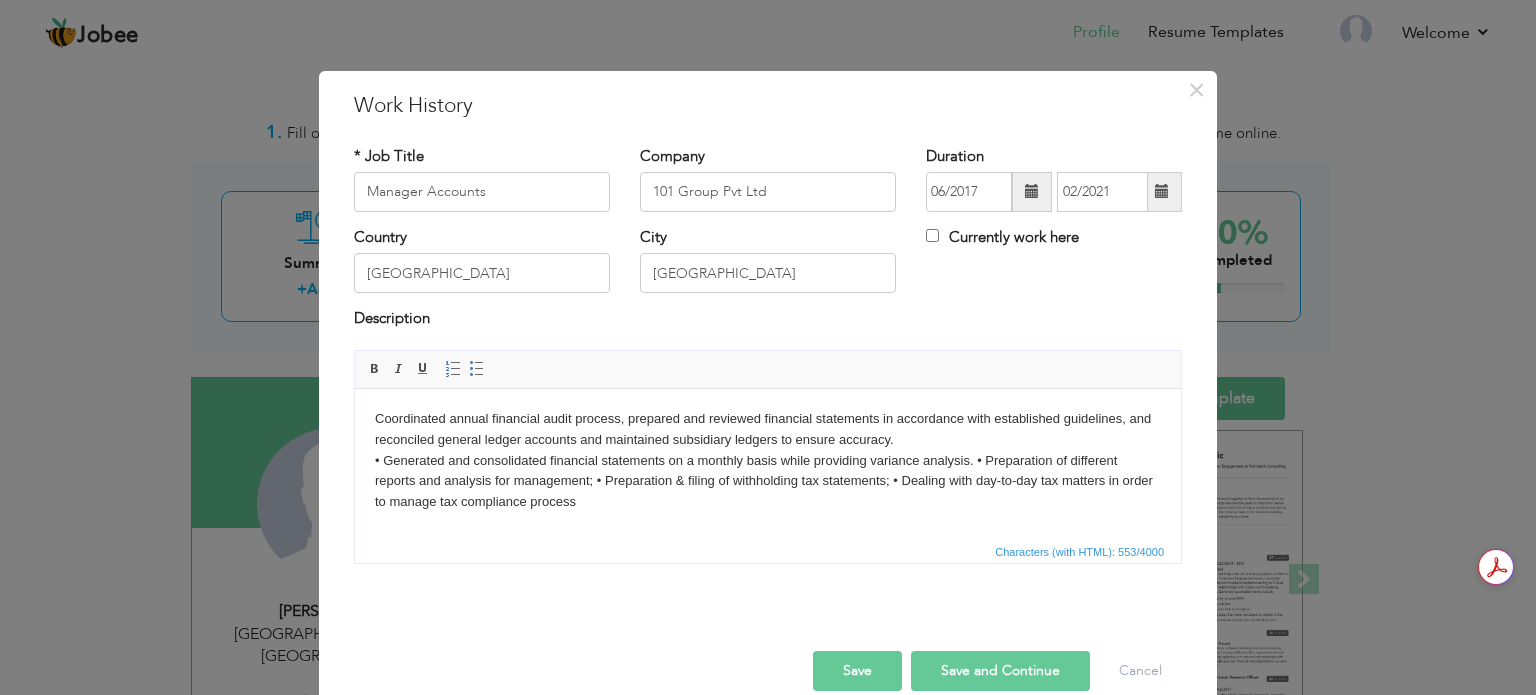 click on "Coordinated annual financial audit process, prepared and reviewed financial statements in accordance with established guidelines, and reconciled general ledger accounts and maintained subsidiary ledgers to ensure accuracy.  ​​​​​​​ • Generated and consolidated financial statements on a monthly basis while providing variance analysis. • Preparation of different reports and analysis for management; • Preparation & filing of withholding tax statements; • Dealing with day-to-day tax matters in order to manage tax compliance process" at bounding box center [768, 460] 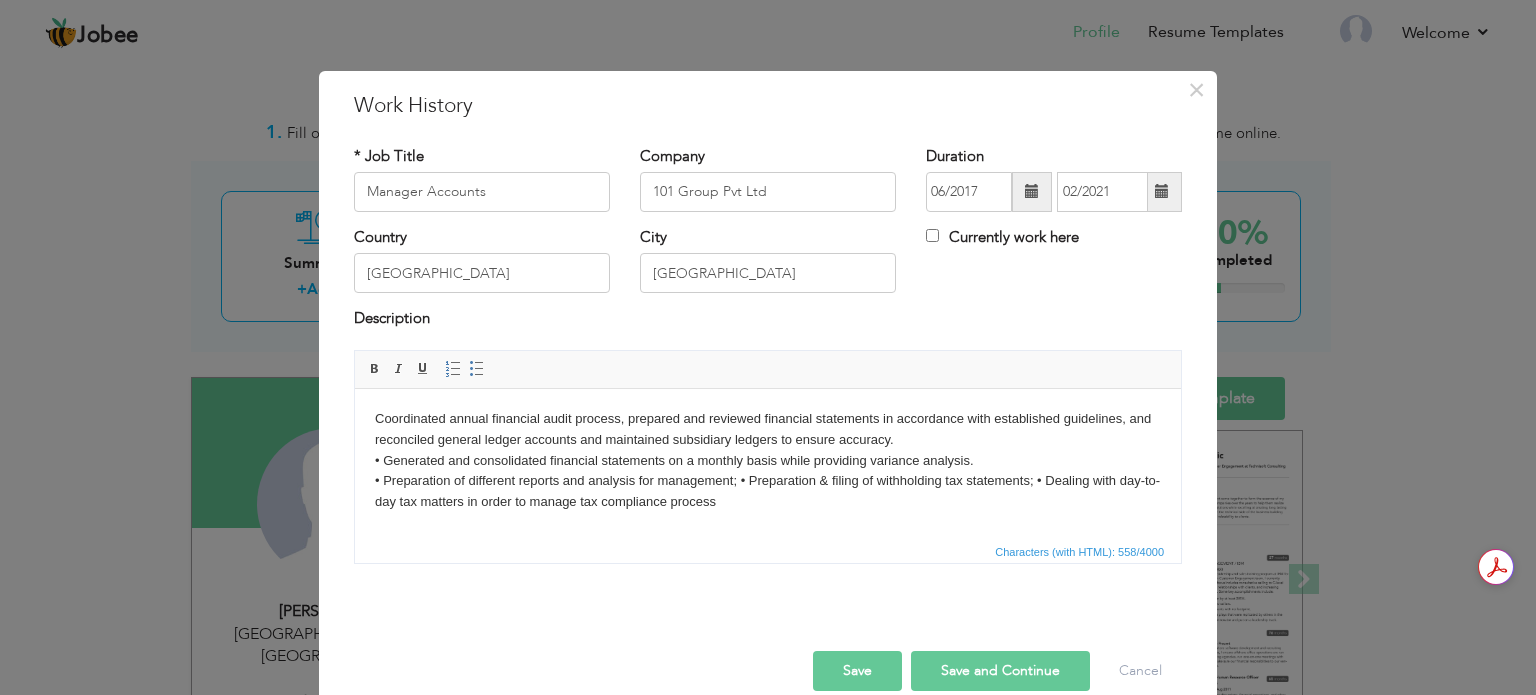 click on "Coordinated annual financial audit process, prepared and reviewed financial statements in accordance with established guidelines, and reconciled general ledger accounts and maintained subsidiary ledgers to ensure accuracy.  • Generated and consolidated financial statements on a monthly basis while providing variance analysis.  ​​​​​​​ • Preparation of different reports and analysis for management; • Preparation & filing of withholding tax statements; • Dealing with day-to-day tax matters in order to manage tax compliance process" at bounding box center [768, 460] 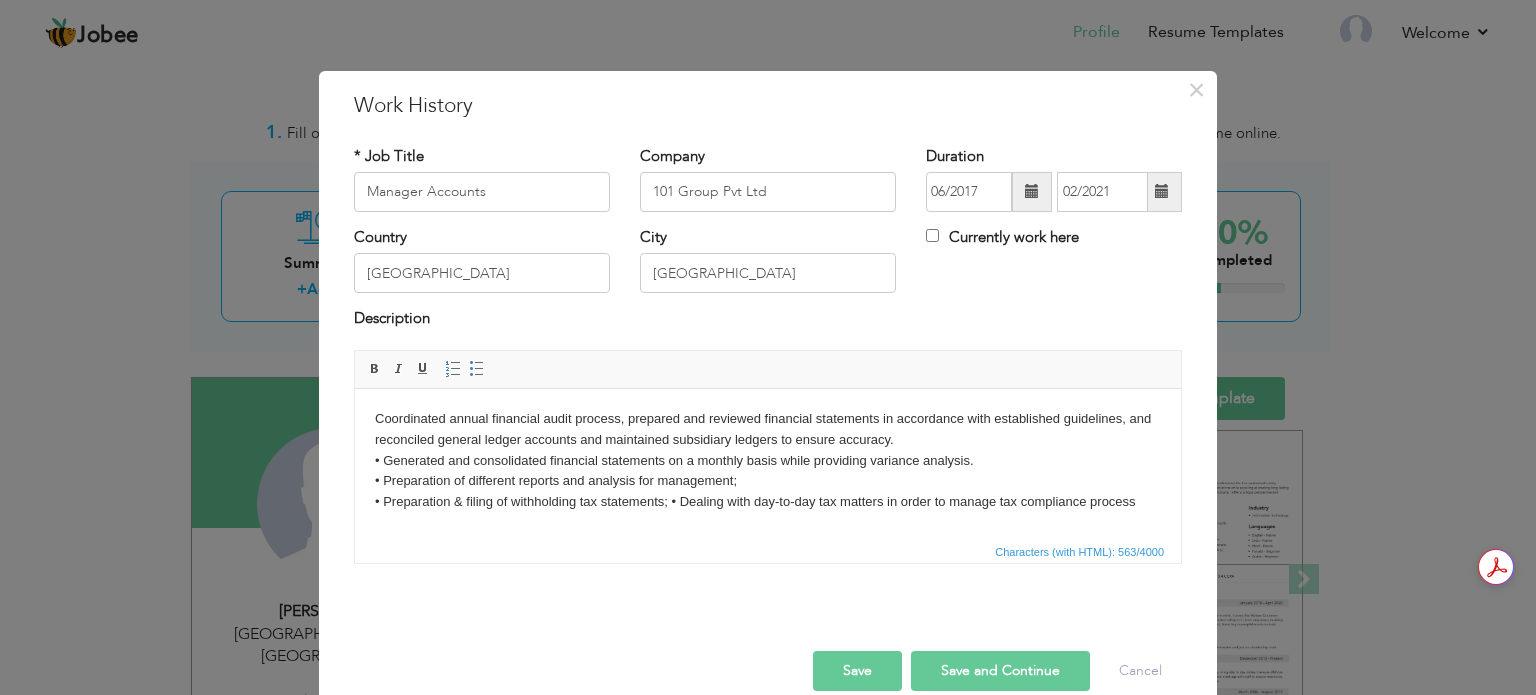 click on "Coordinated annual financial audit process, prepared and reviewed financial statements in accordance with established guidelines, and reconciled general ledger accounts and maintained subsidiary ledgers to ensure accuracy.  • Generated and consolidated financial statements on a monthly basis while providing variance analysis.  • Preparation of different reports and analysis for management;  ​​​​​​​ • Preparation & filing of withholding tax statements; • Dealing with day-to-day tax matters in order to manage tax compliance process" at bounding box center [768, 460] 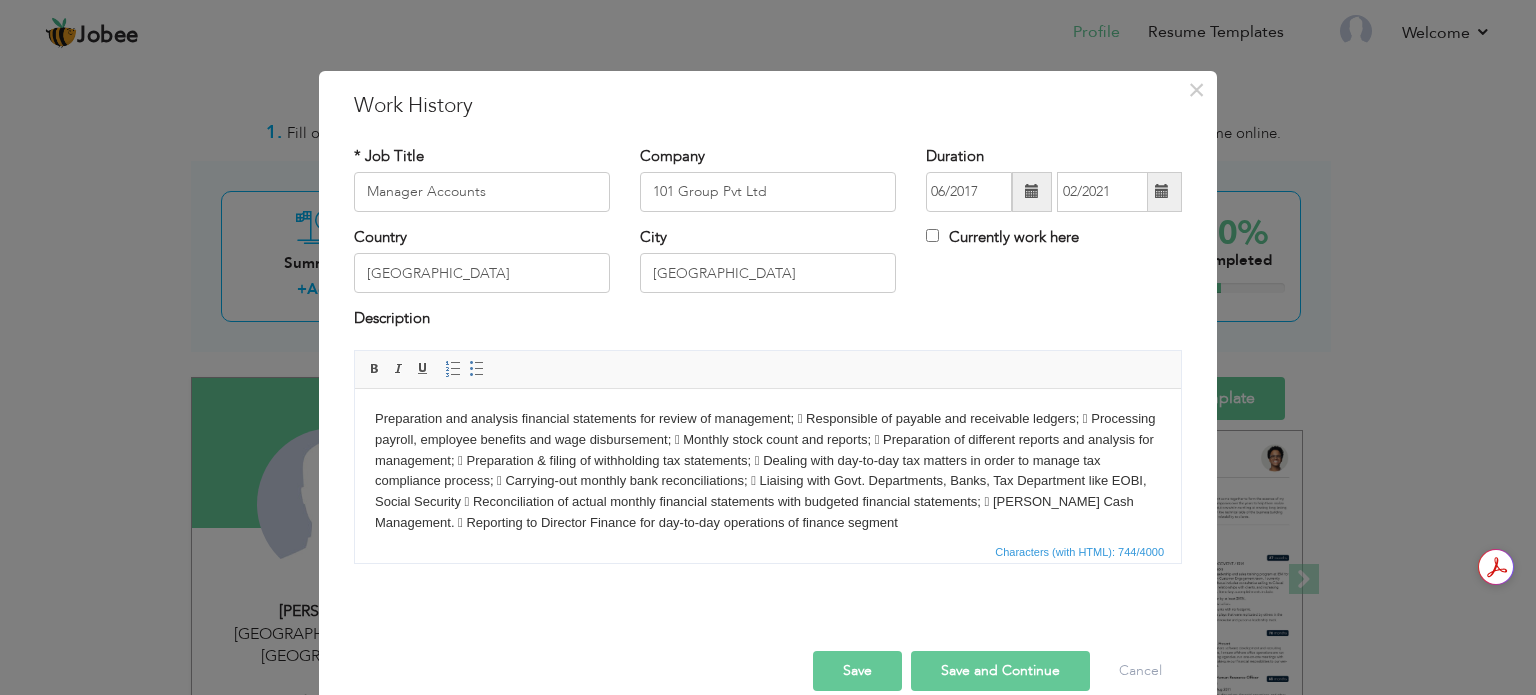 click on "Preparation and analysis financial statements for review of management;  Responsible of payable and receivable ledgers;  Processing payroll, employee benefits and wage disbursement;  Monthly stock count and reports;  Preparation of different reports and analysis for management;  Preparation & filing of withholding tax statements;  Dealing with day-to-day tax matters in order to manage tax compliance process;  Carrying-out monthly bank reconciliations;  Liaising with Govt. Departments, Banks, Tax Department like EOBI, Social Security  Reconciliation of actual monthly financial statements with budgeted financial statements;  Petty Cash Management.  Reporting to Director Finance for day-to-day operations of finance segment" at bounding box center (768, 470) 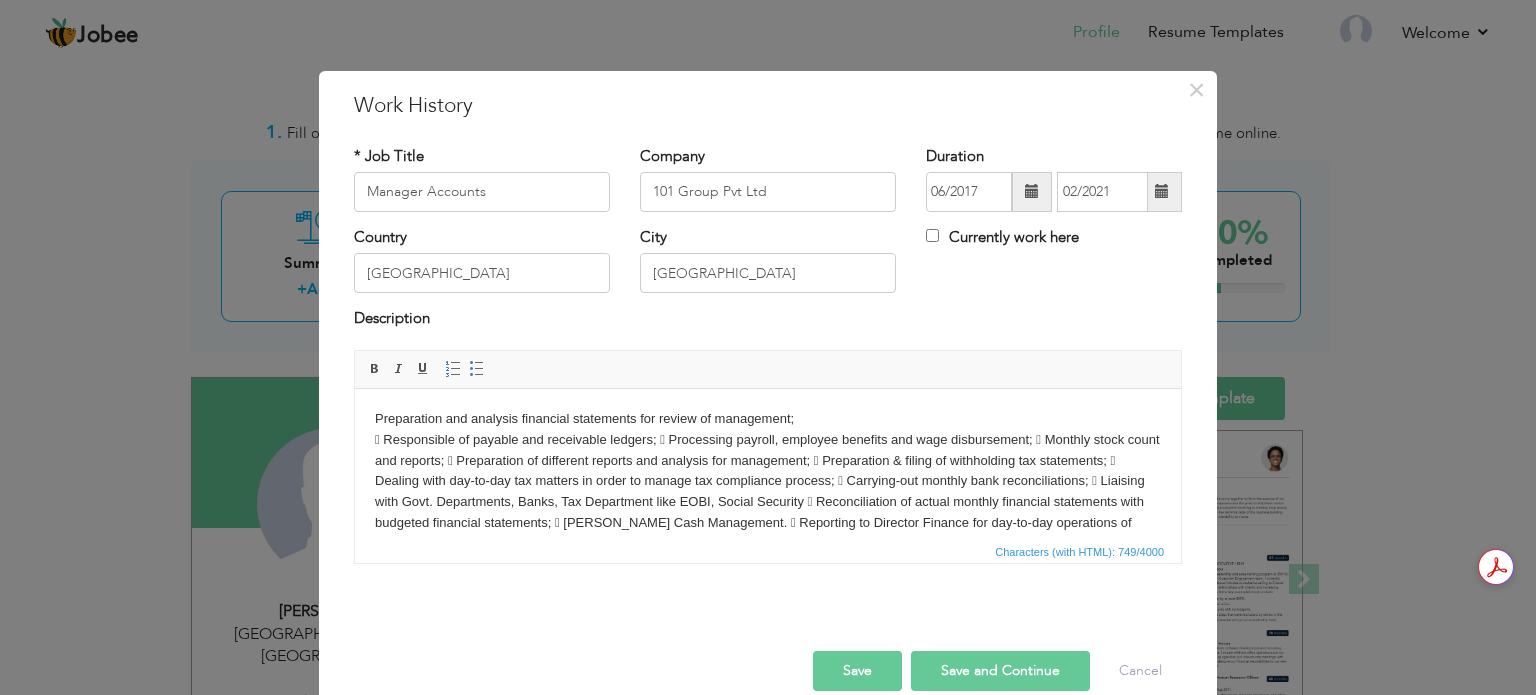click on "Preparation and analysis financial statements for review of management;  ​​​​​​​  Responsible of payable and receivable ledgers;  Processing payroll, employee benefits and wage disbursement;  Monthly stock count and reports;  Preparation of different reports and analysis for management;  Preparation & filing of withholding tax statements;  Dealing with day-to-day tax matters in order to manage tax compliance process;  Carrying-out monthly bank reconciliations;  Liaising with Govt. Departments, Banks, Tax Department like EOBI, Social Security  Reconciliation of actual monthly financial statements with budgeted financial statements;  Petty Cash Management.  Reporting to Director Finance for day-to-day operations of finance segment" at bounding box center [768, 481] 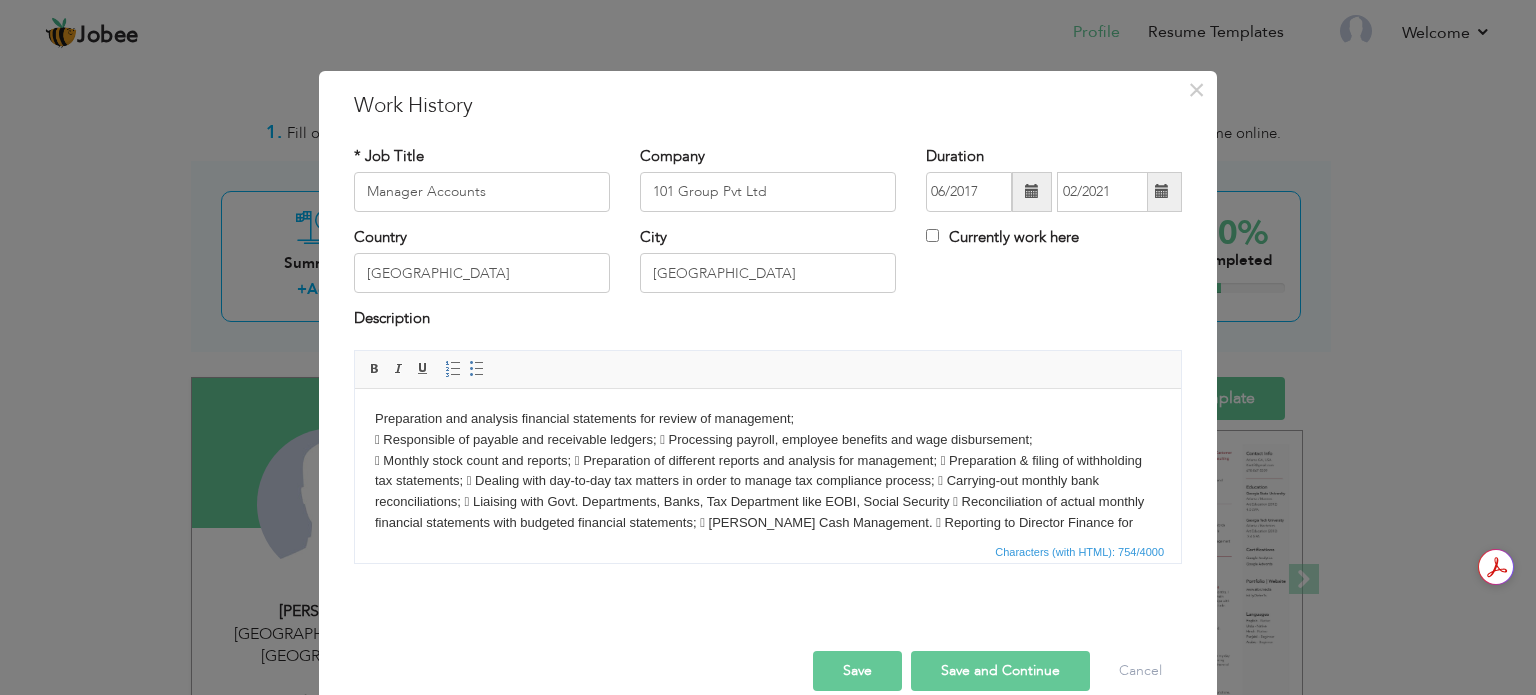 click on "Preparation and analysis financial statements for review of management;   Responsible of payable and receivable ledgers;  Processing payroll, employee benefits and wage disbursement;  ​​​​​​​  Monthly stock count and reports;  Preparation of different reports and analysis for management;  Preparation & filing of withholding tax statements;  Dealing with day-to-day tax matters in order to manage tax compliance process;  Carrying-out monthly bank reconciliations;  Liaising with Govt. Departments, Banks, Tax Department like EOBI, Social Security  Reconciliation of actual monthly financial statements with budgeted financial statements;  Petty Cash Management.  Reporting to Director Finance for day-to-day operations of finance segment" at bounding box center (768, 481) 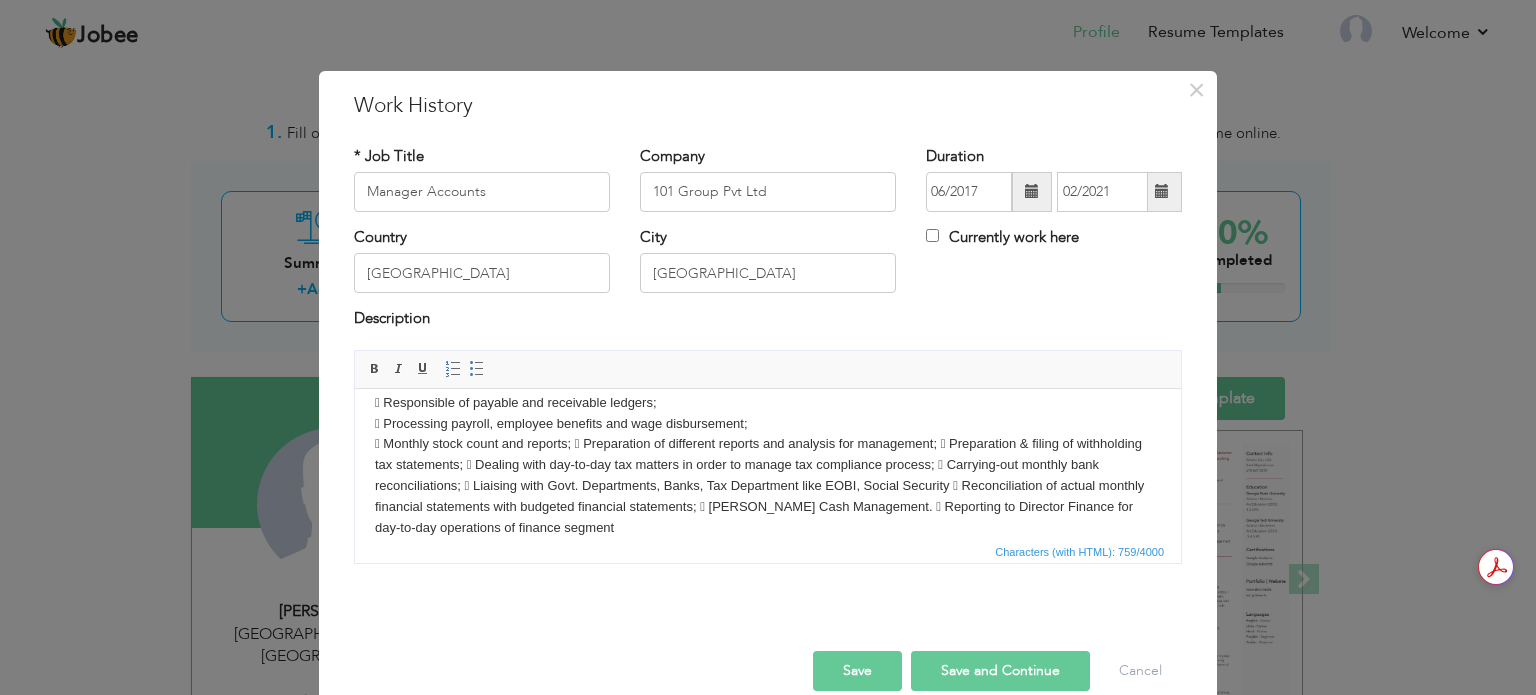 scroll, scrollTop: 56, scrollLeft: 0, axis: vertical 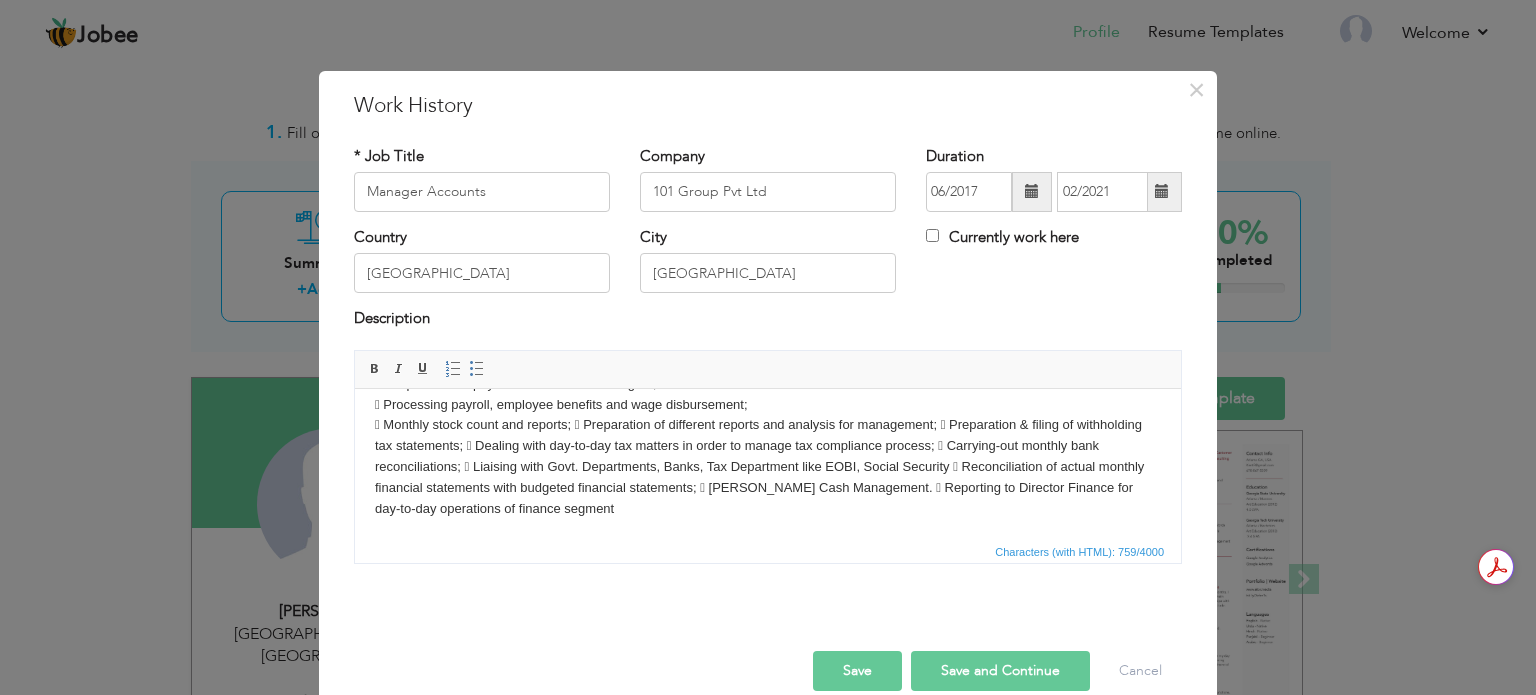 click on "Preparation and analysis financial statements for review of management;   Responsible of payable and receivable ledgers;  ​​​​​​​  Processing payroll, employee benefits and wage disbursement;   Monthly stock count and reports;  Preparation of different reports and analysis for management;  Preparation & filing of withholding tax statements;  Dealing with day-to-day tax matters in order to manage tax compliance process;  Carrying-out monthly bank reconciliations;  Liaising with Govt. Departments, Banks, Tax Department like EOBI, Social Security  Reconciliation of actual monthly financial statements with budgeted financial statements;  Petty Cash Management.  Reporting to Director Finance for day-to-day operations of finance segment" at bounding box center (768, 435) 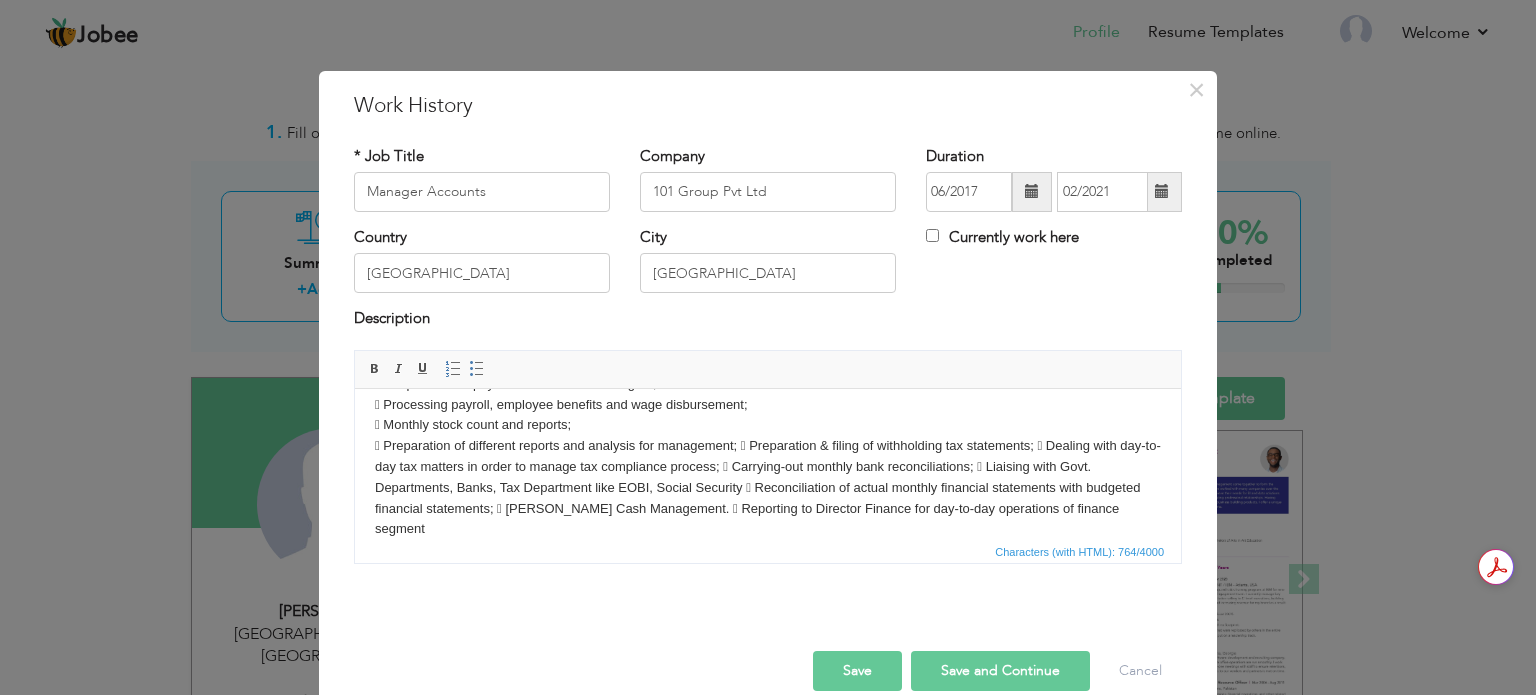click on "Preparation and analysis financial statements for review of management;   Responsible of payable and receivable ledgers;   Processing payroll, employee benefits and wage disbursement;   Monthly stock count and reports;  ​​​​​​​  Preparation of different reports and analysis for management;  Preparation & filing of withholding tax statements;  Dealing with day-to-day tax matters in order to manage tax compliance process;  Carrying-out monthly bank reconciliations;  Liaising with Govt. Departments, Banks, Tax Department like EOBI, Social Security  Reconciliation of actual monthly financial statements with budgeted financial statements;  Petty Cash Management.  Reporting to Director Finance for day-to-day operations of finance segment" at bounding box center [768, 445] 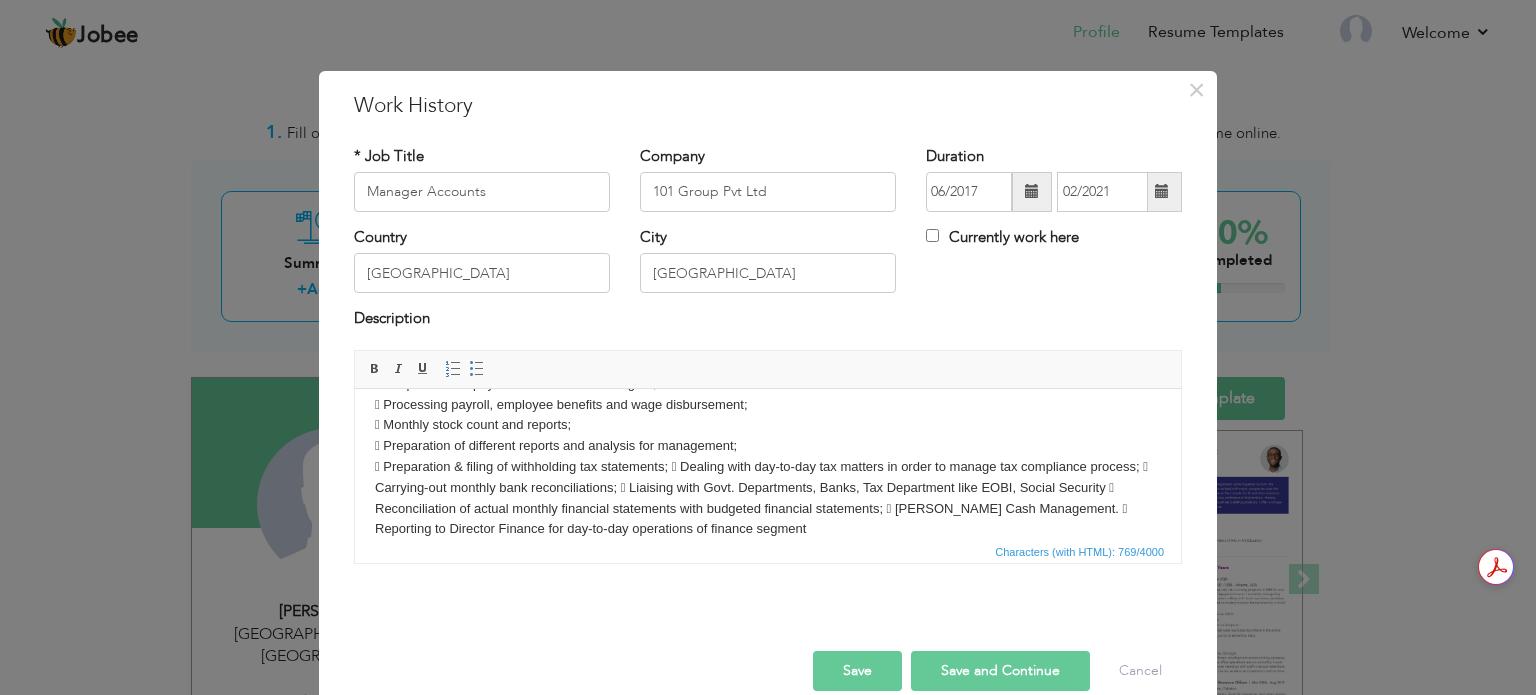 click on "Preparation and analysis financial statements for review of management;   Responsible of payable and receivable ledgers;   Processing payroll, employee benefits and wage disbursement;   Monthly stock count and reports;   Preparation of different reports and analysis for management;  ​​​​​​​  Preparation & filing of withholding tax statements;  Dealing with day-to-day tax matters in order to manage tax compliance process;  Carrying-out monthly bank reconciliations;  Liaising with Govt. Departments, Banks, Tax Department like EOBI, Social Security  Reconciliation of actual monthly financial statements with budgeted financial statements;  Petty Cash Management.  Reporting to Director Finance for day-to-day operations of finance segment" at bounding box center [768, 445] 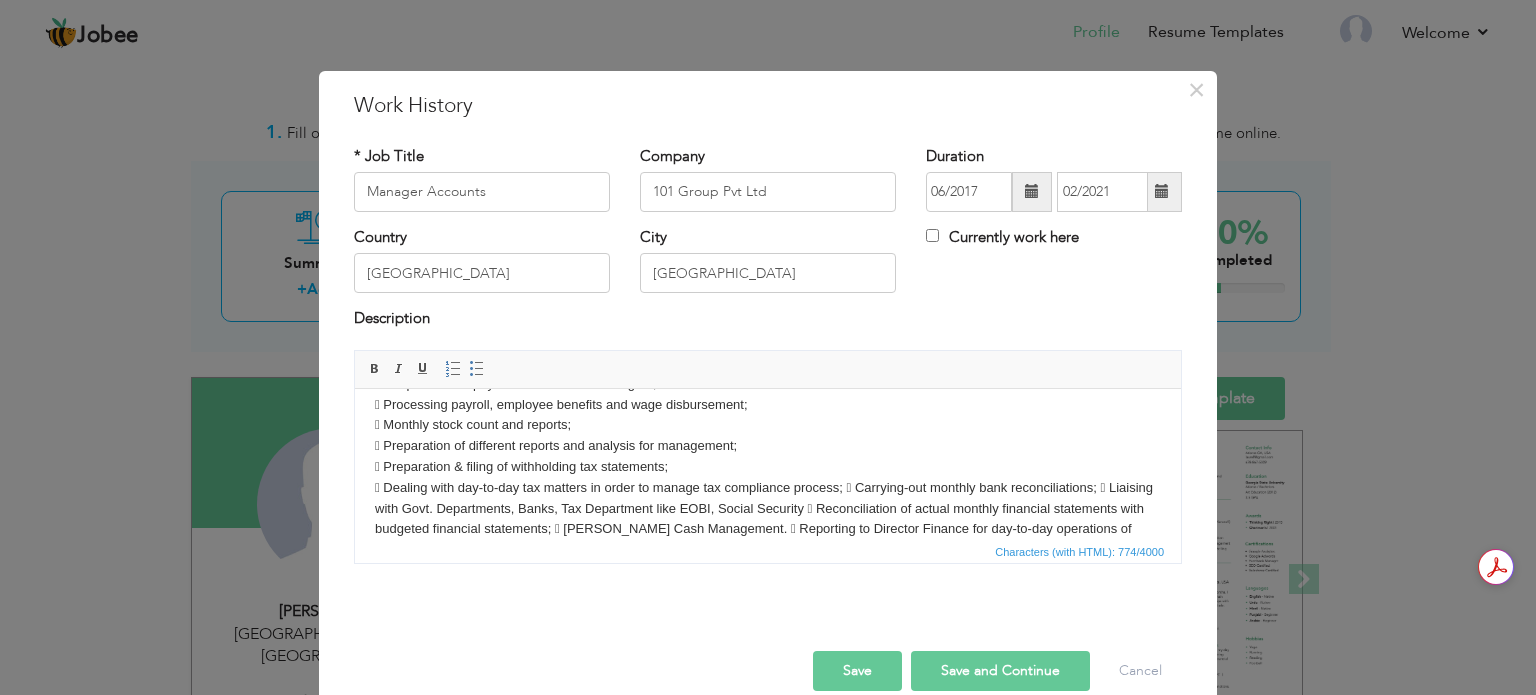 click on "Preparation and analysis financial statements for review of management;   Responsible of payable and receivable ledgers;   Processing payroll, employee benefits and wage disbursement;   Monthly stock count and reports;   Preparation of different reports and analysis for management;   Preparation & filing of withholding tax statements;  ​​​​​​​  Dealing with day-to-day tax matters in order to manage tax compliance process;  Carrying-out monthly bank reconciliations;  Liaising with Govt. Departments, Banks, Tax Department like EOBI, Social Security  Reconciliation of actual monthly financial statements with budgeted financial statements;  Petty Cash Management.  Reporting to Director Finance for day-to-day operations of finance segment" at bounding box center [768, 456] 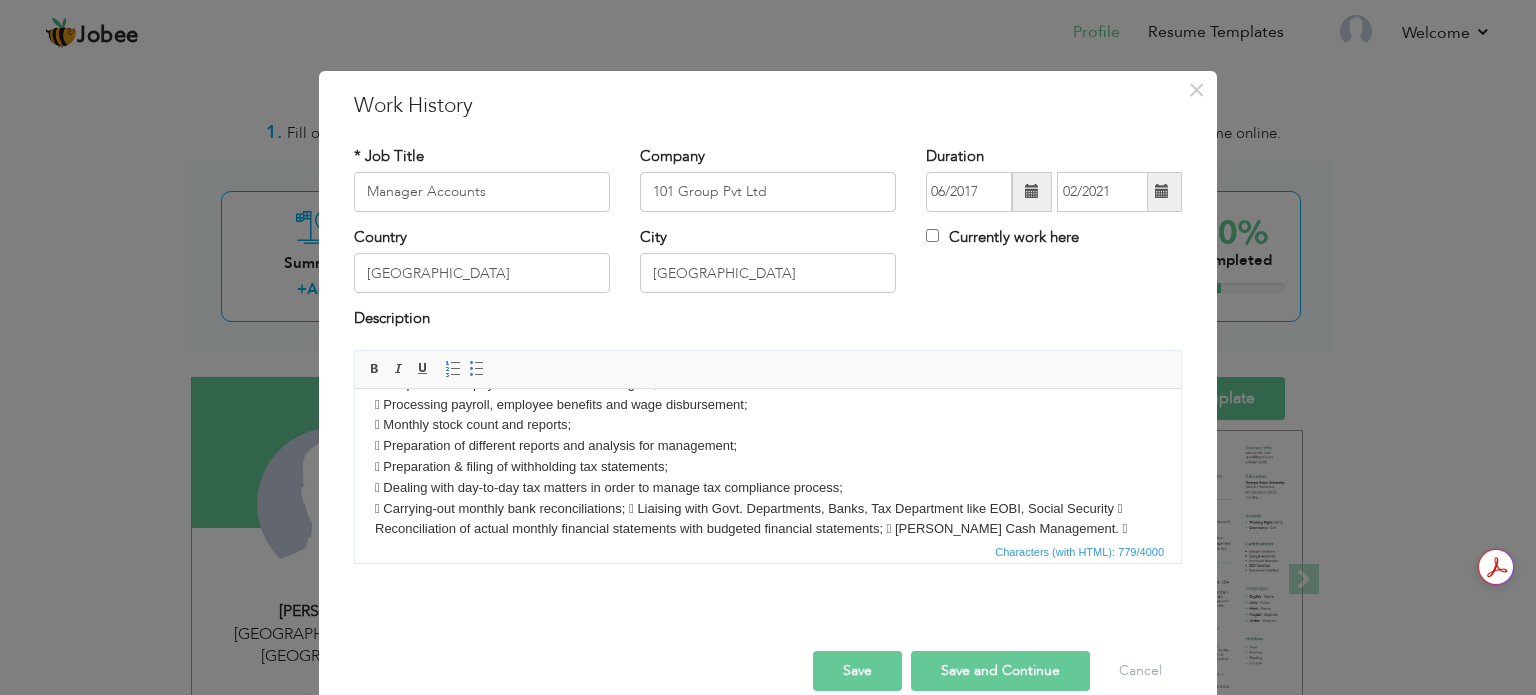 click on "Preparation and analysis financial statements for review of management;   Responsible of payable and receivable ledgers;   Processing payroll, employee benefits and wage disbursement;   Monthly stock count and reports;   Preparation of different reports and analysis for management;   Preparation & filing of withholding tax statements;   Dealing with day-to-day tax matters in order to manage tax compliance process;  ​​​​​​​  Carrying-out monthly bank reconciliations;  Liaising with Govt. Departments, Banks, Tax Department like EOBI, Social Security  Reconciliation of actual monthly financial statements with budgeted financial statements;  Petty Cash Management.  Reporting to Director Finance for day-to-day operations of finance segment" at bounding box center [768, 456] 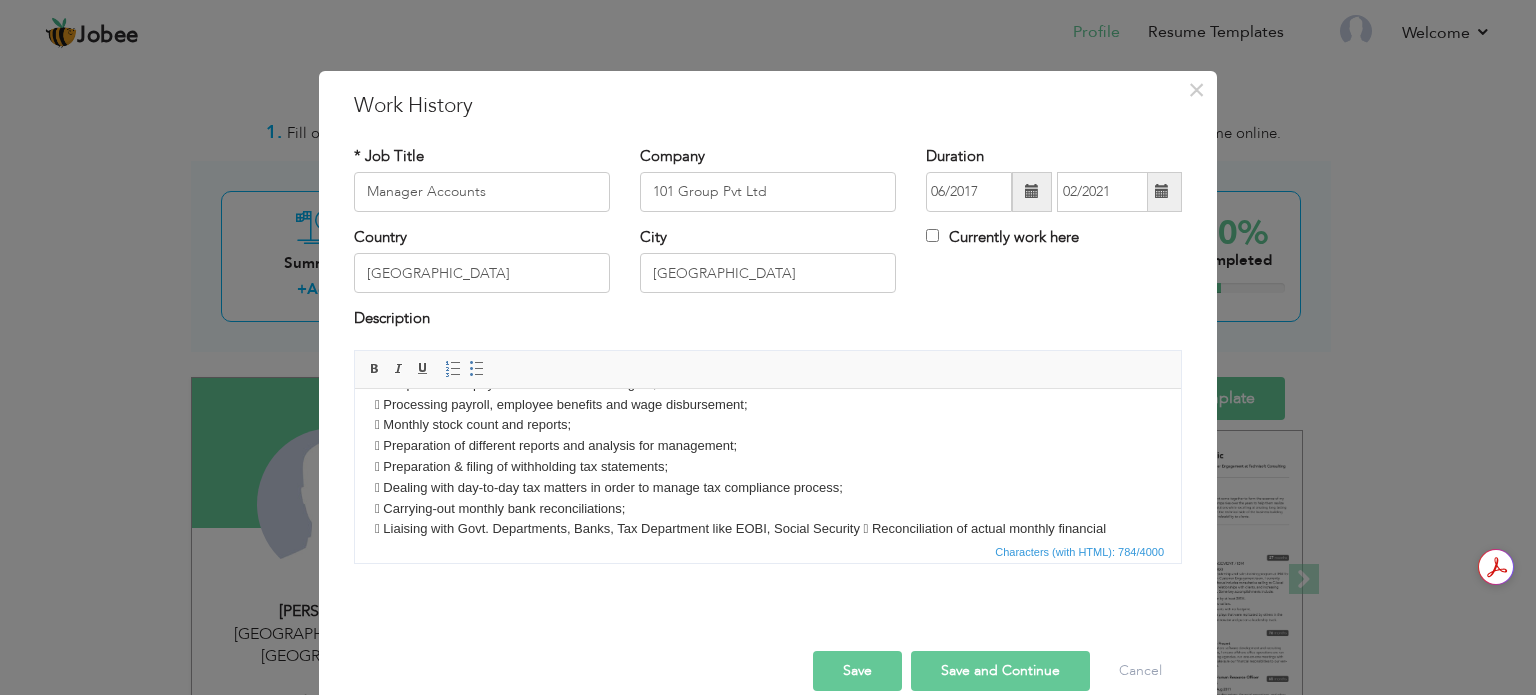 click on "Preparation and analysis financial statements for review of management;   Responsible of payable and receivable ledgers;   Processing payroll, employee benefits and wage disbursement;   Monthly stock count and reports;   Preparation of different reports and analysis for management;   Preparation & filing of withholding tax statements;   Dealing with day-to-day tax matters in order to manage tax compliance process;   Carrying-out monthly bank reconciliations;  ​​​​​​​  Liaising with Govt. Departments, Banks, Tax Department like EOBI, Social Security  Reconciliation of actual monthly financial statements with budgeted financial statements;  Petty Cash Management.  Reporting to Director Finance for day-to-day operations of finance segment" at bounding box center [768, 466] 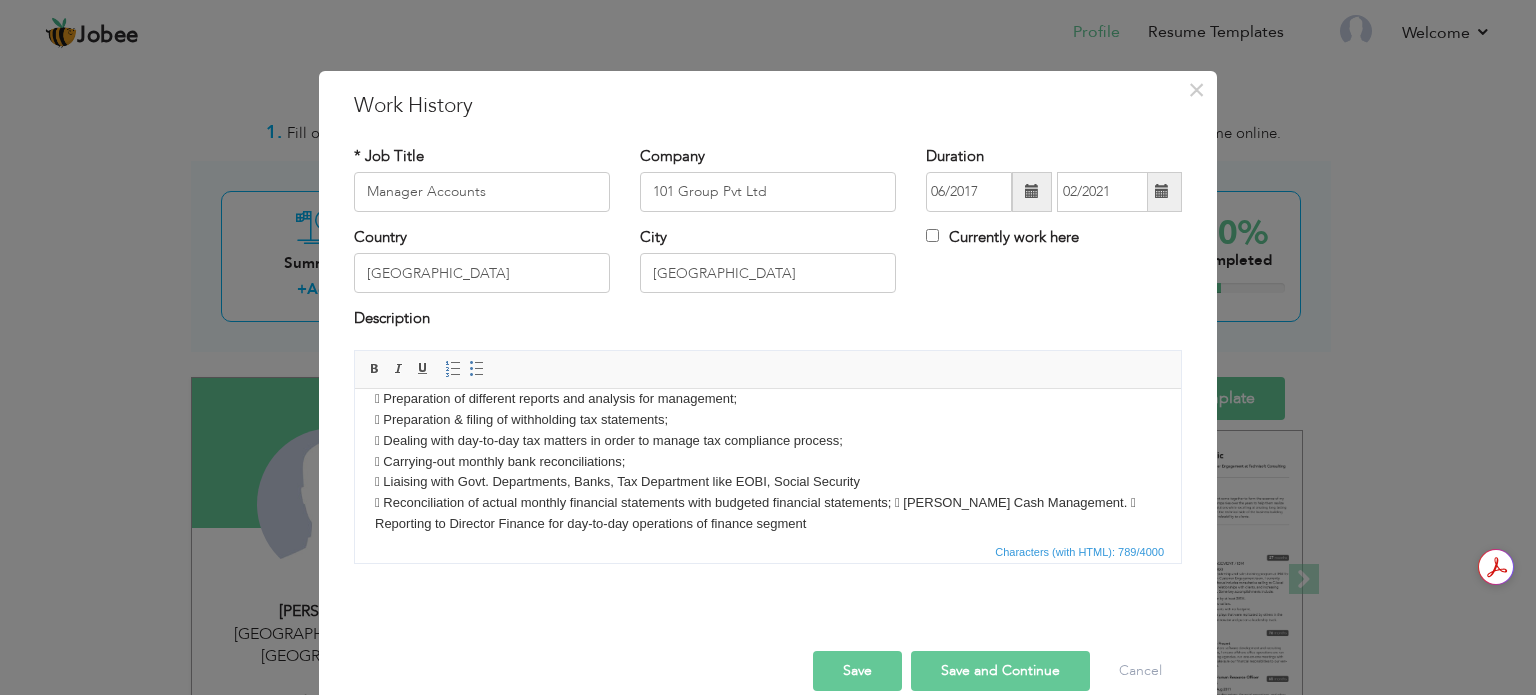 scroll, scrollTop: 118, scrollLeft: 0, axis: vertical 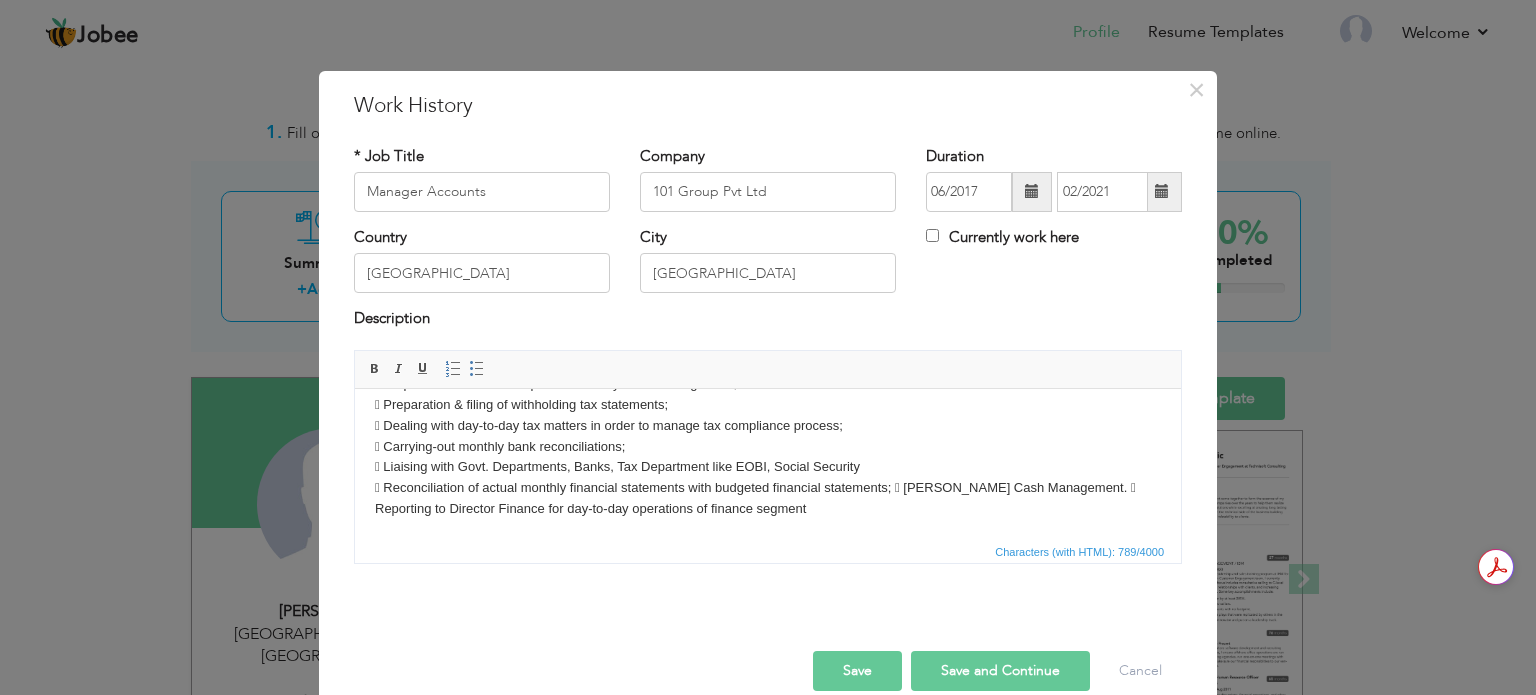 click on "Preparation and analysis financial statements for review of management;   Responsible of payable and receivable ledgers;   Processing payroll, employee benefits and wage disbursement;   Monthly stock count and reports;   Preparation of different reports and analysis for management;   Preparation & filing of withholding tax statements;   Dealing with day-to-day tax matters in order to manage tax compliance process;   Carrying-out monthly bank reconciliations;   Liaising with Govt. Departments, Banks, Tax Department like EOBI, Social Security  ​​​​​​​  Reconciliation of actual monthly financial statements with budgeted financial statements;  Petty Cash Management.  Reporting to Director Finance for day-to-day operations of finance segment" at bounding box center [768, 404] 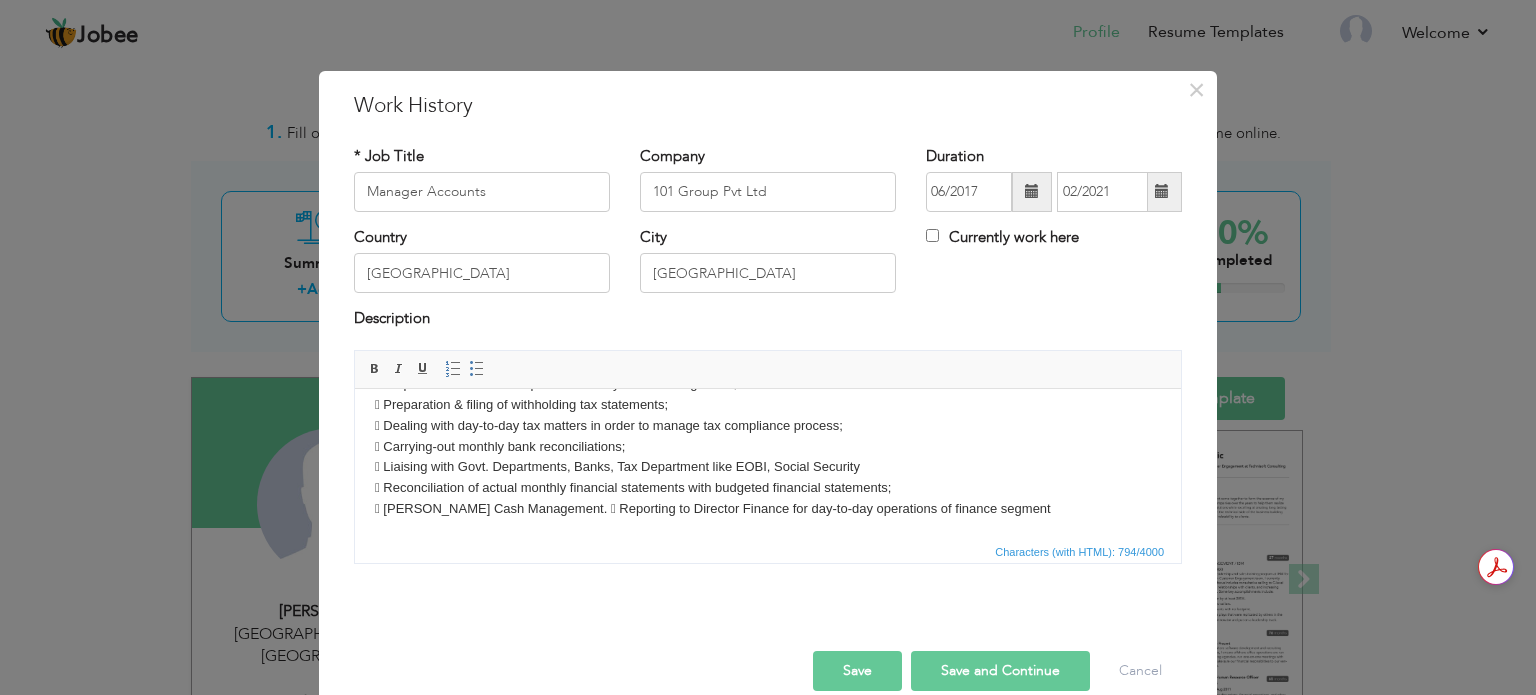 click on "Preparation and analysis financial statements for review of management;   Responsible of payable and receivable ledgers;   Processing payroll, employee benefits and wage disbursement;   Monthly stock count and reports;   Preparation of different reports and analysis for management;   Preparation & filing of withholding tax statements;   Dealing with day-to-day tax matters in order to manage tax compliance process;   Carrying-out monthly bank reconciliations;   Liaising with Govt. Departments, Banks, Tax Department like EOBI, Social Security   Reconciliation of actual monthly financial statements with budgeted financial statements;  ​​​​​​​  Petty Cash Management.  Reporting to Director Finance for day-to-day operations of finance segment" at bounding box center (768, 404) 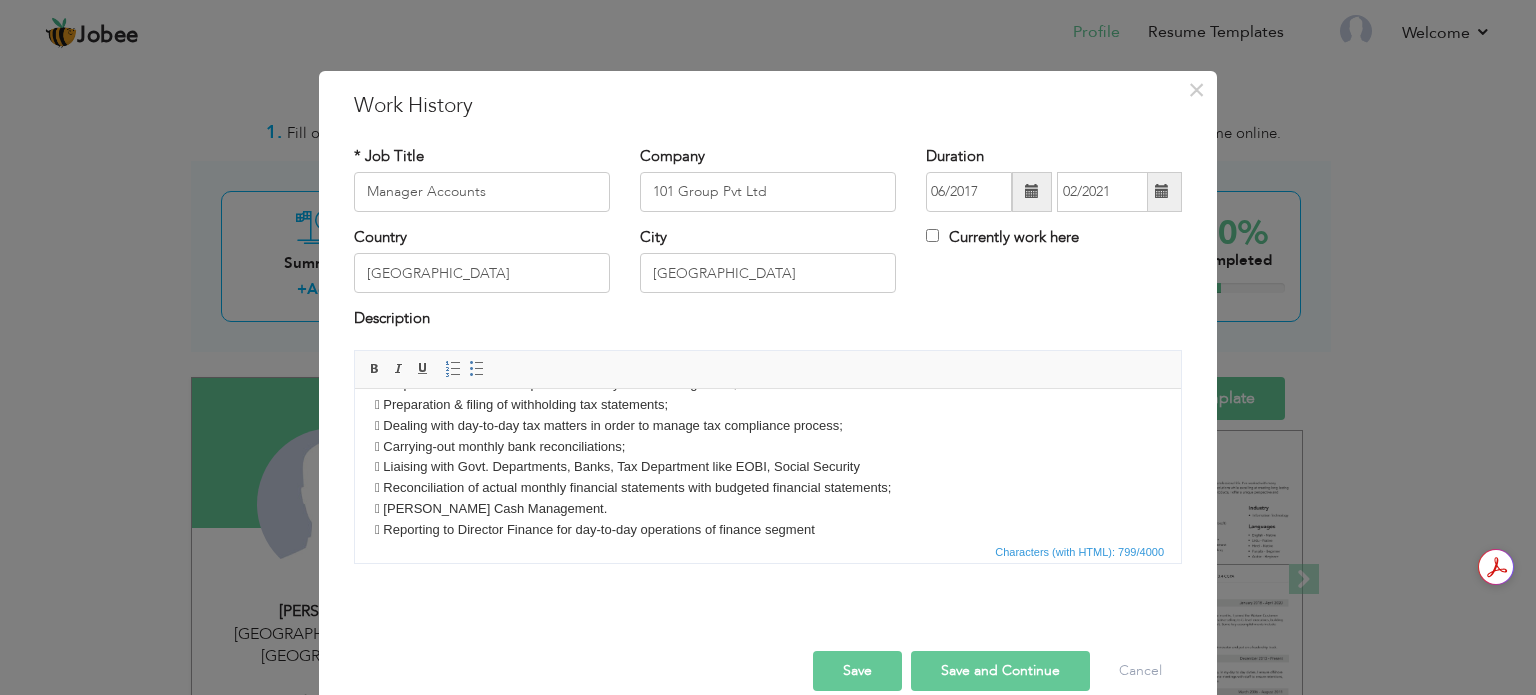 click on "Save and Continue" at bounding box center (1000, 671) 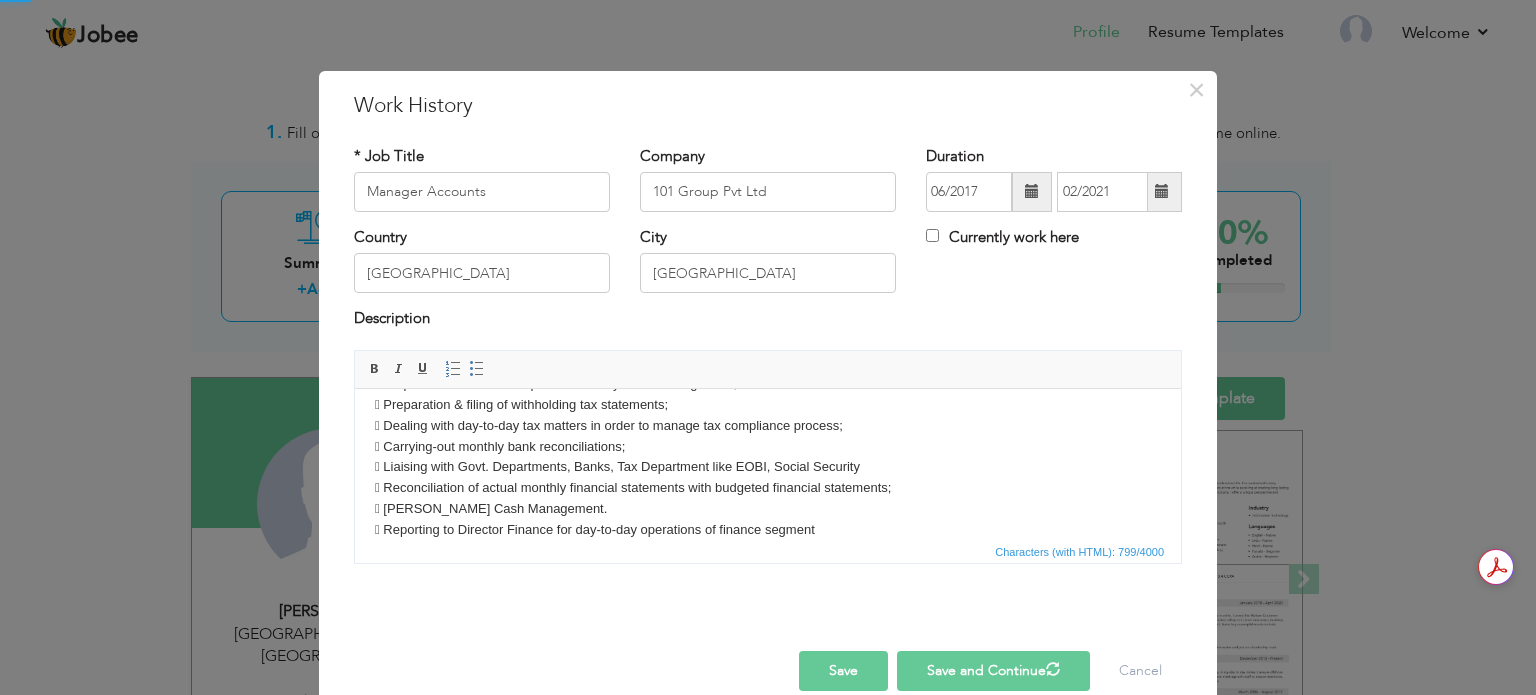 type 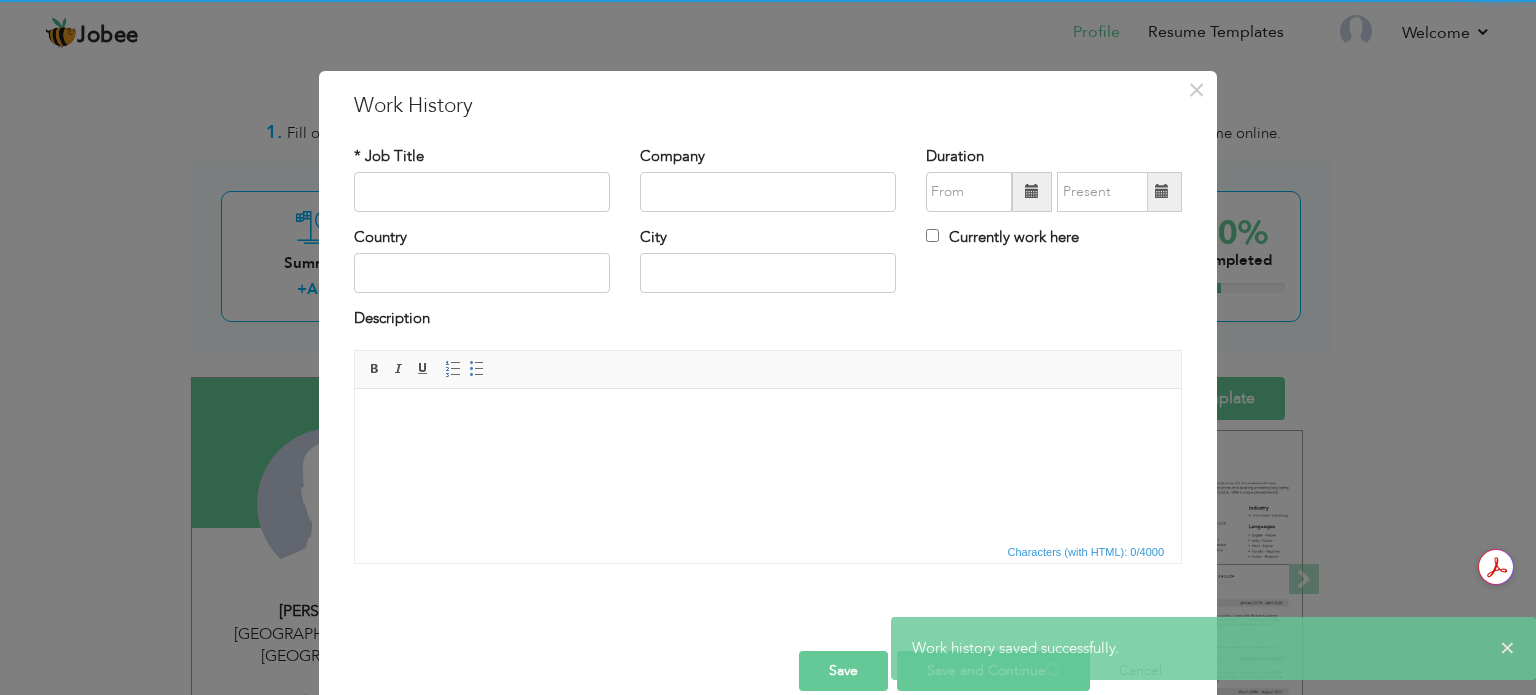 scroll, scrollTop: 0, scrollLeft: 0, axis: both 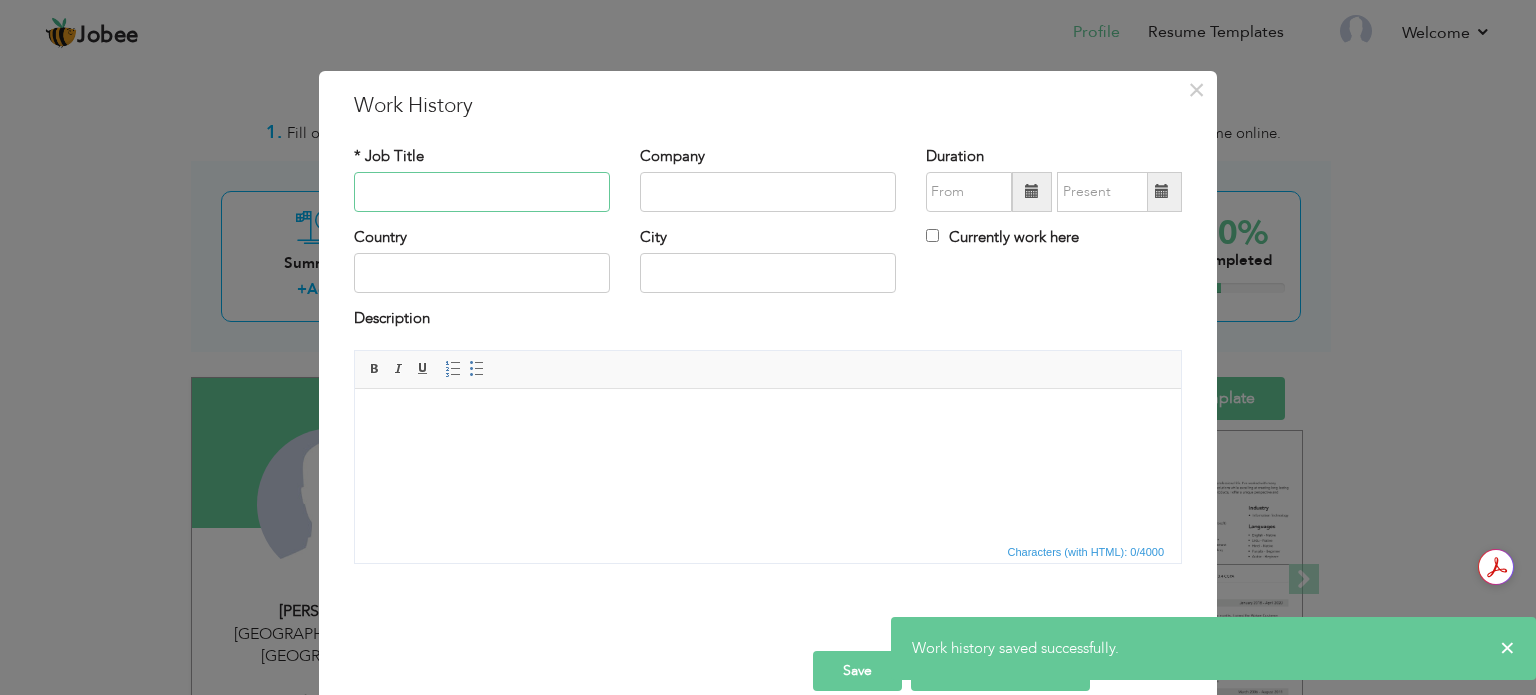 click at bounding box center [482, 192] 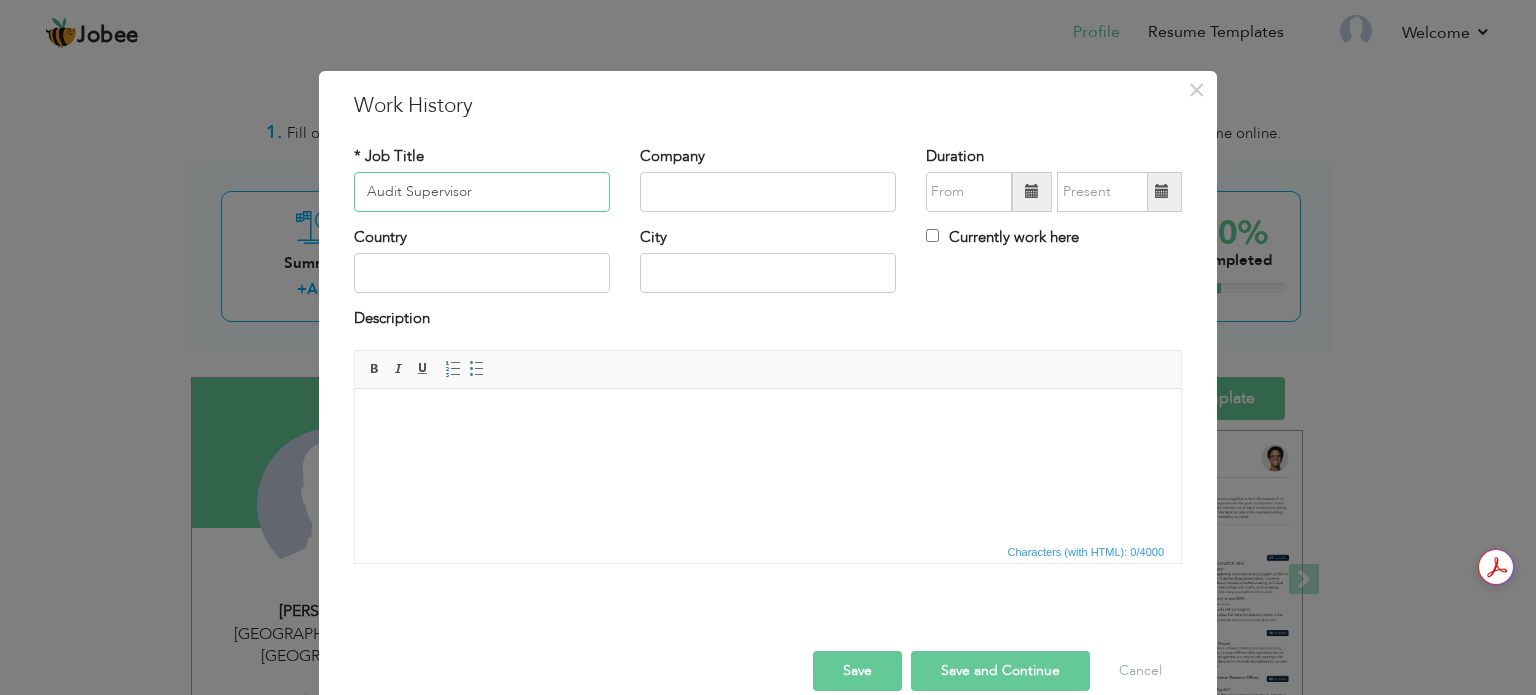 type on "Audit Supervisor" 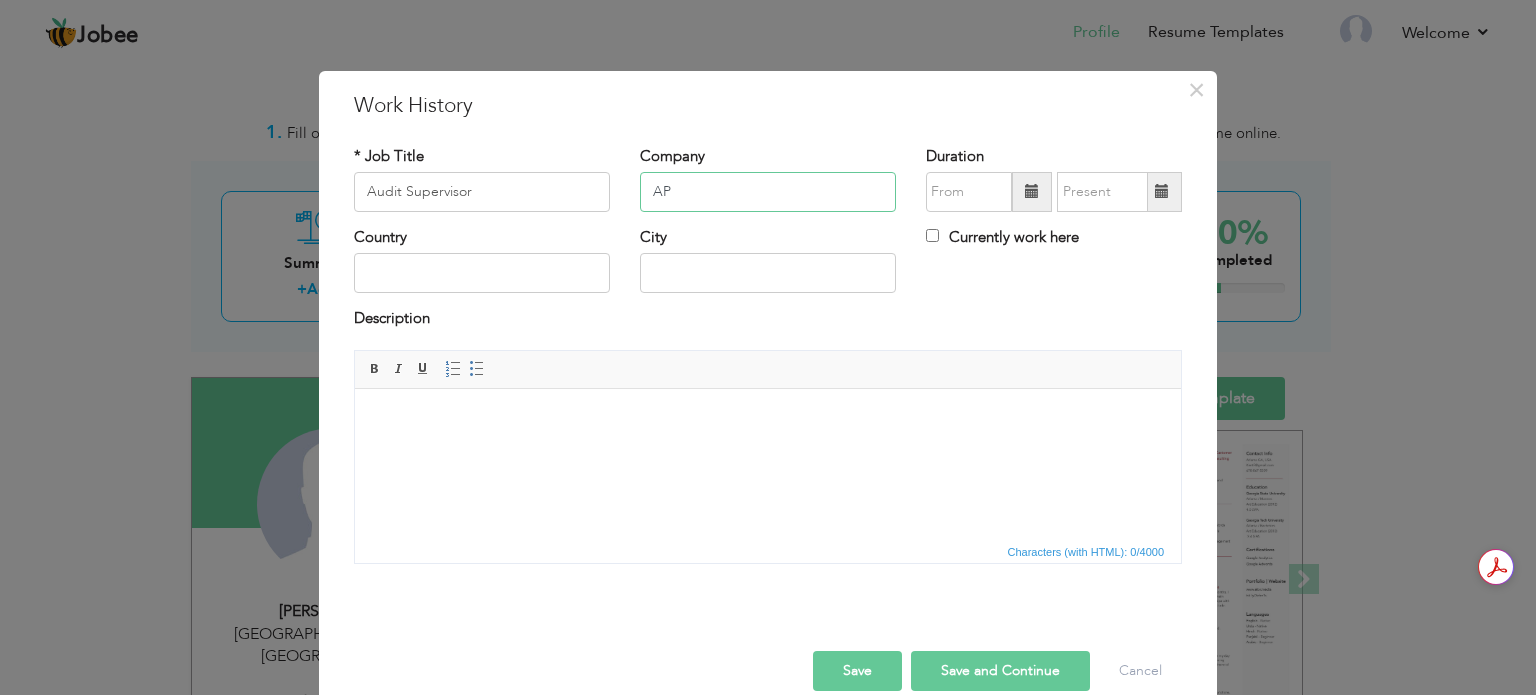 type on "A" 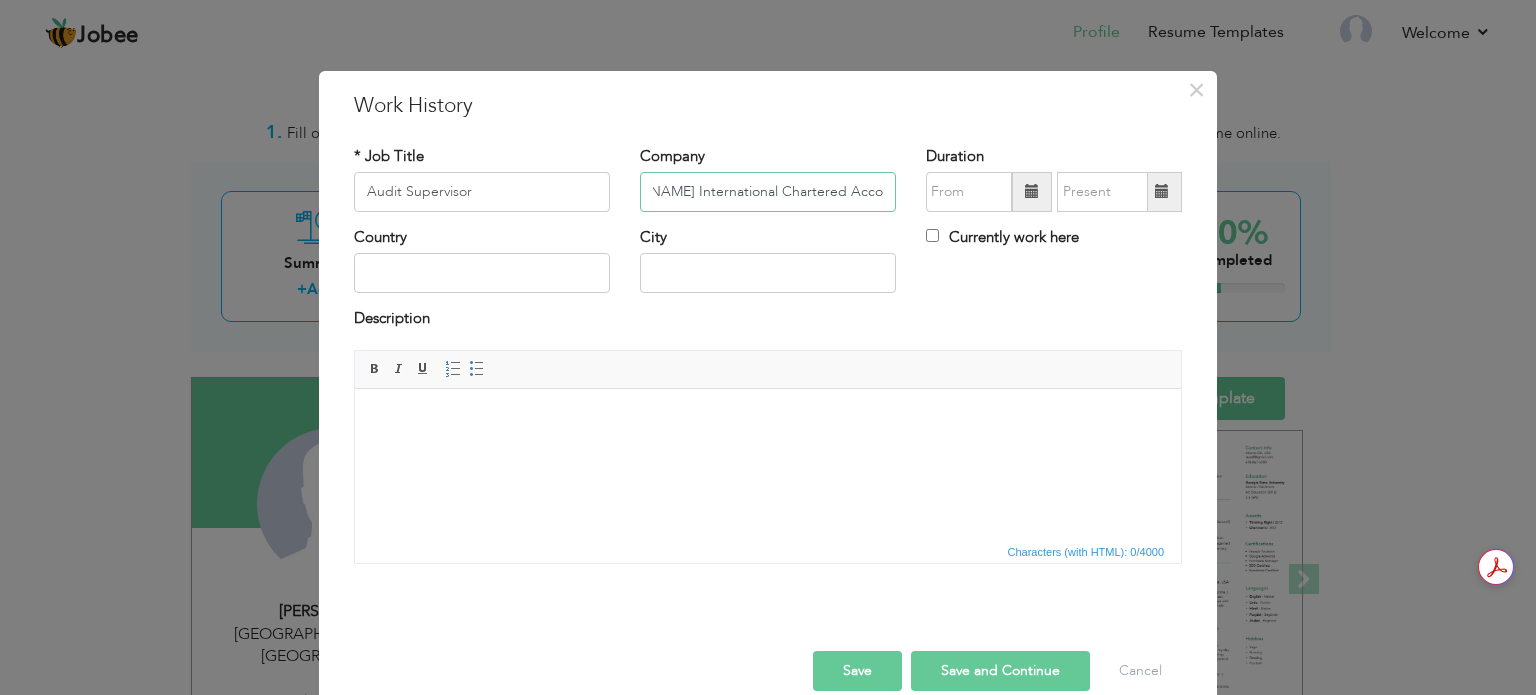 scroll, scrollTop: 0, scrollLeft: 74, axis: horizontal 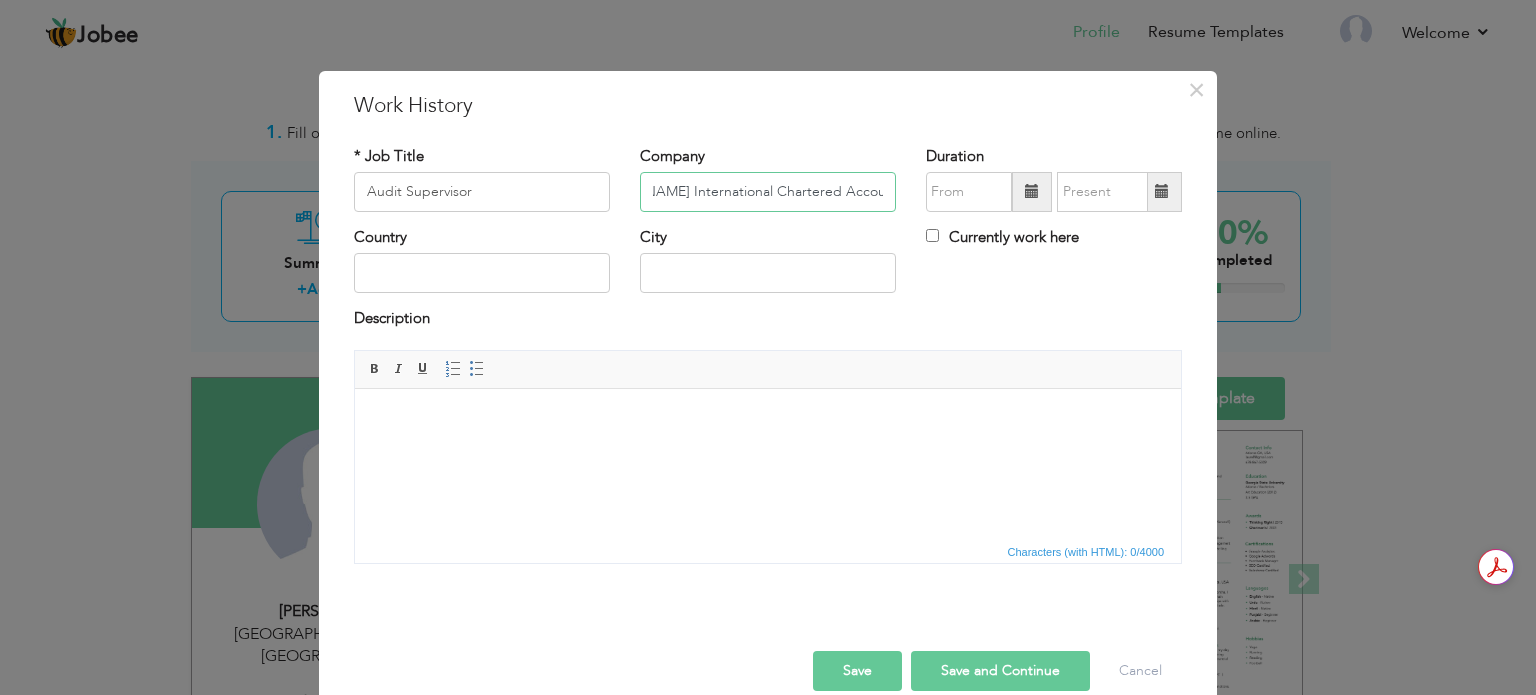type on "[PERSON_NAME] International Chartered Accountant" 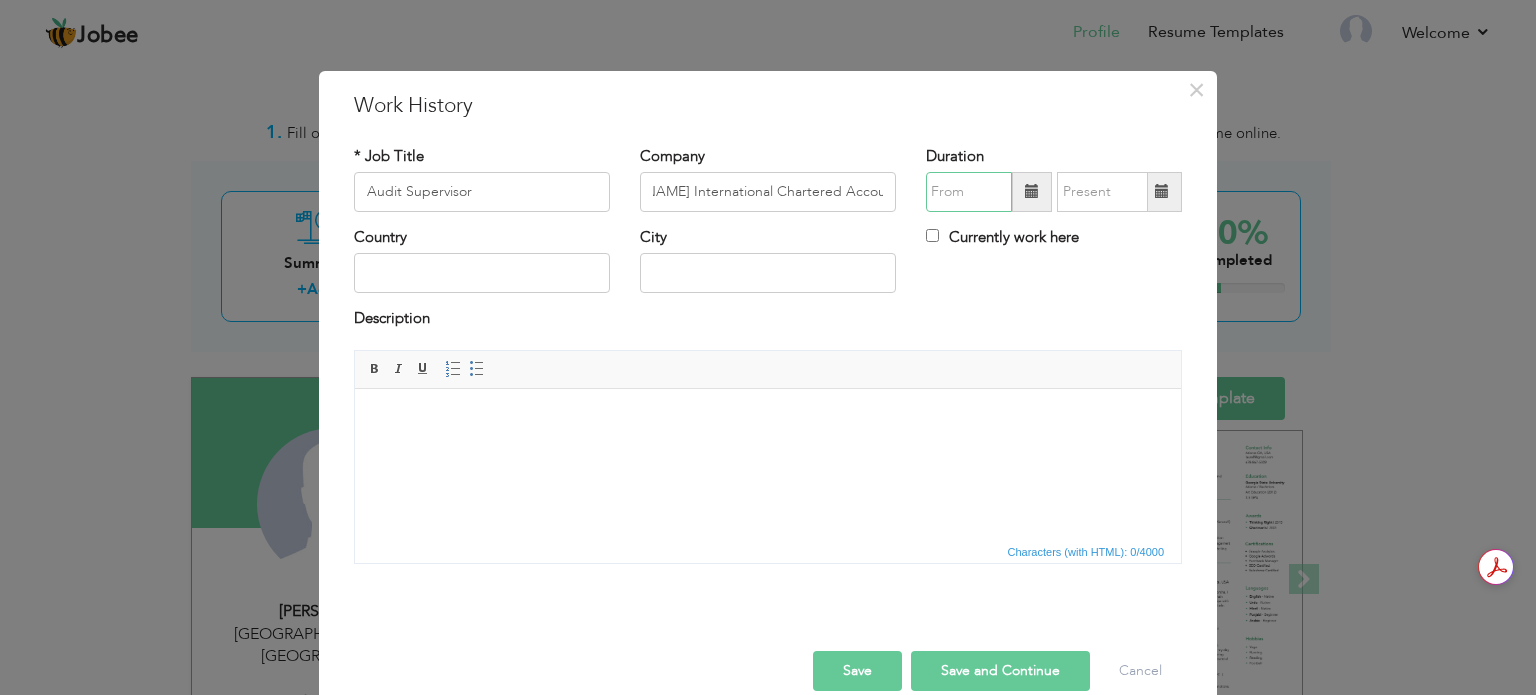 scroll, scrollTop: 0, scrollLeft: 0, axis: both 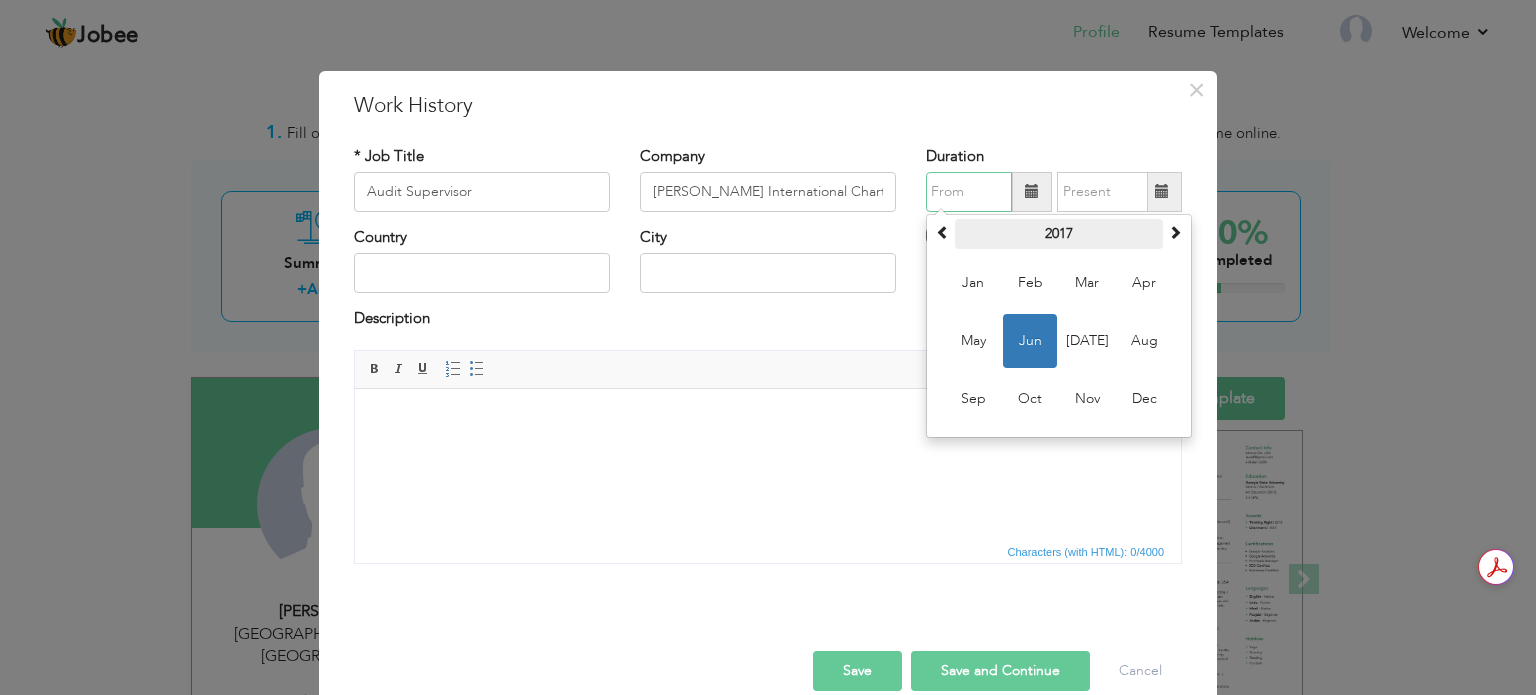 click on "2017" at bounding box center [1059, 234] 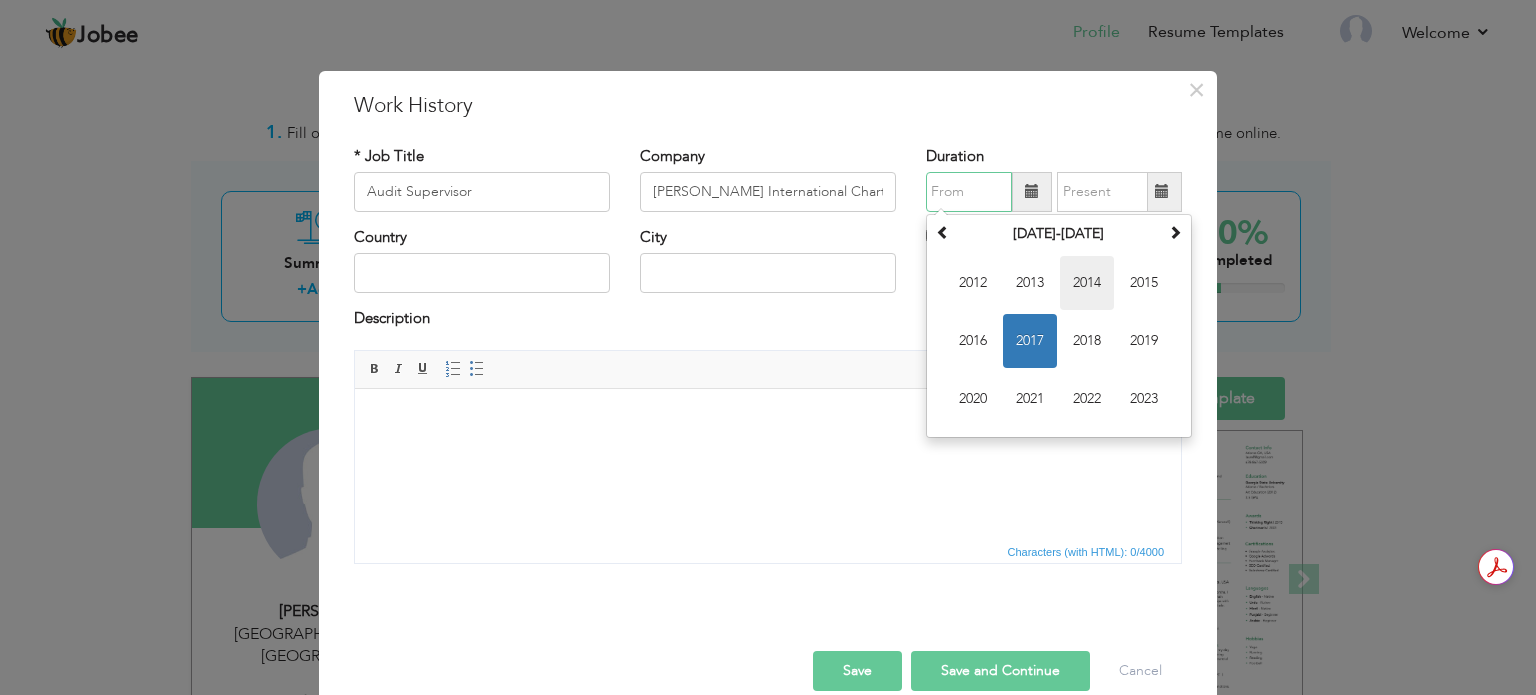 click on "2014" at bounding box center [1087, 283] 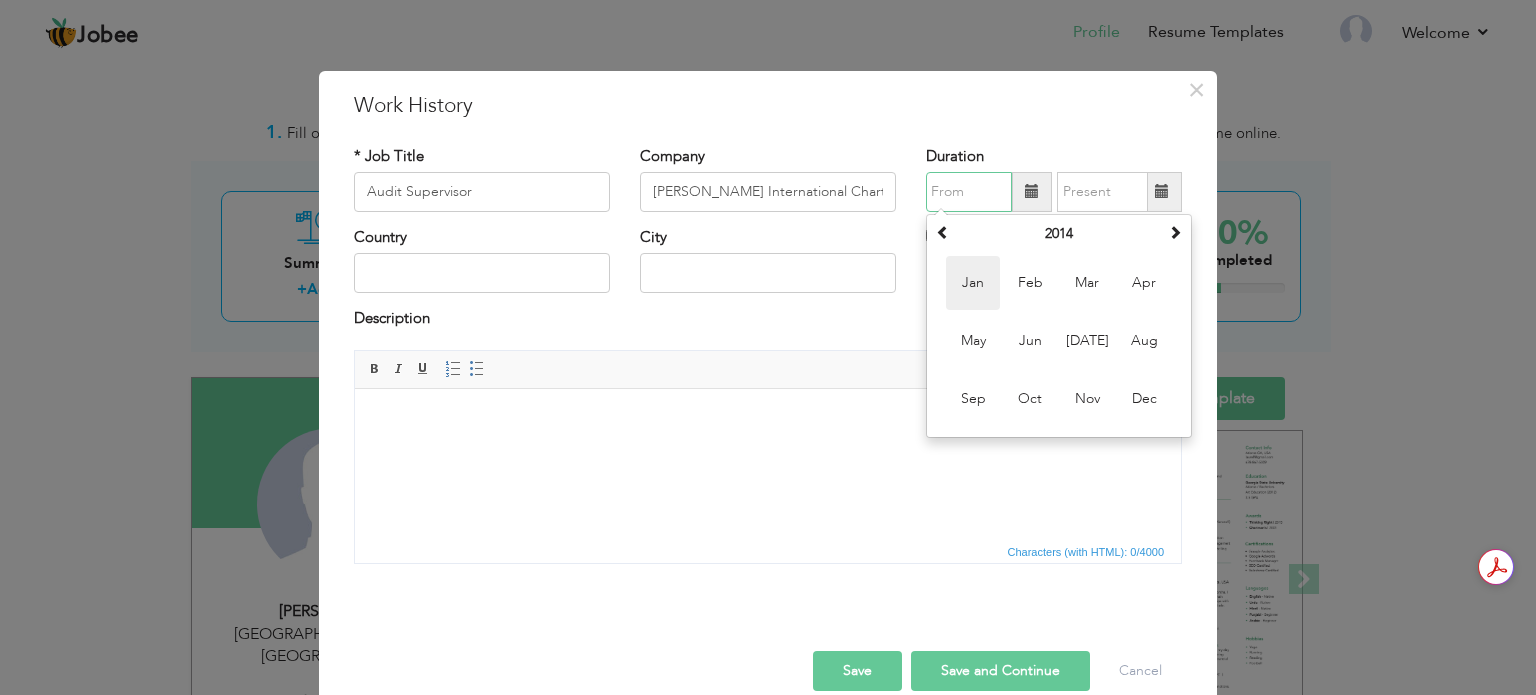click on "Jan" at bounding box center [973, 283] 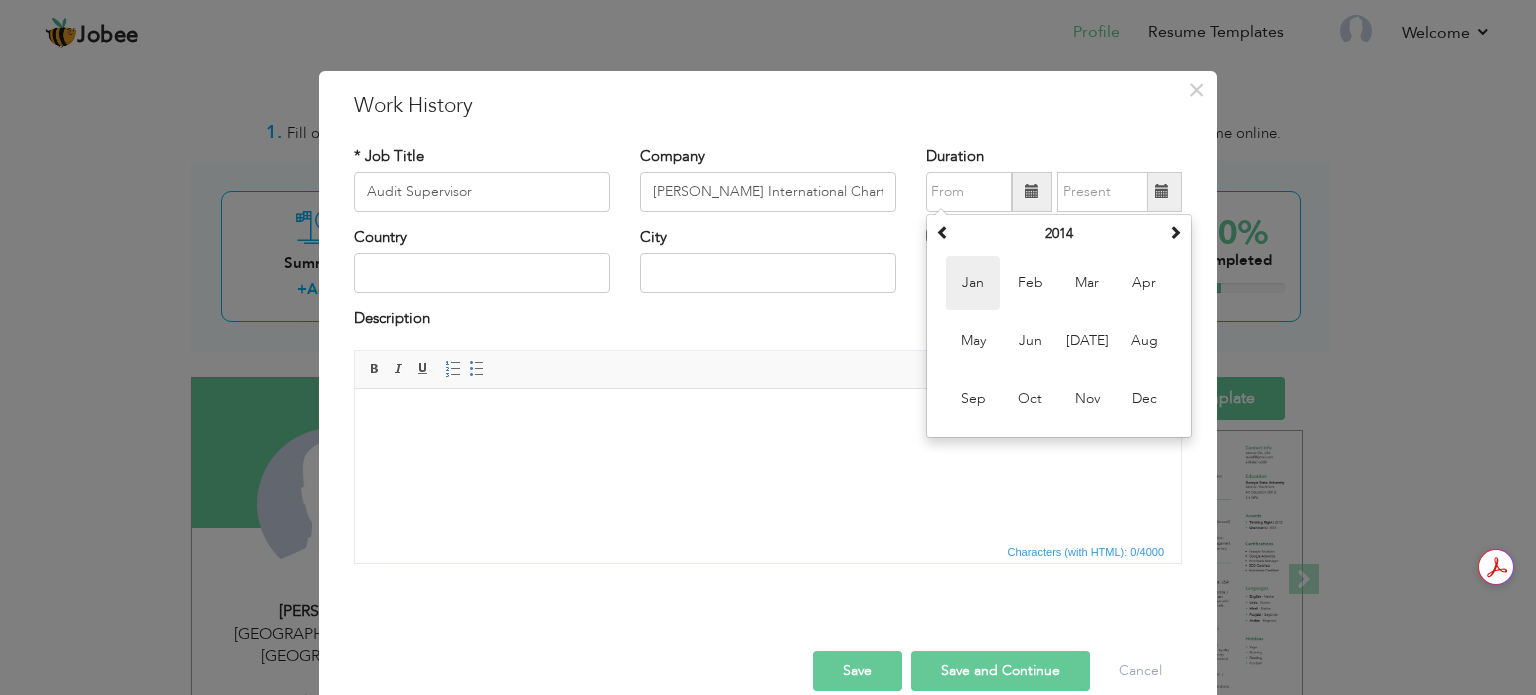 type on "01/2014" 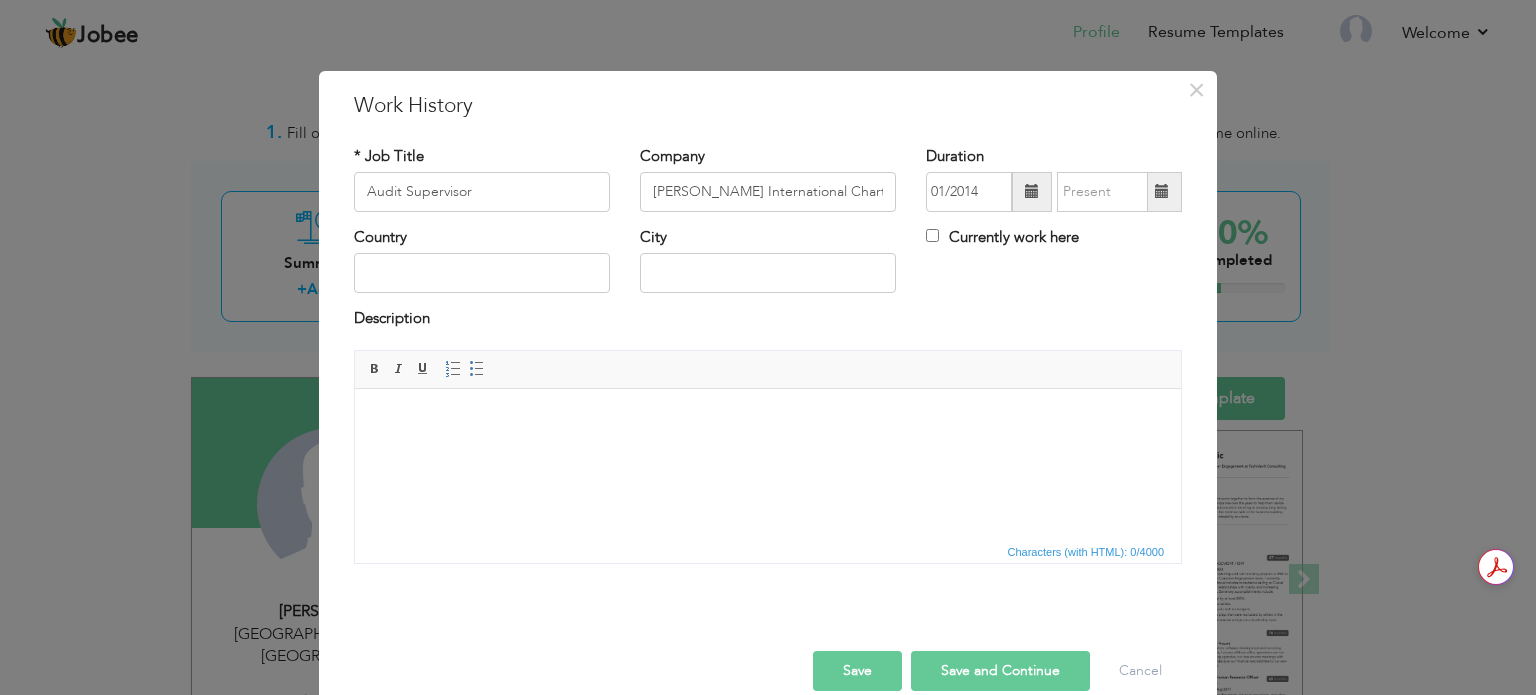 click at bounding box center (1162, 191) 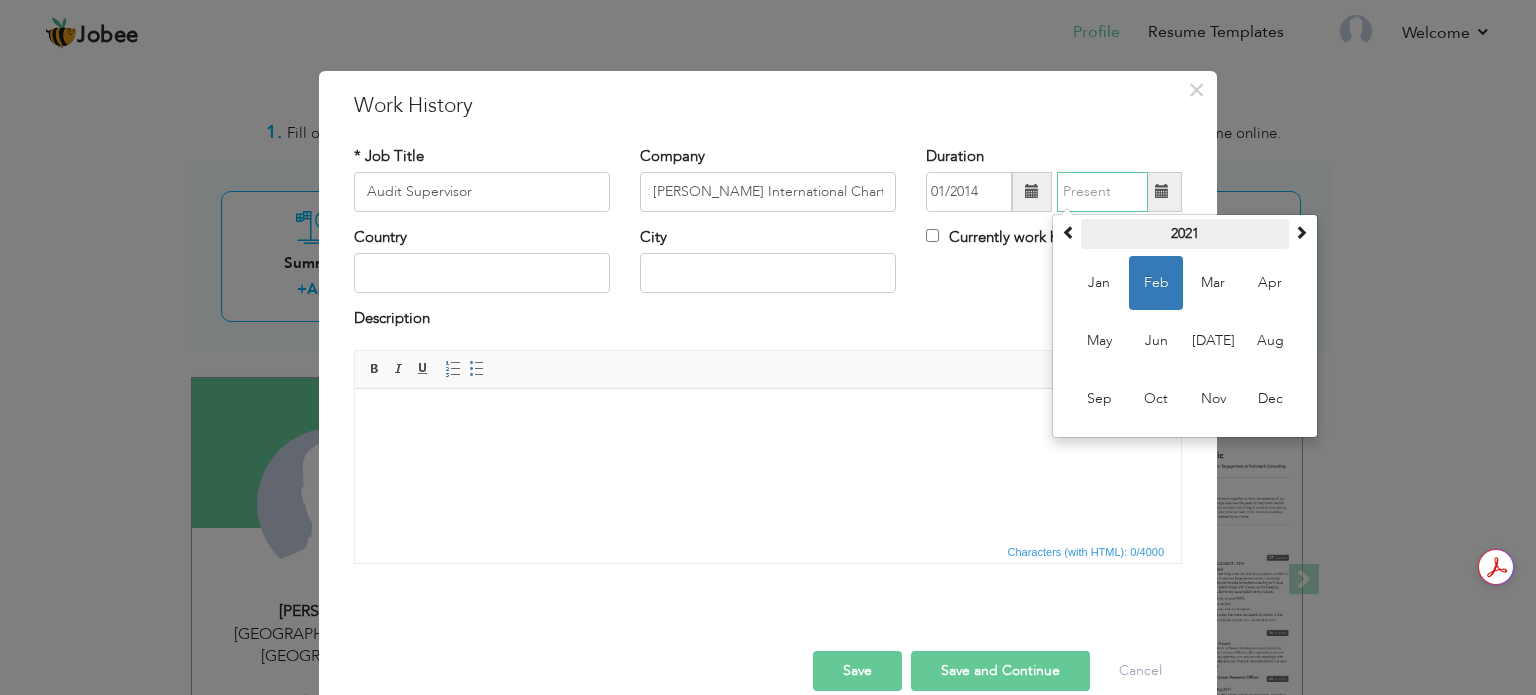 click on "2021" at bounding box center (1185, 234) 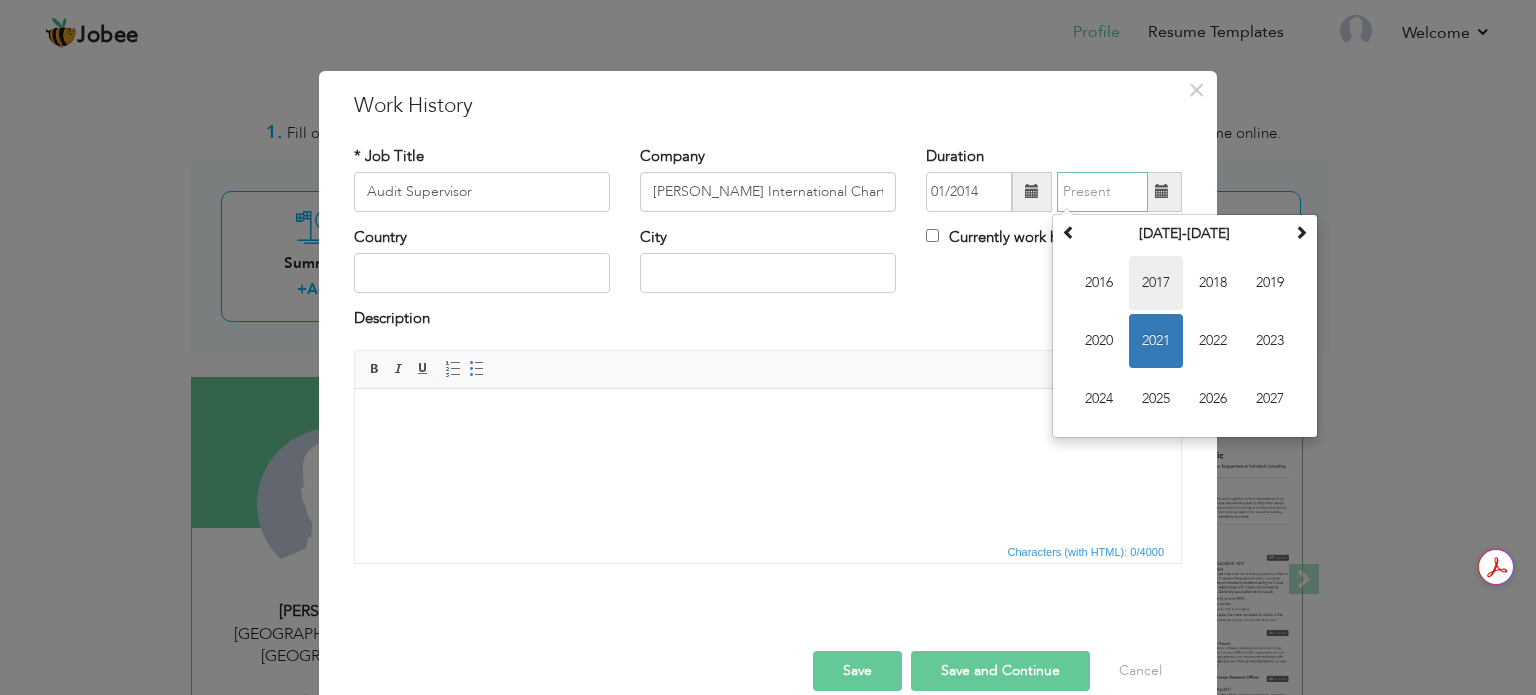 click on "2017" at bounding box center [1156, 283] 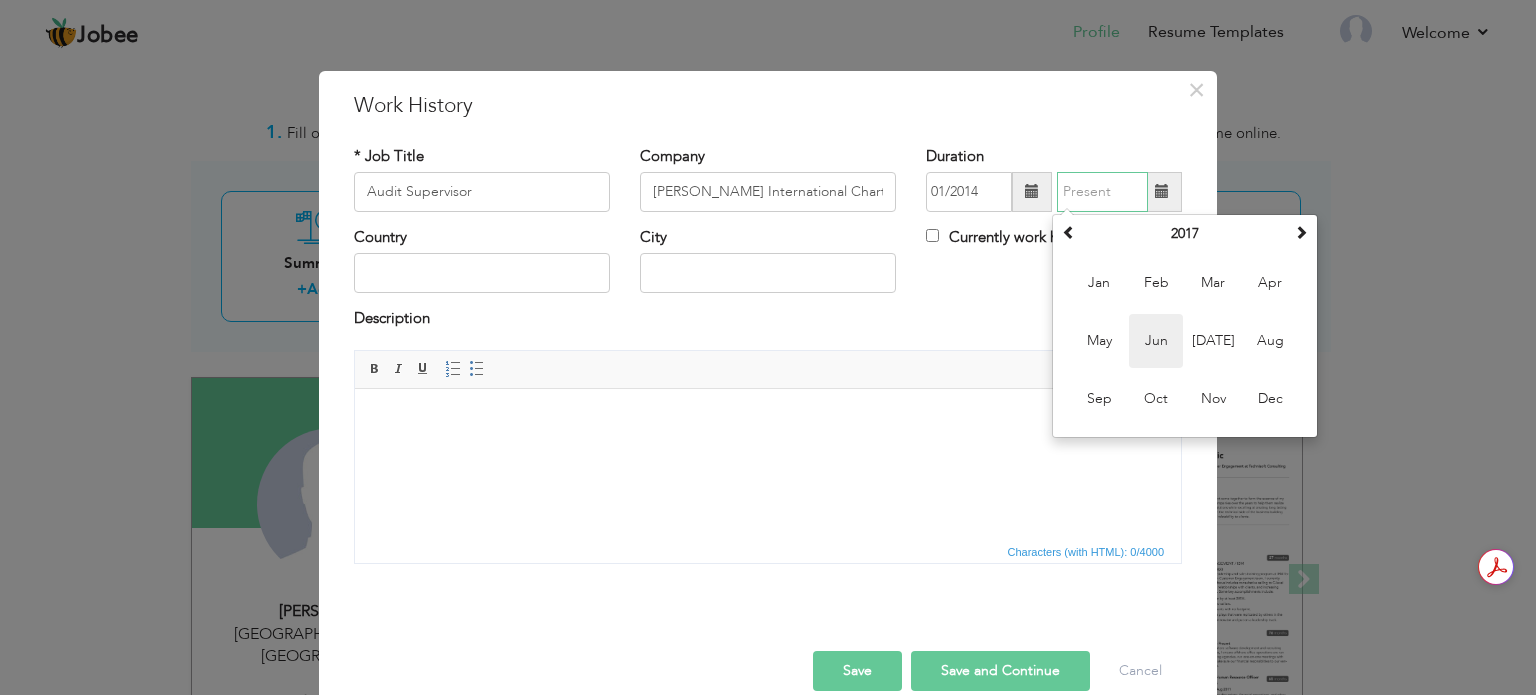 click on "Jun" at bounding box center (1156, 341) 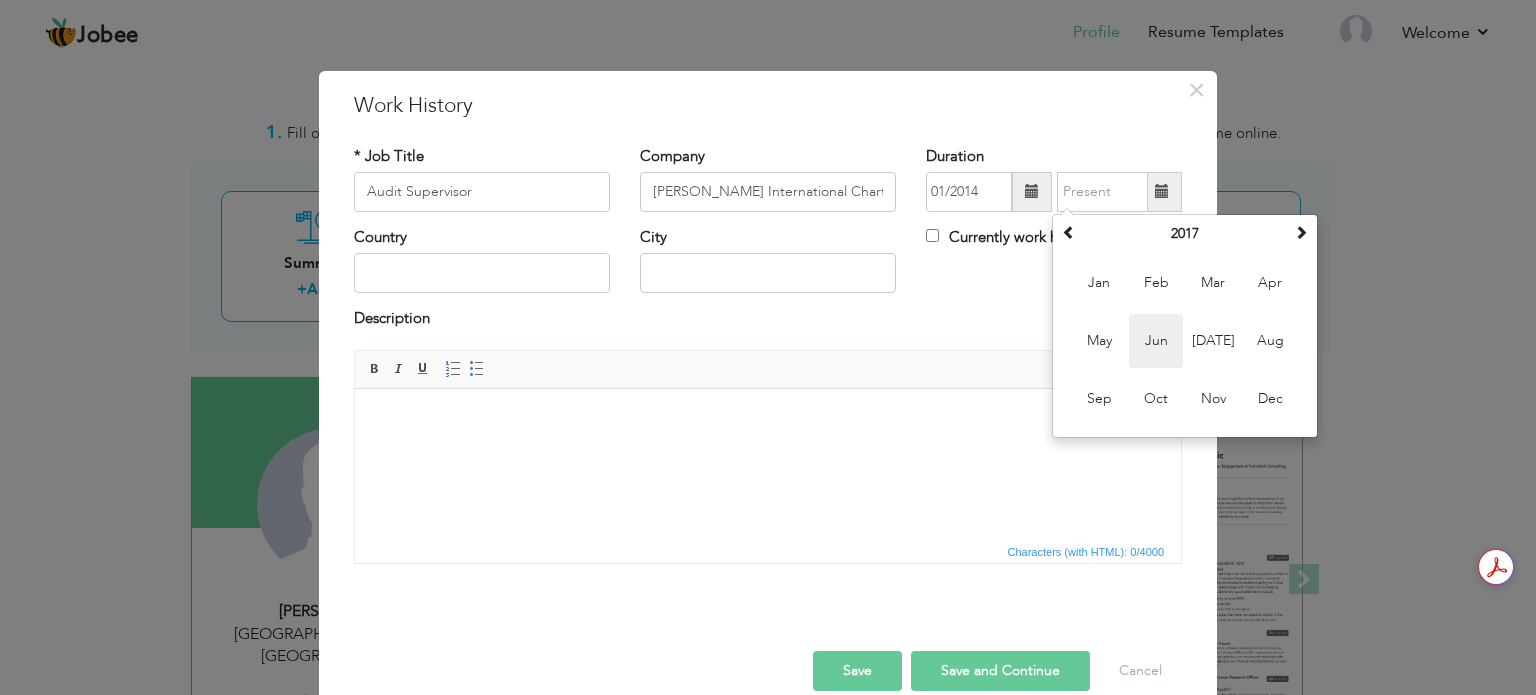 type on "06/2017" 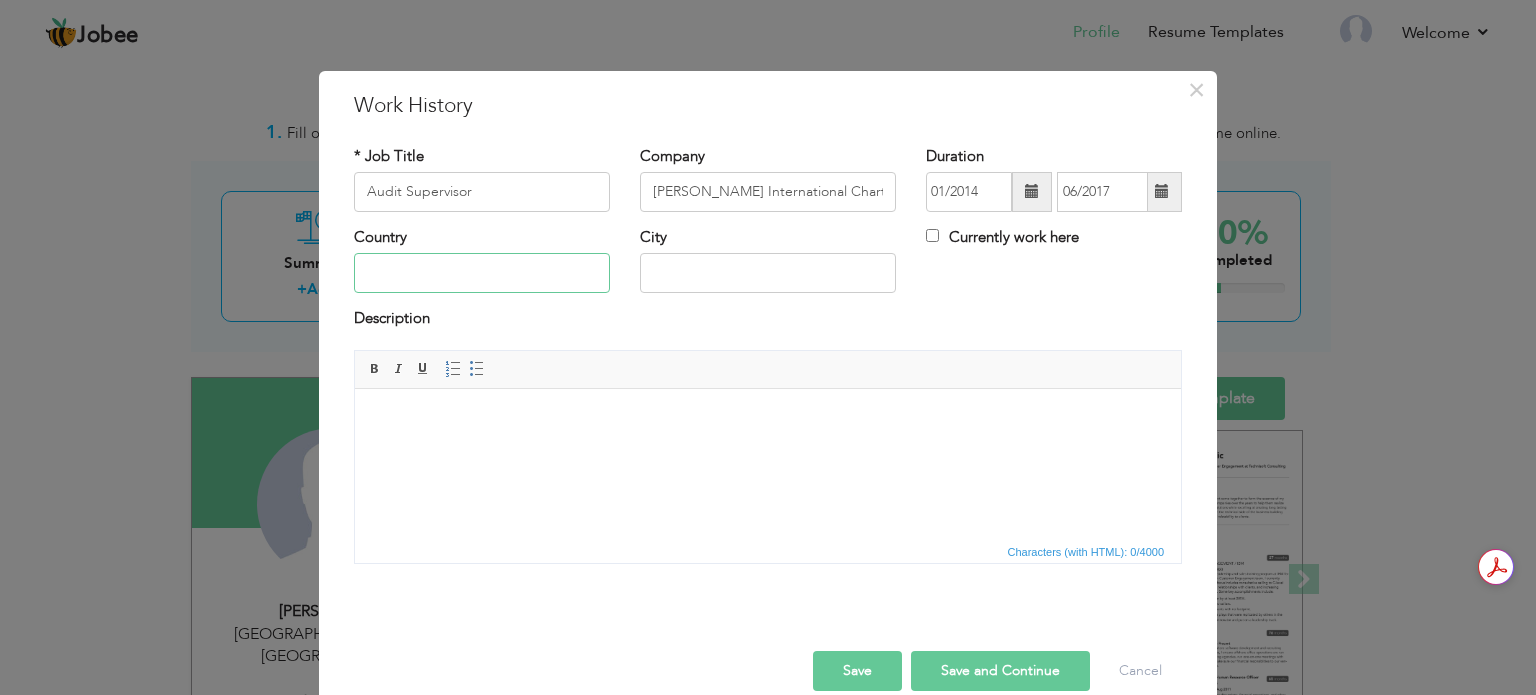 click at bounding box center (482, 273) 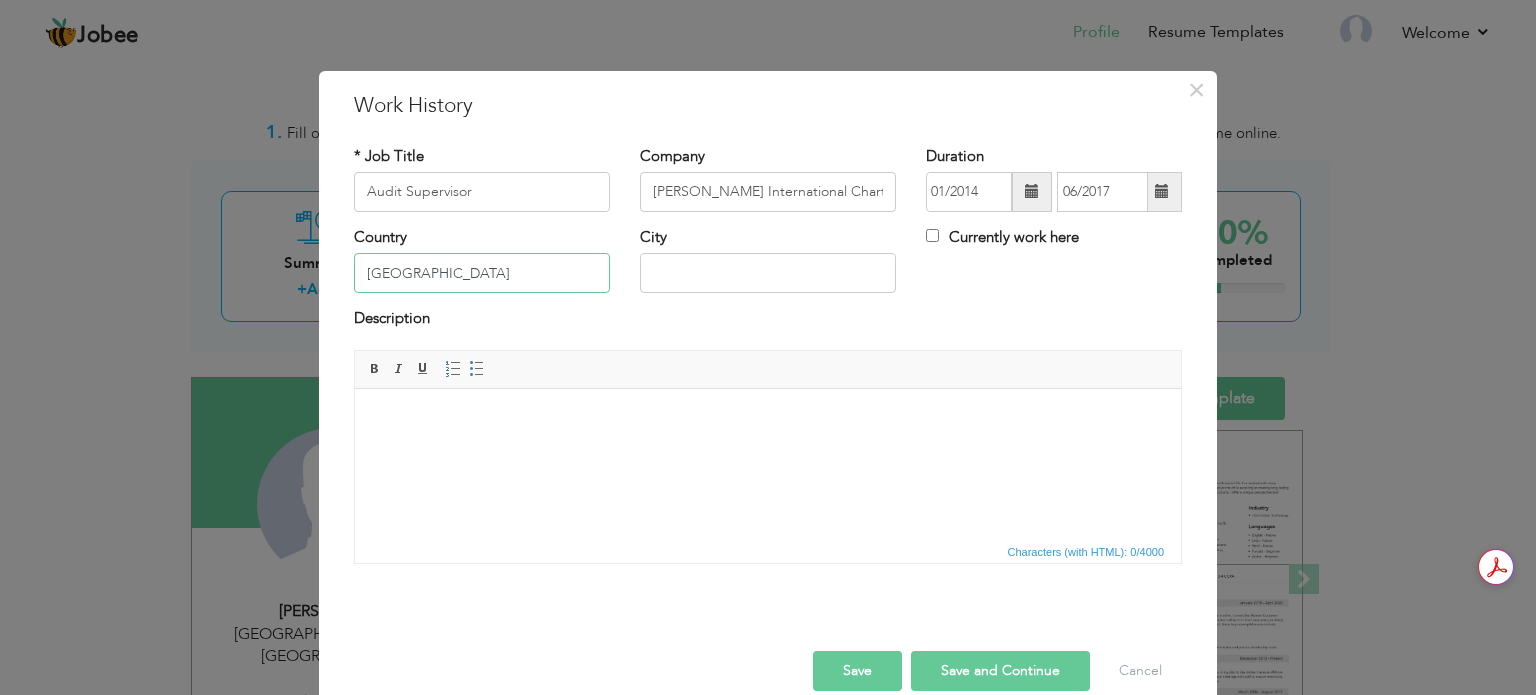 type on "[GEOGRAPHIC_DATA]" 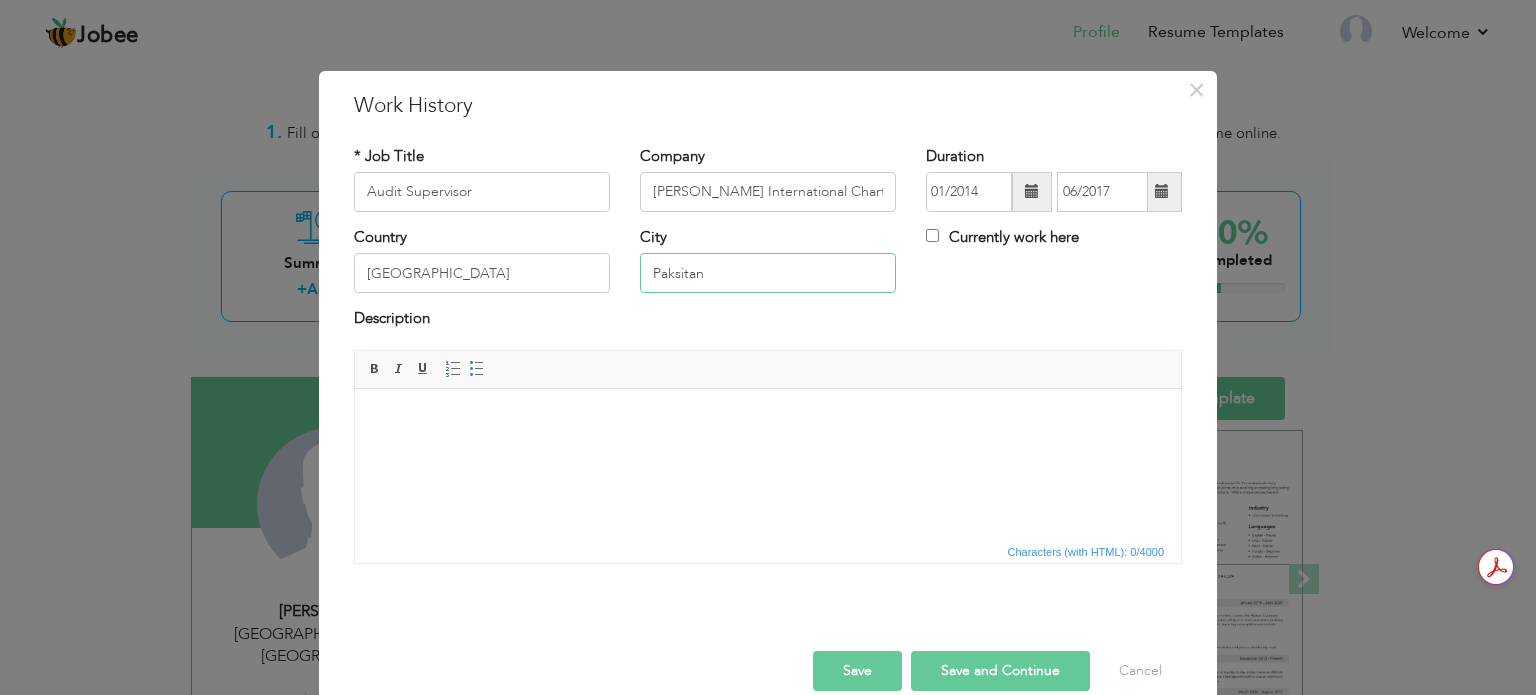 type on "Paksitan" 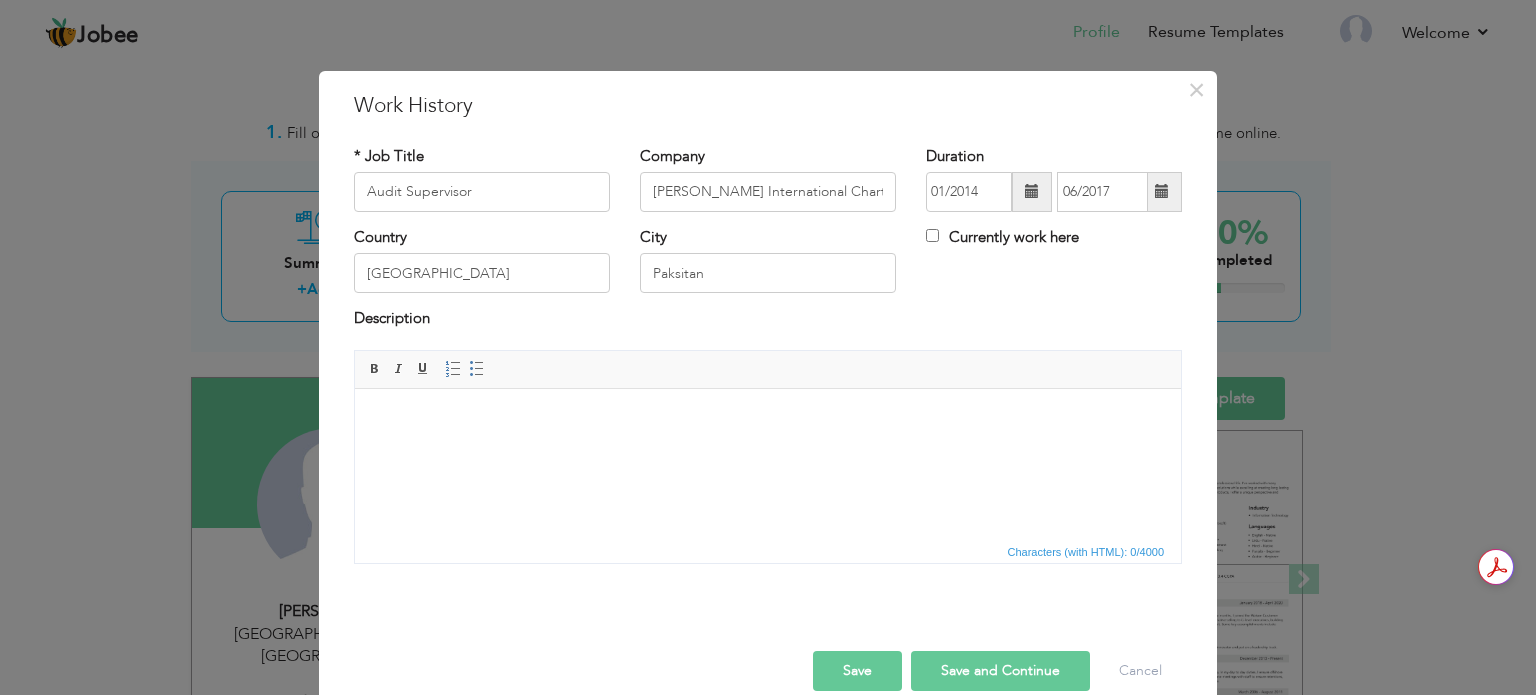 click at bounding box center (768, 418) 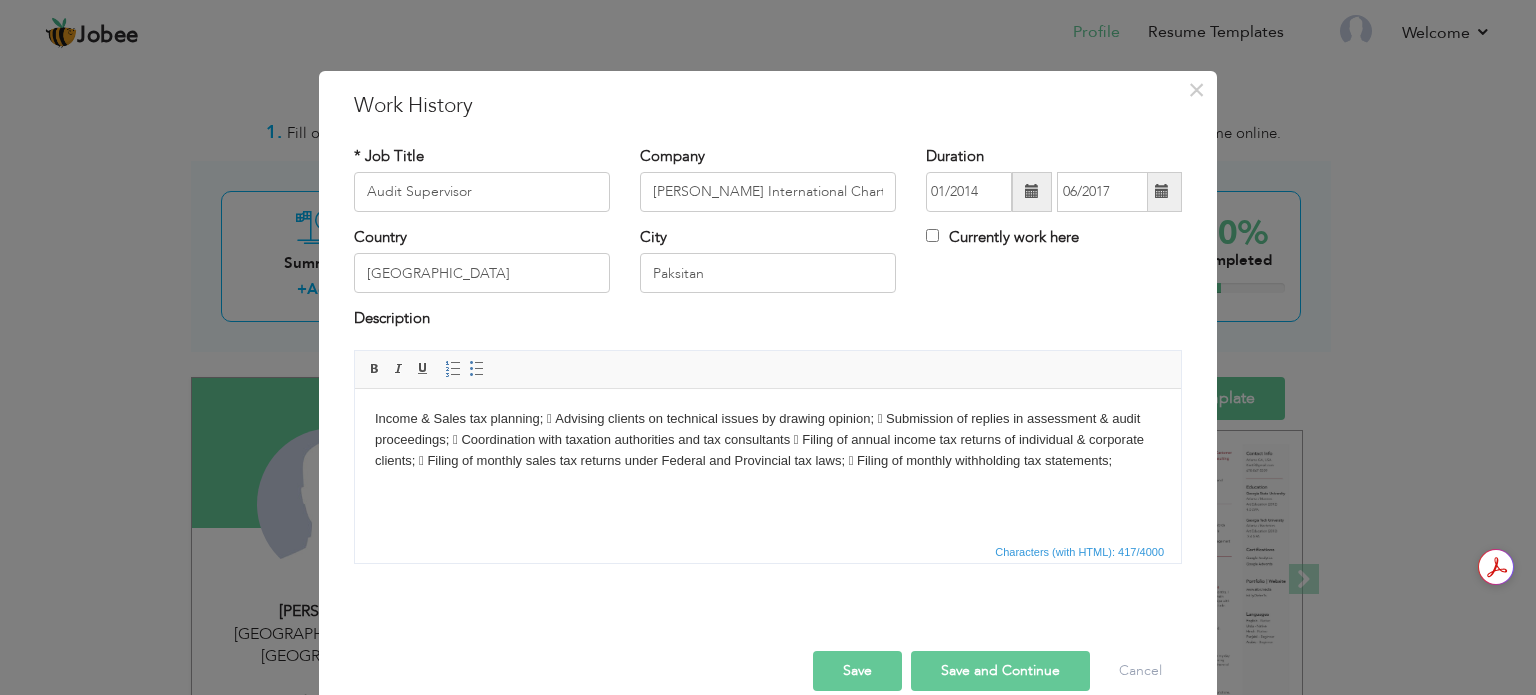 click on "Income & Sales tax planning;  Advising clients on technical issues by drawing opinion;  Submission of replies in assessment & audit proceedings;  Coordination with taxation authorities and tax consultants  Filing of annual income tax returns of individual & corporate clients;  Filing of monthly sales tax returns under Federal and Provincial tax laws;  Filing of monthly withholding tax statements;" at bounding box center [768, 439] 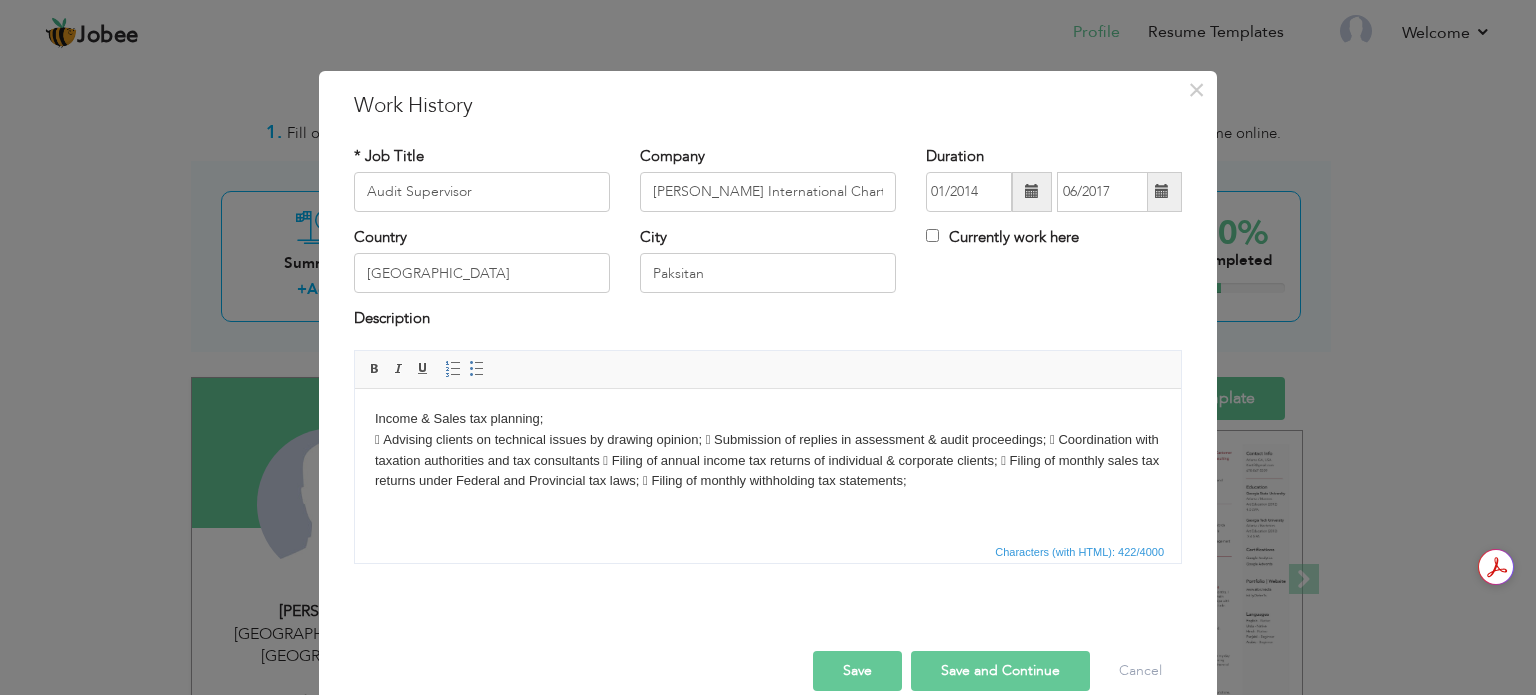 click on "Income & Sales tax planning;  ​​​​​​​  Advising clients on technical issues by drawing opinion;  Submission of replies in assessment & audit proceedings;  Coordination with taxation authorities and tax consultants  Filing of annual income tax returns of individual & corporate clients;  Filing of monthly sales tax returns under Federal and Provincial tax laws;  Filing of monthly withholding tax statements;" at bounding box center (768, 449) 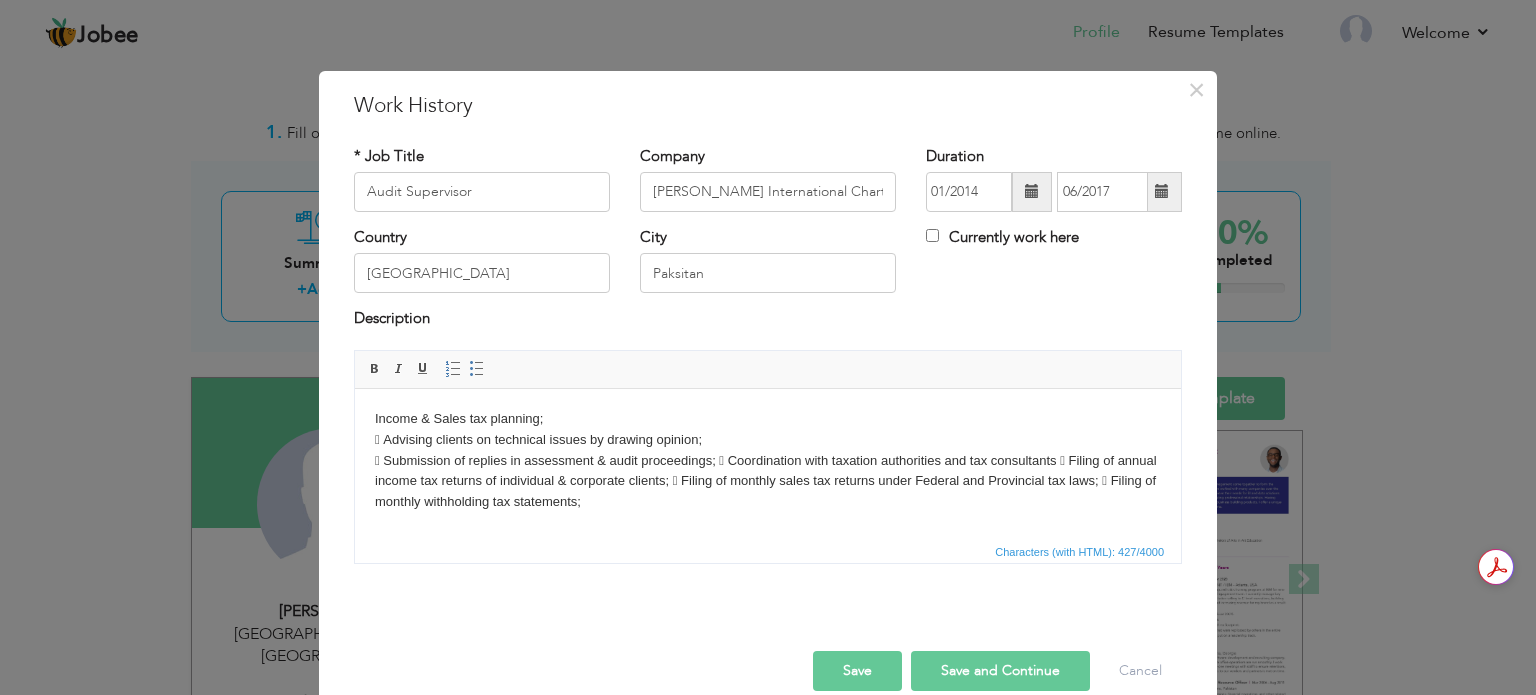 click on "Income & Sales tax planning;   Advising clients on technical issues by drawing opinion;  ​​​​​​​  Submission of replies in assessment & audit proceedings;  Coordination with taxation authorities and tax consultants  Filing of annual income tax returns of individual & corporate clients;  Filing of monthly sales tax returns under Federal and Provincial tax laws;  Filing of monthly withholding tax statements;" at bounding box center [768, 460] 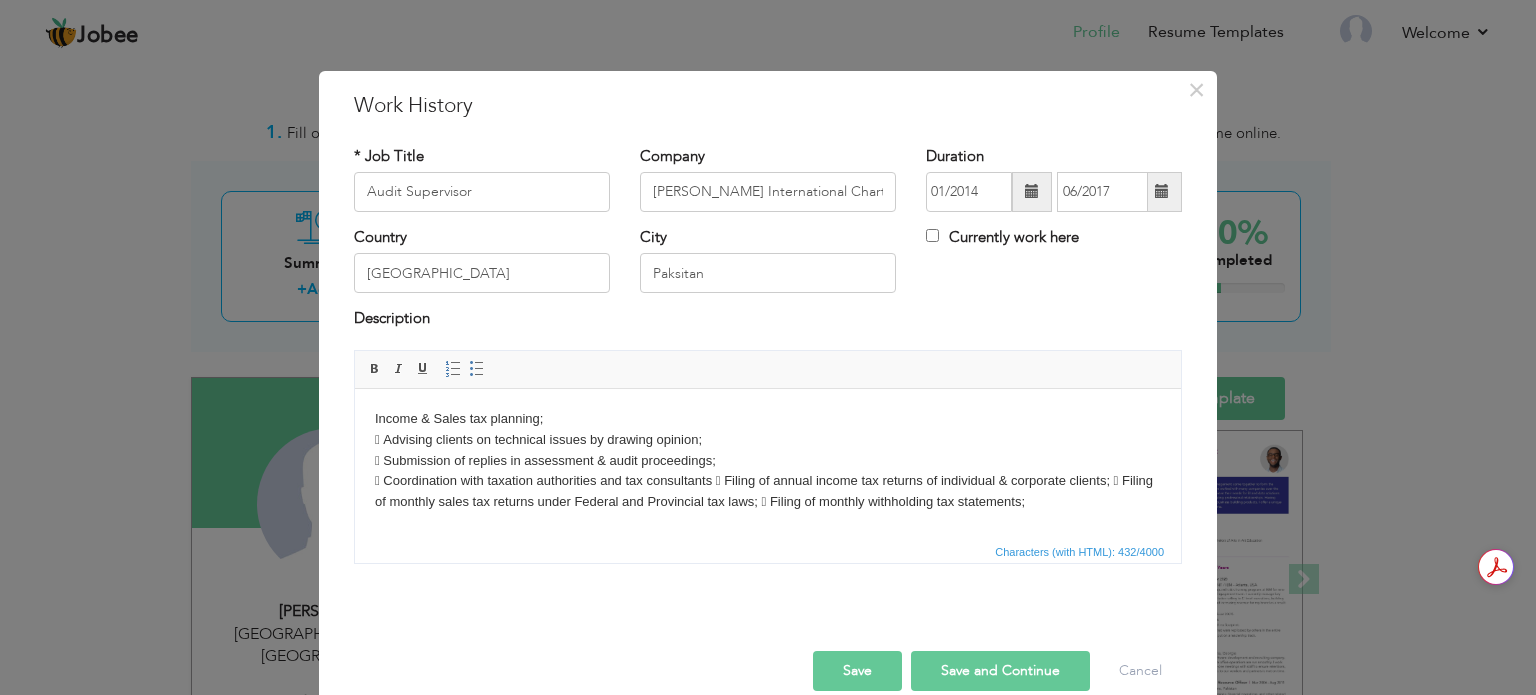 click on "Income & Sales tax planning;   Advising clients on technical issues by drawing opinion;   Submission of replies in assessment & audit proceedings;  ​​​​​​​  Coordination with taxation authorities and tax consultants  Filing of annual income tax returns of individual & corporate clients;  Filing of monthly sales tax returns under Federal and Provincial tax laws;  Filing of monthly withholding tax statements;" at bounding box center (768, 460) 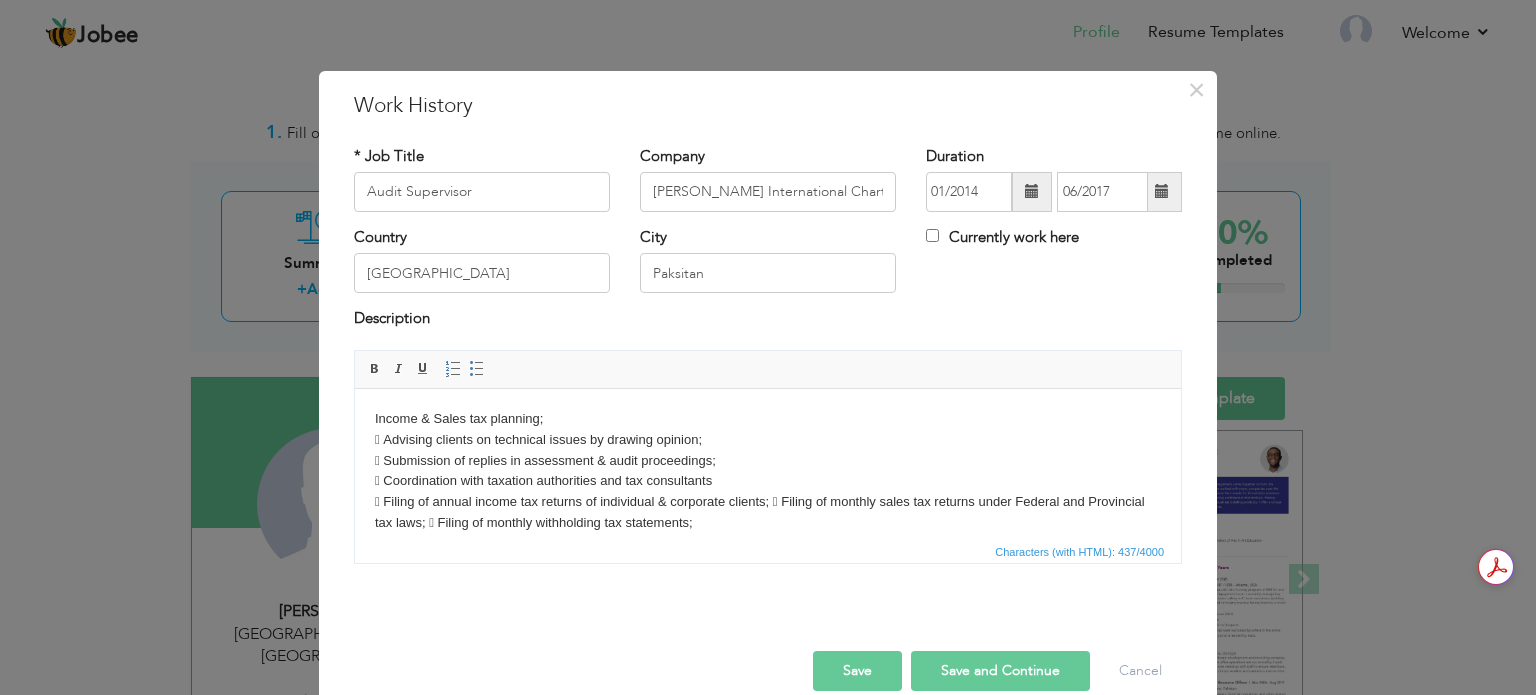 click on "Income & Sales tax planning;   Advising clients on technical issues by drawing opinion;   Submission of replies in assessment & audit proceedings;   Coordination with taxation authorities and tax consultants  ​​​​​​​  Filing of annual income tax returns of individual & corporate clients;  Filing of monthly sales tax returns under Federal and Provincial tax laws;  Filing of monthly withholding tax statements;" at bounding box center [768, 470] 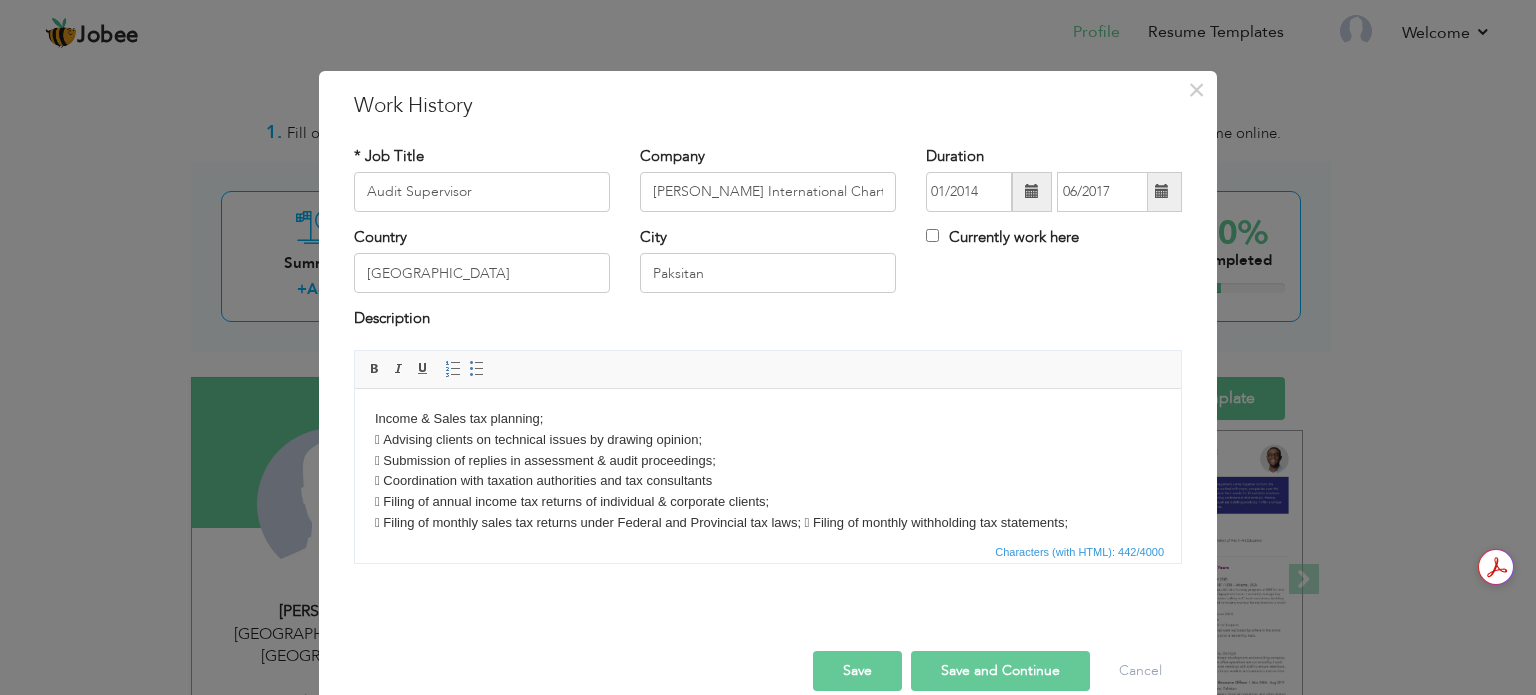 click on "Income & Sales tax planning;   Advising clients on technical issues by drawing opinion;   Submission of replies in assessment & audit proceedings;   Coordination with taxation authorities and tax consultants   Filing of annual income tax returns of individual & corporate clients;  ​​​​​​​  Filing of monthly sales tax returns under Federal and Provincial tax laws;  Filing of monthly withholding tax statements;" at bounding box center [768, 470] 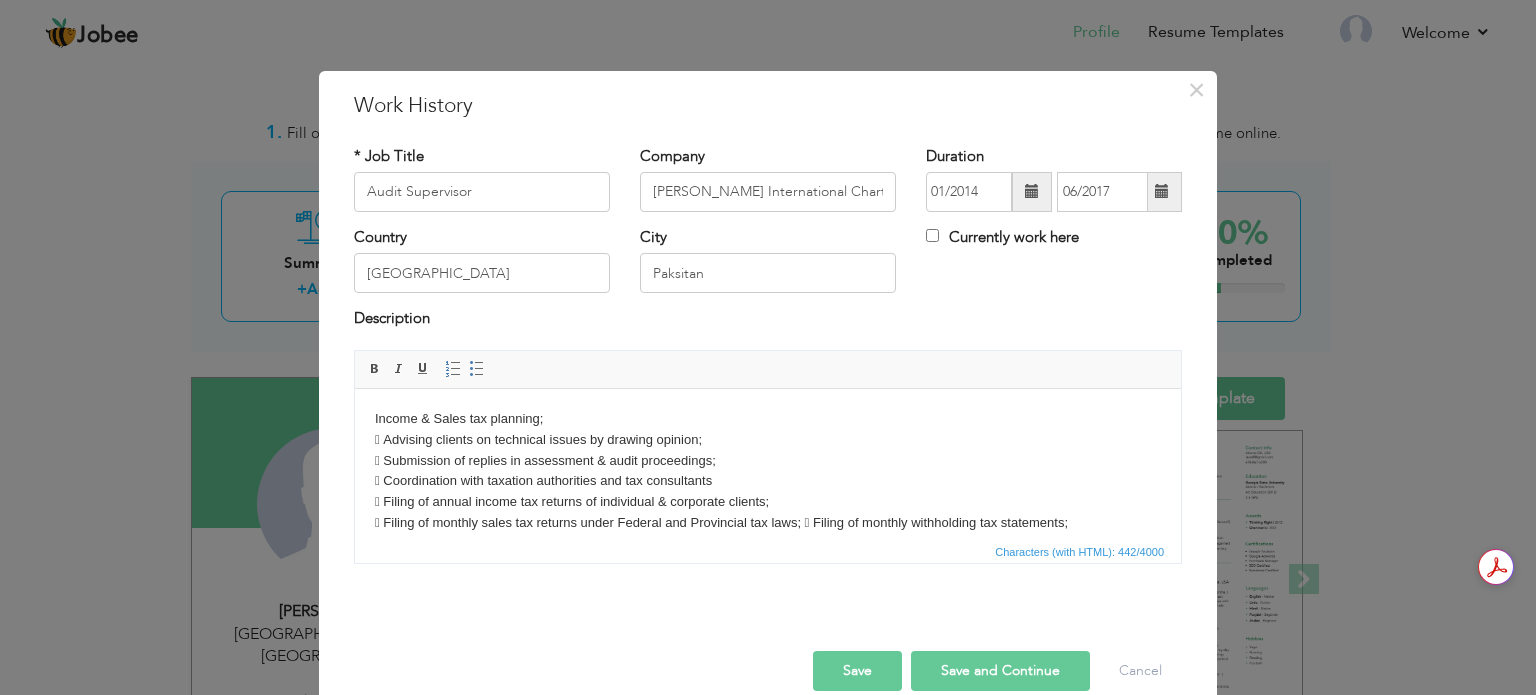 scroll, scrollTop: 12, scrollLeft: 0, axis: vertical 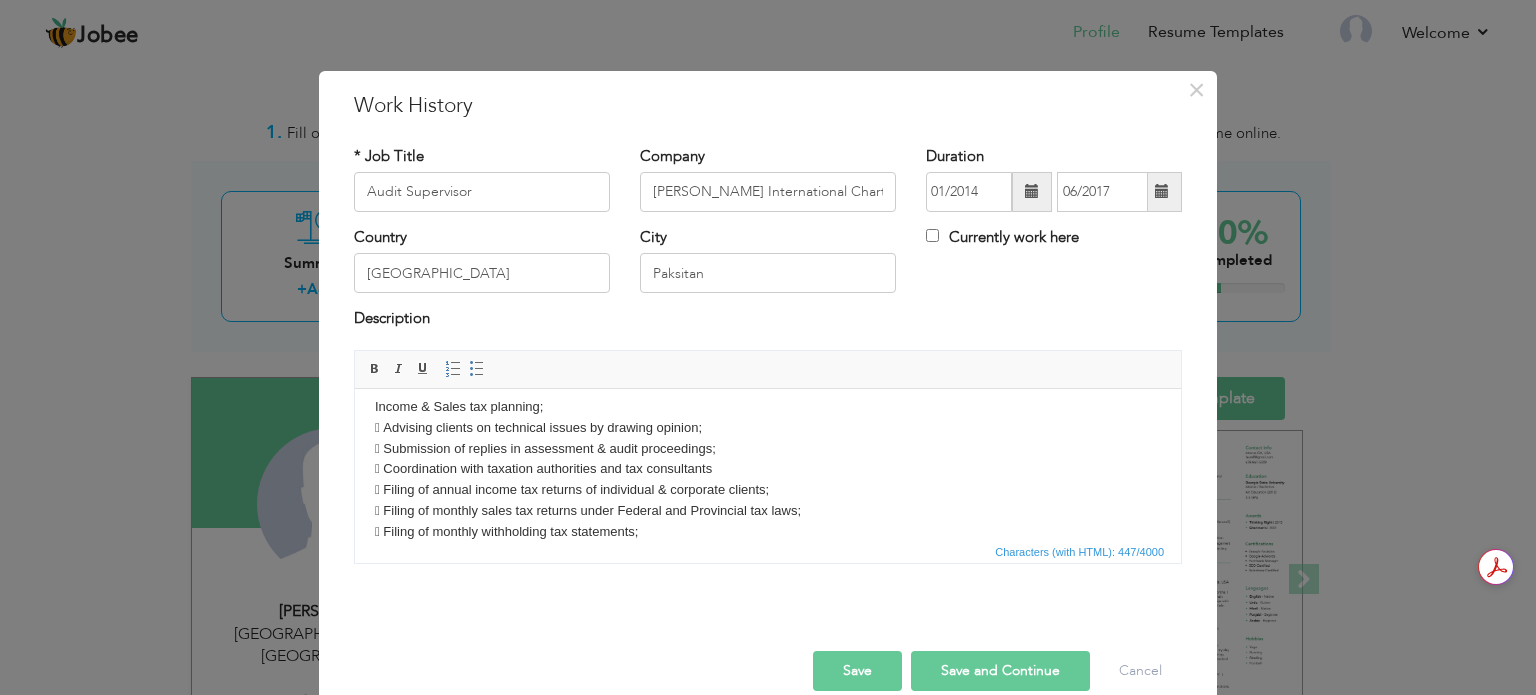 click on "Income & Sales tax planning;   Advising clients on technical issues by drawing opinion;   Submission of replies in assessment & audit proceedings;   Coordination with taxation authorities and tax consultants   Filing of annual income tax returns of individual & corporate clients;   Filing of monthly sales tax returns under Federal and Provincial tax laws;  ​​​​​​​  Filing of monthly withholding tax statements;" at bounding box center (768, 469) 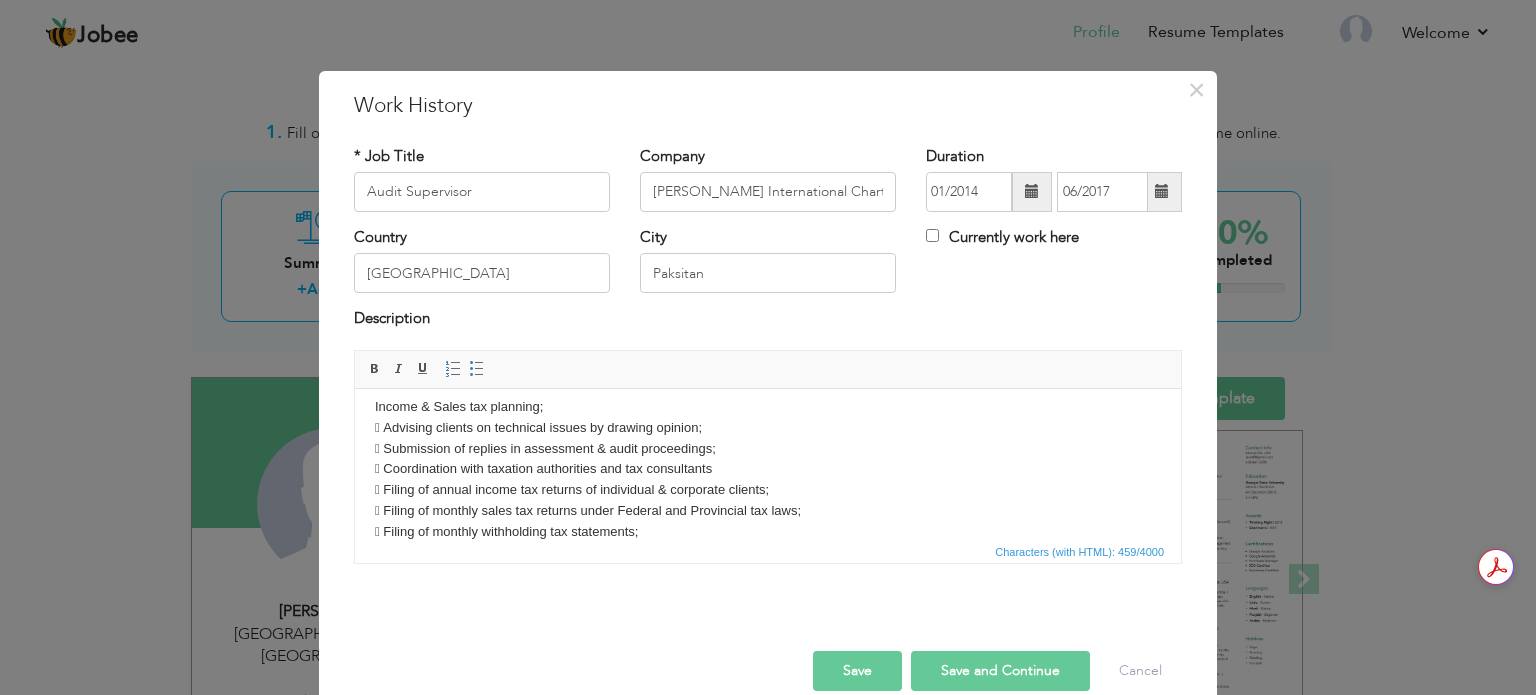 scroll, scrollTop: 32, scrollLeft: 0, axis: vertical 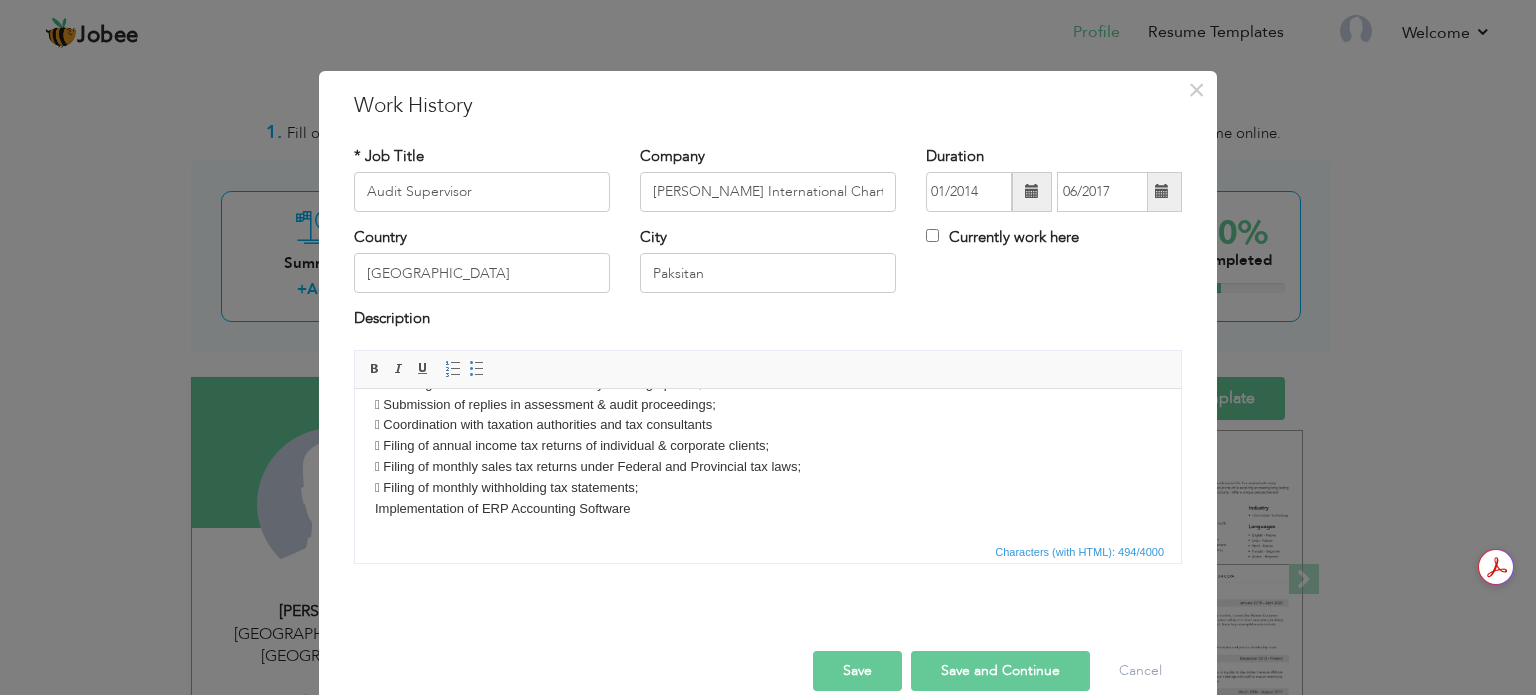 click on "Income & Sales tax planning;   Advising clients on technical issues by drawing opinion;   Submission of replies in assessment & audit proceedings;   Coordination with taxation authorities and tax consultants   Filing of annual income tax returns of individual & corporate clients;   Filing of monthly sales tax returns under Federal and Provincial tax laws;   Filing of monthly withholding tax statements; Implementation of ERP Accounting Software" at bounding box center [768, 435] 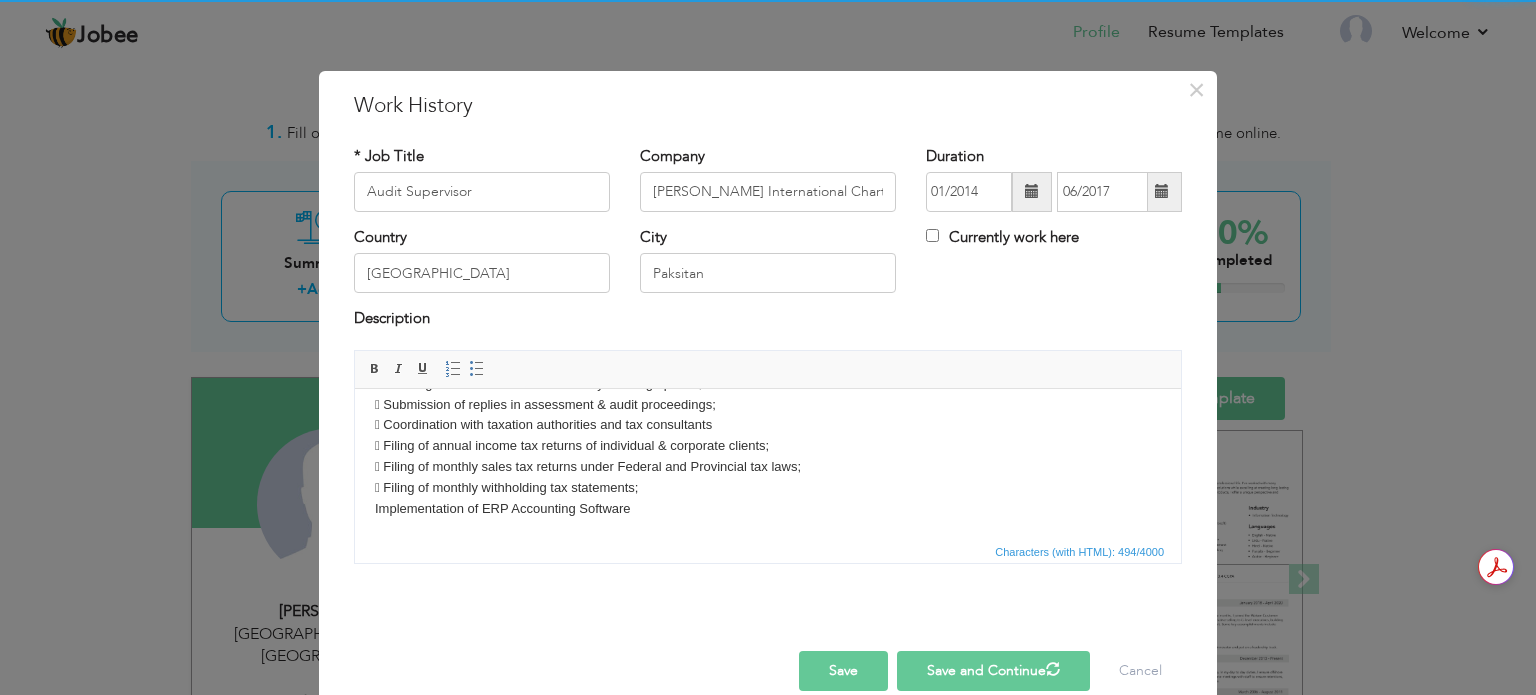 type 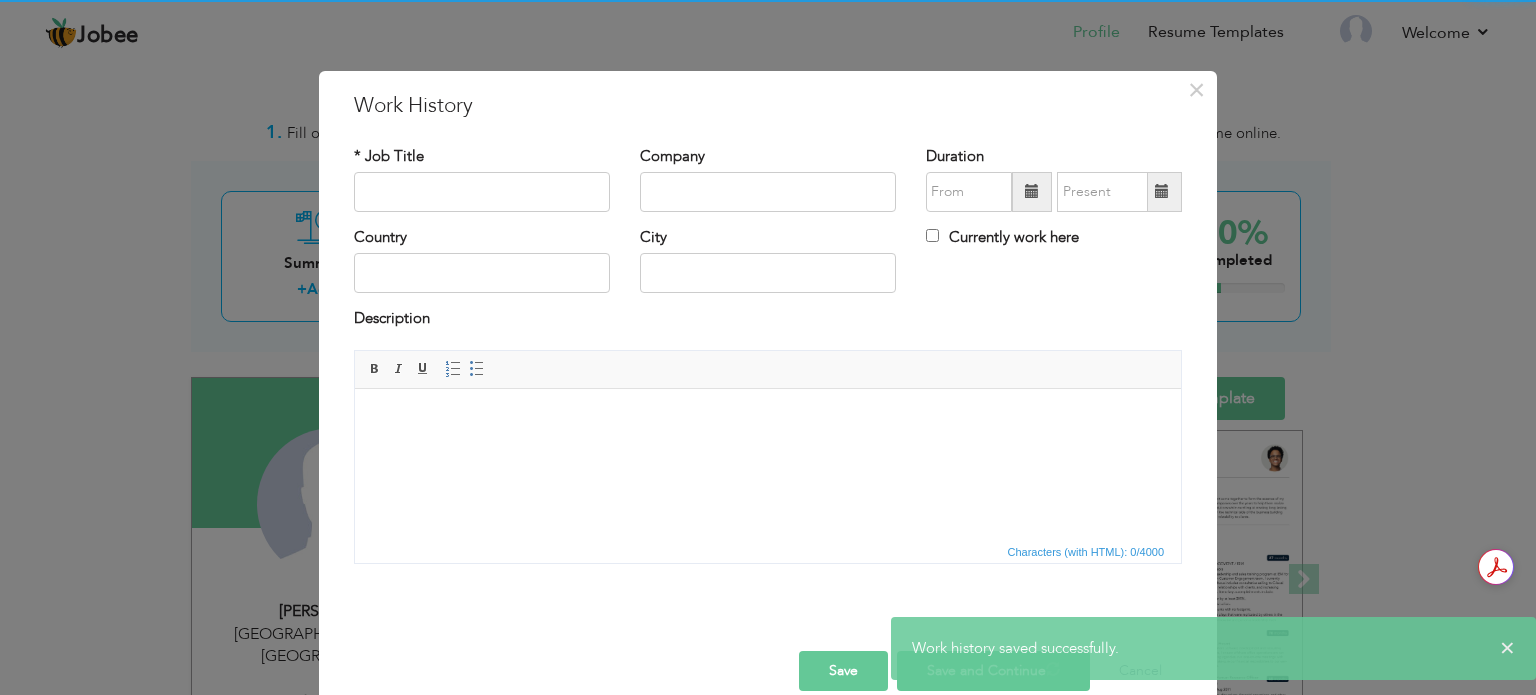 scroll, scrollTop: 0, scrollLeft: 0, axis: both 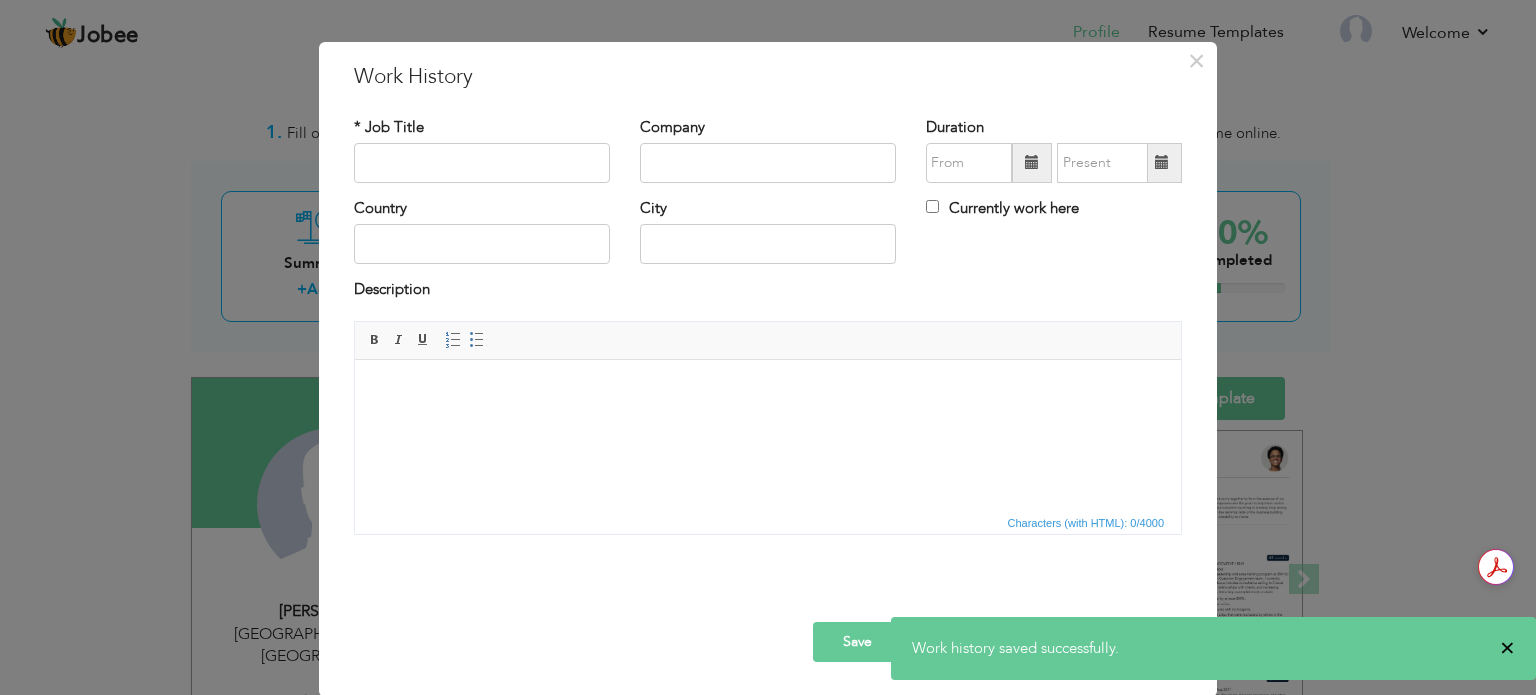 click on "×" at bounding box center [1507, 648] 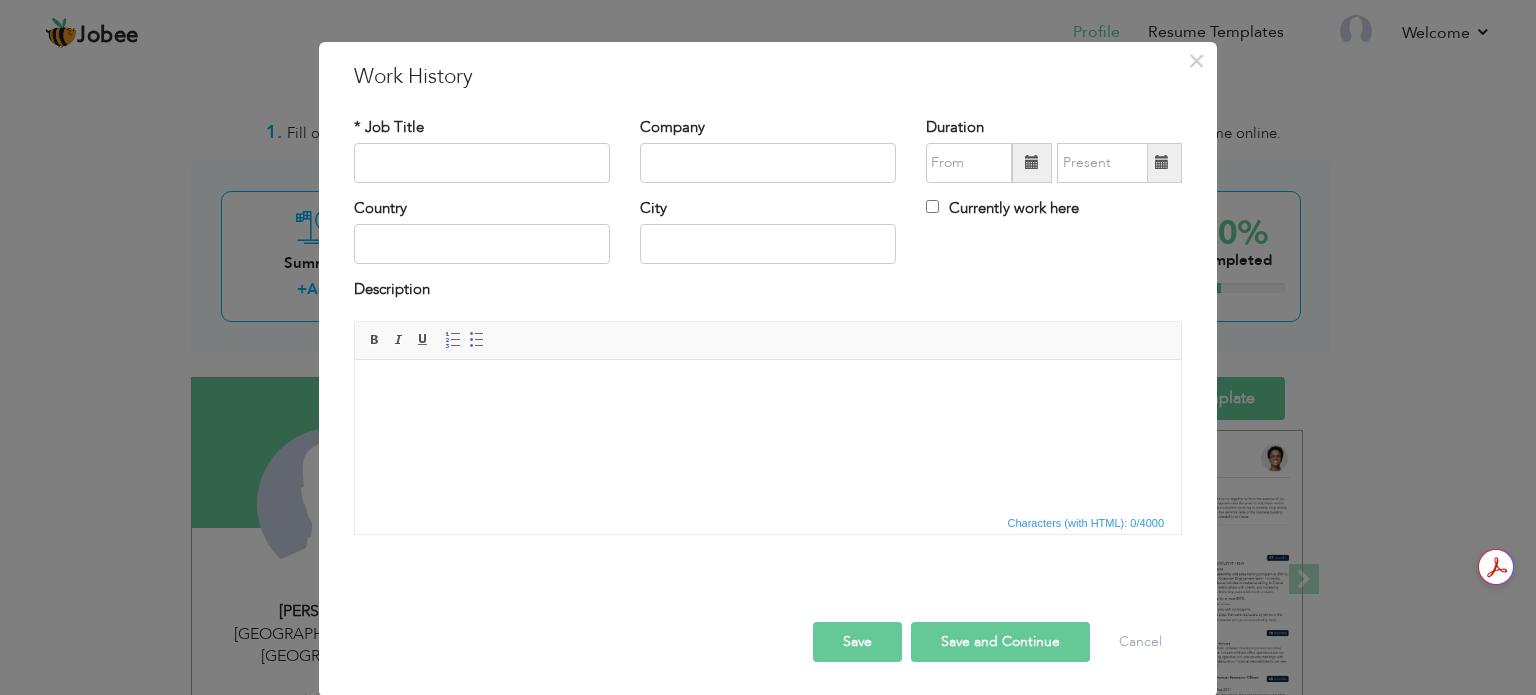 click on "Save" at bounding box center (857, 642) 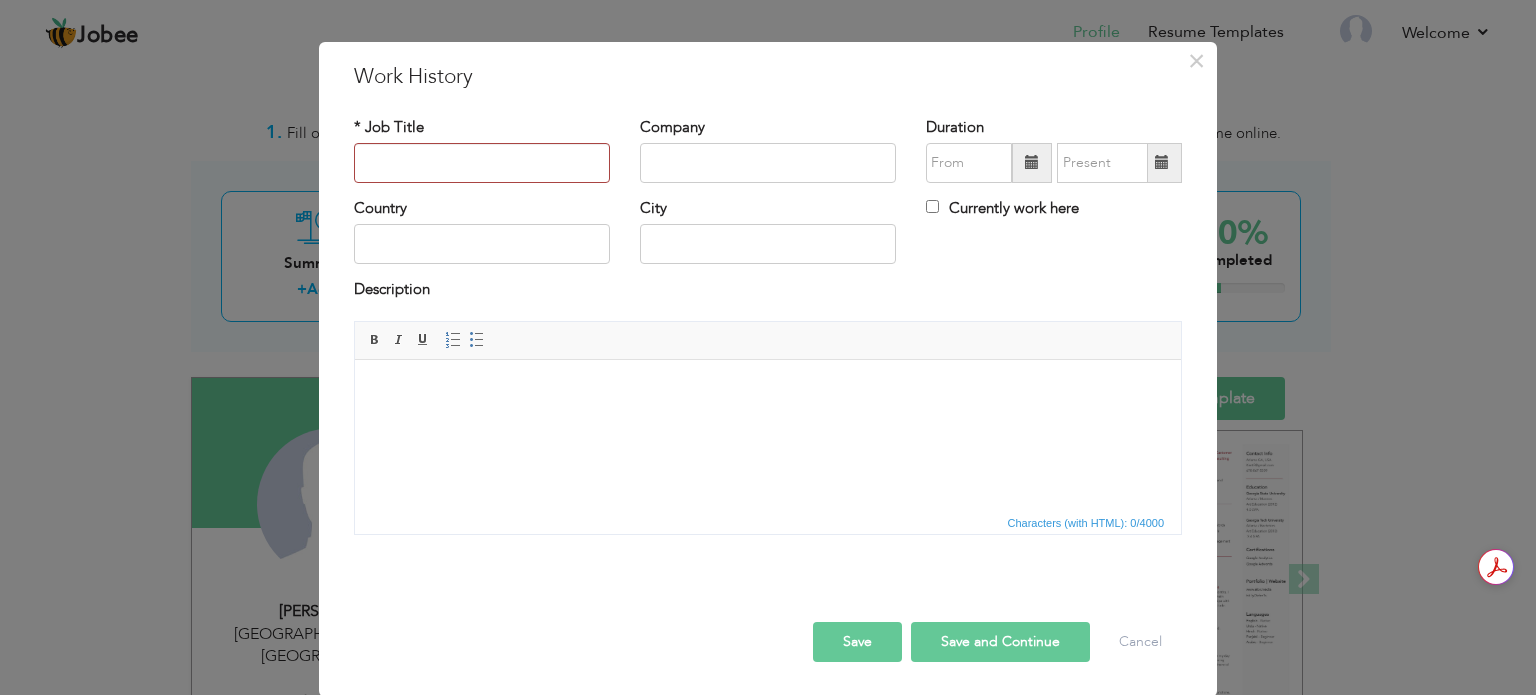 click on "Save and Continue" at bounding box center [1000, 642] 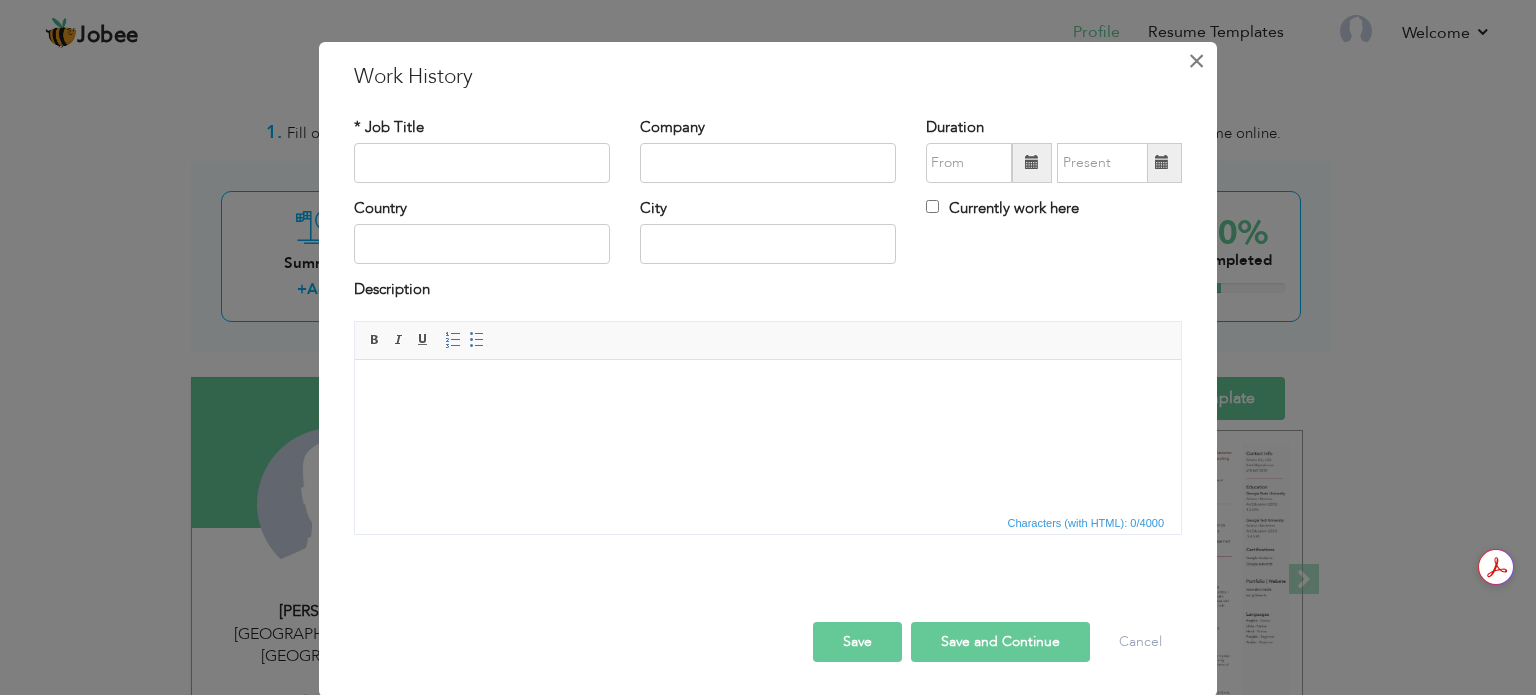 click on "×" at bounding box center (1196, 61) 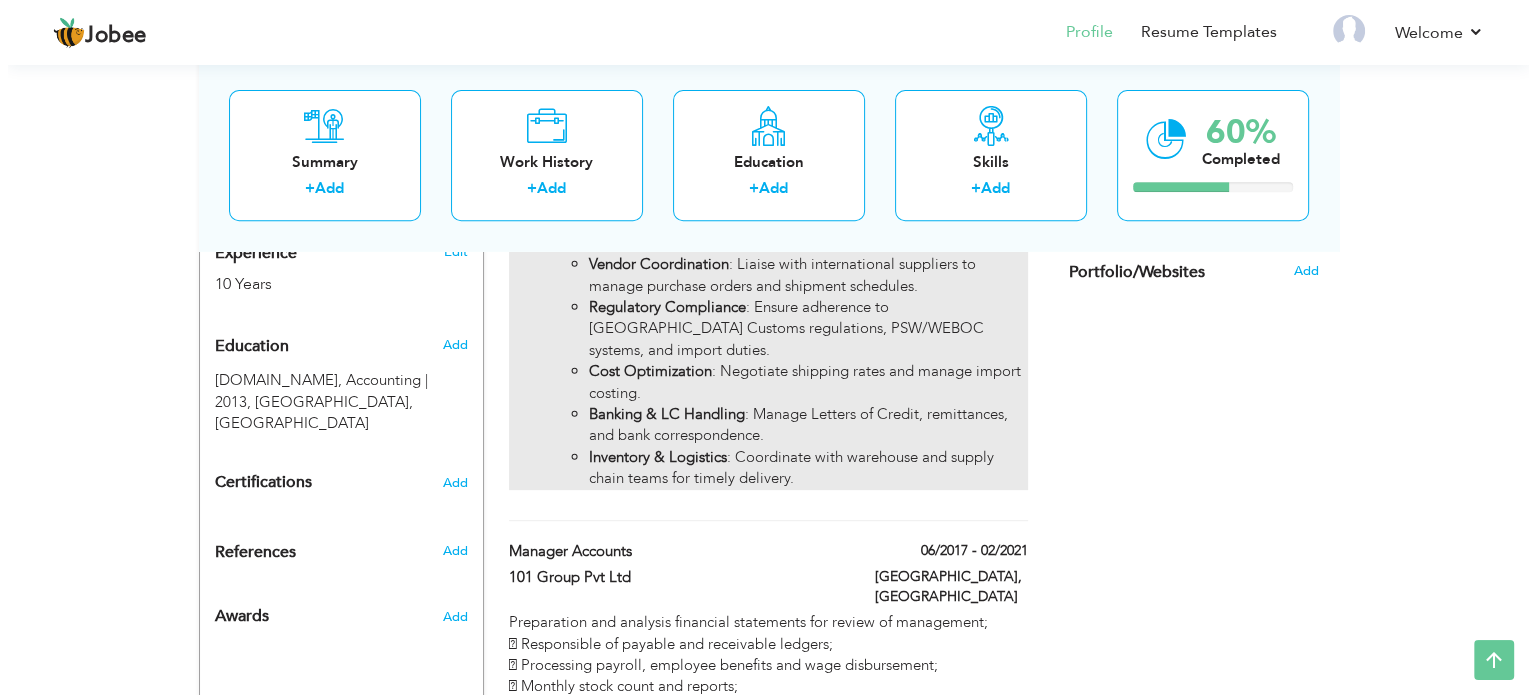 scroll, scrollTop: 0, scrollLeft: 0, axis: both 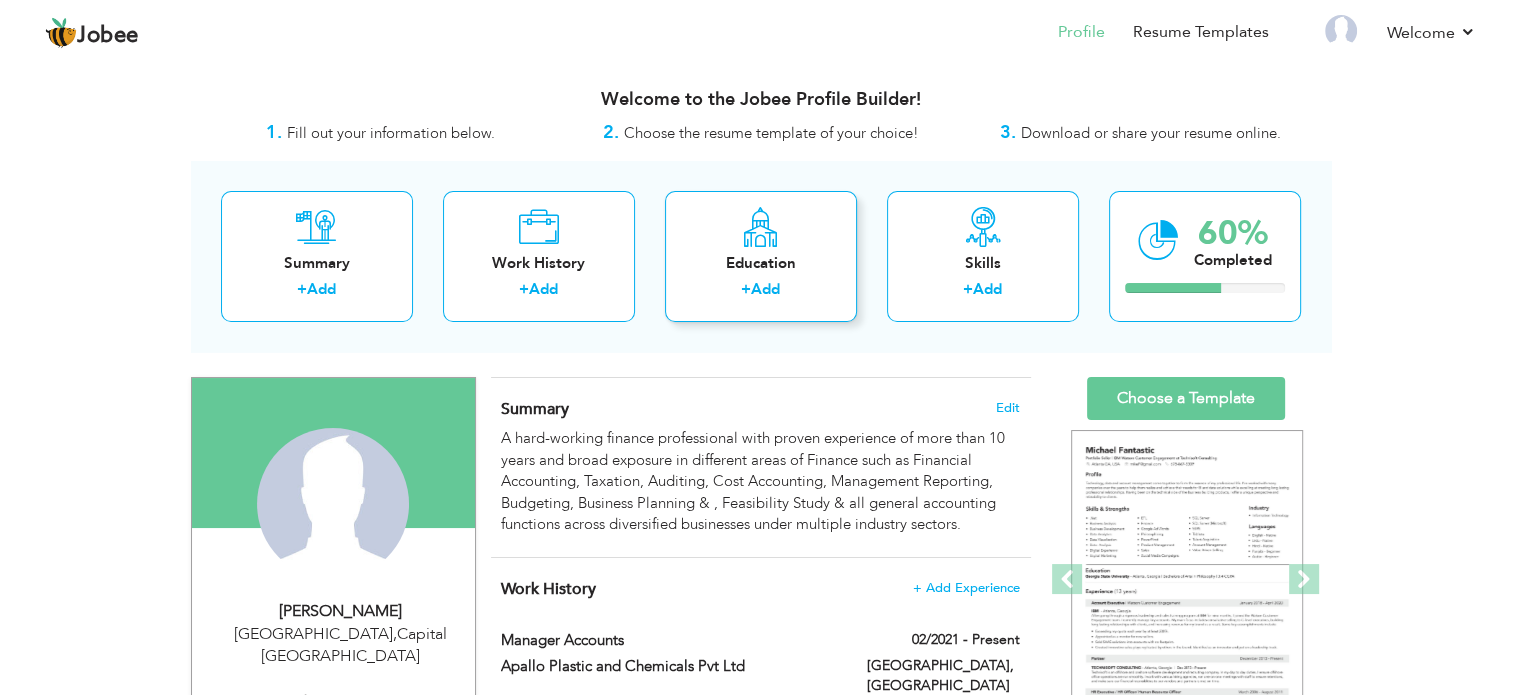 click at bounding box center [760, 227] 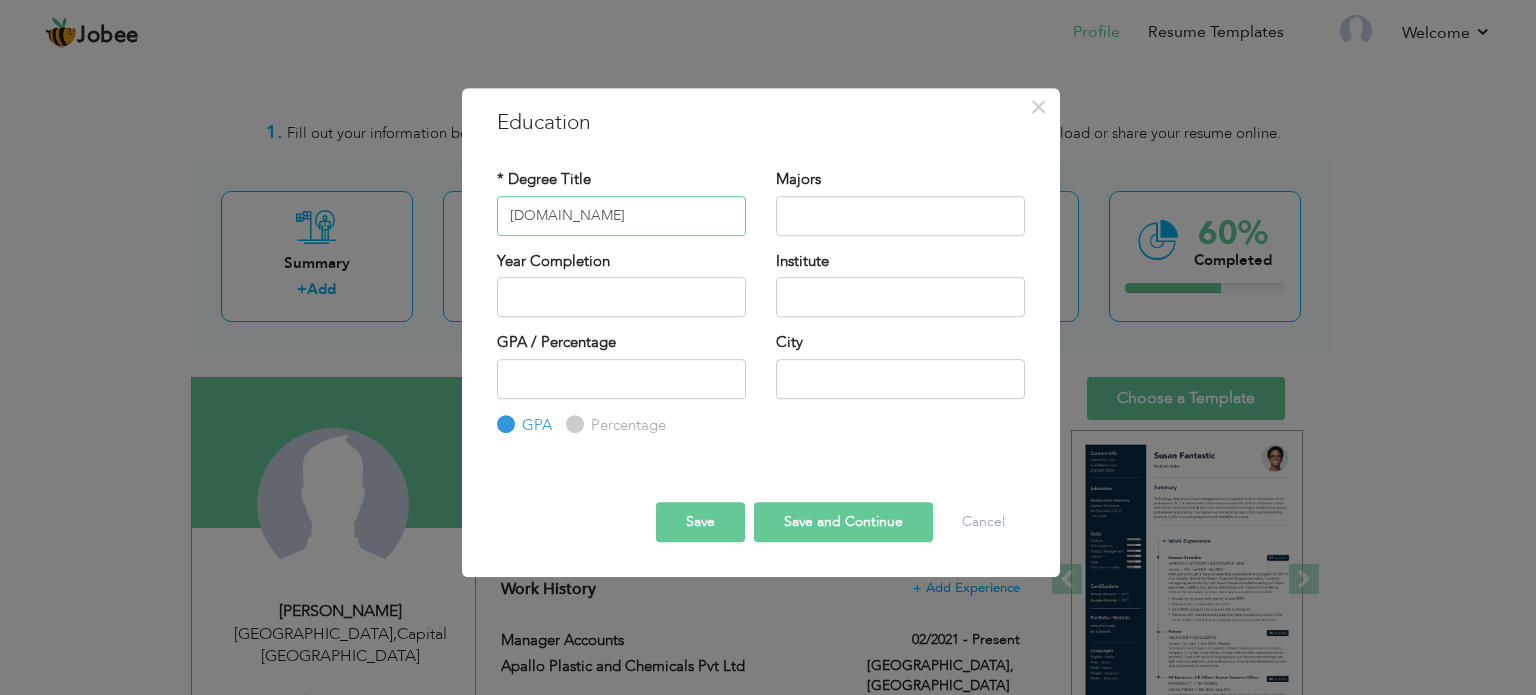 type on "M.Com" 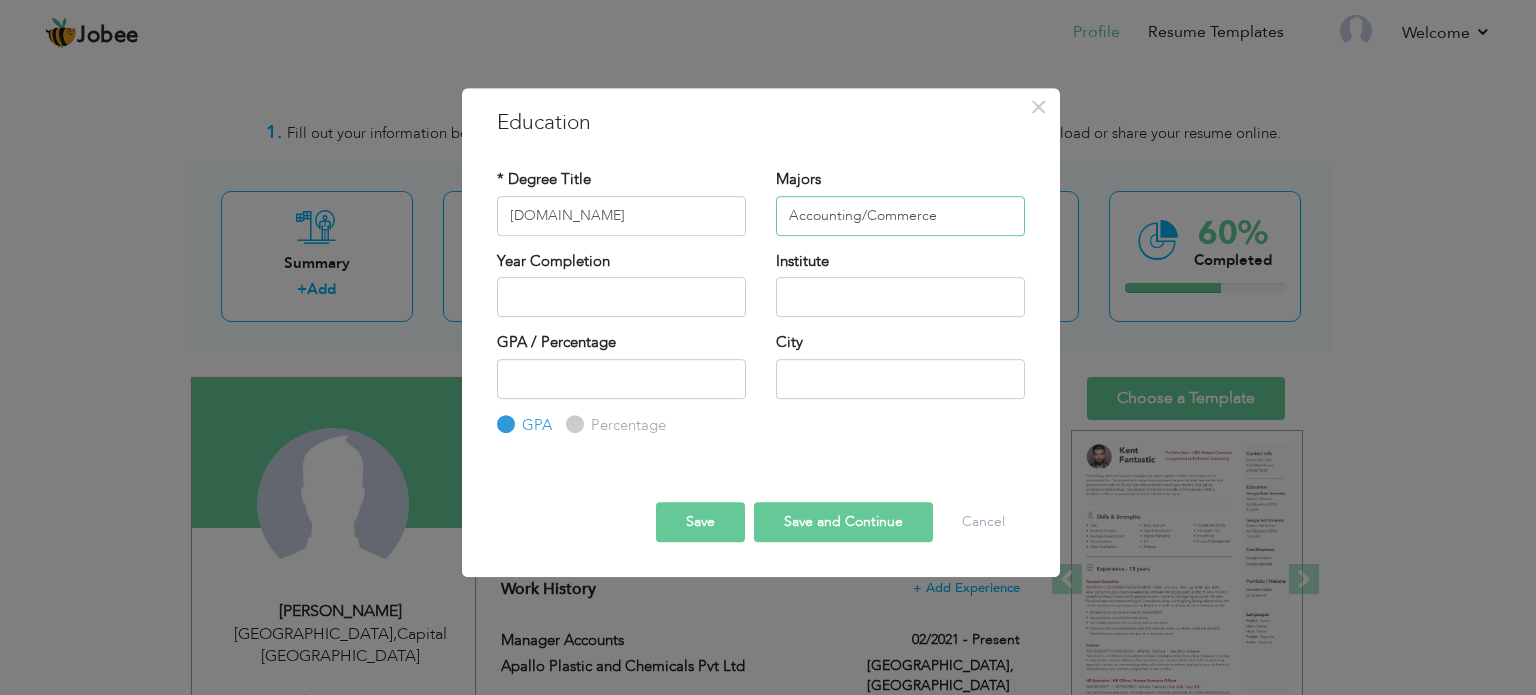 type on "Accounting/Commerce" 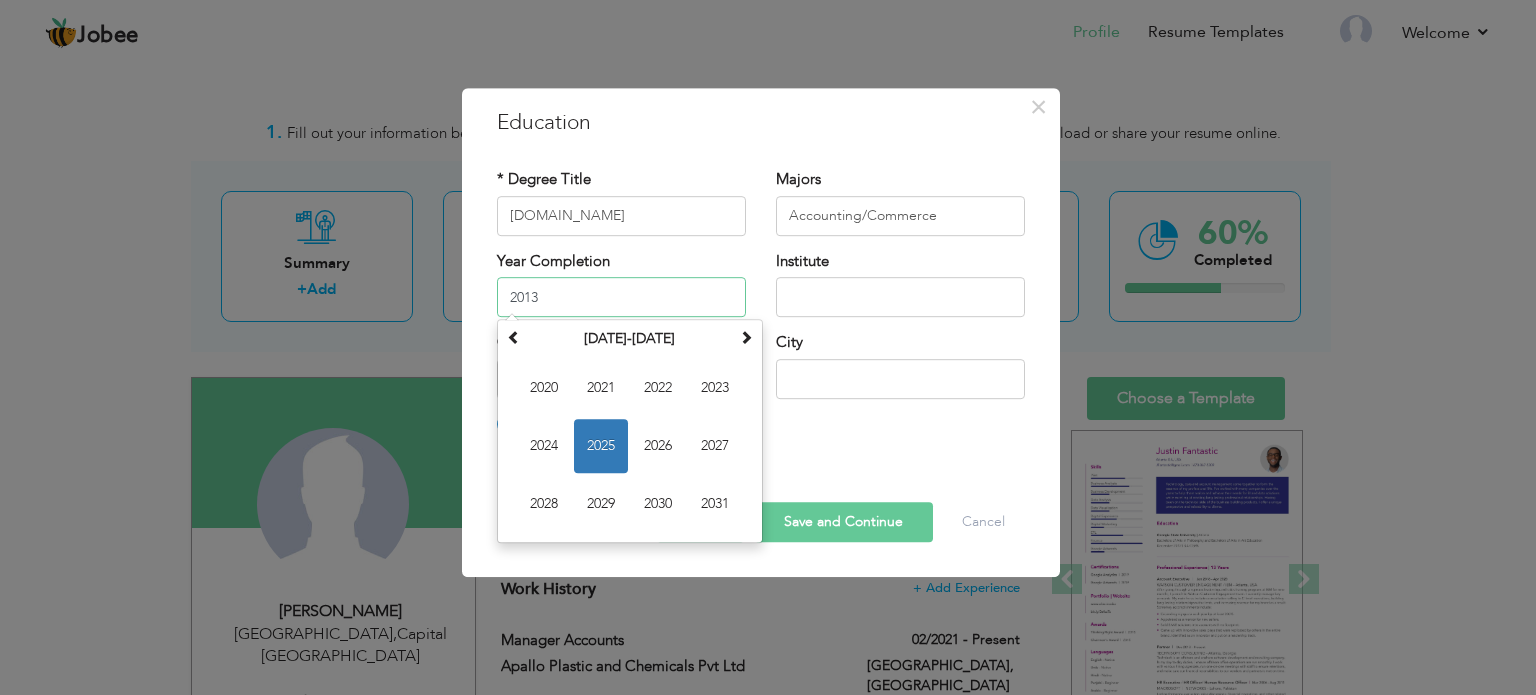 type on "2013" 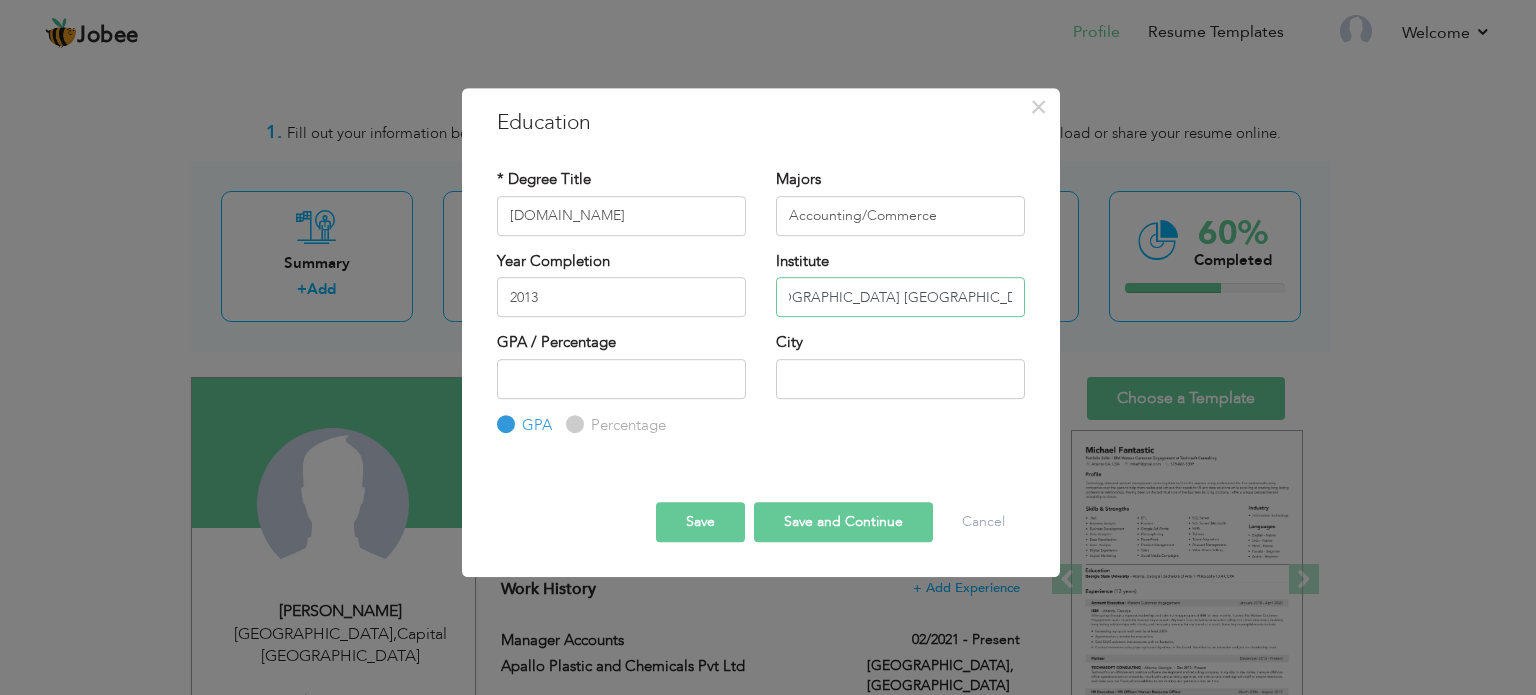scroll, scrollTop: 0, scrollLeft: 40, axis: horizontal 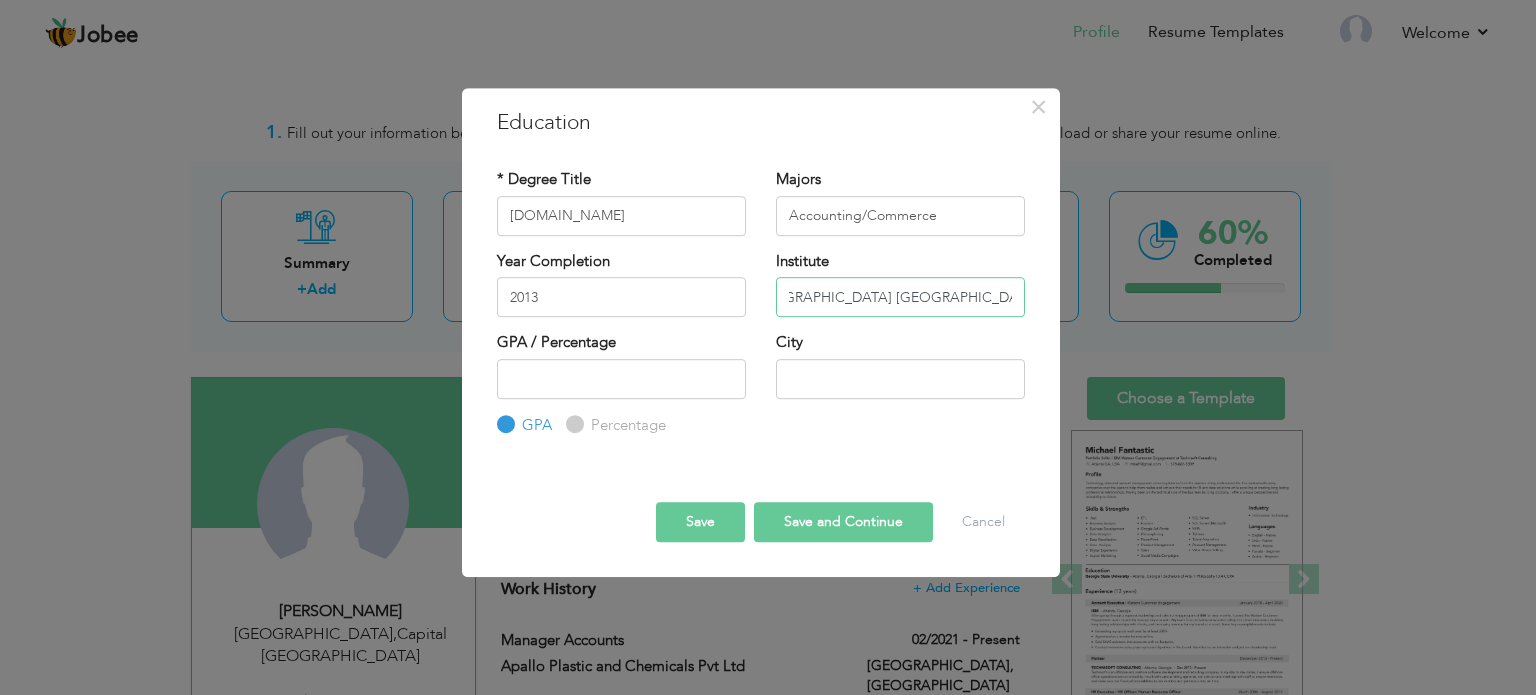type on "Government College University Faisalabad" 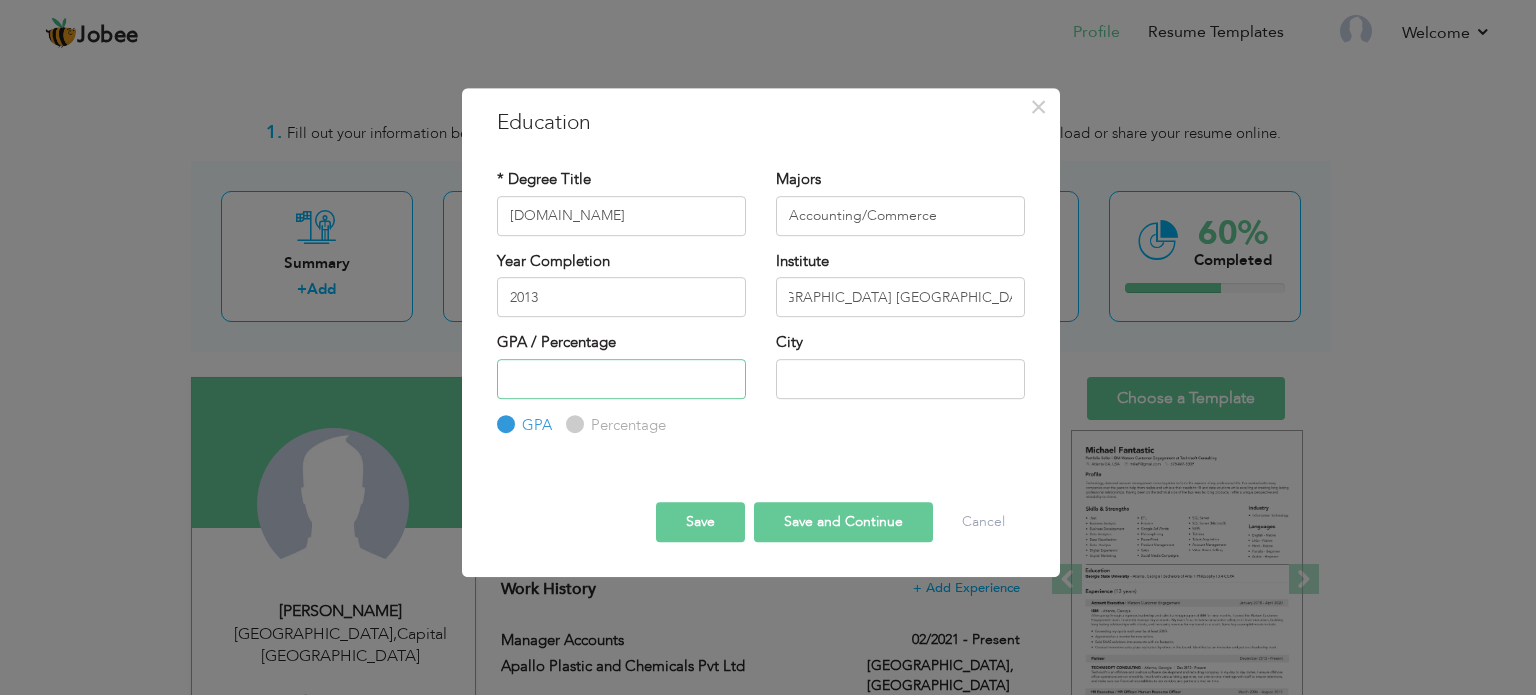 scroll, scrollTop: 0, scrollLeft: 0, axis: both 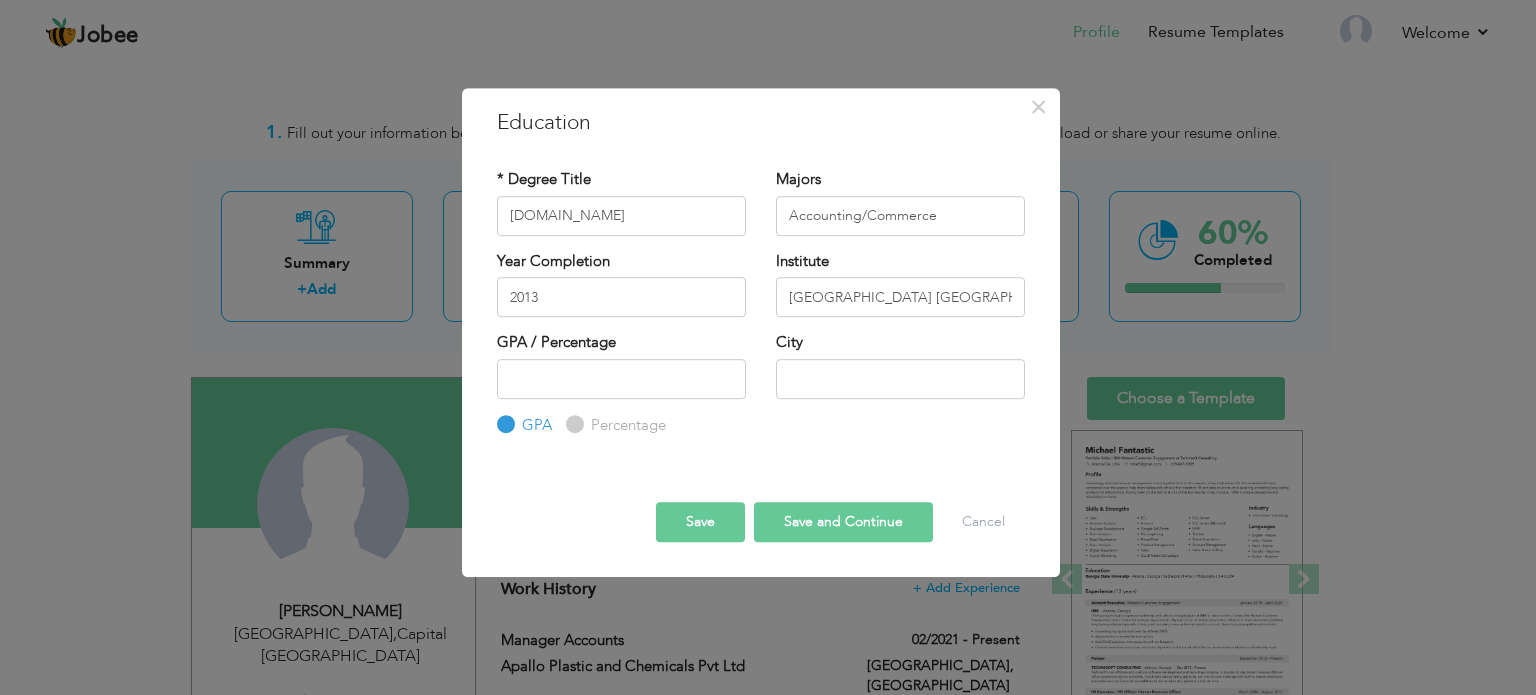 click on "Percentage" at bounding box center [572, 424] 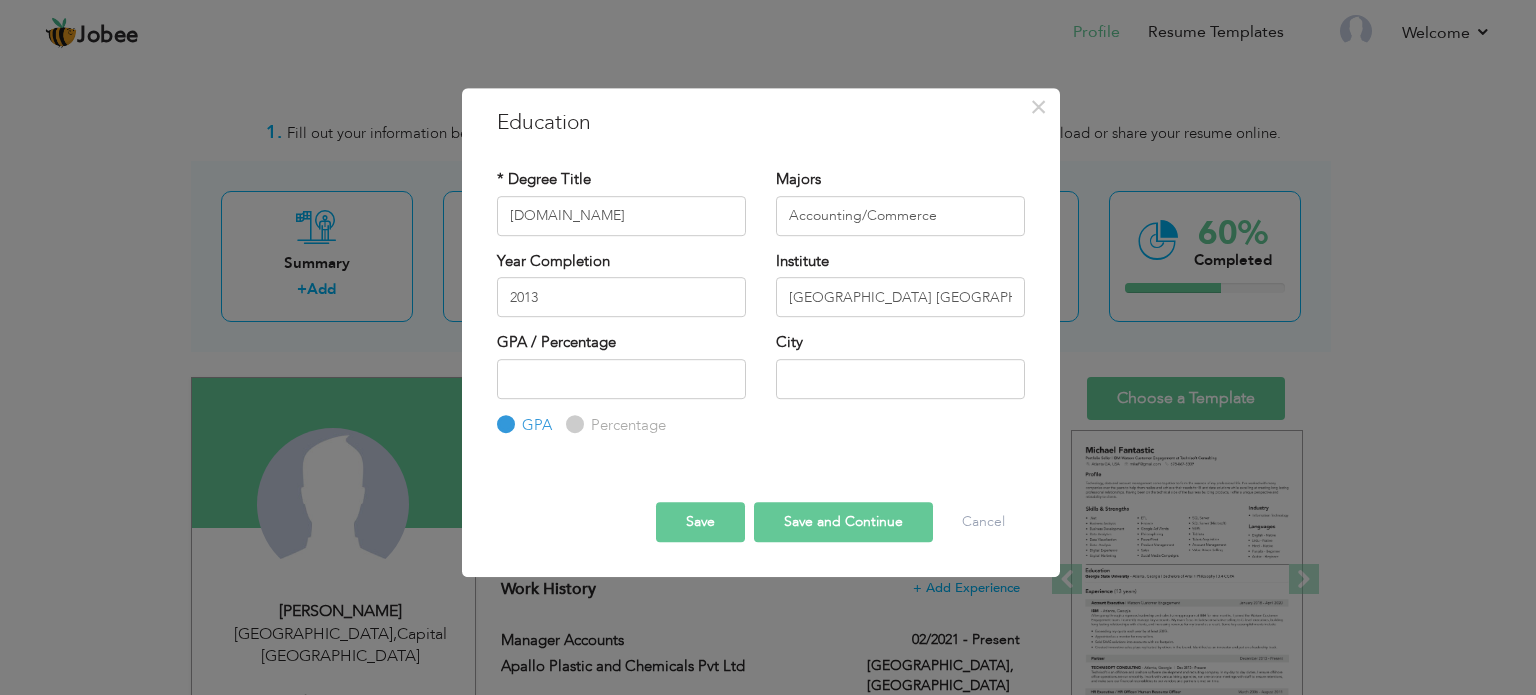 radio on "true" 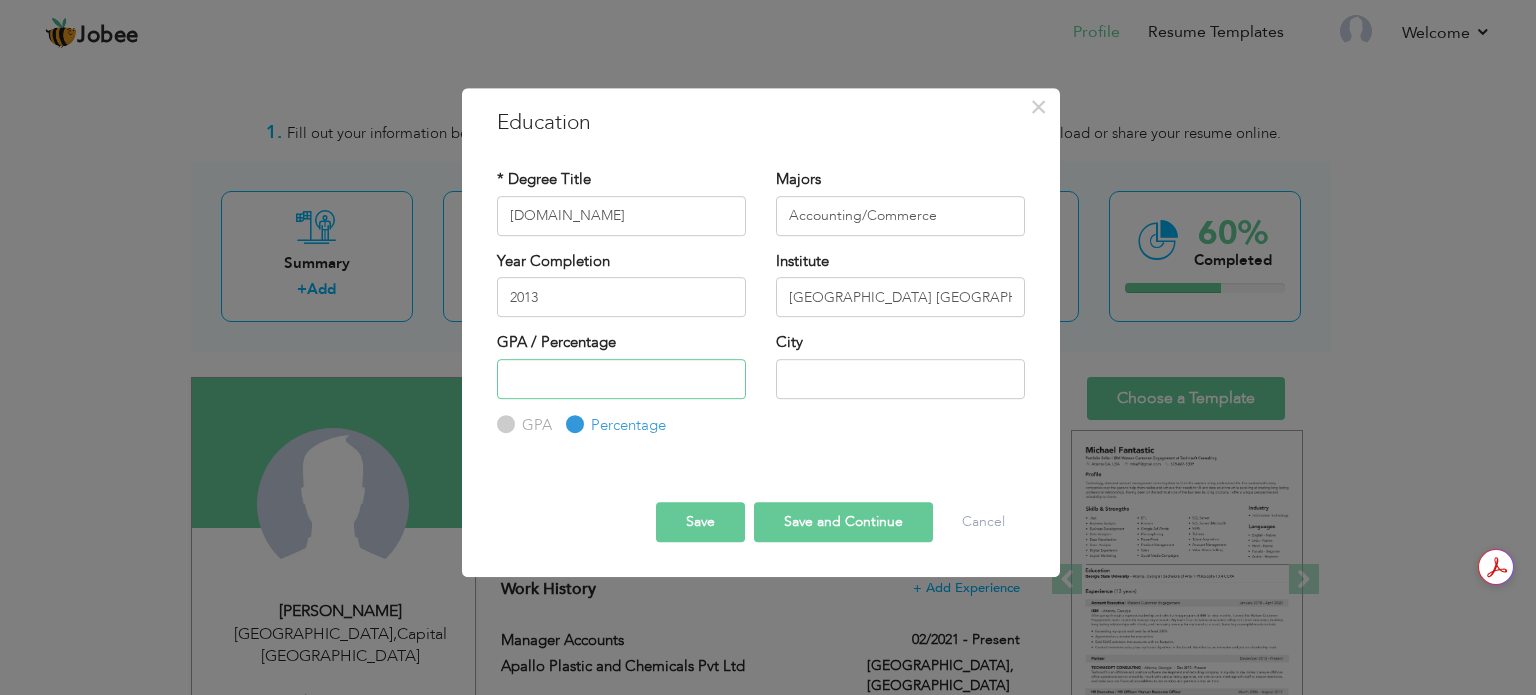 click at bounding box center [621, 379] 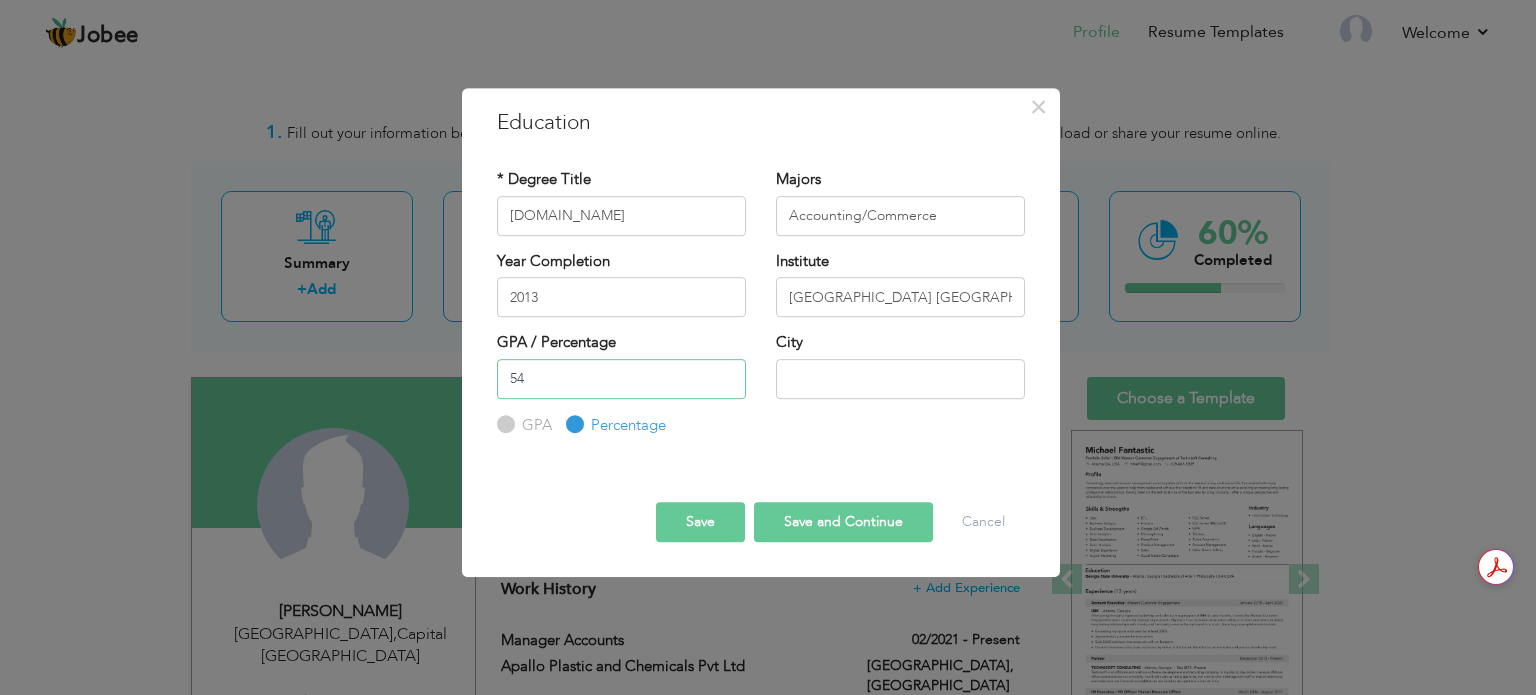 type on "54" 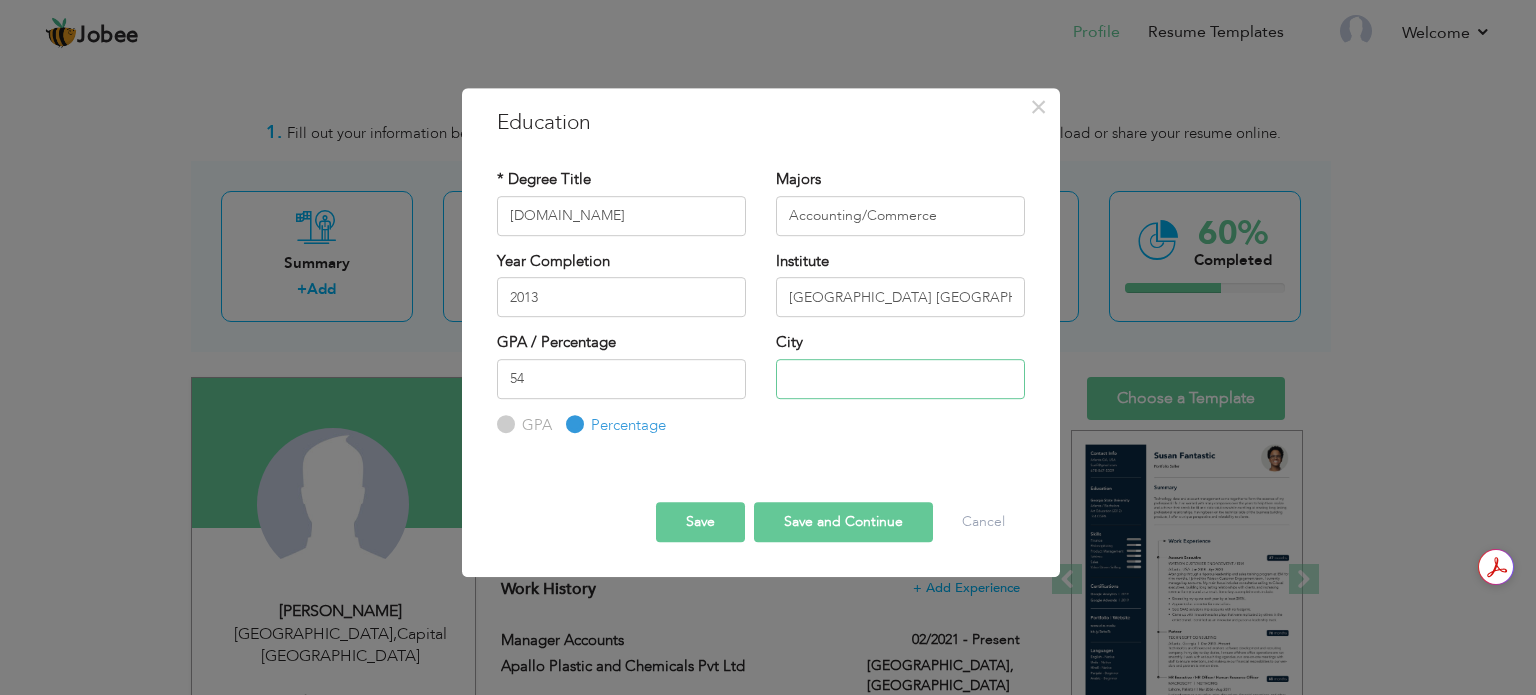 click at bounding box center (900, 379) 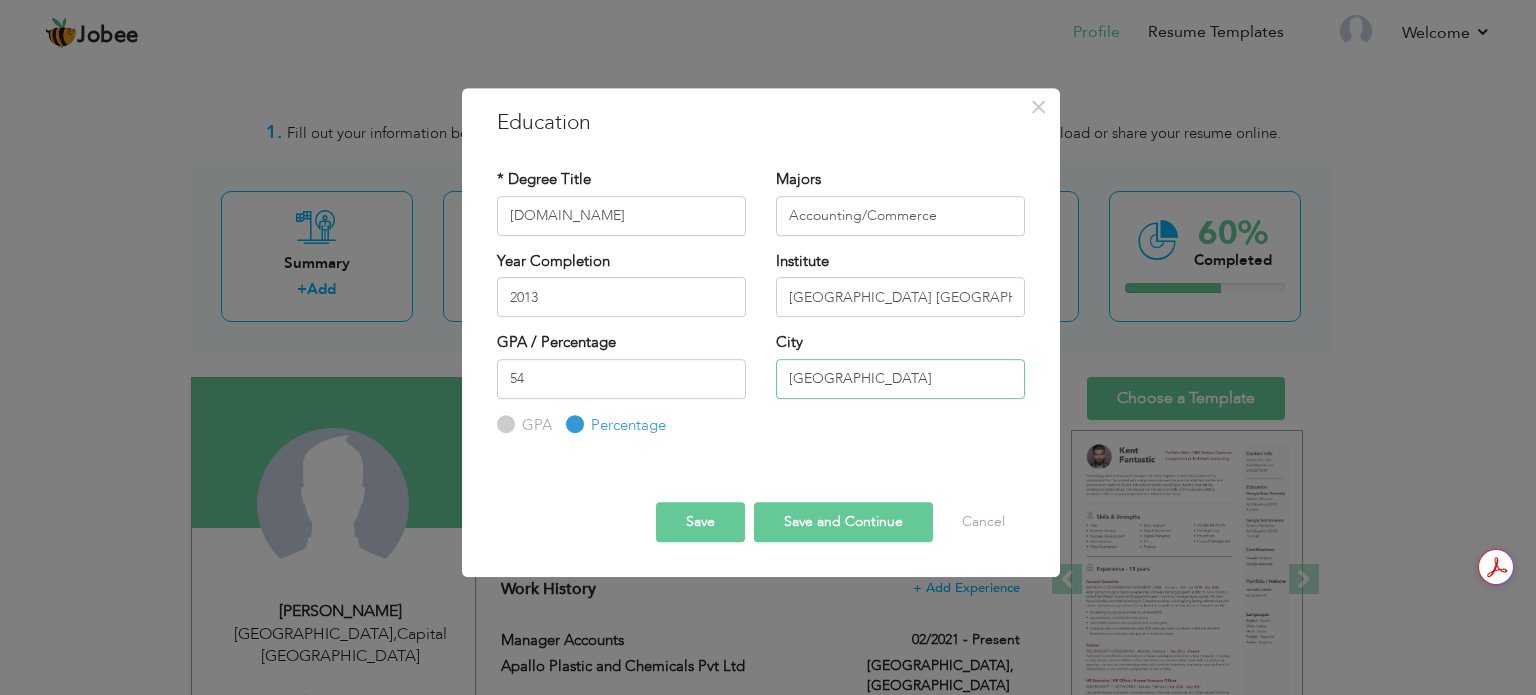 type on "[GEOGRAPHIC_DATA]" 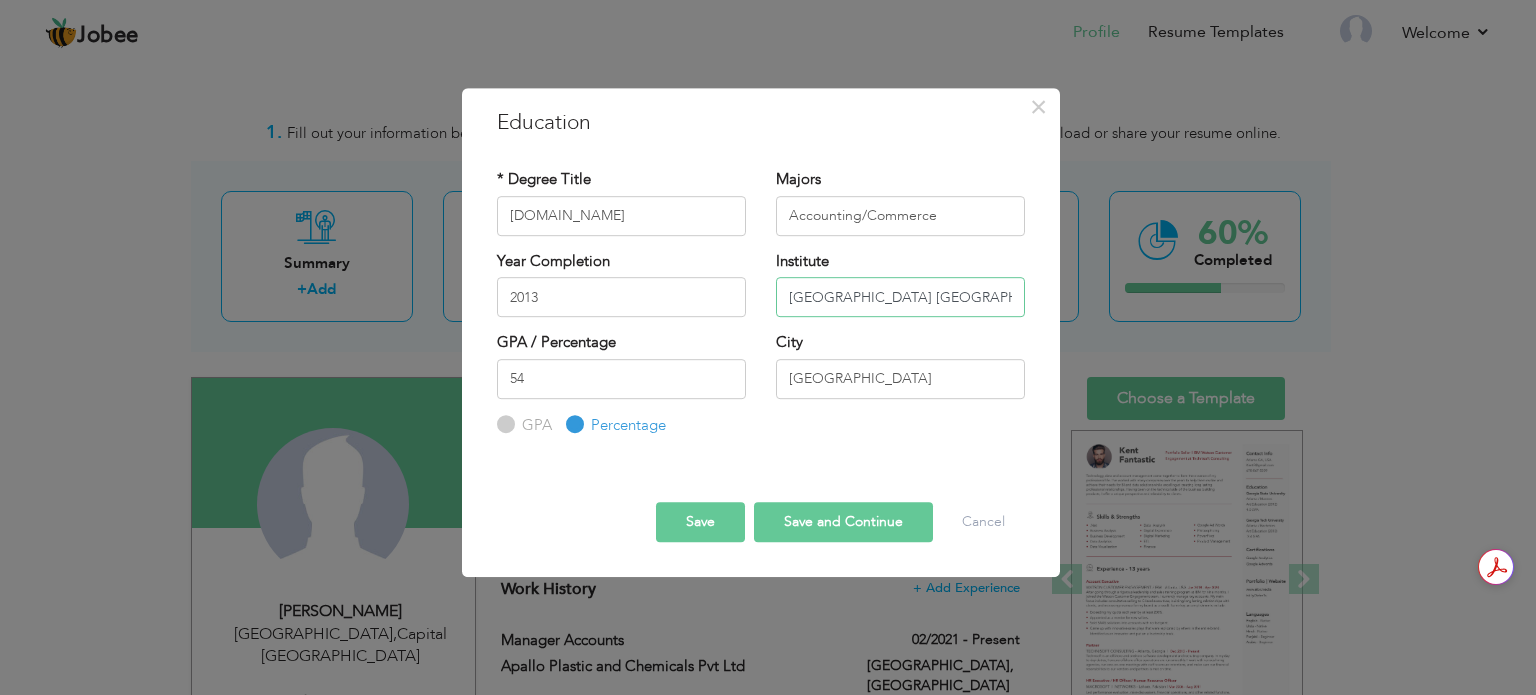 scroll, scrollTop: 0, scrollLeft: 40, axis: horizontal 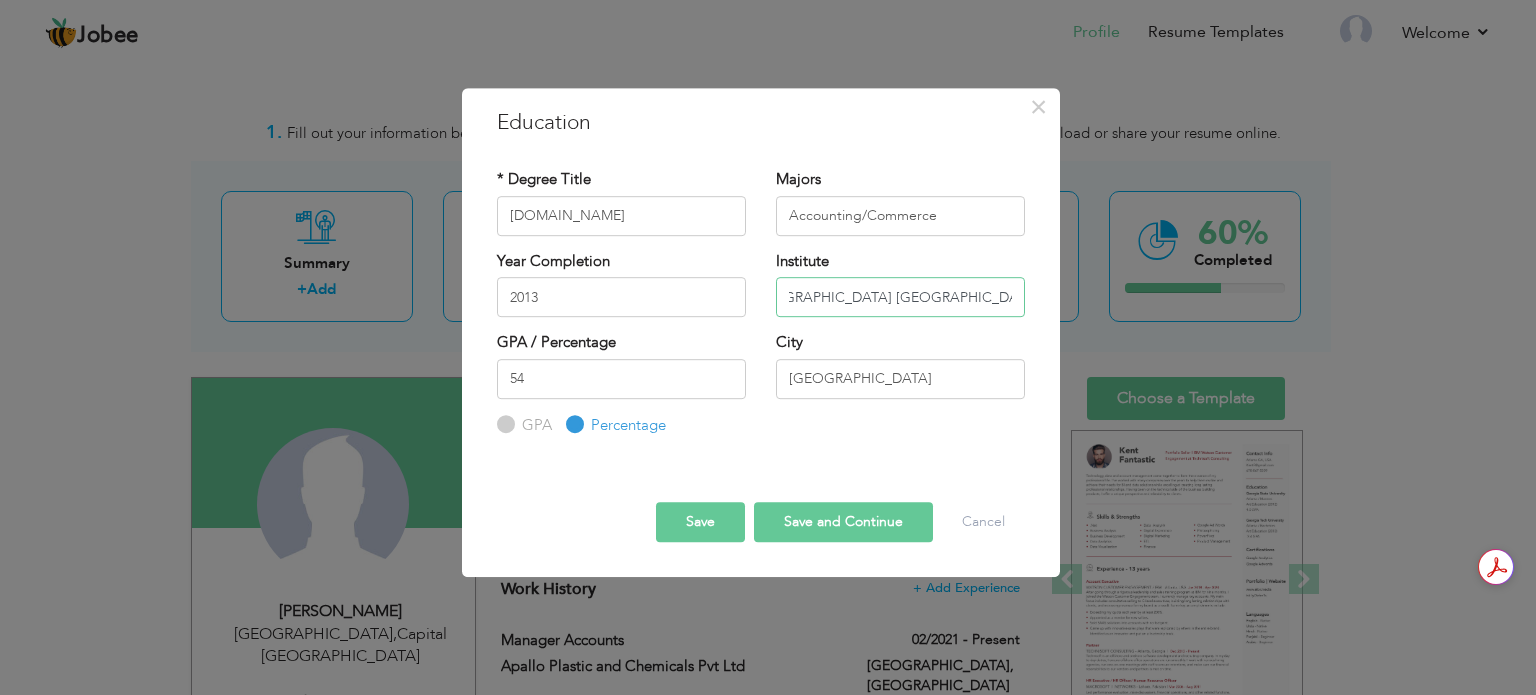 drag, startPoint x: 988, startPoint y: 295, endPoint x: 1280, endPoint y: 291, distance: 292.0274 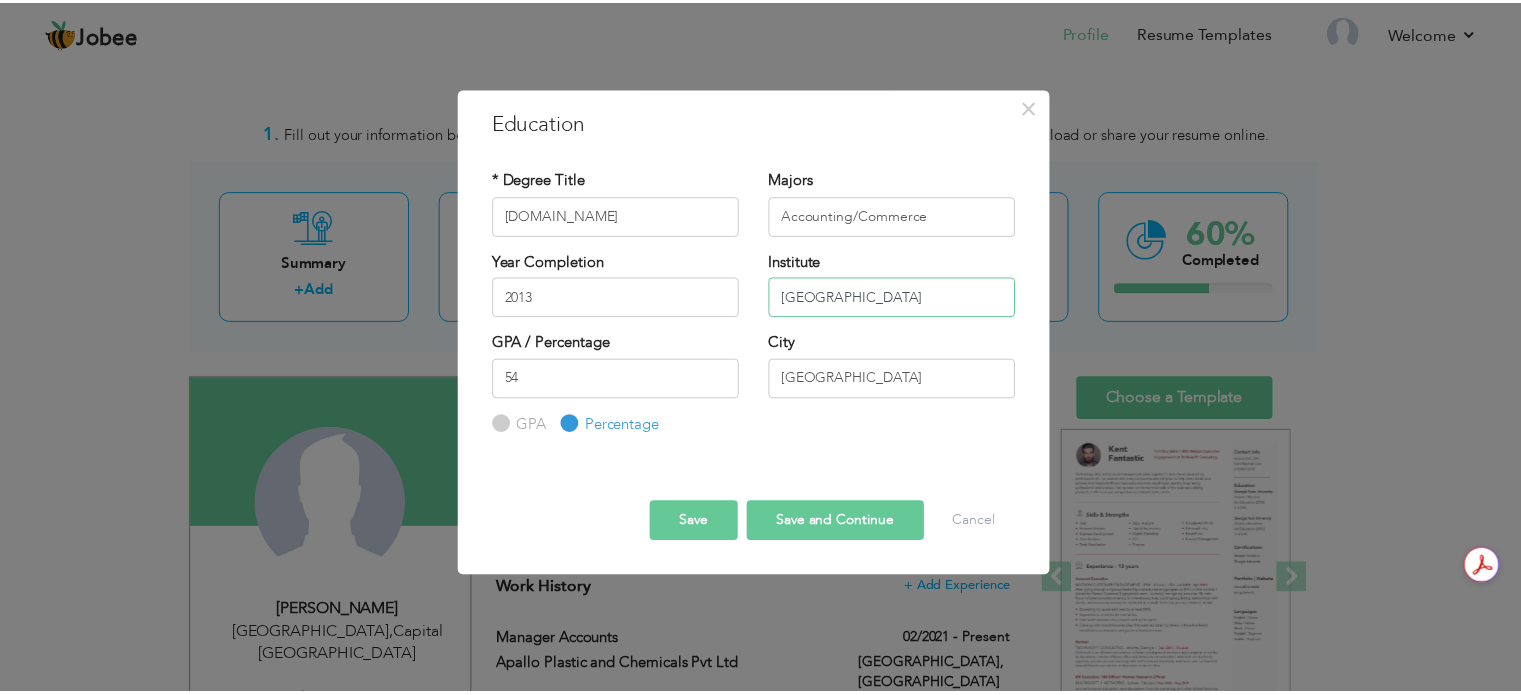 scroll, scrollTop: 0, scrollLeft: 0, axis: both 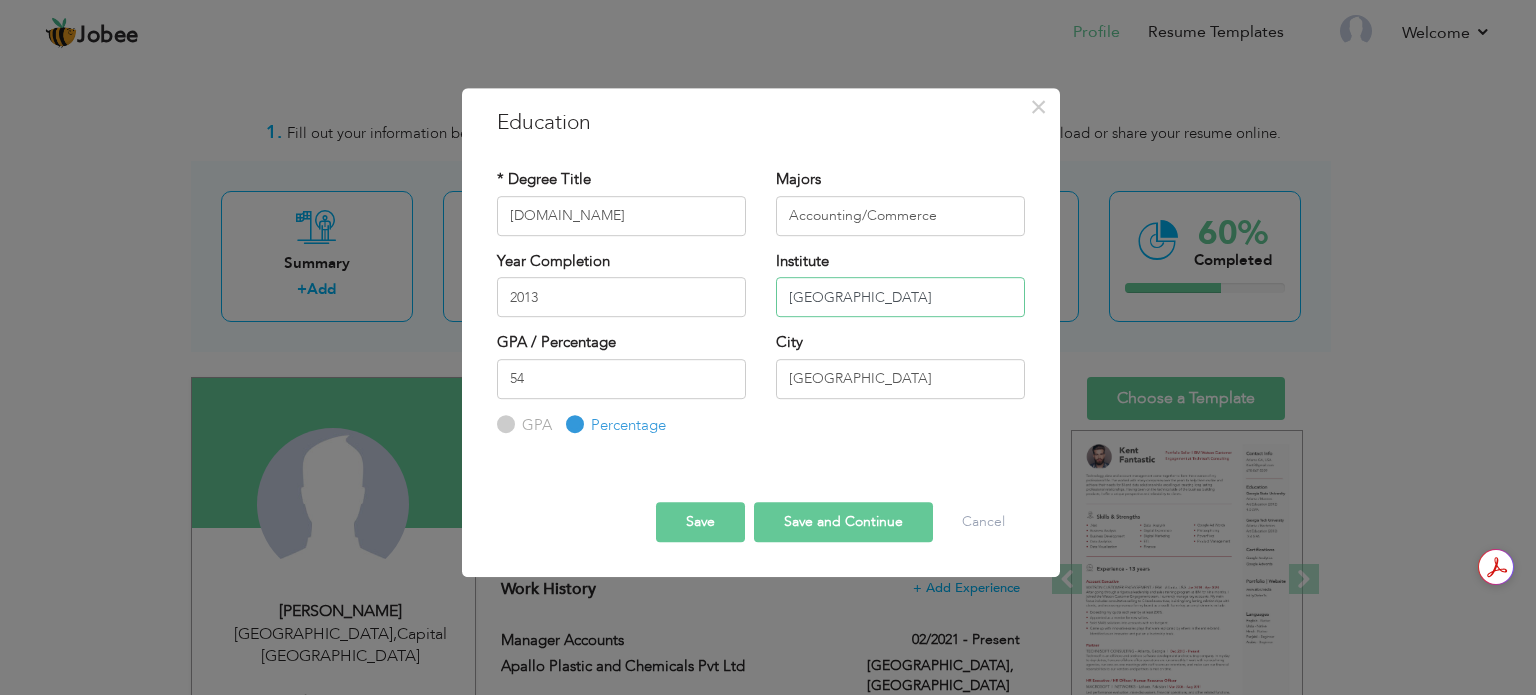 type on "[GEOGRAPHIC_DATA]" 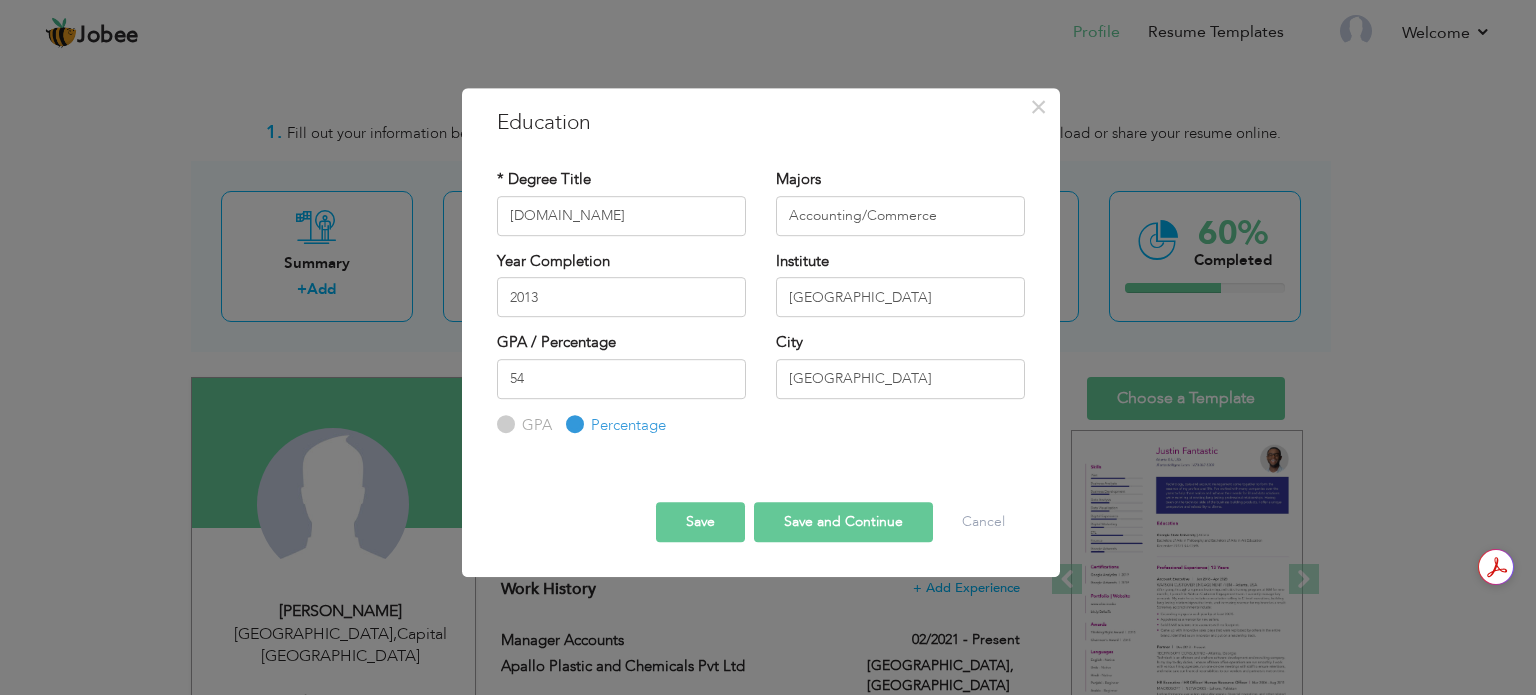 click on "Save" at bounding box center [700, 522] 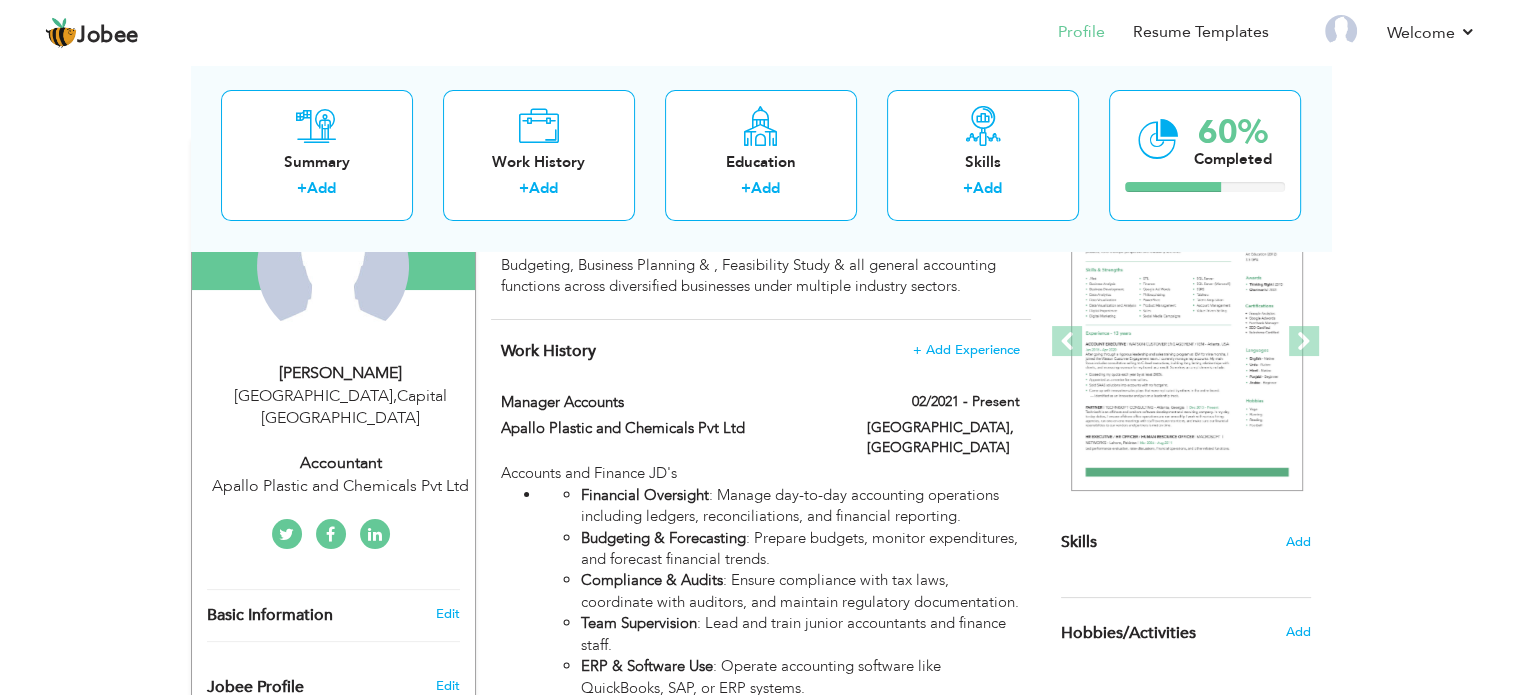 scroll, scrollTop: 500, scrollLeft: 0, axis: vertical 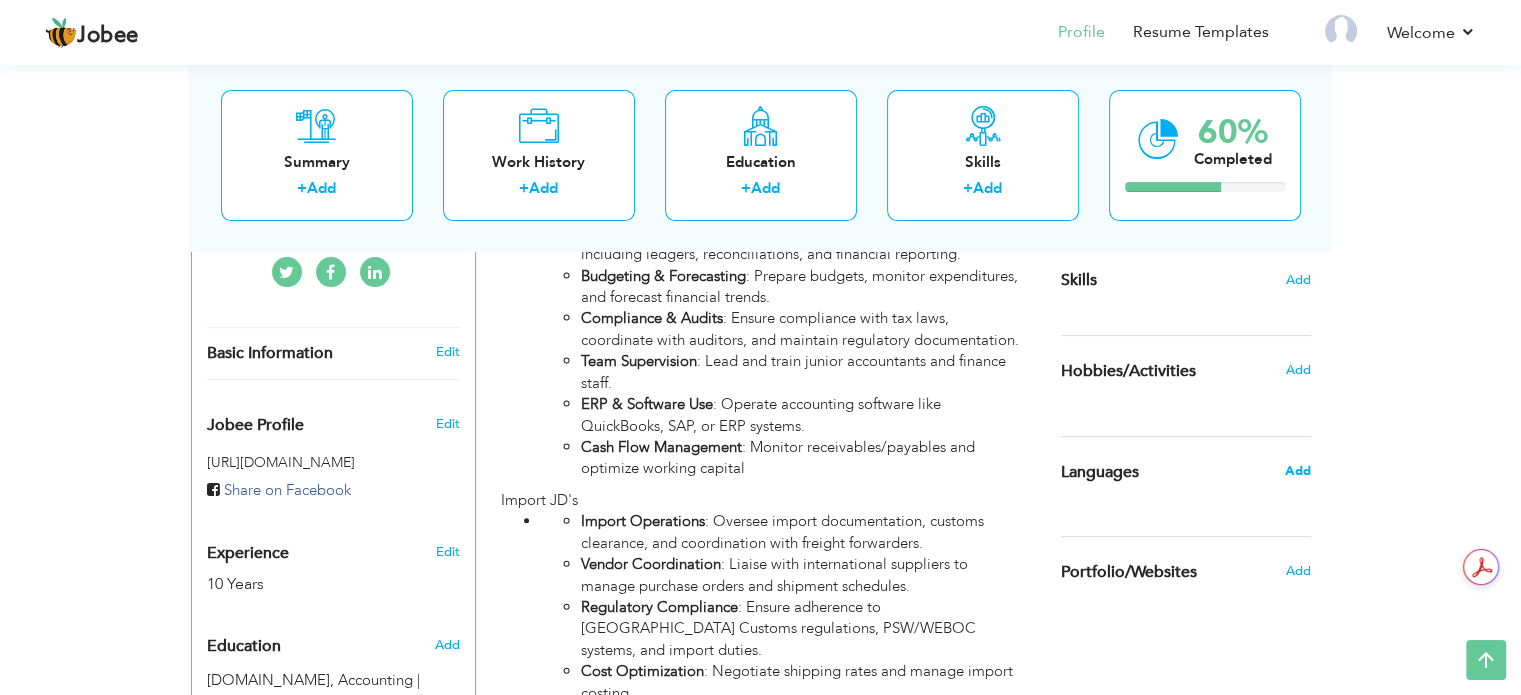 click on "Add" at bounding box center (1297, 471) 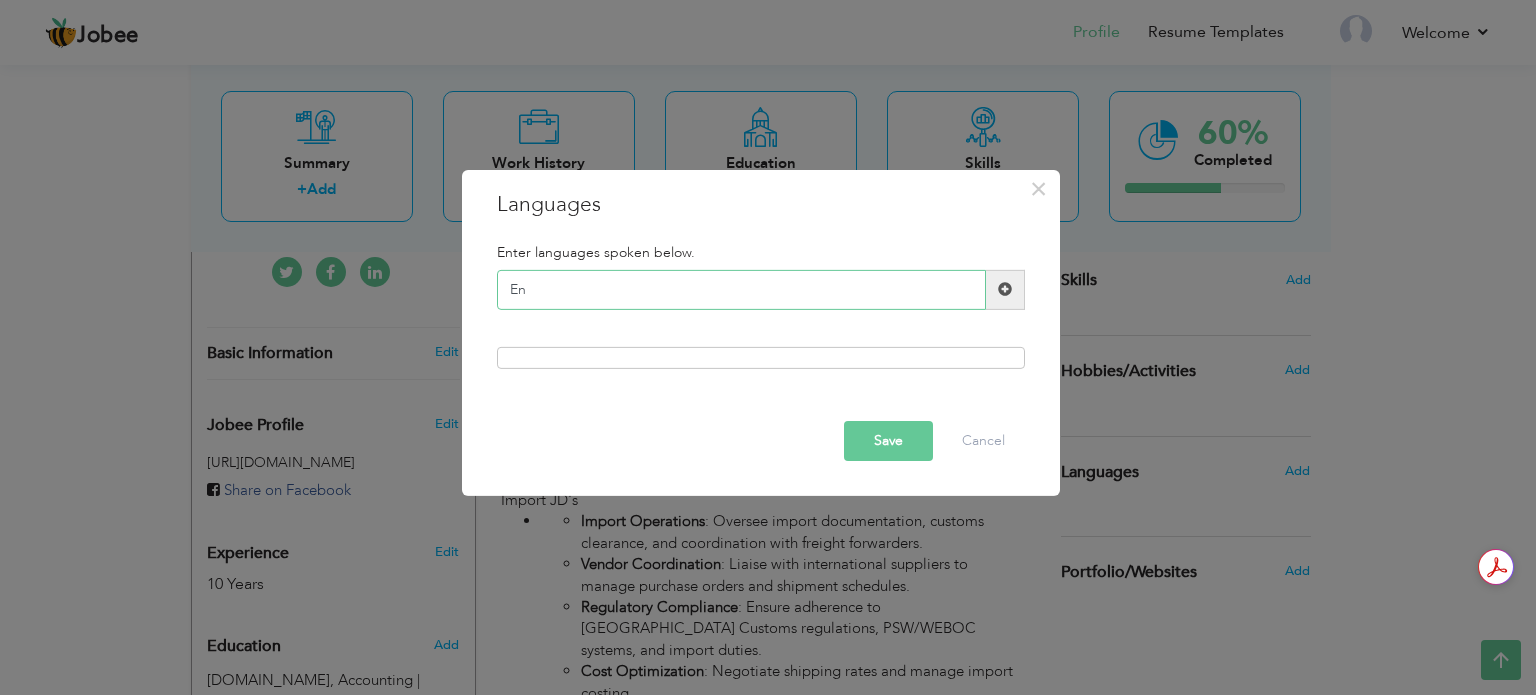type on "E" 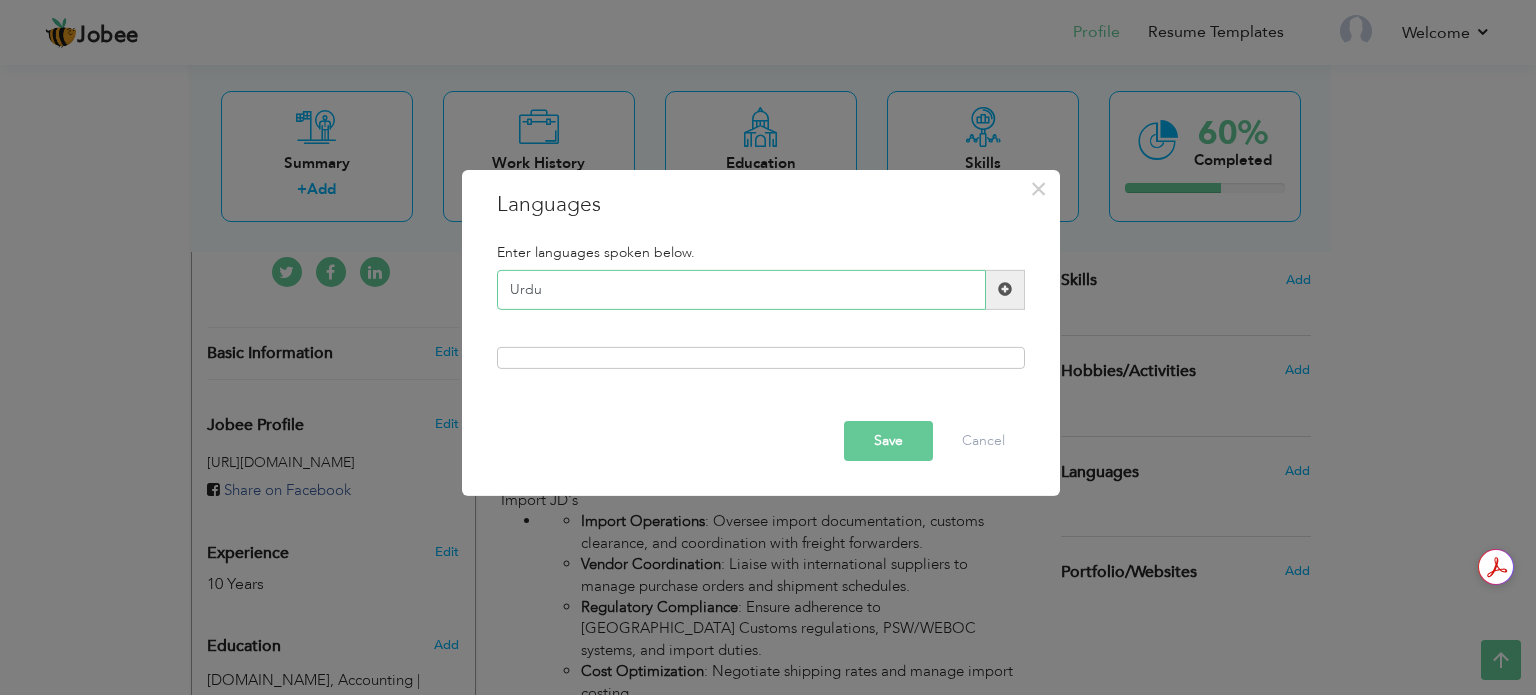 type on "Urdu" 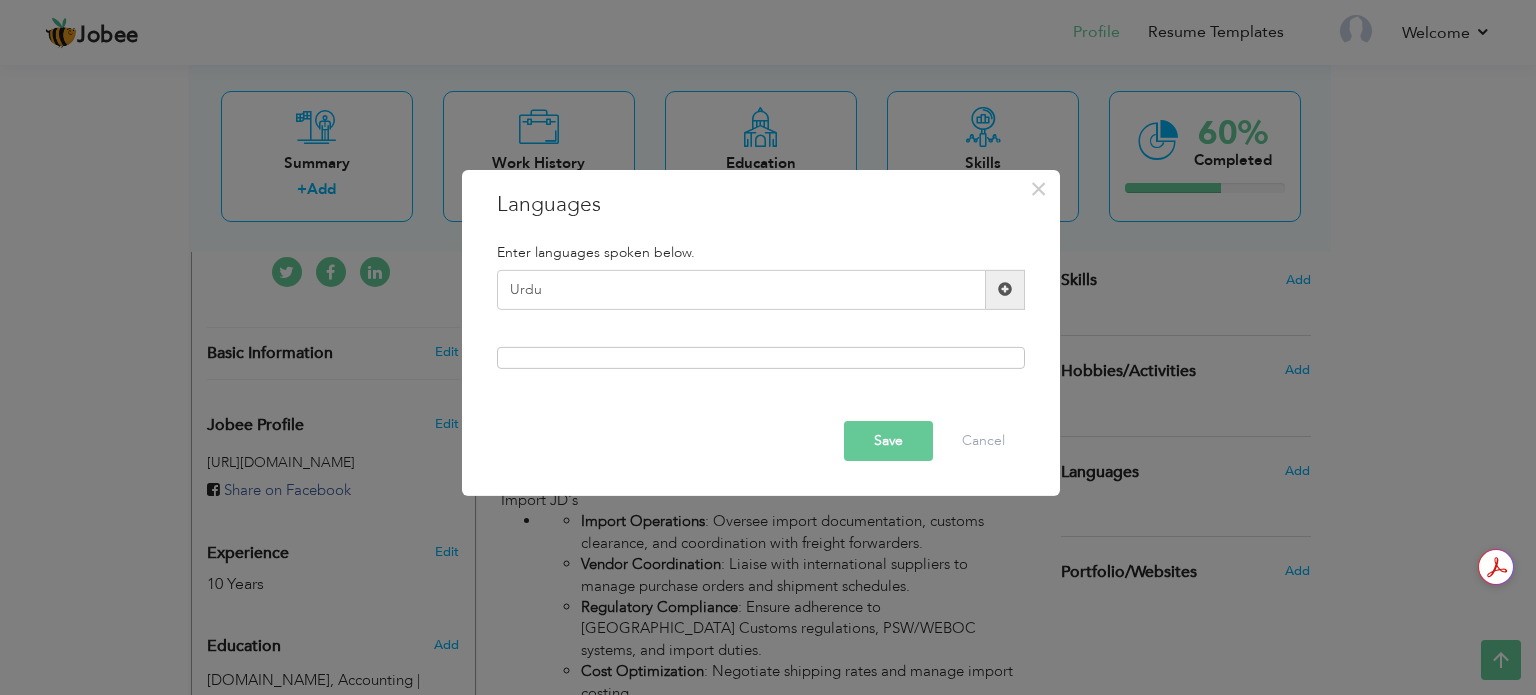 click at bounding box center (761, 358) 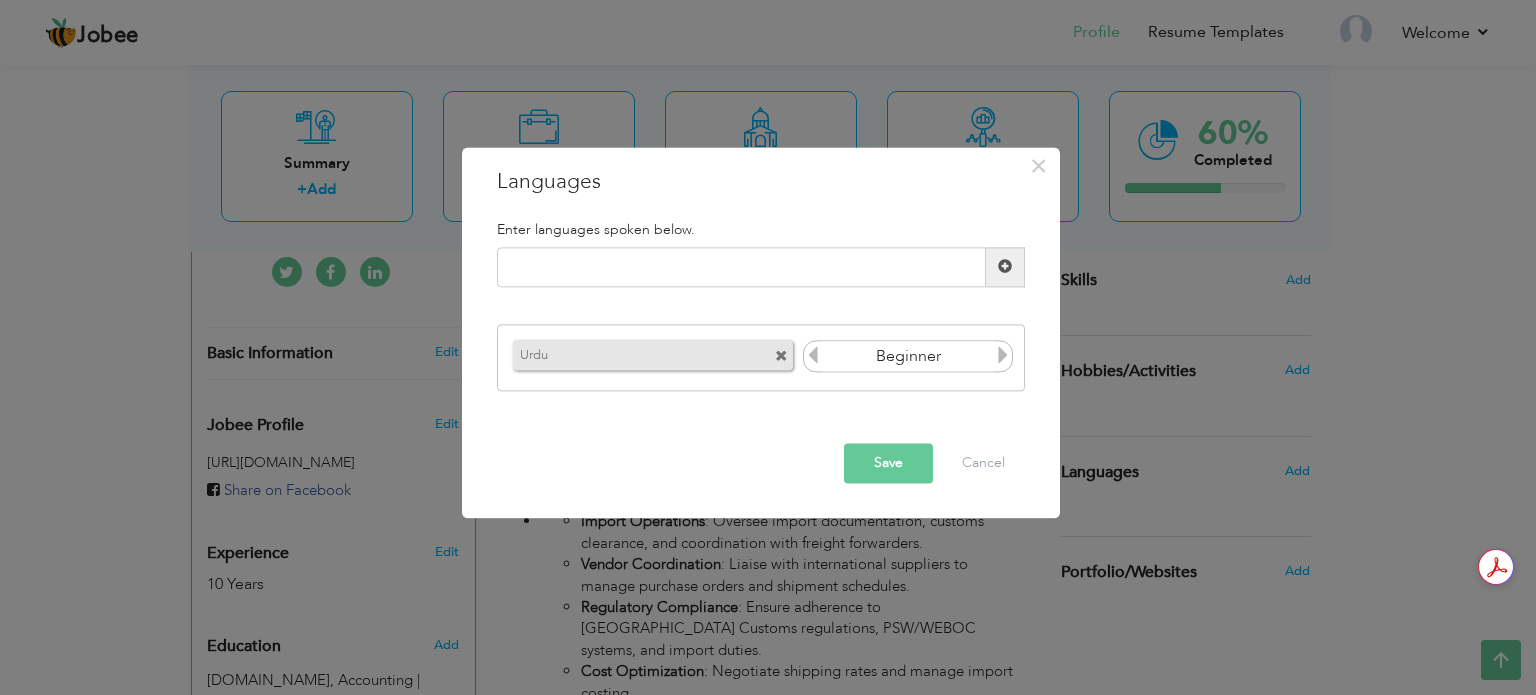 click at bounding box center [1003, 356] 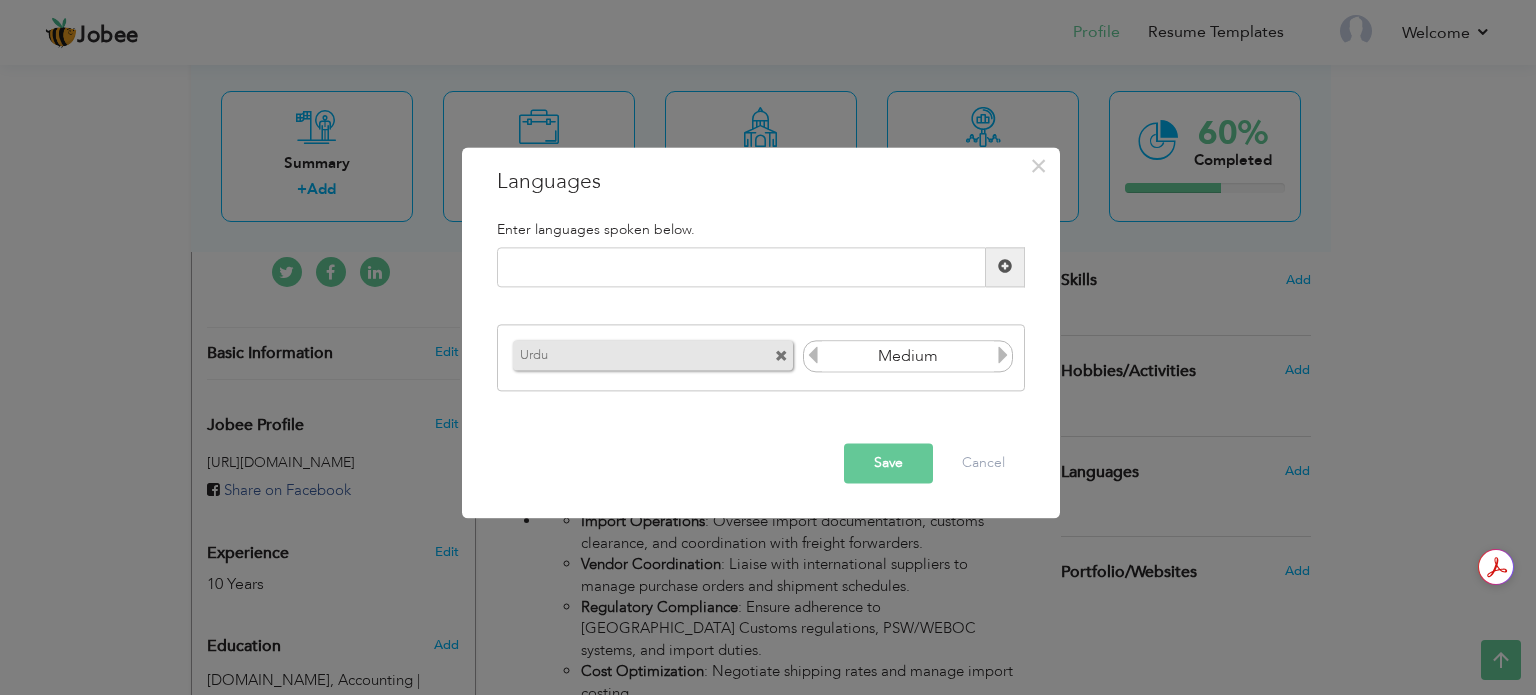 click at bounding box center (1003, 356) 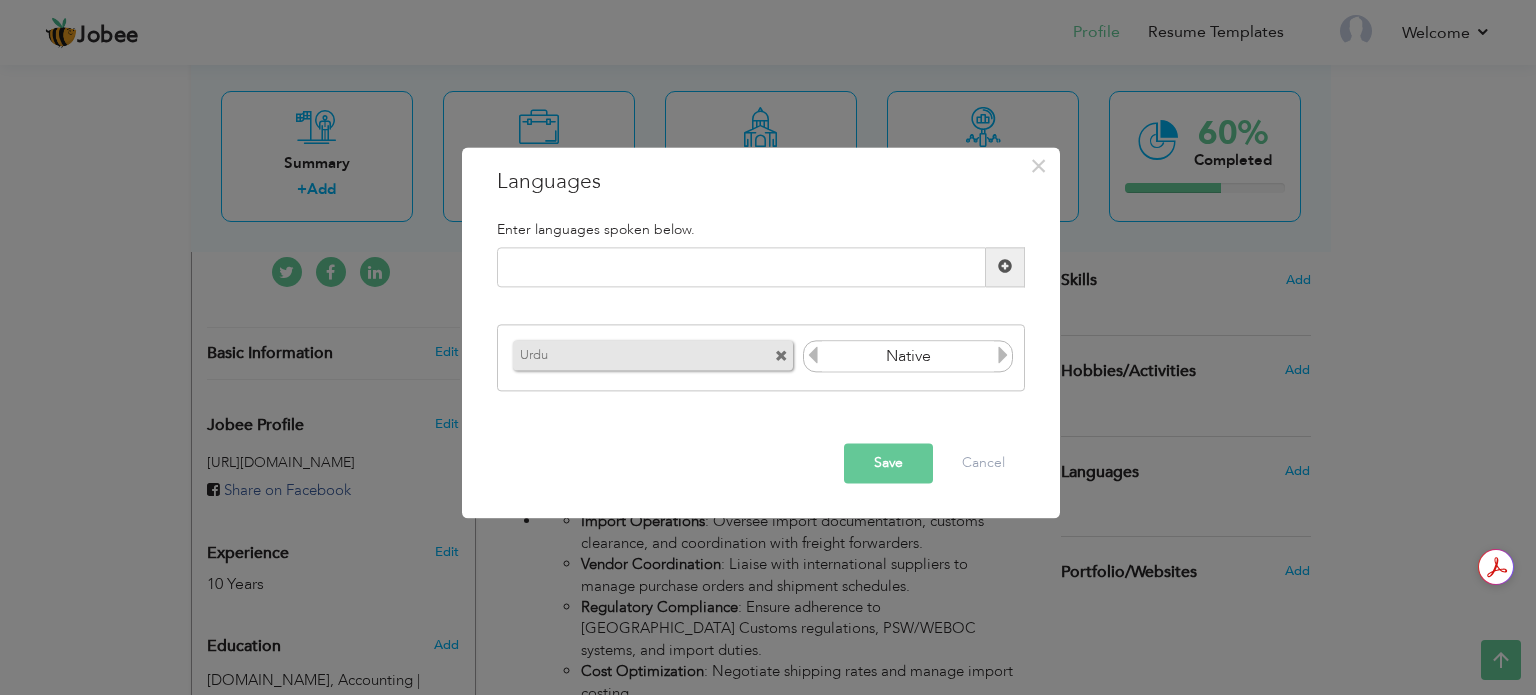 click at bounding box center (1003, 356) 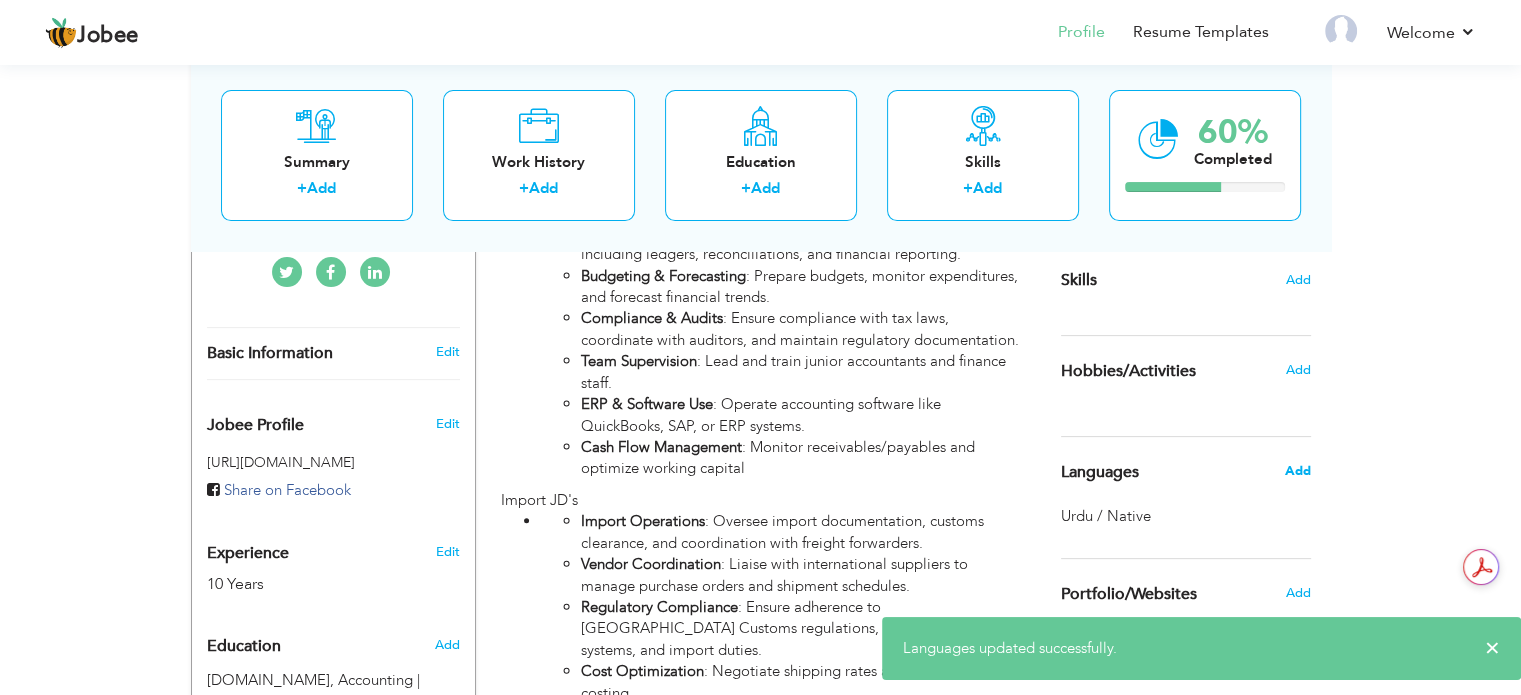 click on "Add" at bounding box center (1297, 471) 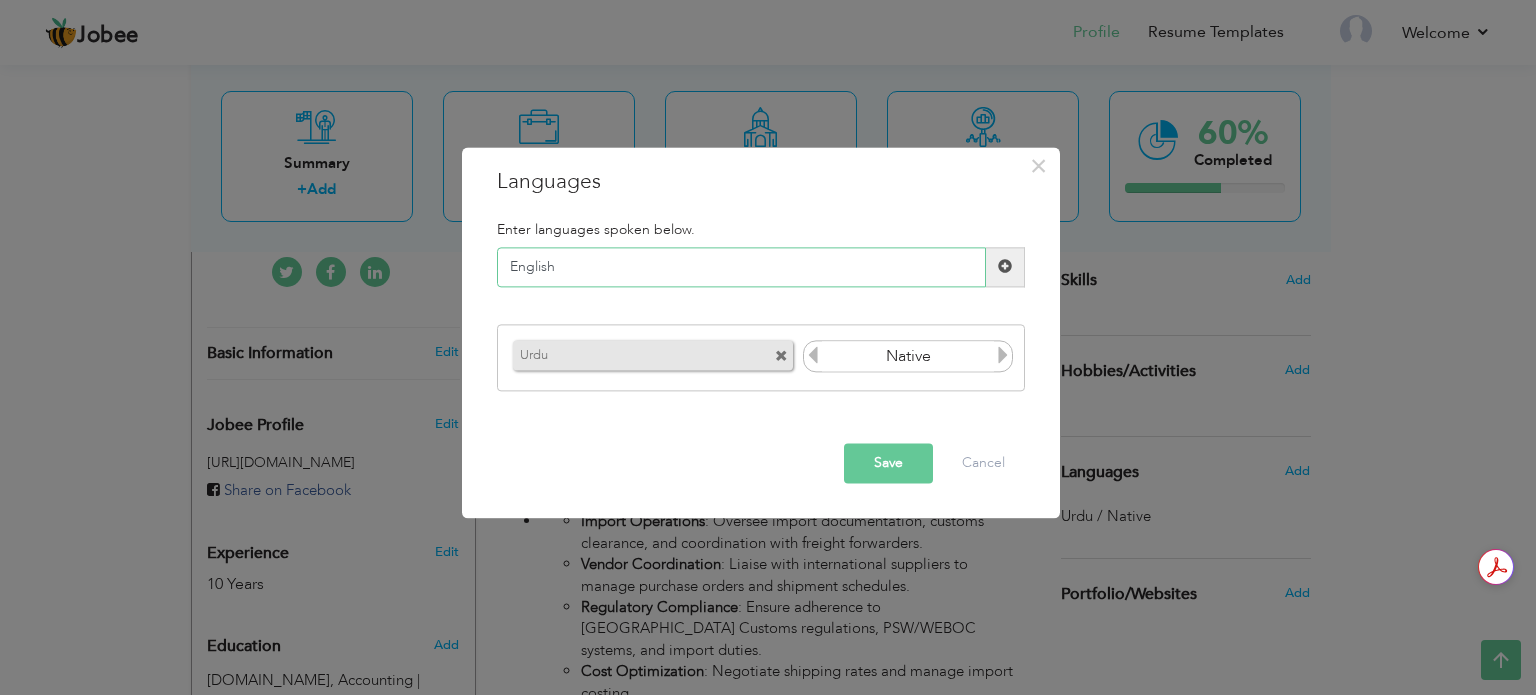 type on "English" 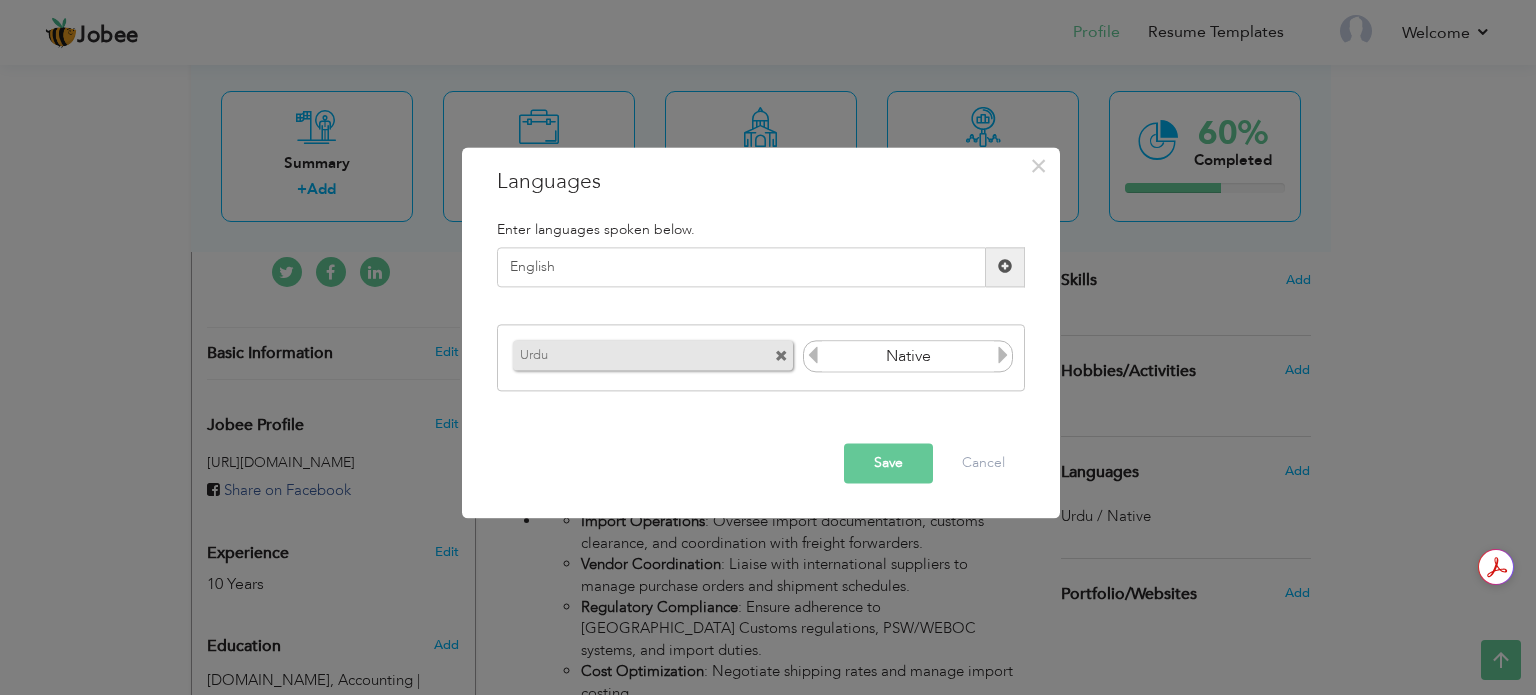 click at bounding box center [1005, 267] 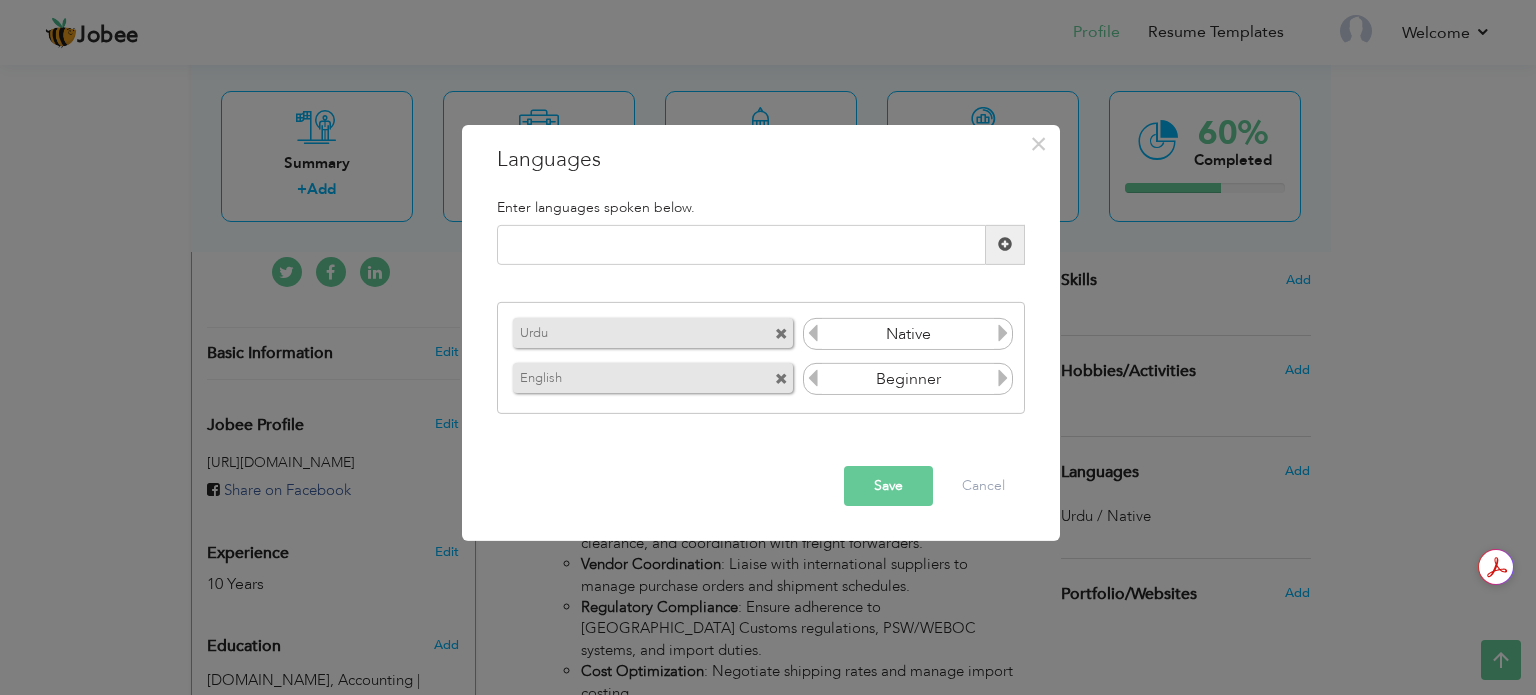 click at bounding box center [1003, 333] 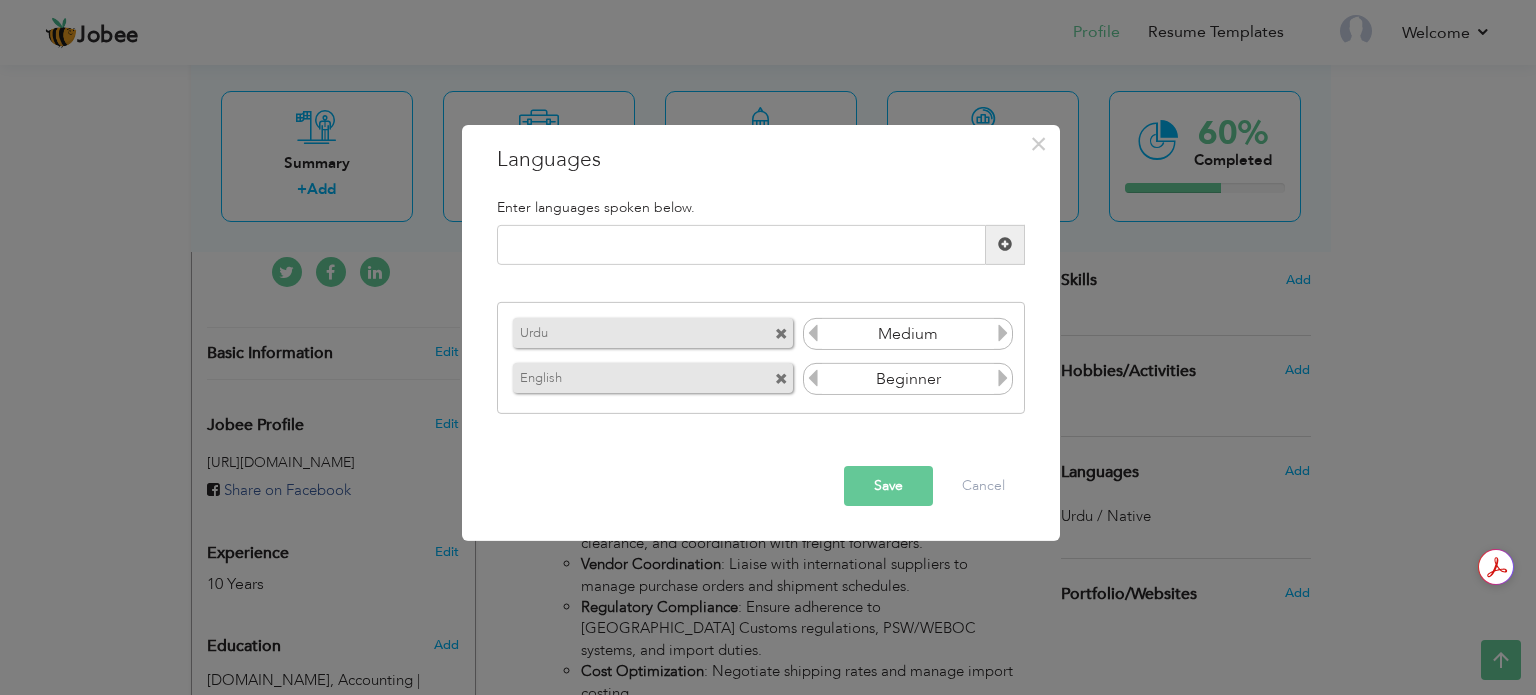 click at bounding box center [813, 333] 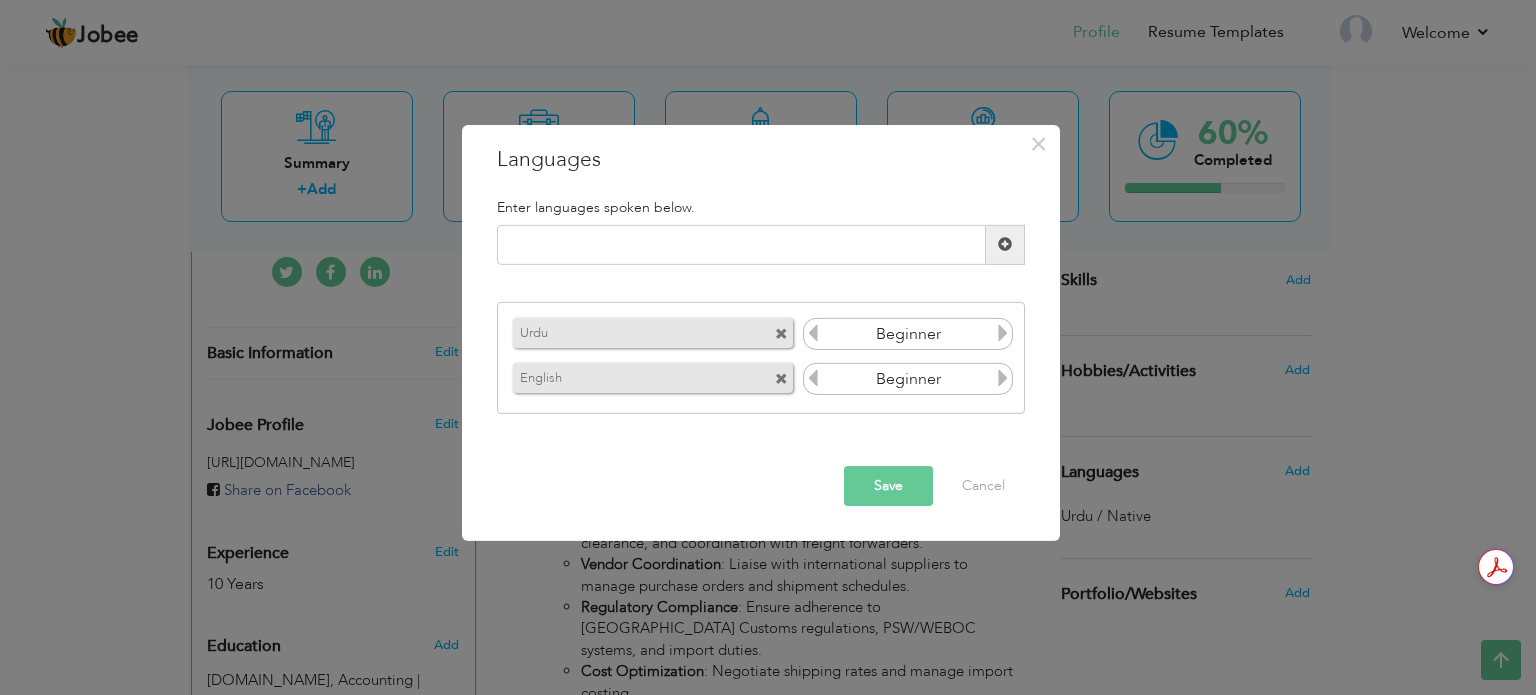 click at bounding box center [813, 333] 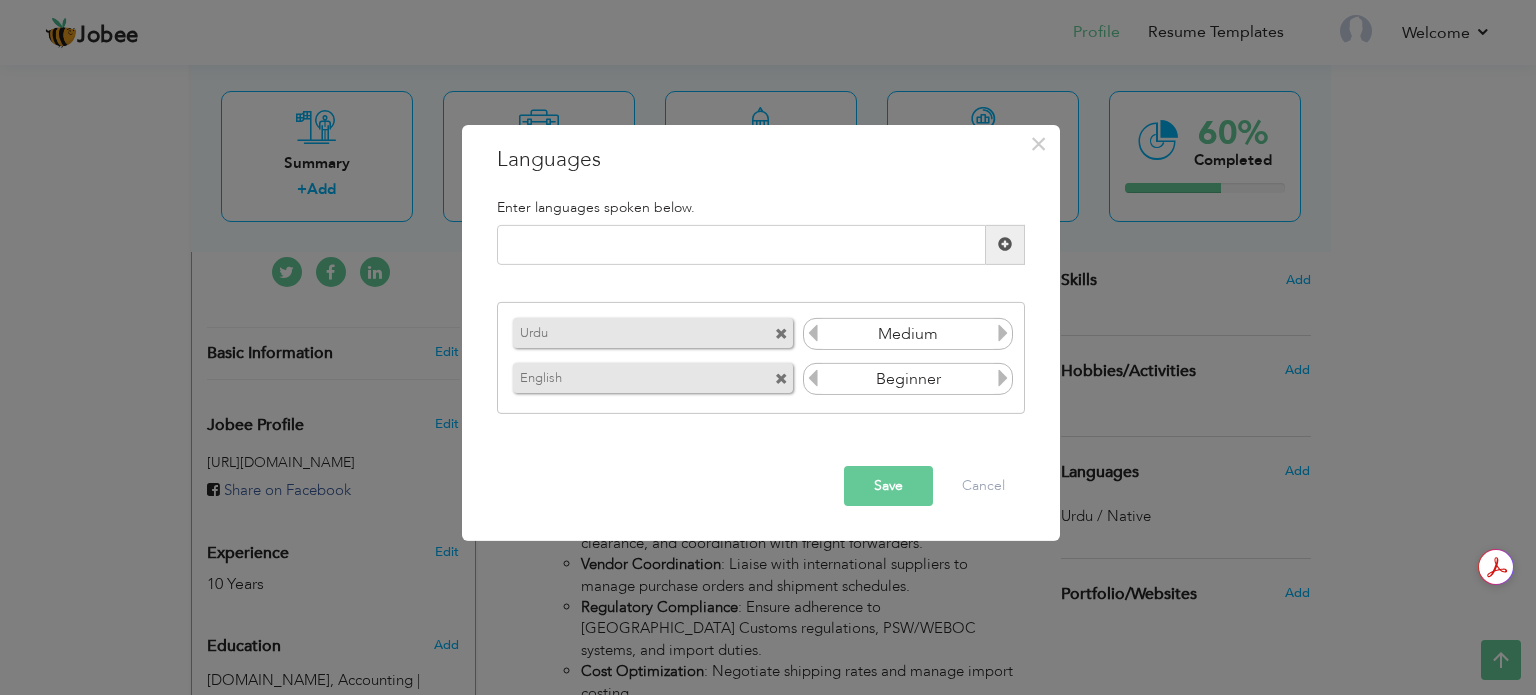 click at bounding box center (1003, 333) 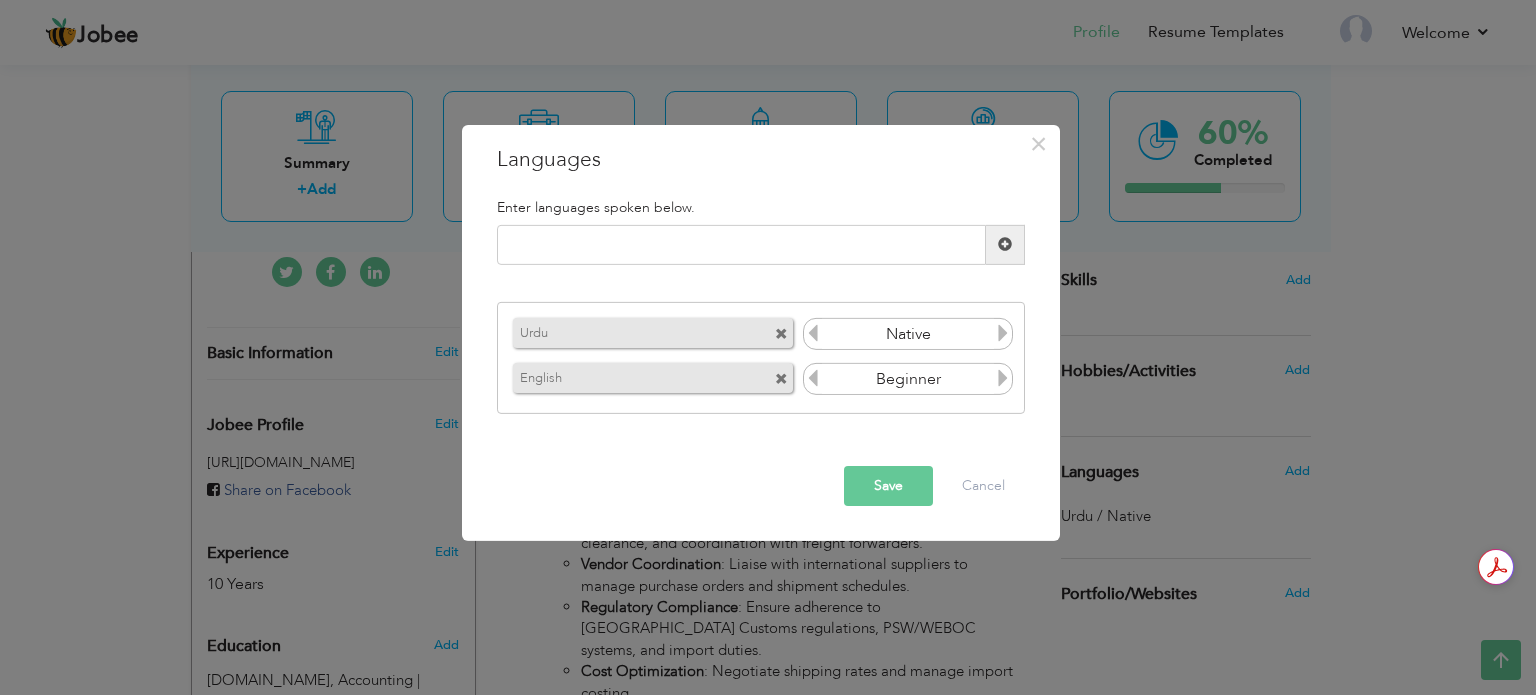 click at bounding box center [813, 378] 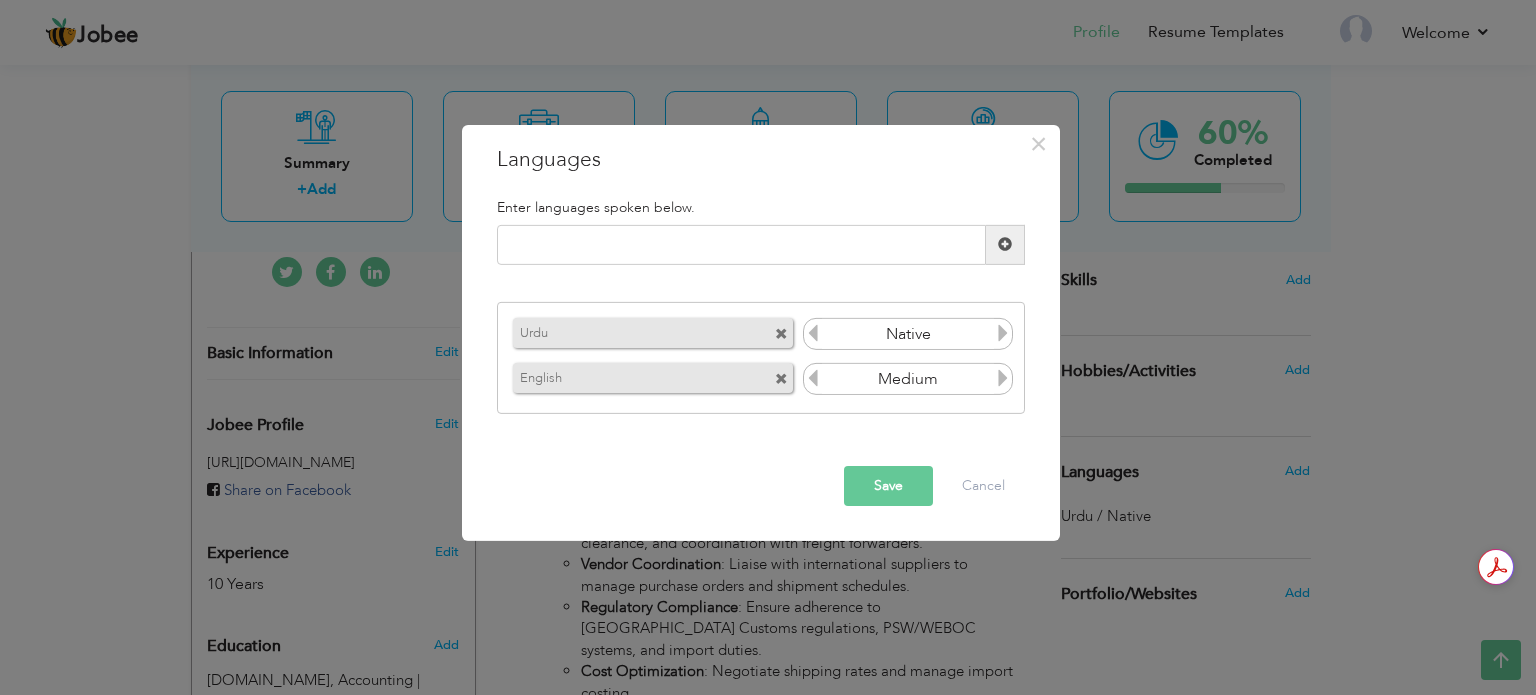 click at bounding box center [1003, 378] 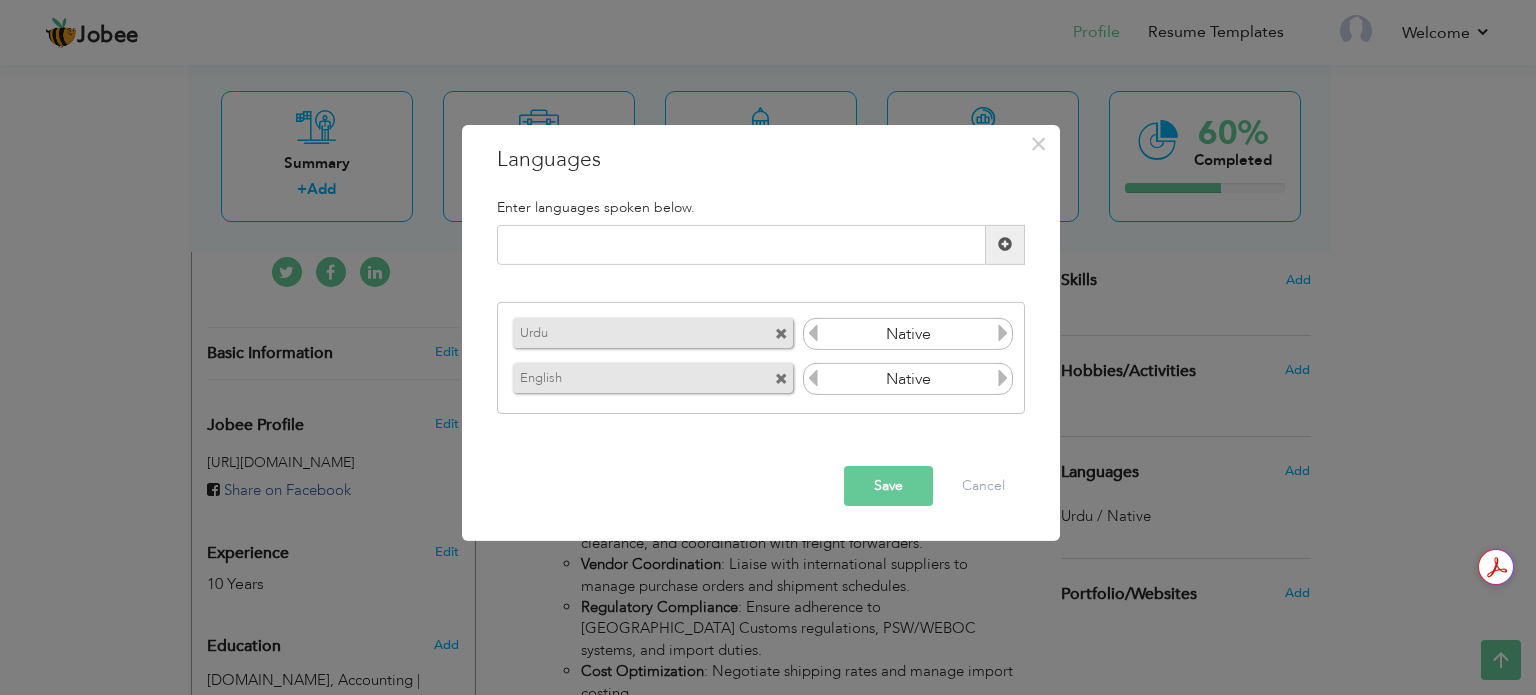 click at bounding box center (1003, 378) 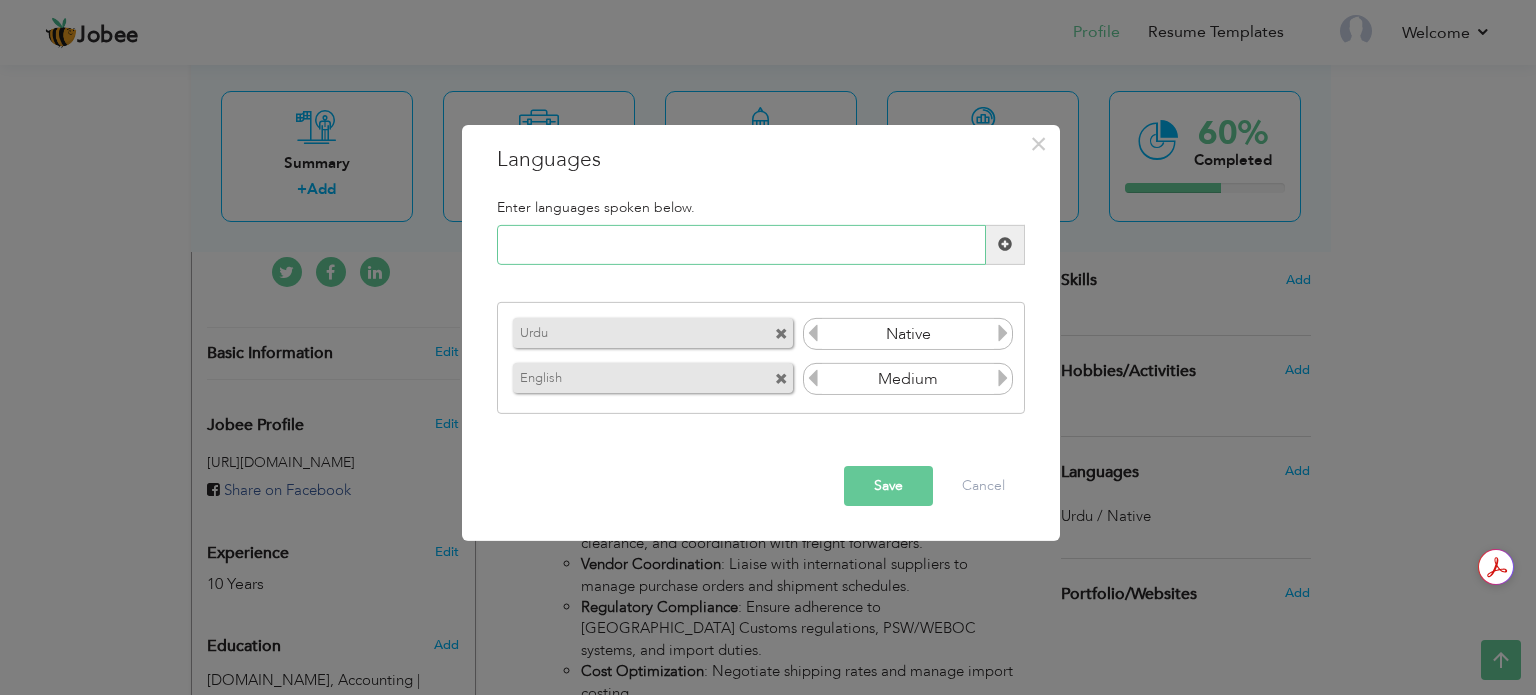 click at bounding box center [741, 245] 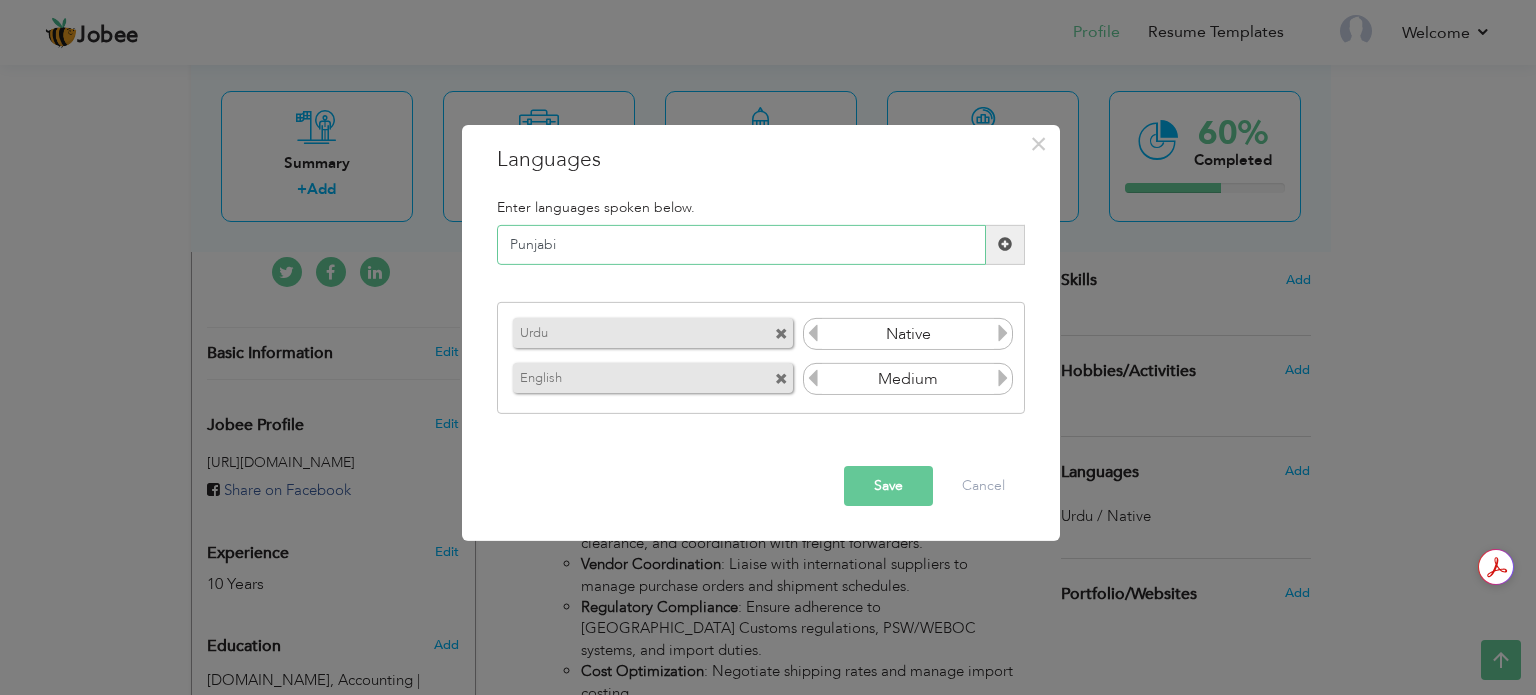 type on "Punjabi" 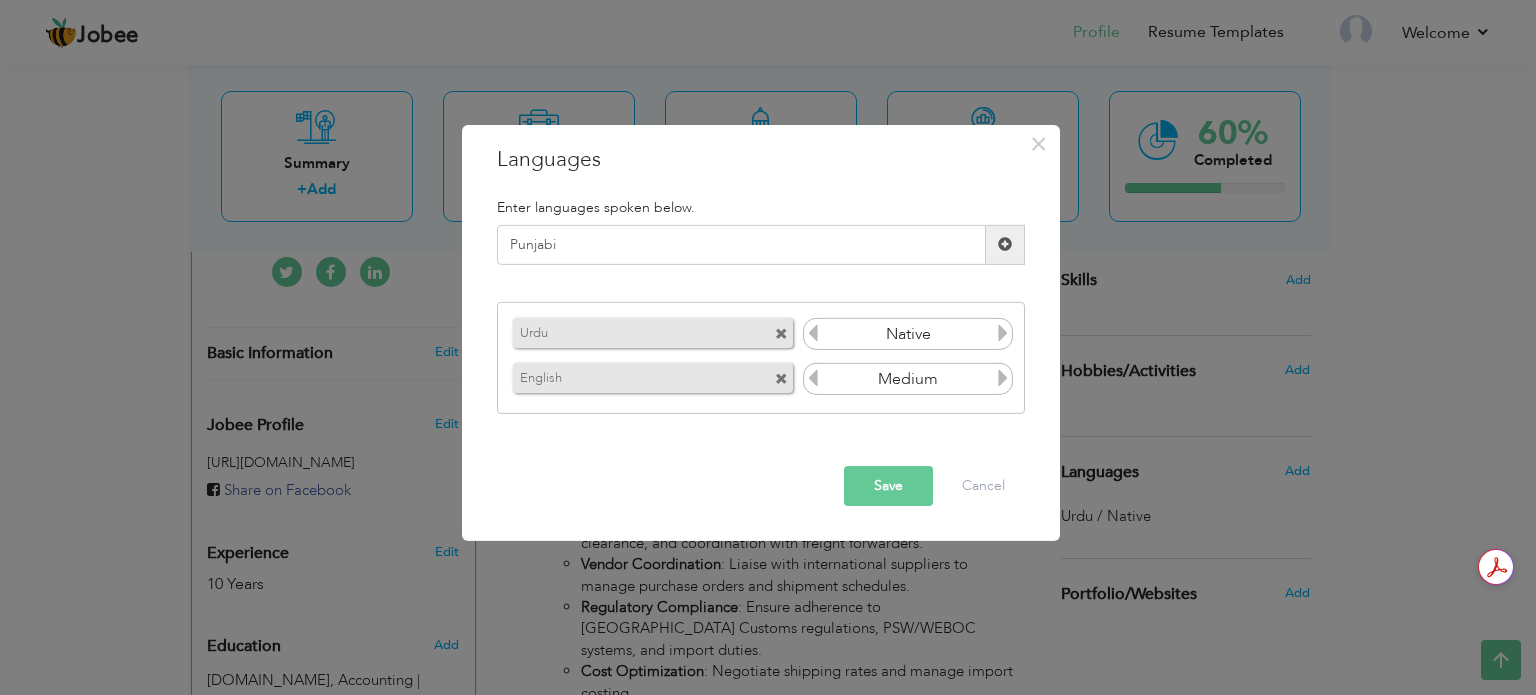 click at bounding box center [1005, 245] 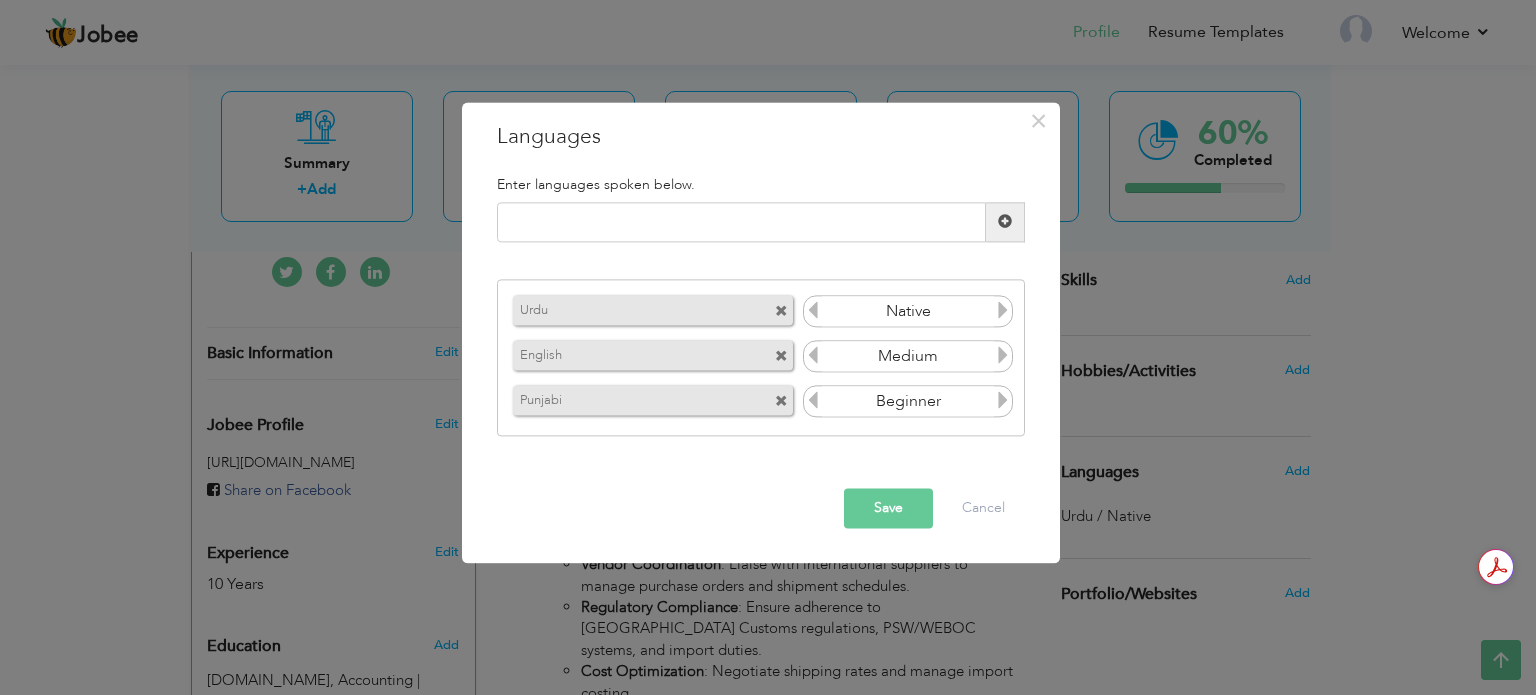 click at bounding box center (1003, 401) 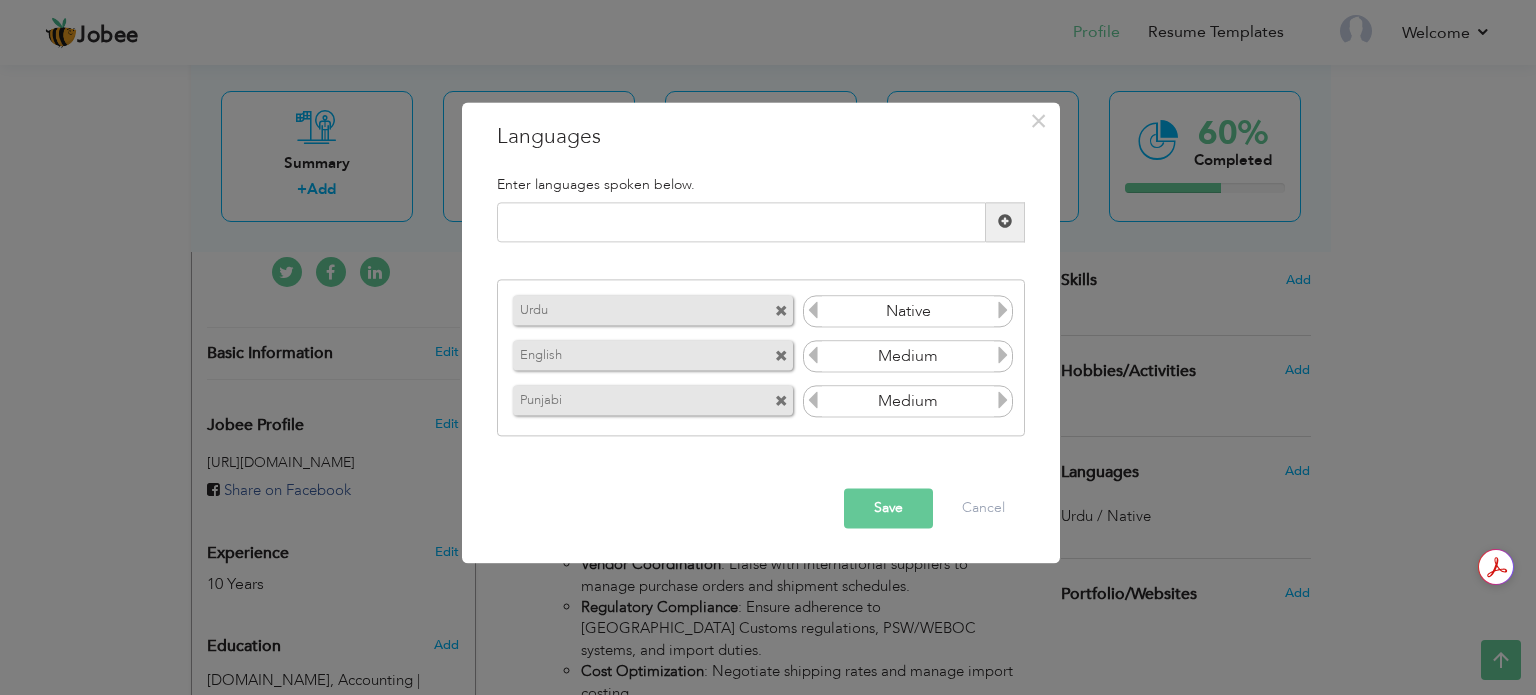 click at bounding box center [1003, 401] 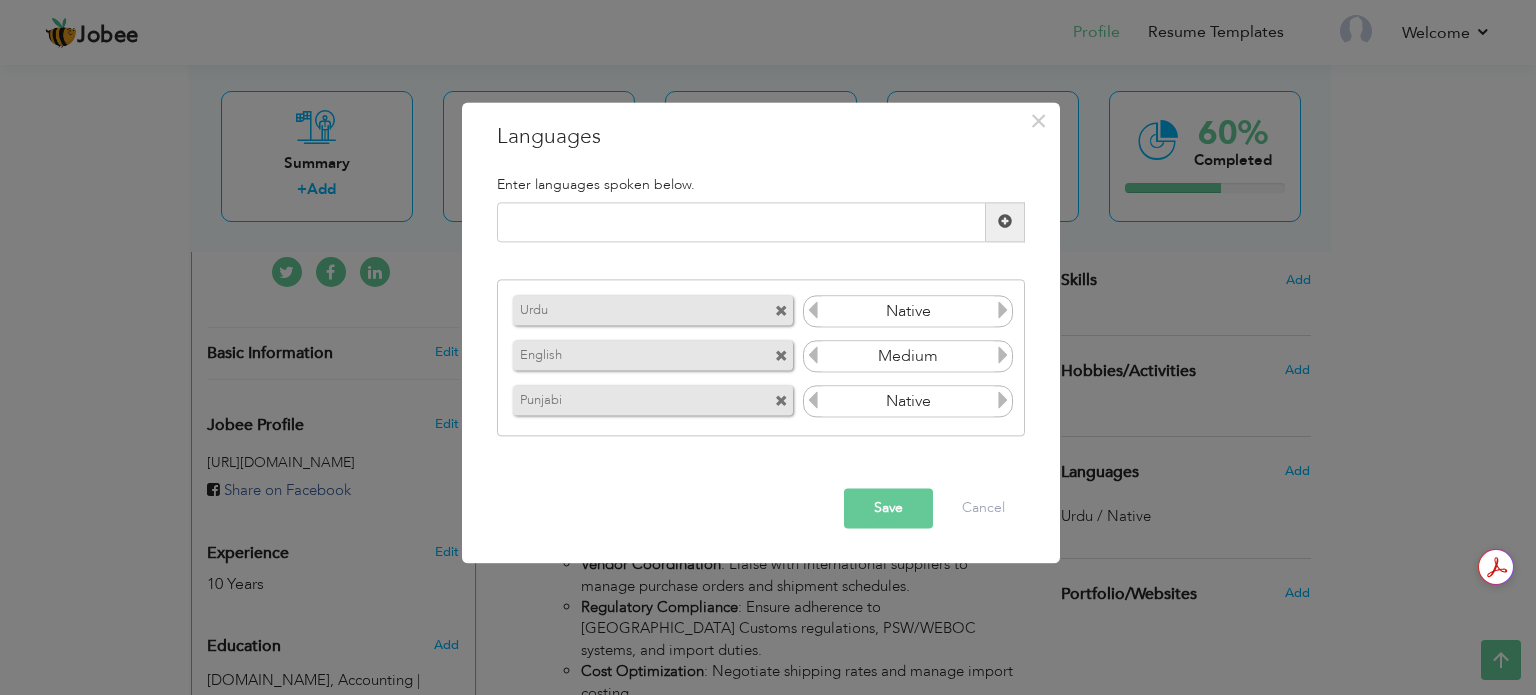 click on "Save" at bounding box center [888, 508] 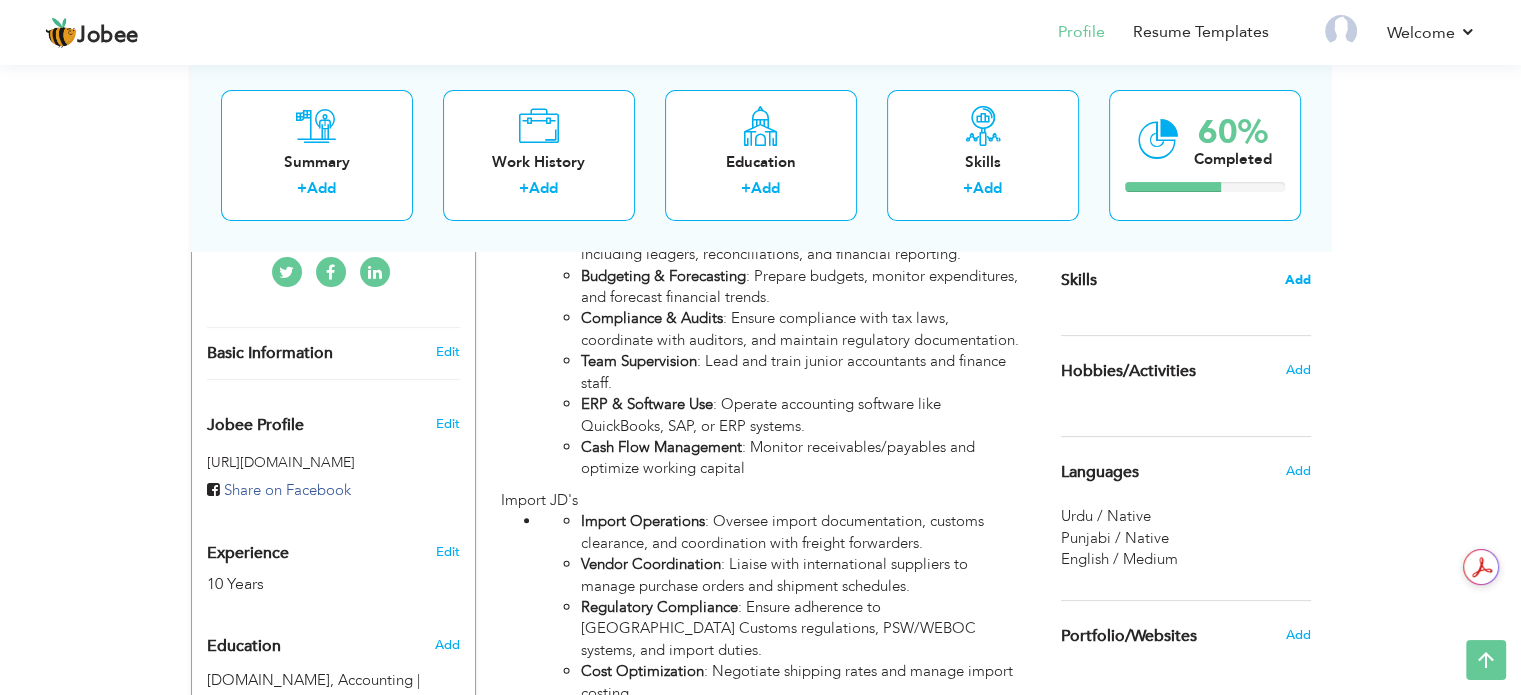 click on "Add" at bounding box center (1298, 280) 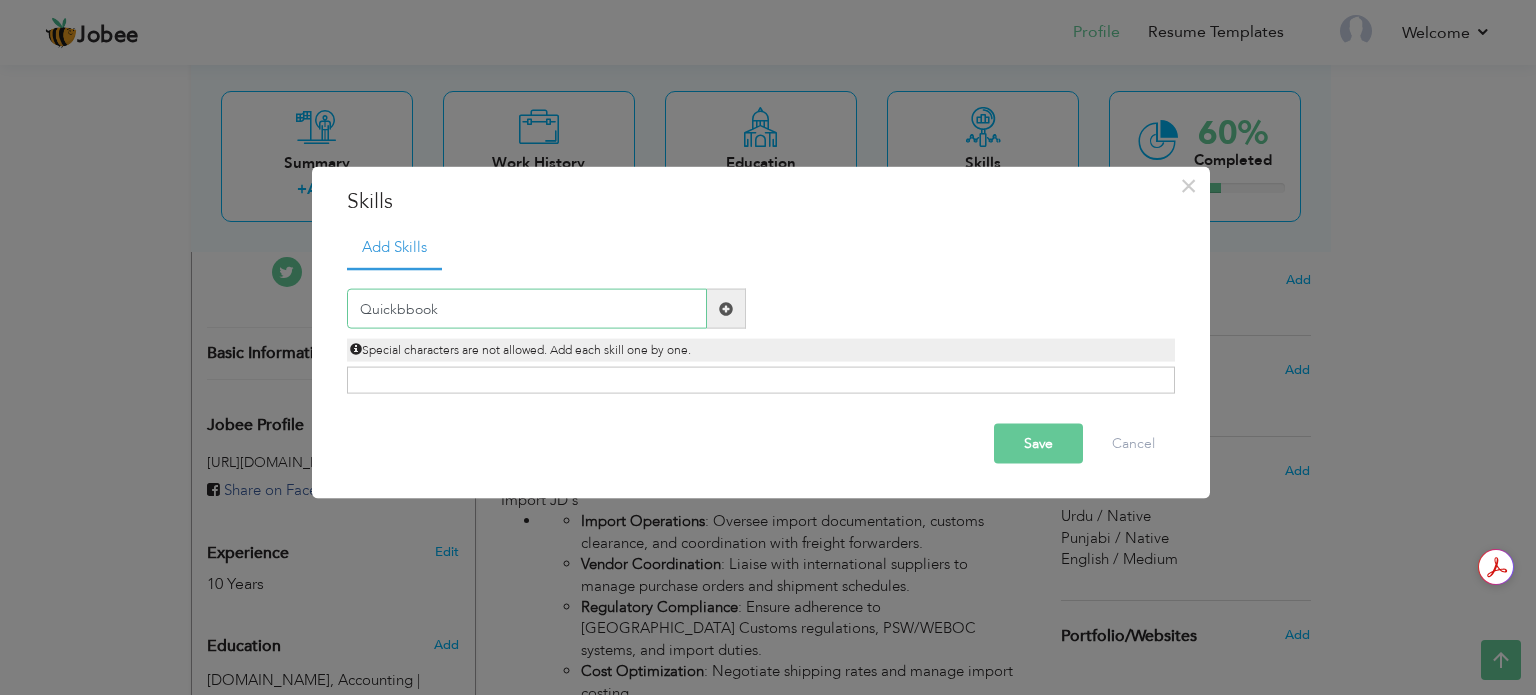 type on "Quickbbooks" 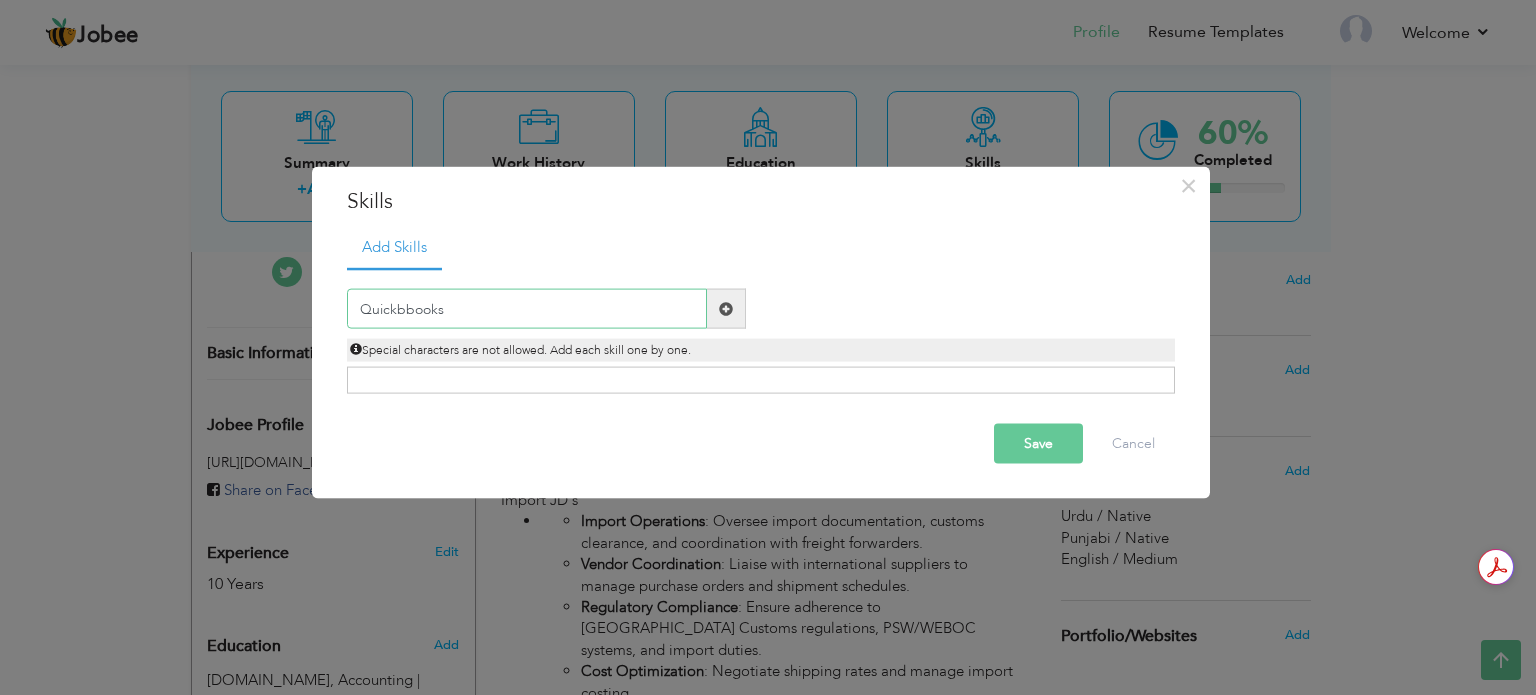 type 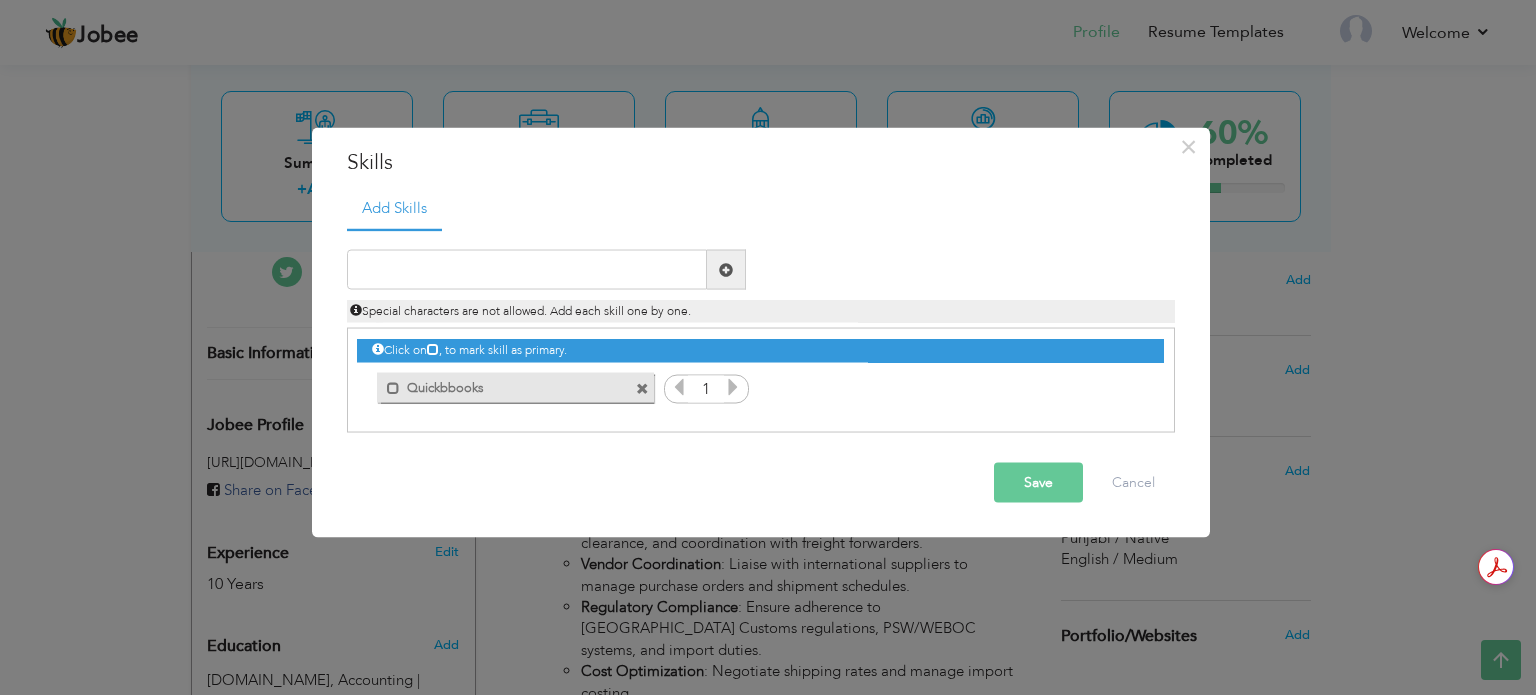 click at bounding box center [733, 387] 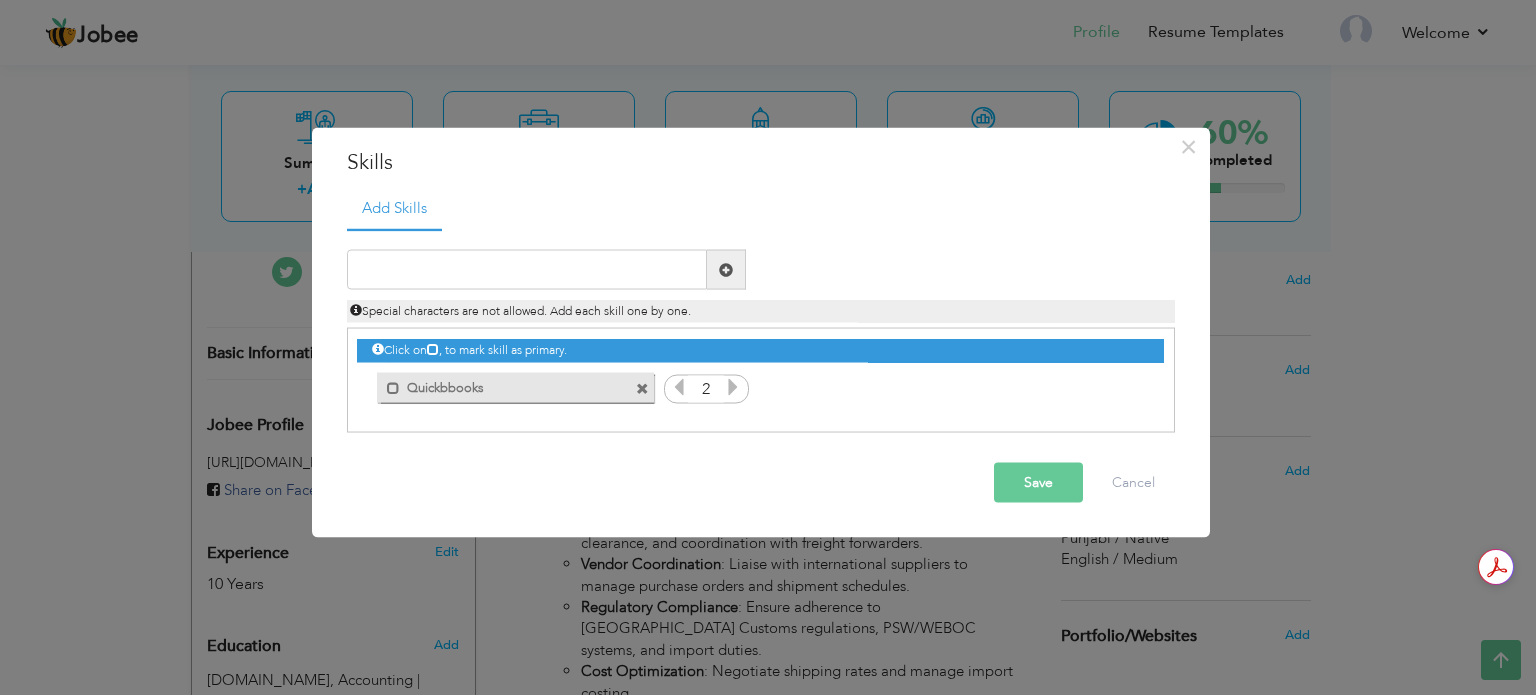 click on "1" at bounding box center (706, 389) 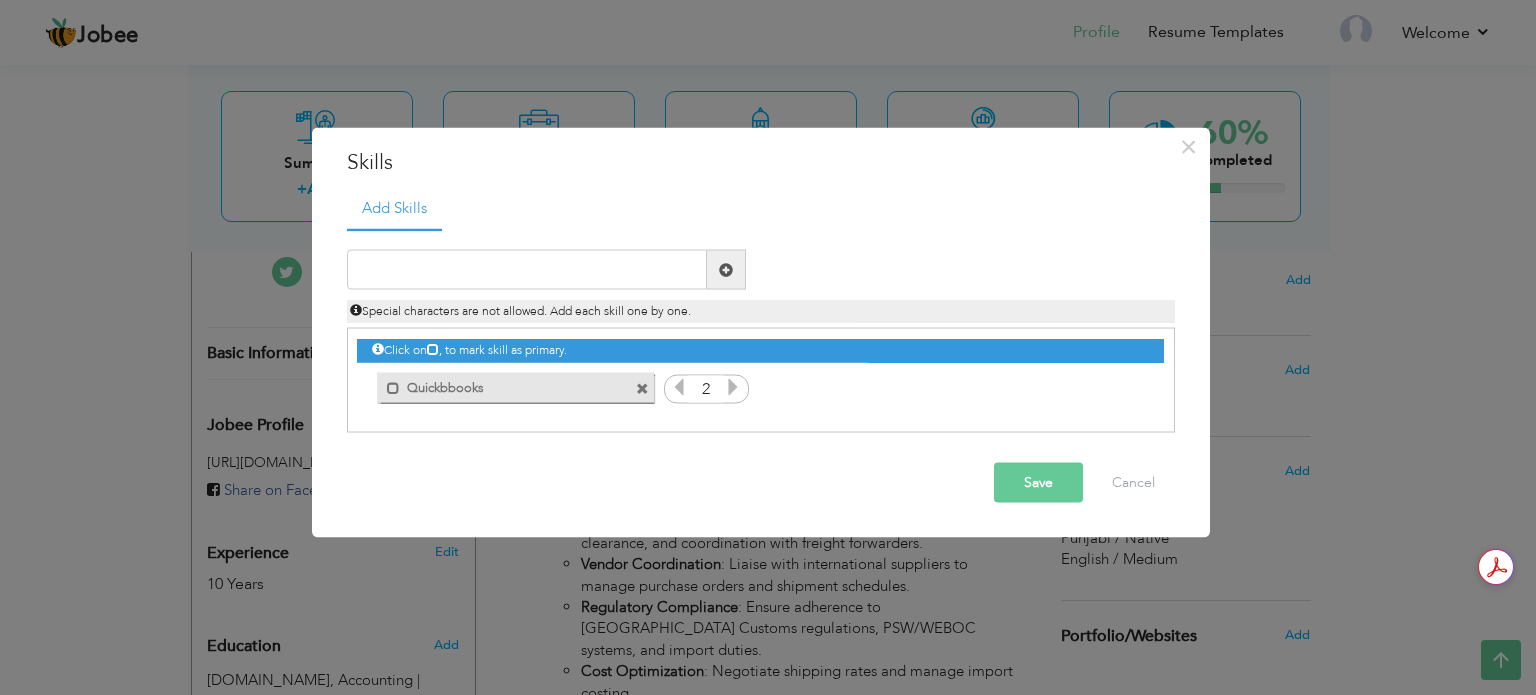 click at bounding box center (679, 387) 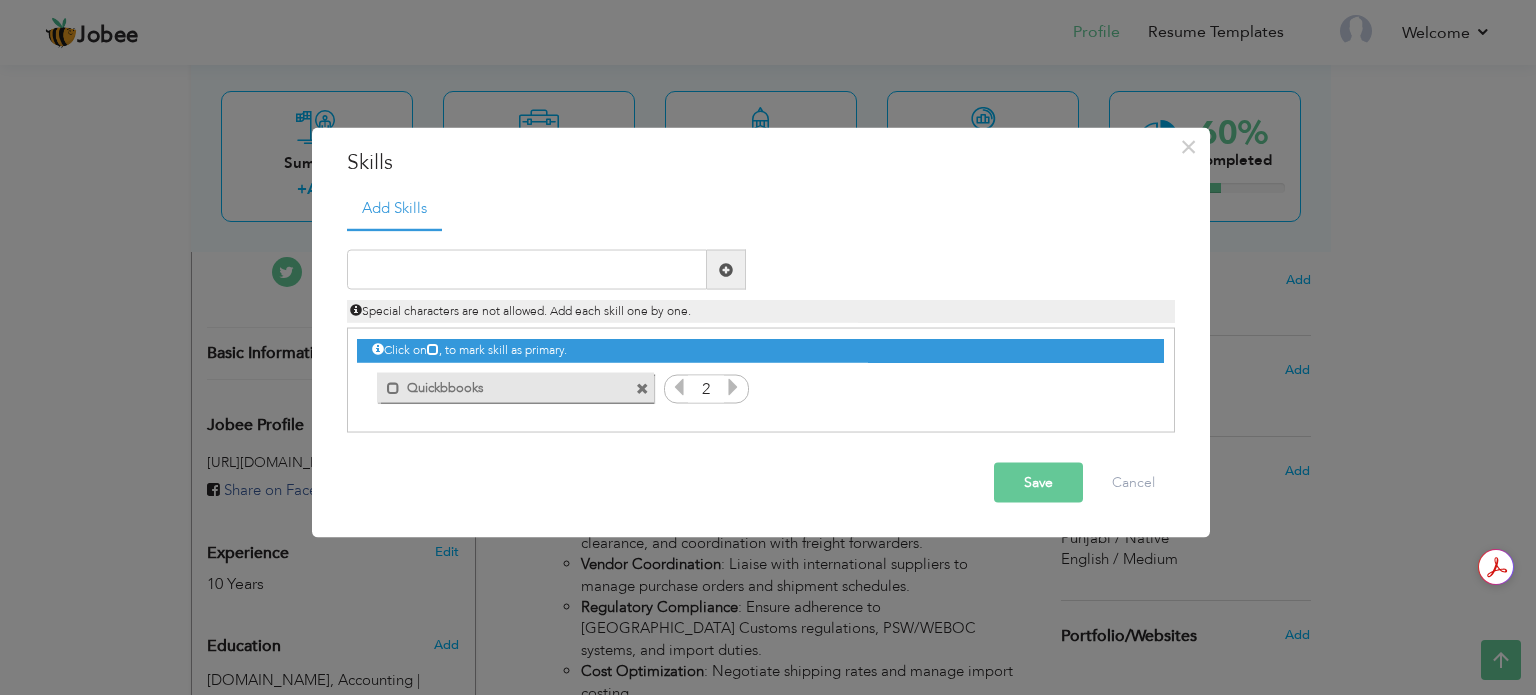 click on "2" at bounding box center [706, 389] 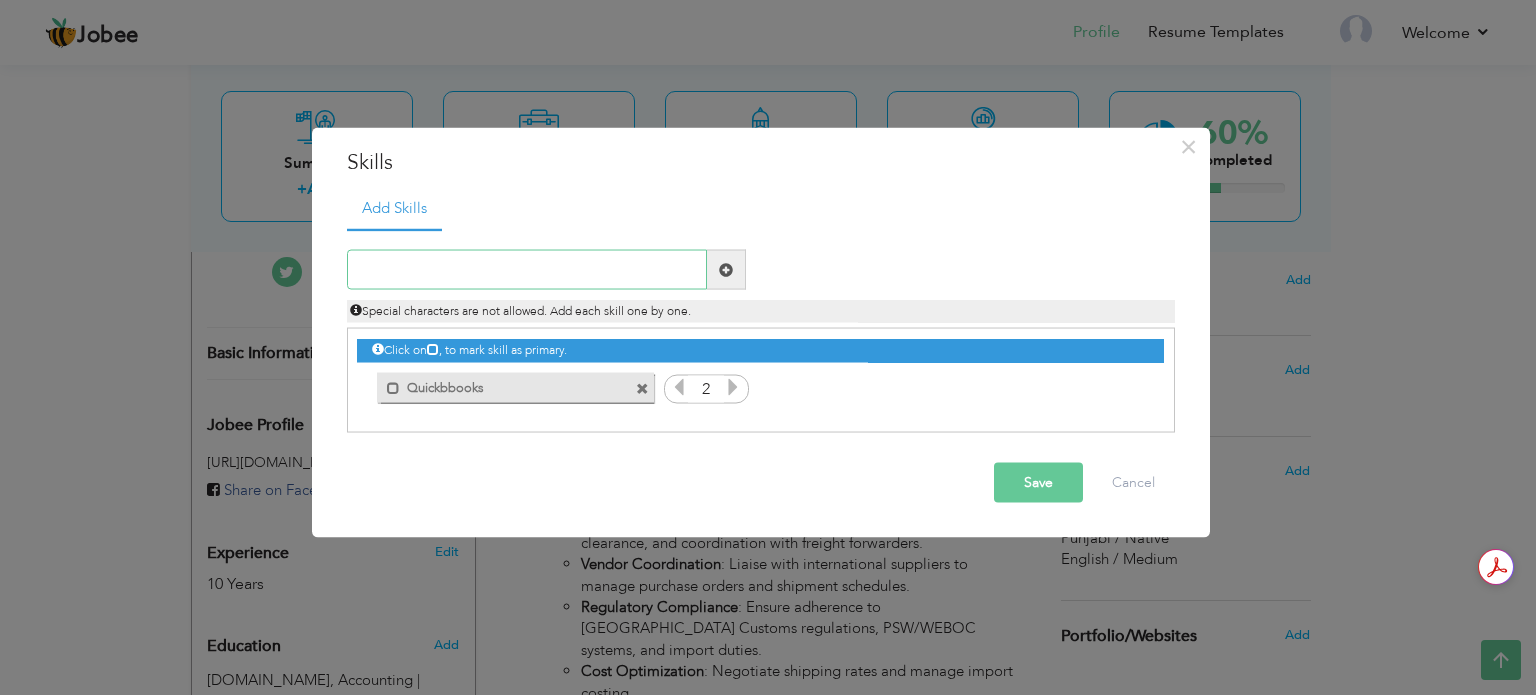 click at bounding box center (527, 270) 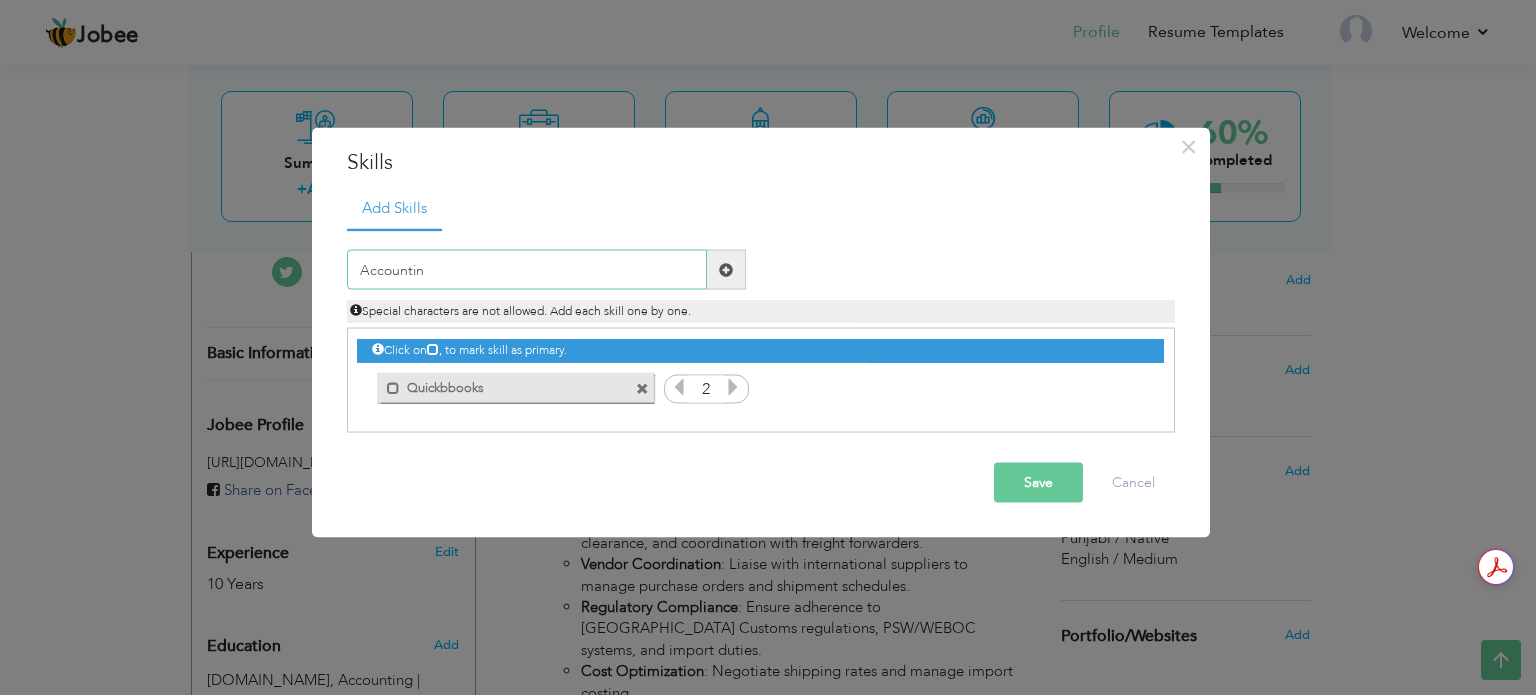 type on "Accounting" 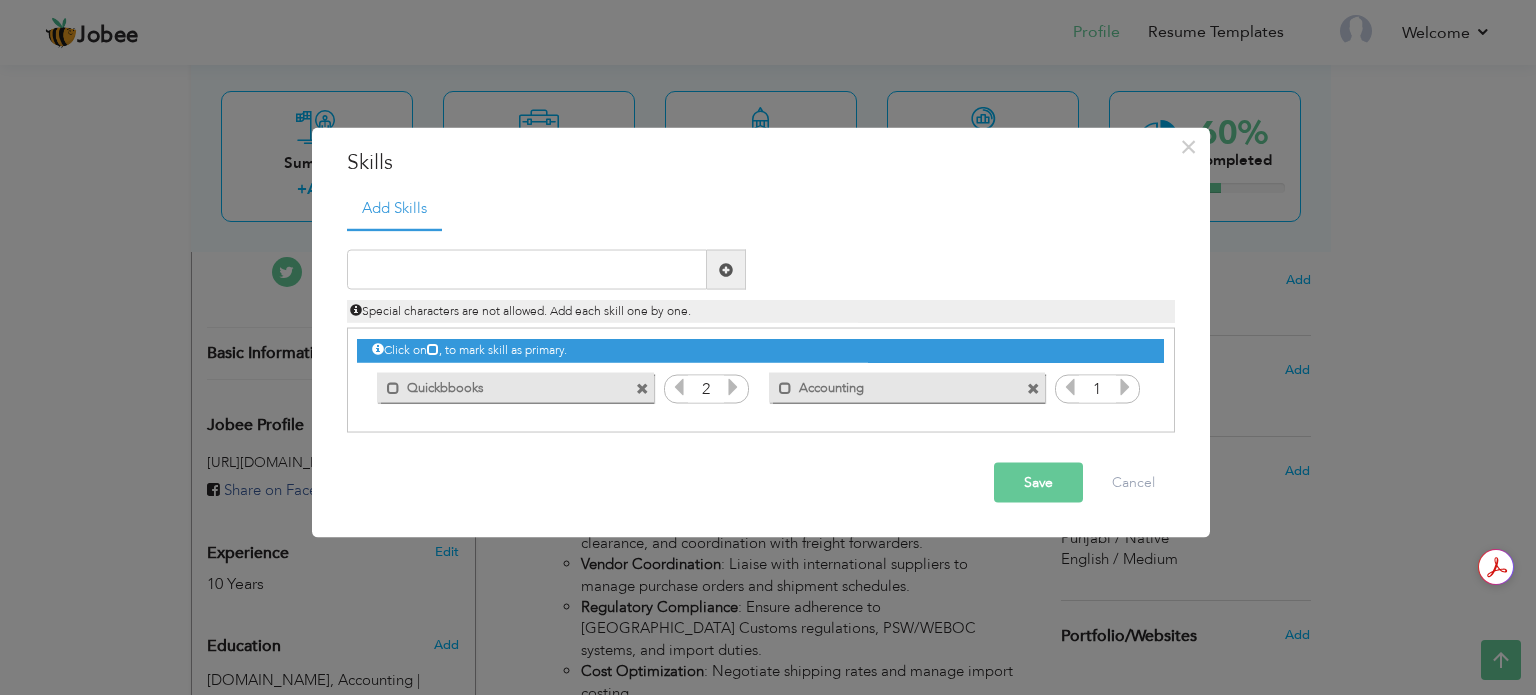 click at bounding box center (1125, 387) 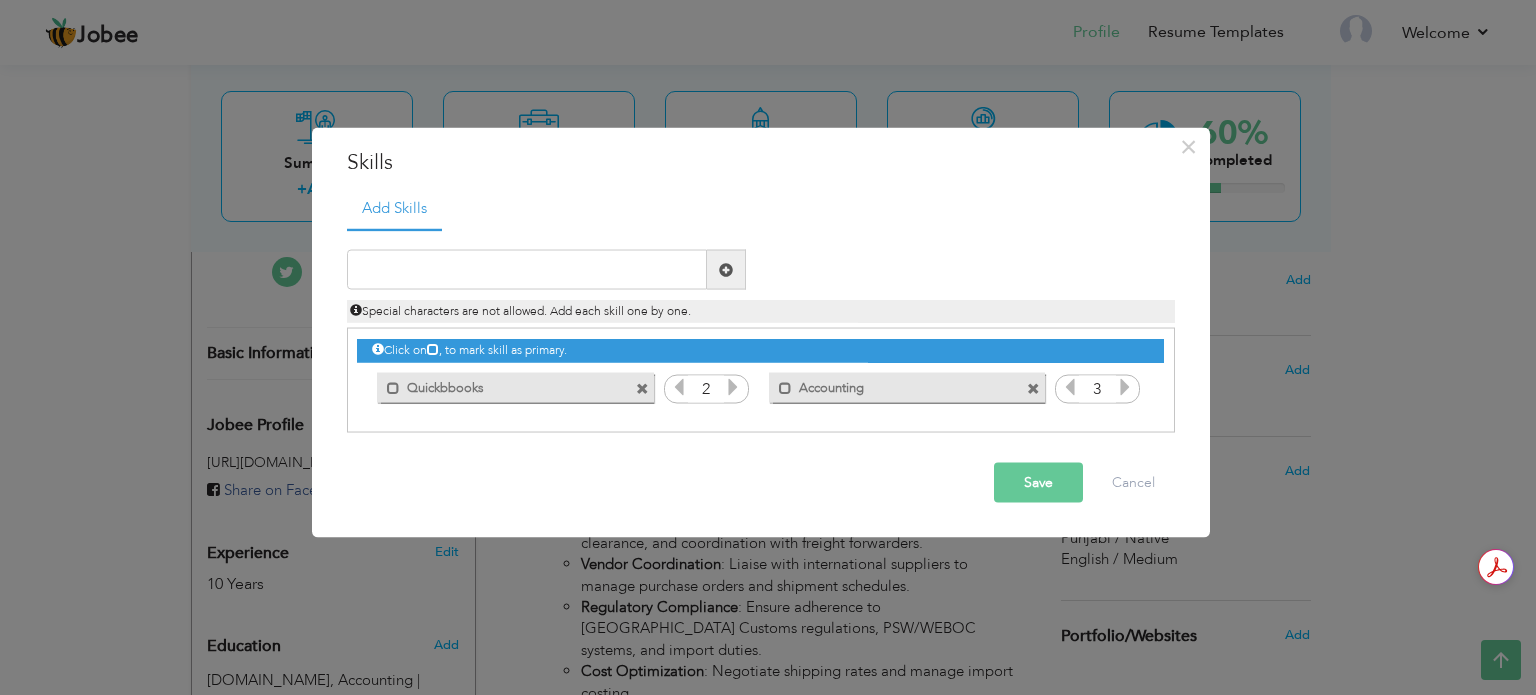 click at bounding box center [1125, 387] 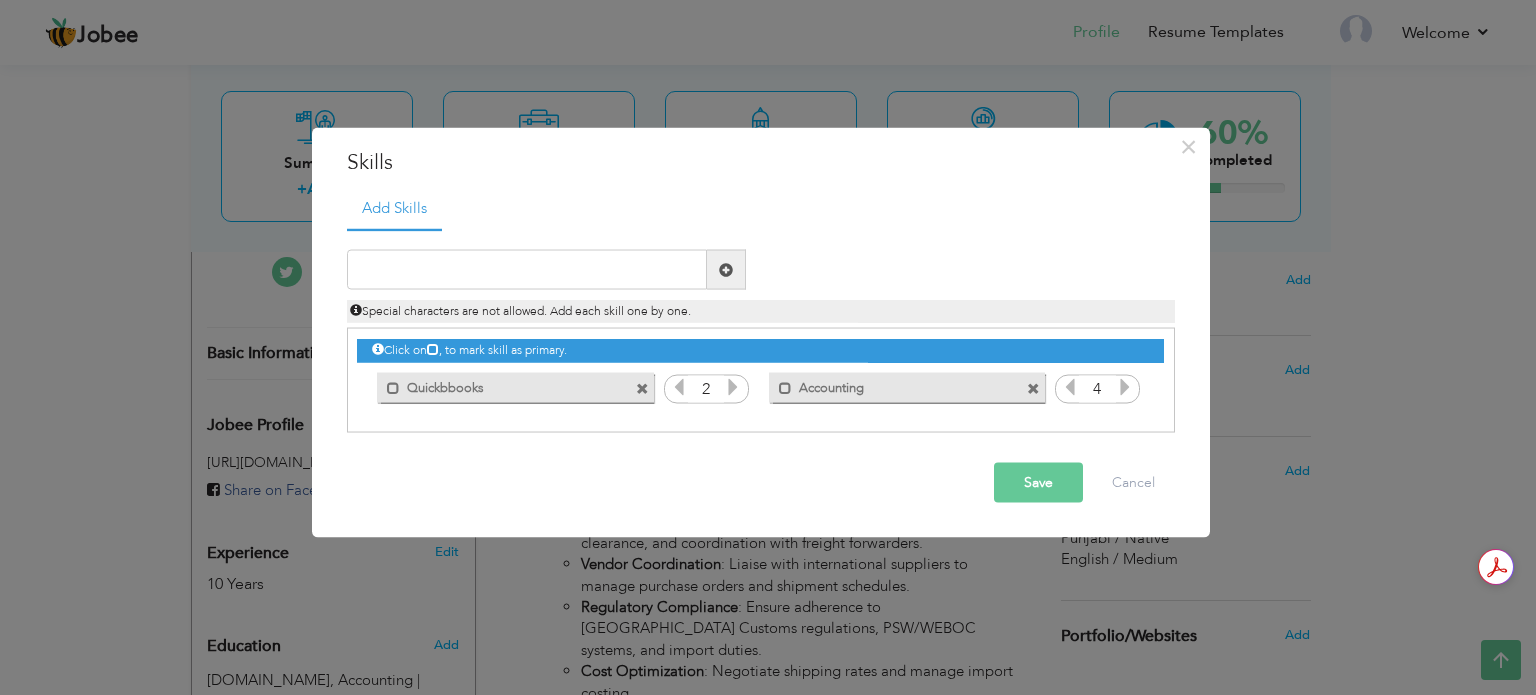 click at bounding box center (1125, 387) 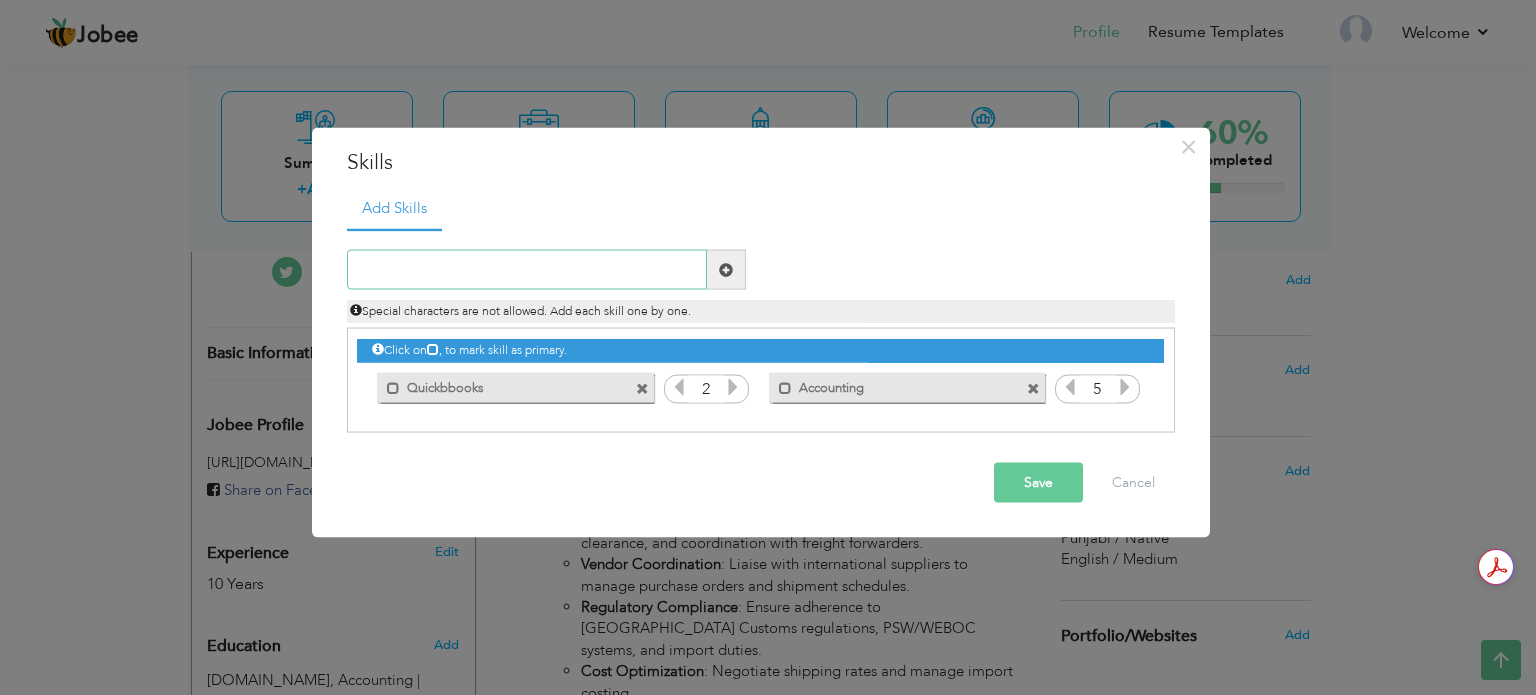 click at bounding box center [527, 270] 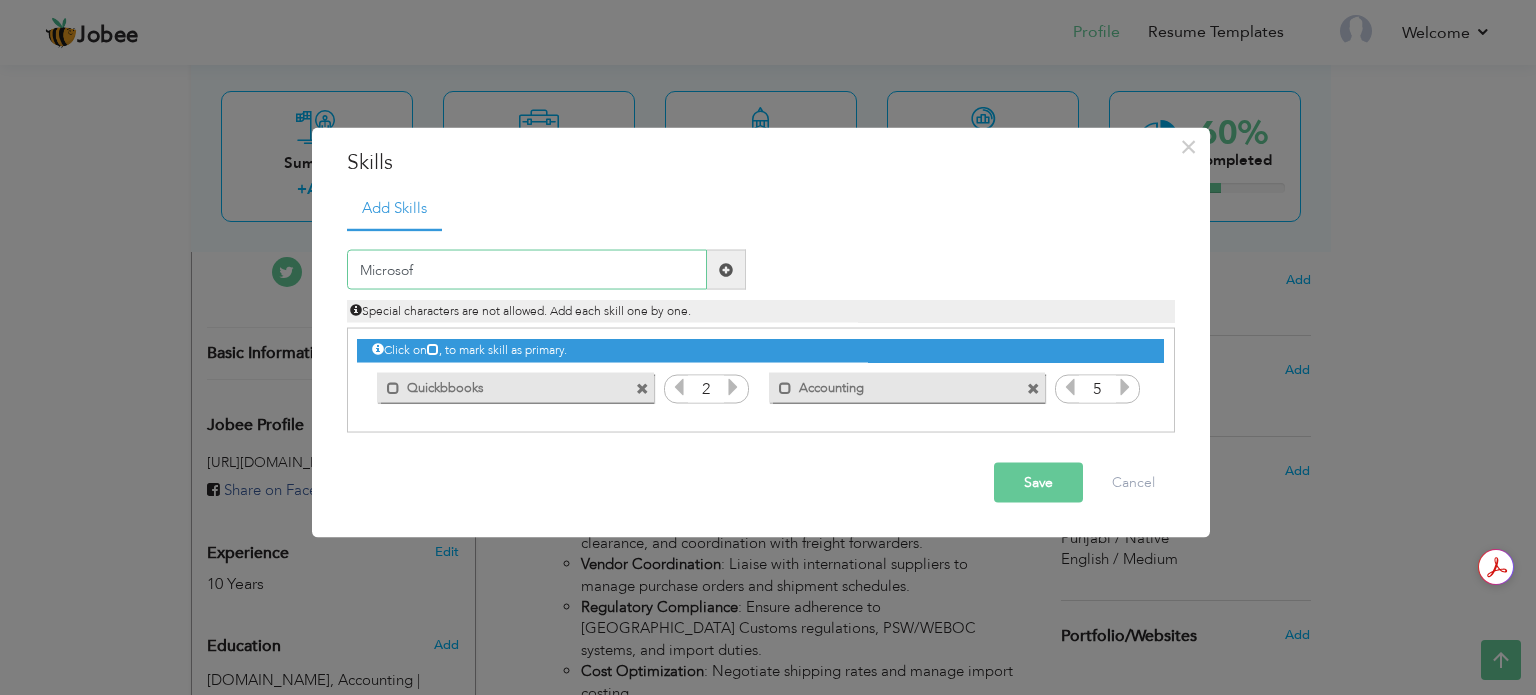 type on "Microsoft" 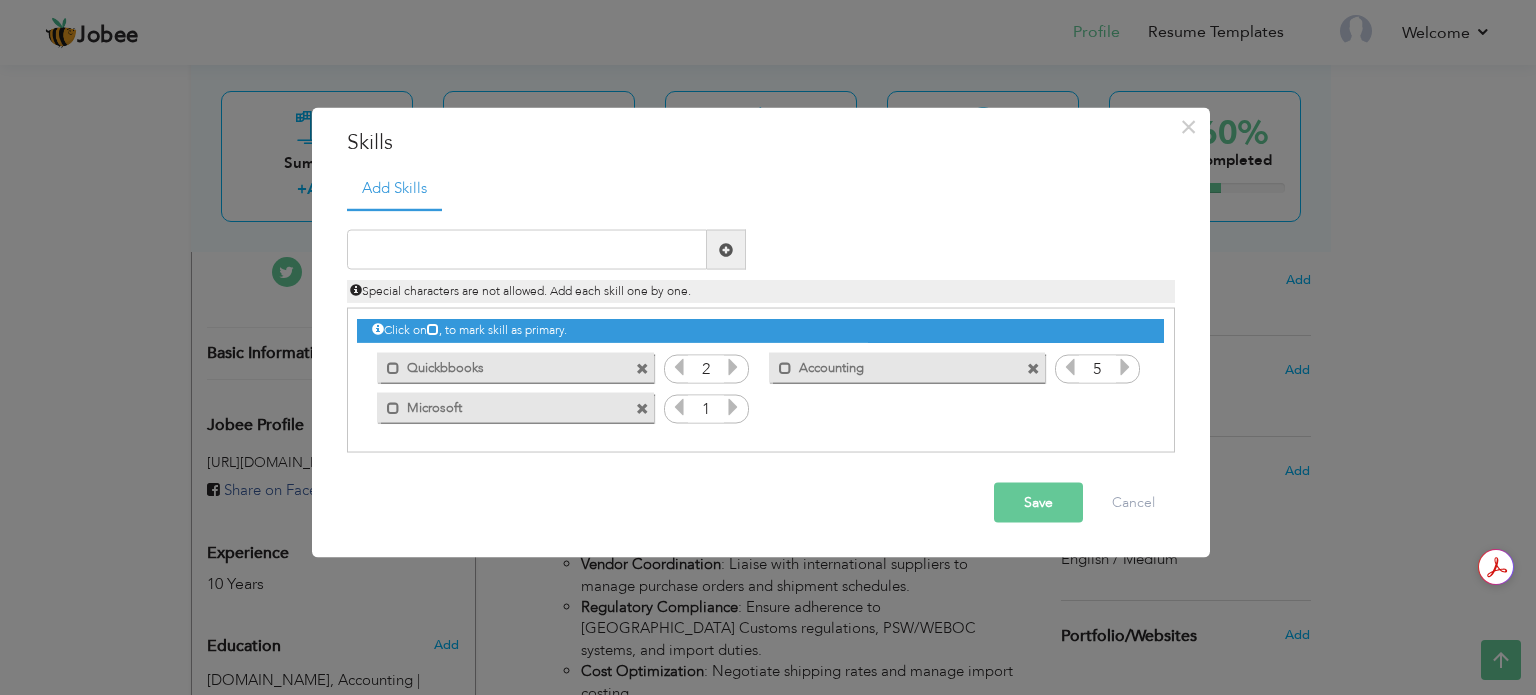 click at bounding box center [733, 407] 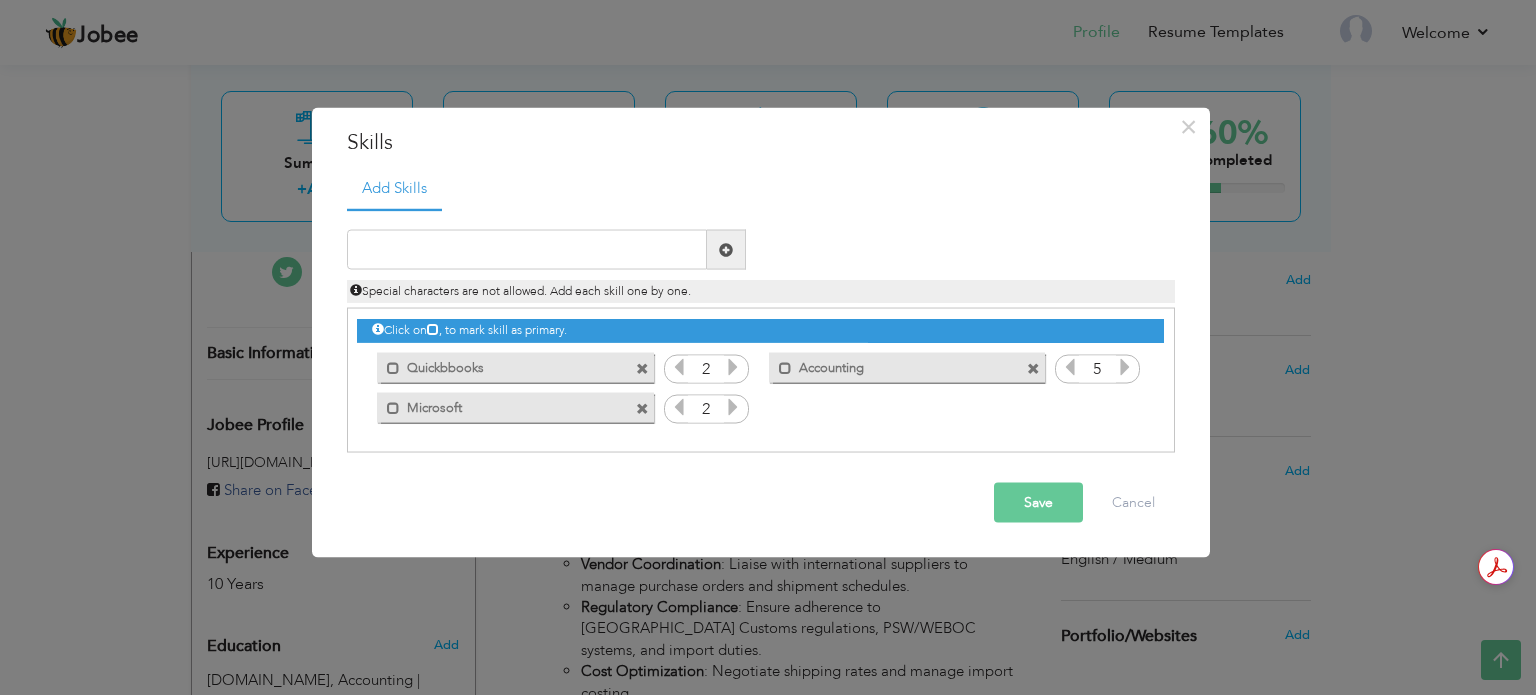 click at bounding box center (733, 407) 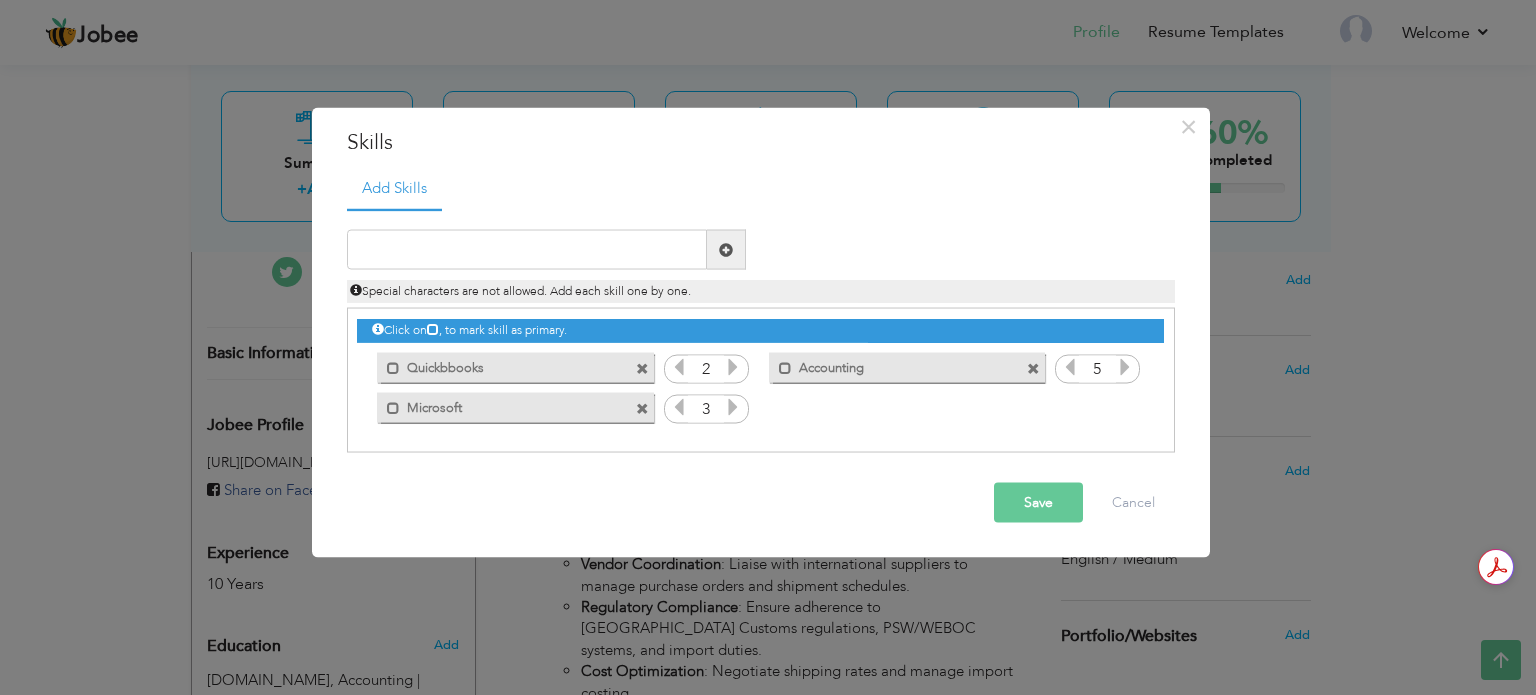 click at bounding box center [733, 407] 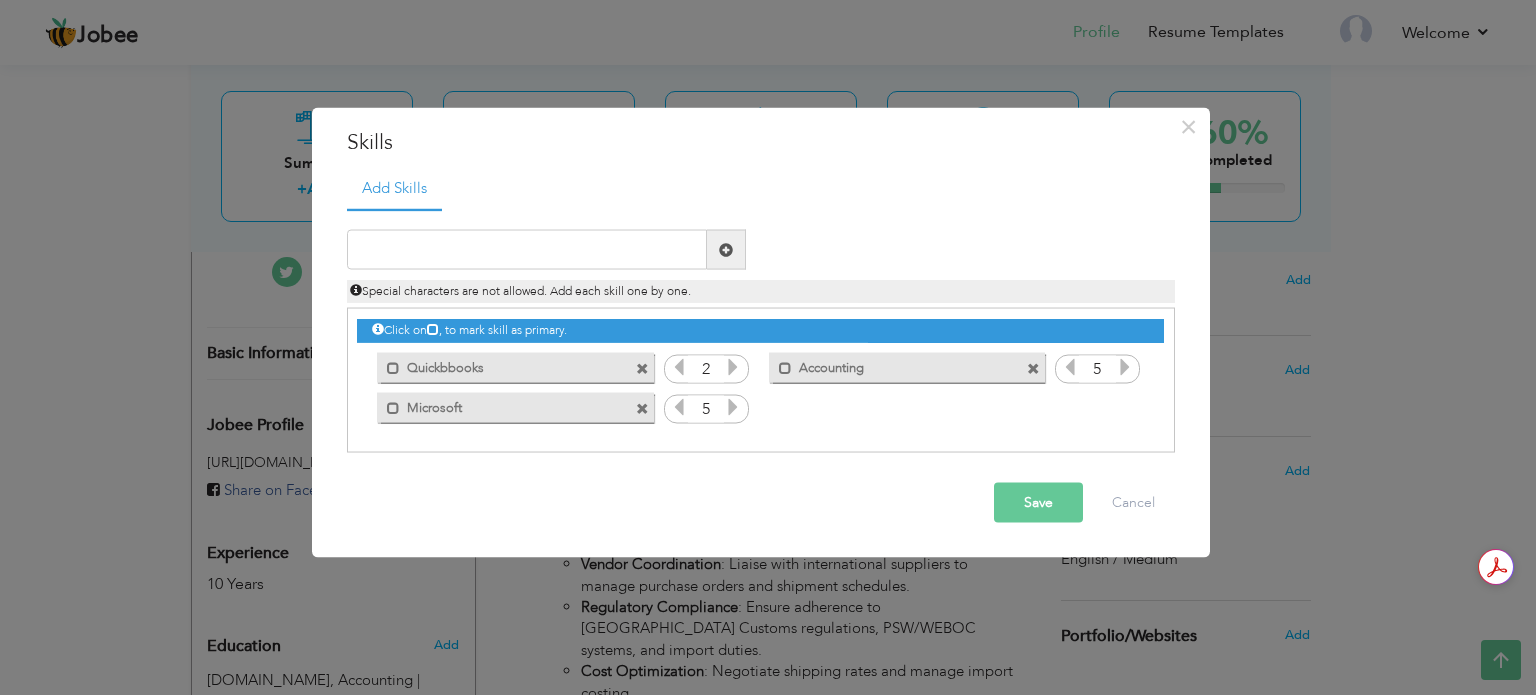 click at bounding box center [733, 407] 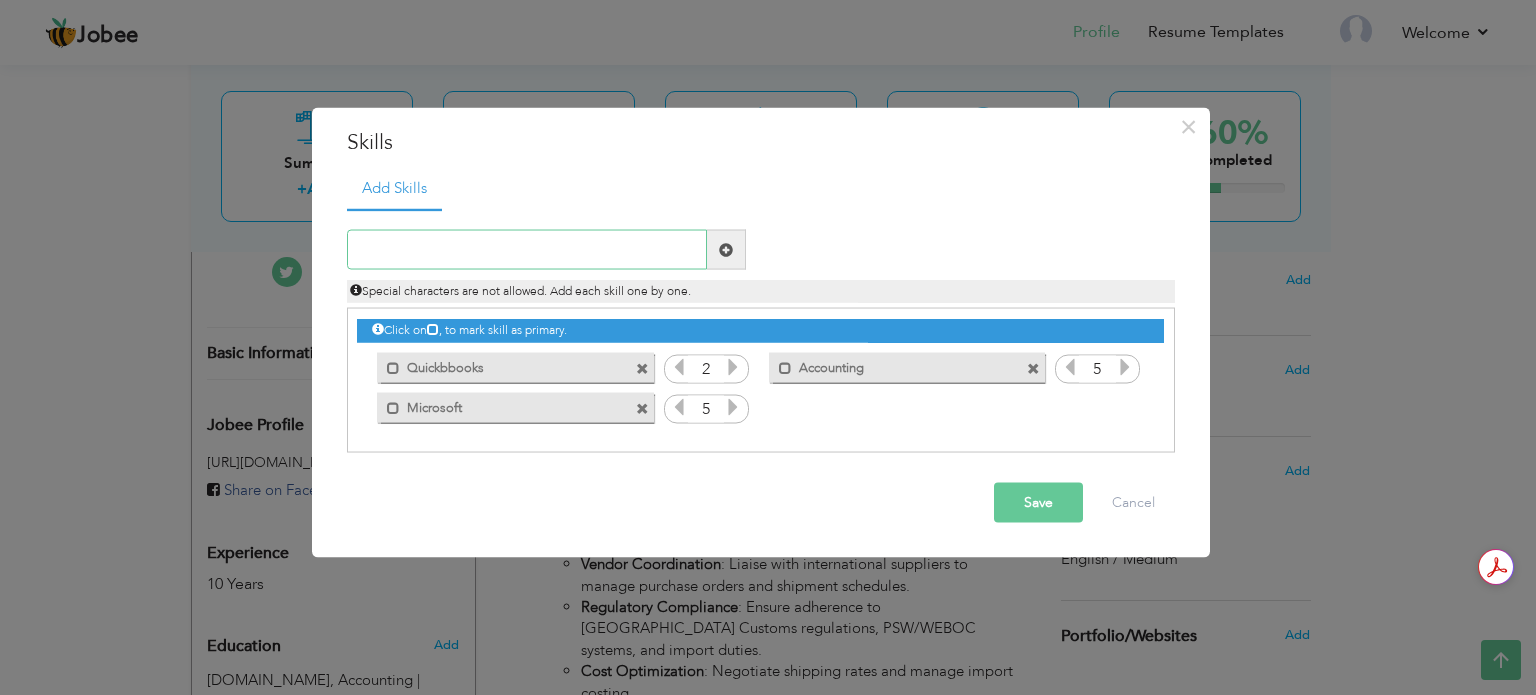 click at bounding box center [527, 250] 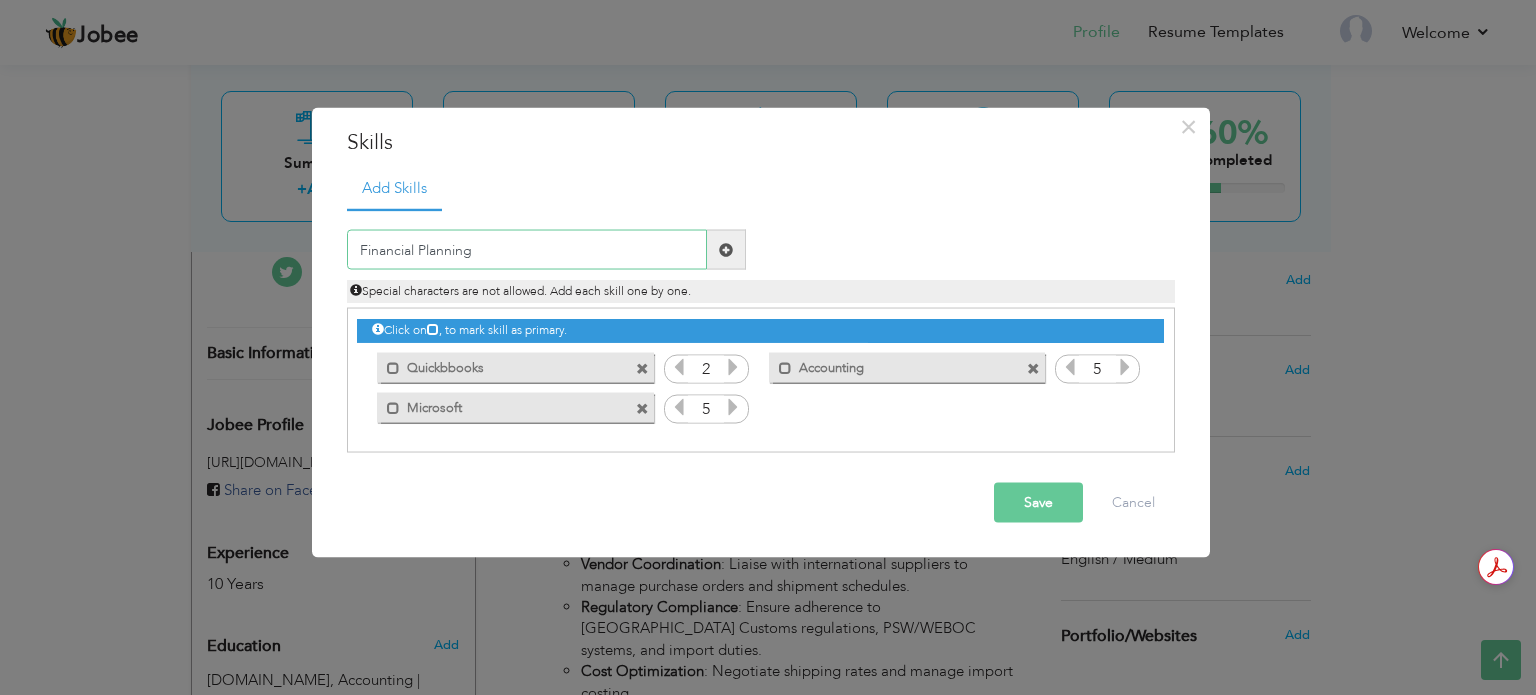 type on "Financial Planning" 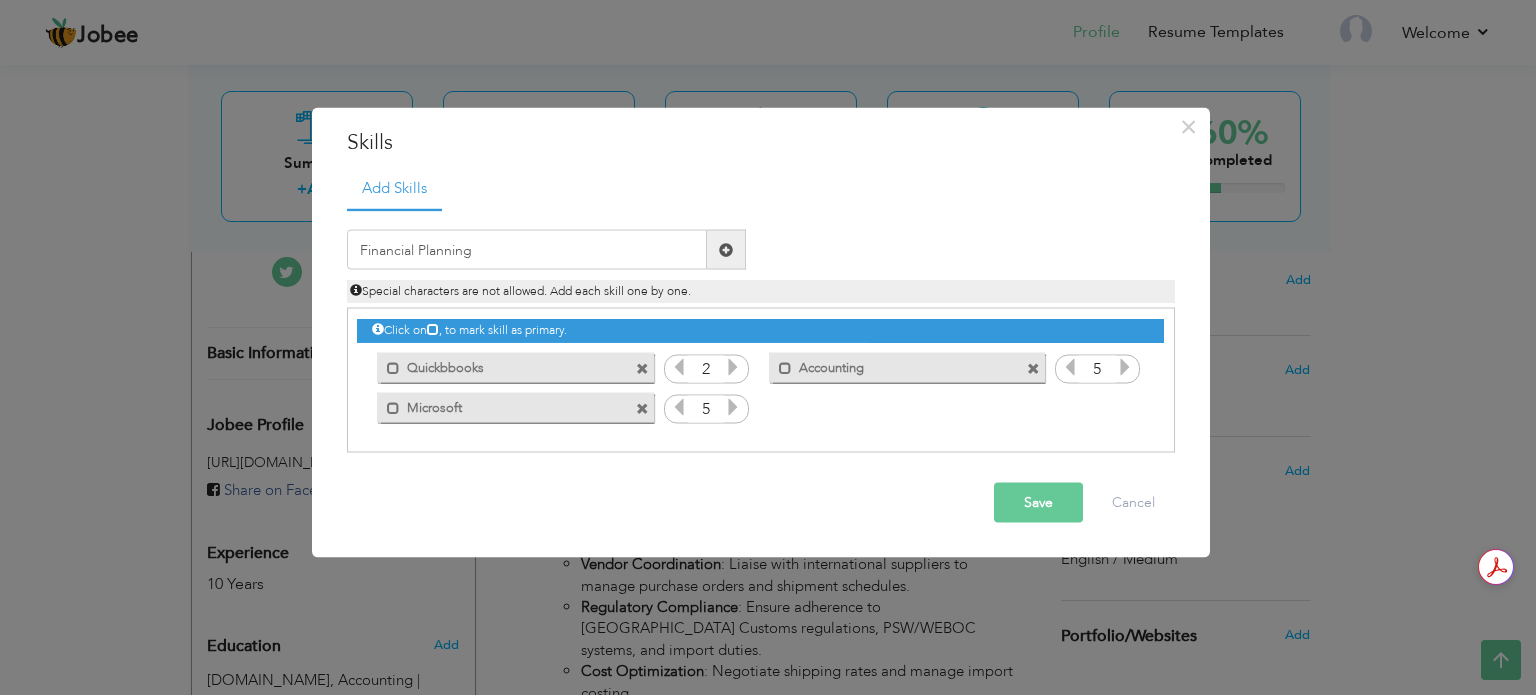 click at bounding box center (726, 249) 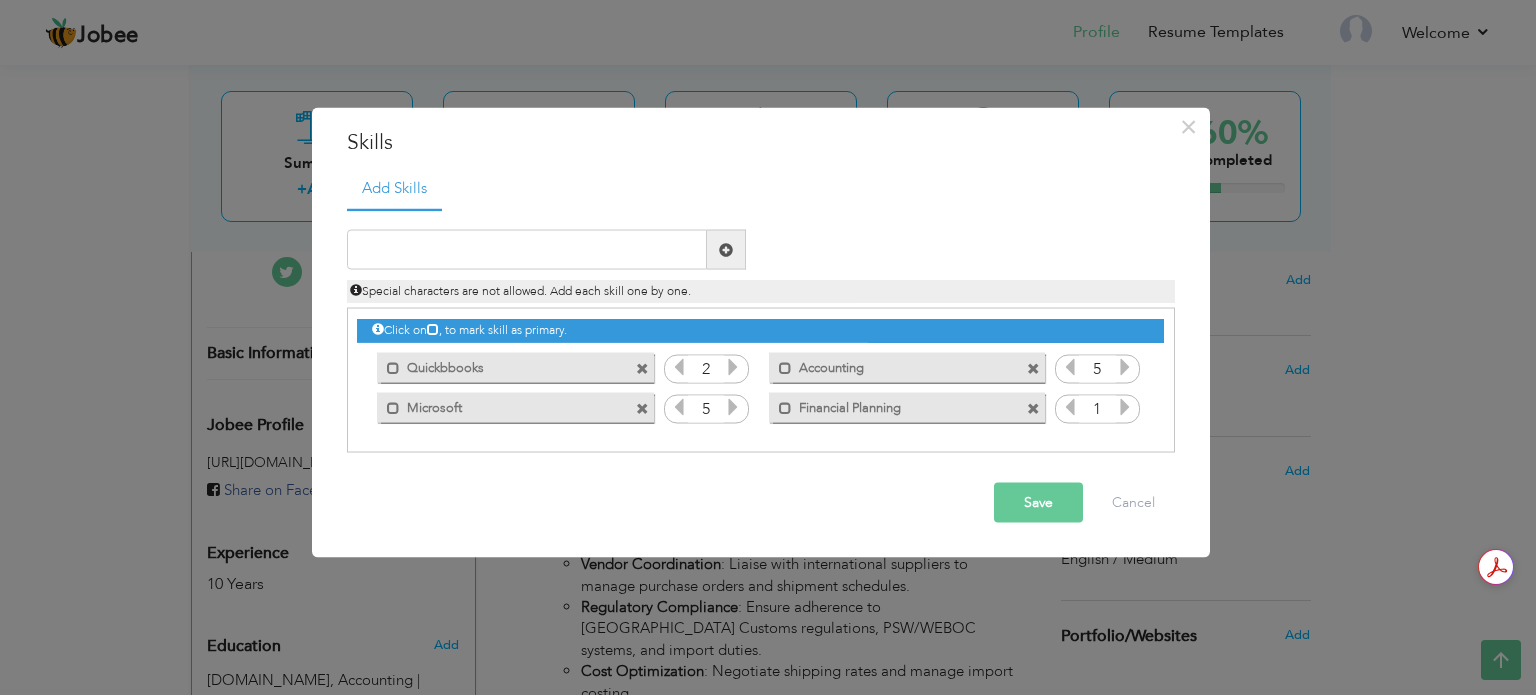 click at bounding box center (1125, 407) 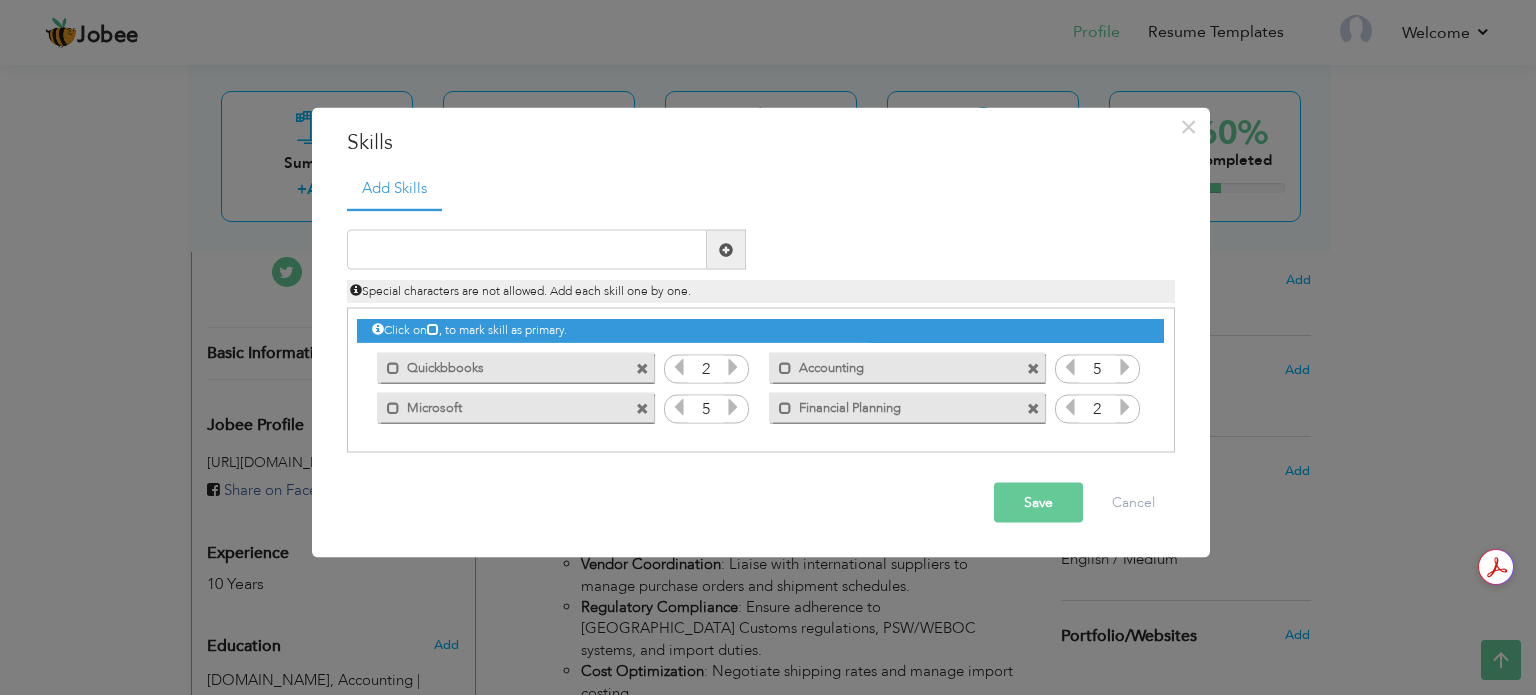 click at bounding box center [1125, 407] 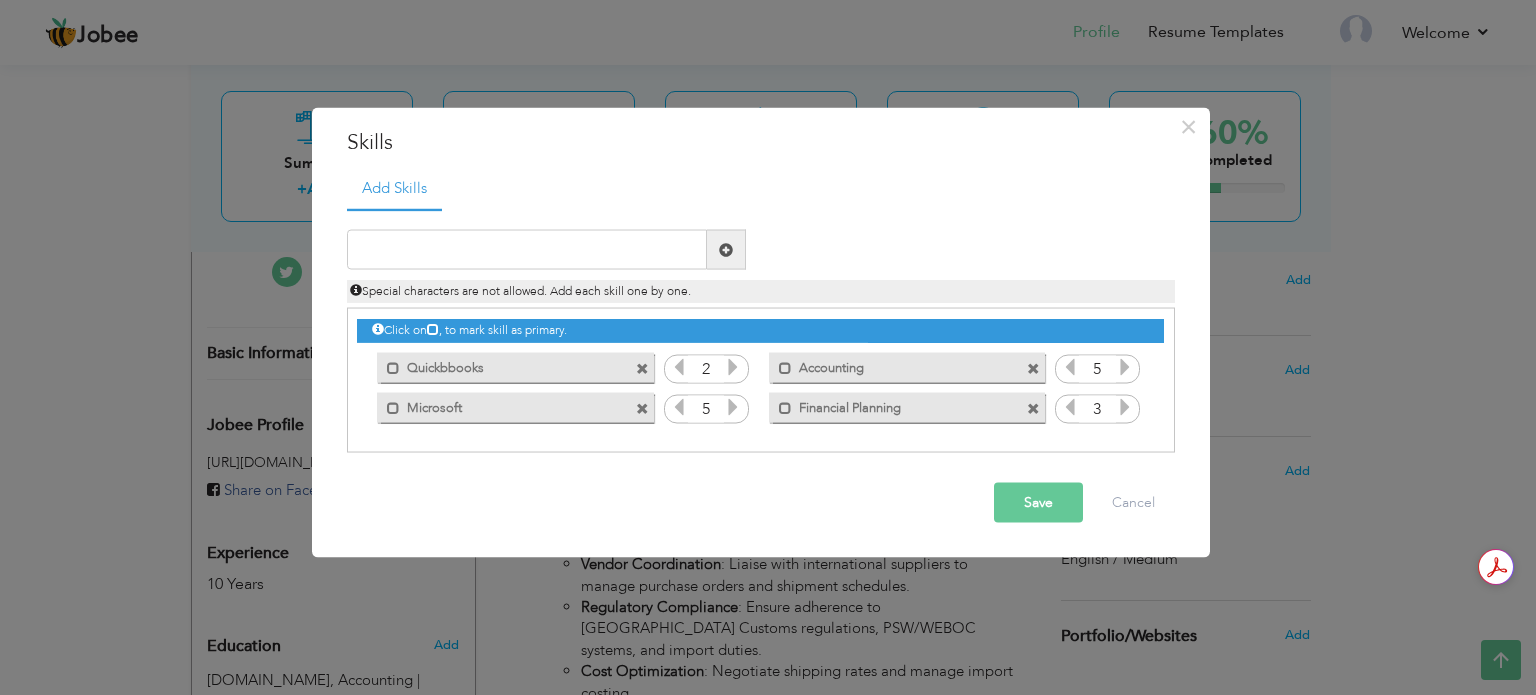 click at bounding box center (1125, 407) 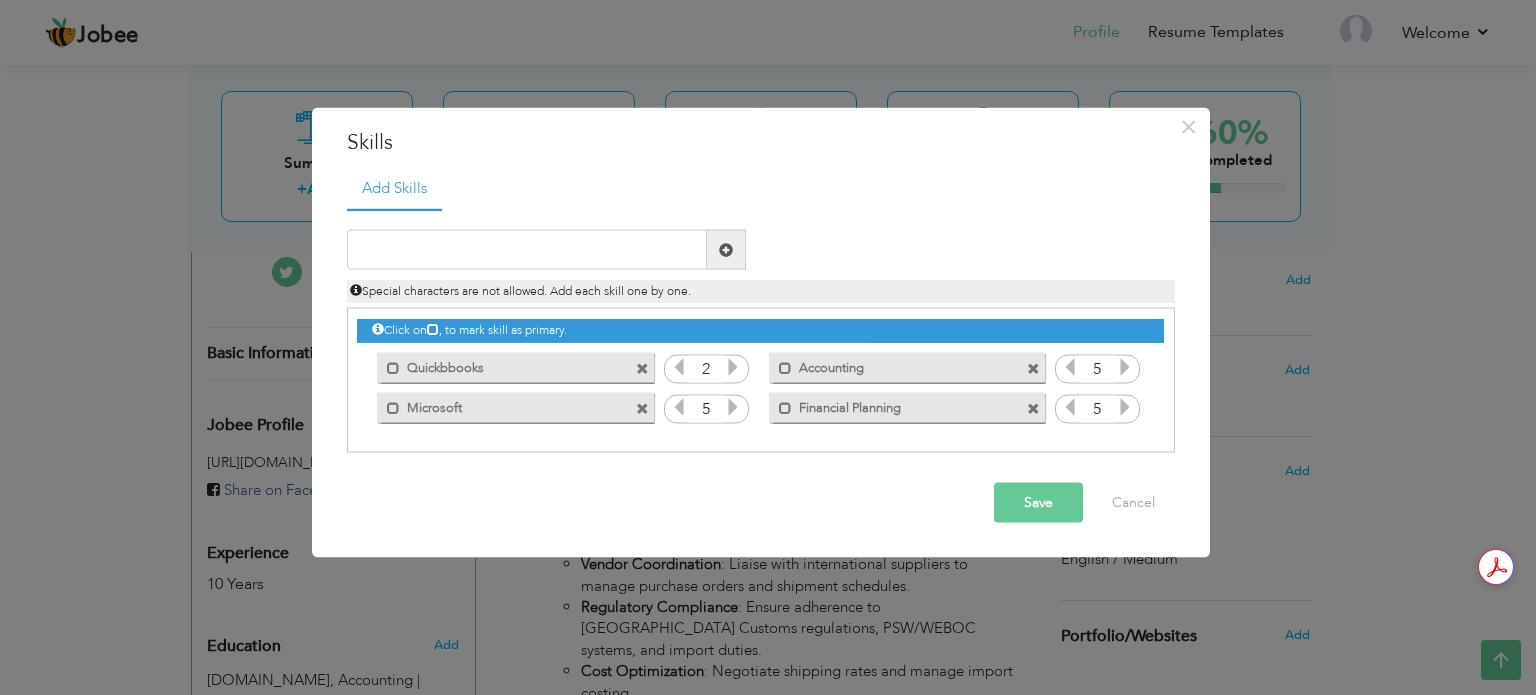 click at bounding box center [1125, 407] 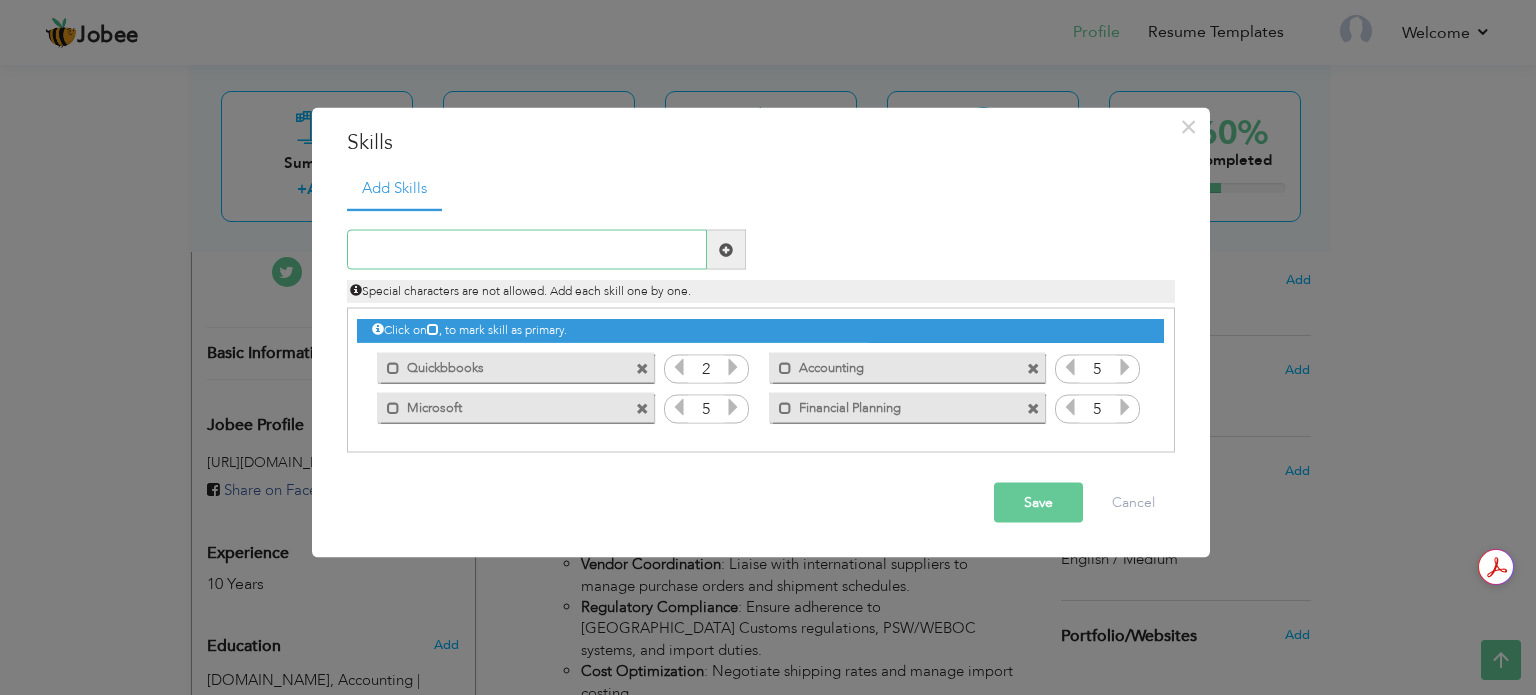 click at bounding box center (527, 250) 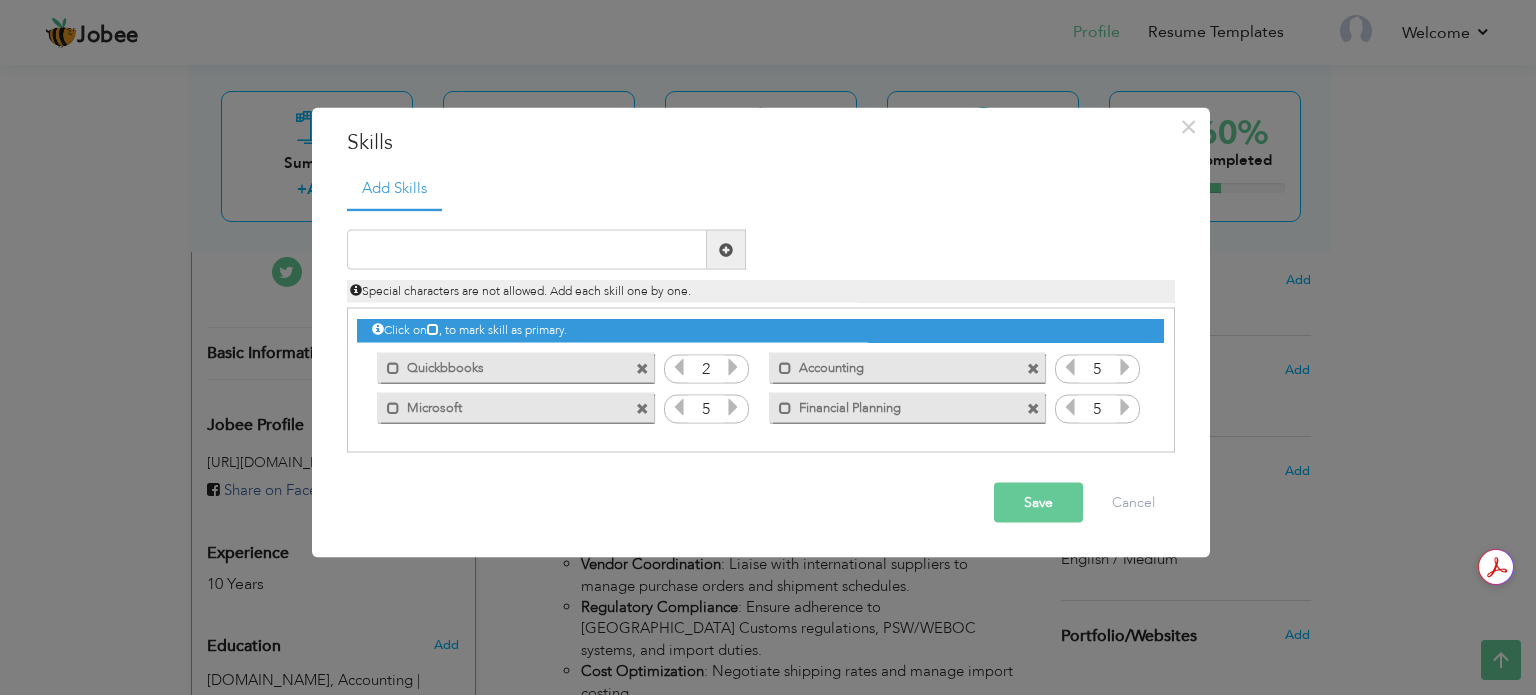 click on "Save" at bounding box center (1038, 503) 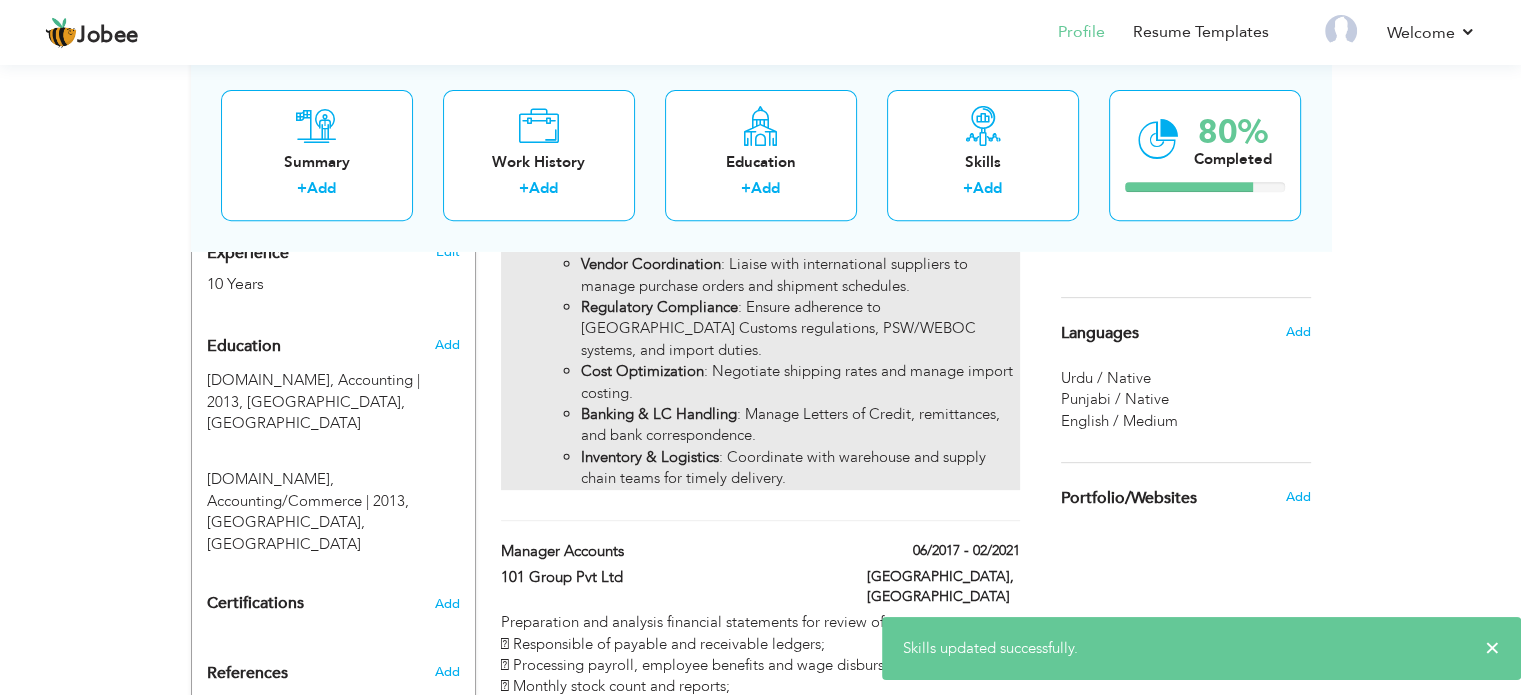 scroll, scrollTop: 600, scrollLeft: 0, axis: vertical 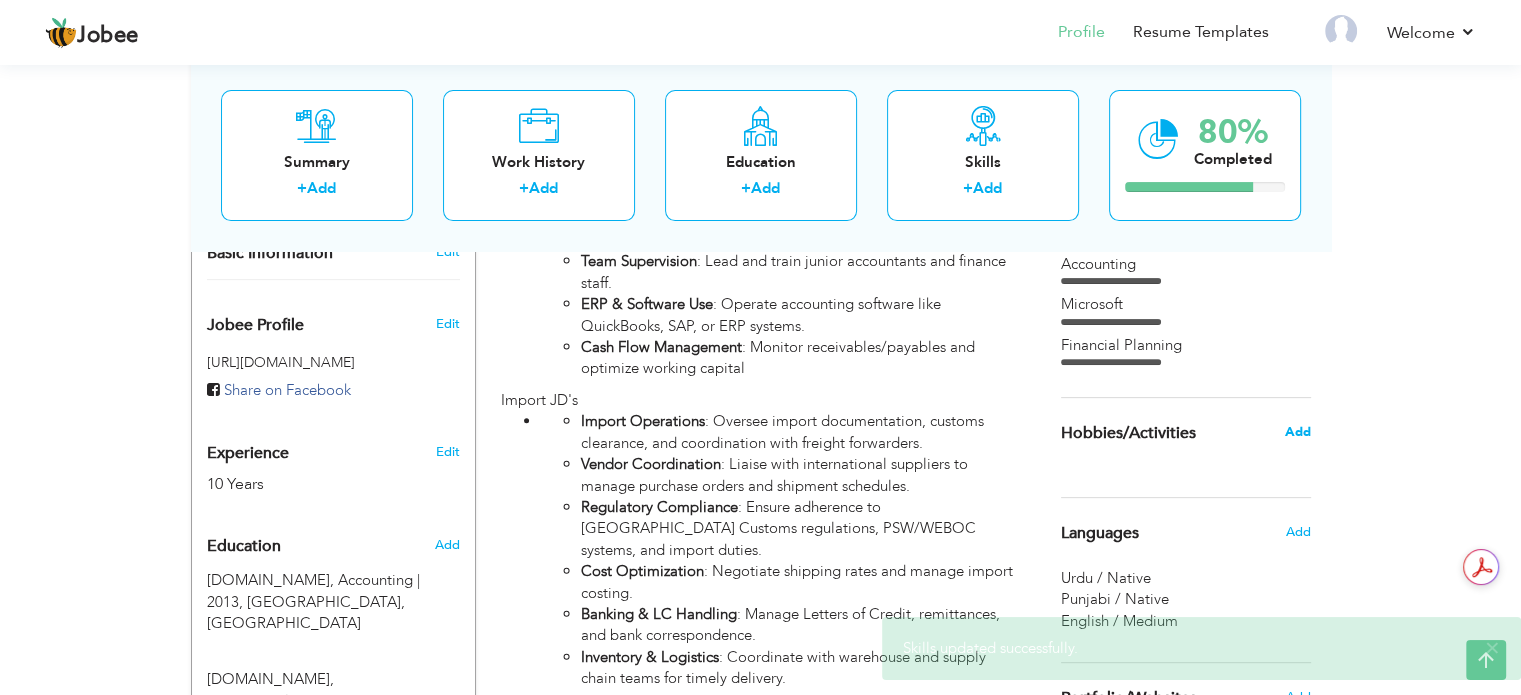 click on "Add" at bounding box center (1297, 432) 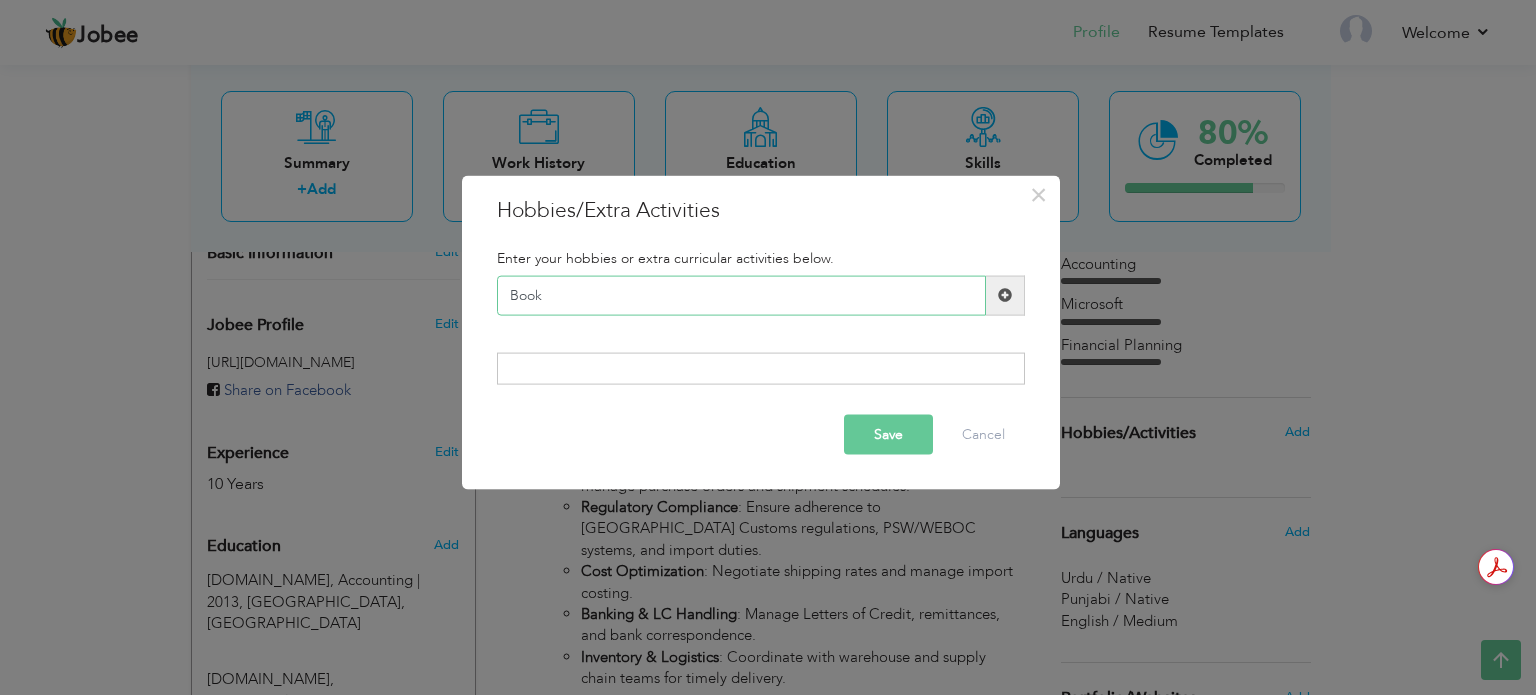 type on "Books" 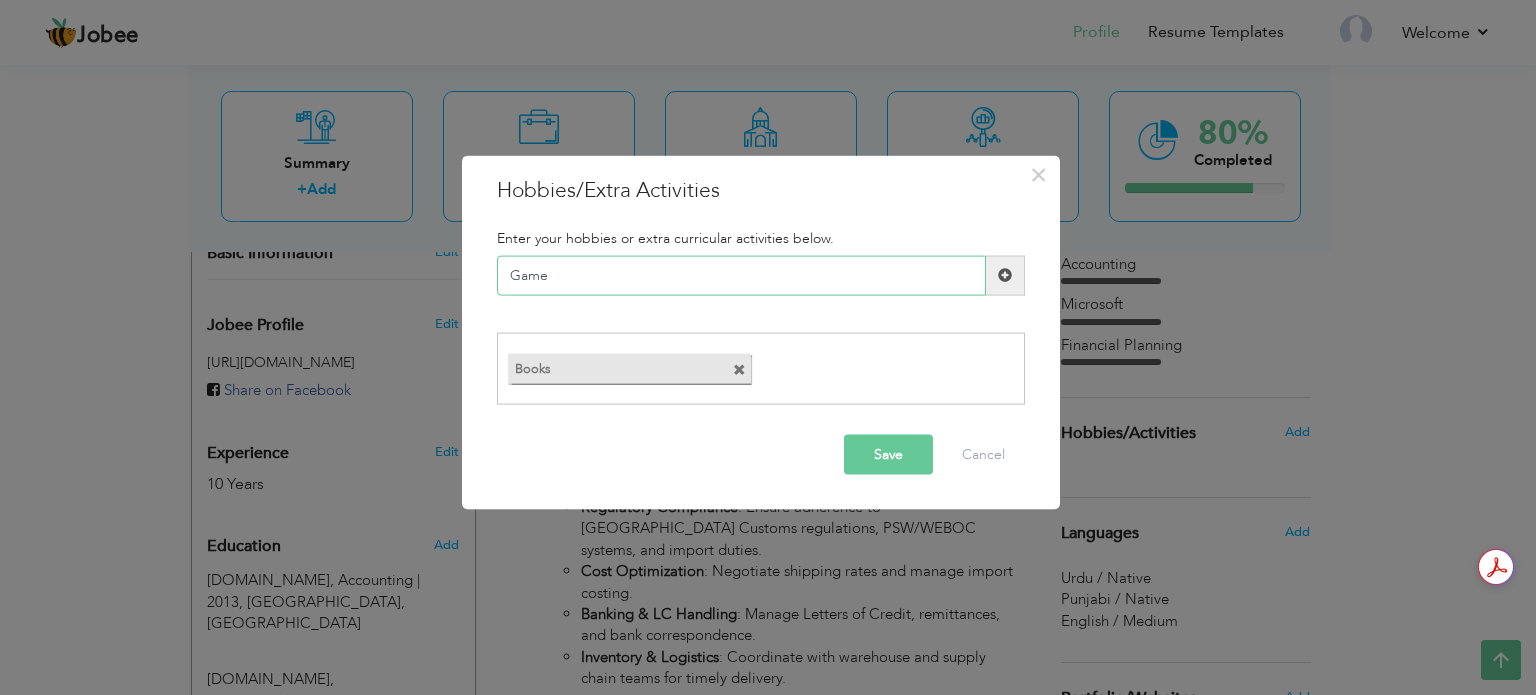 type on "Games" 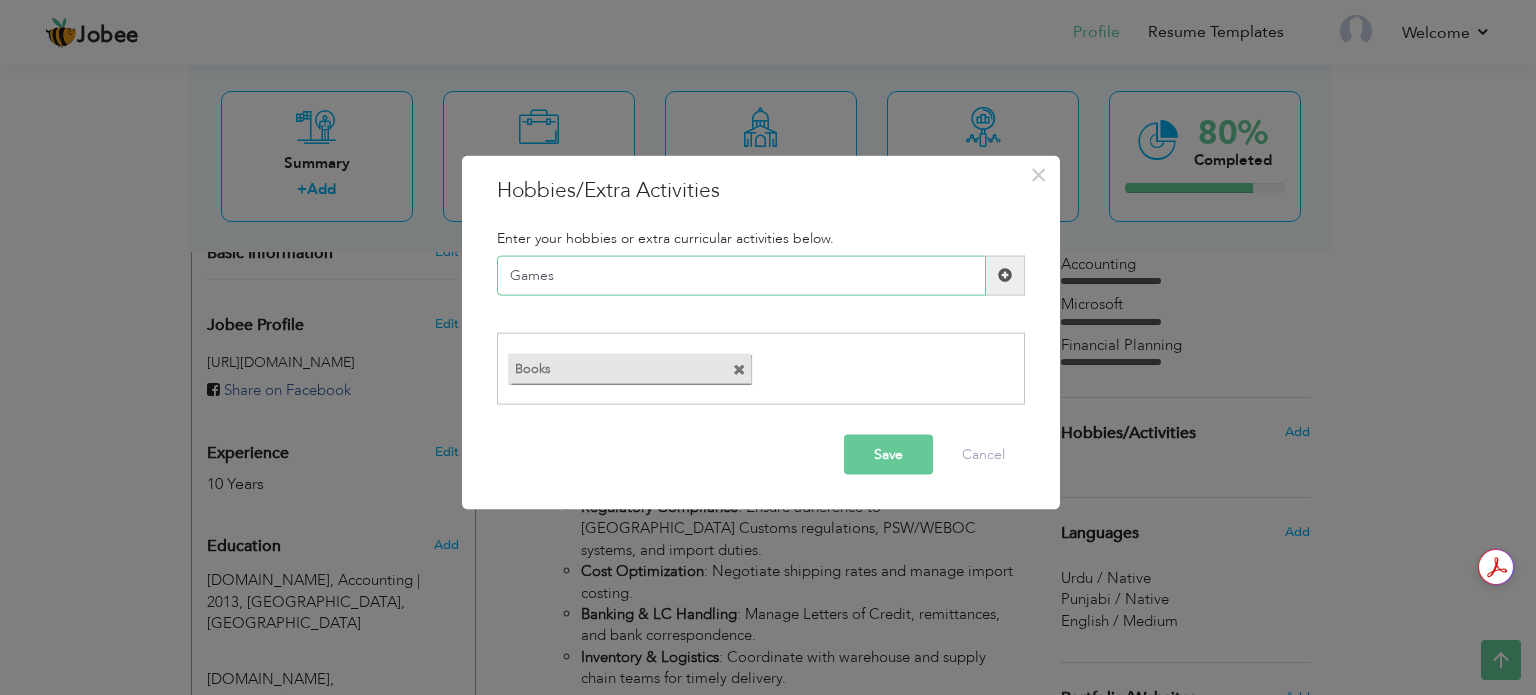 type 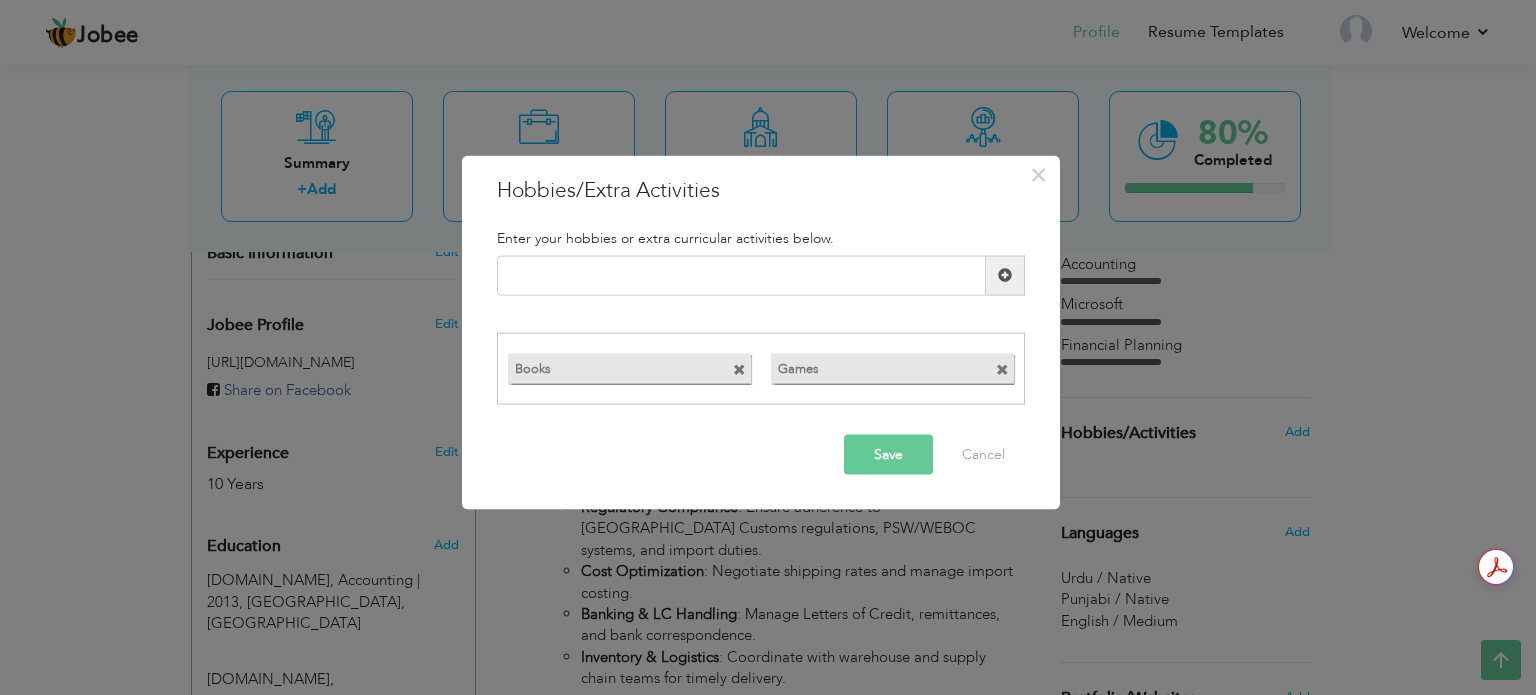 click on "Save" at bounding box center [888, 455] 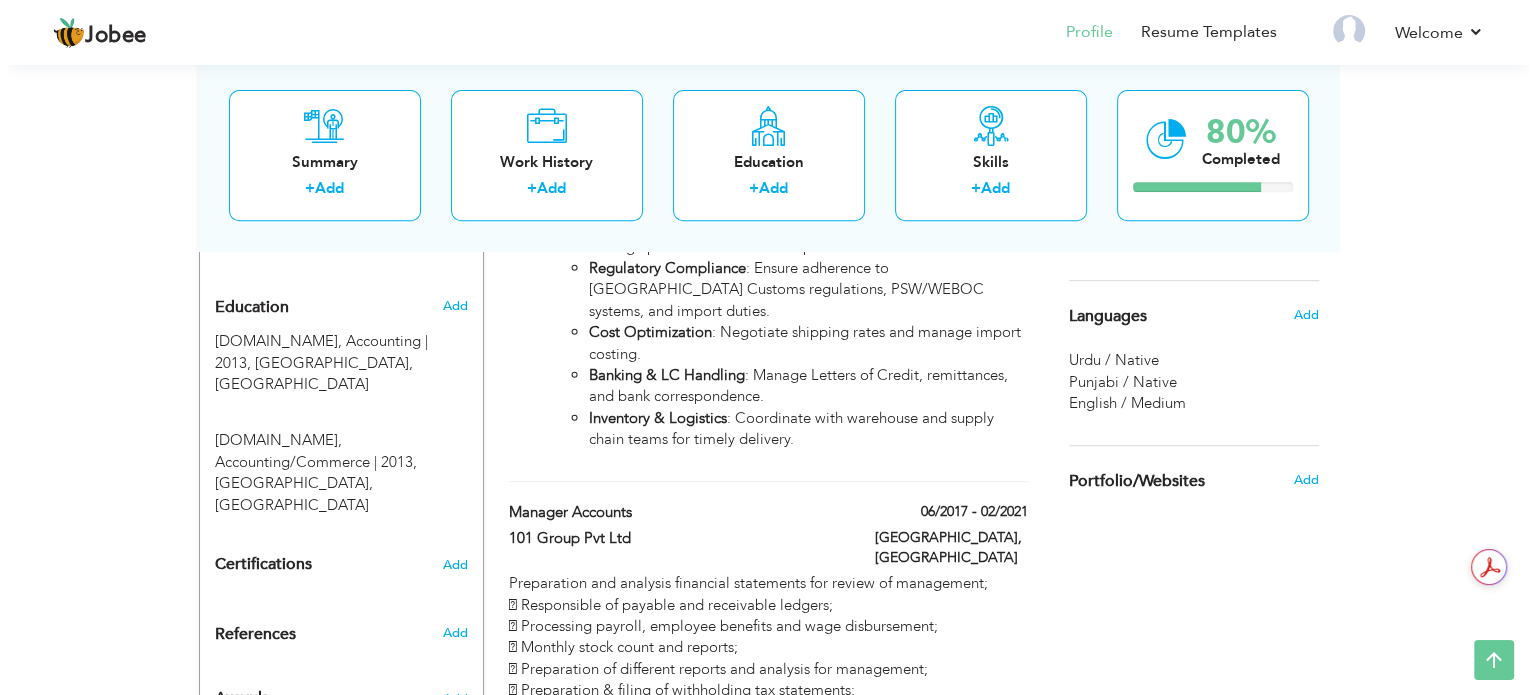scroll, scrollTop: 816, scrollLeft: 0, axis: vertical 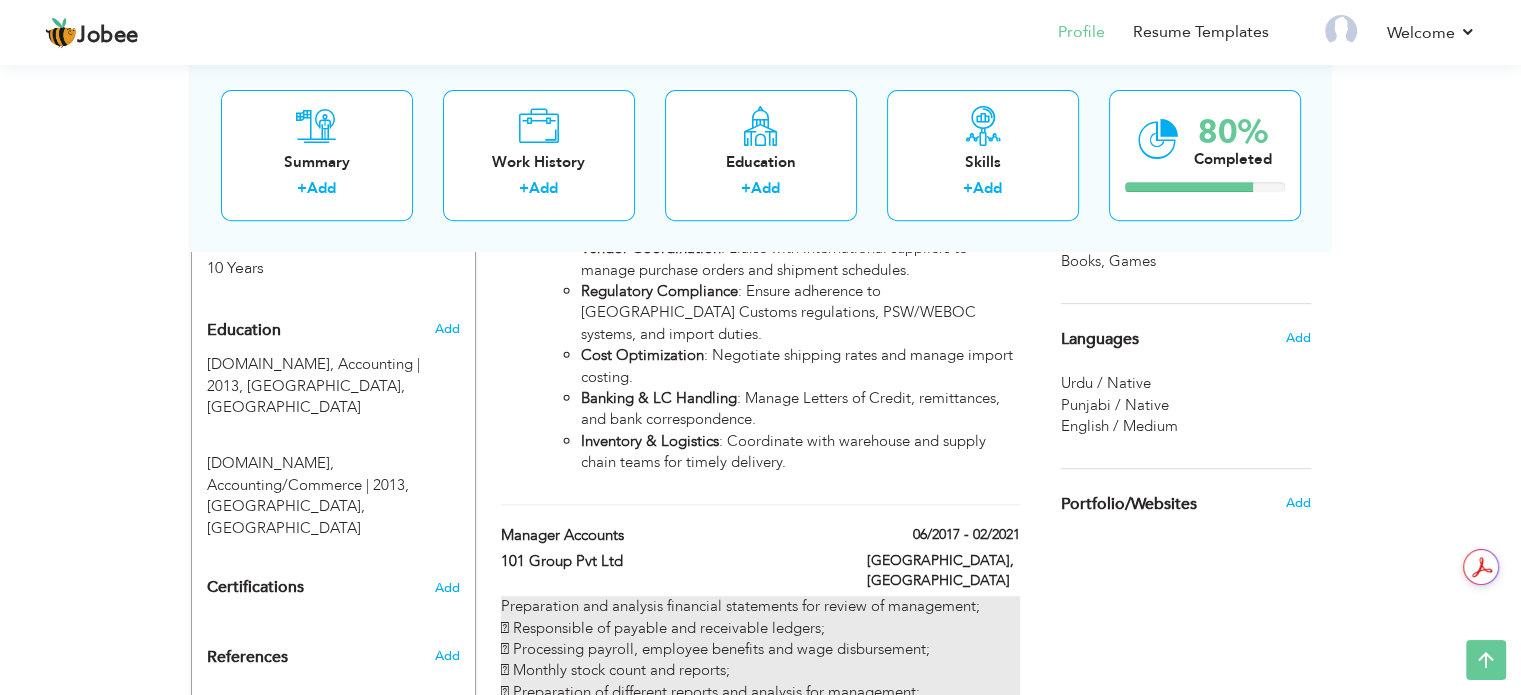 click on "Preparation and analysis financial statements for review of management;
 Responsible of payable and receivable ledgers;
 Processing payroll, employee benefits and wage disbursement;
 Monthly stock count and reports;
 Preparation of different reports and analysis for management;
 Preparation & filing of withholding tax statements;
 Dealing with day-to-day tax matters in order to manage tax compliance process;
 Carrying-out monthly bank reconciliations;
 Liaising with Govt. Departments, Banks, Tax Department like EOBI, Social Security
 Reconciliation of actual monthly financial statements with budgeted financial statements;
 Petty Cash Management.
 Reporting to Director Finance for day-to-day operations of finance segment" at bounding box center [760, 756] 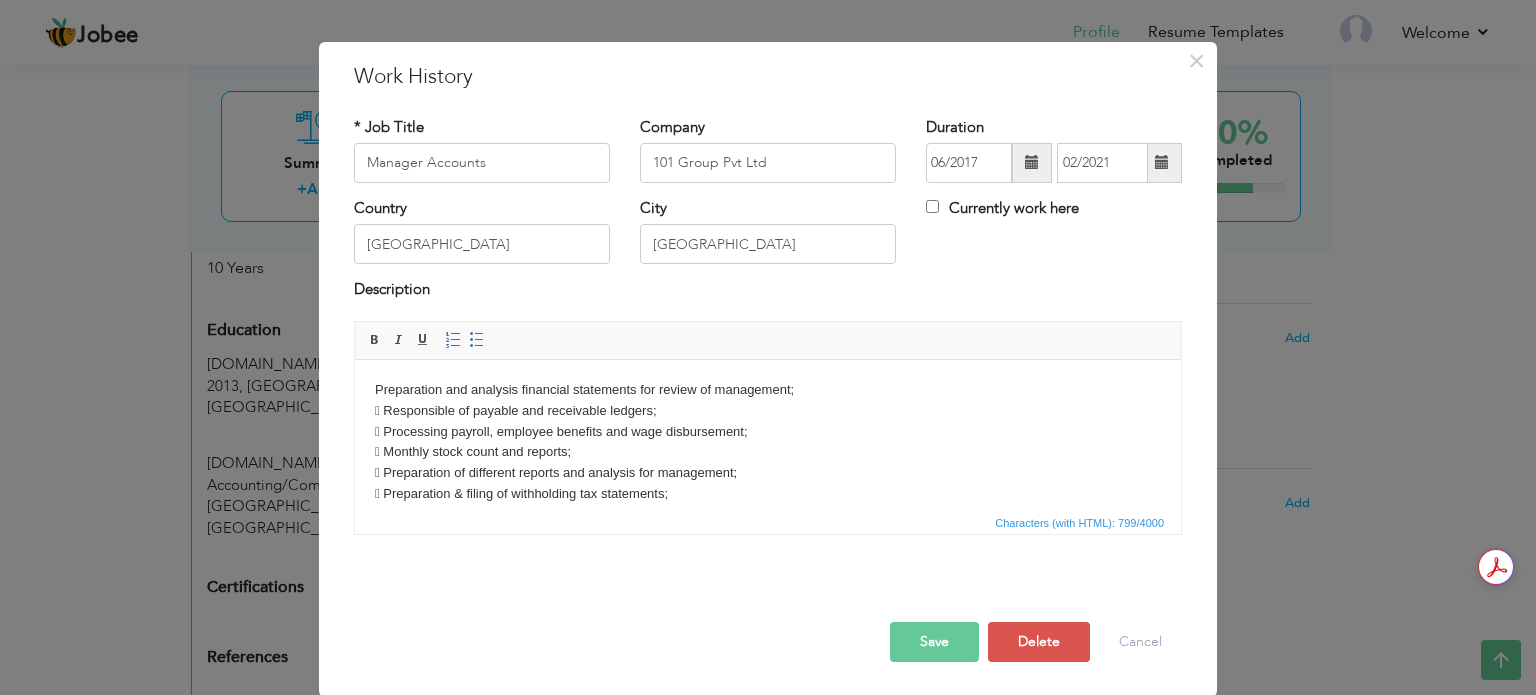scroll, scrollTop: 0, scrollLeft: 0, axis: both 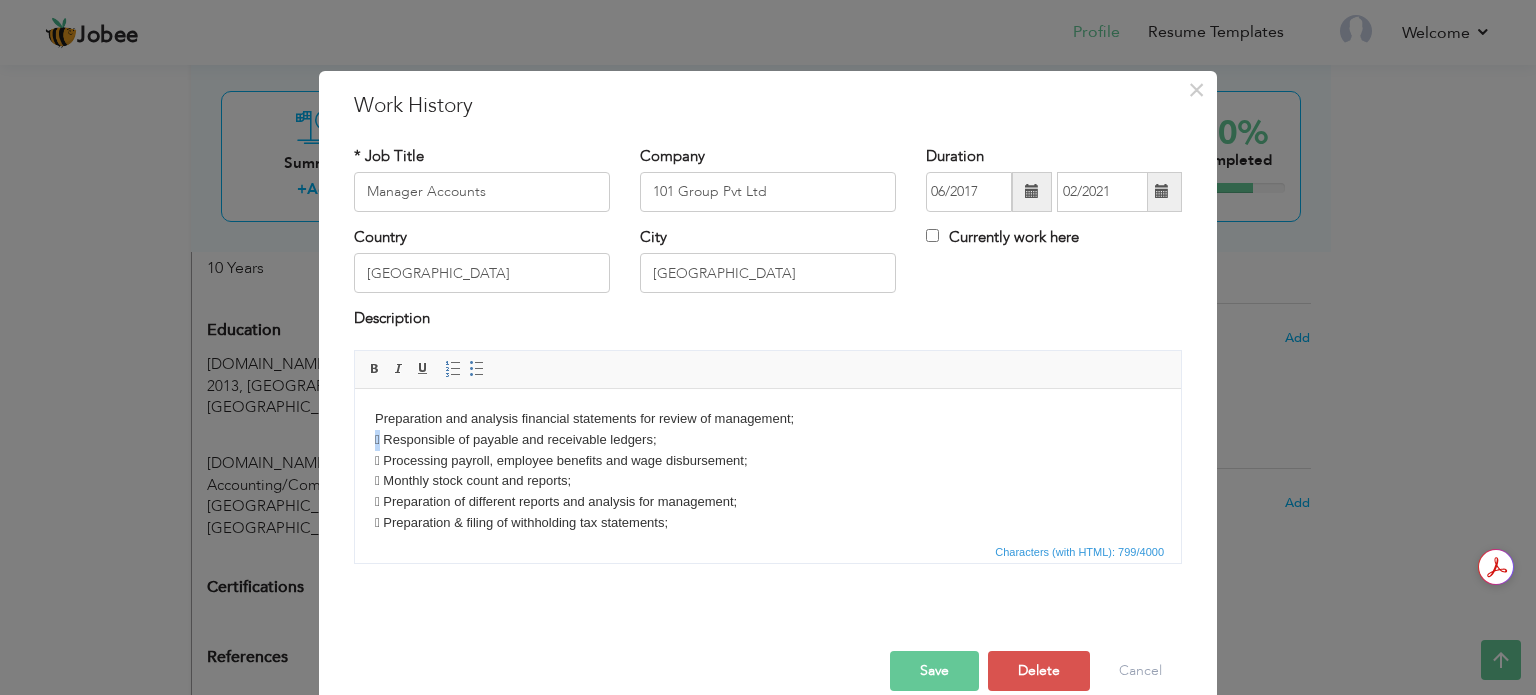 drag, startPoint x: 384, startPoint y: 441, endPoint x: 350, endPoint y: 444, distance: 34.132095 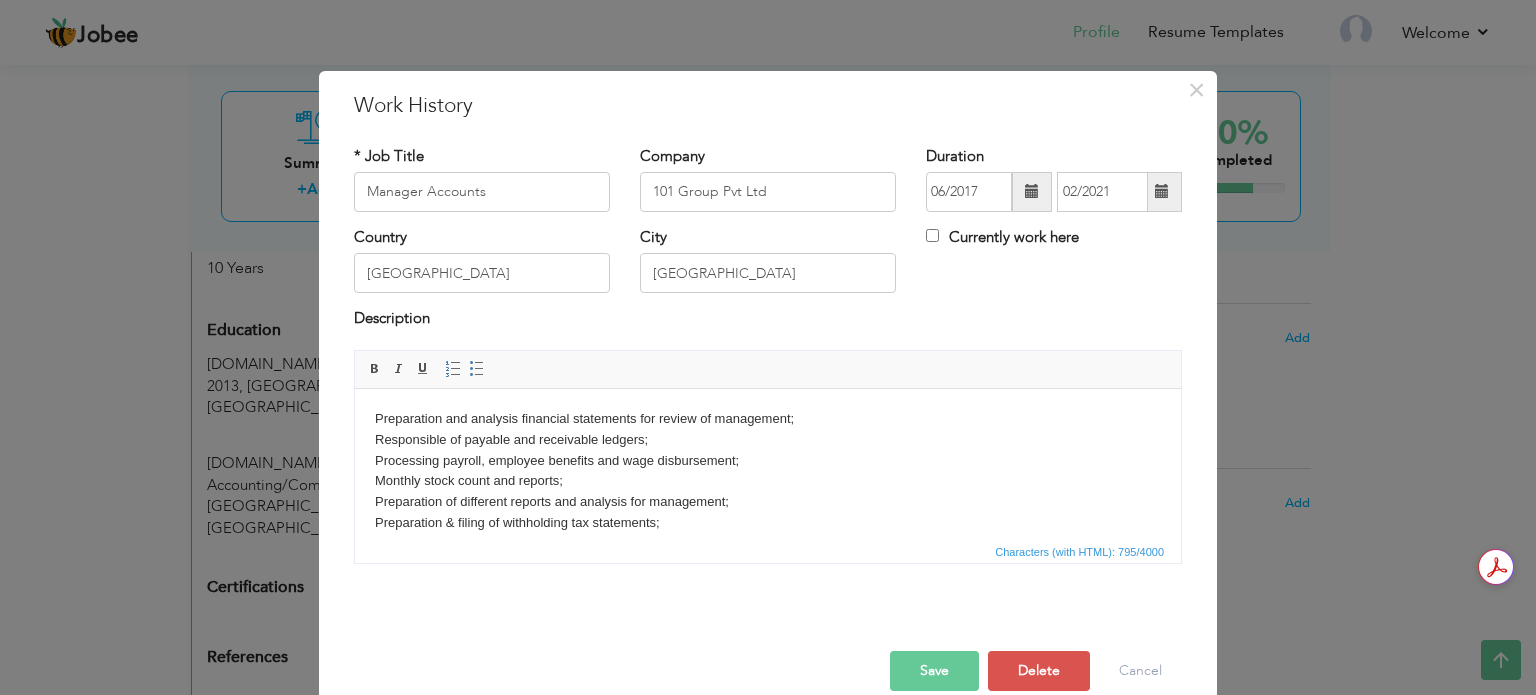 scroll, scrollTop: 12, scrollLeft: 0, axis: vertical 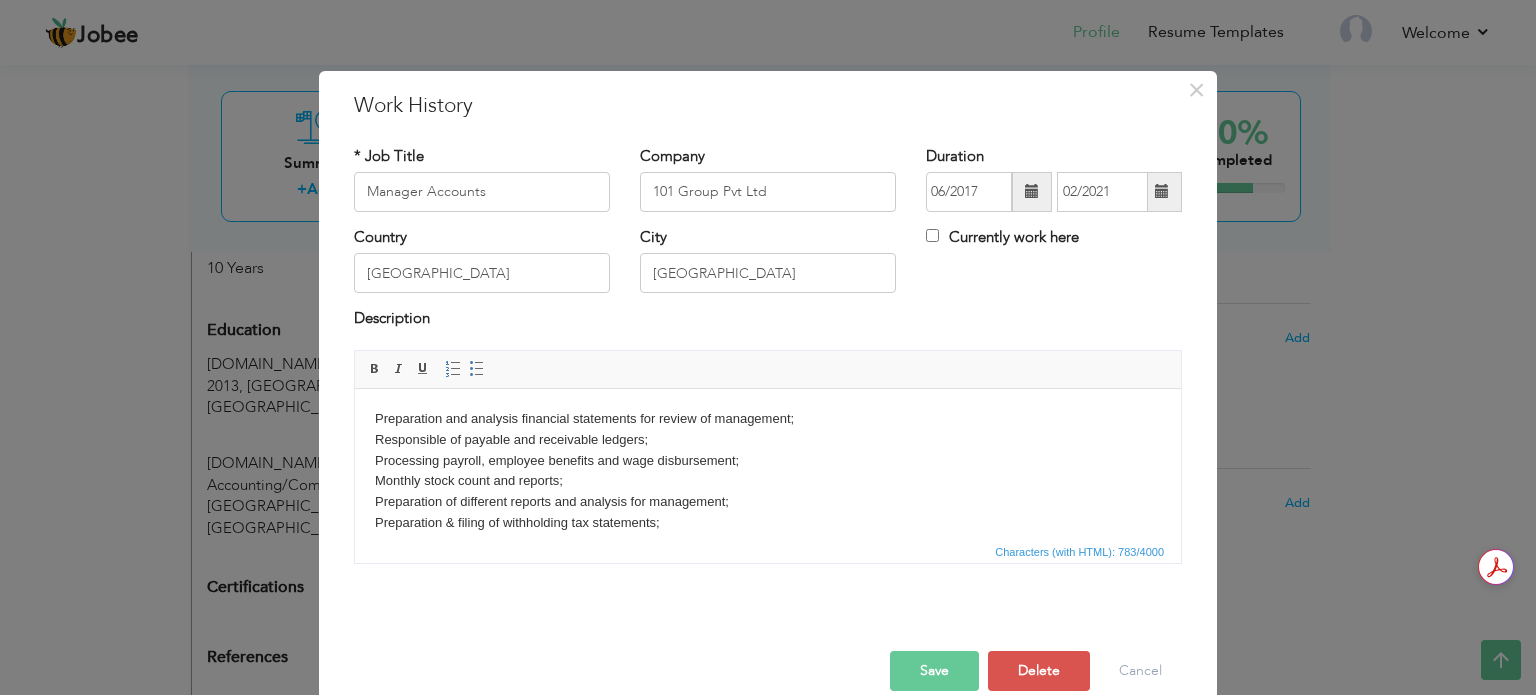 click on "Preparation and analysis financial statements for review of management;  Responsible of payable and receivable ledgers; Processing payroll, employee benefits and wage disbursement; Monthly stock count and reports; Preparation of different reports and analysis for management; Preparation & filing of withholding tax statements; Dealing with day-to-day tax matters in order to manage tax compliance process; Carrying-out monthly bank reconciliations; Liaising with Govt. Departments, Banks, Tax Department like EOBI, Social Security Reconciliation of actual monthly financial statements with budgeted financial statements; Petty Cash Management. Reporting to Director Finance for day-to-day operations of finance segment" at bounding box center (768, 533) 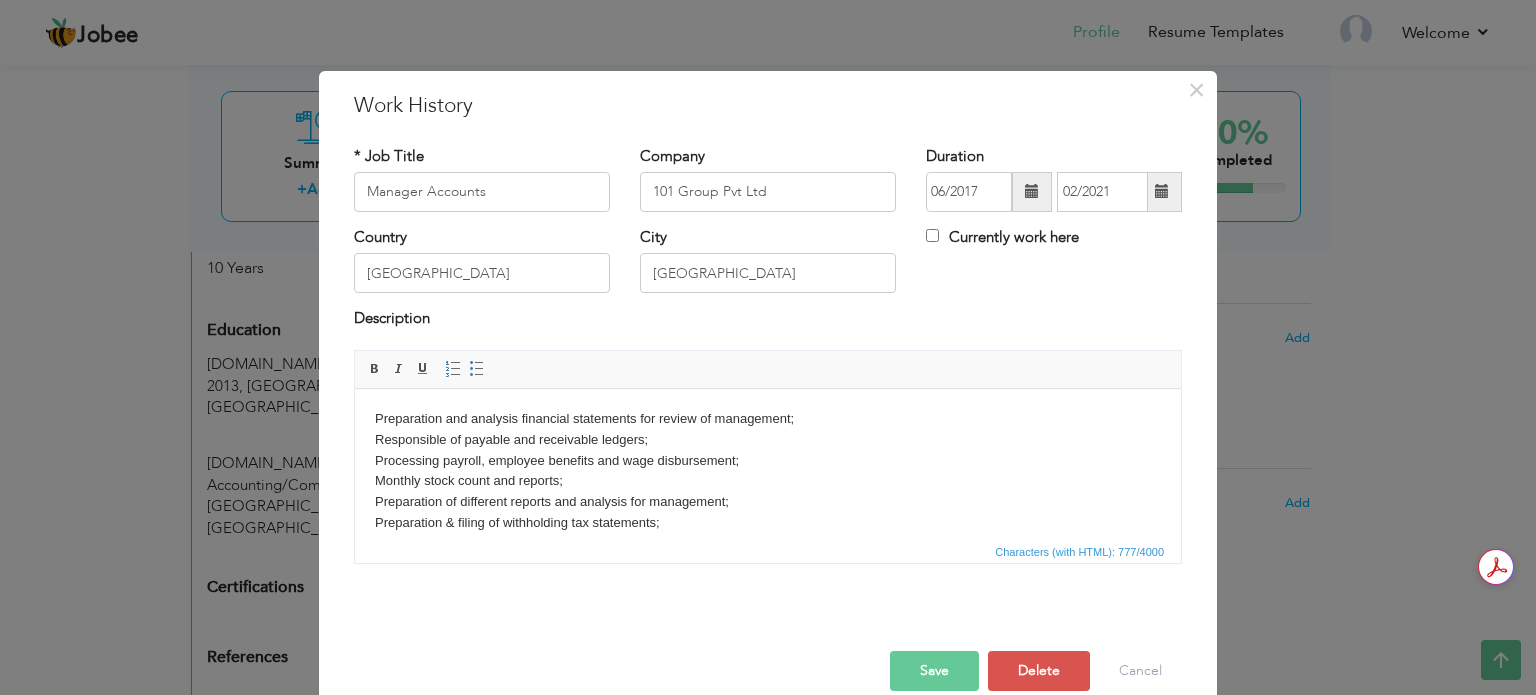 click on "Save" at bounding box center (934, 671) 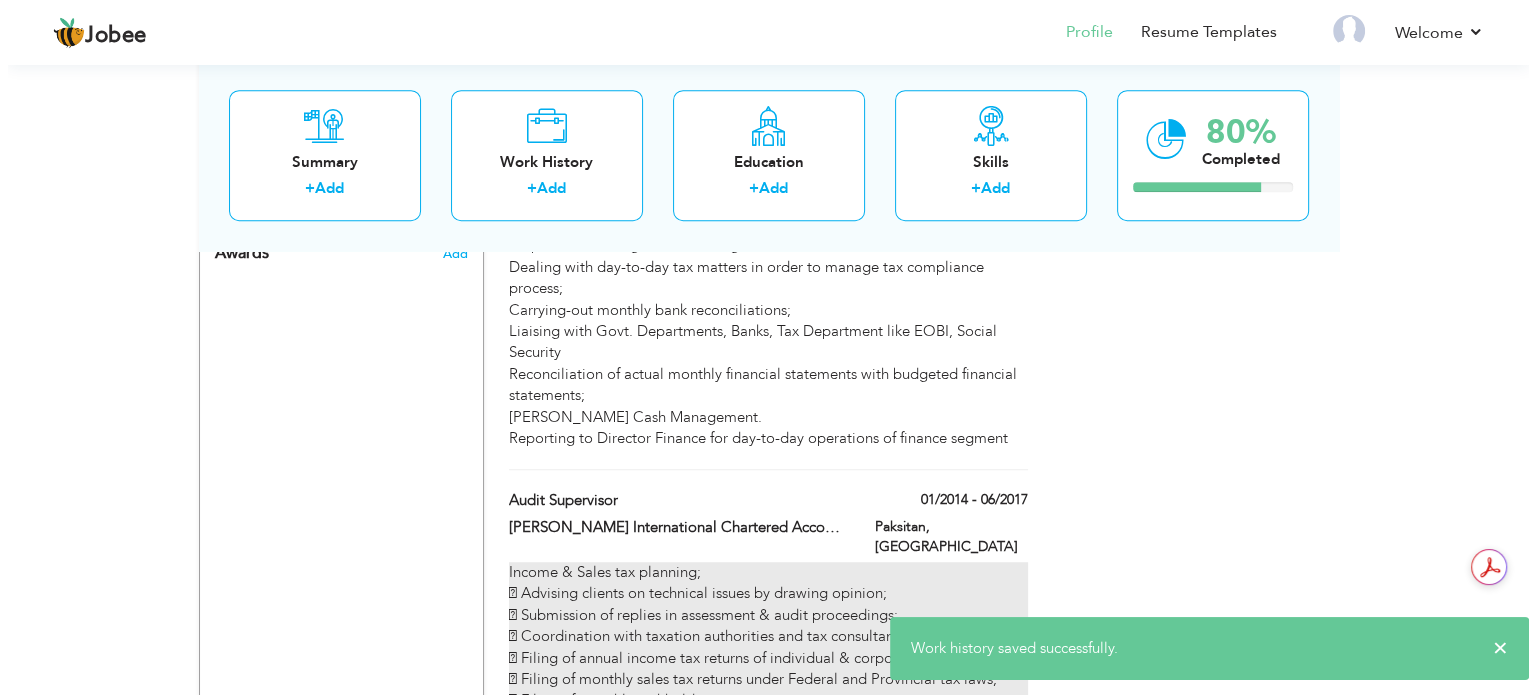scroll, scrollTop: 1316, scrollLeft: 0, axis: vertical 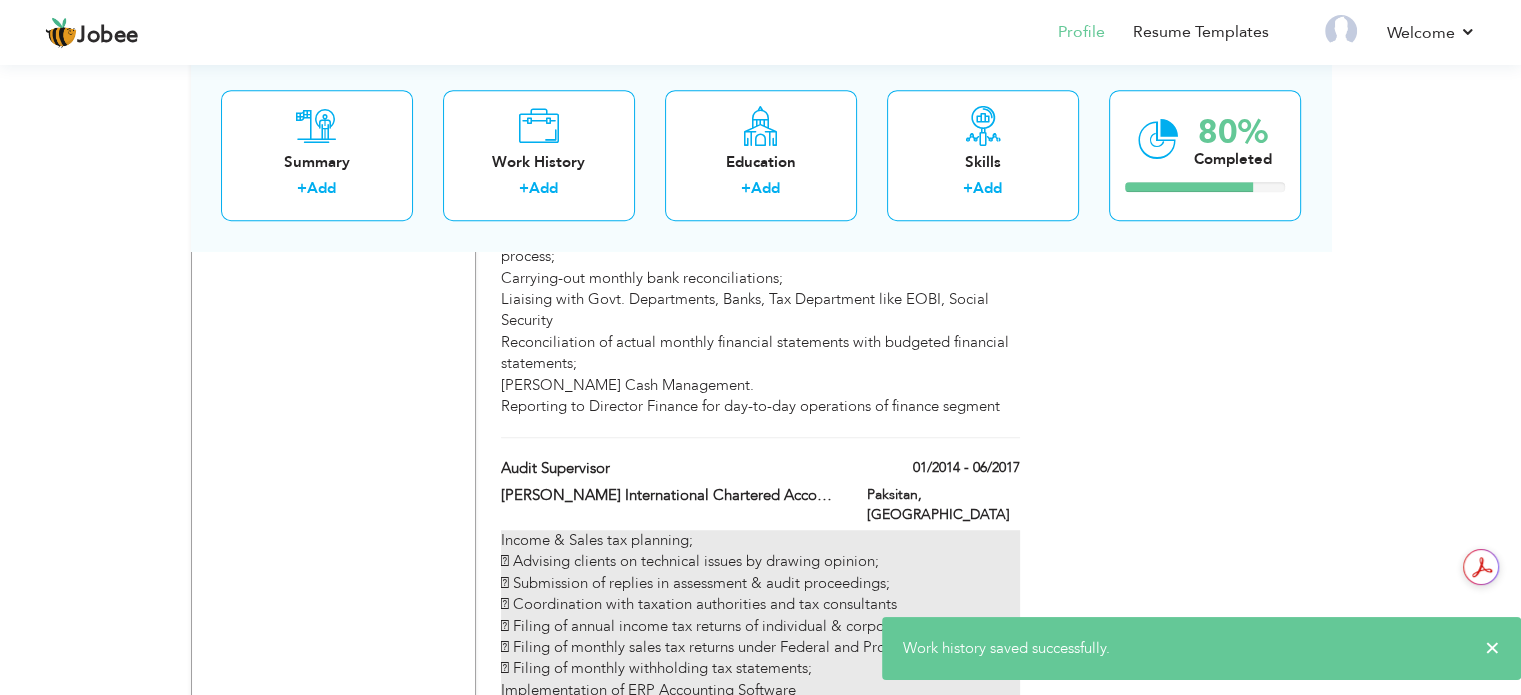 click on "Income & Sales tax planning;
 Advising clients on technical issues by drawing opinion;
 Submission of replies in assessment & audit proceedings;
 Coordination with taxation authorities and tax consultants
 Filing of annual income tax returns of individual & corporate clients;
 Filing of monthly sales tax returns under Federal and Provincial tax laws;
 Filing of monthly withholding tax statements;
Implementation of ERP Accounting Software" at bounding box center (760, 615) 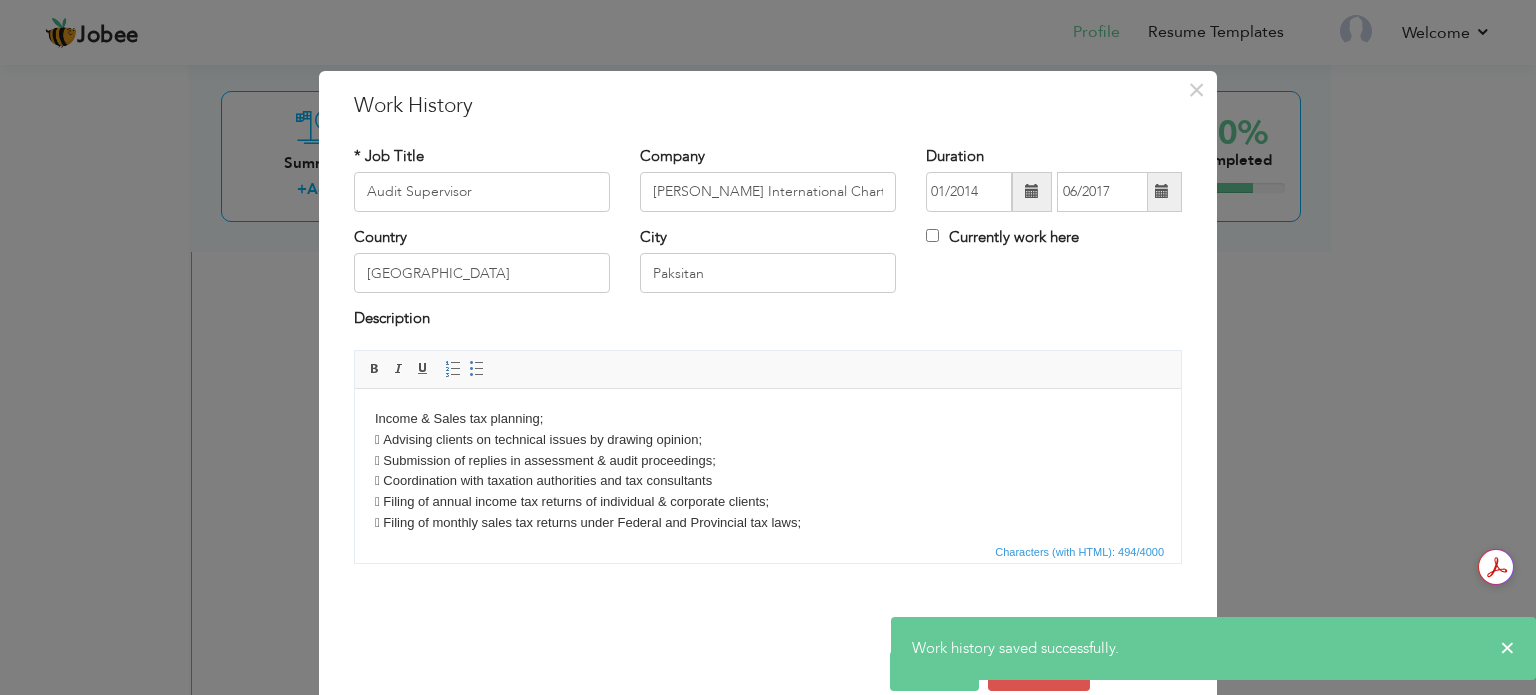 click on "Income & Sales tax planning;  Advising clients on technical issues by drawing opinion;  Submission of replies in assessment & audit proceedings;  Coordination with taxation authorities and tax consultants  Filing of annual income tax returns of individual & corporate clients;  Filing of monthly sales tax returns under Federal and Provincial tax laws;  Filing of monthly withholding tax statements; Implementation of ERP Accounting Software" at bounding box center (768, 491) 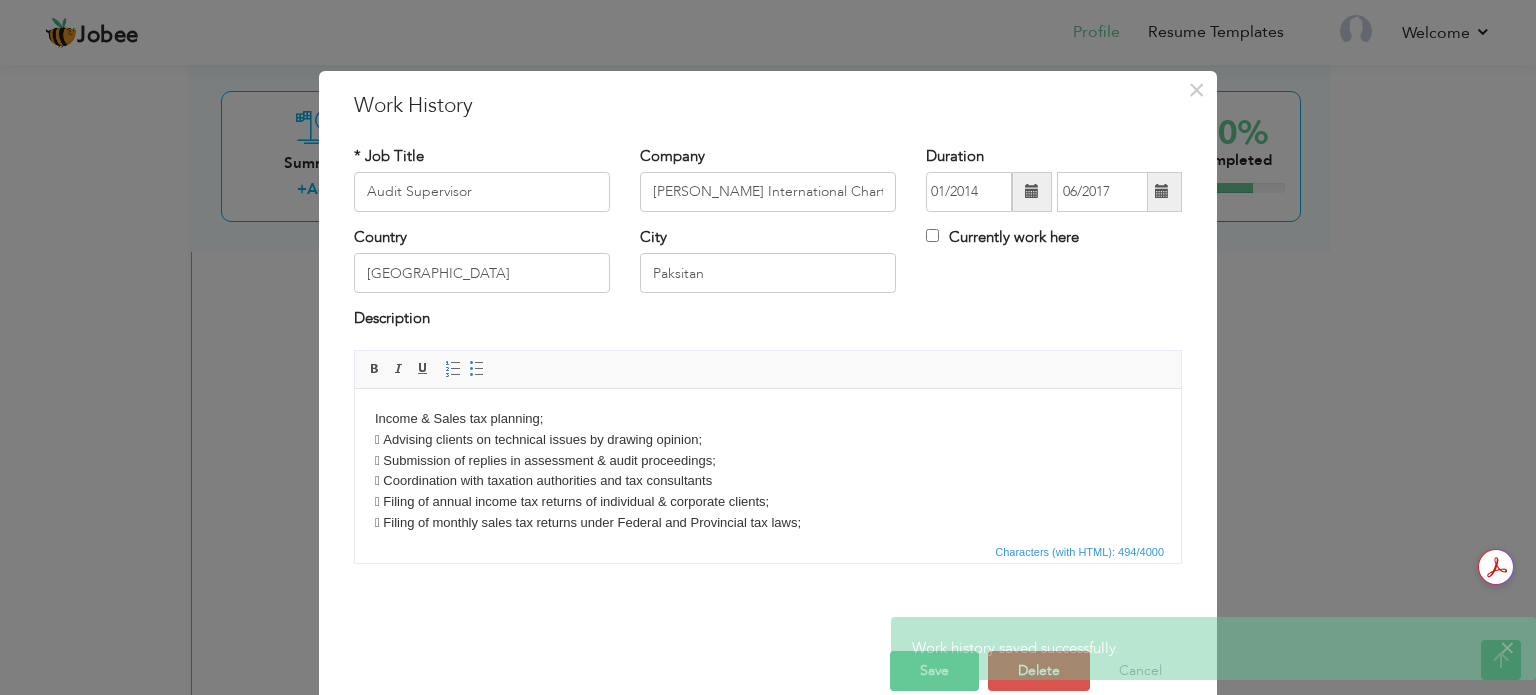 type 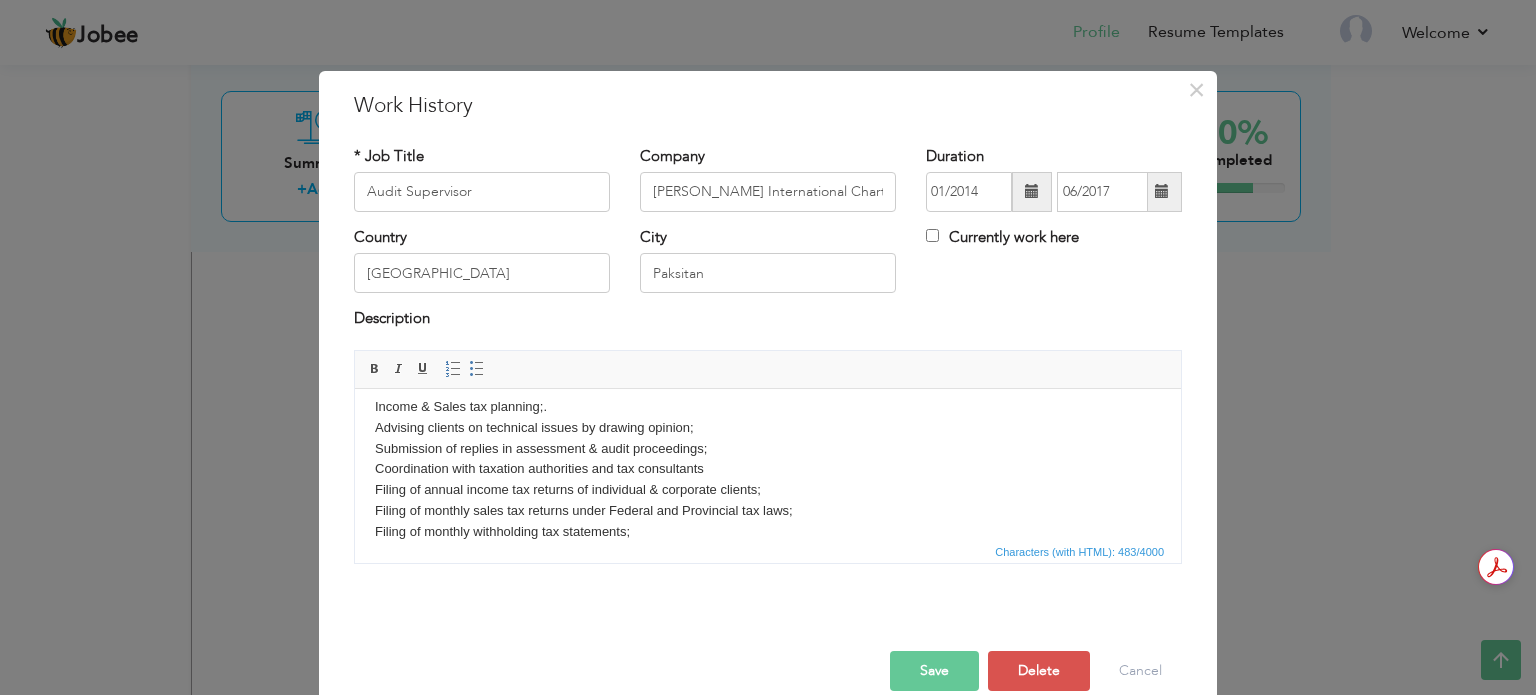 scroll, scrollTop: 32, scrollLeft: 0, axis: vertical 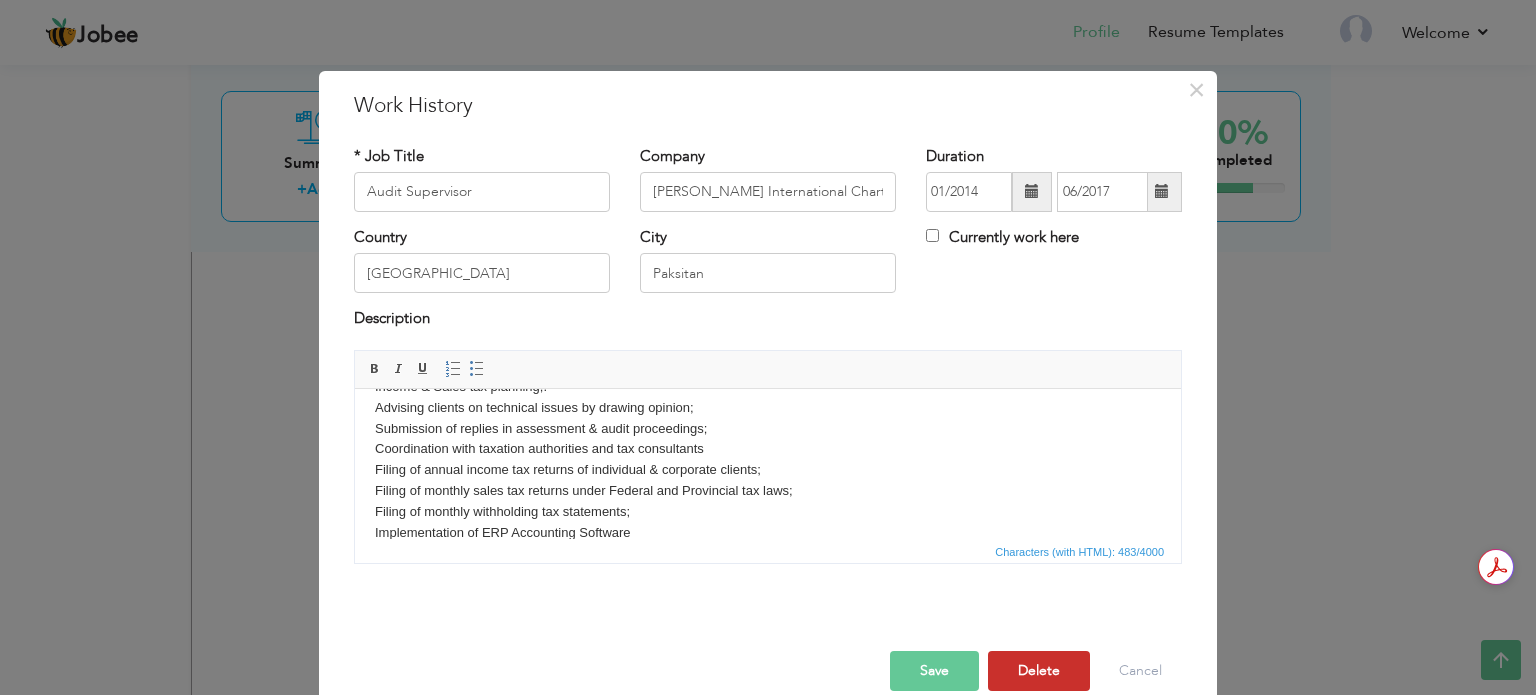 click on "Delete" at bounding box center (1039, 671) 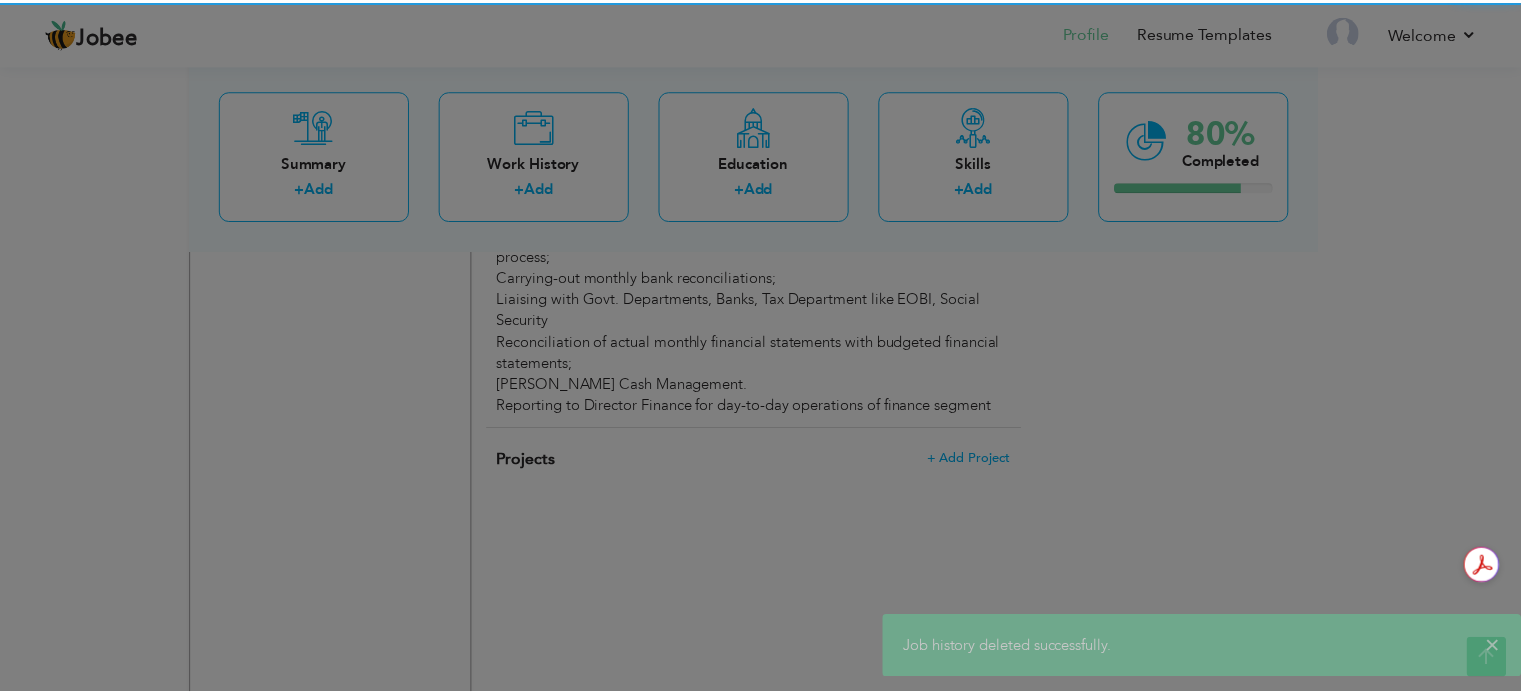 scroll, scrollTop: 0, scrollLeft: 0, axis: both 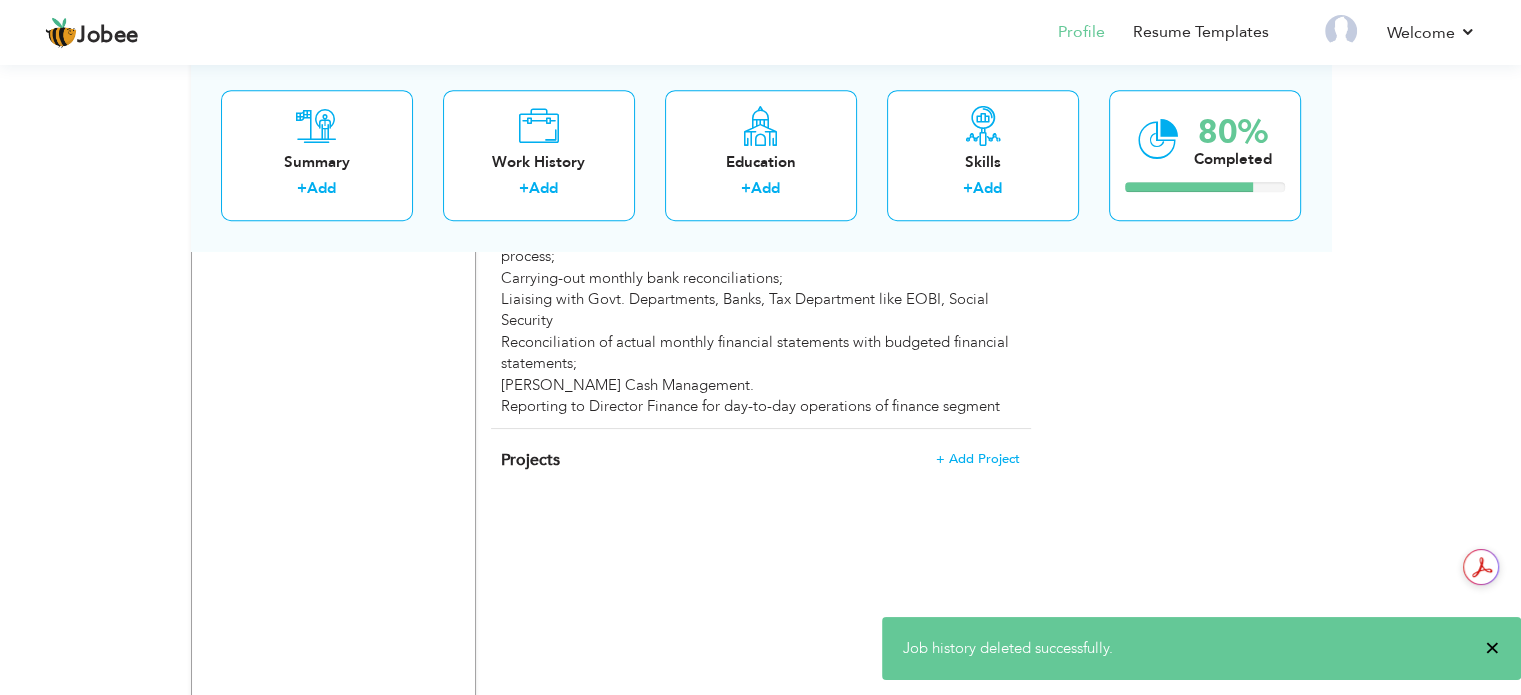 click on "×" at bounding box center (1492, 648) 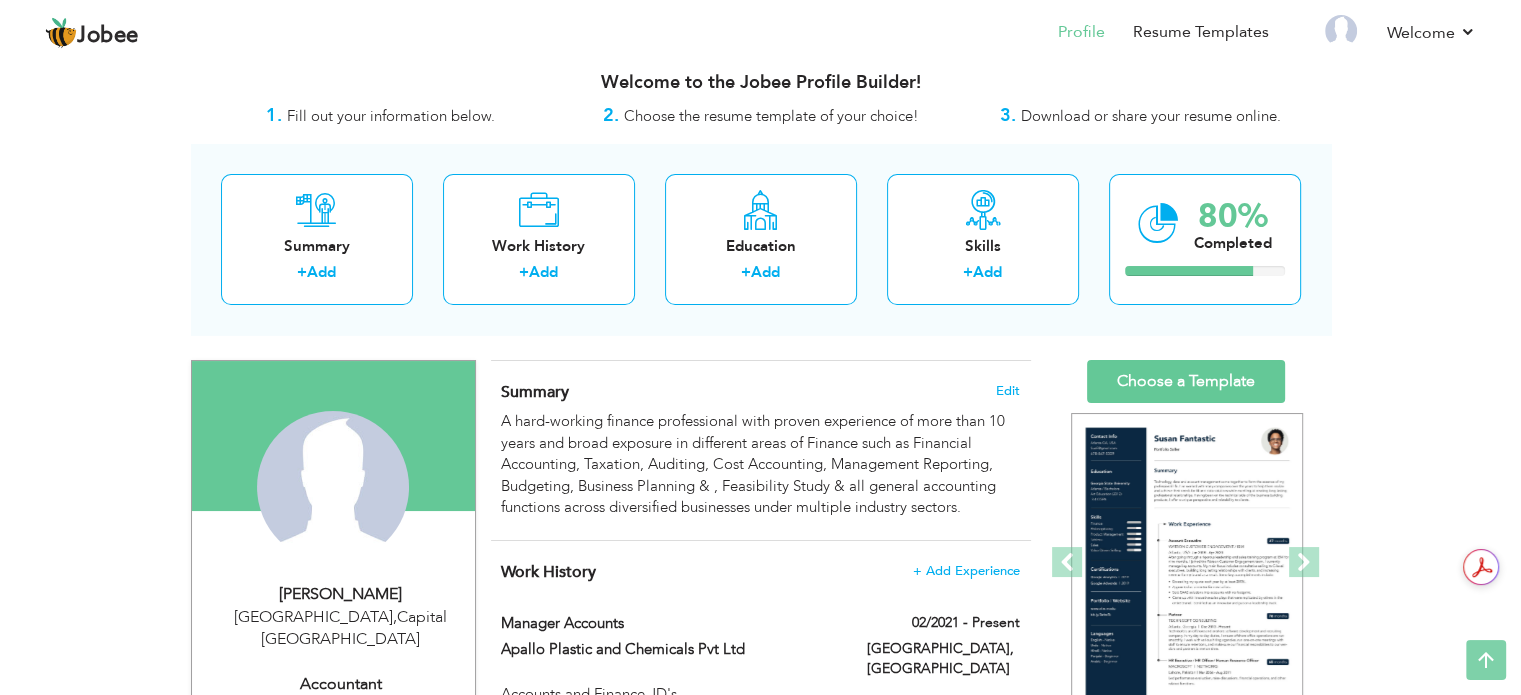 scroll, scrollTop: 16, scrollLeft: 0, axis: vertical 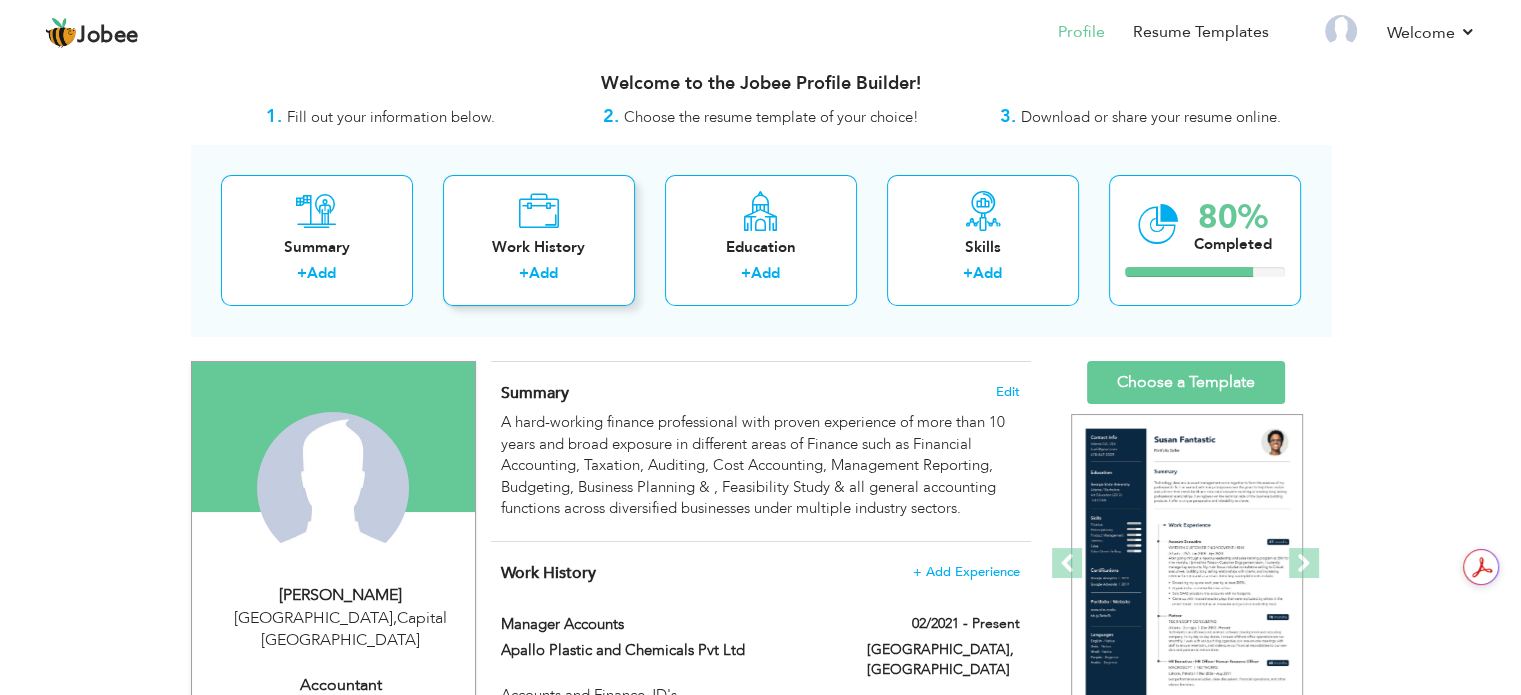 click on "Work History
+  Add" at bounding box center [539, 240] 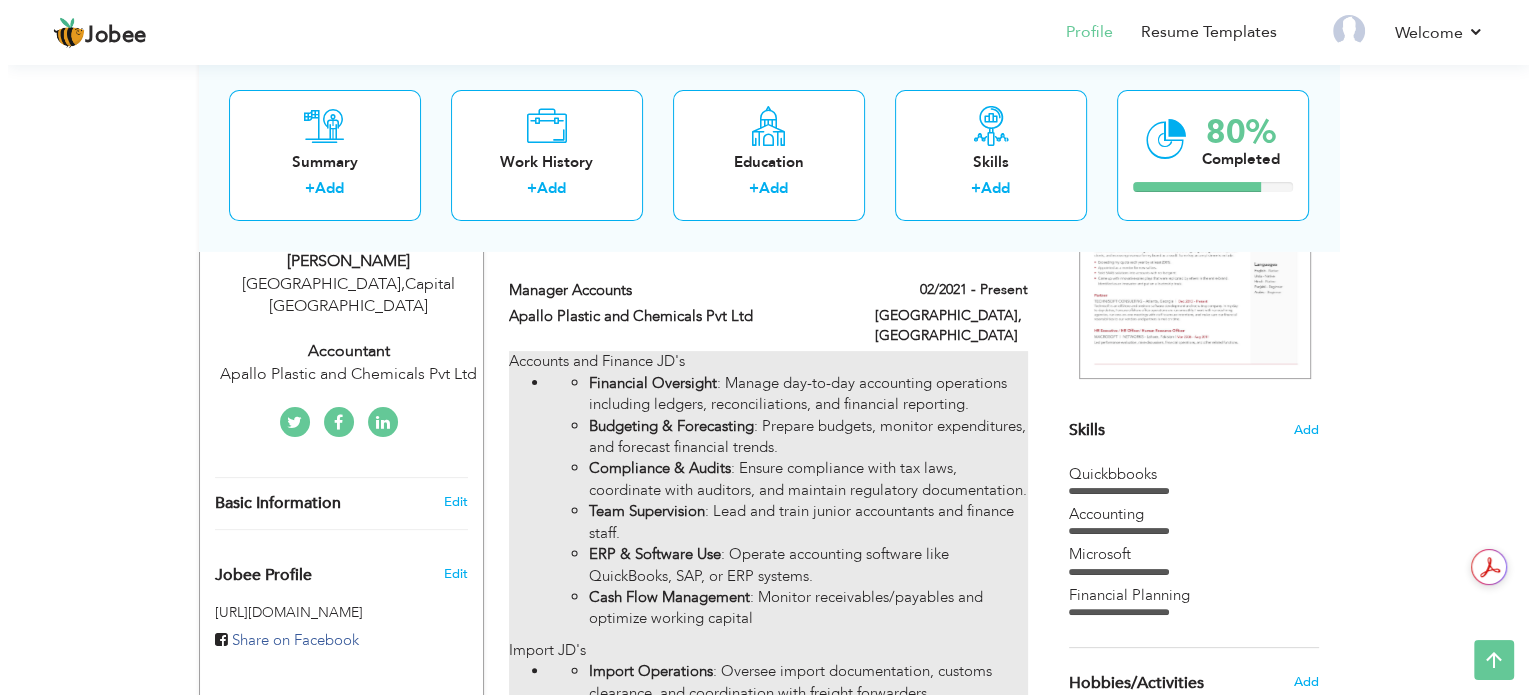 scroll, scrollTop: 316, scrollLeft: 0, axis: vertical 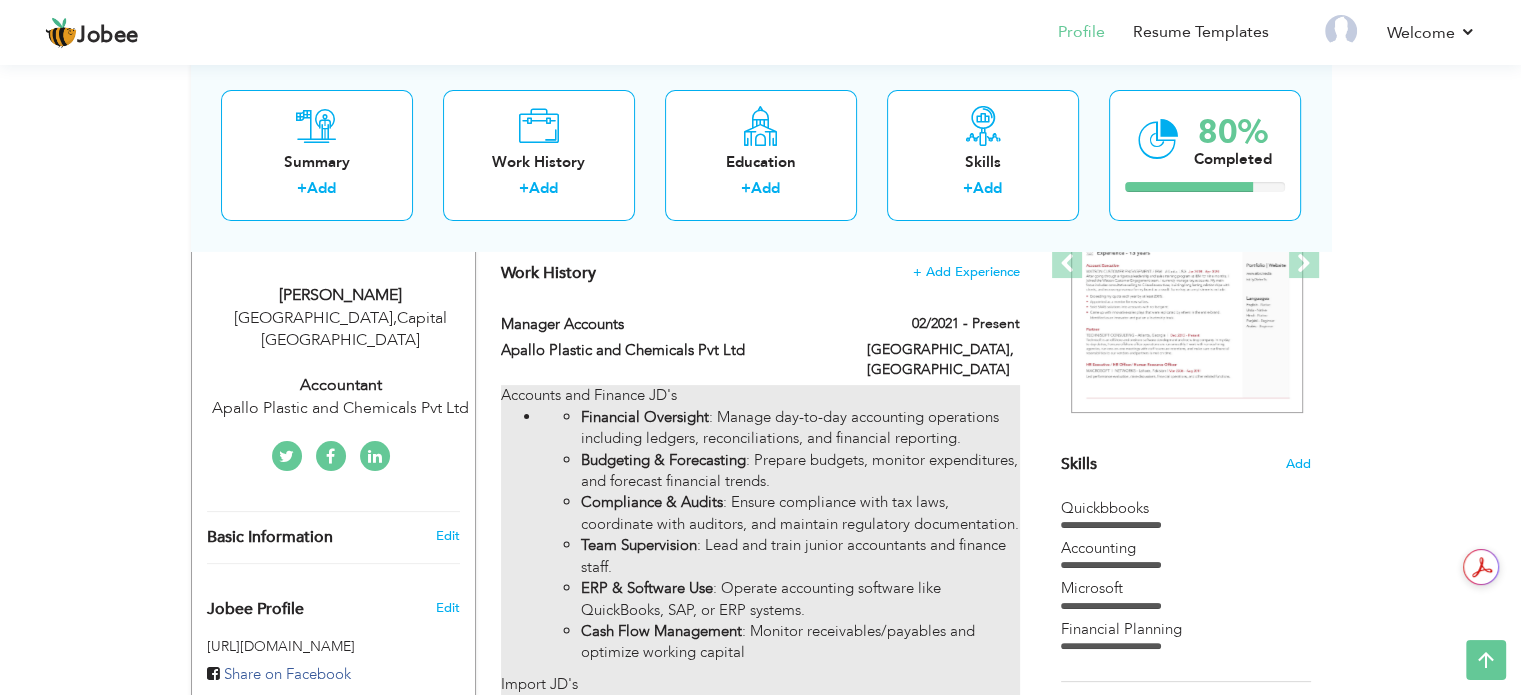 click on "Budgeting & Forecasting : Prepare budgets, monitor expenditures, and forecast financial trends." at bounding box center [800, 471] 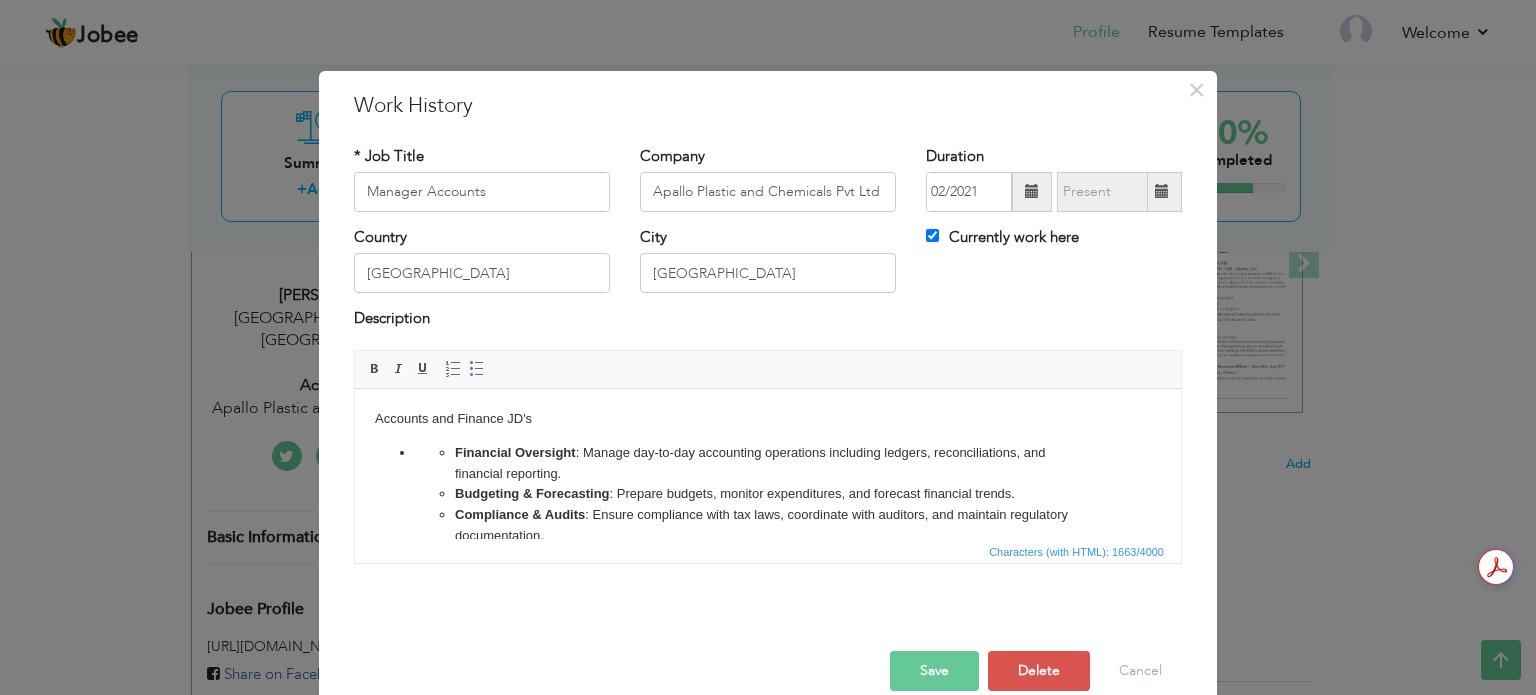 click on "Financial Oversight : Manage day-to-day accounting operations including ledgers, reconciliations, and financial reporting. Budgeting & Forecasting : Prepare budgets, monitor expenditures, and forecast financial trends. Compliance & Audits : Ensure compliance with tax laws, coordinate with auditors, and maintain regulatory documentation. Team Supervision : Lead and train junior accountants and finance staff. ERP & Software Use : Operate accounting software like QuickBooks, SAP, or ERP systems. Cash Flow Management : Monitor receivables/payables and optimize working capital" at bounding box center [768, 525] 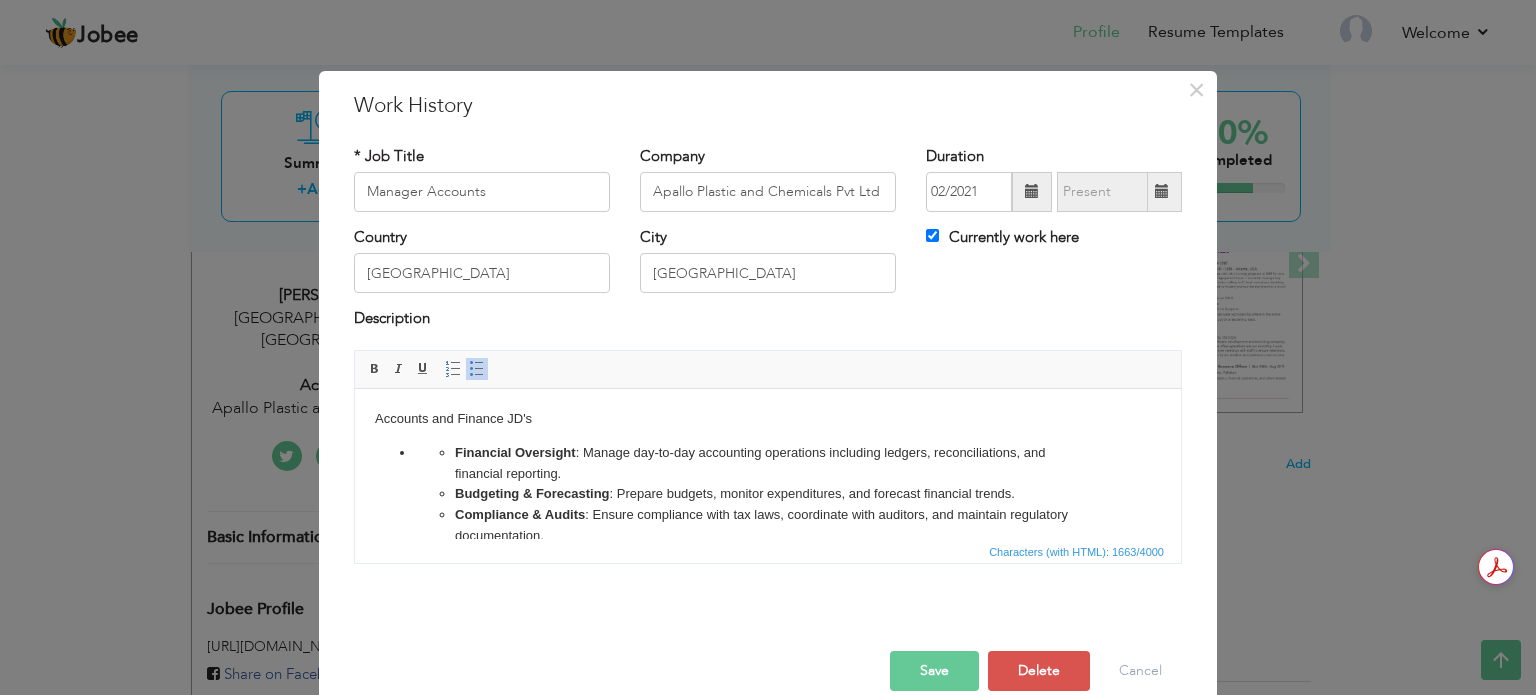 click on "Financial Oversight : Manage day-to-day accounting operations including ledgers, reconciliations, and financial reporting." at bounding box center [768, 463] 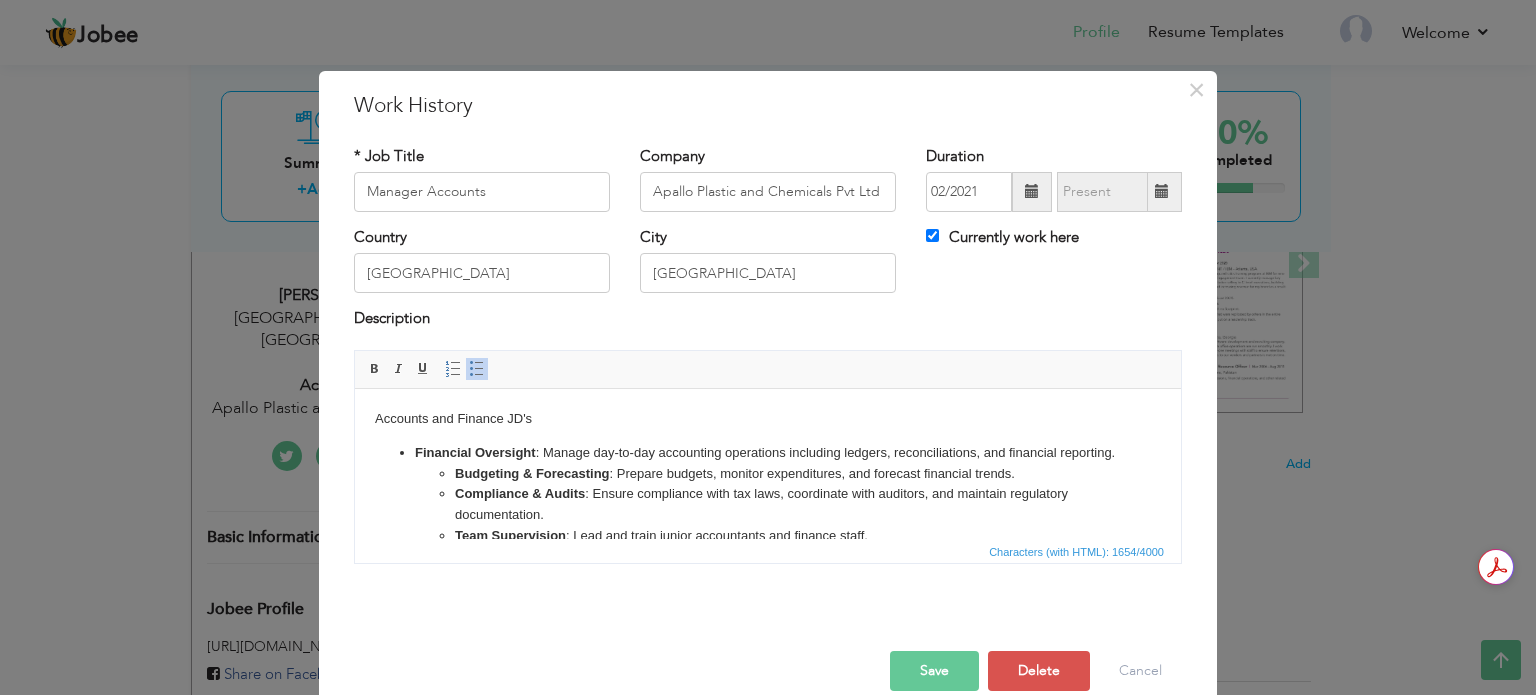 type 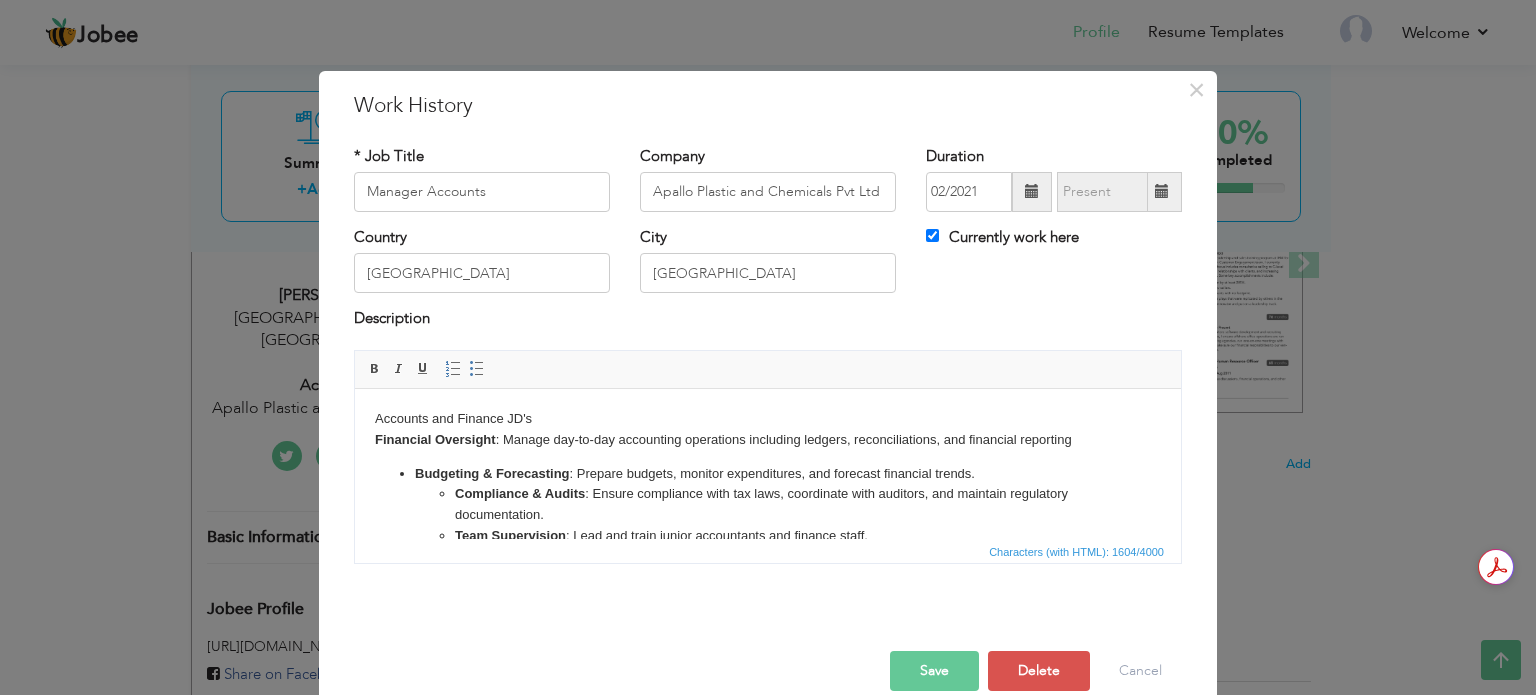 click on "Budgeting & Forecasting" 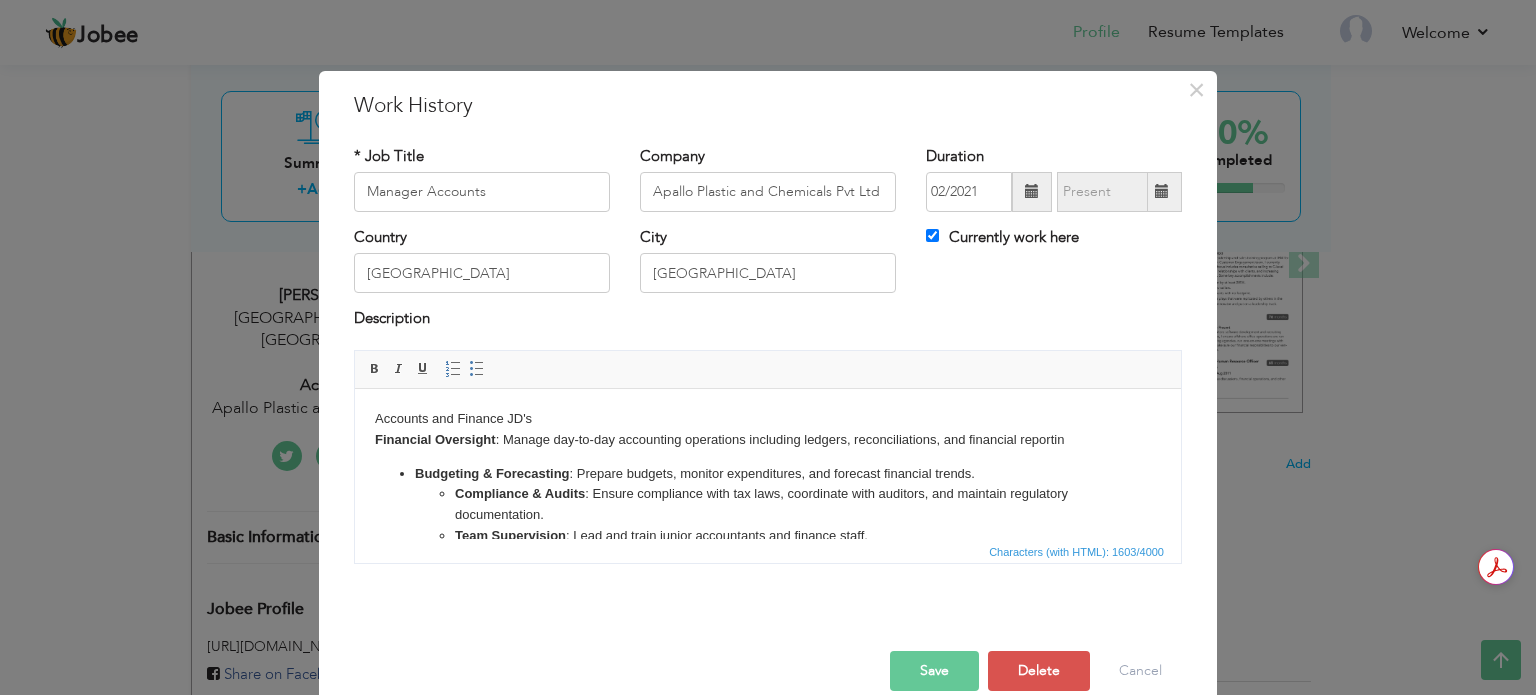 drag, startPoint x: 413, startPoint y: 467, endPoint x: 361, endPoint y: 472, distance: 52.23983 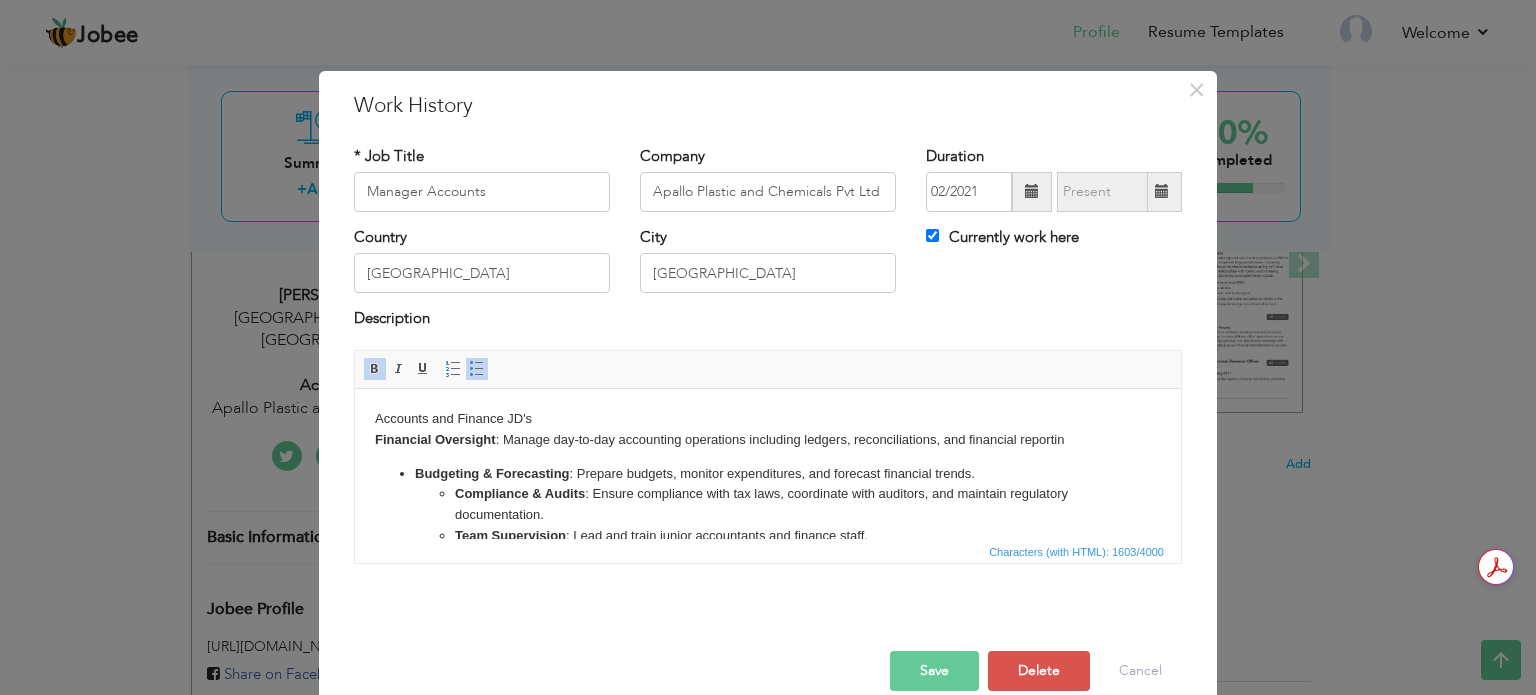click on "Budgeting & Forecasting : Prepare budgets, monitor expenditures, and forecast financial trends. Compliance & Audits : Ensure compliance with tax laws, coordinate with auditors, and maintain regulatory documentation. Team Supervision : Lead and train junior accountants and finance staff. ERP & Software Use : Operate accounting software like QuickBooks, SAP, or ERP systems. Cash Flow Management : Monitor receivables/payables and optimize working capital" 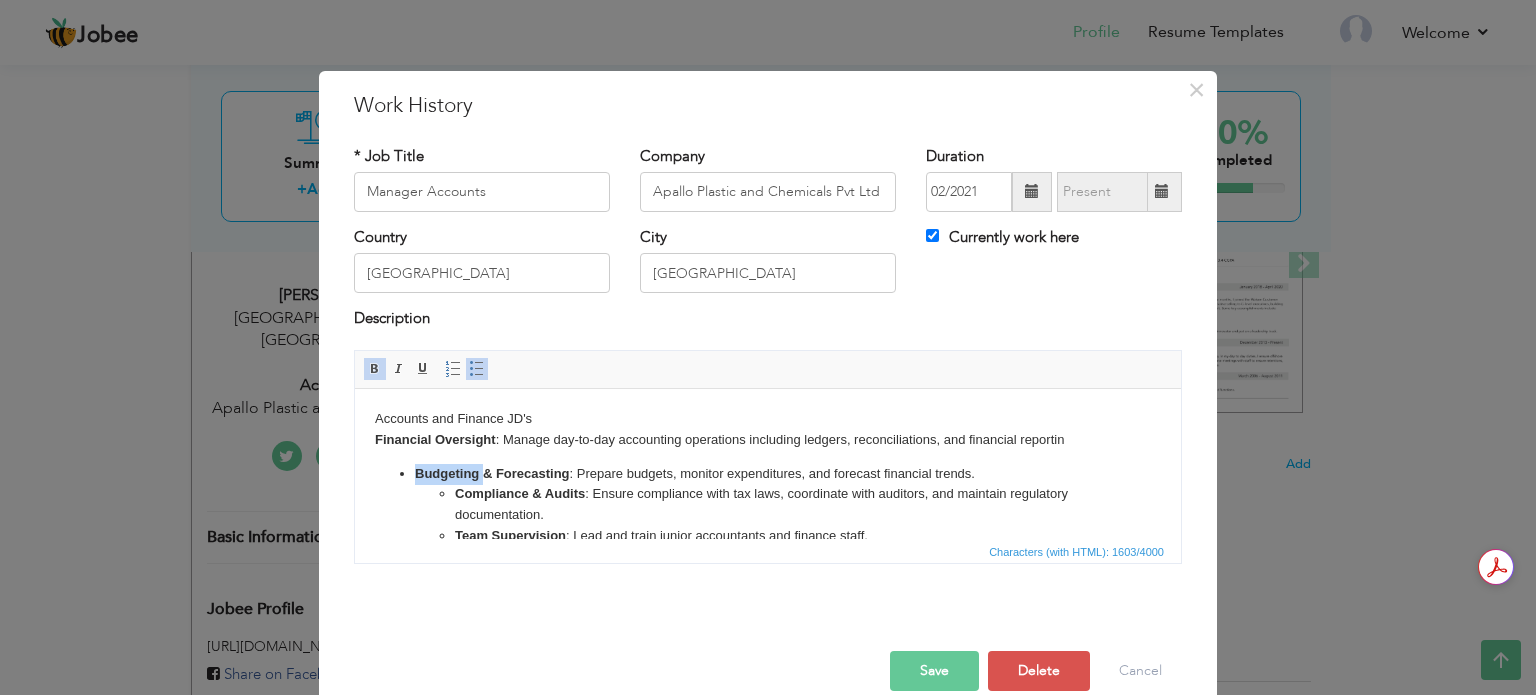 click on "Budgeting & Forecasting : Prepare budgets, monitor expenditures, and forecast financial trends. Compliance & Audits : Ensure compliance with tax laws, coordinate with auditors, and maintain regulatory documentation. Team Supervision : Lead and train junior accountants and finance staff. ERP & Software Use : Operate accounting software like QuickBooks, SAP, or ERP systems. Cash Flow Management : Monitor receivables/payables and optimize working capital" 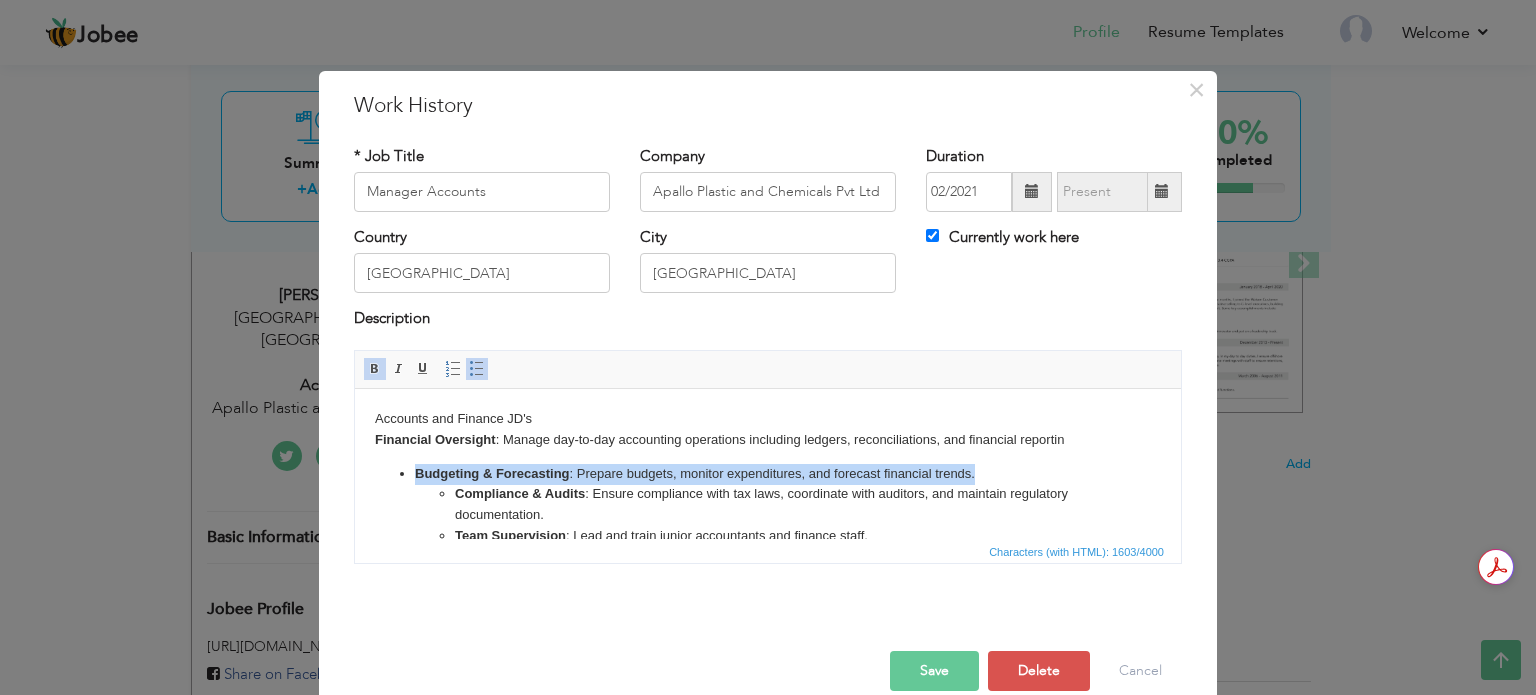 click on "Budgeting & Forecasting : Prepare budgets, monitor expenditures, and forecast financial trends. Compliance & Audits : Ensure compliance with tax laws, coordinate with auditors, and maintain regulatory documentation. Team Supervision : Lead and train junior accountants and finance staff. ERP & Software Use : Operate accounting software like QuickBooks, SAP, or ERP systems. Cash Flow Management : Monitor receivables/payables and optimize working capital" 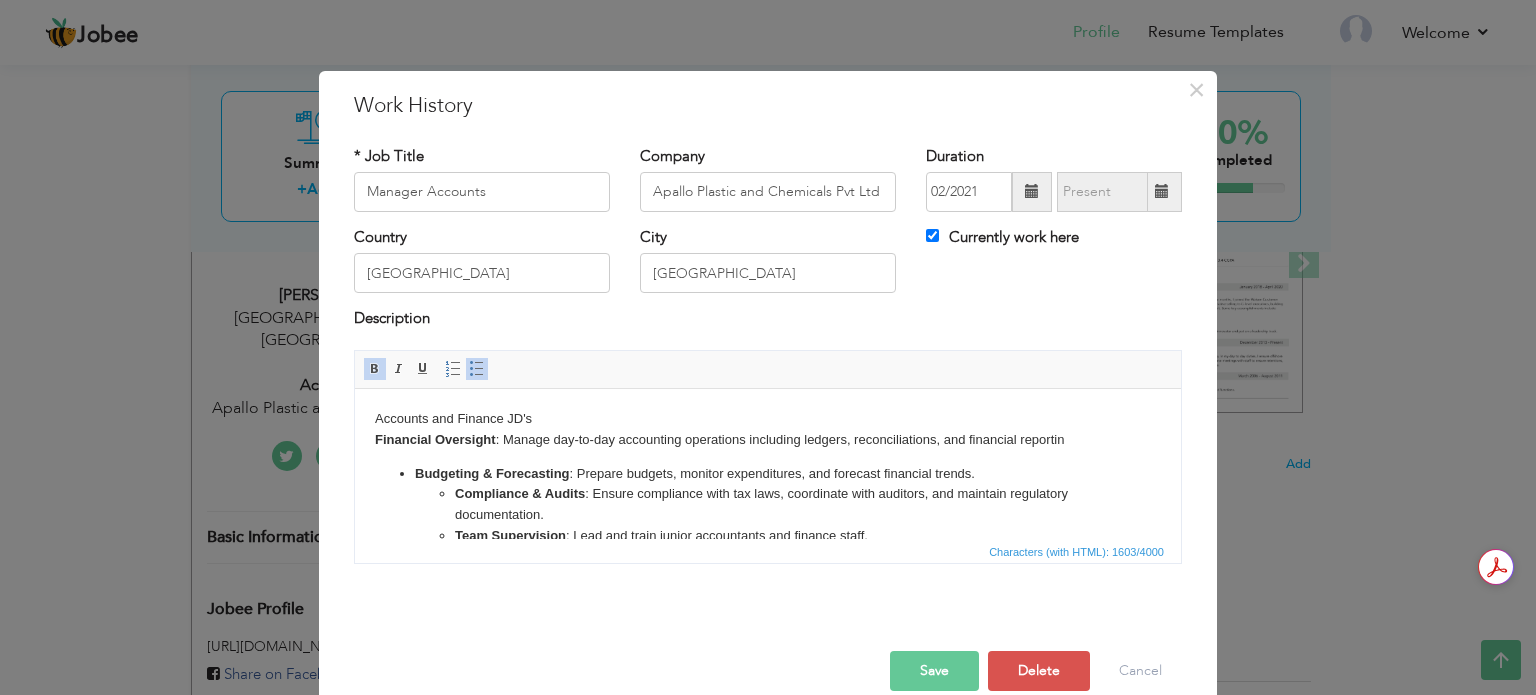 click on "Compliance & Audits" at bounding box center (520, 492) 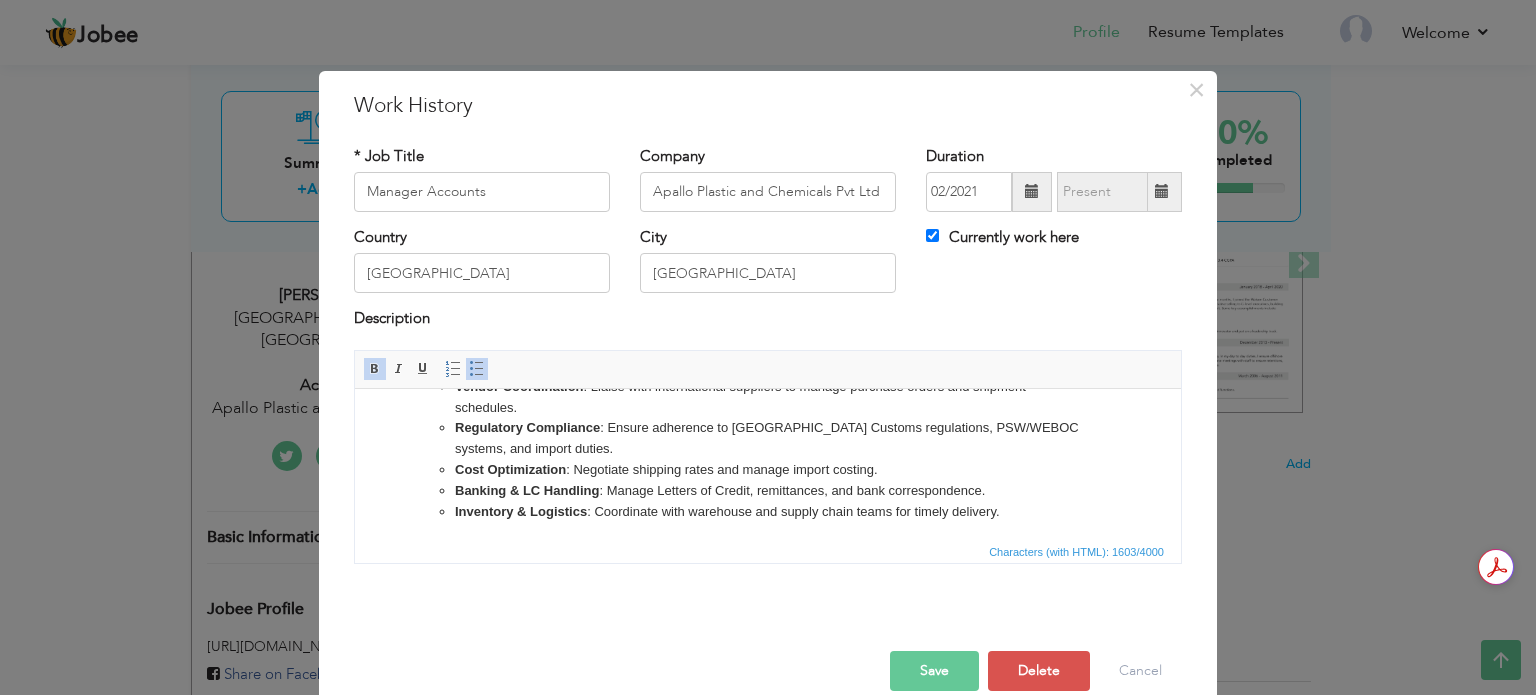 scroll, scrollTop: 303, scrollLeft: 0, axis: vertical 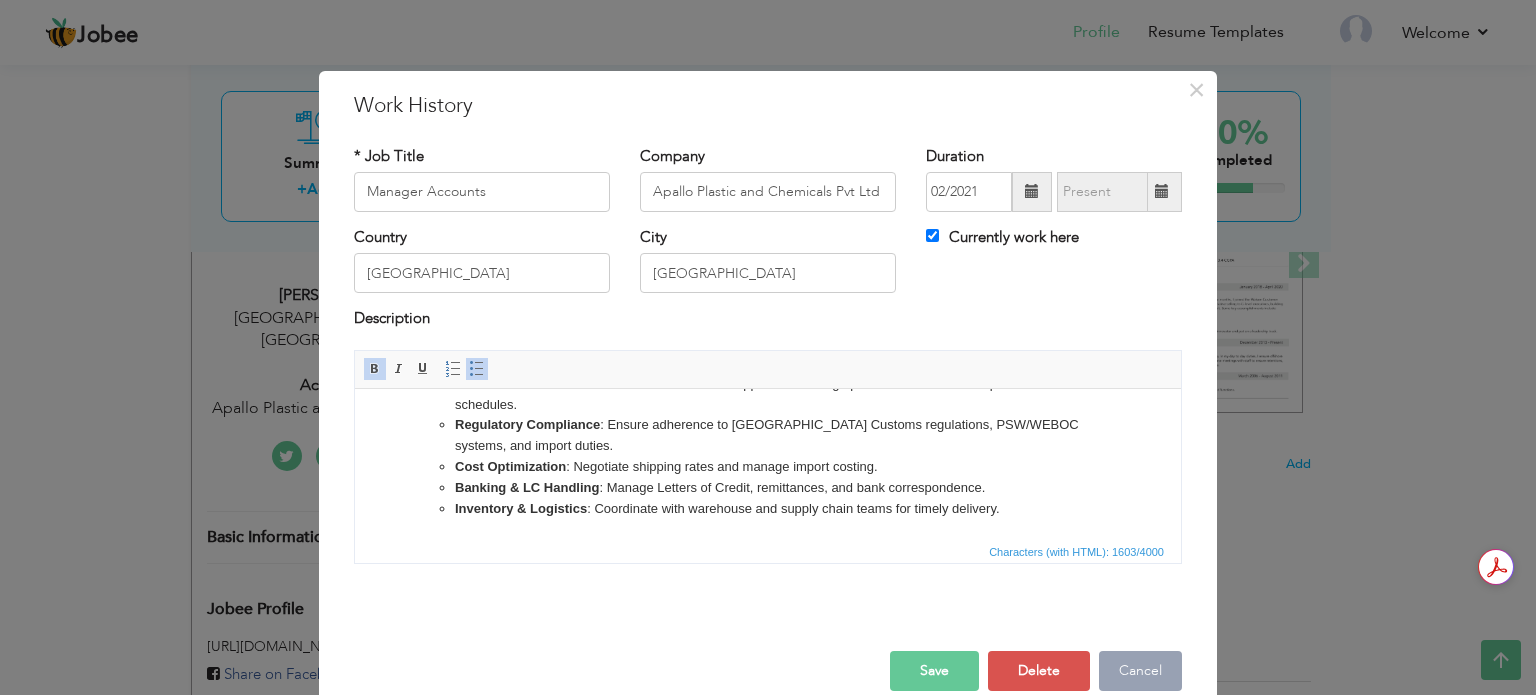 click on "Cancel" at bounding box center [1140, 671] 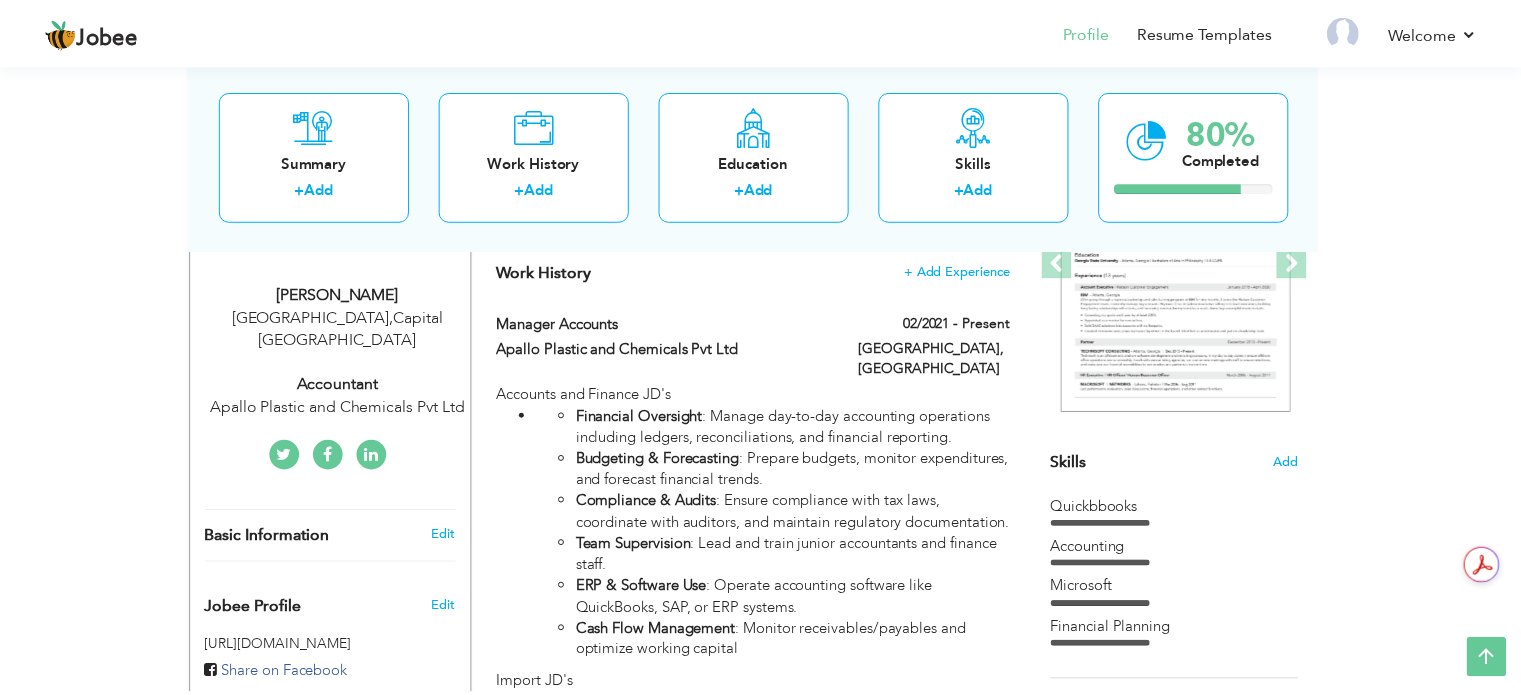 scroll, scrollTop: 0, scrollLeft: 0, axis: both 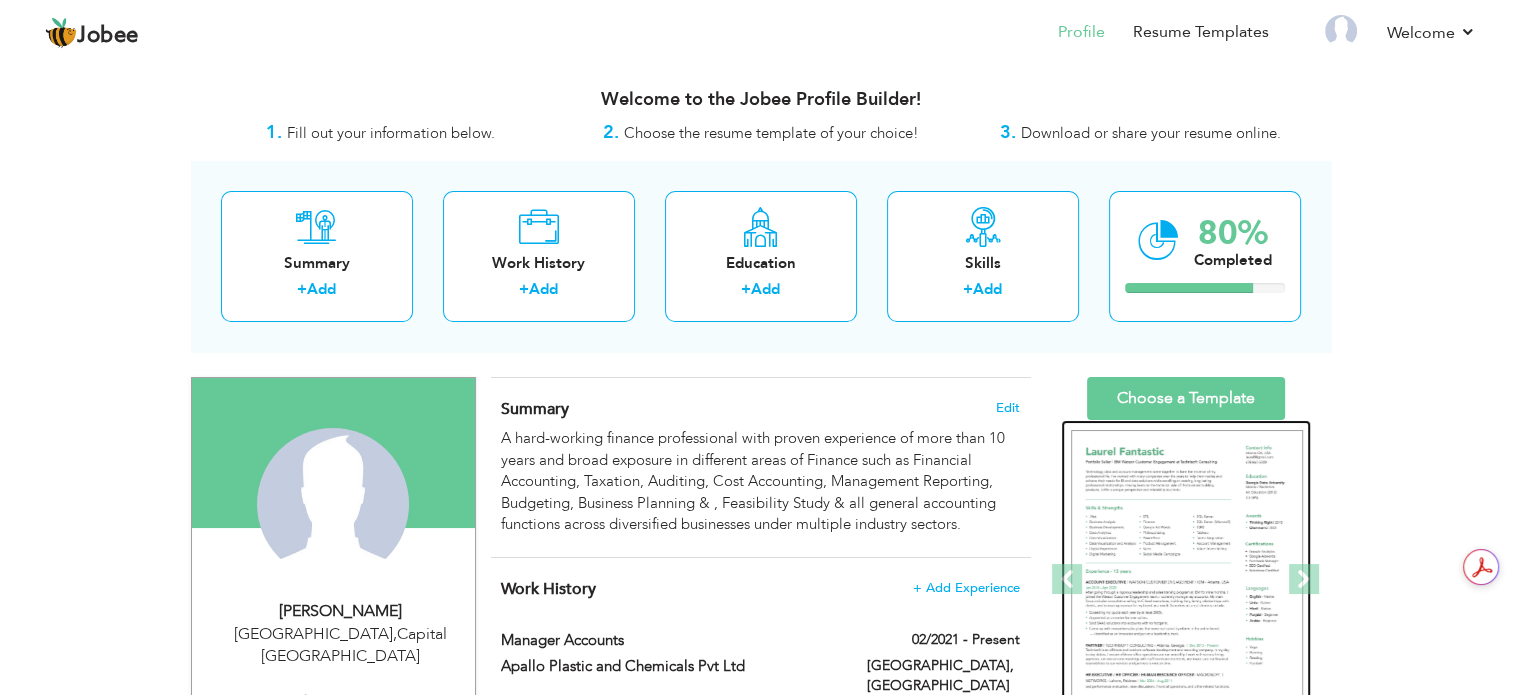 click at bounding box center [1187, 580] 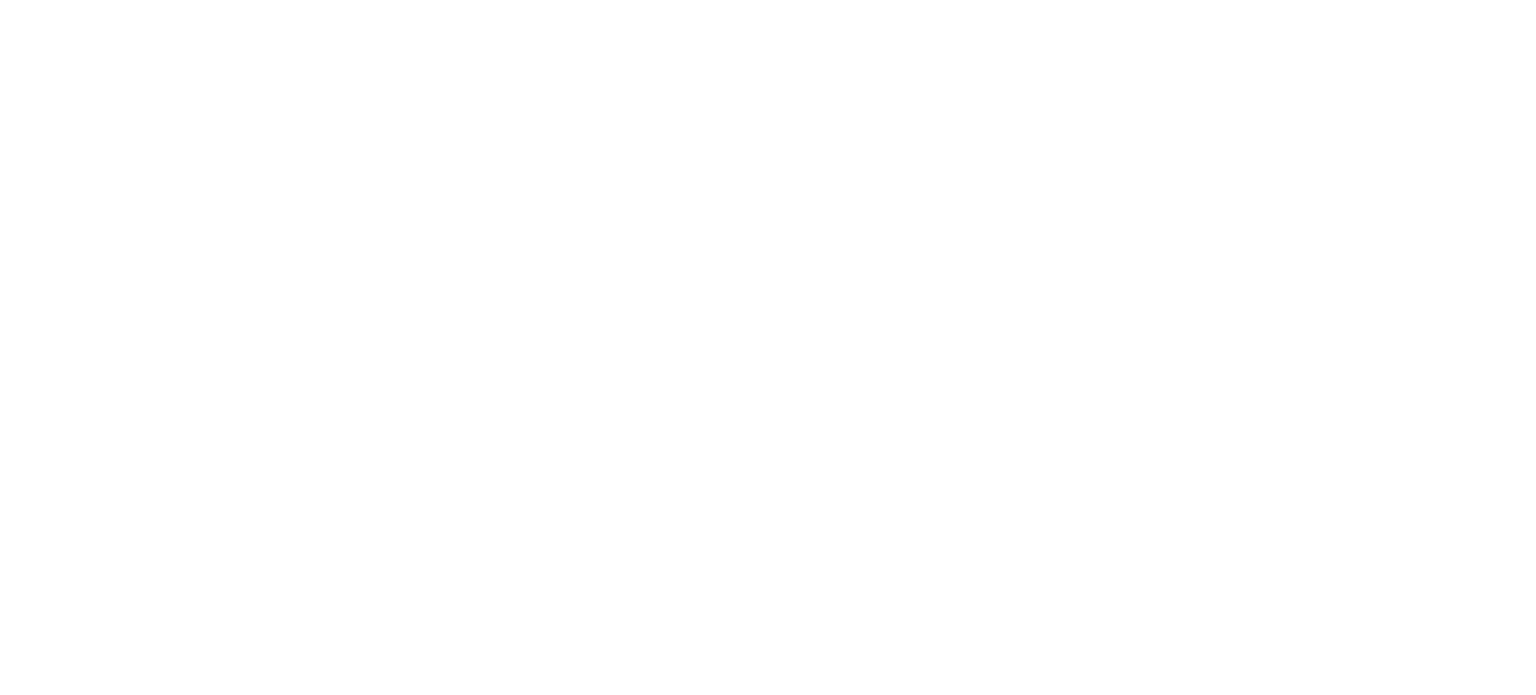 scroll, scrollTop: 0, scrollLeft: 0, axis: both 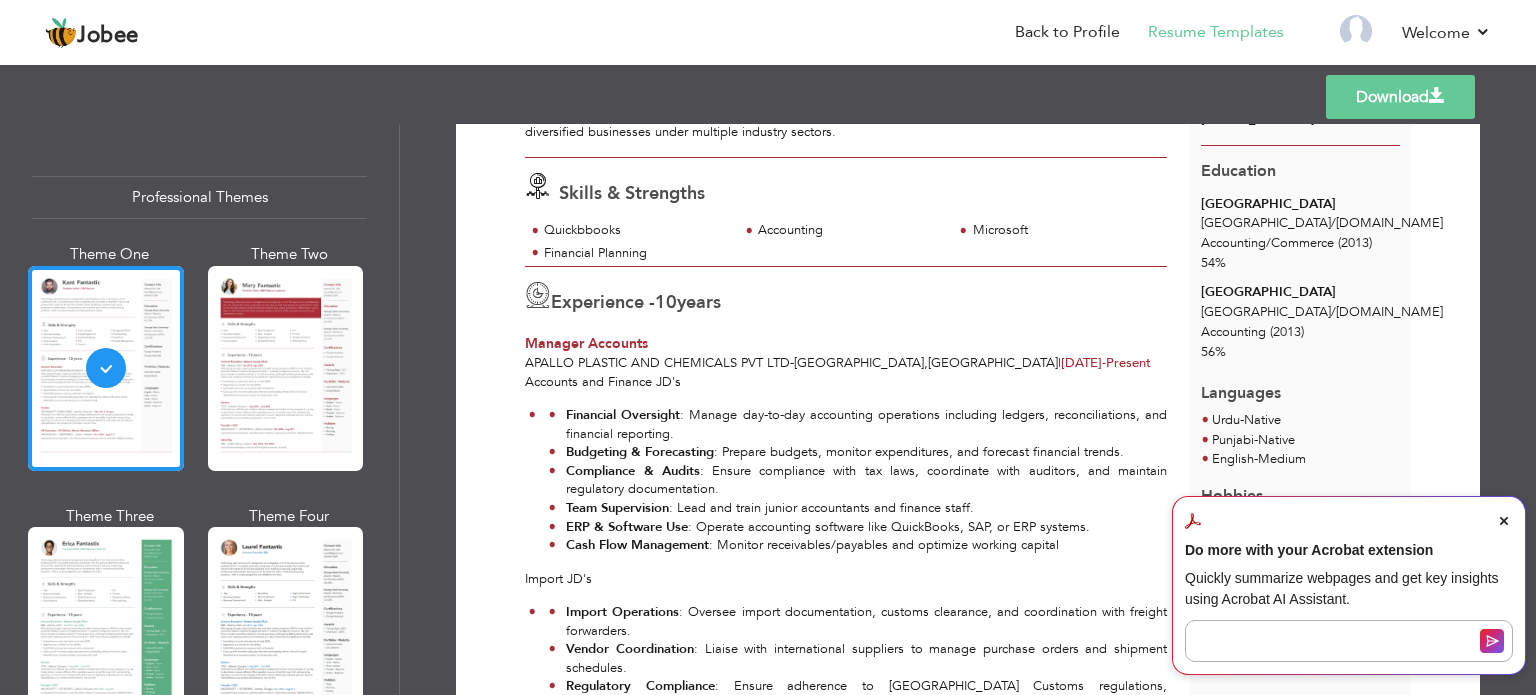 click 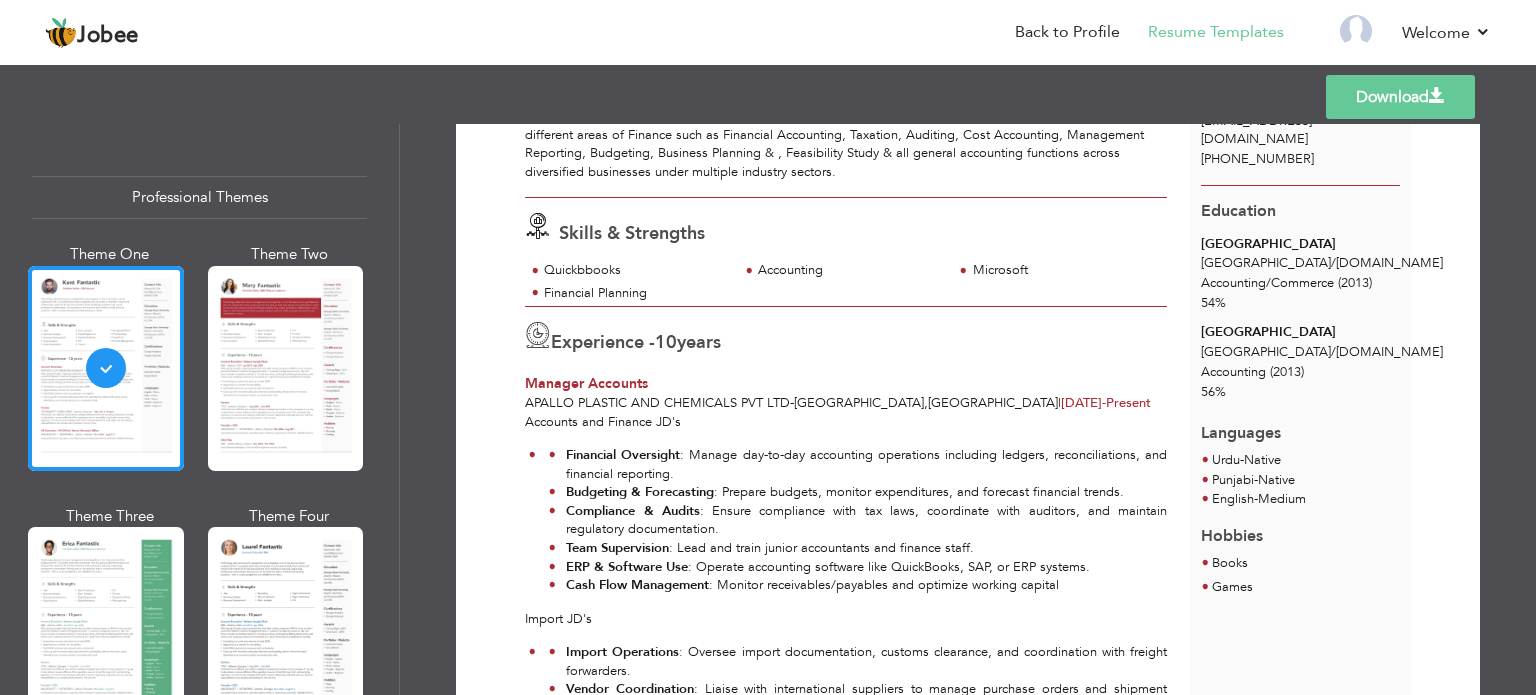 scroll, scrollTop: 0, scrollLeft: 0, axis: both 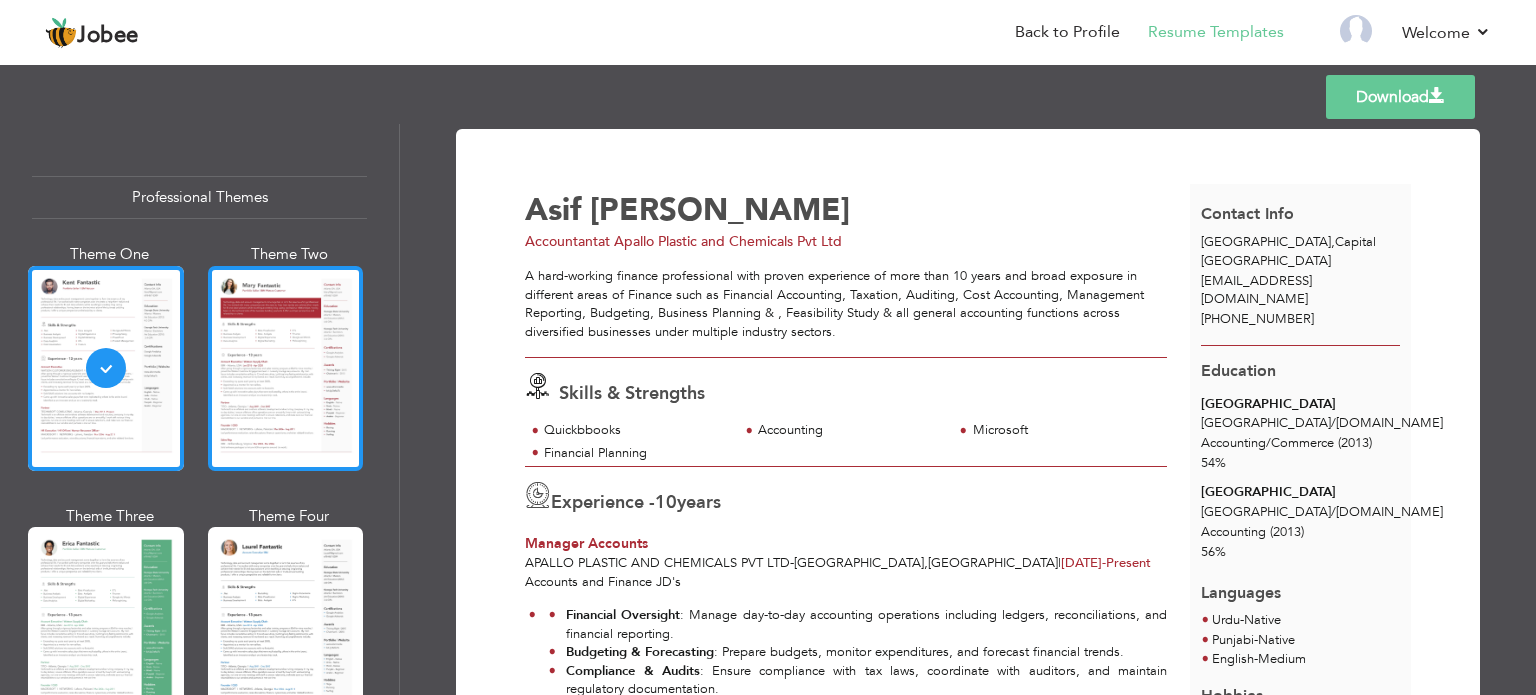 click at bounding box center [286, 368] 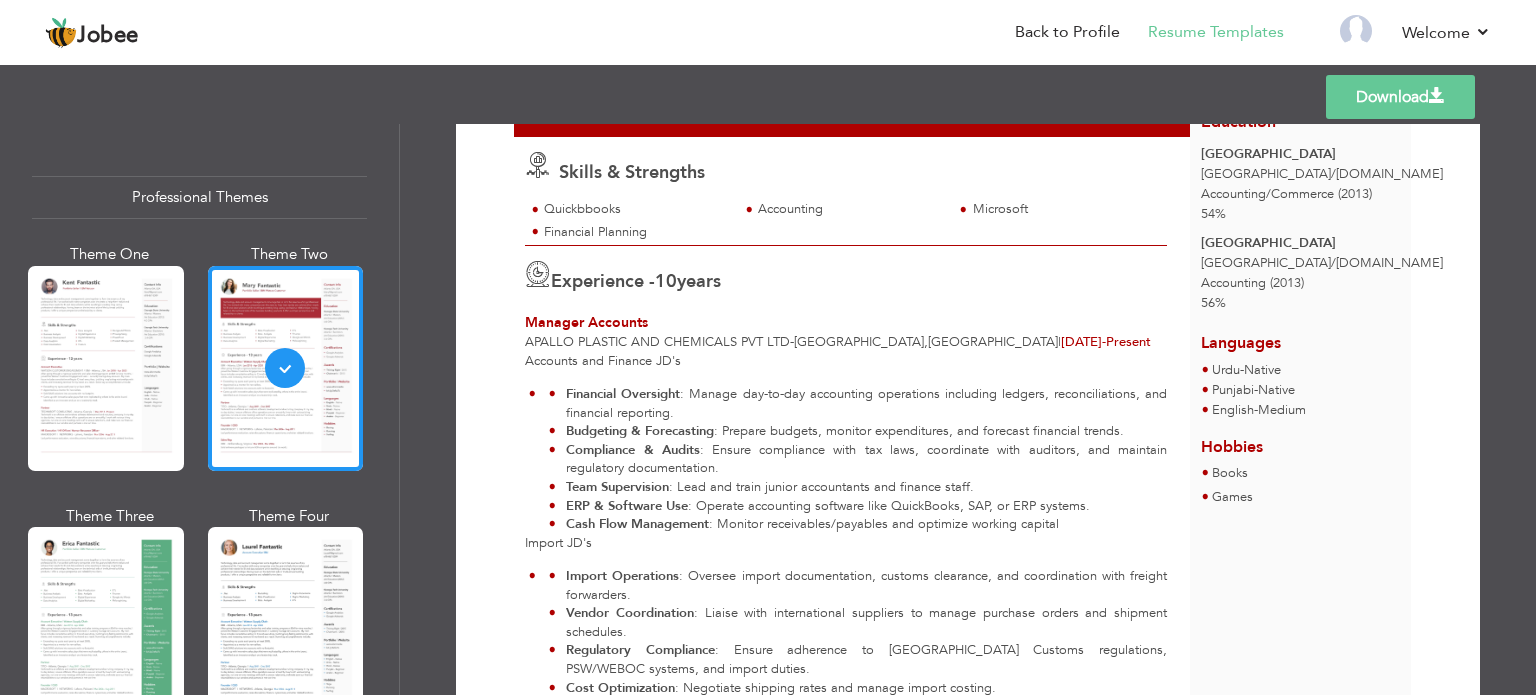 scroll, scrollTop: 44, scrollLeft: 0, axis: vertical 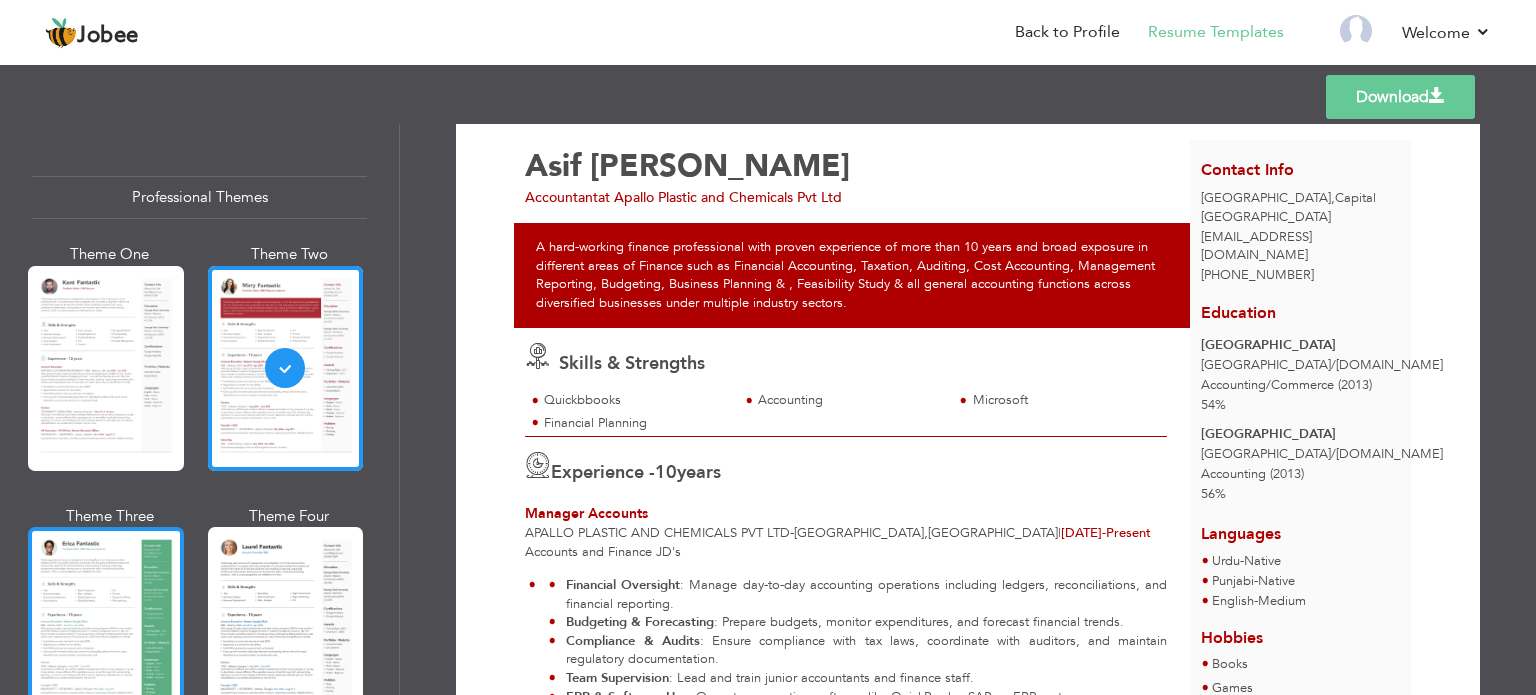 click at bounding box center [106, 629] 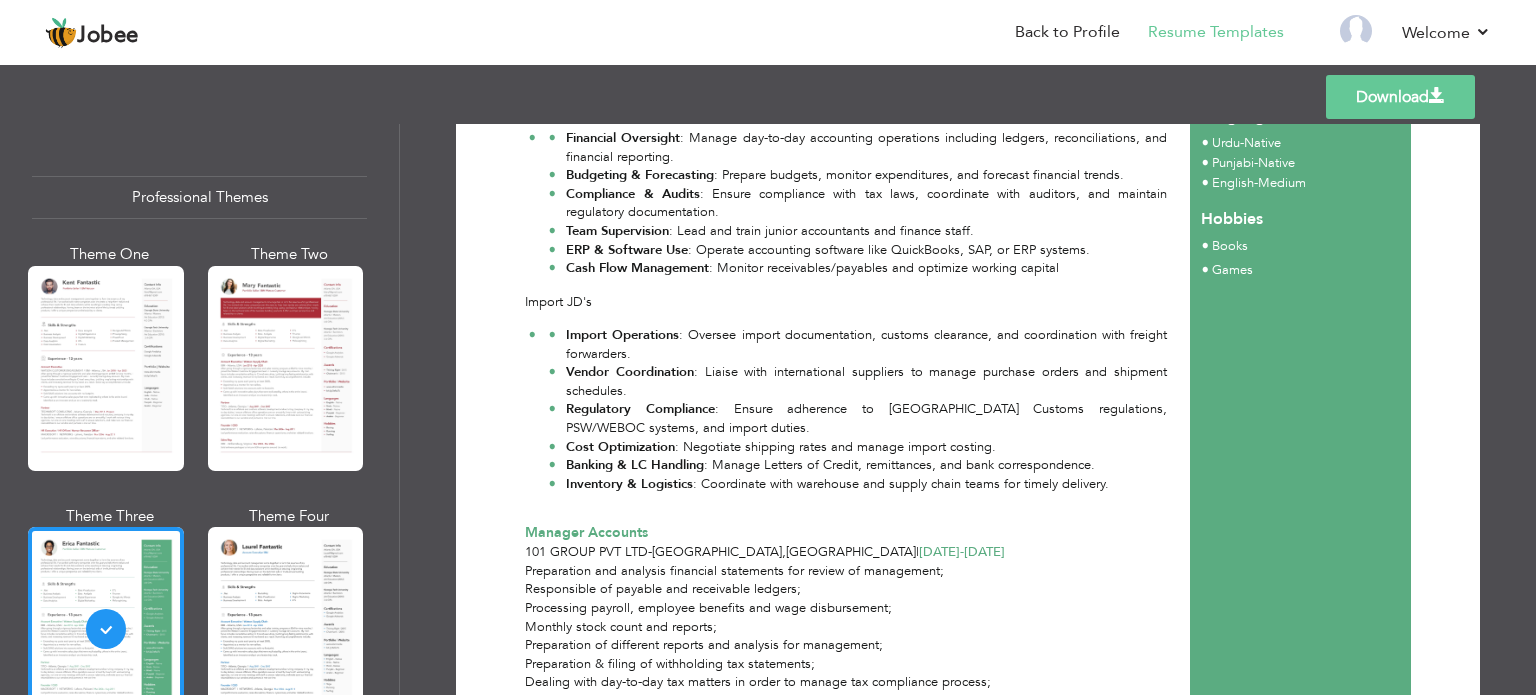 scroll, scrollTop: 460, scrollLeft: 0, axis: vertical 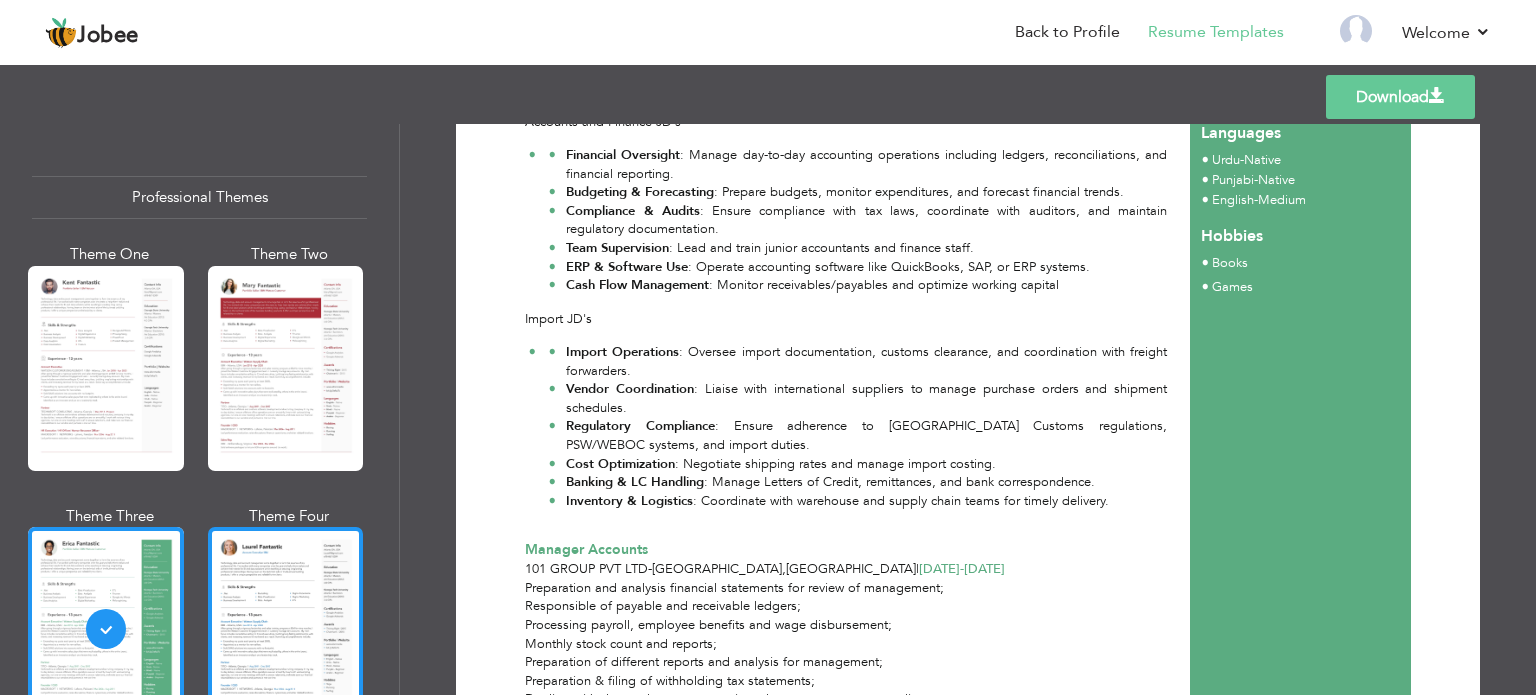 click at bounding box center [286, 629] 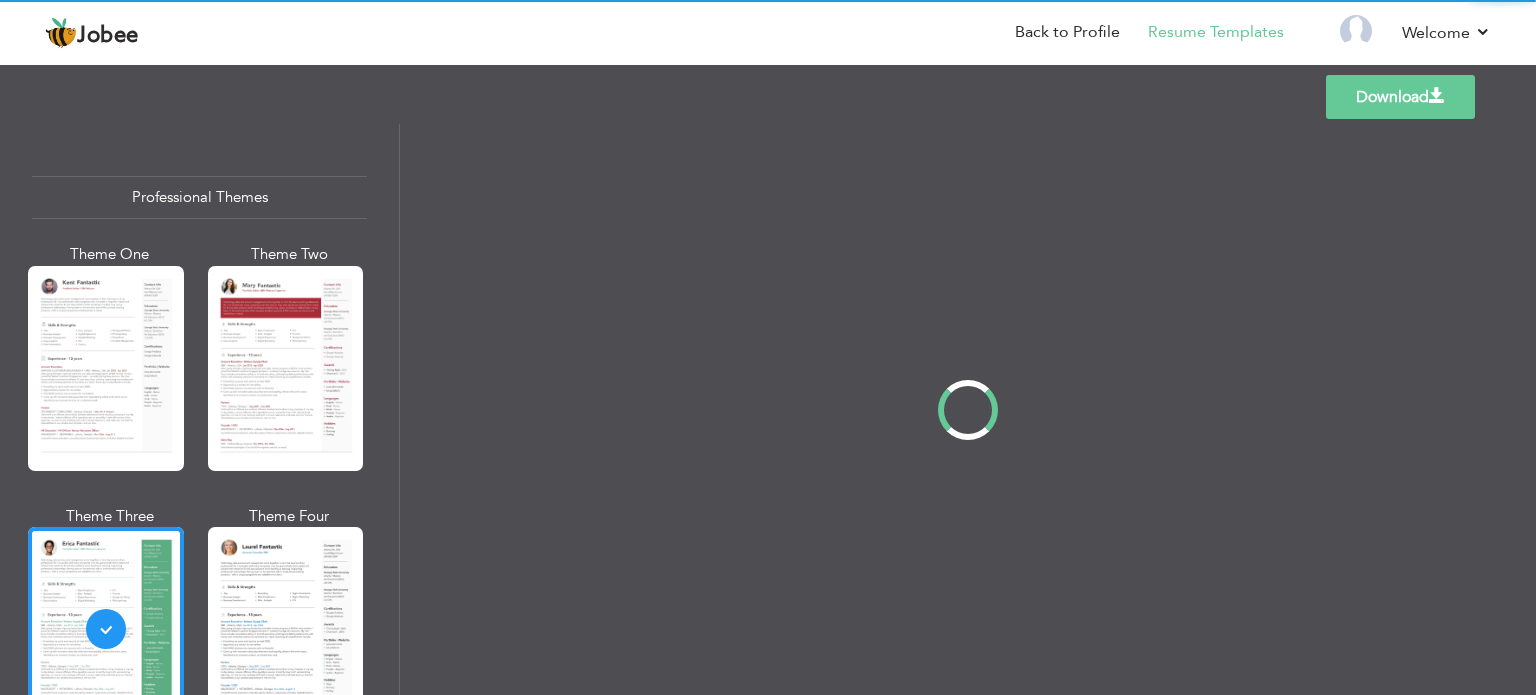 scroll, scrollTop: 0, scrollLeft: 0, axis: both 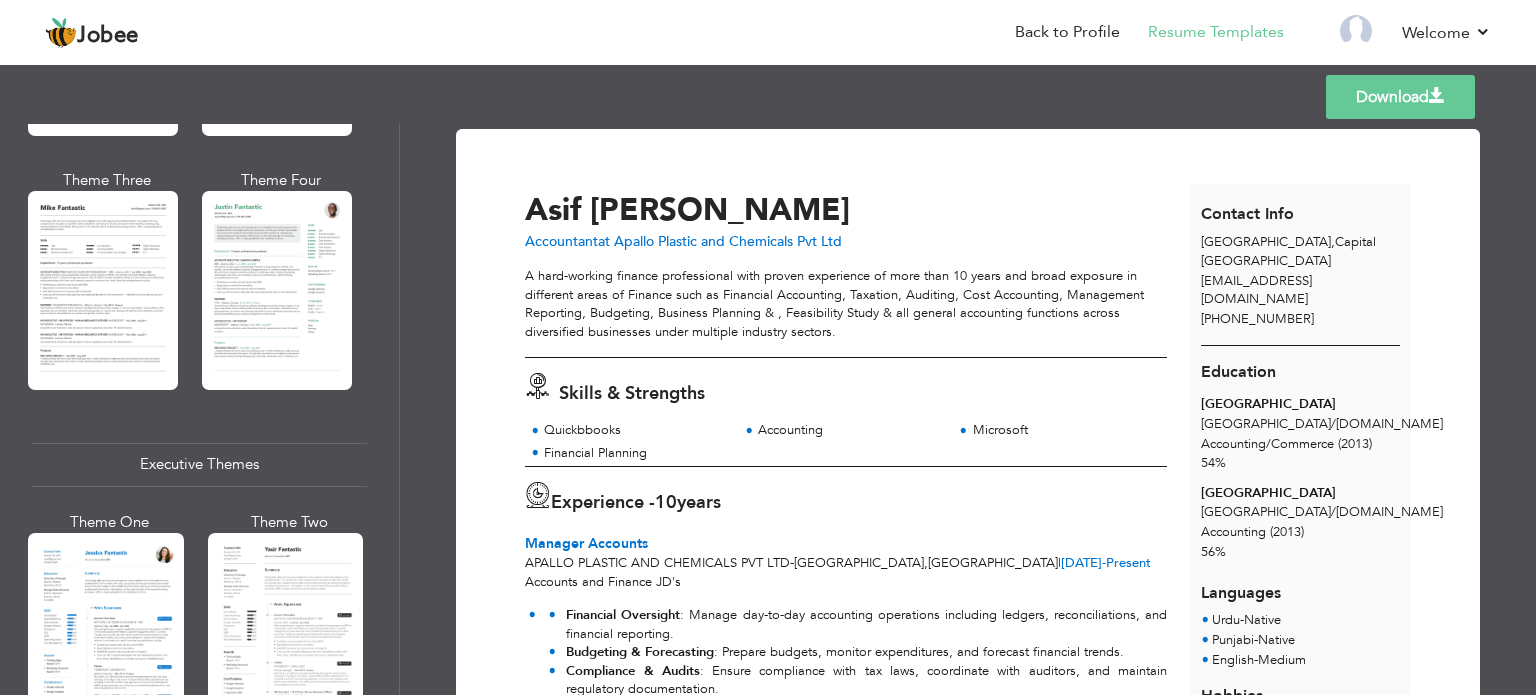 click on "Professional Themes
Theme One
Theme Two
Theme Three
Theme Six" at bounding box center (199, 409) 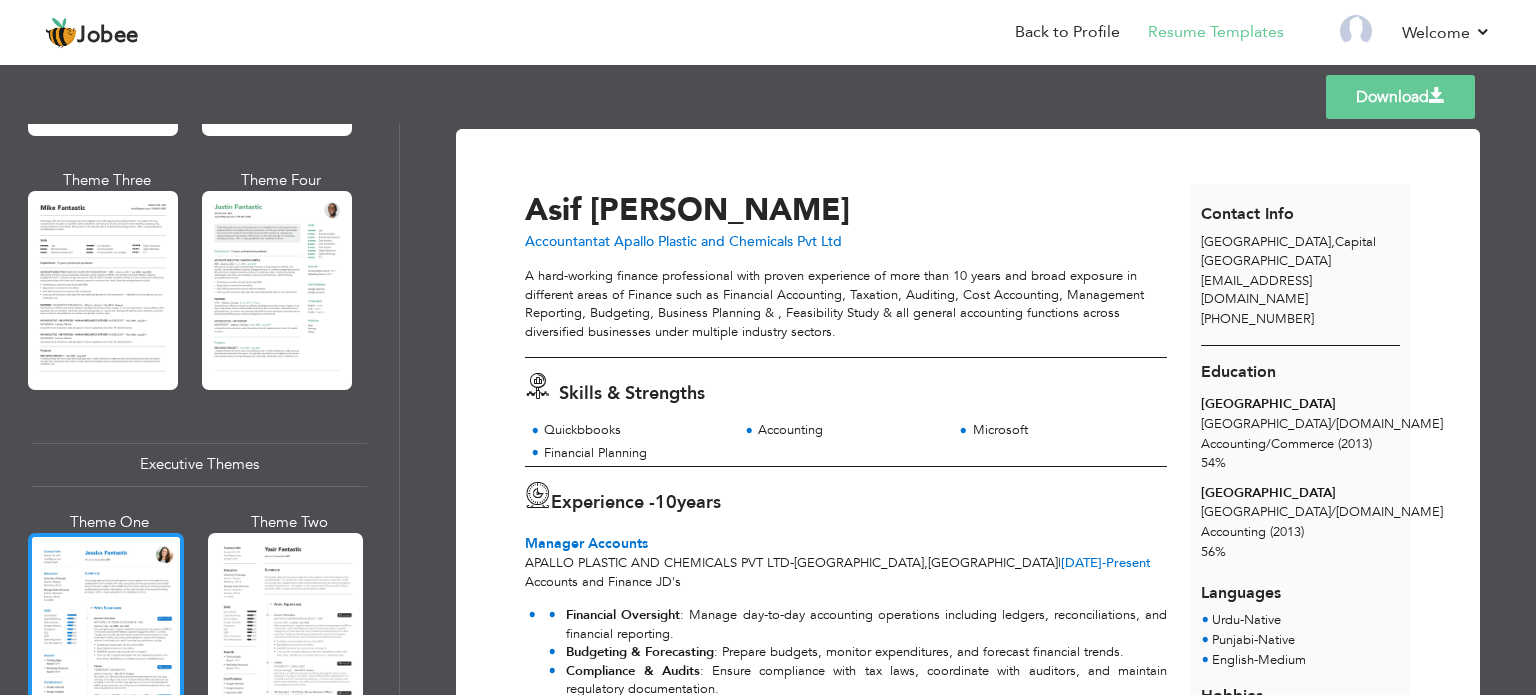 click at bounding box center [106, 635] 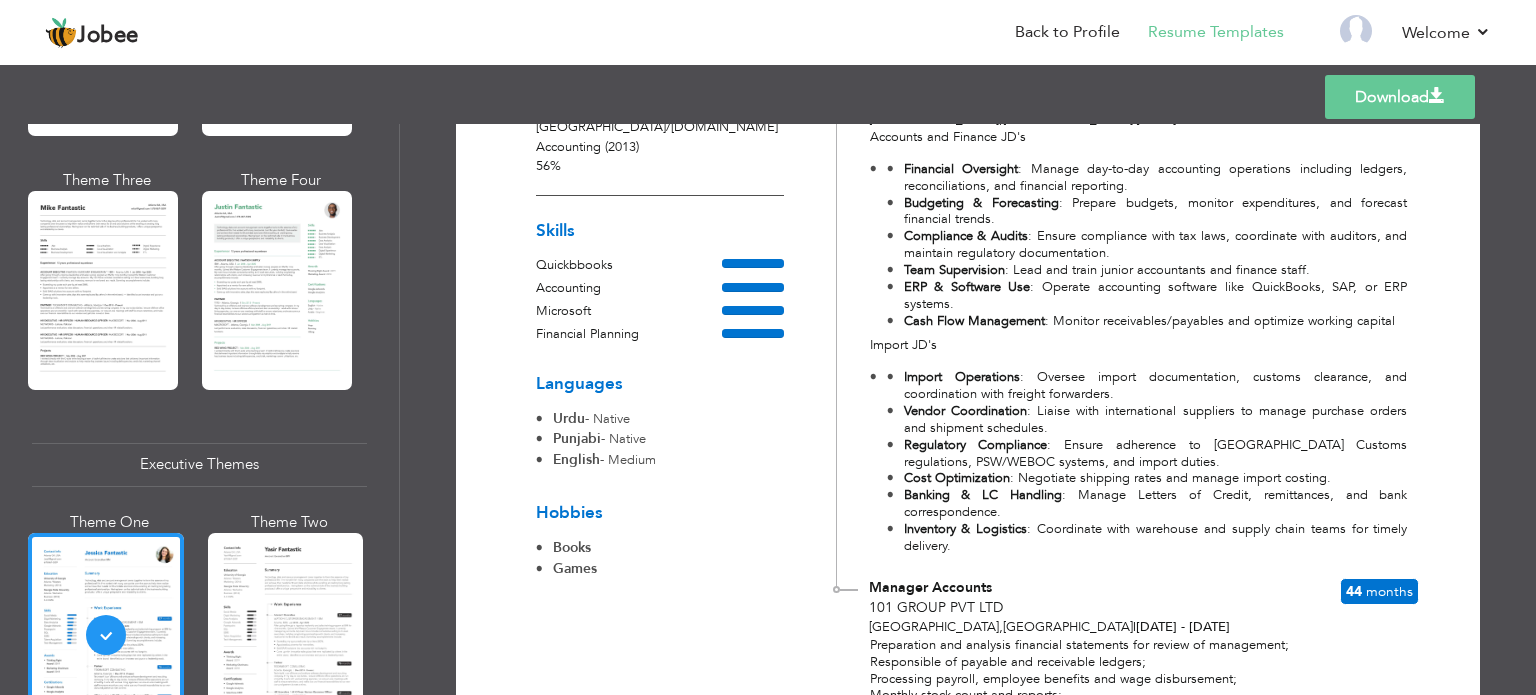 scroll, scrollTop: 200, scrollLeft: 0, axis: vertical 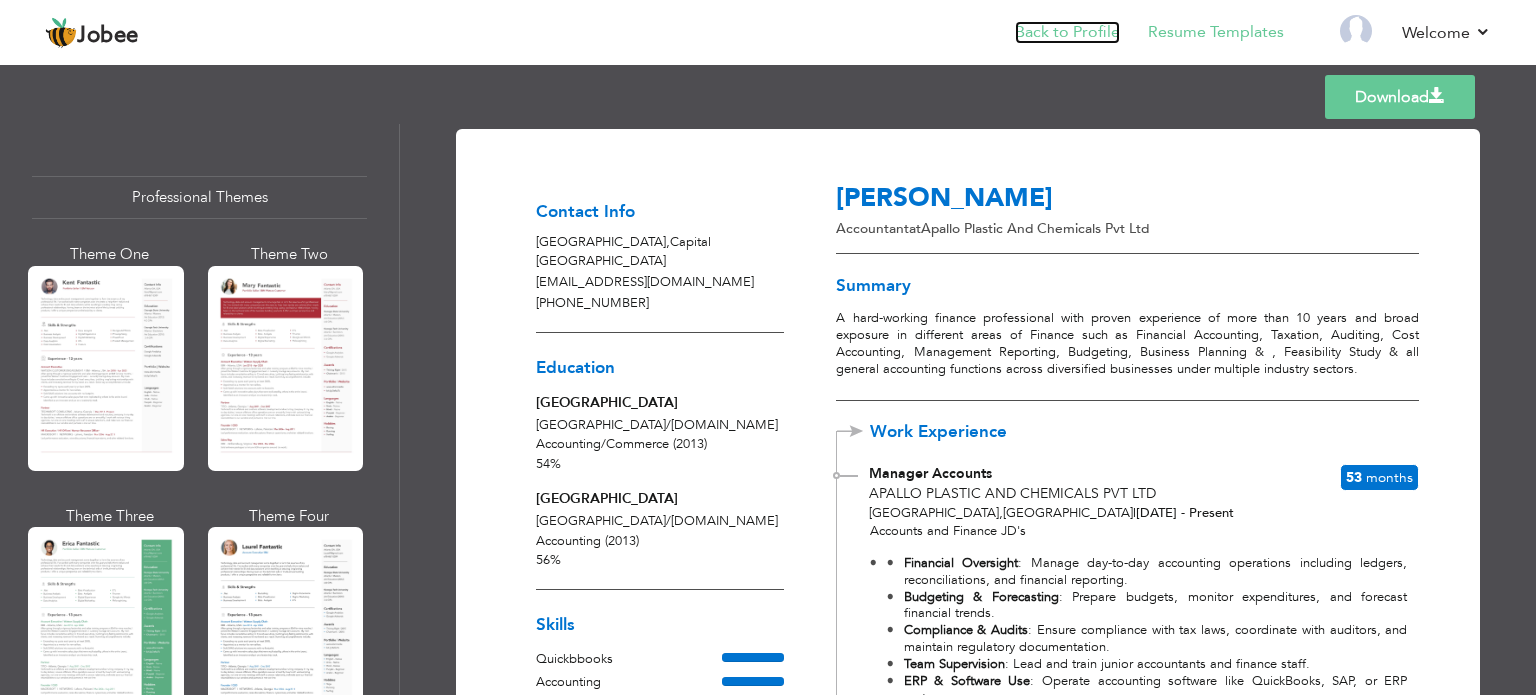 click on "Back to Profile" at bounding box center (1067, 32) 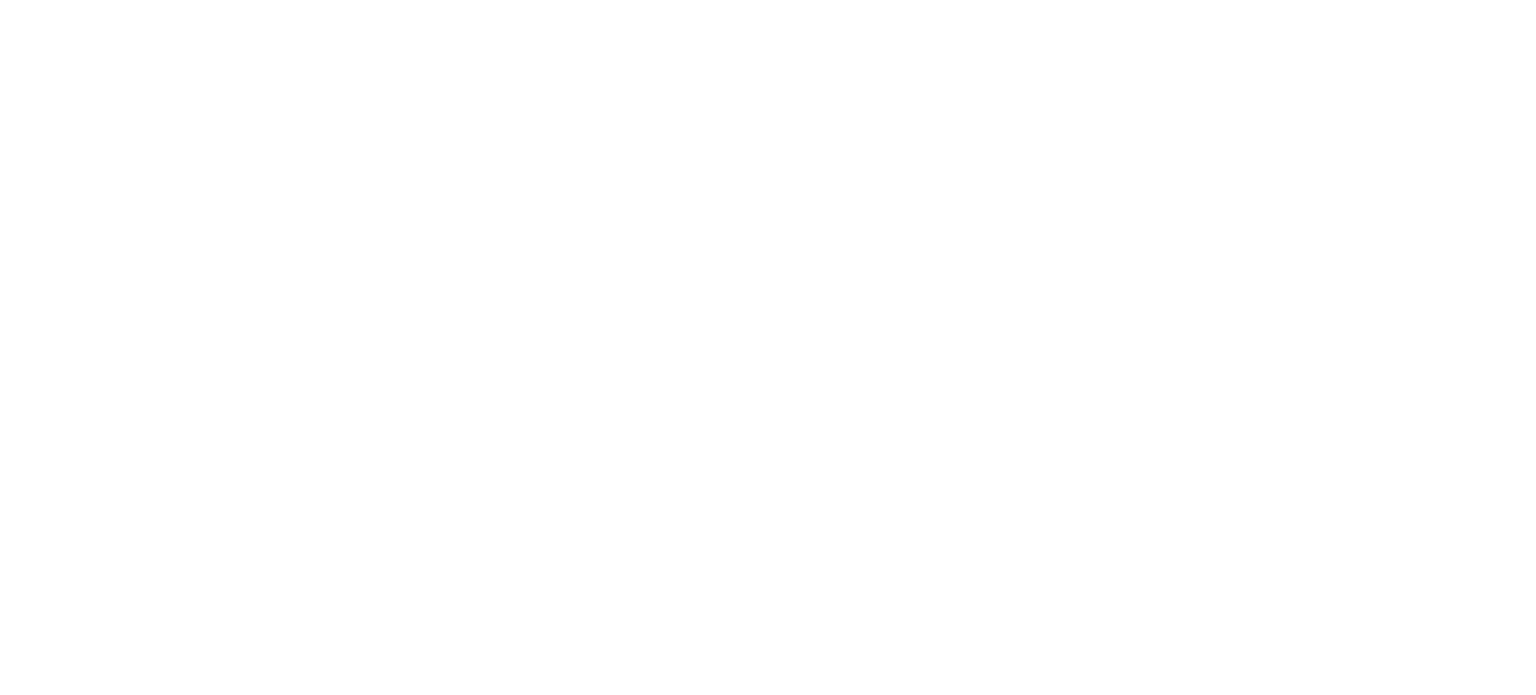 scroll, scrollTop: 0, scrollLeft: 0, axis: both 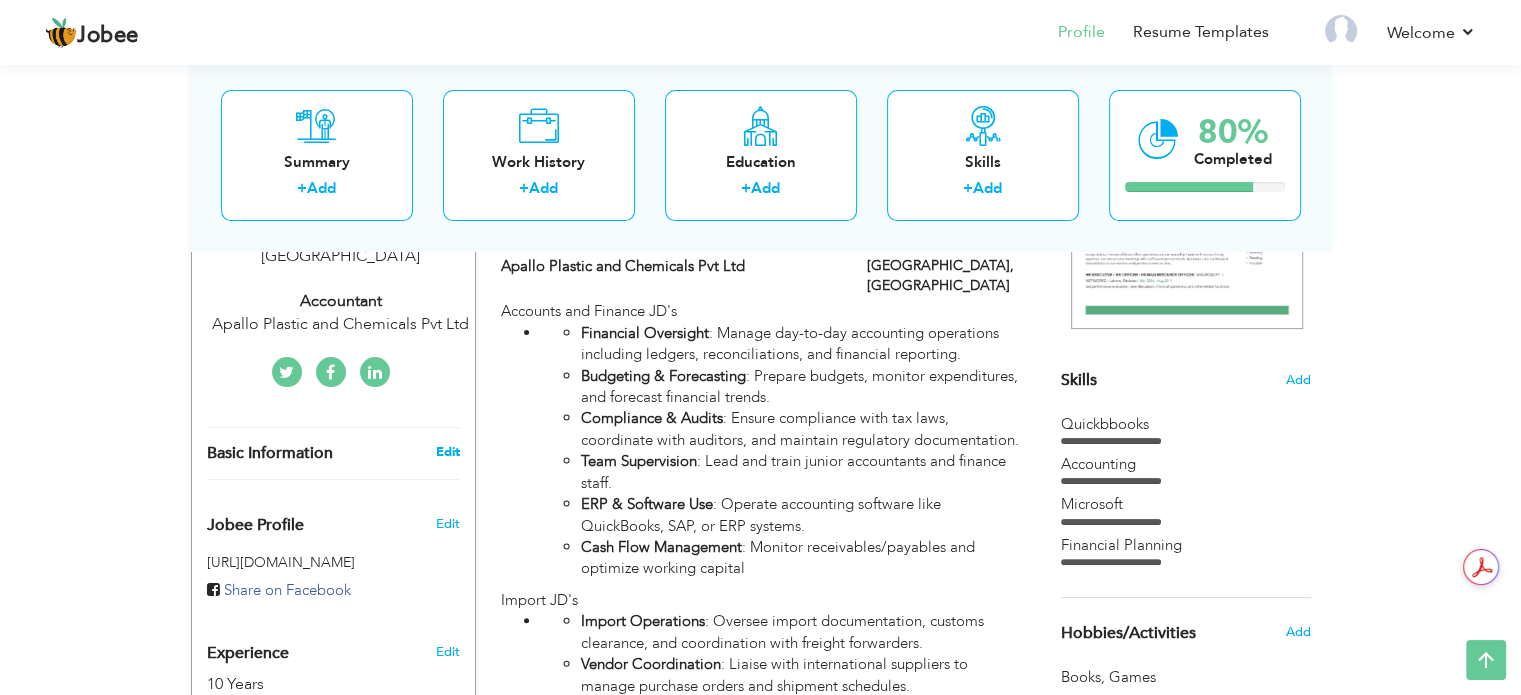 click on "Edit" at bounding box center (447, 452) 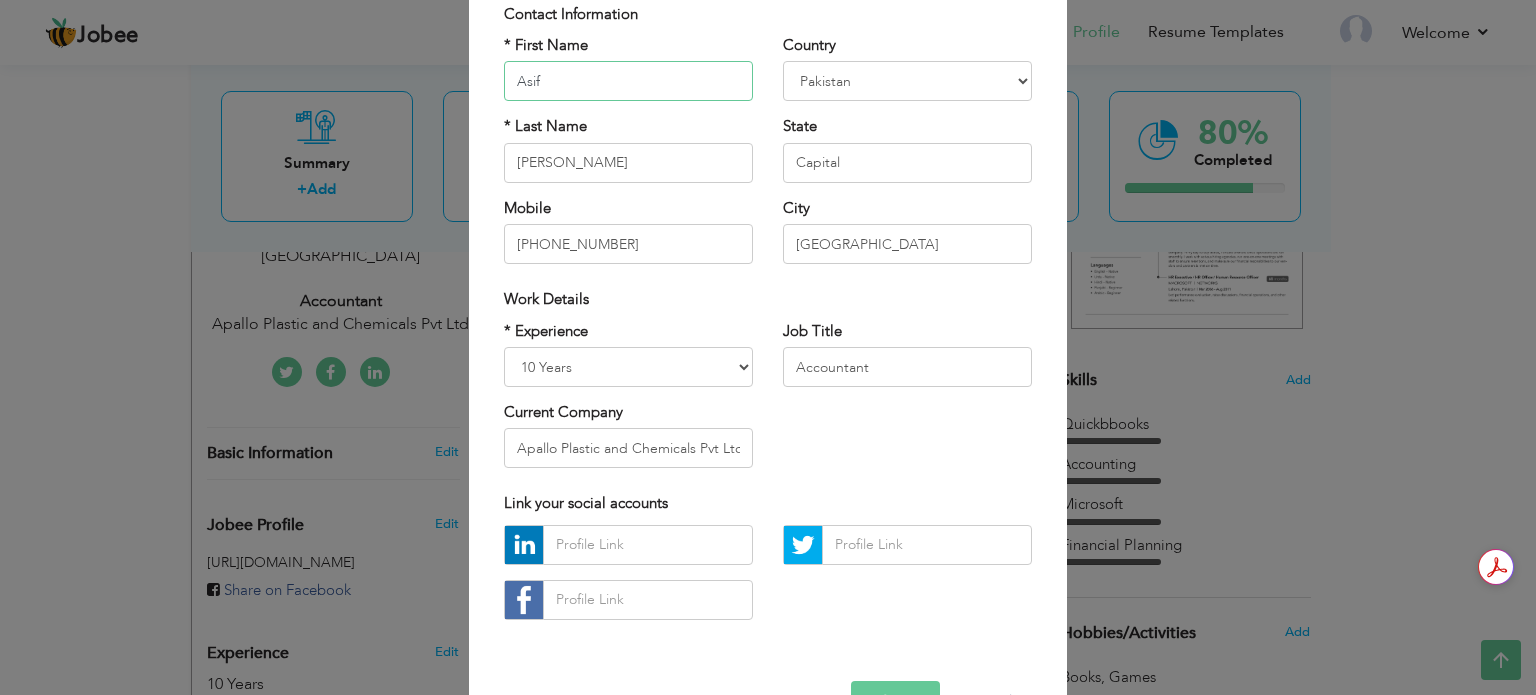 scroll, scrollTop: 200, scrollLeft: 0, axis: vertical 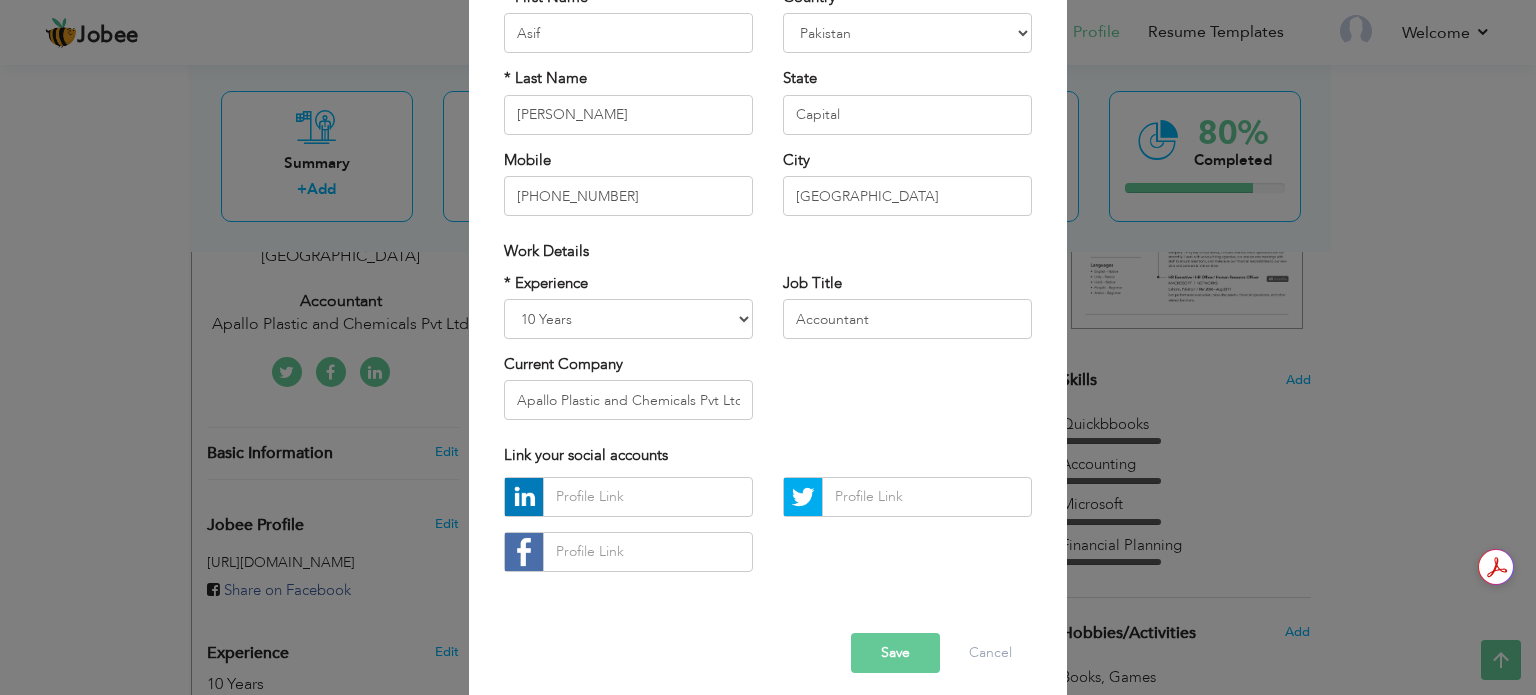 click on "Save" at bounding box center (895, 653) 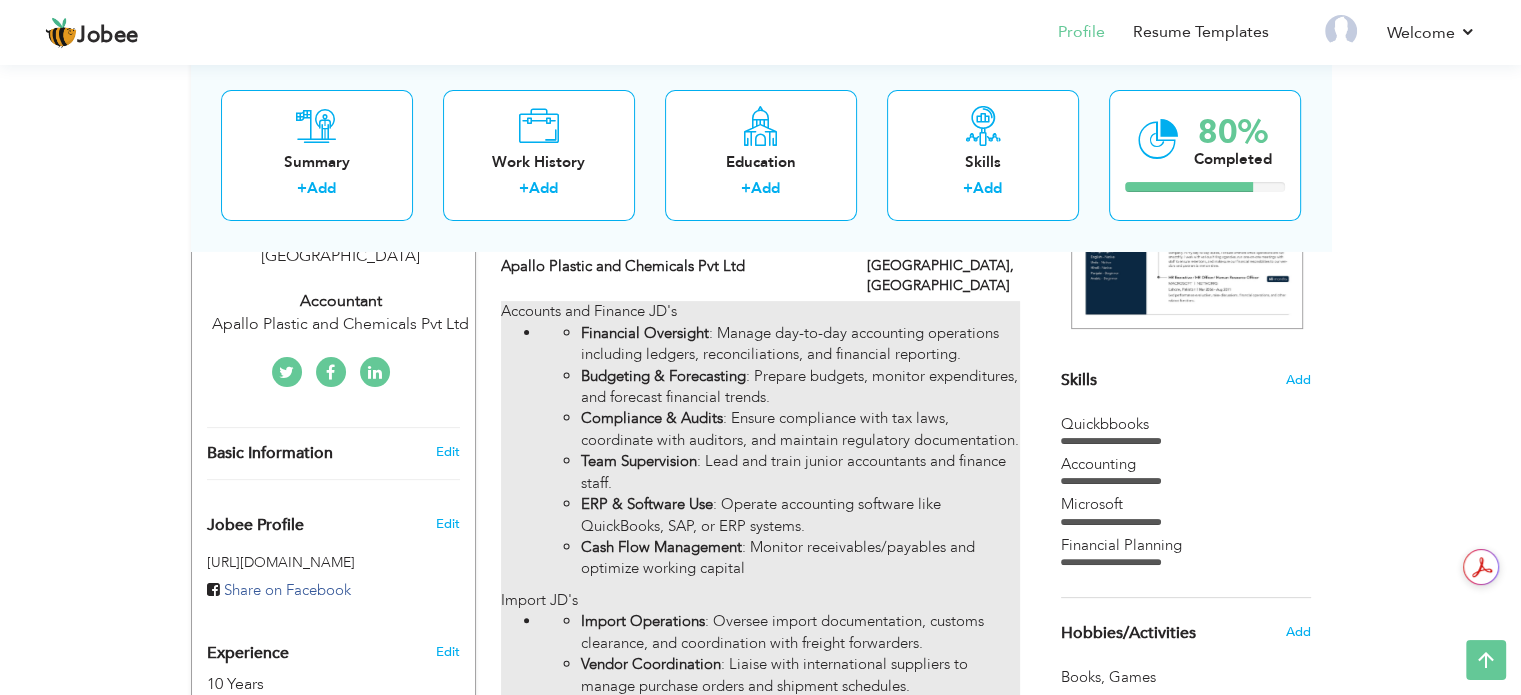 click on "Financial Oversight : Manage day-to-day accounting operations including ledgers, reconciliations, and financial reporting." at bounding box center [800, 344] 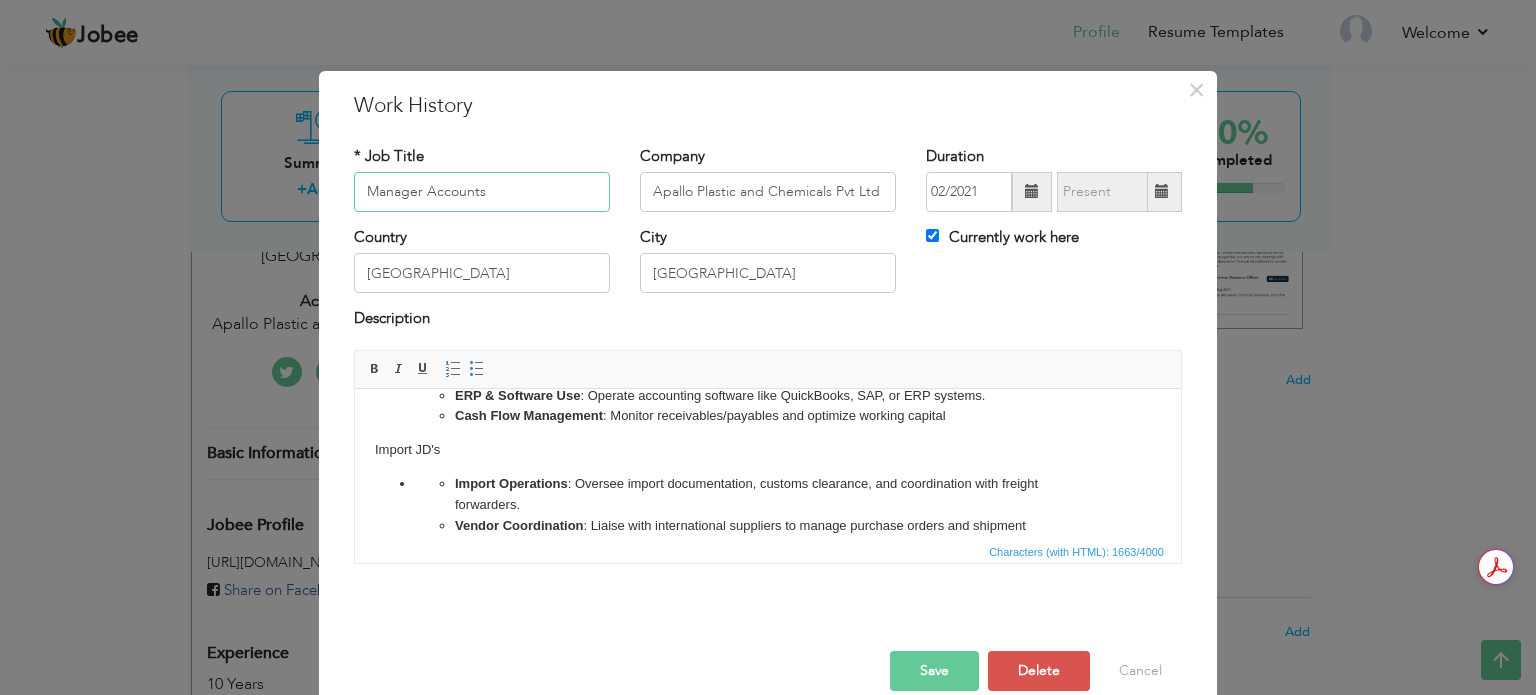 scroll, scrollTop: 324, scrollLeft: 0, axis: vertical 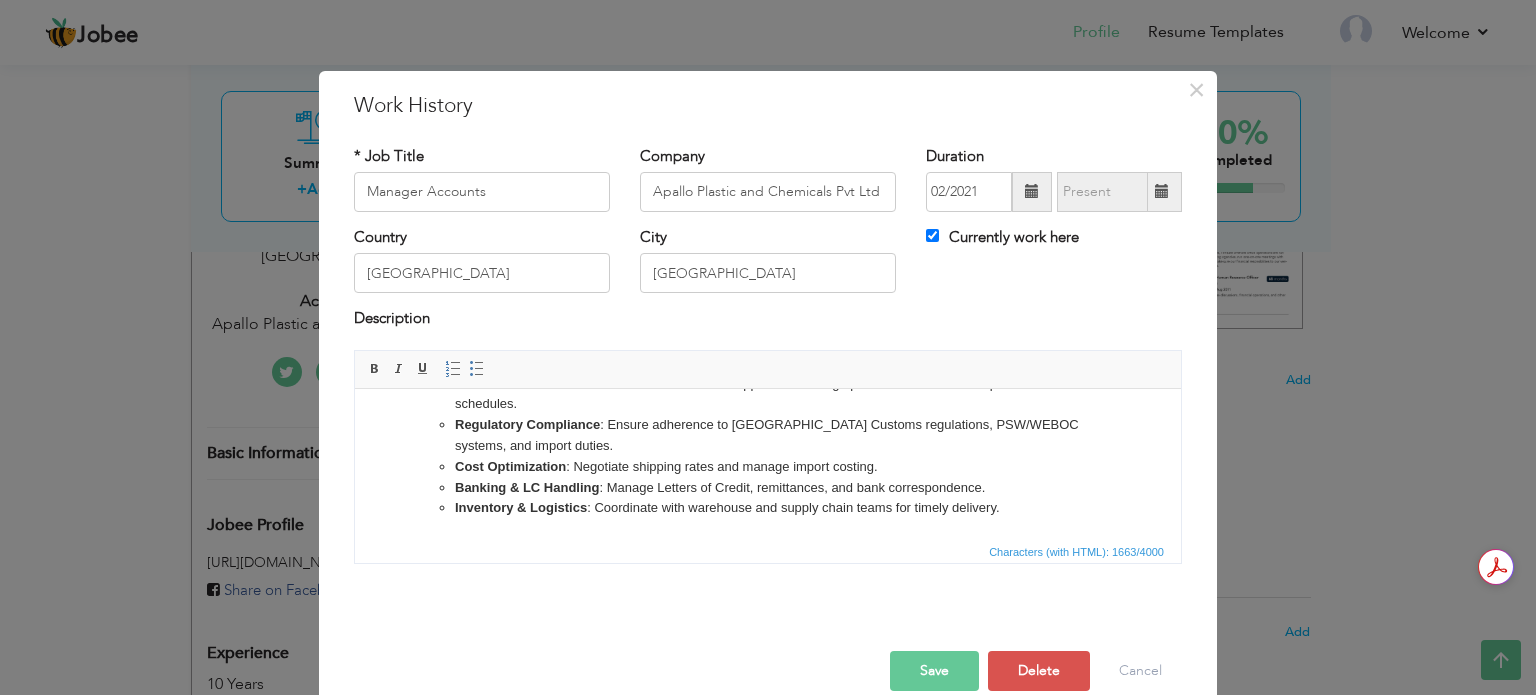 click on "Accounts and Finance JD's Financial Oversight : Manage day-to-day accounting operations including ledgers, reconciliations, and financial reporting. Budgeting & Forecasting : Prepare budgets, monitor expenditures, and forecast financial trends. Compliance & Audits : Ensure compliance with tax laws, coordinate with auditors, and maintain regulatory documentation. Team Supervision : Lead and train junior accountants and finance staff. ERP & Software Use : Operate accounting software like QuickBooks, SAP, or ERP systems. Cash Flow Management : Monitor receivables/payables and optimize working capital  Import JD's Import Operations : Oversee import documentation, customs clearance, and coordination with freight forwarders. Vendor Coordination : Liaise with international suppliers to manage purchase orders and shipment schedules. Regulatory Compliance : Ensure adherence to Pakistan Customs regulations, PSW/WEBOC systems, and import duties. Cost Optimization : Negotiate shipping rates and manage import costing." at bounding box center [768, 301] 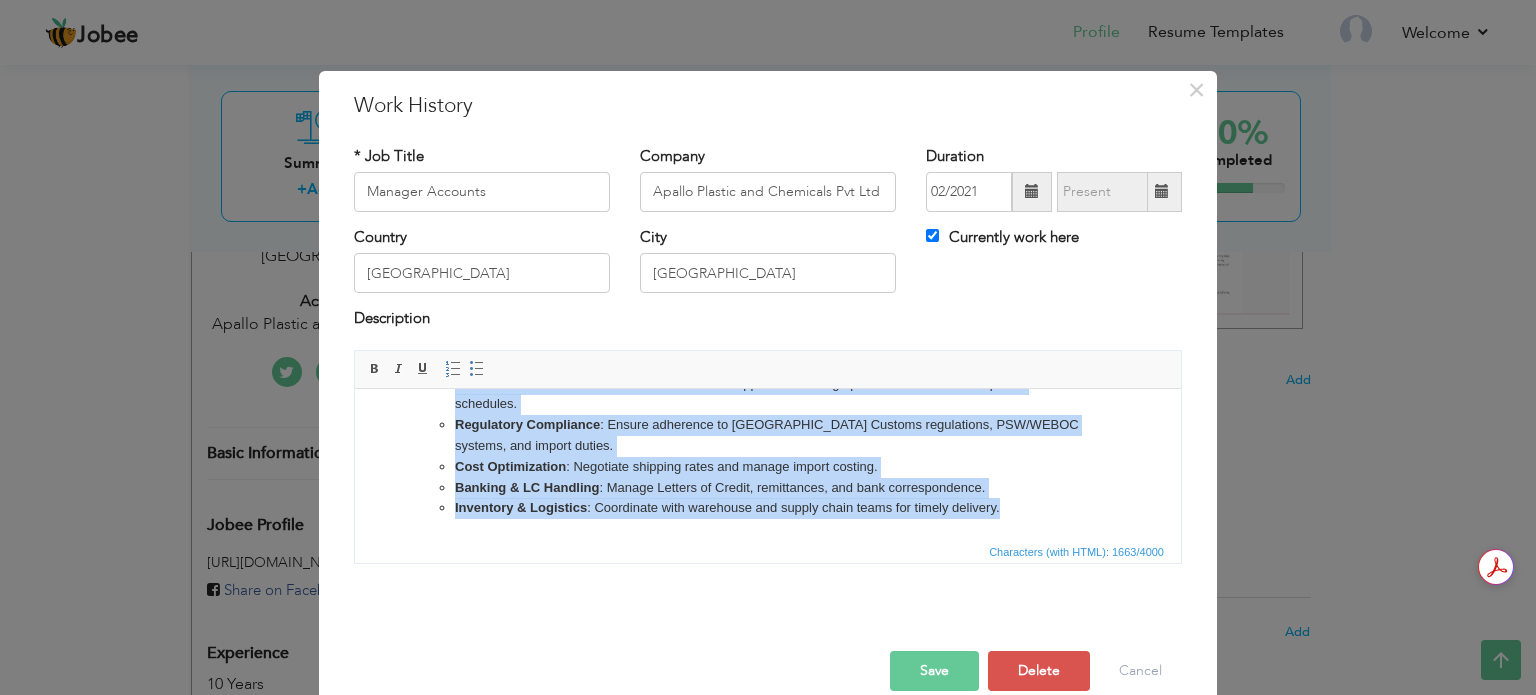 copy on "Accounts and Finance JD's Financial Oversight : Manage day-to-day accounting operations including ledgers, reconciliations, and financial reporting. Budgeting & Forecasting : Prepare budgets, monitor expenditures, and forecast financial trends. Compliance & Audits : Ensure compliance with tax laws, coordinate with auditors, and maintain regulatory documentation. Team Supervision : Lead and train junior accountants and finance staff. ERP & Software Use : Operate accounting software like QuickBooks, SAP, or ERP systems. Cash Flow Management : Monitor receivables/payables and optimize working capital  Import JD's Import Operations : Oversee import documentation, customs clearance, and coordination with freight forwarders. Vendor Coordination : Liaise with international suppliers to manage purchase orders and shipment schedules. Regulatory Compliance : Ensure adherence to Pakistan Customs regulations, PSW/WEBOC systems, and import duties. Cost Optimization : Negotiate shipping rates and manage import costing. ..." 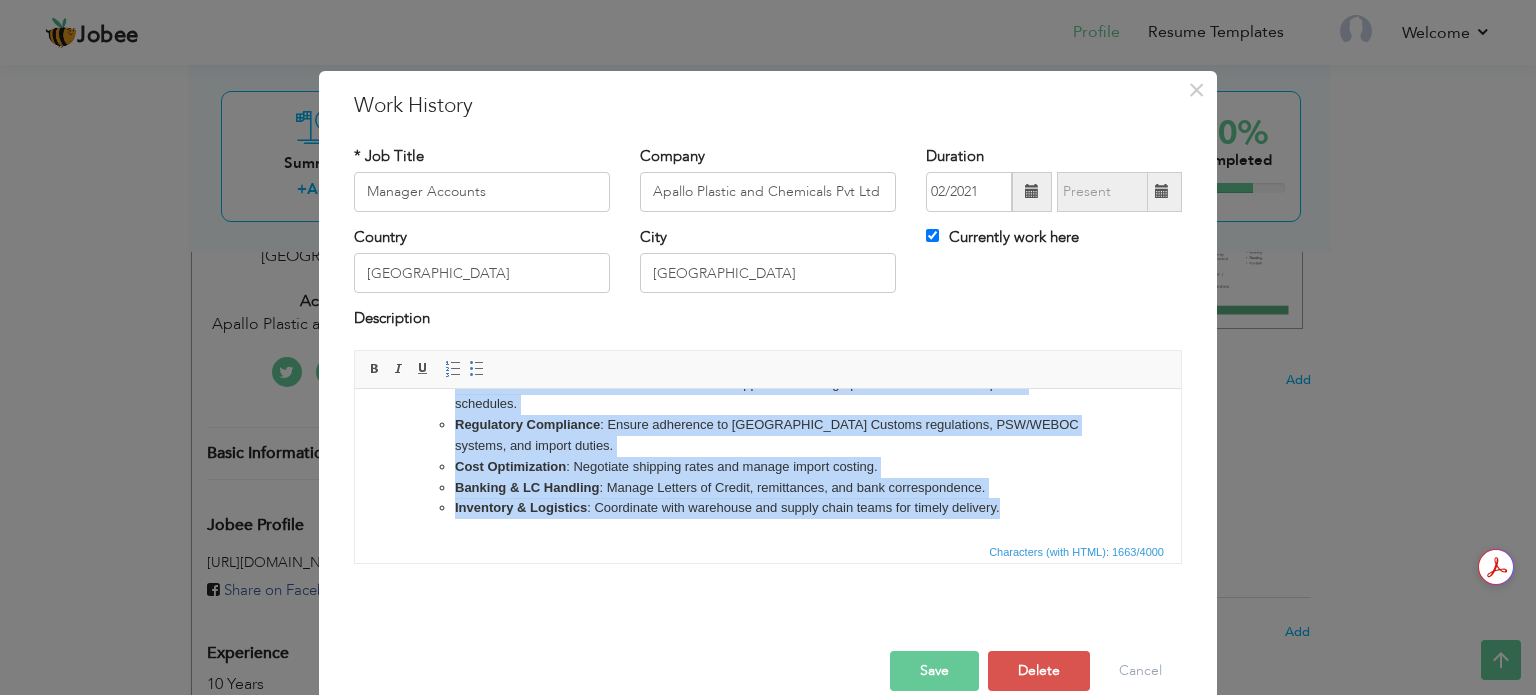 click on "Banking & LC Handling : Manage Letters of Credit, remittances, and bank correspondence." at bounding box center (768, 487) 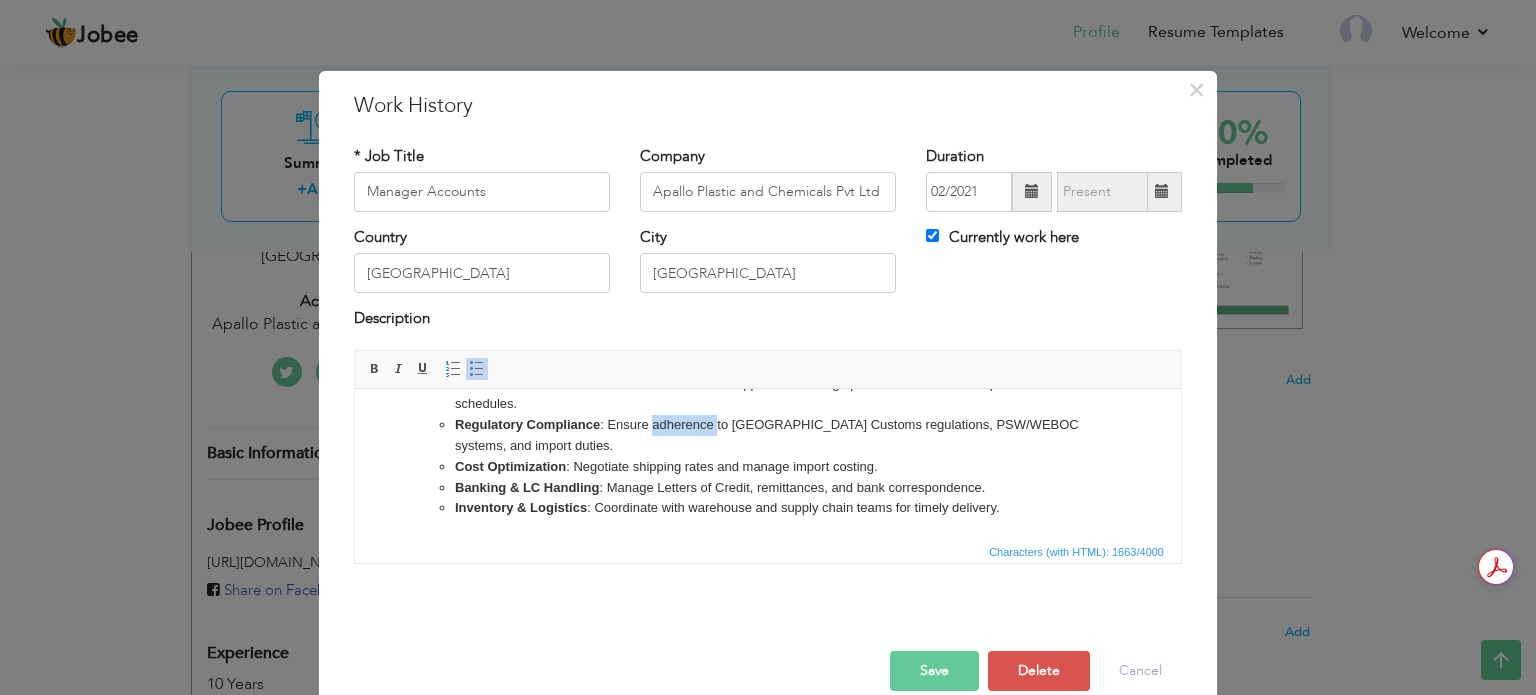 click on "Regulatory Compliance : Ensure adherence to Pakistan Customs regulations, PSW/WEBOC systems, and import duties." at bounding box center (768, 435) 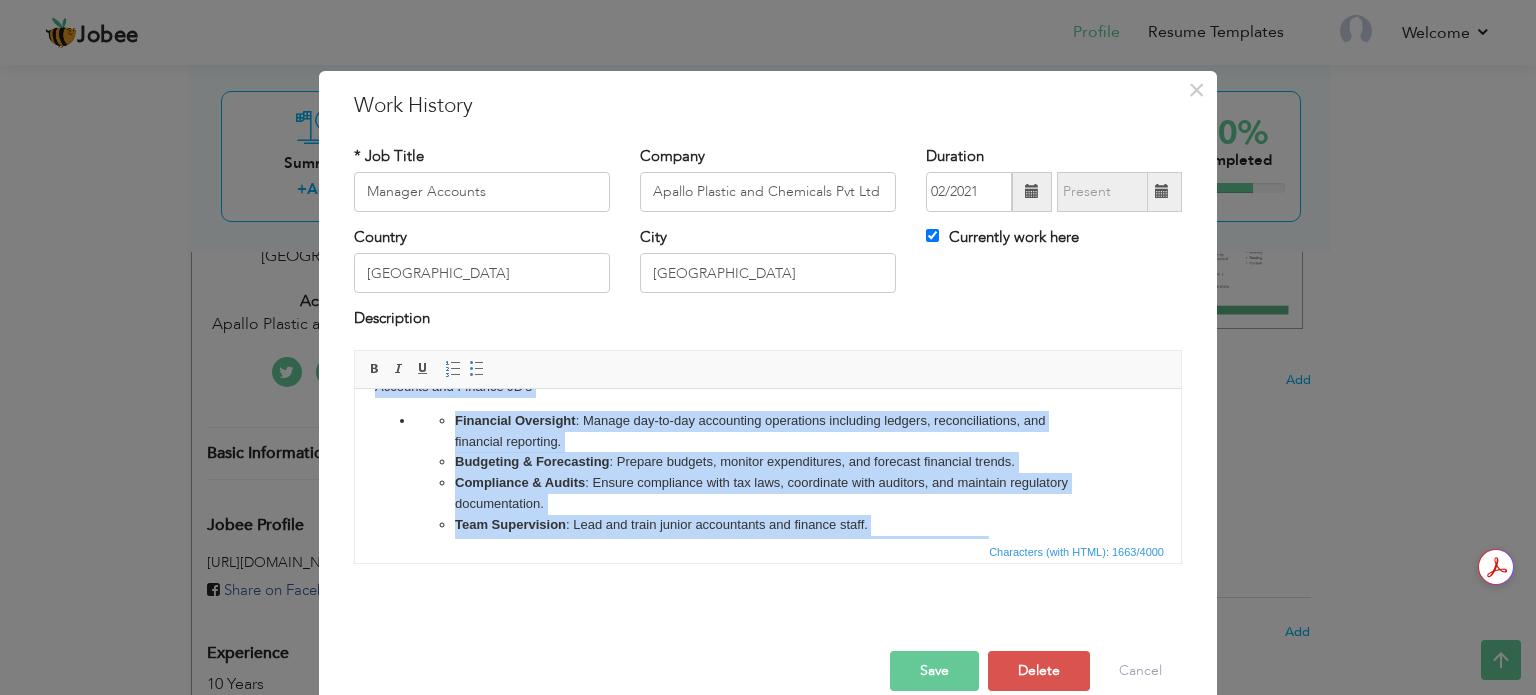 scroll, scrollTop: 0, scrollLeft: 0, axis: both 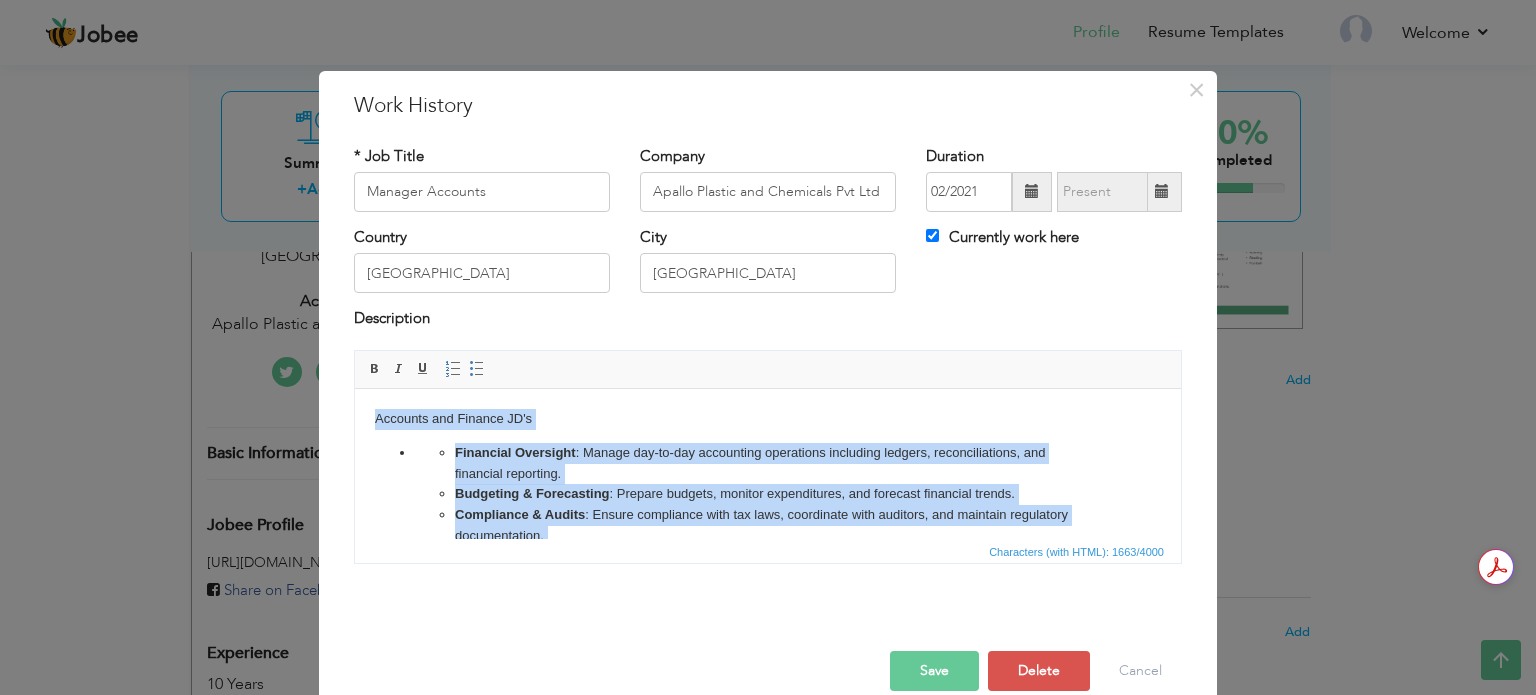 click on "Financial Oversight : Manage day-to-day accounting operations including ledgers, reconciliations, and financial reporting. Budgeting & Forecasting : Prepare budgets, monitor expenditures, and forecast financial trends. Compliance & Audits : Ensure compliance with tax laws, coordinate with auditors, and maintain regulatory documentation. Team Supervision : Lead and train junior accountants and finance staff. ERP & Software Use : Operate accounting software like QuickBooks, SAP, or ERP systems. Cash Flow Management : Monitor receivables/payables and optimize working capital" at bounding box center [768, 525] 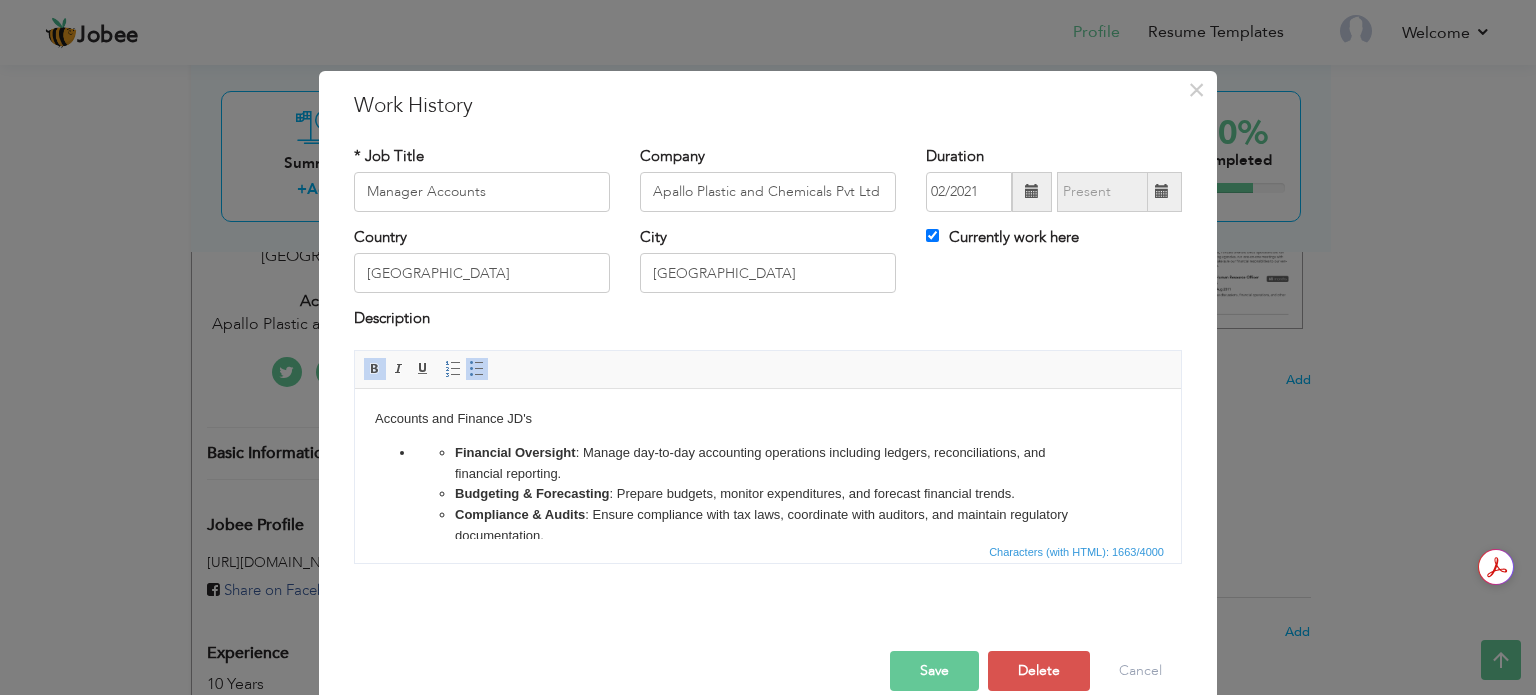 click on "Financial Oversight" at bounding box center (515, 451) 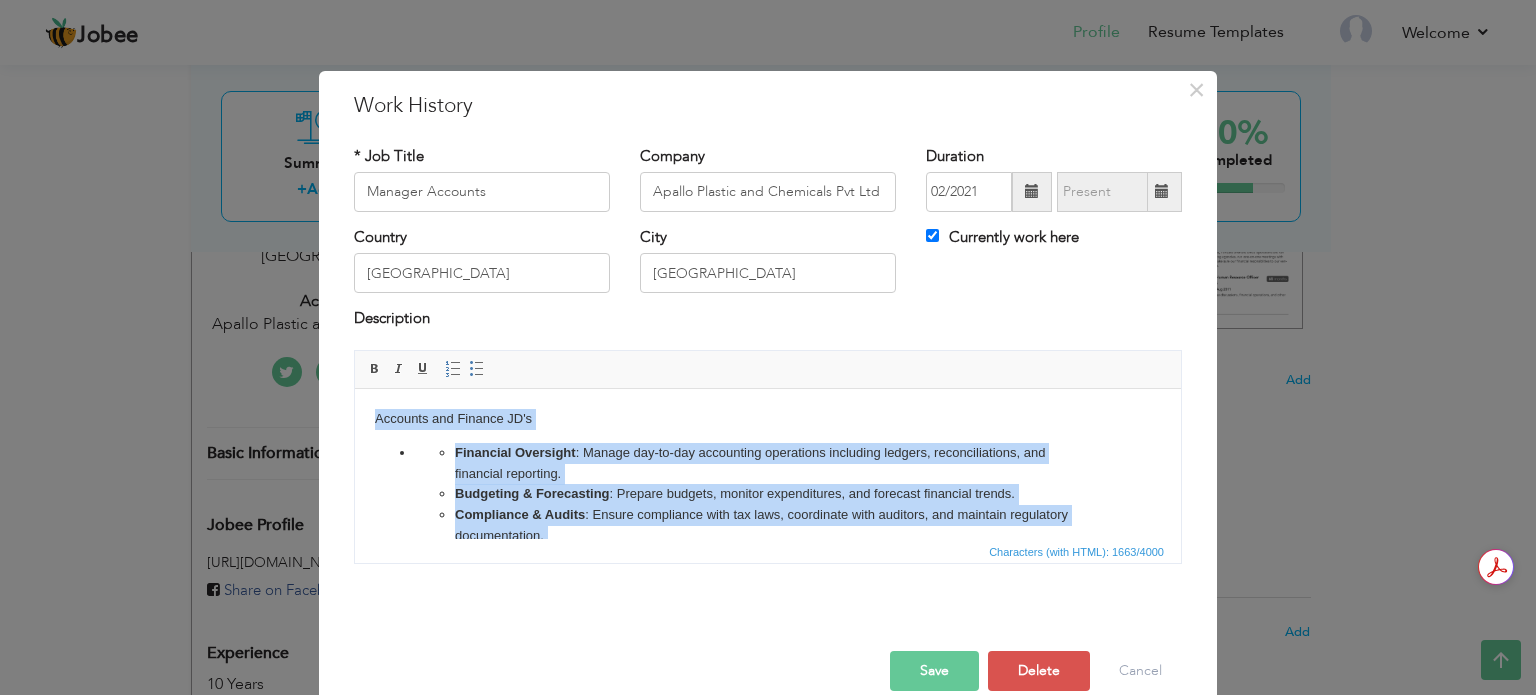 click on "Budgeting & Forecasting : Prepare budgets, monitor expenditures, and forecast financial trends." at bounding box center (768, 493) 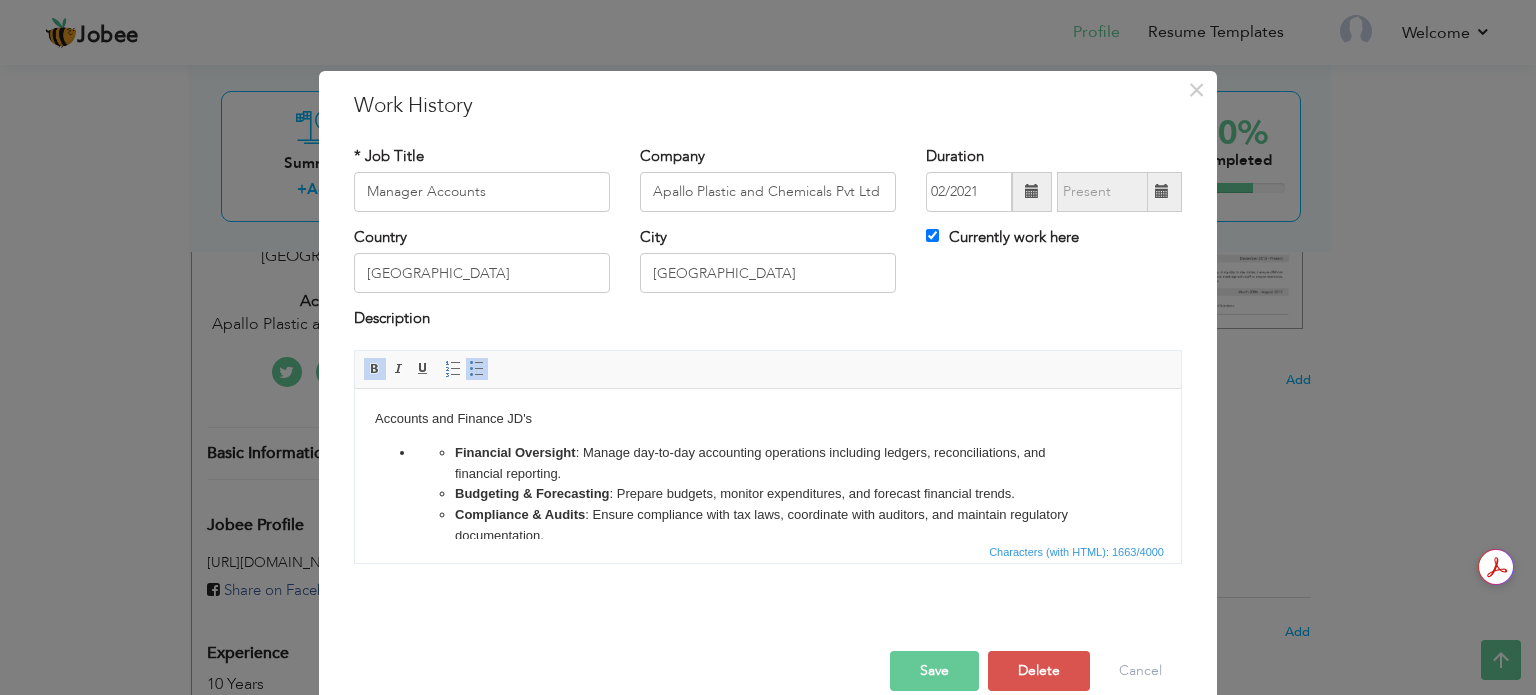 click on "Budgeting & Forecasting" at bounding box center [532, 492] 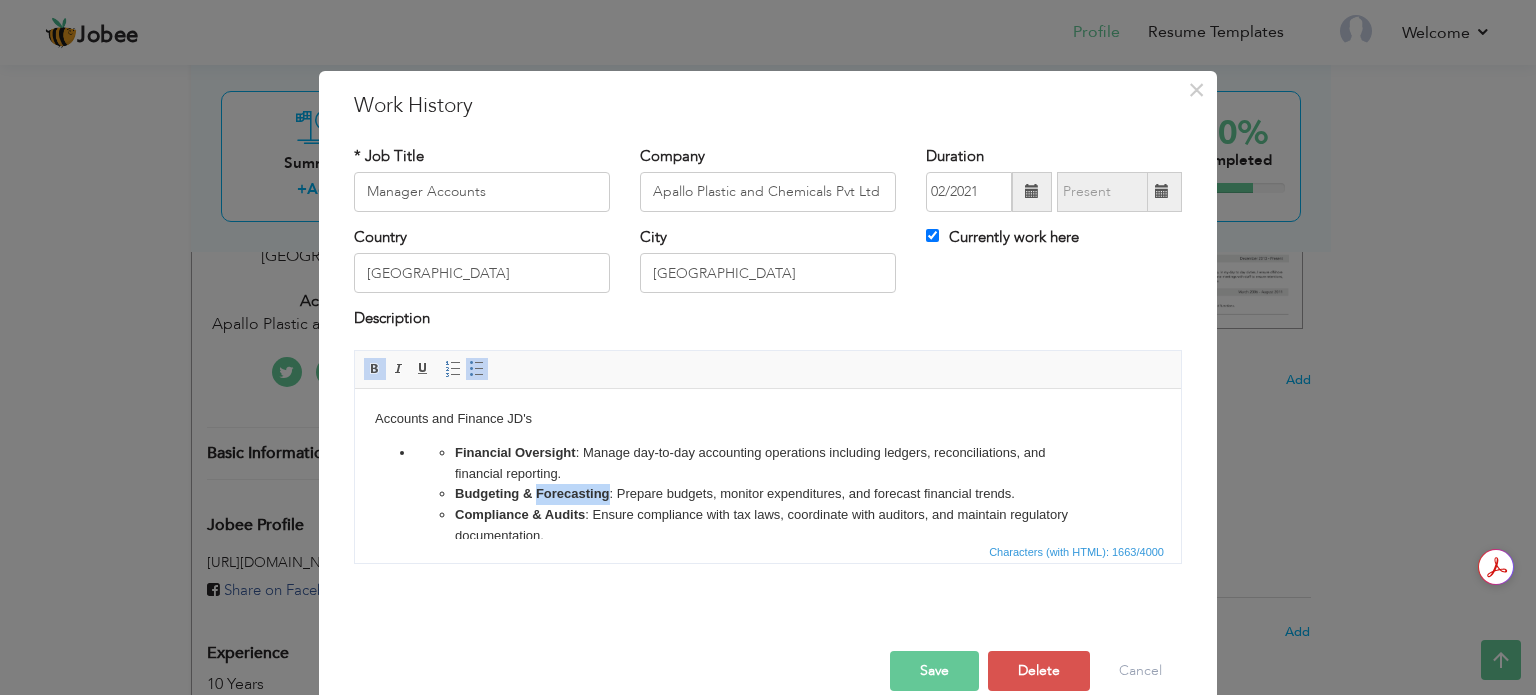 click on "Budgeting & Forecasting" at bounding box center [532, 492] 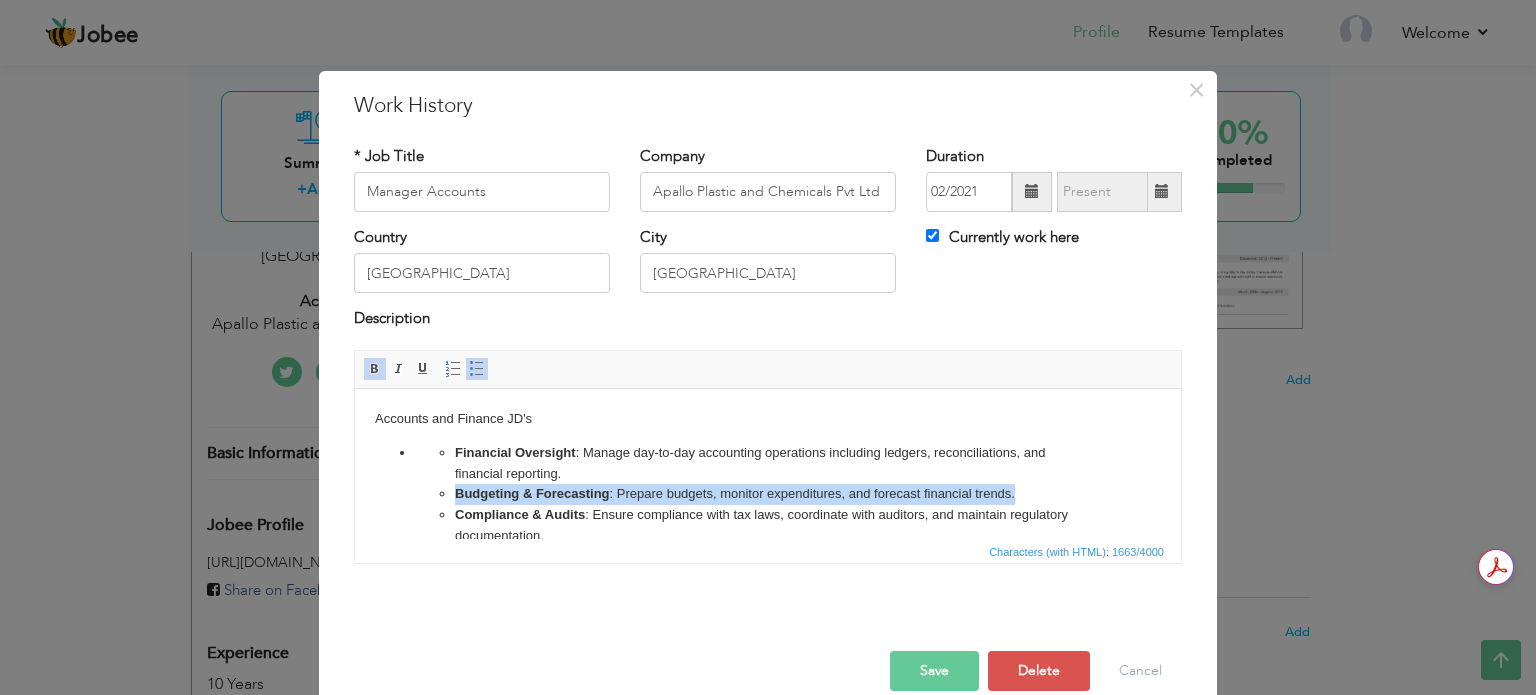 click on "Budgeting & Forecasting" at bounding box center [532, 492] 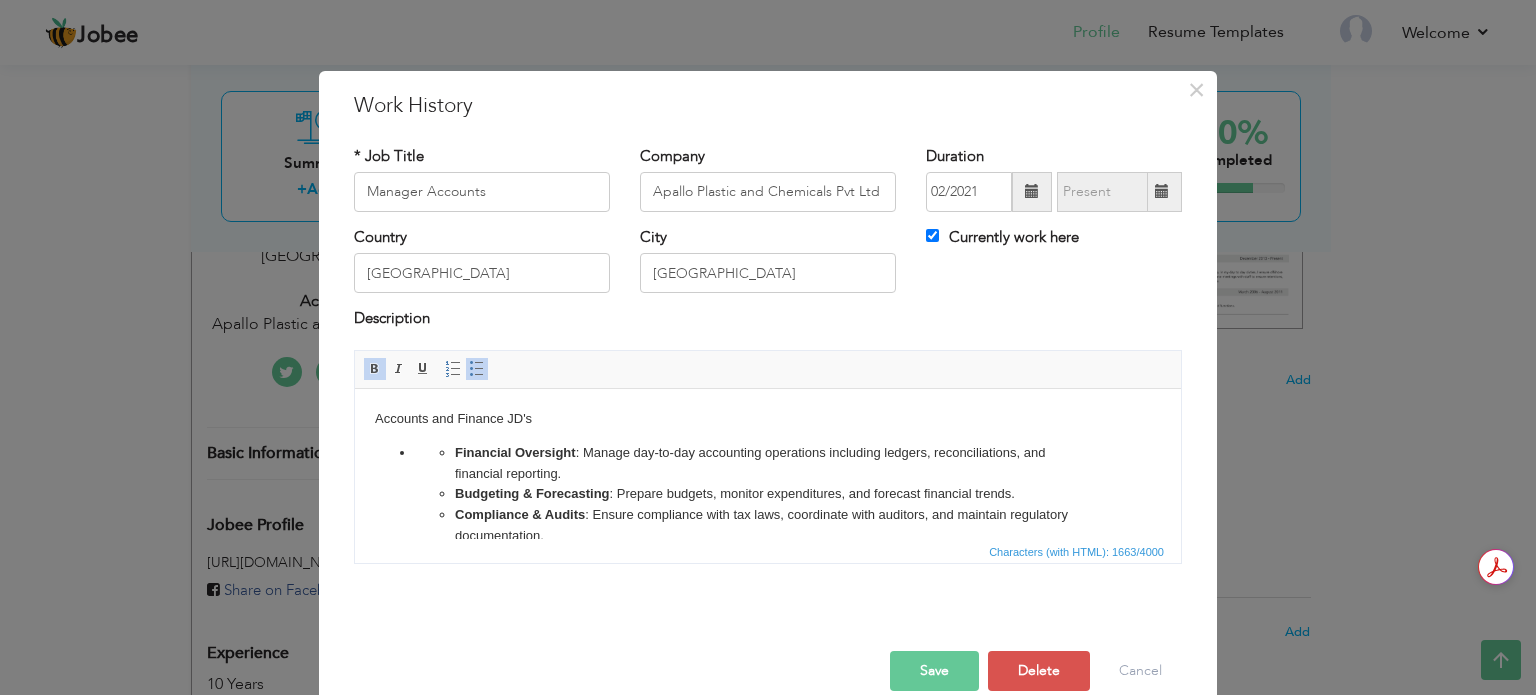 click on "Financial Oversight : Manage day-to-day accounting operations including ledgers, reconciliations, and financial reporting. Budgeting & Forecasting : Prepare budgets, monitor expenditures, and forecast financial trends. Compliance & Audits : Ensure compliance with tax laws, coordinate with auditors, and maintain regulatory documentation. Team Supervision : Lead and train junior accountants and finance staff. ERP & Software Use : Operate accounting software like QuickBooks, SAP, or ERP systems. Cash Flow Management : Monitor receivables/payables and optimize working capital" at bounding box center (768, 525) 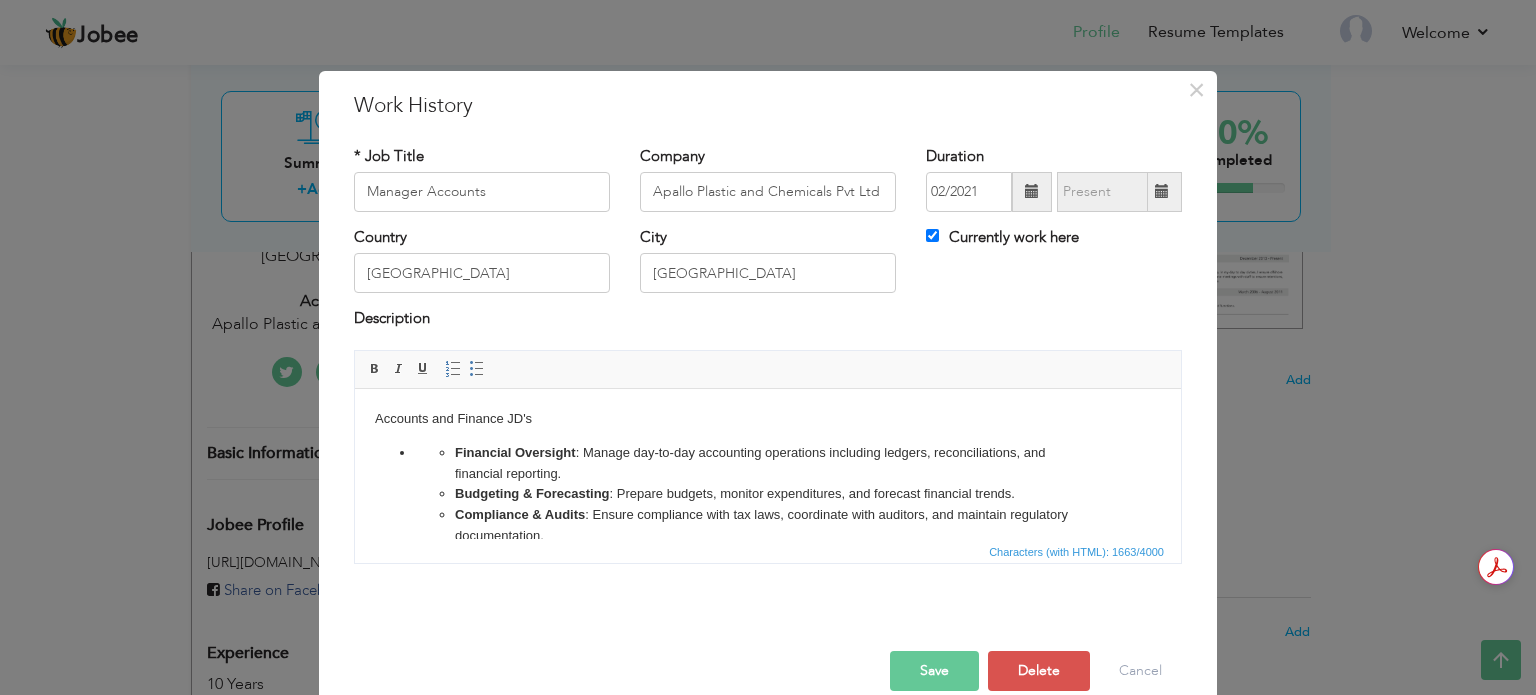 drag, startPoint x: 408, startPoint y: 456, endPoint x: 375, endPoint y: 460, distance: 33.24154 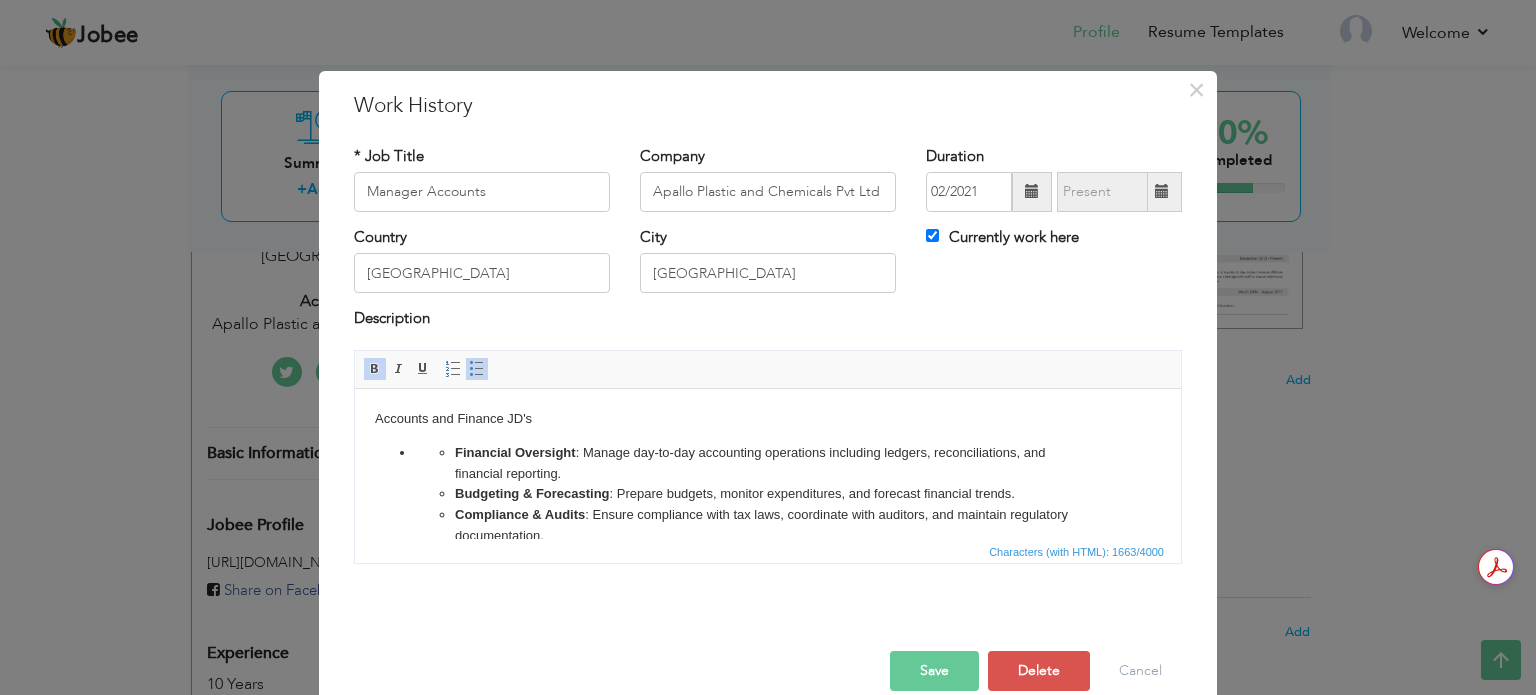 click on "Financial Oversight : Manage day-to-day accounting operations including ledgers, reconciliations, and financial reporting. Budgeting & Forecasting : Prepare budgets, monitor expenditures, and forecast financial trends. Compliance & Audits : Ensure compliance with tax laws, coordinate with auditors, and maintain regulatory documentation. Team Supervision : Lead and train junior accountants and finance staff. ERP & Software Use : Operate accounting software like QuickBooks, SAP, or ERP systems. Cash Flow Management : Monitor receivables/payables and optimize working capital" at bounding box center (768, 525) 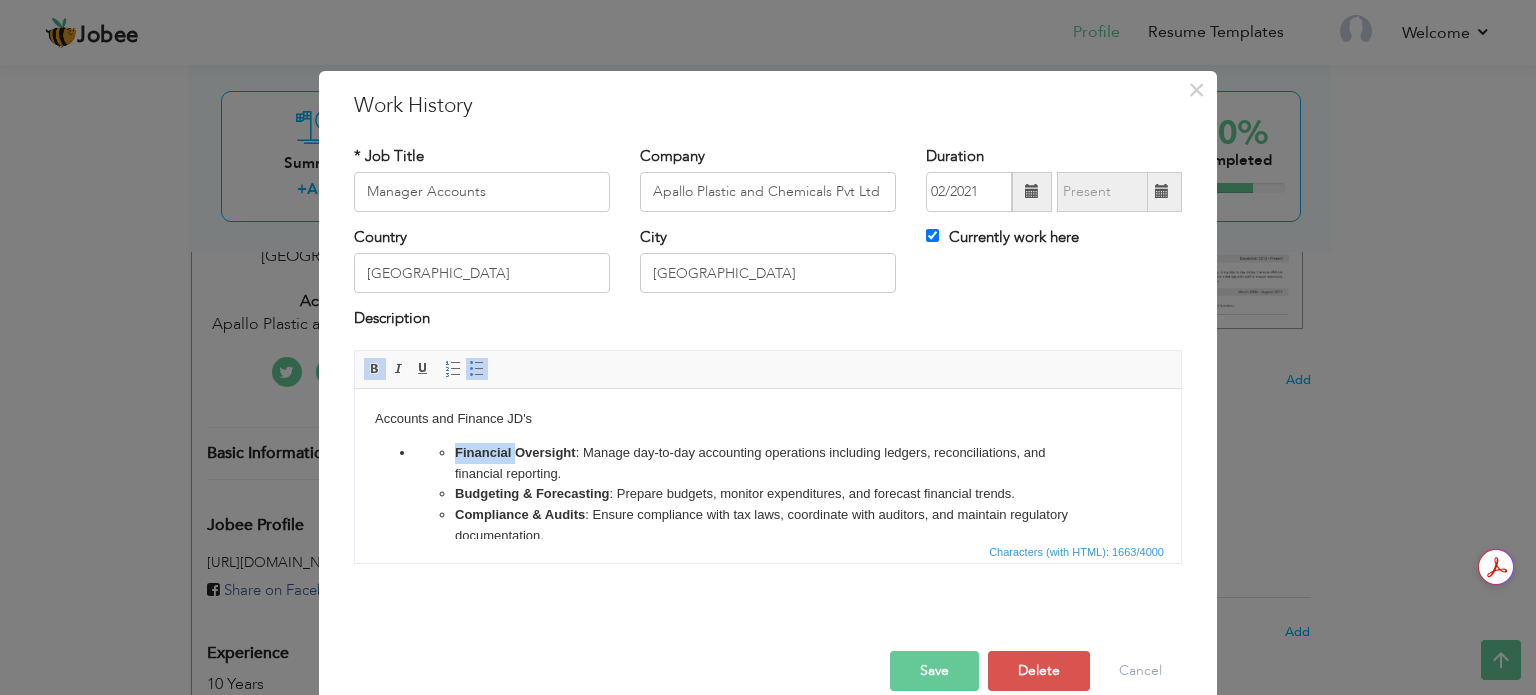 click on "Financial Oversight : Manage day-to-day accounting operations including ledgers, reconciliations, and financial reporting. Budgeting & Forecasting : Prepare budgets, monitor expenditures, and forecast financial trends. Compliance & Audits : Ensure compliance with tax laws, coordinate with auditors, and maintain regulatory documentation. Team Supervision : Lead and train junior accountants and finance staff. ERP & Software Use : Operate accounting software like QuickBooks, SAP, or ERP systems. Cash Flow Management : Monitor receivables/payables and optimize working capital" at bounding box center (768, 525) 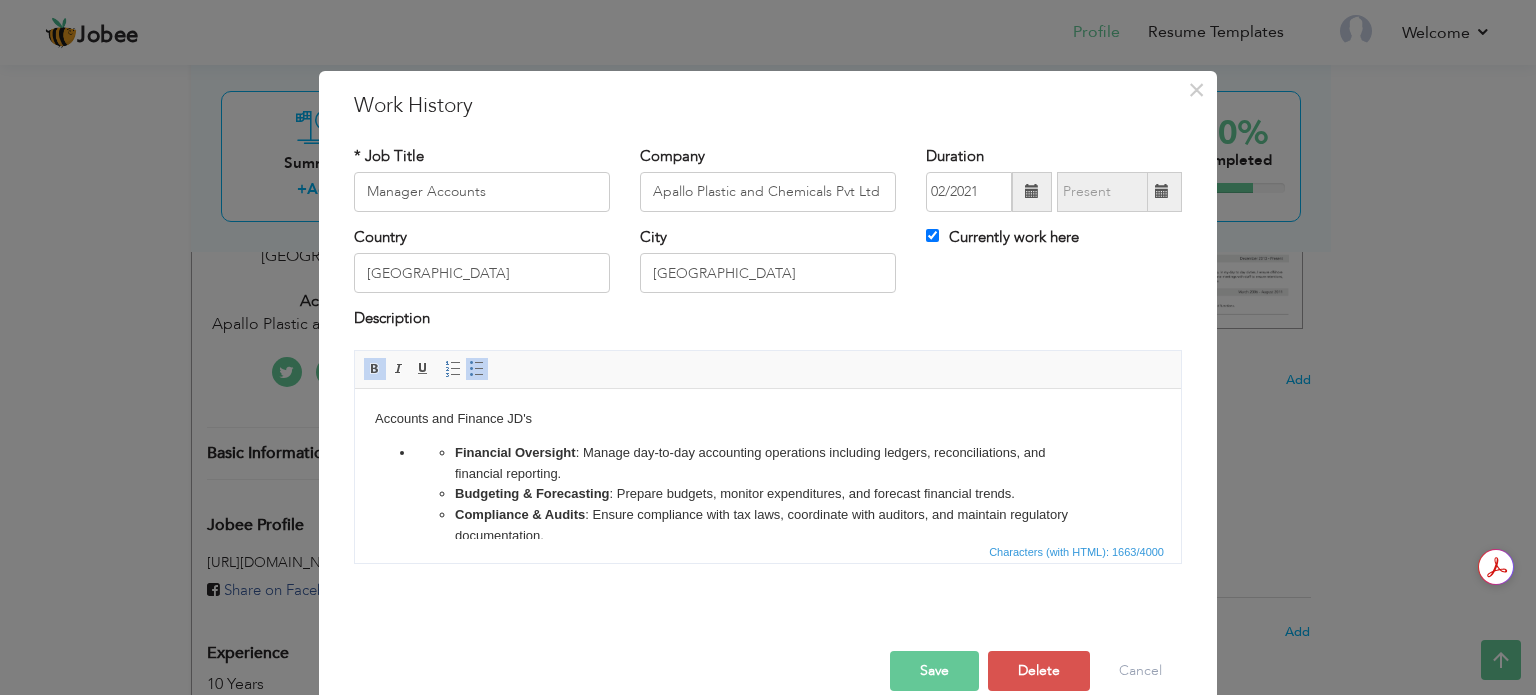 click on "Financial Oversight : Manage day-to-day accounting operations including ledgers, reconciliations, and financial reporting. Budgeting & Forecasting : Prepare budgets, monitor expenditures, and forecast financial trends. Compliance & Audits : Ensure compliance with tax laws, coordinate with auditors, and maintain regulatory documentation. Team Supervision : Lead and train junior accountants and finance staff. ERP & Software Use : Operate accounting software like QuickBooks, SAP, or ERP systems. Cash Flow Management : Monitor receivables/payables and optimize working capital" at bounding box center [768, 525] 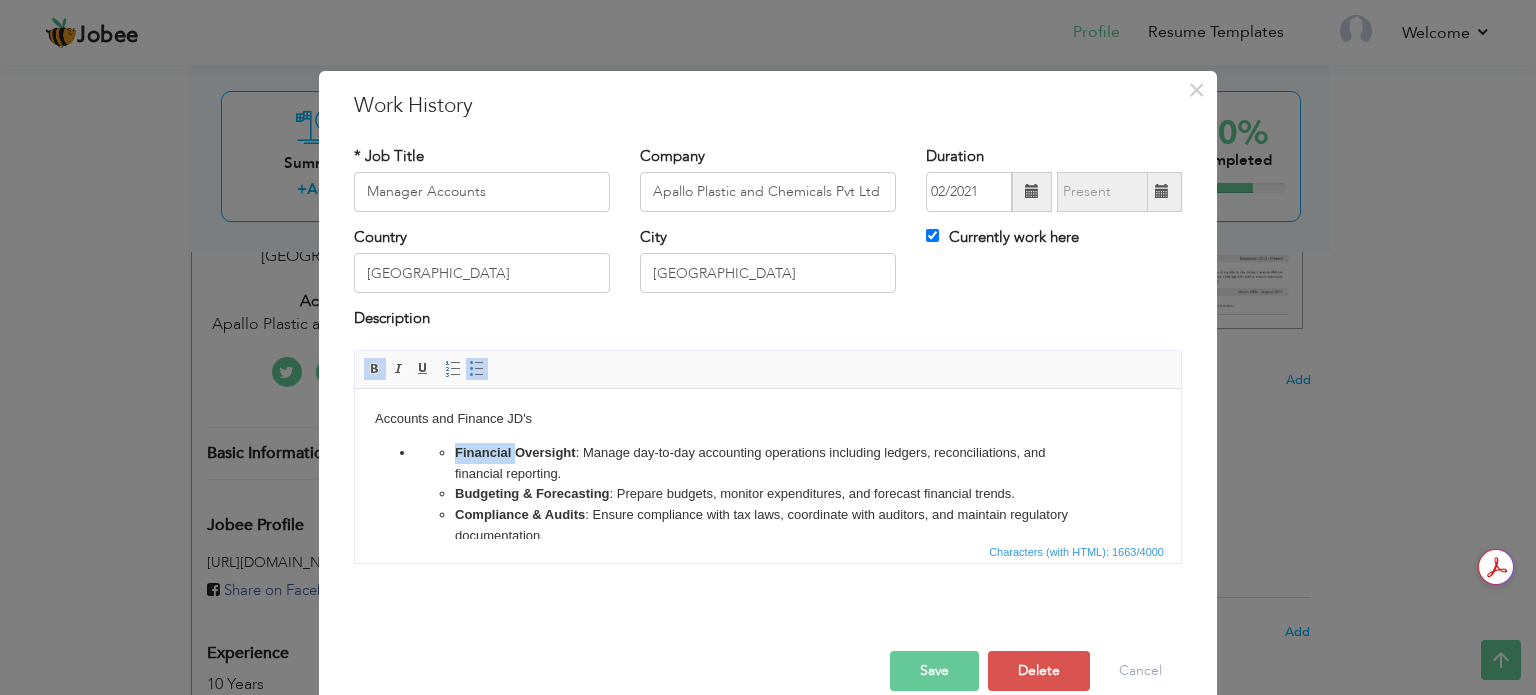 click on "Financial Oversight : Manage day-to-day accounting operations including ledgers, reconciliations, and financial reporting. Budgeting & Forecasting : Prepare budgets, monitor expenditures, and forecast financial trends. Compliance & Audits : Ensure compliance with tax laws, coordinate with auditors, and maintain regulatory documentation. Team Supervision : Lead and train junior accountants and finance staff. ERP & Software Use : Operate accounting software like QuickBooks, SAP, or ERP systems. Cash Flow Management : Monitor receivables/payables and optimize working capital" at bounding box center (768, 525) 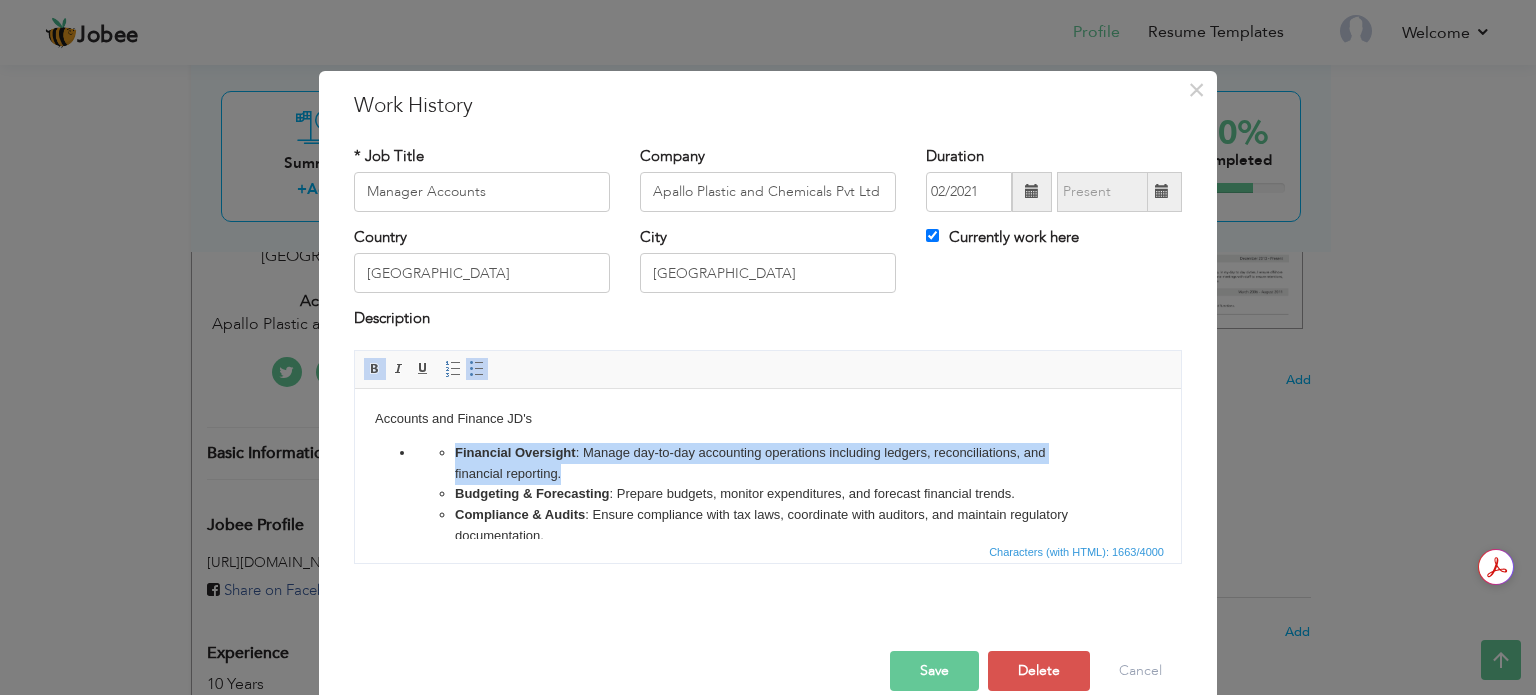 click on "Financial Oversight : Manage day-to-day accounting operations including ledgers, reconciliations, and financial reporting. Budgeting & Forecasting : Prepare budgets, monitor expenditures, and forecast financial trends. Compliance & Audits : Ensure compliance with tax laws, coordinate with auditors, and maintain regulatory documentation. Team Supervision : Lead and train junior accountants and finance staff. ERP & Software Use : Operate accounting software like QuickBooks, SAP, or ERP systems. Cash Flow Management : Monitor receivables/payables and optimize working capital" at bounding box center [768, 525] 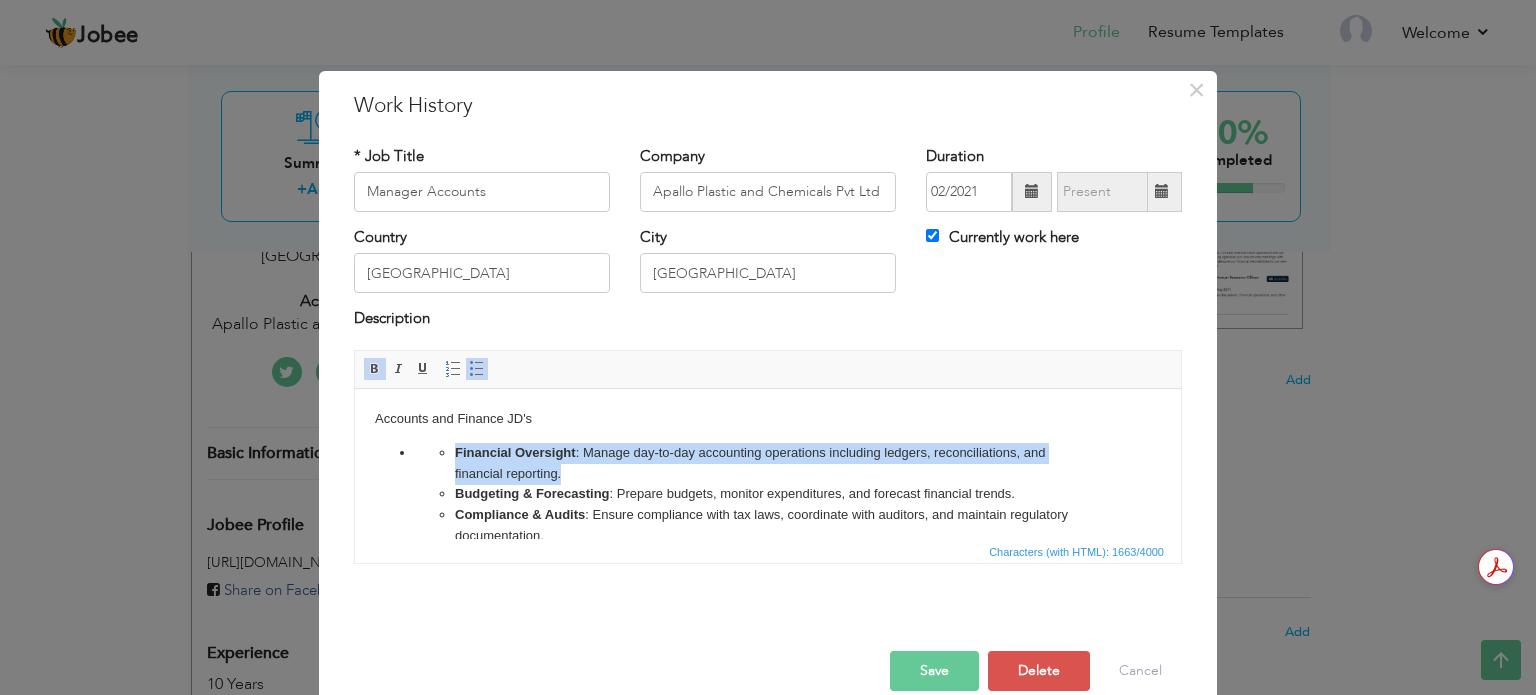 click on "Financial Oversight : Manage day-to-day accounting operations including ledgers, reconciliations, and financial reporting." at bounding box center (768, 463) 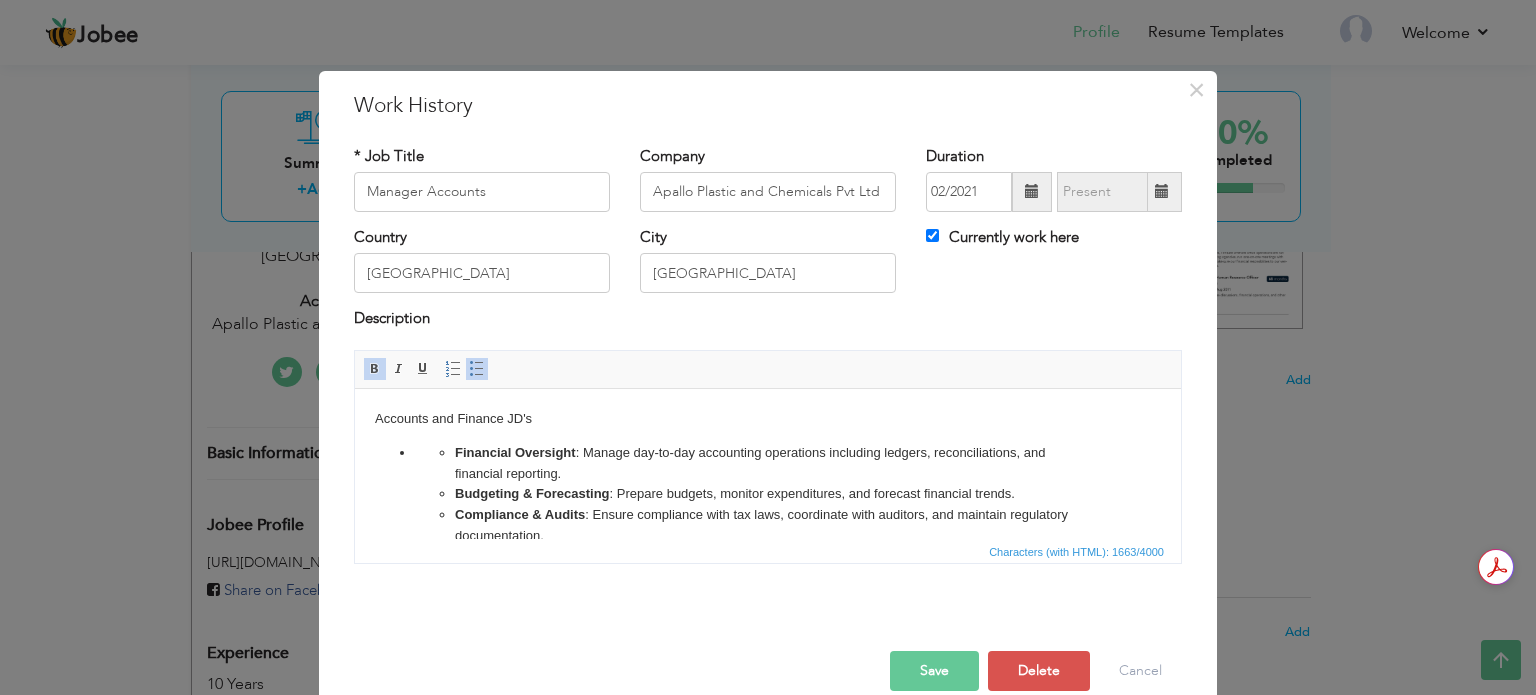click on "Budgeting & Forecasting : Prepare budgets, monitor expenditures, and forecast financial trends." at bounding box center [768, 493] 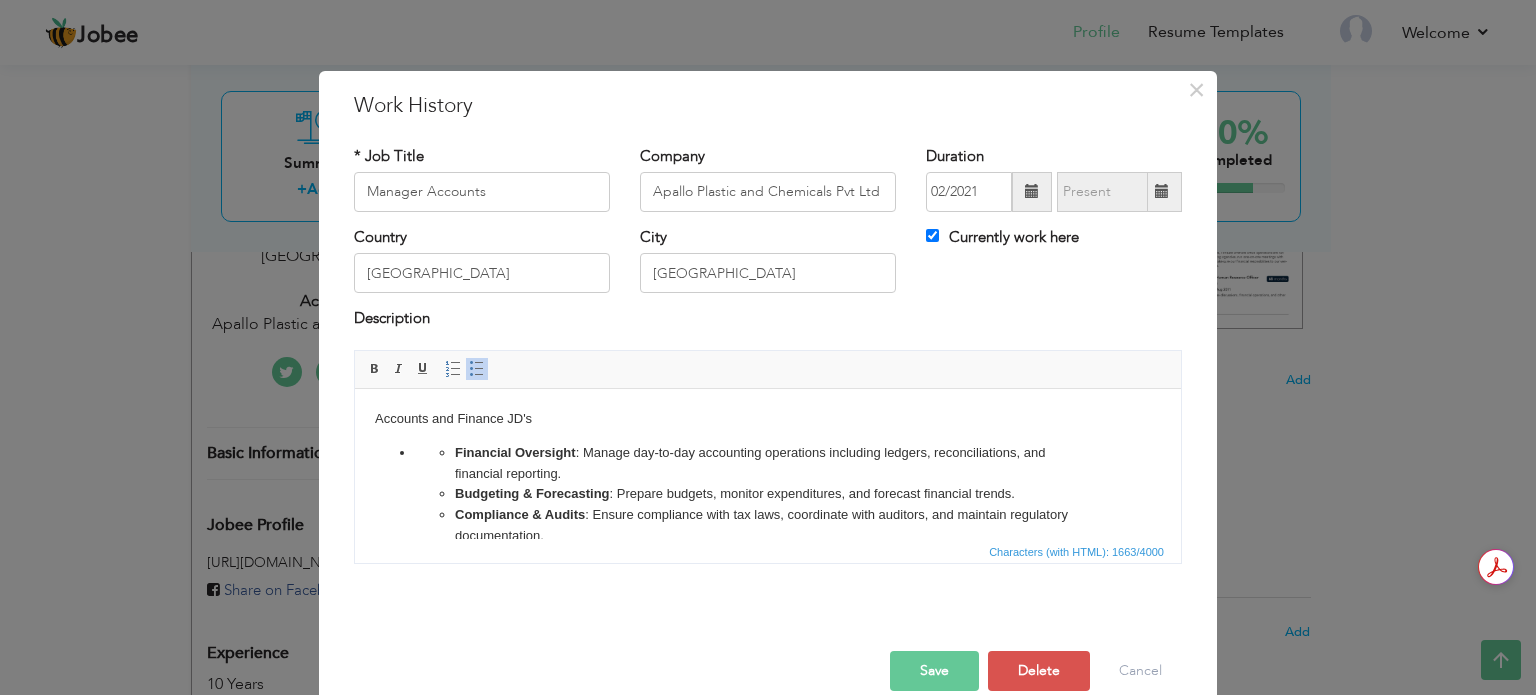click on "Characters (with HTML): 1663/4000" at bounding box center (1076, 552) 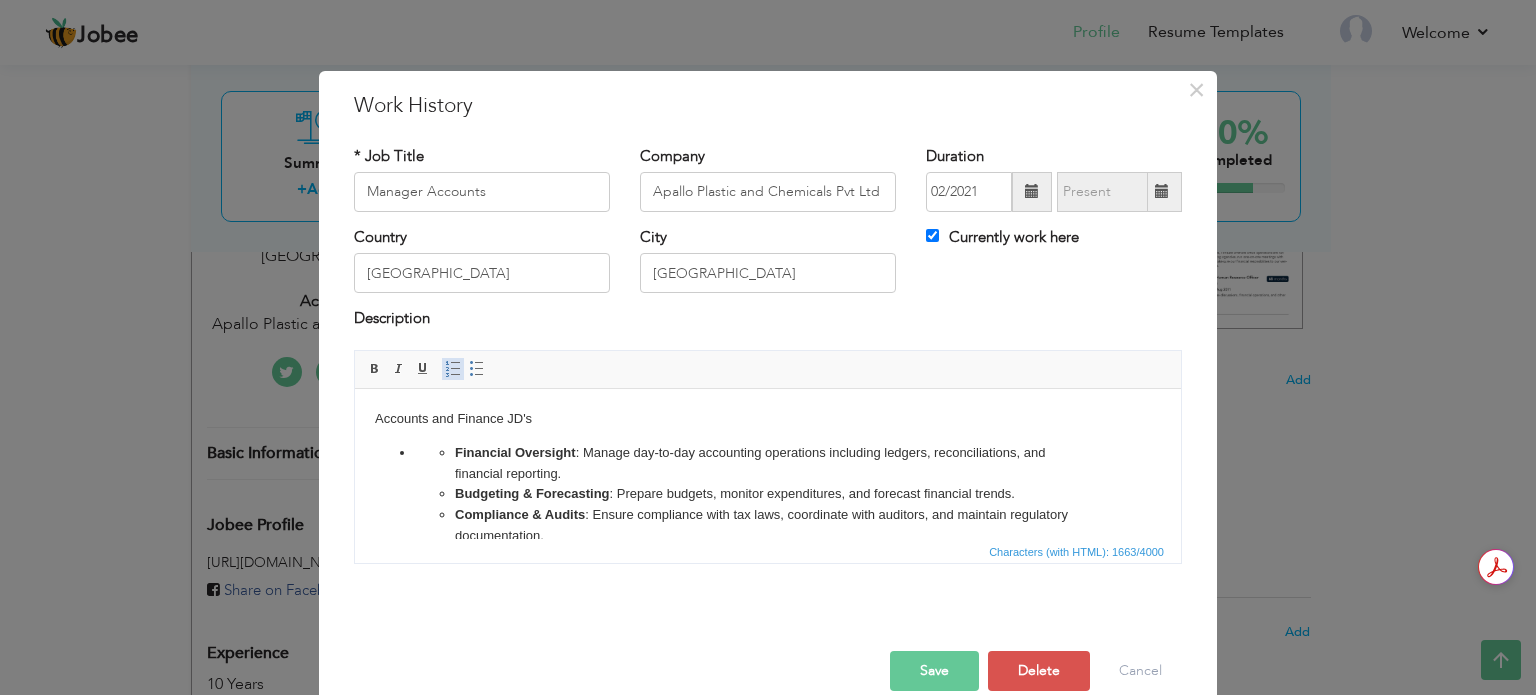 click on "Insert/Remove Numbered List" at bounding box center [453, 369] 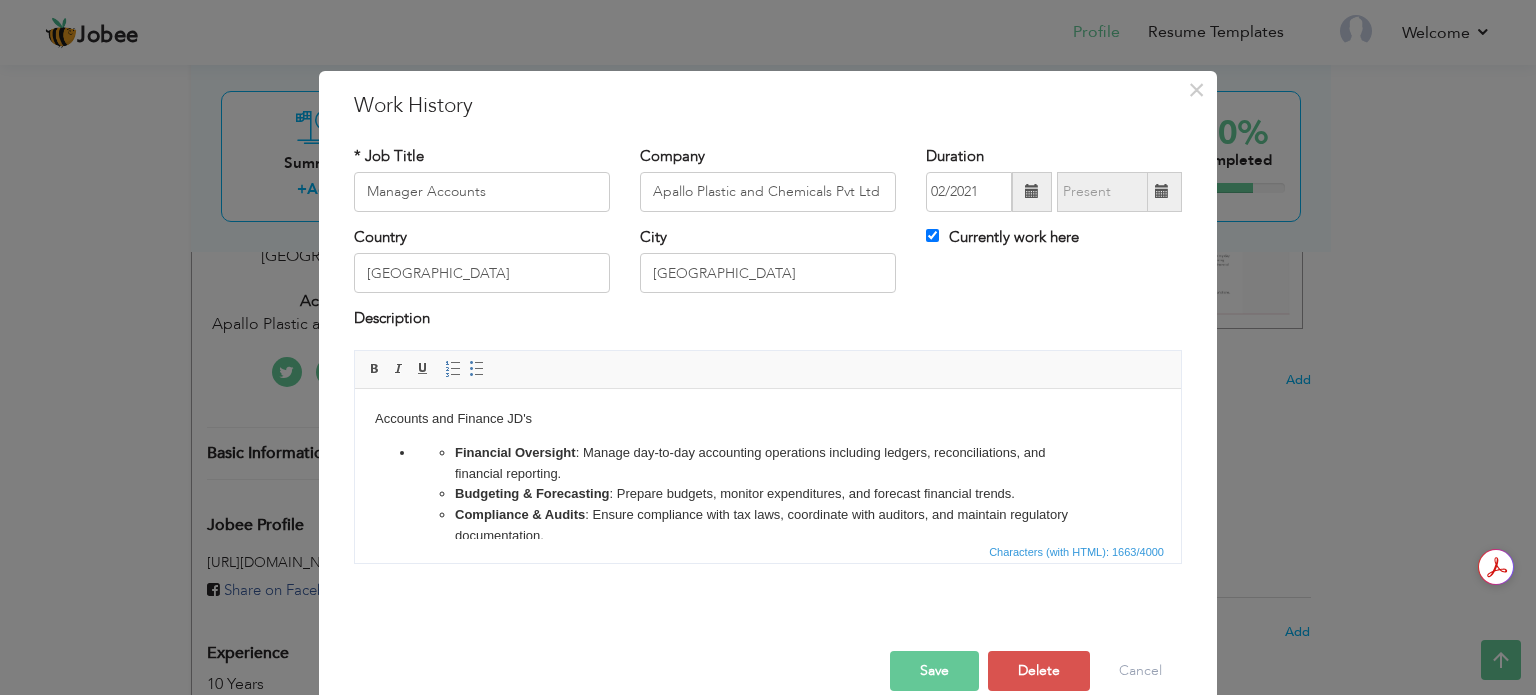 click on "Financial Oversight : Manage day-to-day accounting operations including ledgers, reconciliations, and financial reporting. Budgeting & Forecasting : Prepare budgets, monitor expenditures, and forecast financial trends. Compliance & Audits : Ensure compliance with tax laws, coordinate with auditors, and maintain regulatory documentation. Team Supervision : Lead and train junior accountants and finance staff. ERP & Software Use : Operate accounting software like QuickBooks, SAP, or ERP systems. Cash Flow Management : Monitor receivables/payables and optimize working capital" at bounding box center [768, 525] 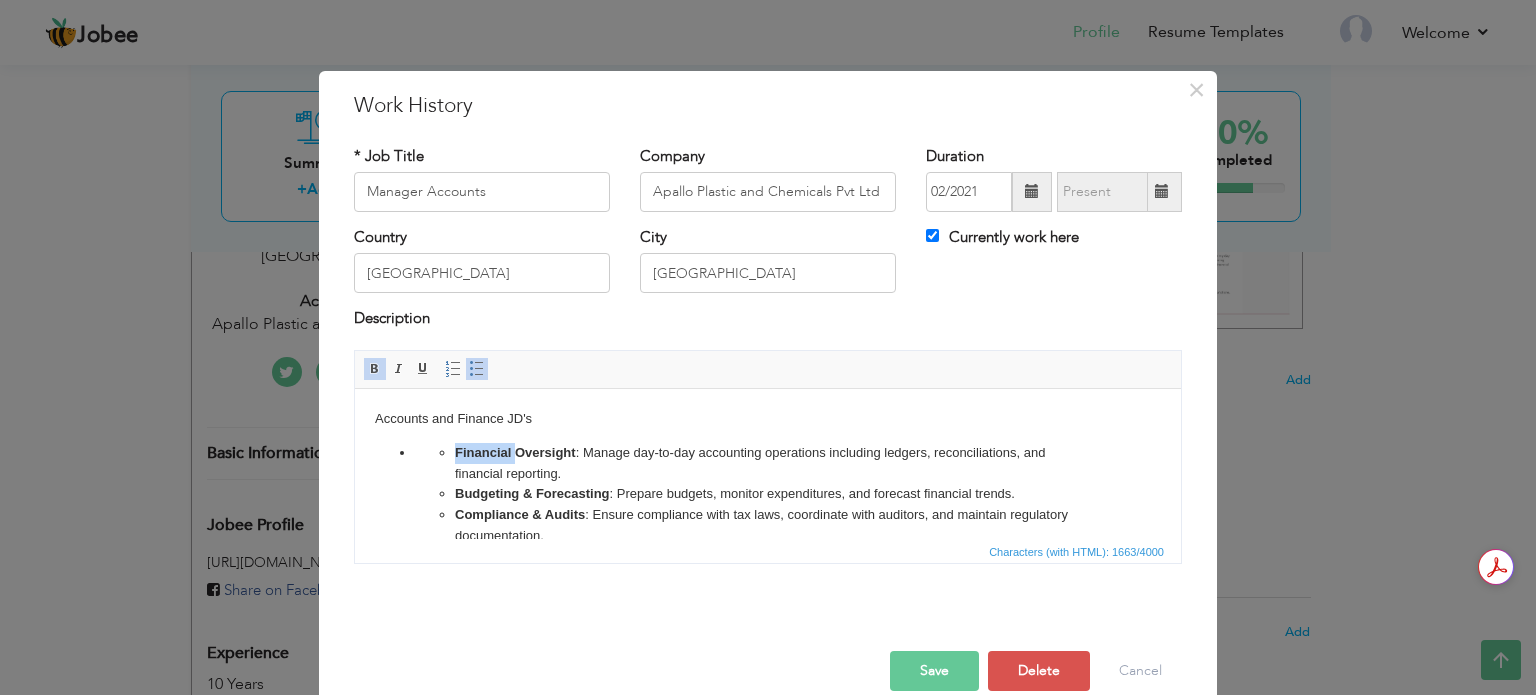 click on "Financial Oversight : Manage day-to-day accounting operations including ledgers, reconciliations, and financial reporting. Budgeting & Forecasting : Prepare budgets, monitor expenditures, and forecast financial trends. Compliance & Audits : Ensure compliance with tax laws, coordinate with auditors, and maintain regulatory documentation. Team Supervision : Lead and train junior accountants and finance staff. ERP & Software Use : Operate accounting software like QuickBooks, SAP, or ERP systems. Cash Flow Management : Monitor receivables/payables and optimize working capital" at bounding box center (768, 525) 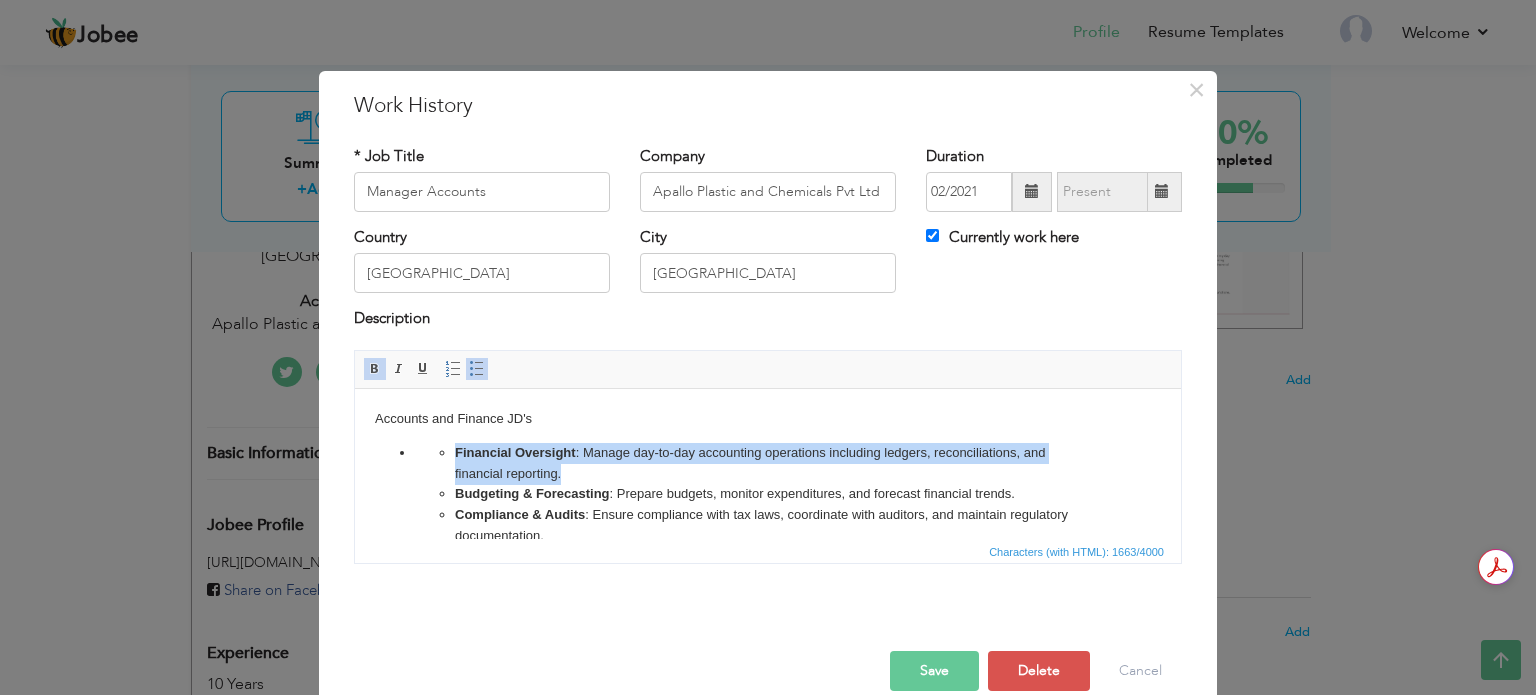 click on "Financial Oversight : Manage day-to-day accounting operations including ledgers, reconciliations, and financial reporting. Budgeting & Forecasting : Prepare budgets, monitor expenditures, and forecast financial trends. Compliance & Audits : Ensure compliance with tax laws, coordinate with auditors, and maintain regulatory documentation. Team Supervision : Lead and train junior accountants and finance staff. ERP & Software Use : Operate accounting software like QuickBooks, SAP, or ERP systems. Cash Flow Management : Monitor receivables/payables and optimize working capital" at bounding box center (768, 525) 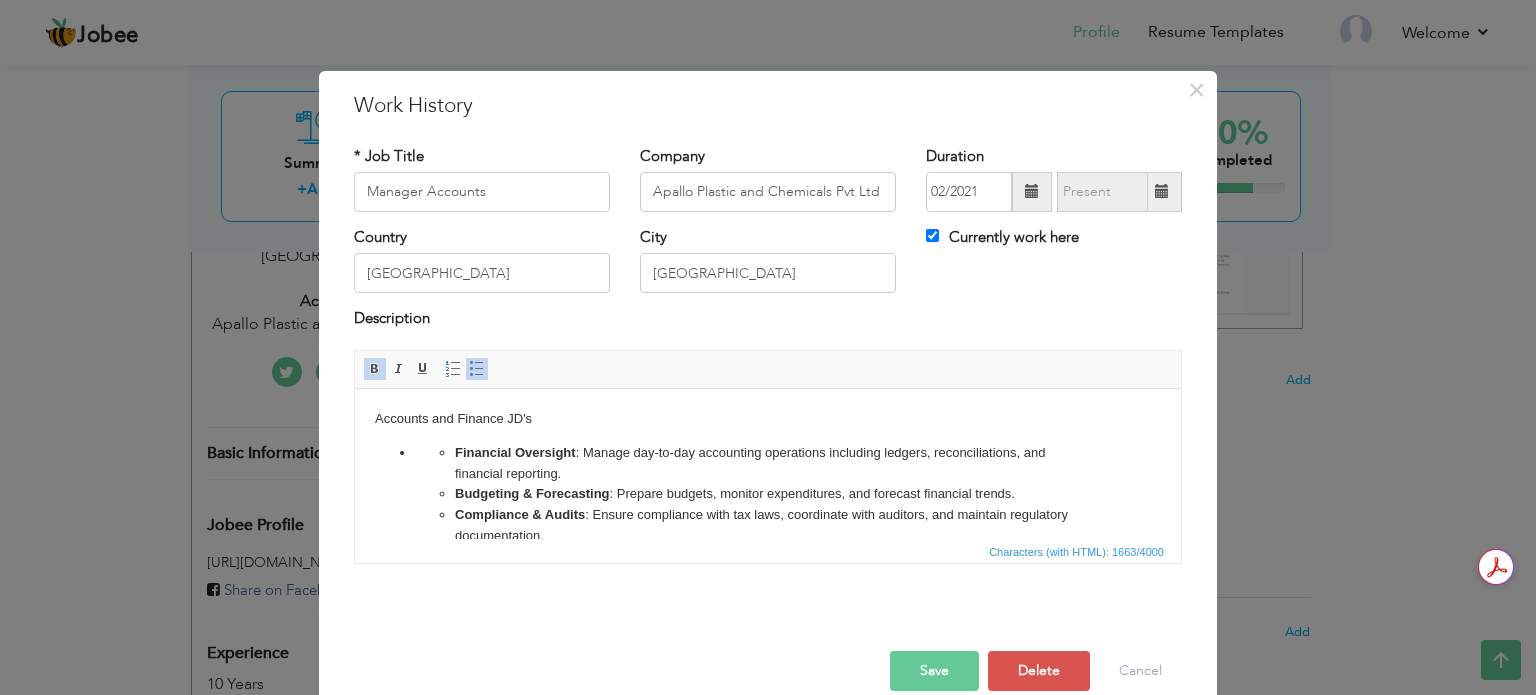 click on "Budgeting & Forecasting : Prepare budgets, monitor expenditures, and forecast financial trends." at bounding box center [768, 493] 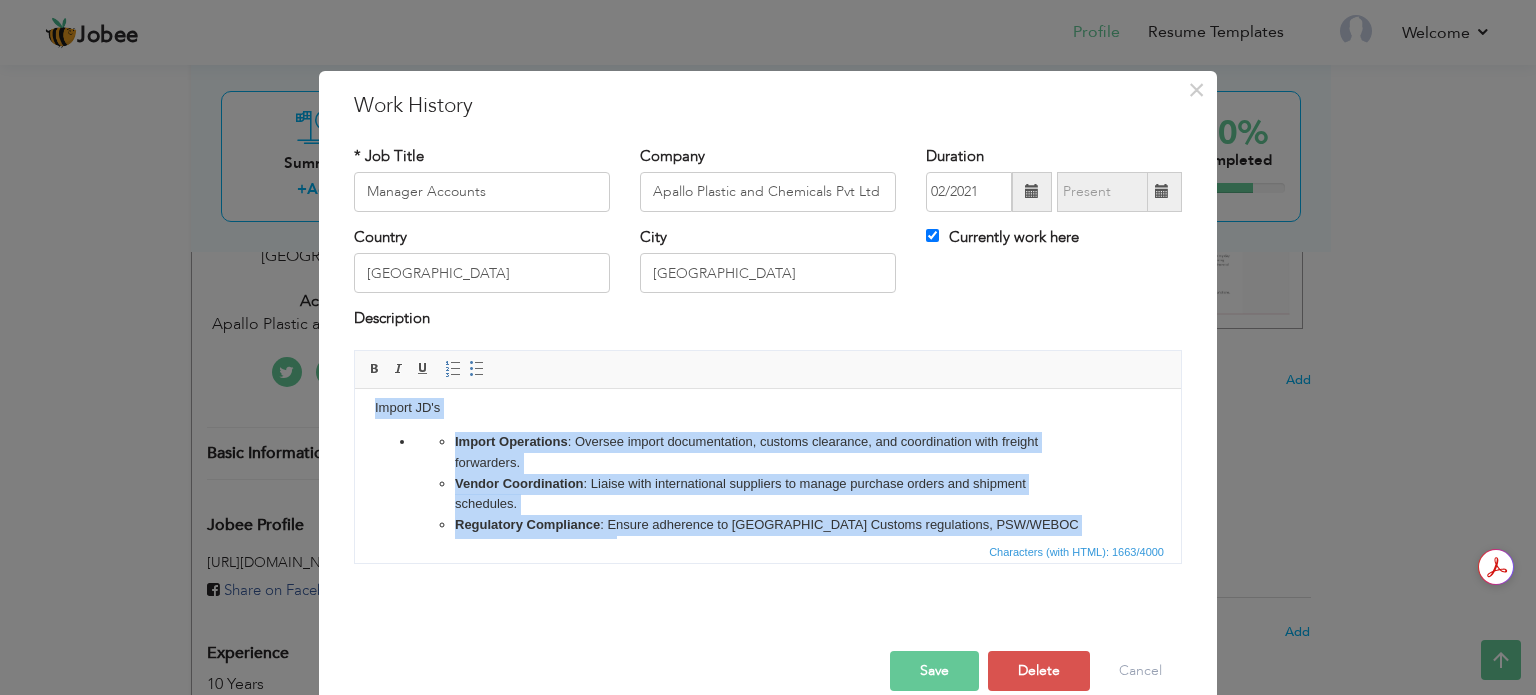 scroll, scrollTop: 324, scrollLeft: 0, axis: vertical 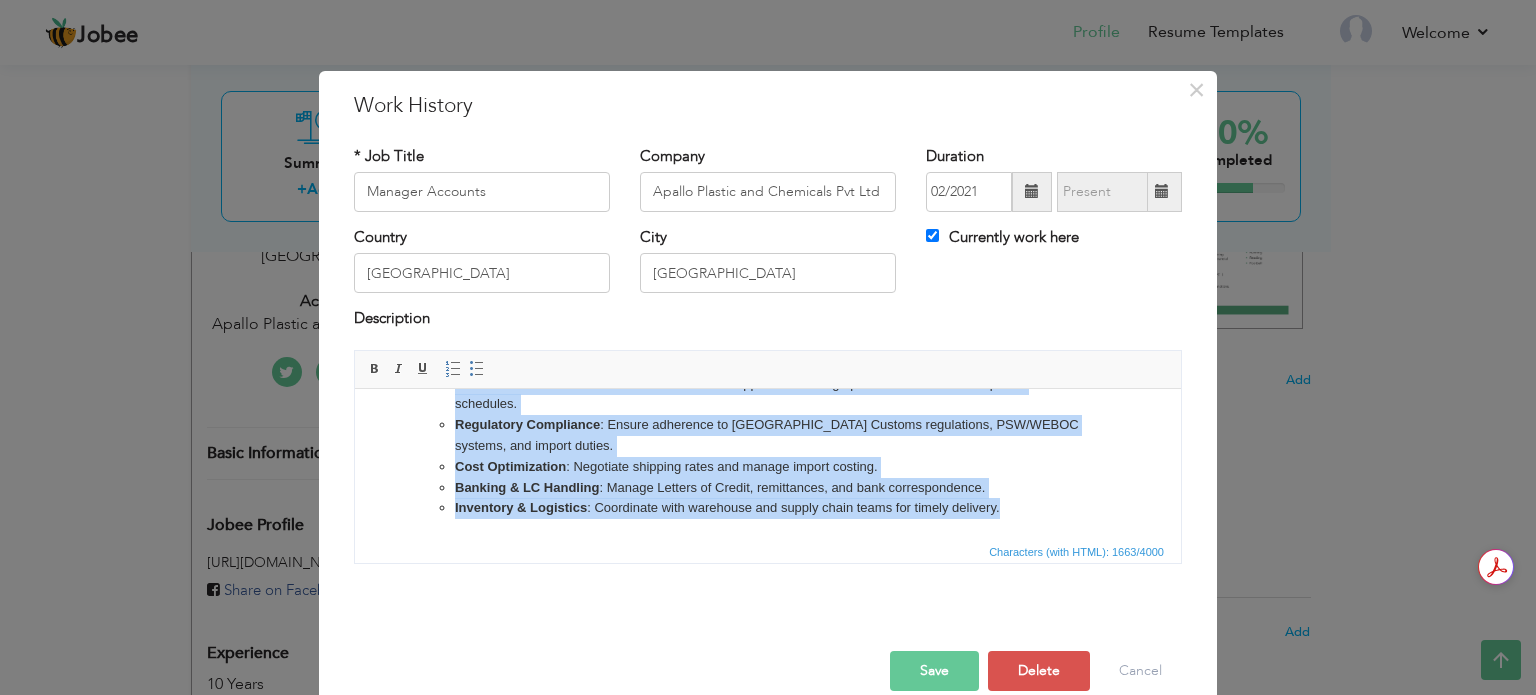 type 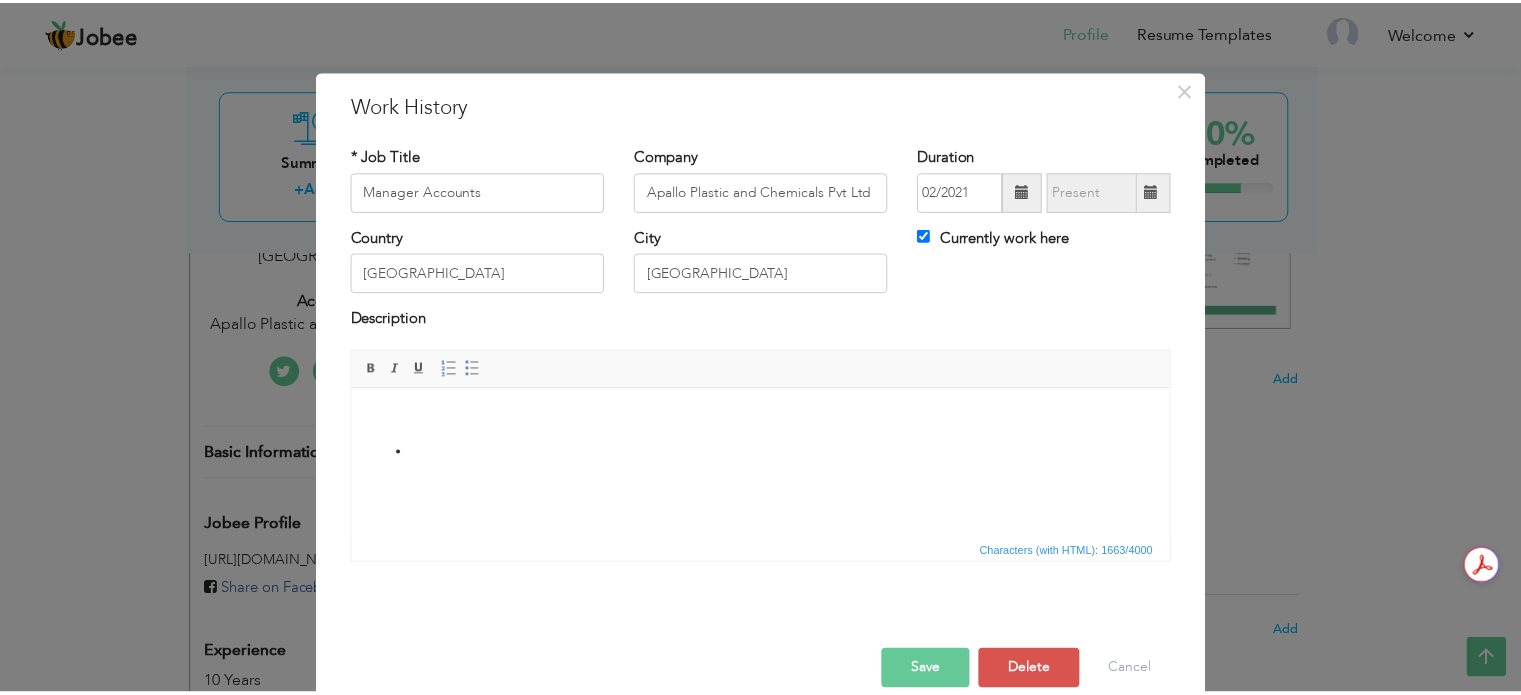 scroll, scrollTop: 0, scrollLeft: 0, axis: both 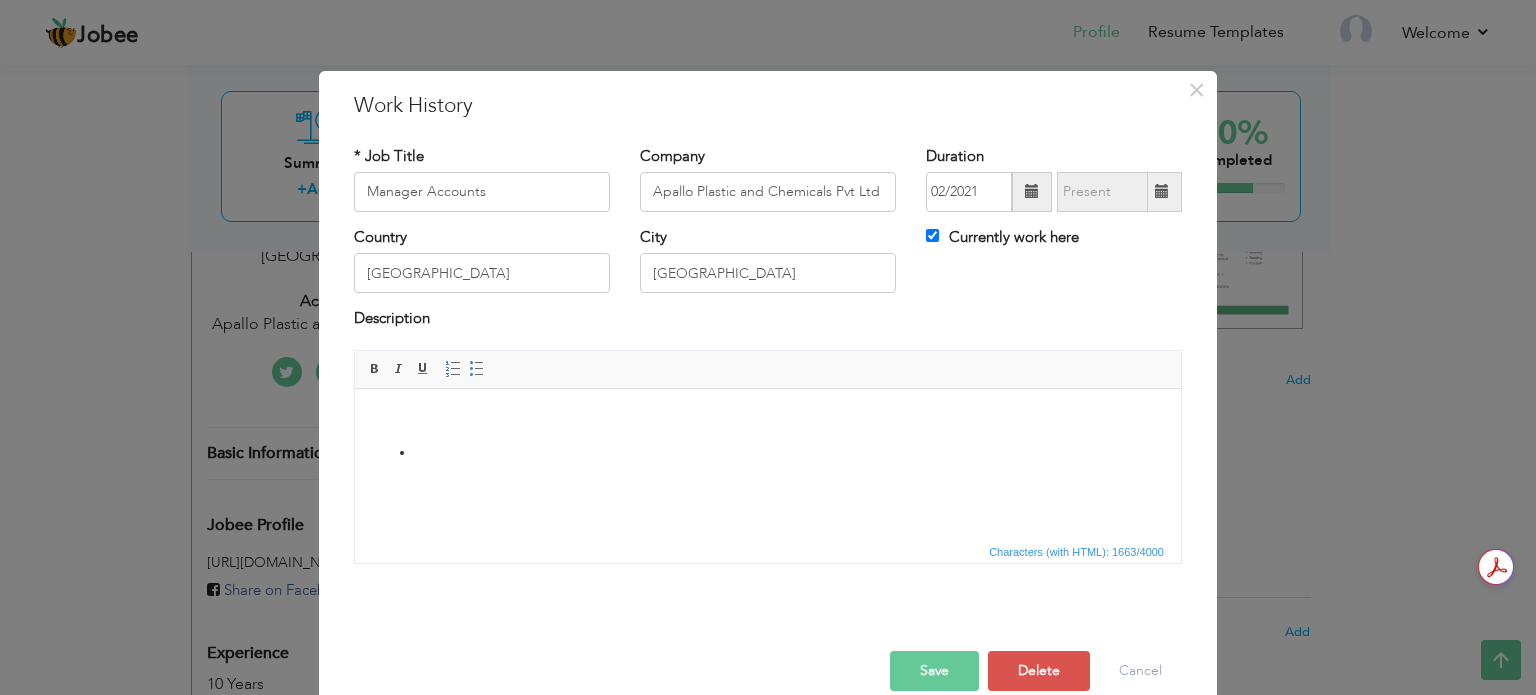 click at bounding box center (768, 435) 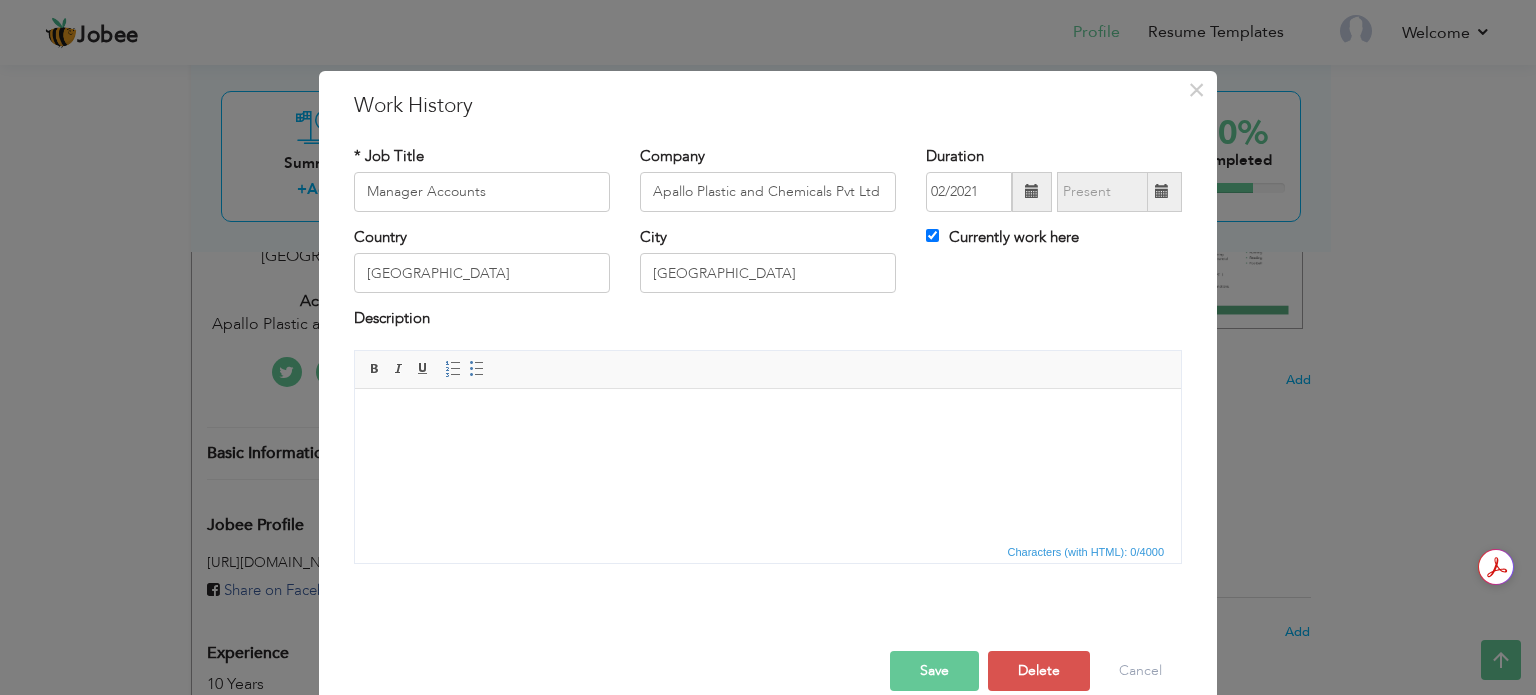 click at bounding box center [768, 418] 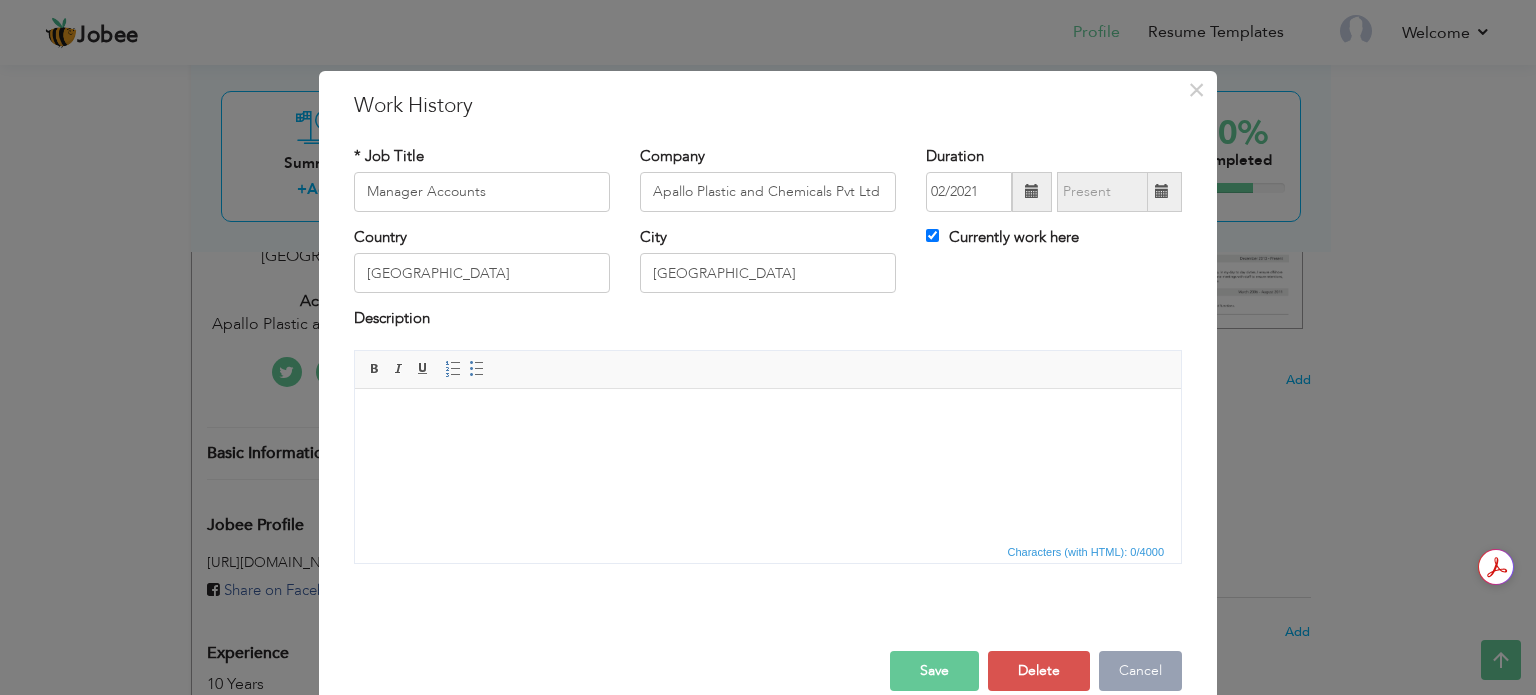 click on "Cancel" at bounding box center [1140, 671] 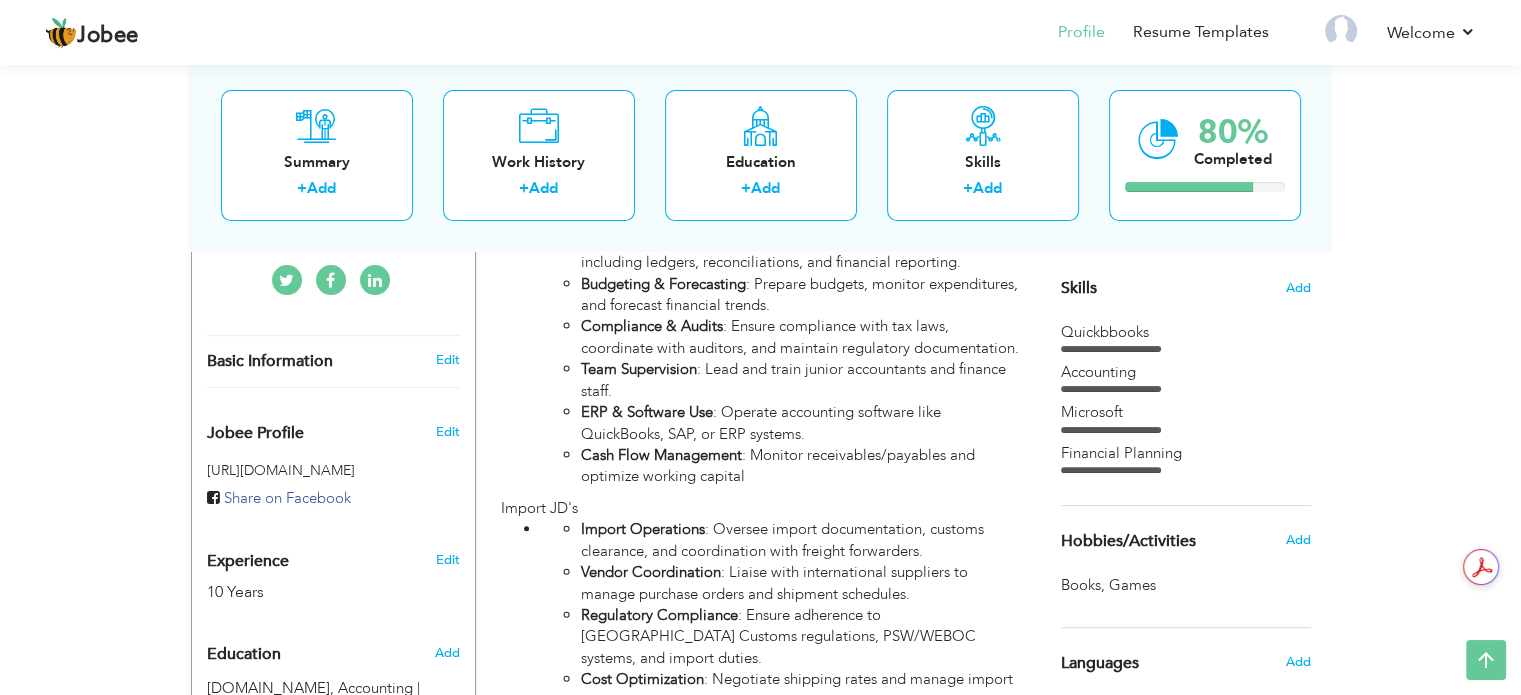 scroll, scrollTop: 400, scrollLeft: 0, axis: vertical 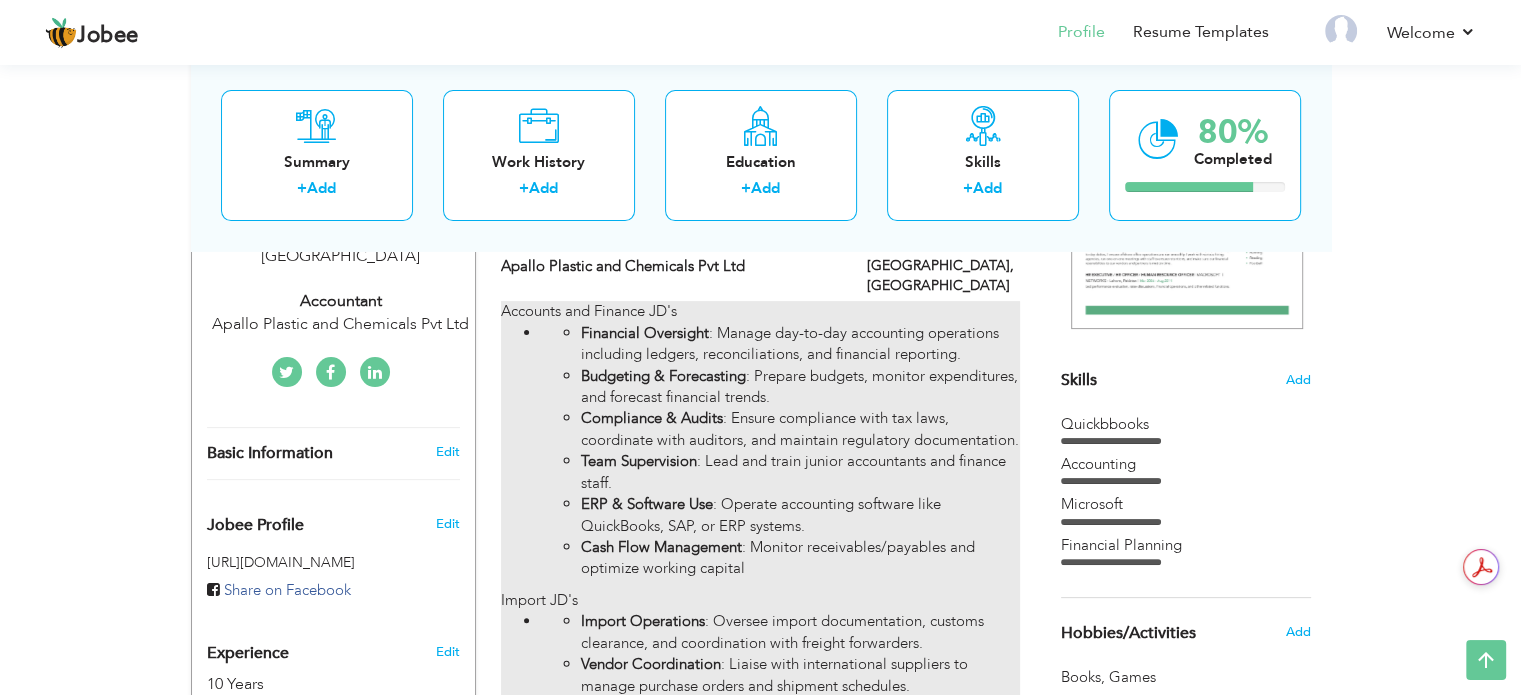 click on "Budgeting & Forecasting : Prepare budgets, monitor expenditures, and forecast financial trends." at bounding box center (800, 387) 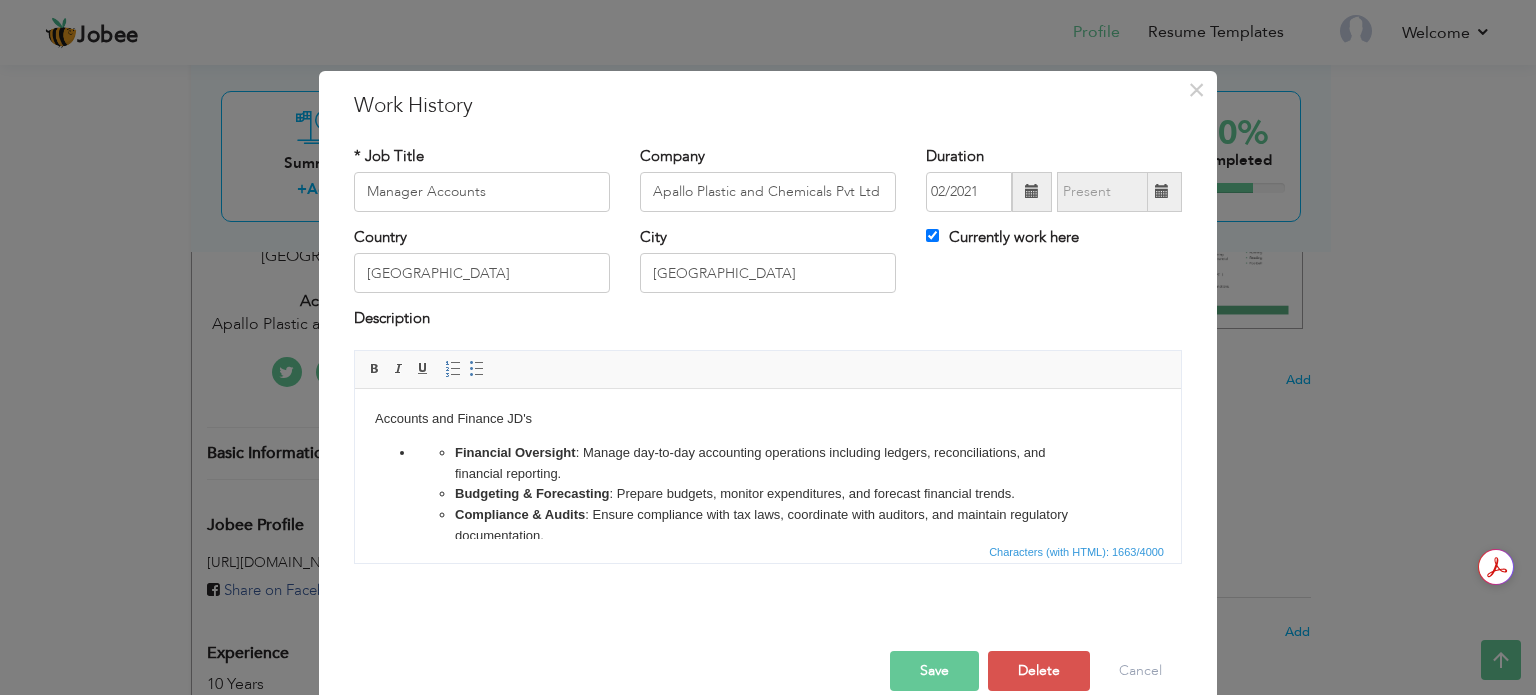 click on "Characters (with HTML): 1663/4000" at bounding box center [1076, 552] 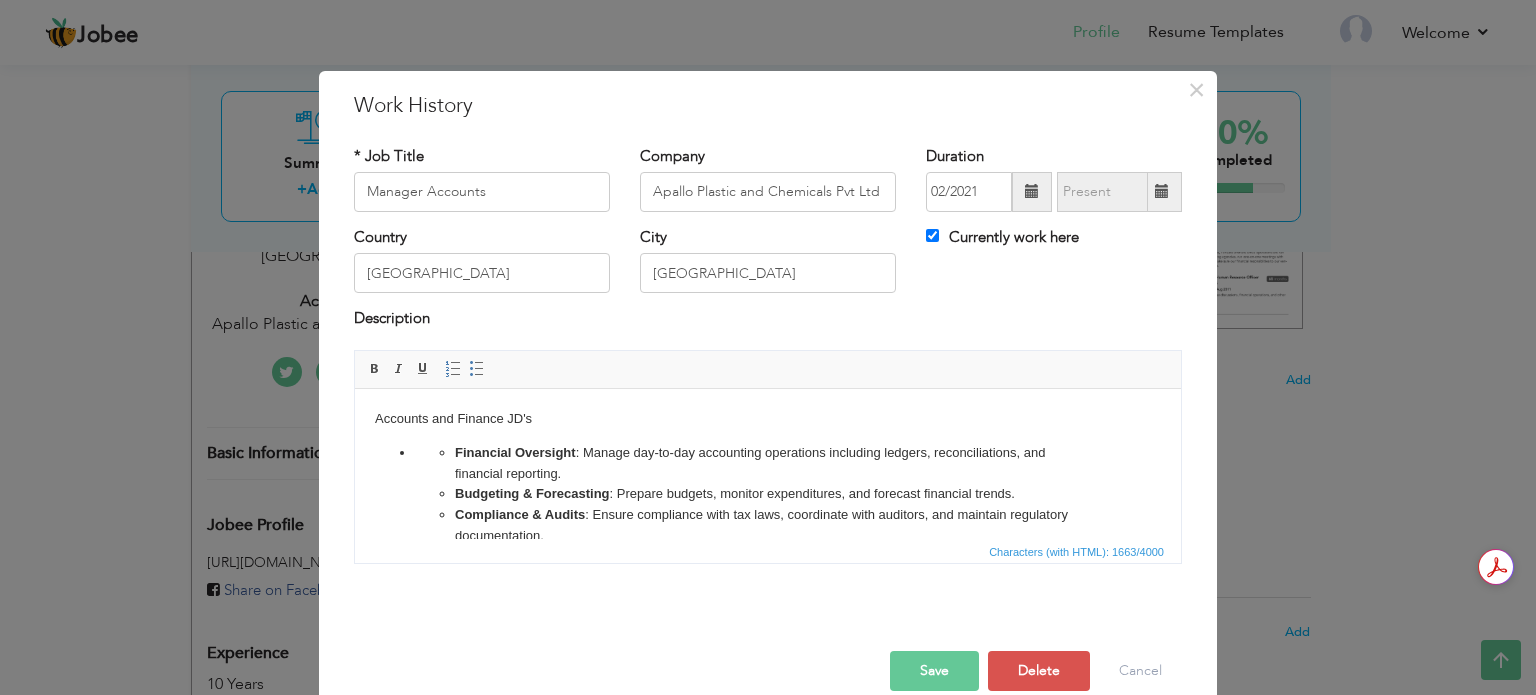 click on "Financial Oversight : Manage day-to-day accounting operations including ledgers, reconciliations, and financial reporting. Budgeting & Forecasting : Prepare budgets, monitor expenditures, and forecast financial trends. Compliance & Audits : Ensure compliance with tax laws, coordinate with auditors, and maintain regulatory documentation. Team Supervision : Lead and train junior accountants and finance staff. ERP & Software Use : Operate accounting software like QuickBooks, SAP, or ERP systems. Cash Flow Management : Monitor receivables/payables and optimize working capital" at bounding box center [768, 525] 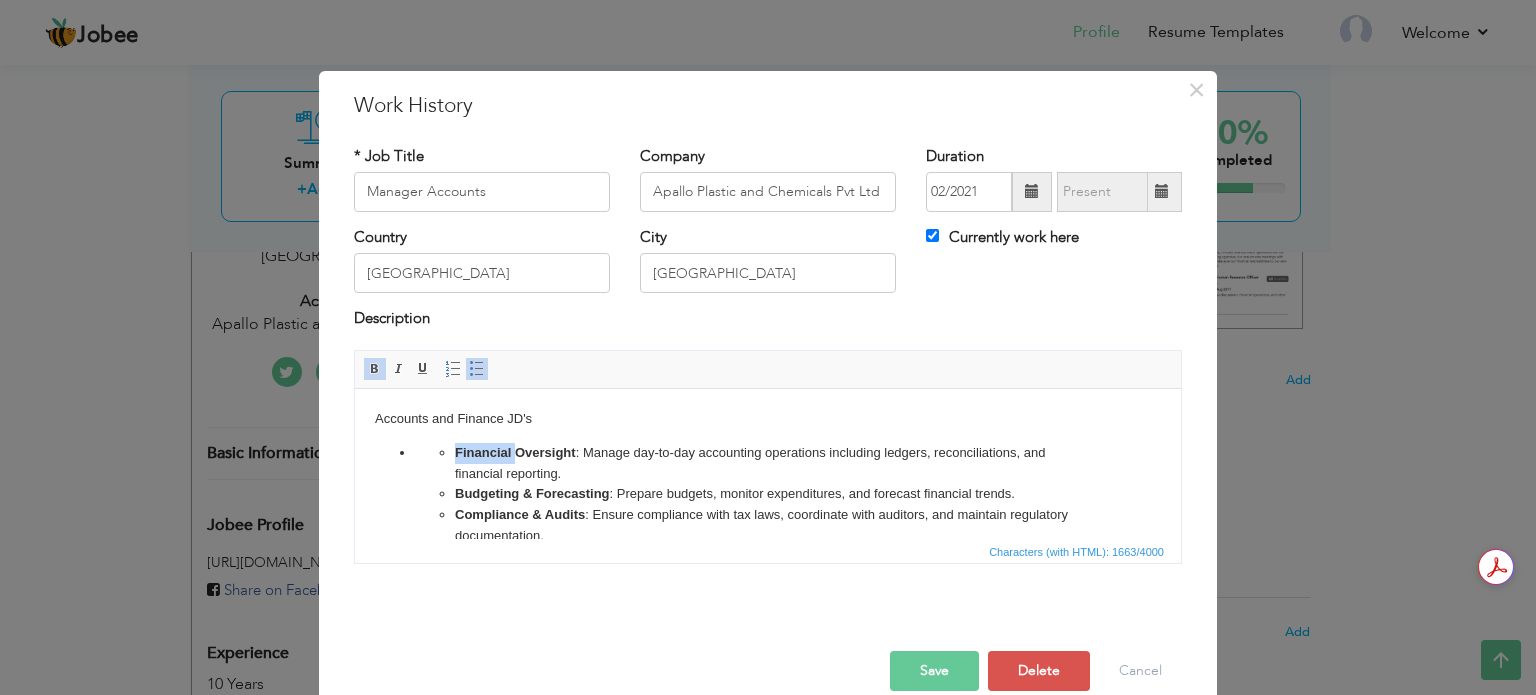 click on "Financial Oversight : Manage day-to-day accounting operations including ledgers, reconciliations, and financial reporting. Budgeting & Forecasting : Prepare budgets, monitor expenditures, and forecast financial trends. Compliance & Audits : Ensure compliance with tax laws, coordinate with auditors, and maintain regulatory documentation. Team Supervision : Lead and train junior accountants and finance staff. ERP & Software Use : Operate accounting software like QuickBooks, SAP, or ERP systems. Cash Flow Management : Monitor receivables/payables and optimize working capital" at bounding box center [768, 525] 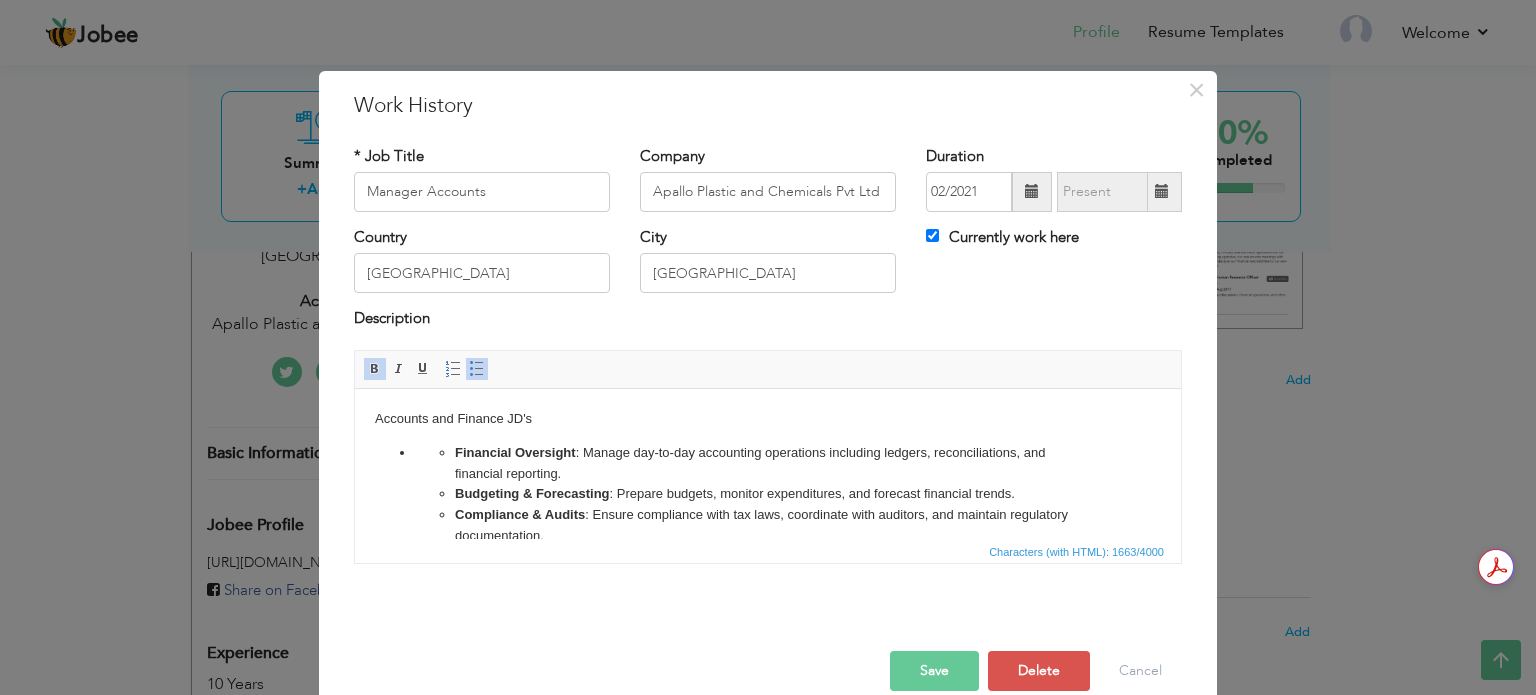 click on "Financial Oversight : Manage day-to-day accounting operations including ledgers, reconciliations, and financial reporting. Budgeting & Forecasting : Prepare budgets, monitor expenditures, and forecast financial trends. Compliance & Audits : Ensure compliance with tax laws, coordinate with auditors, and maintain regulatory documentation. Team Supervision : Lead and train junior accountants and finance staff. ERP & Software Use : Operate accounting software like QuickBooks, SAP, or ERP systems. Cash Flow Management : Monitor receivables/payables and optimize working capital" at bounding box center [768, 525] 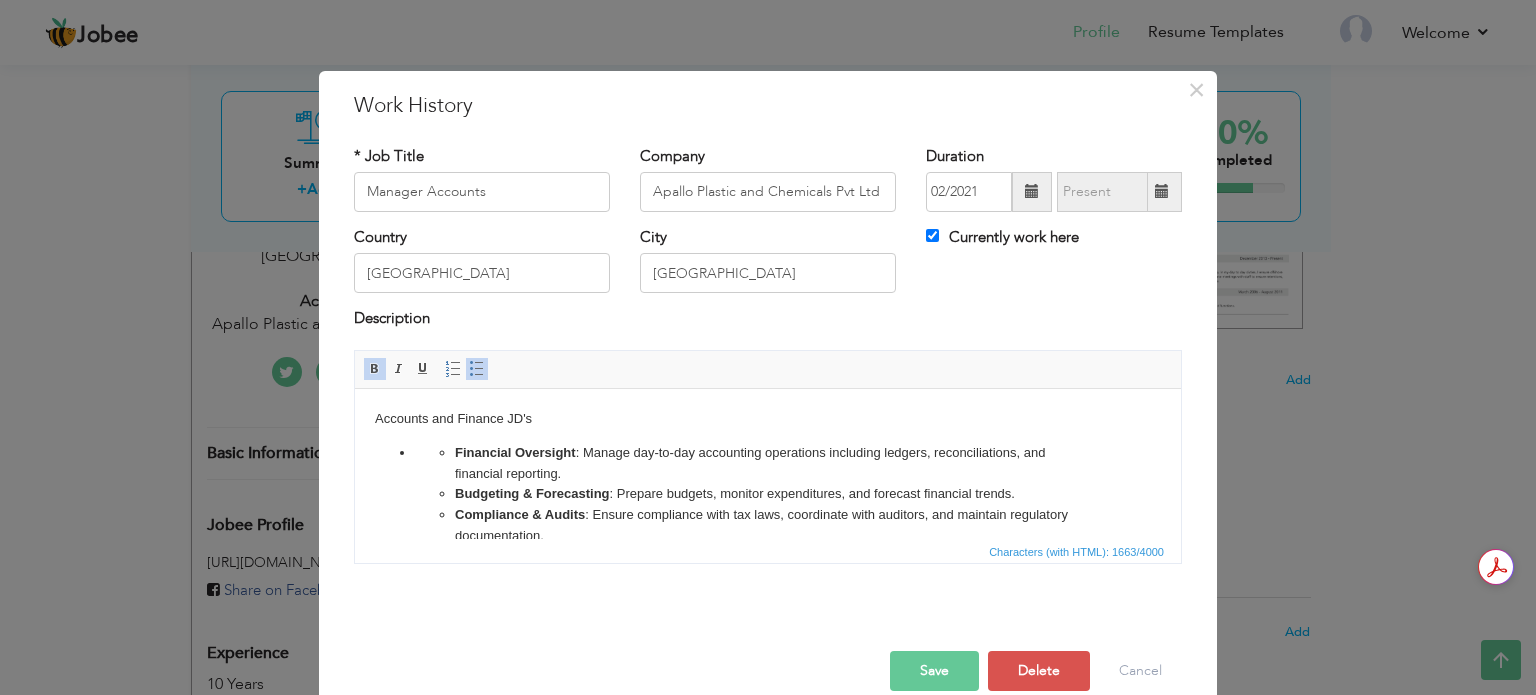 click on "Financial Oversight : Manage day-to-day accounting operations including ledgers, reconciliations, and financial reporting. Budgeting & Forecasting : Prepare budgets, monitor expenditures, and forecast financial trends. Compliance & Audits : Ensure compliance with tax laws, coordinate with auditors, and maintain regulatory documentation. Team Supervision : Lead and train junior accountants and finance staff. ERP & Software Use : Operate accounting software like QuickBooks, SAP, or ERP systems. Cash Flow Management : Monitor receivables/payables and optimize working capital" at bounding box center (768, 525) 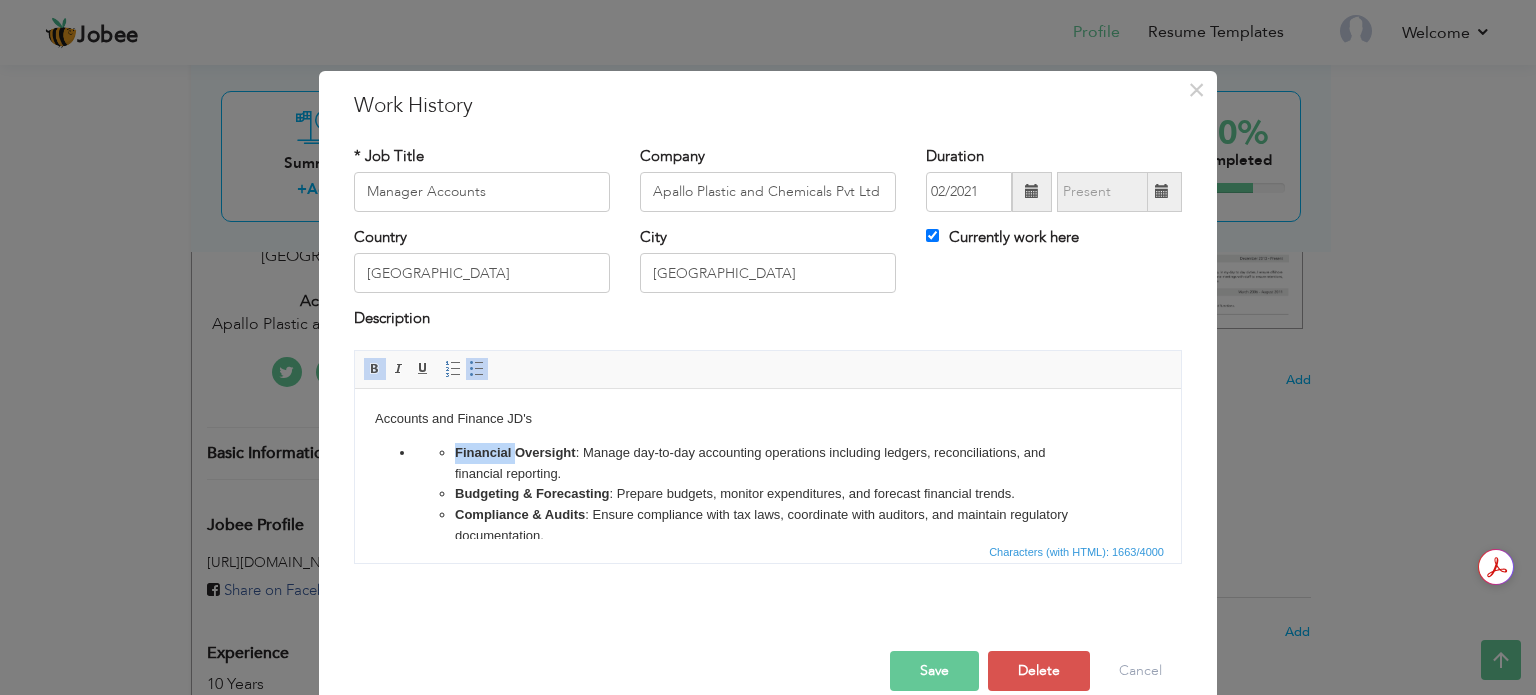 click on "Financial Oversight : Manage day-to-day accounting operations including ledgers, reconciliations, and financial reporting. Budgeting & Forecasting : Prepare budgets, monitor expenditures, and forecast financial trends. Compliance & Audits : Ensure compliance with tax laws, coordinate with auditors, and maintain regulatory documentation. Team Supervision : Lead and train junior accountants and finance staff. ERP & Software Use : Operate accounting software like QuickBooks, SAP, or ERP systems. Cash Flow Management : Monitor receivables/payables and optimize working capital" at bounding box center (768, 525) 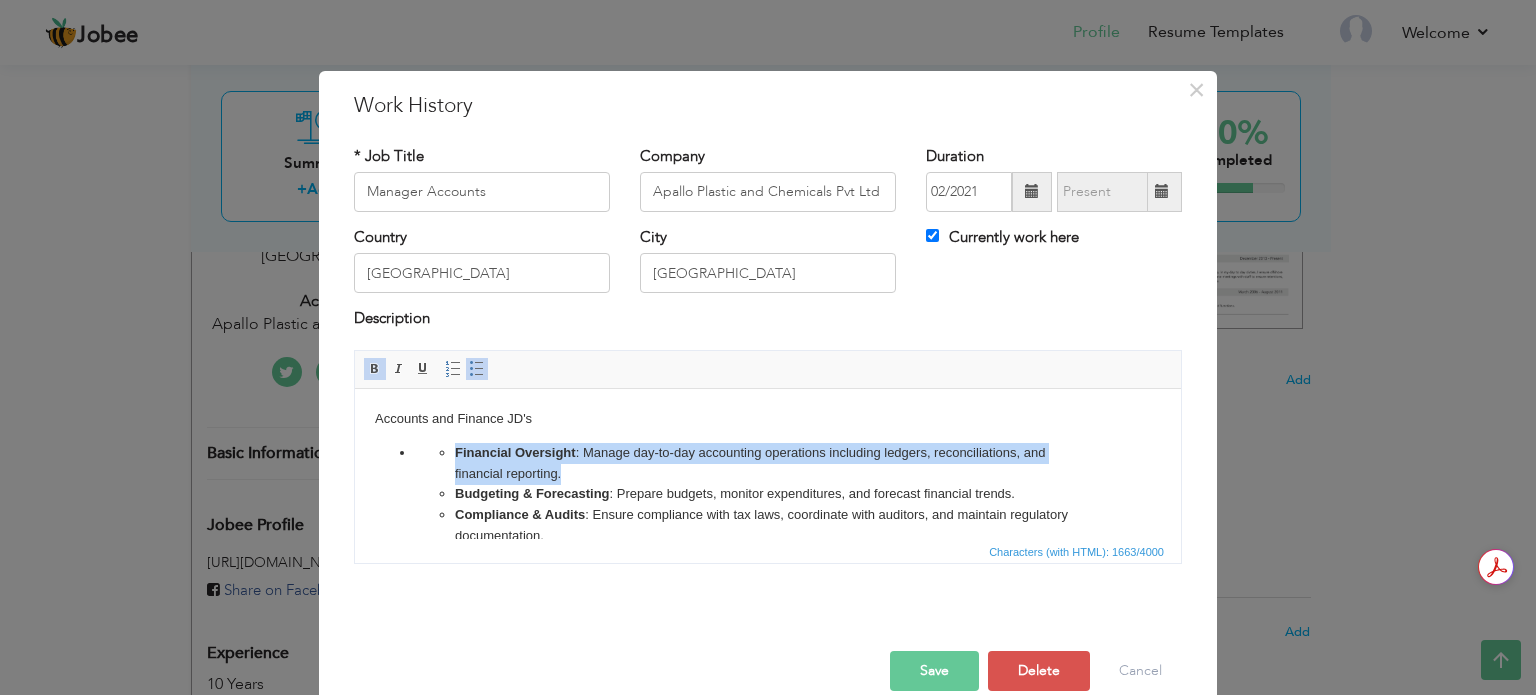 click on "Financial Oversight : Manage day-to-day accounting operations including ledgers, reconciliations, and financial reporting. Budgeting & Forecasting : Prepare budgets, monitor expenditures, and forecast financial trends. Compliance & Audits : Ensure compliance with tax laws, coordinate with auditors, and maintain regulatory documentation. Team Supervision : Lead and train junior accountants and finance staff. ERP & Software Use : Operate accounting software like QuickBooks, SAP, or ERP systems. Cash Flow Management : Monitor receivables/payables and optimize working capital" at bounding box center (768, 525) 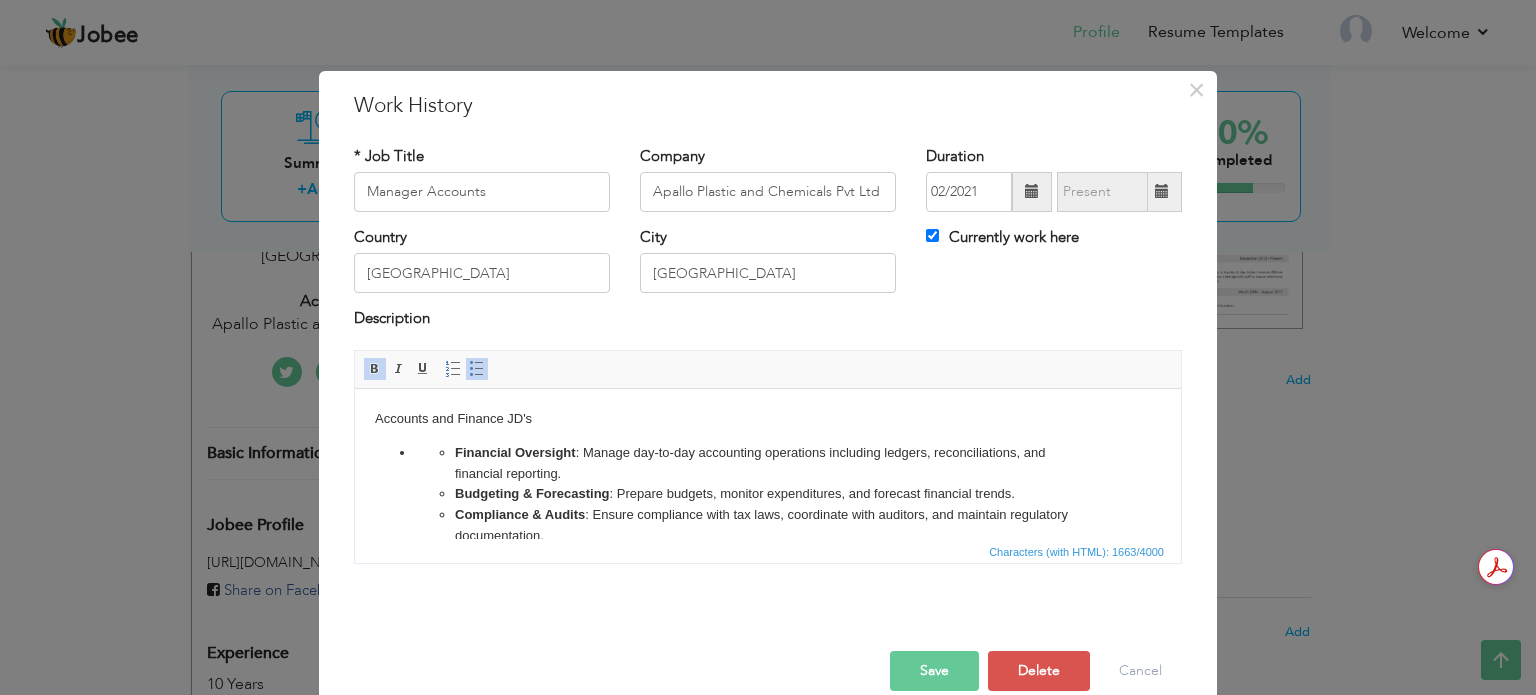 click on "Accounts and Finance JD's Financial Oversight : Manage day-to-day accounting operations including ledgers, reconciliations, and financial reporting. Budgeting & Forecasting : Prepare budgets, monitor expenditures, and forecast financial trends. Compliance & Audits : Ensure compliance with tax laws, coordinate with auditors, and maintain regulatory documentation. Team Supervision : Lead and train junior accountants and finance staff. ERP & Software Use : Operate accounting software like QuickBooks, SAP, or ERP systems. Cash Flow Management : Monitor receivables/payables and optimize working capital  Import JD's Import Operations : Oversee import documentation, customs clearance, and coordination with freight forwarders. Vendor Coordination : Liaise with international suppliers to manage purchase orders and shipment schedules. Regulatory Compliance : Ensure adherence to Pakistan Customs regulations, PSW/WEBOC systems, and import duties. Cost Optimization : Negotiate shipping rates and manage import costing." at bounding box center (768, 625) 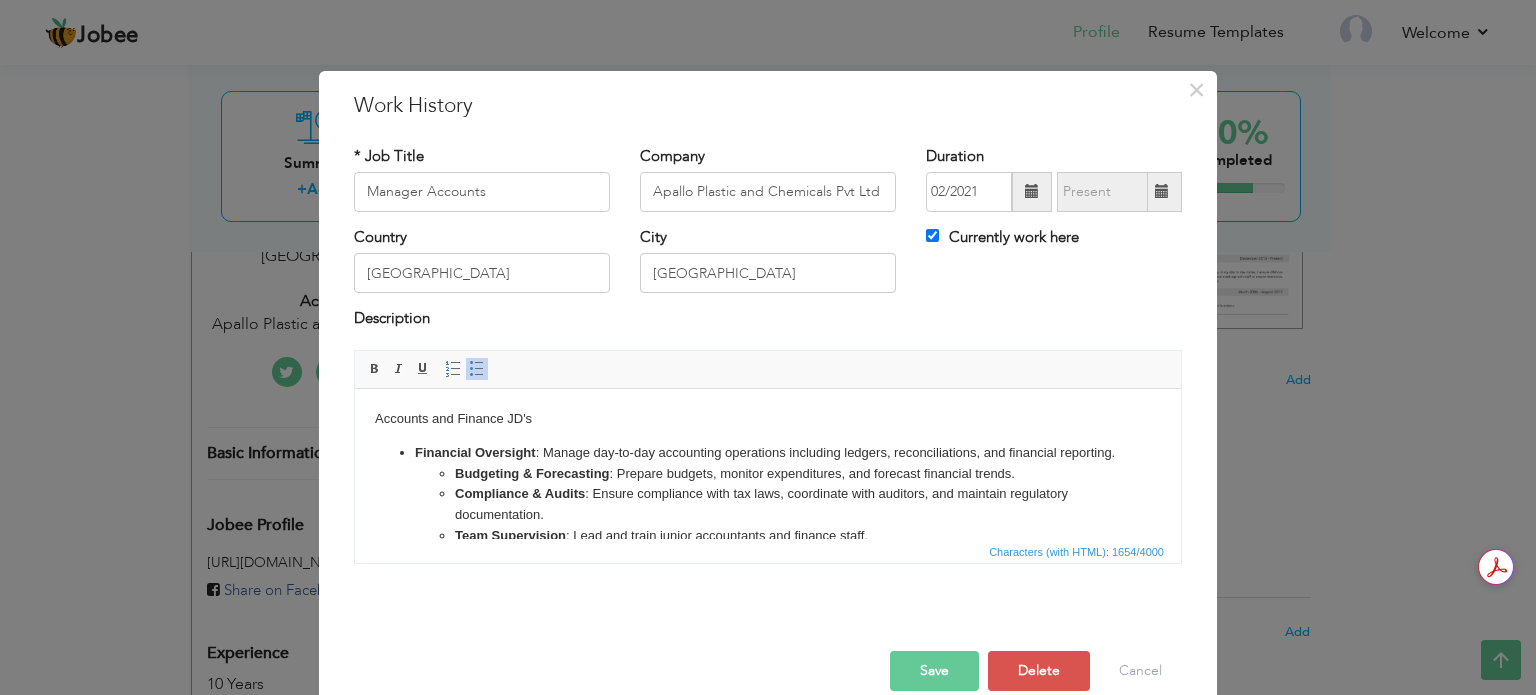 type 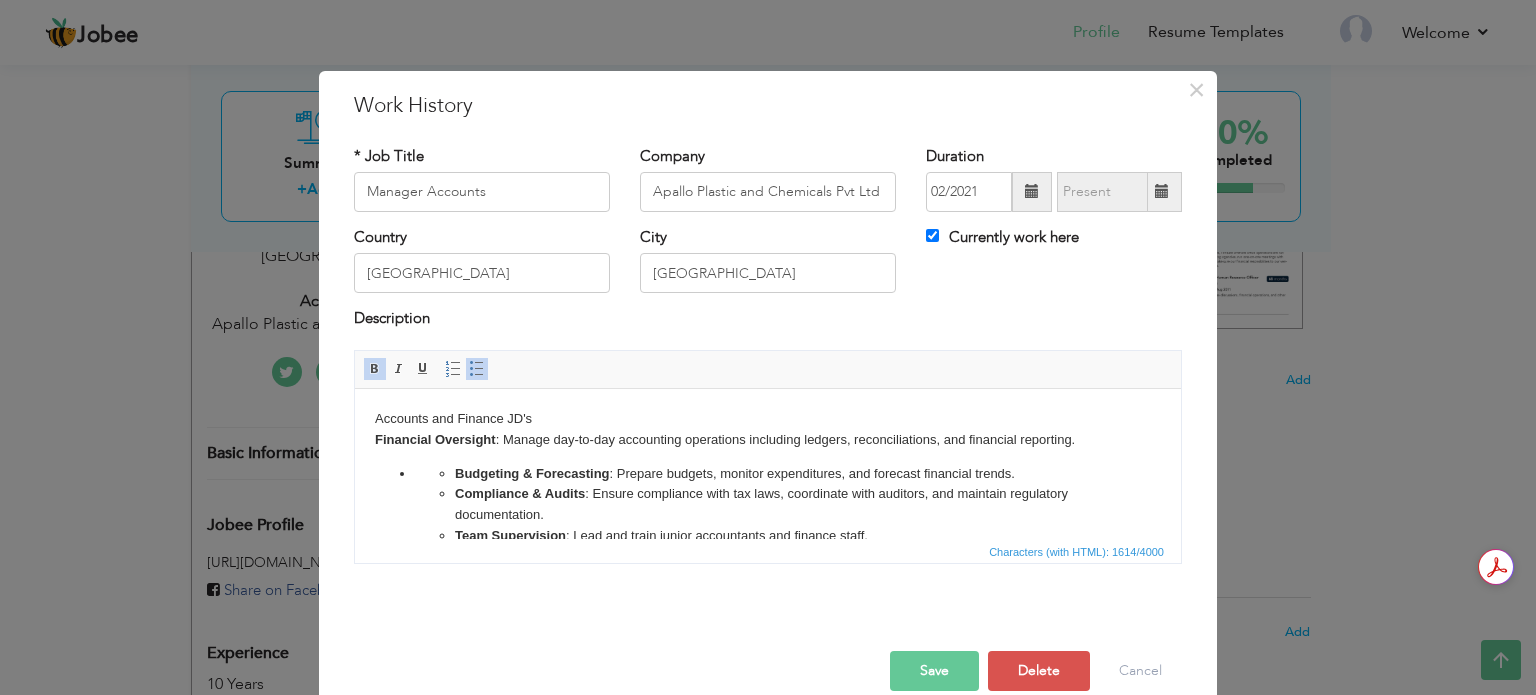 drag, startPoint x: 387, startPoint y: 483, endPoint x: 421, endPoint y: 475, distance: 34.928497 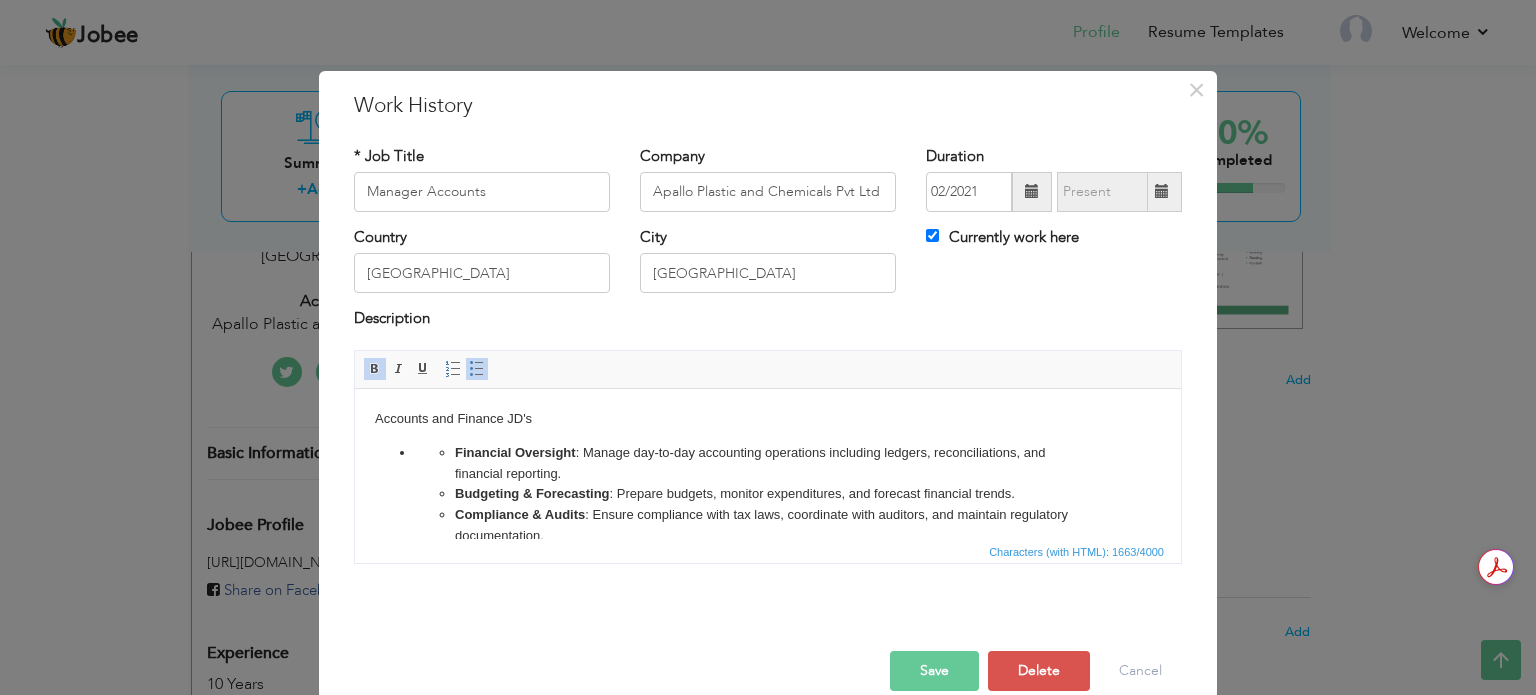 click on "Financial Oversight : Manage day-to-day accounting operations including ledgers, reconciliations, and financial reporting. Budgeting & Forecasting : Prepare budgets, monitor expenditures, and forecast financial trends. Compliance & Audits : Ensure compliance with tax laws, coordinate with auditors, and maintain regulatory documentation. Team Supervision : Lead and train junior accountants and finance staff. ERP & Software Use : Operate accounting software like QuickBooks, SAP, or ERP systems. Cash Flow Management : Monitor receivables/payables and optimize working capital" at bounding box center (768, 525) 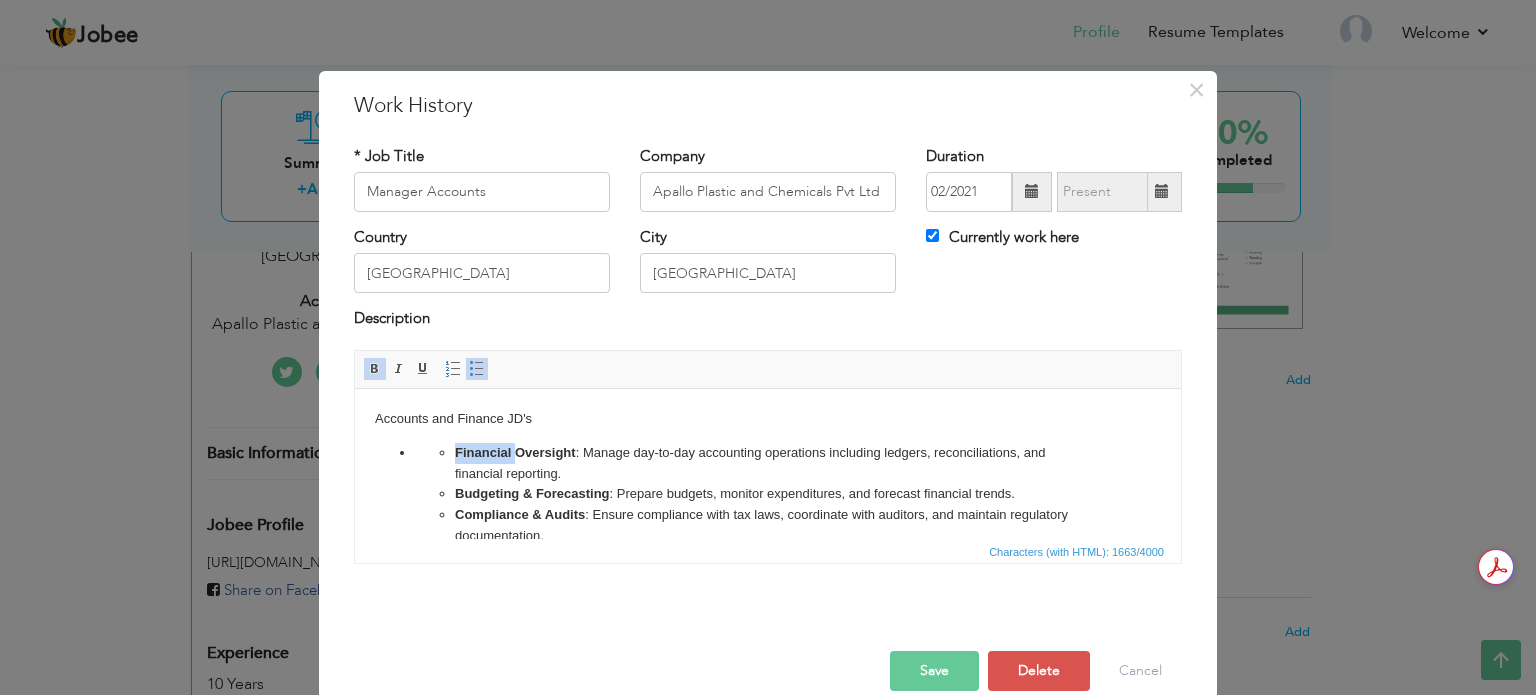 click on "Financial Oversight : Manage day-to-day accounting operations including ledgers, reconciliations, and financial reporting. Budgeting & Forecasting : Prepare budgets, monitor expenditures, and forecast financial trends. Compliance & Audits : Ensure compliance with tax laws, coordinate with auditors, and maintain regulatory documentation. Team Supervision : Lead and train junior accountants and finance staff. ERP & Software Use : Operate accounting software like QuickBooks, SAP, or ERP systems. Cash Flow Management : Monitor receivables/payables and optimize working capital" at bounding box center [768, 525] 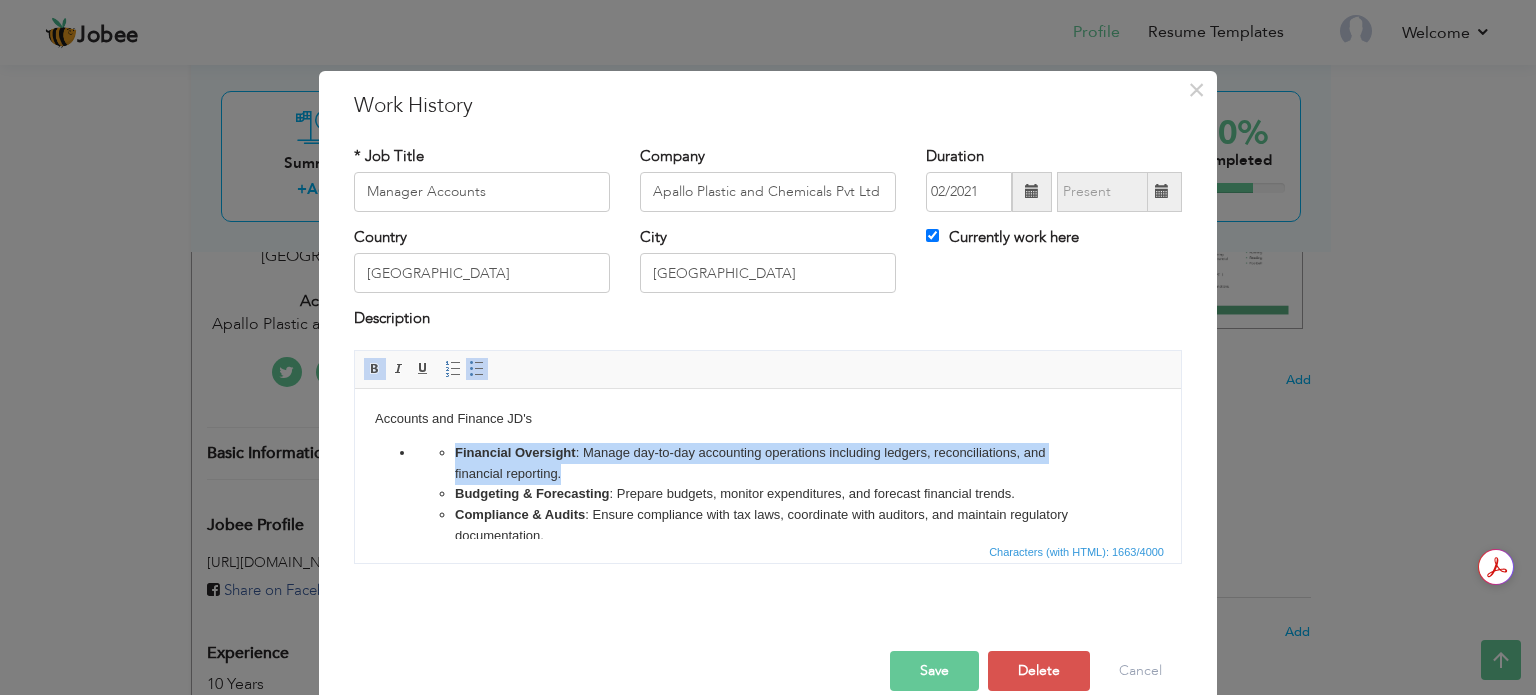 click on "Financial Oversight : Manage day-to-day accounting operations including ledgers, reconciliations, and financial reporting. Budgeting & Forecasting : Prepare budgets, monitor expenditures, and forecast financial trends. Compliance & Audits : Ensure compliance with tax laws, coordinate with auditors, and maintain regulatory documentation. Team Supervision : Lead and train junior accountants and finance staff. ERP & Software Use : Operate accounting software like QuickBooks, SAP, or ERP systems. Cash Flow Management : Monitor receivables/payables and optimize working capital" at bounding box center (768, 525) 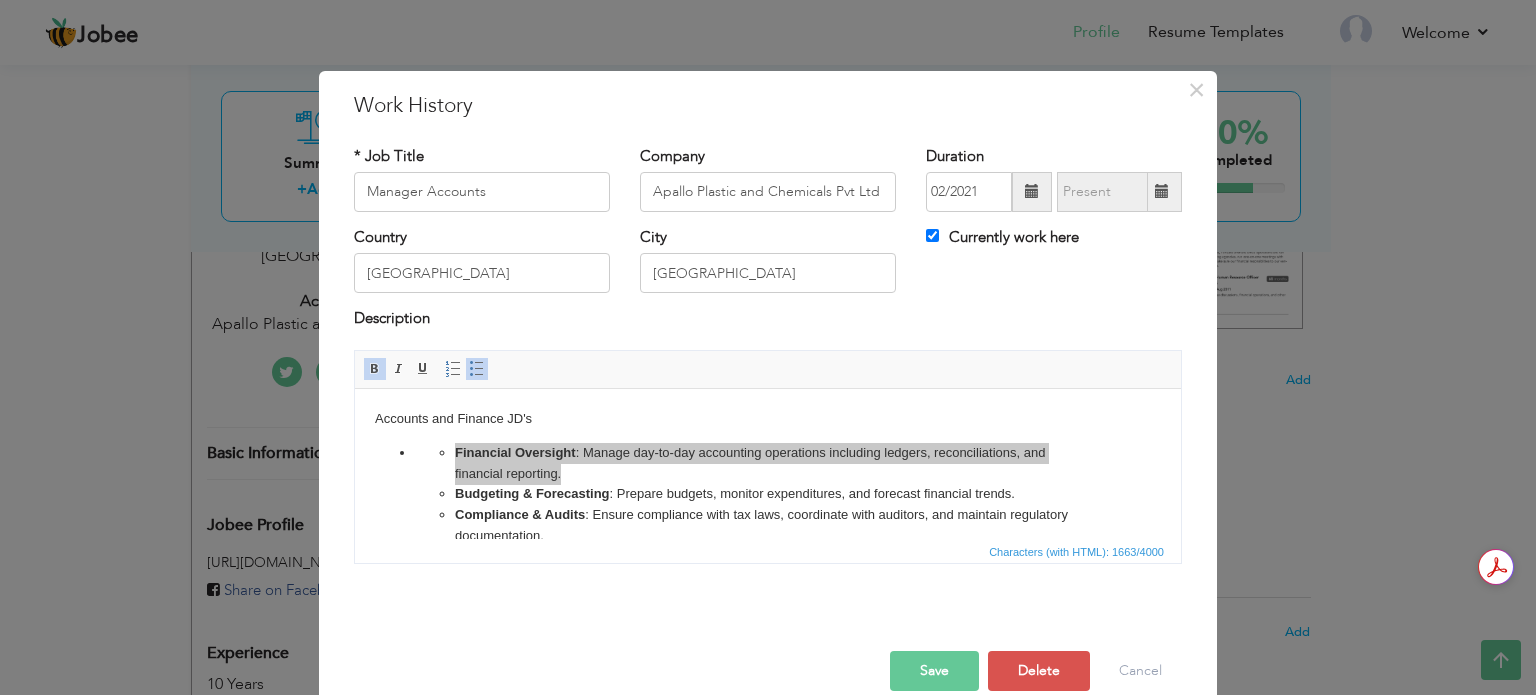 click on "Save" at bounding box center [934, 671] 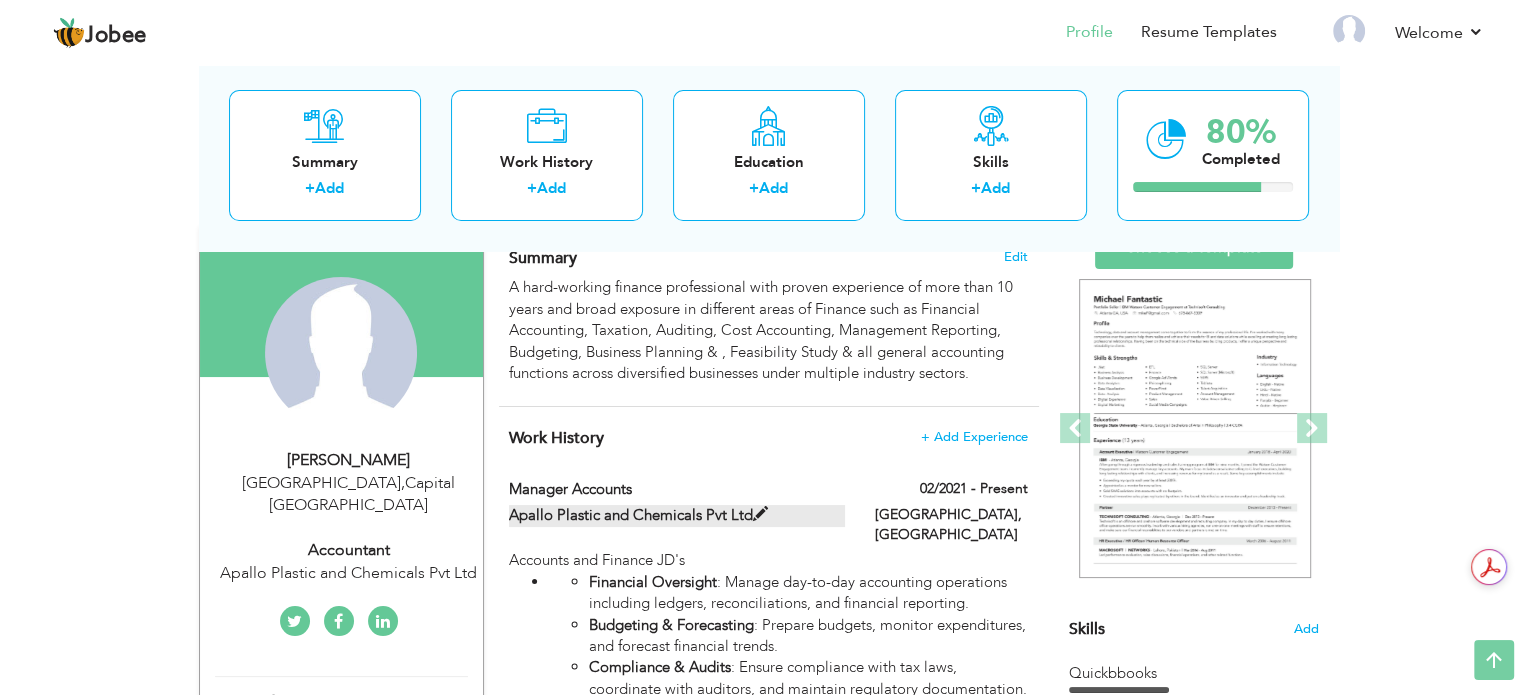 scroll, scrollTop: 0, scrollLeft: 0, axis: both 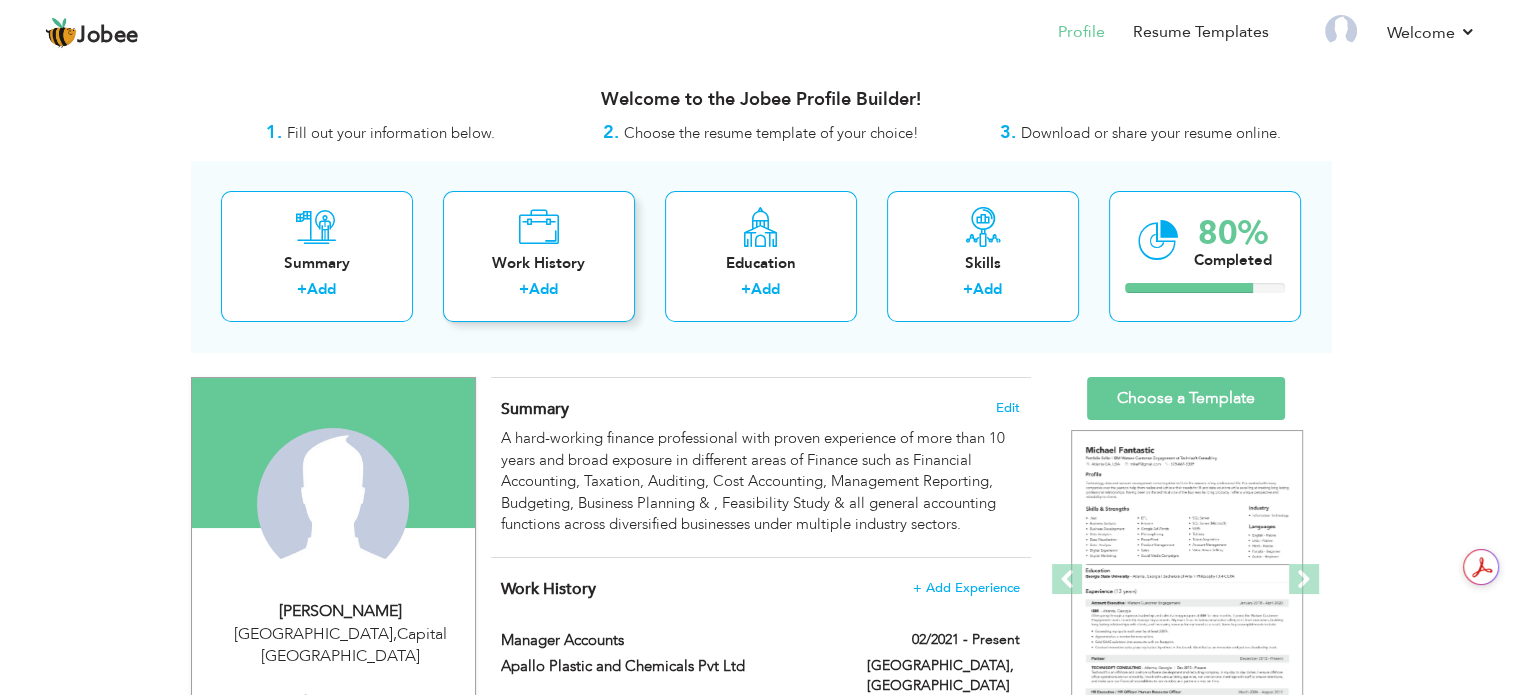 click on "+  Add" at bounding box center (539, 292) 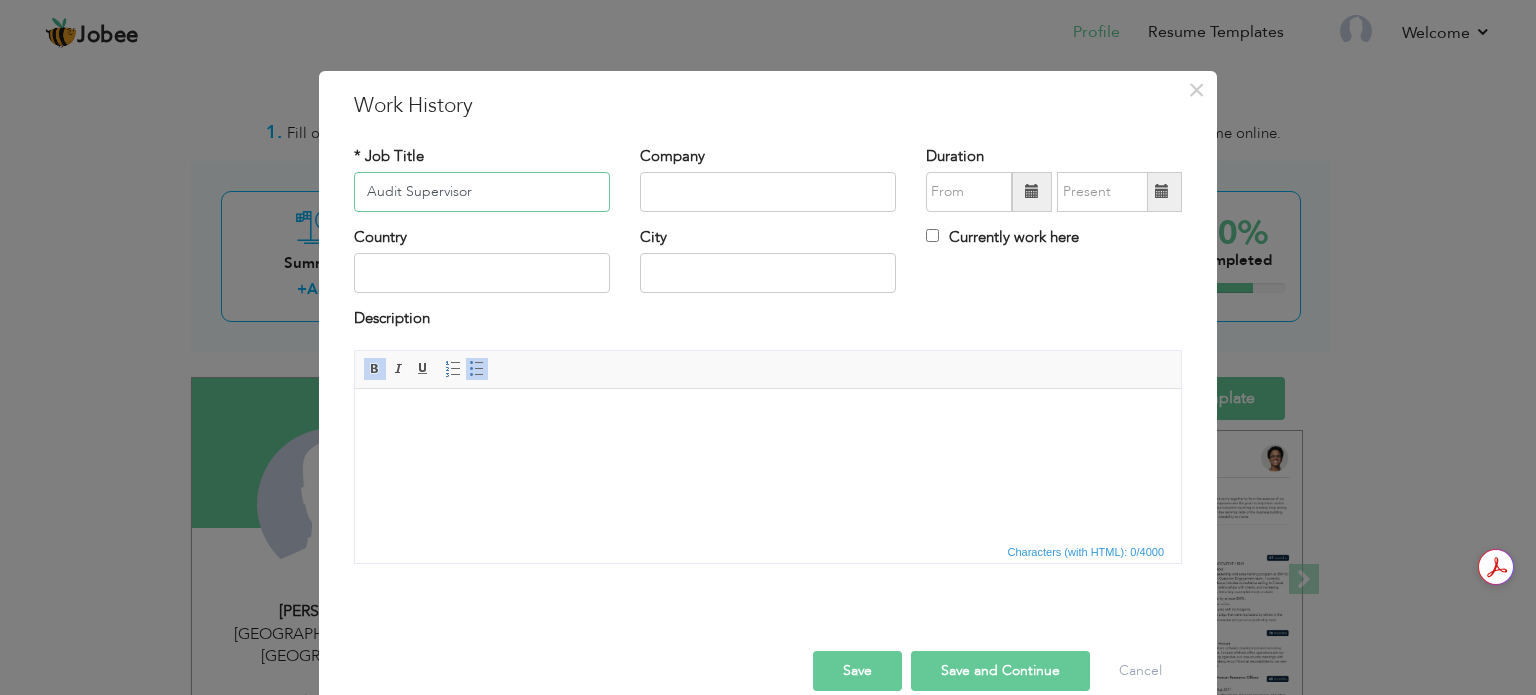 type on "Audit Supervisor" 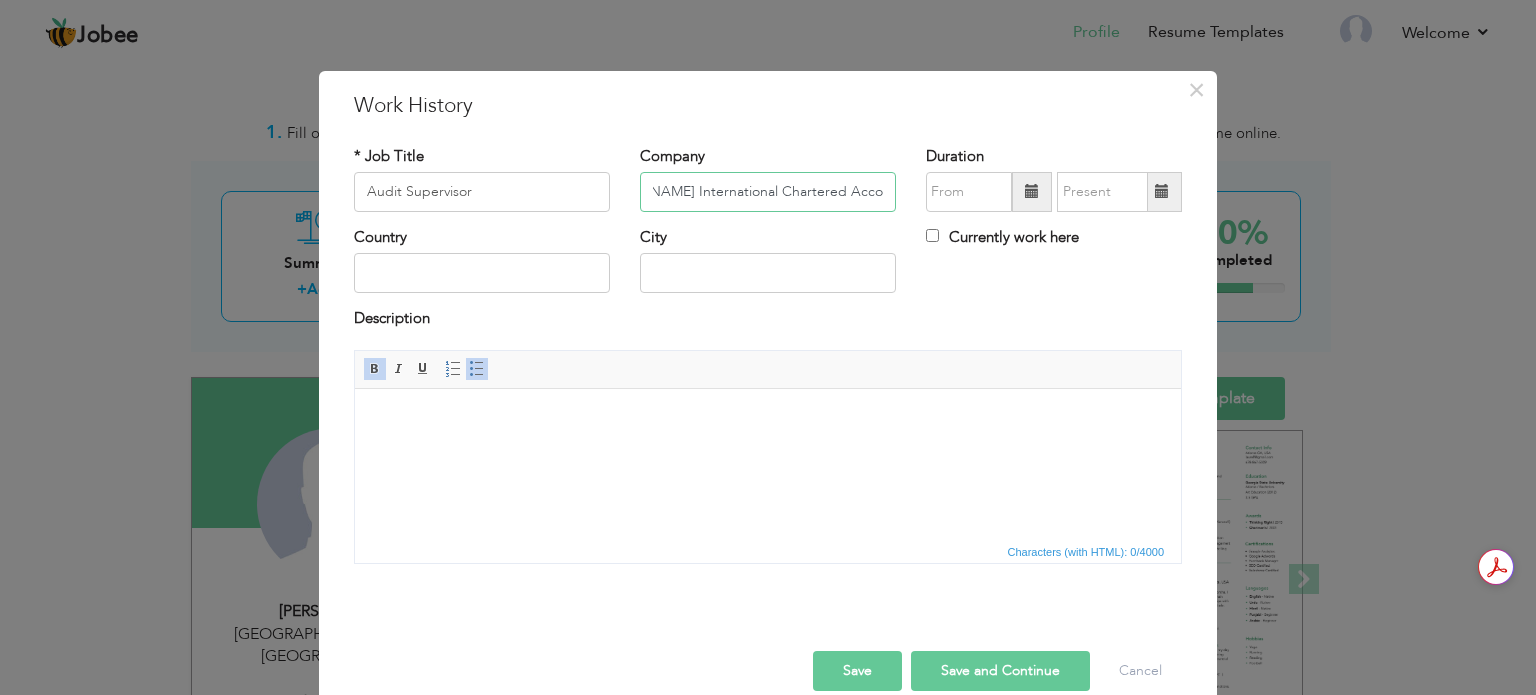 scroll, scrollTop: 0, scrollLeft: 74, axis: horizontal 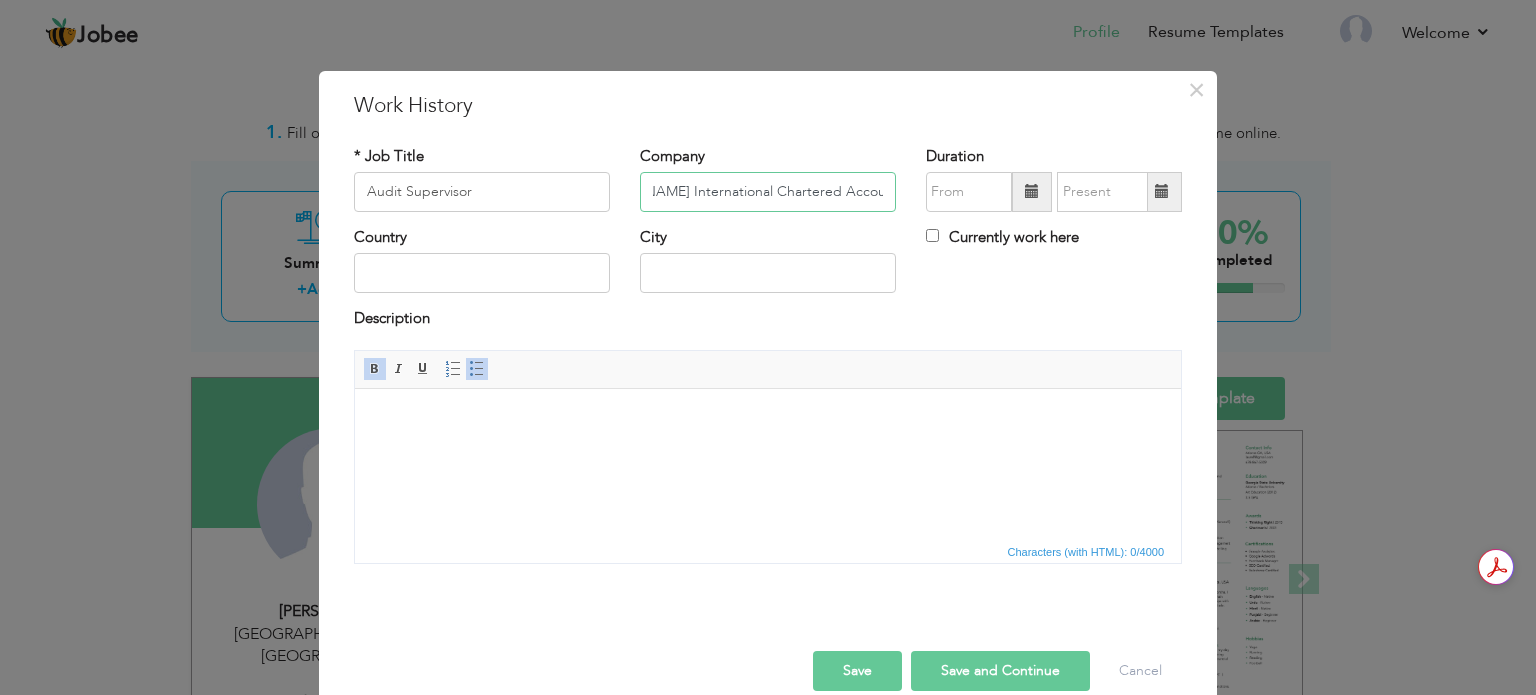 type on "[PERSON_NAME] International Chartered Accountant" 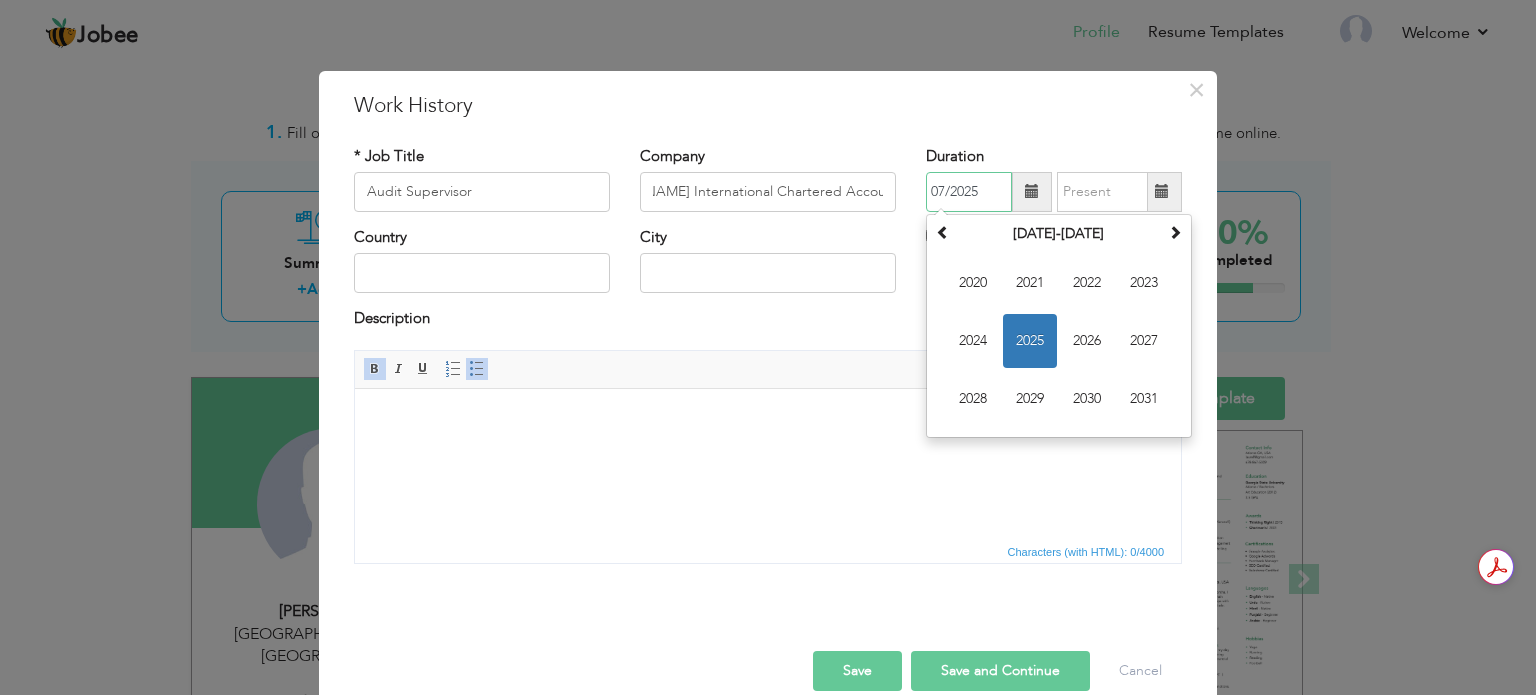 scroll, scrollTop: 0, scrollLeft: 0, axis: both 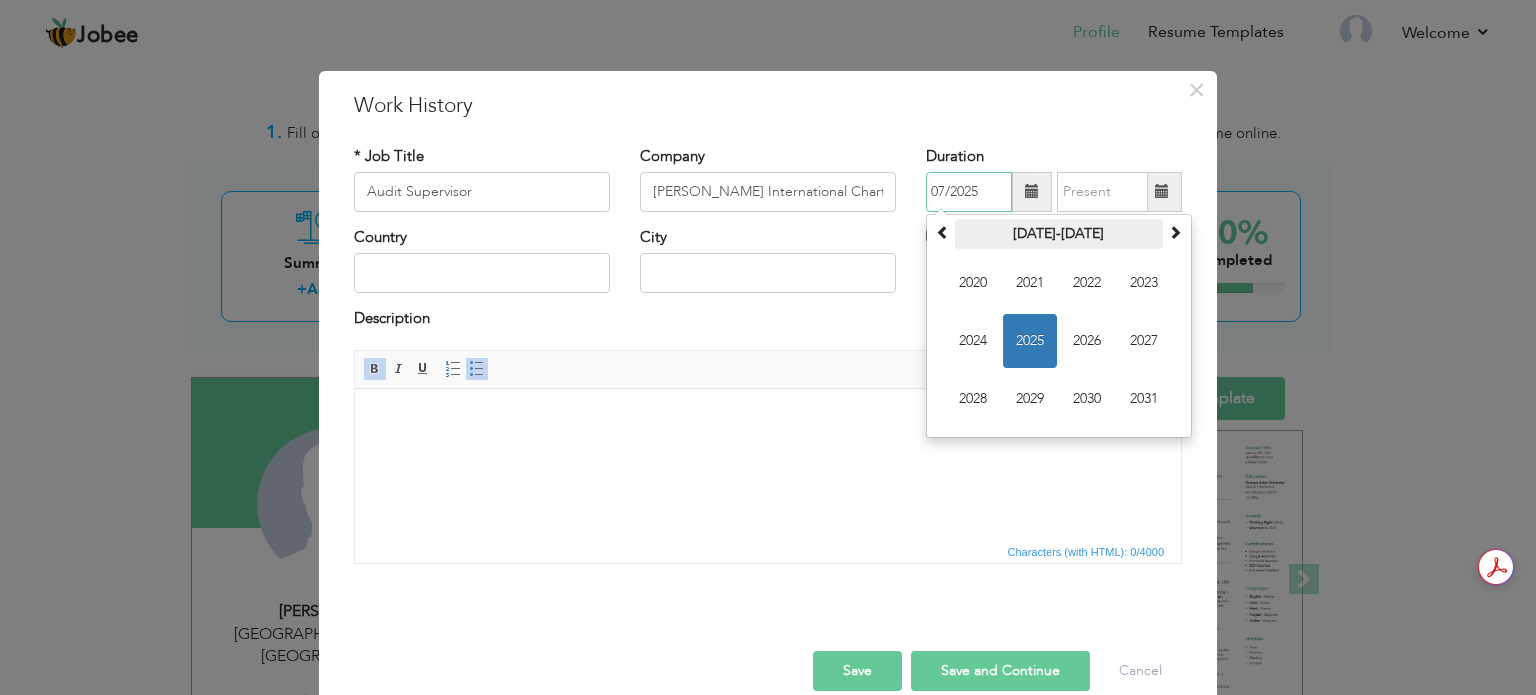 click on "2020-2031" at bounding box center [1059, 234] 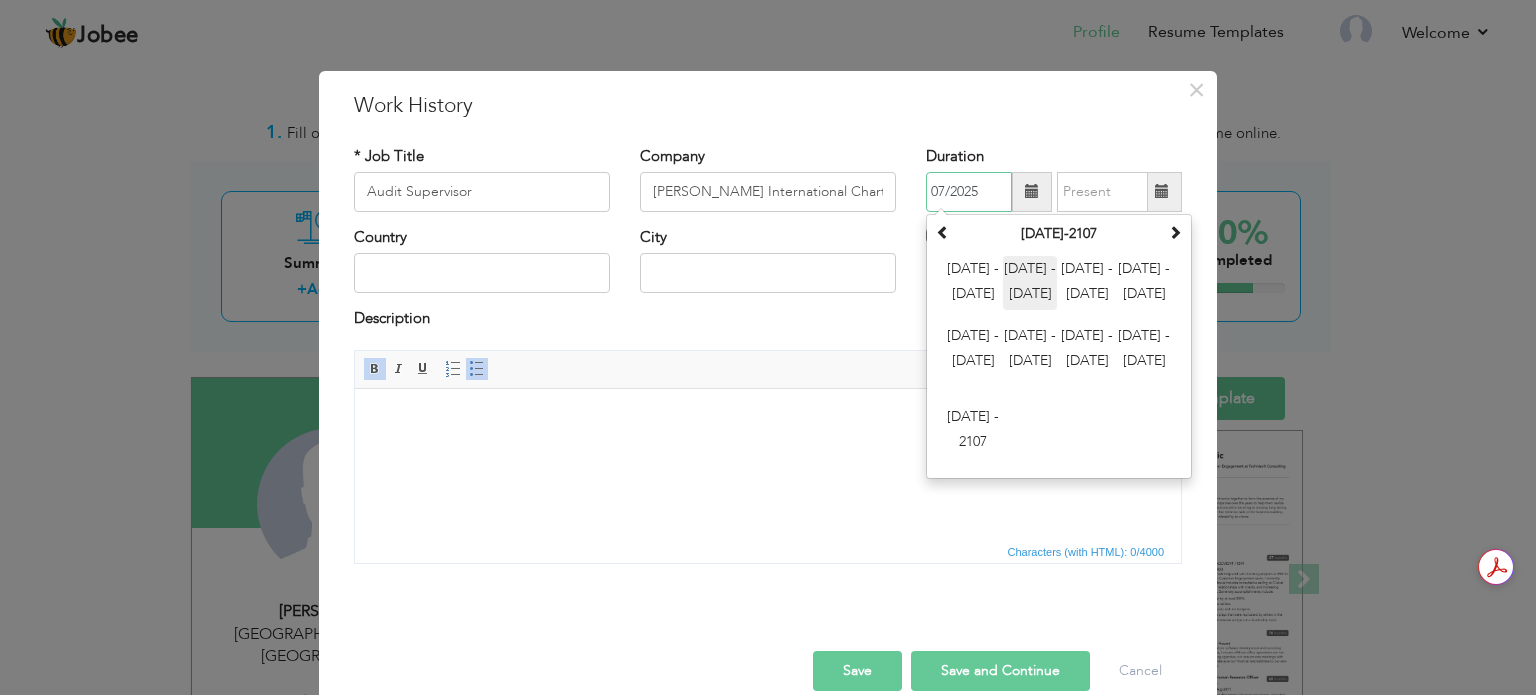 click on "2012 - 2023" at bounding box center [1030, 283] 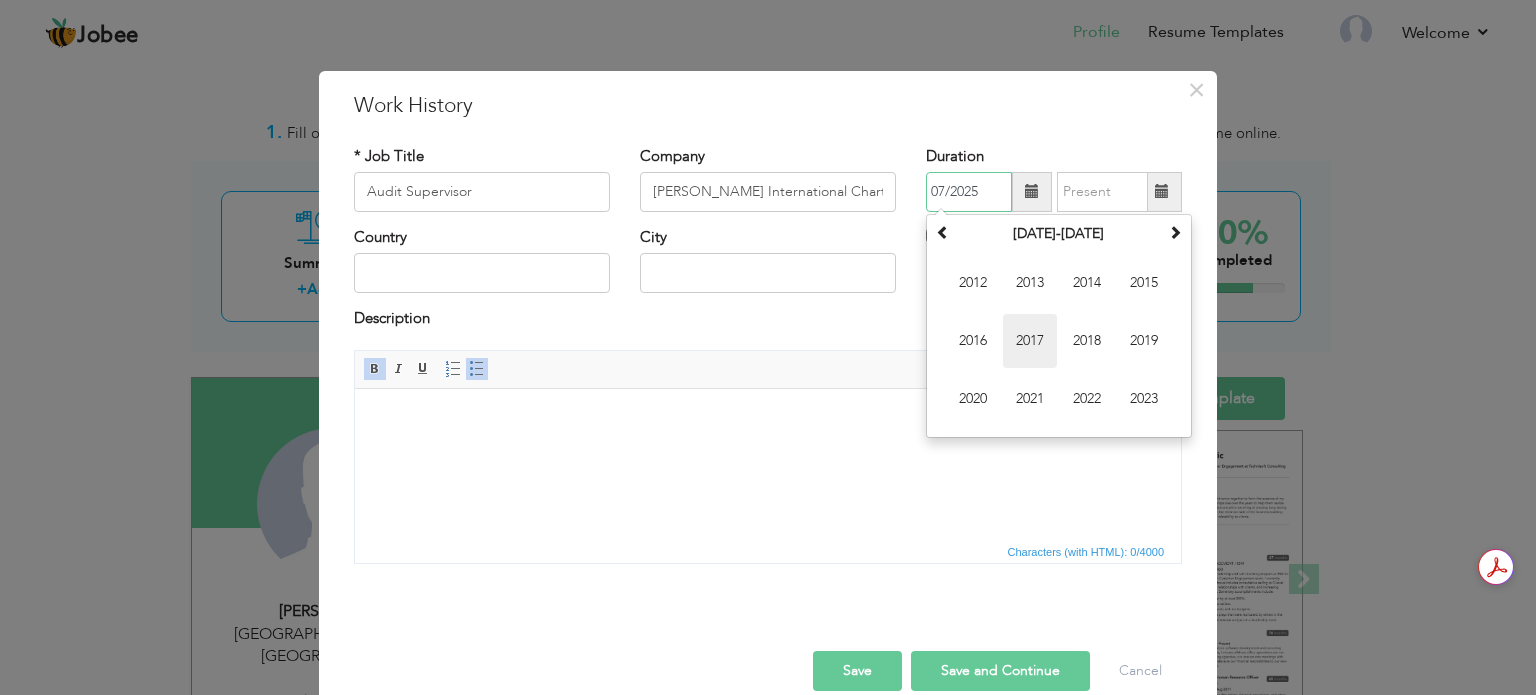 click on "2017" at bounding box center (1030, 341) 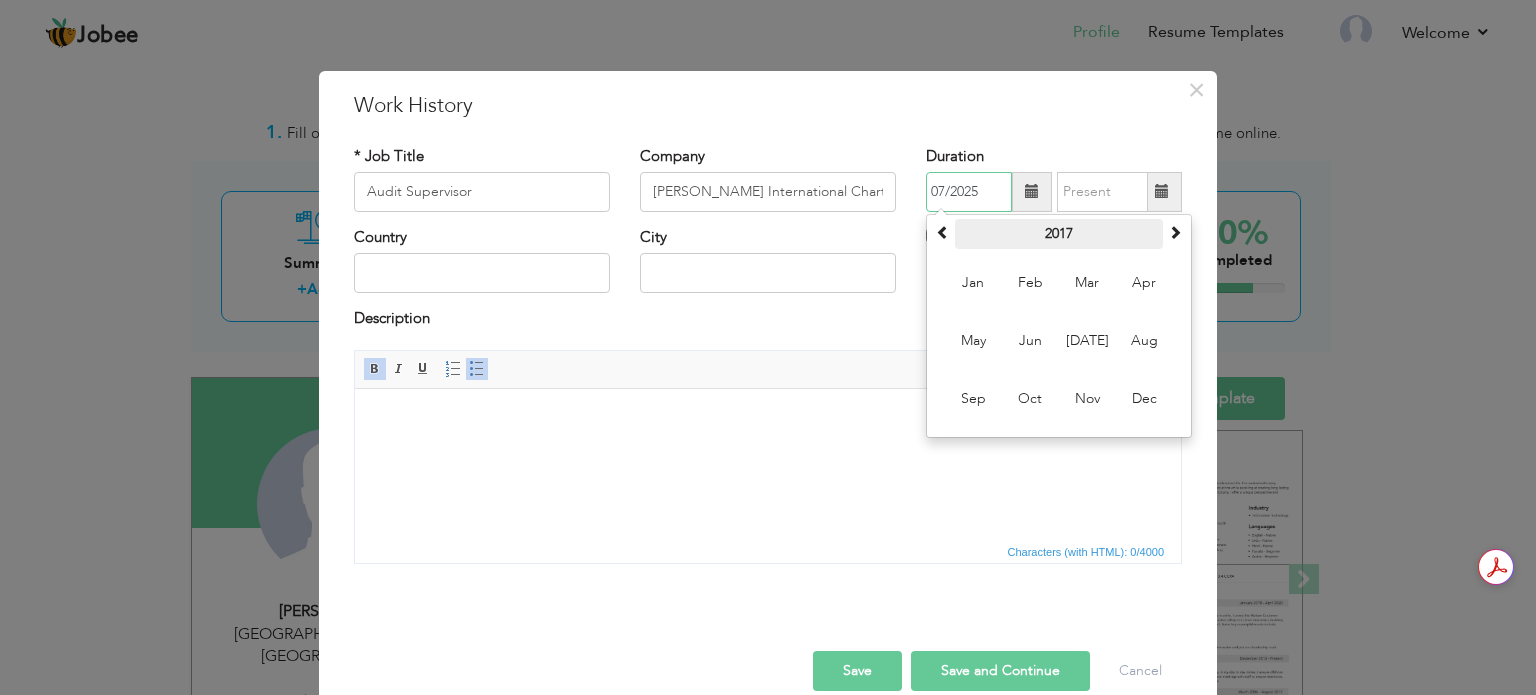 click on "2017" at bounding box center [1059, 234] 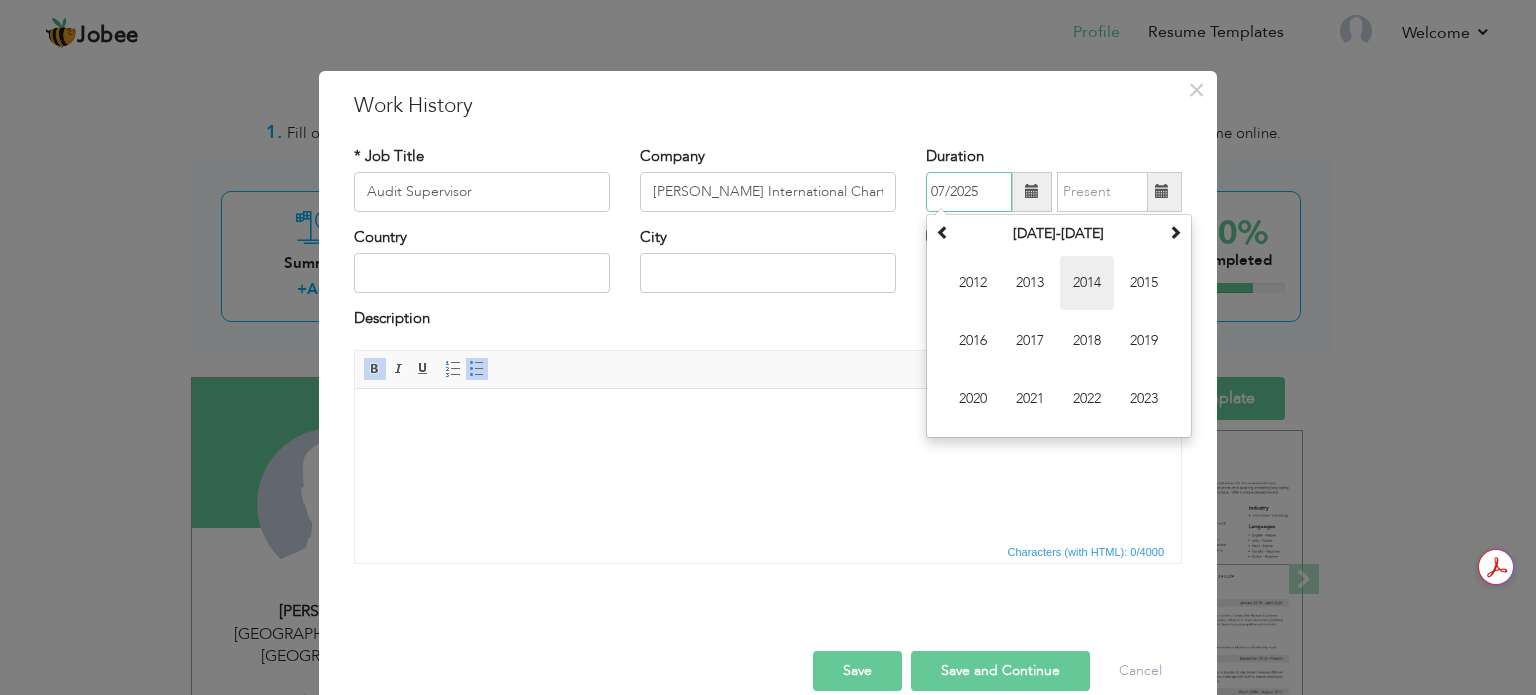 click on "2014" at bounding box center (1087, 283) 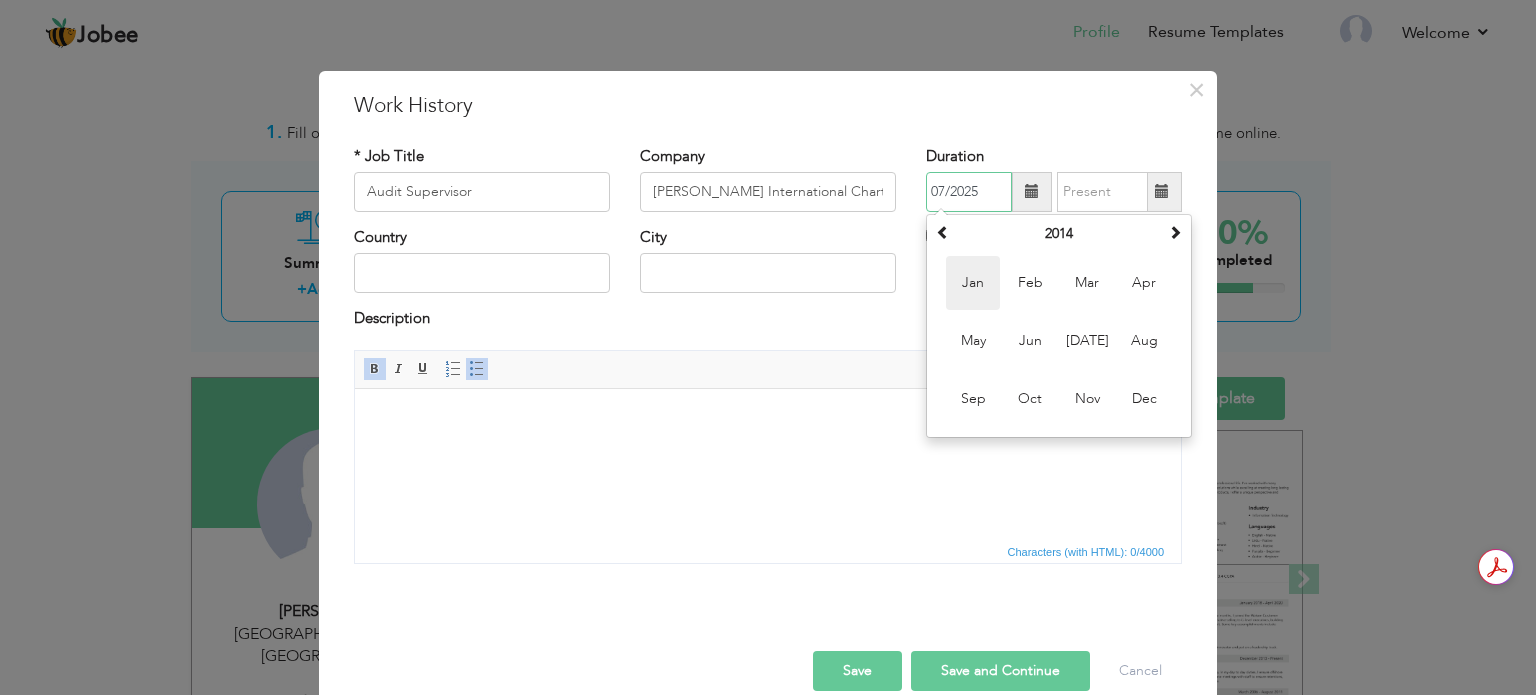 click on "Jan" at bounding box center (973, 283) 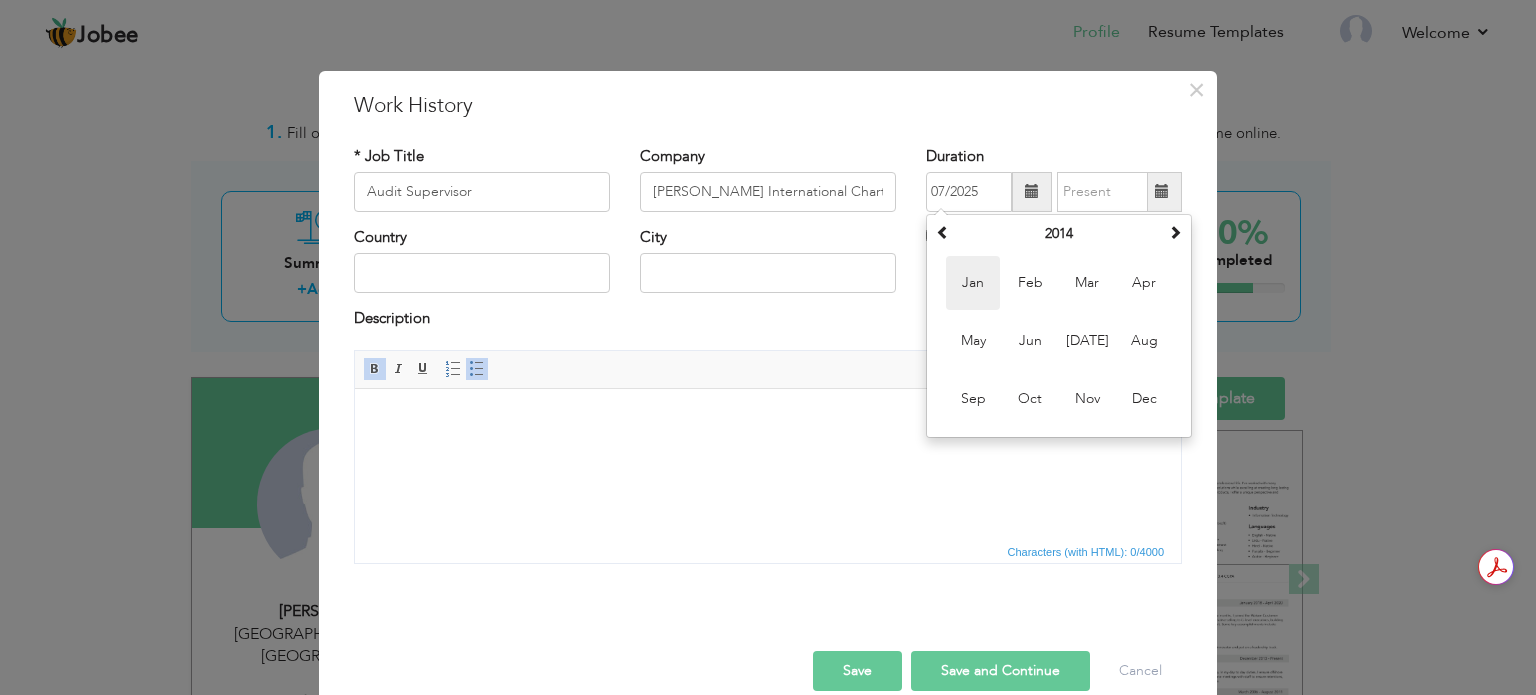 type on "01/2014" 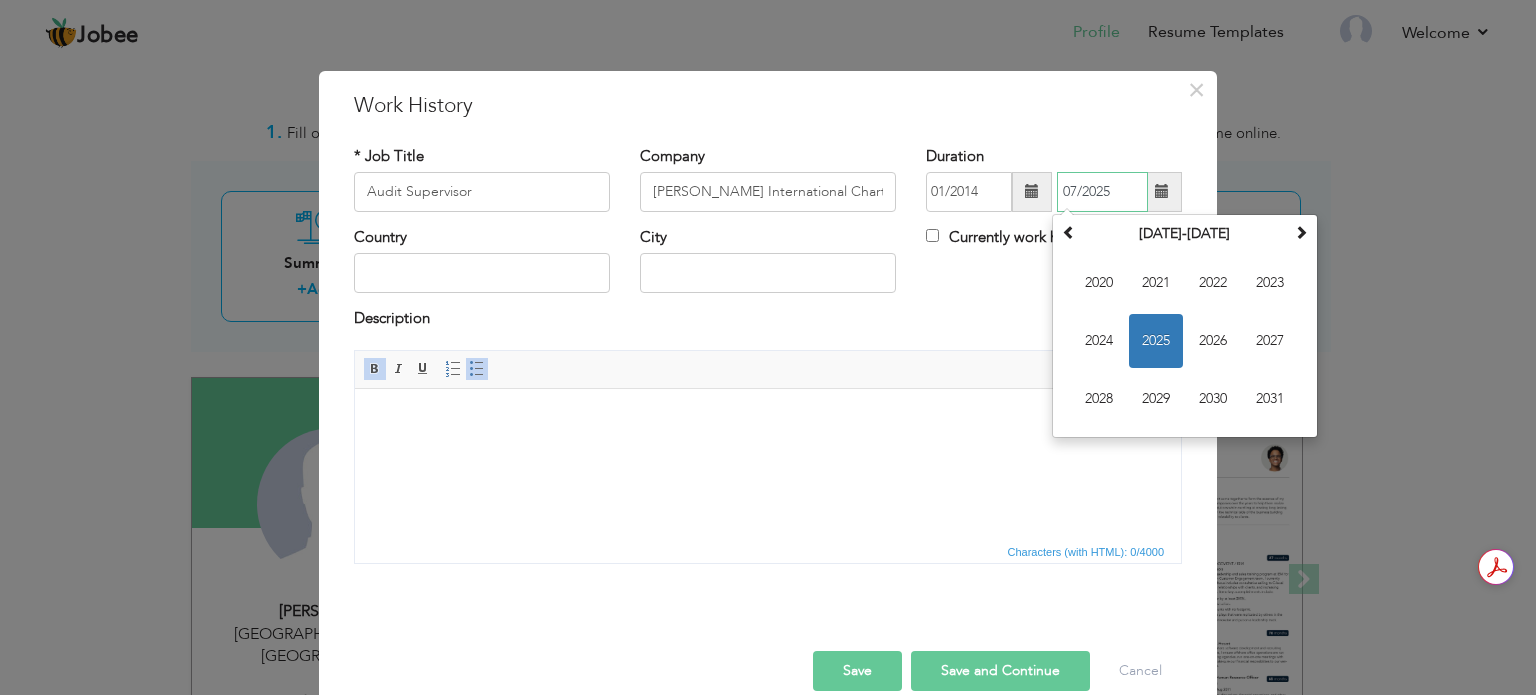 click on "07/2025" at bounding box center [1102, 192] 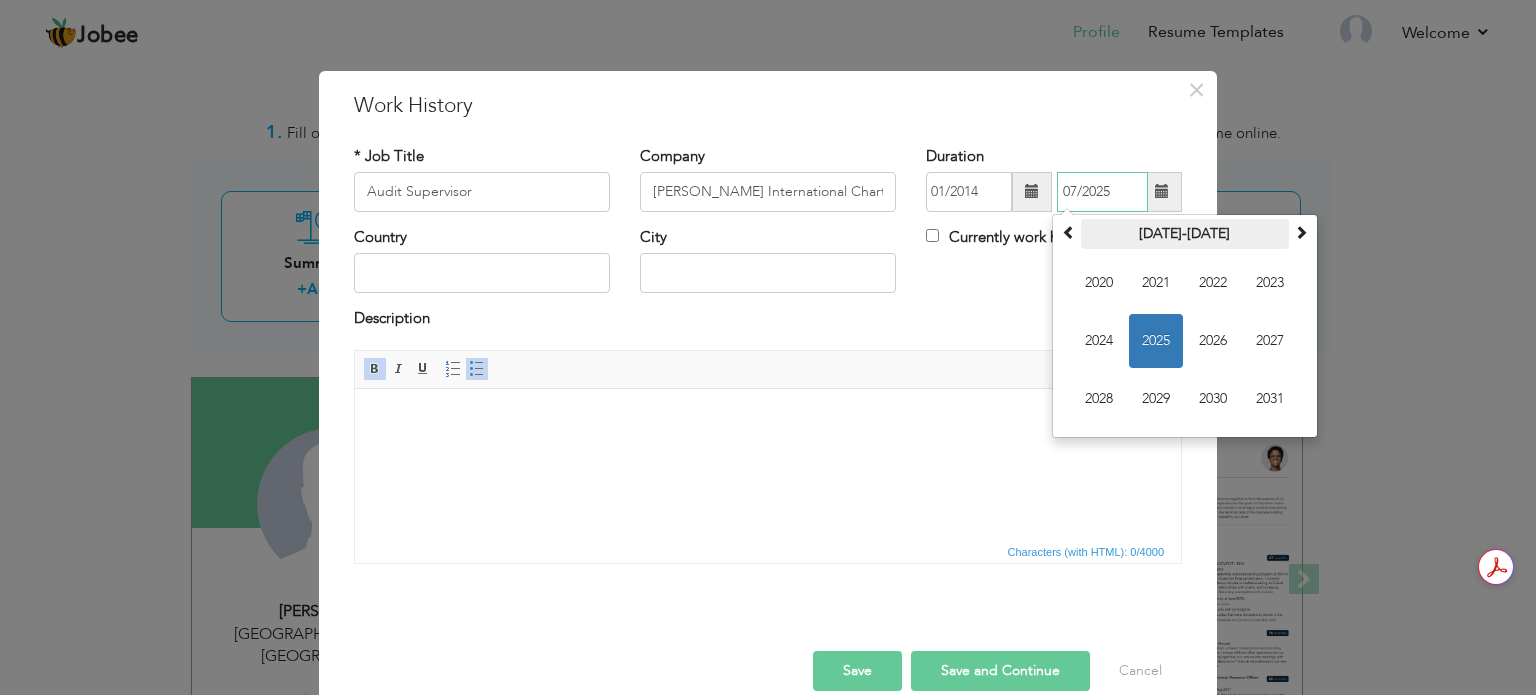 click on "2020-2031" at bounding box center (1185, 234) 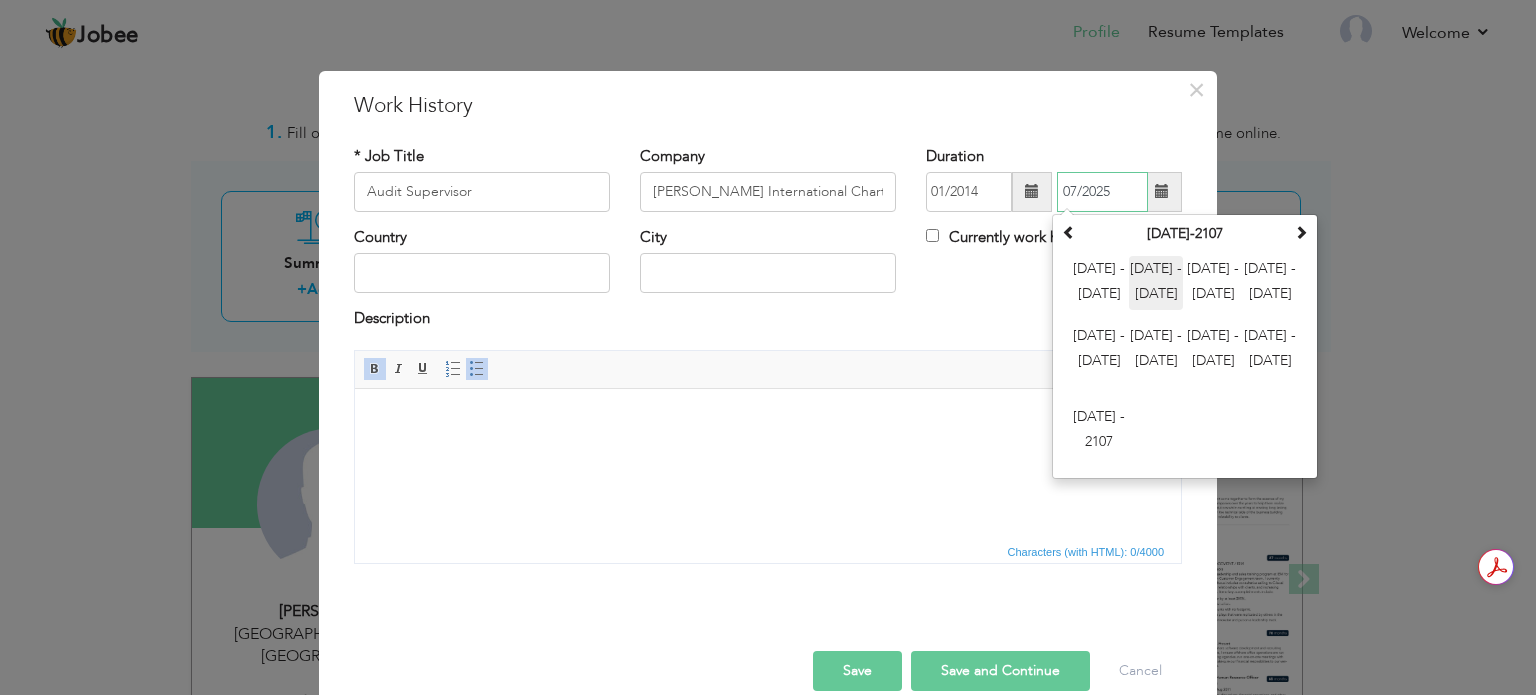 click on "2012 - 2023" at bounding box center (1156, 283) 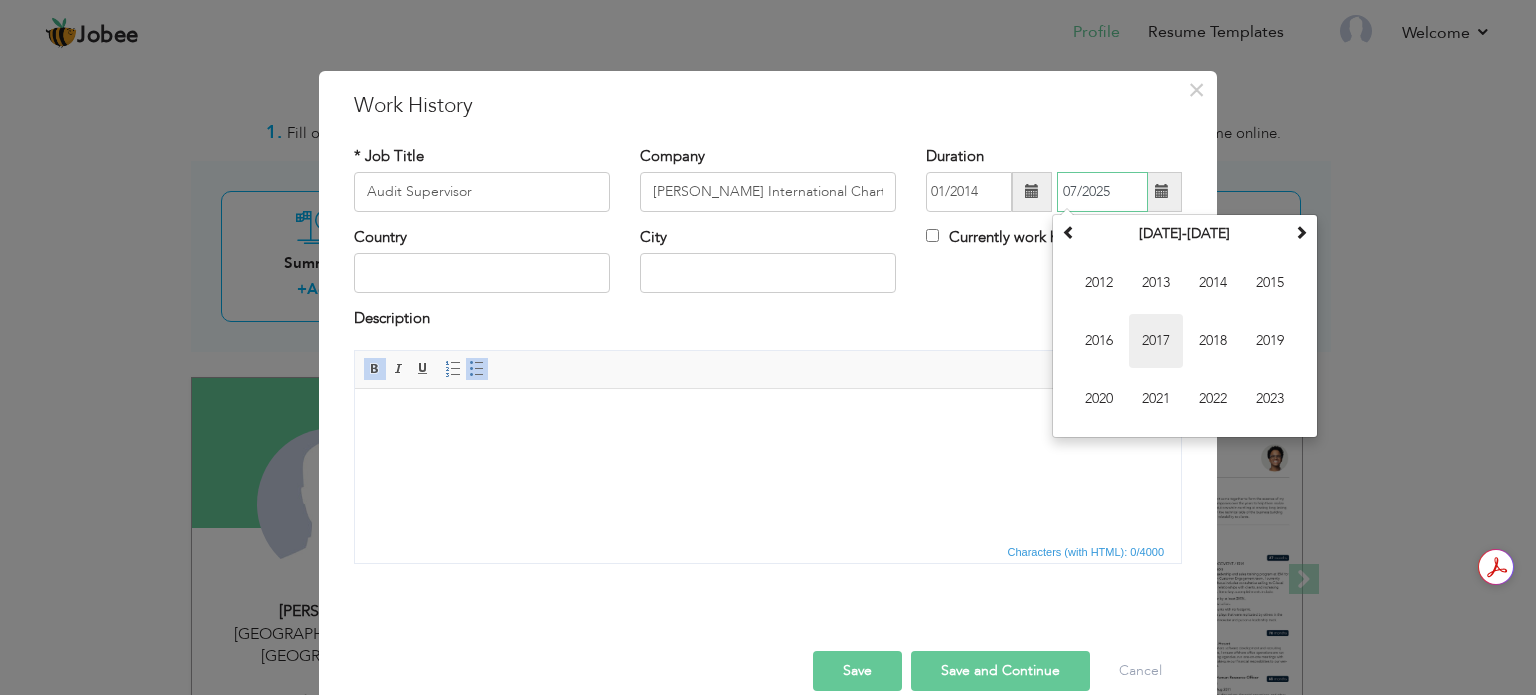 click on "2017" at bounding box center (1156, 341) 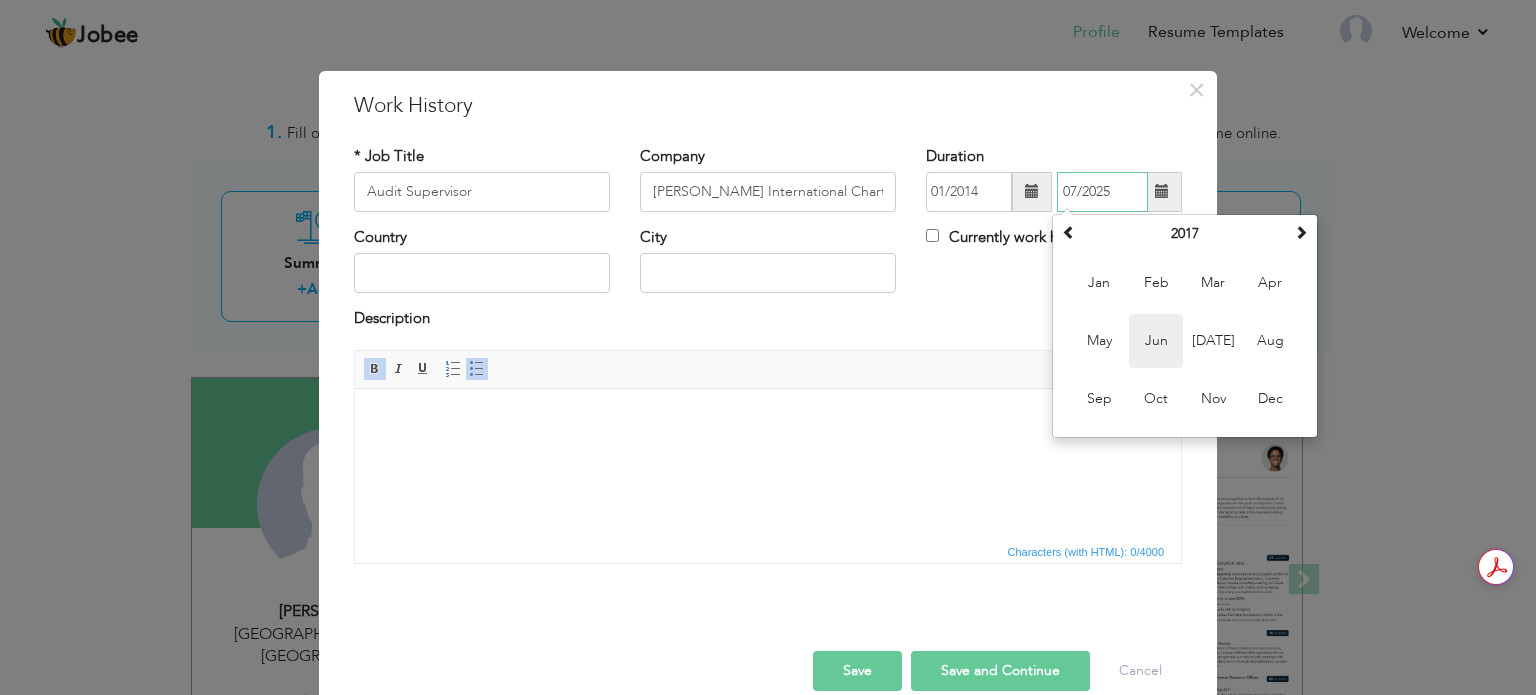 click on "Jun" at bounding box center (1156, 341) 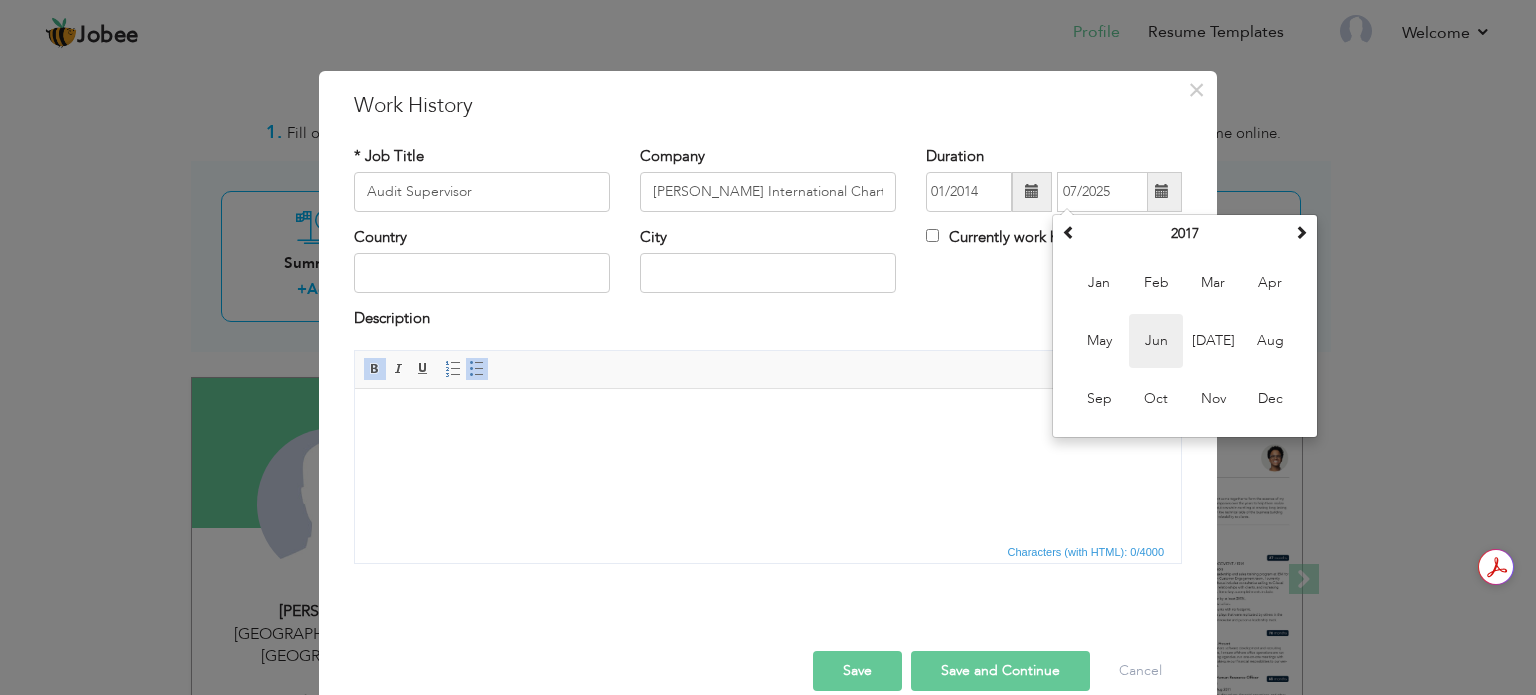 type on "06/2017" 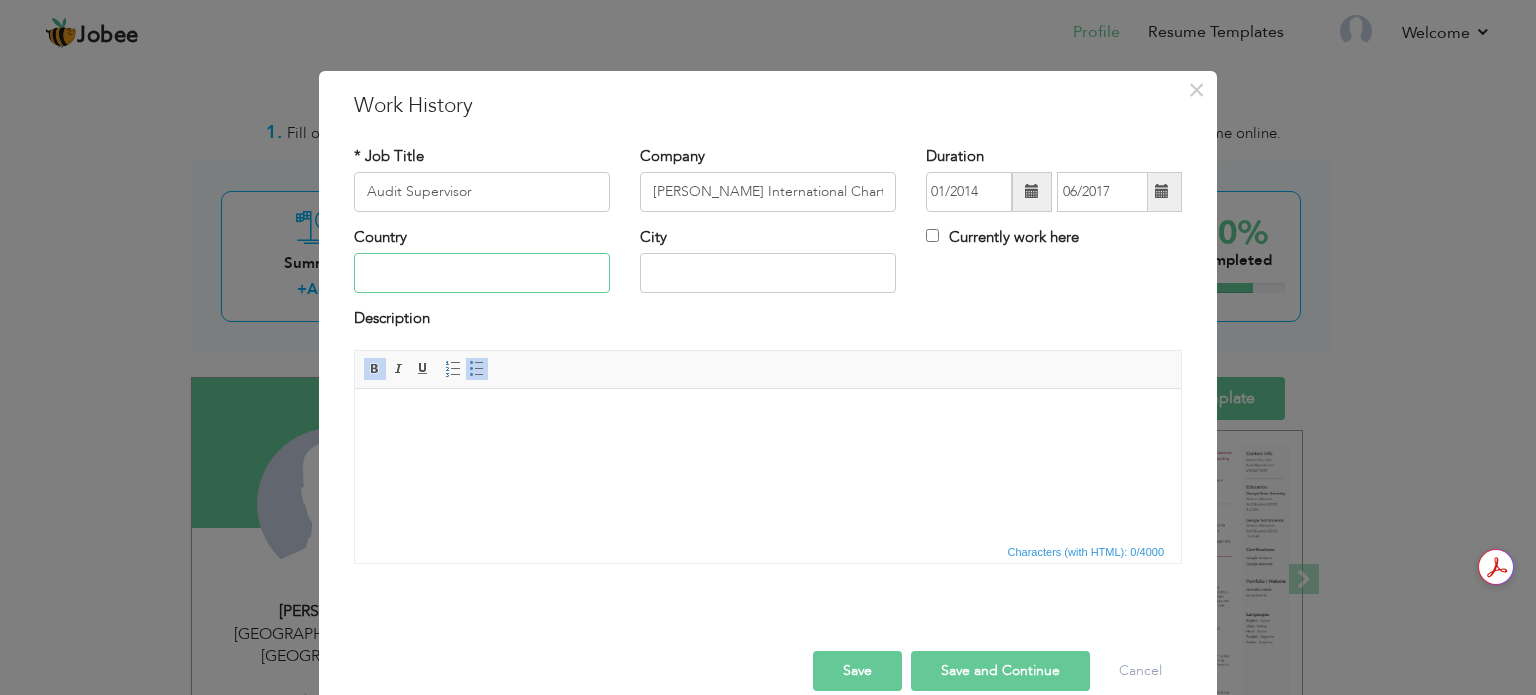 click at bounding box center (482, 273) 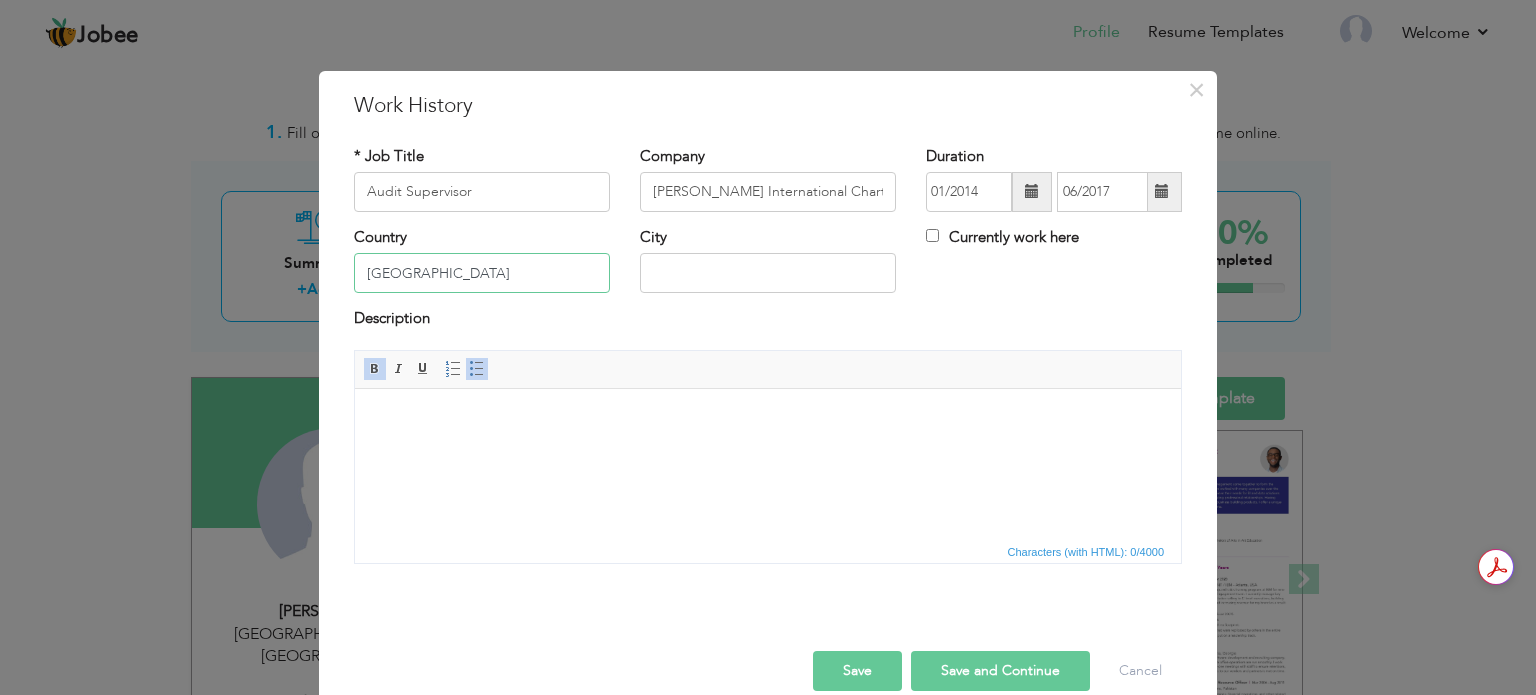 type on "[GEOGRAPHIC_DATA]" 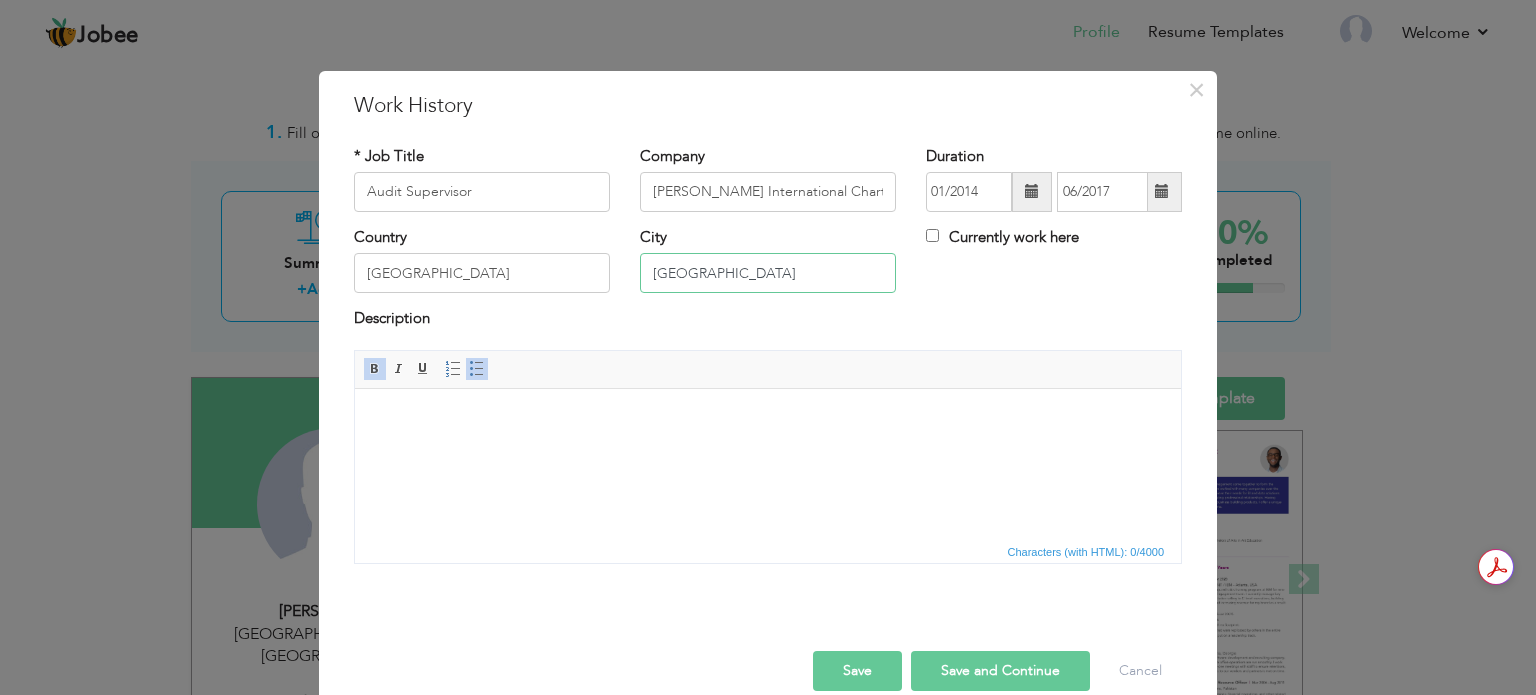 type on "[GEOGRAPHIC_DATA]" 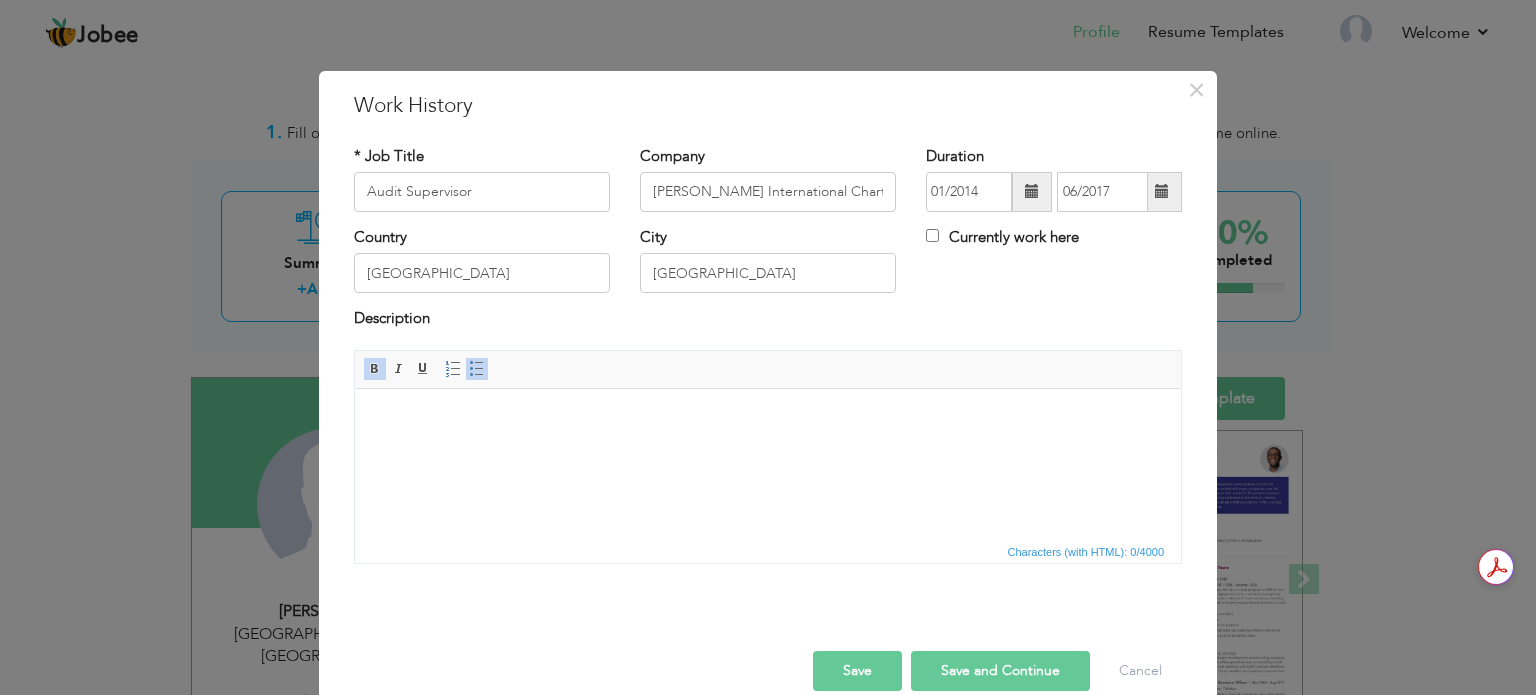click at bounding box center [768, 418] 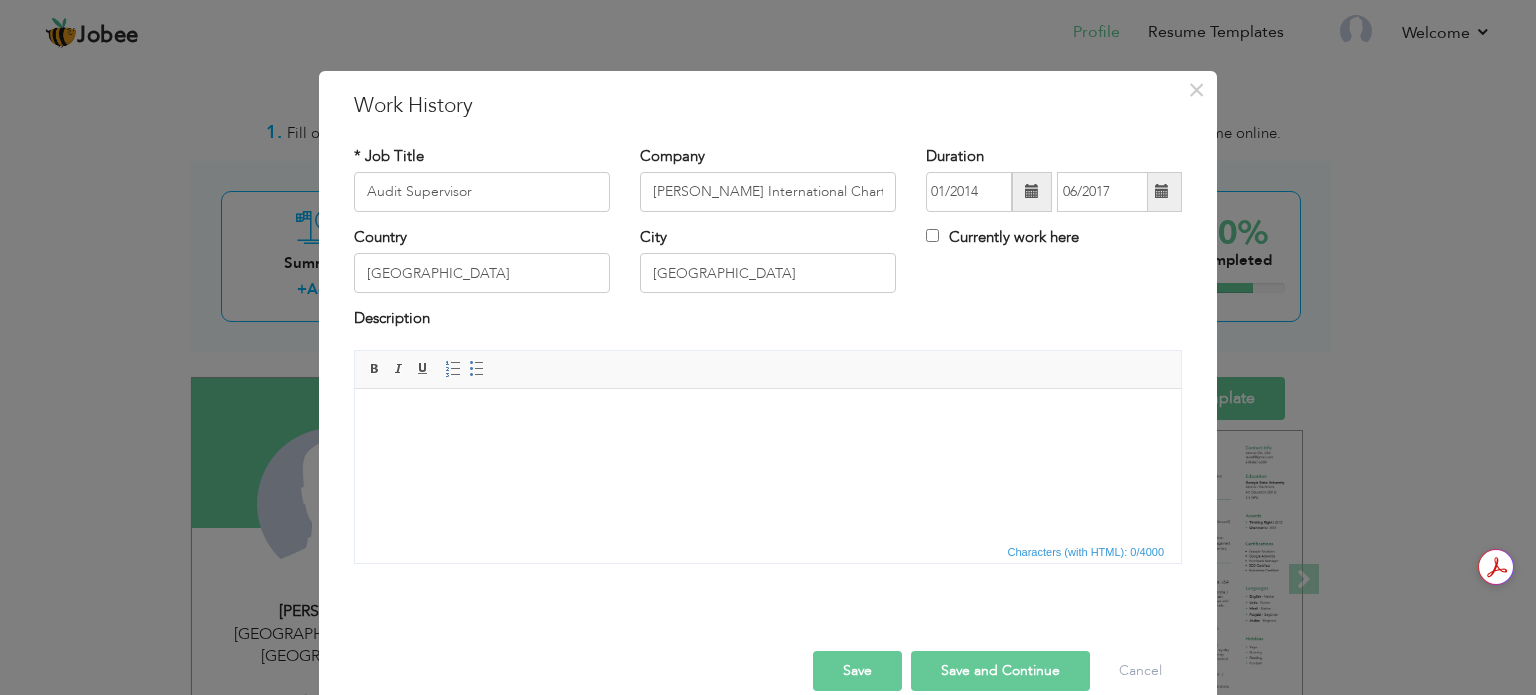 click at bounding box center (768, 418) 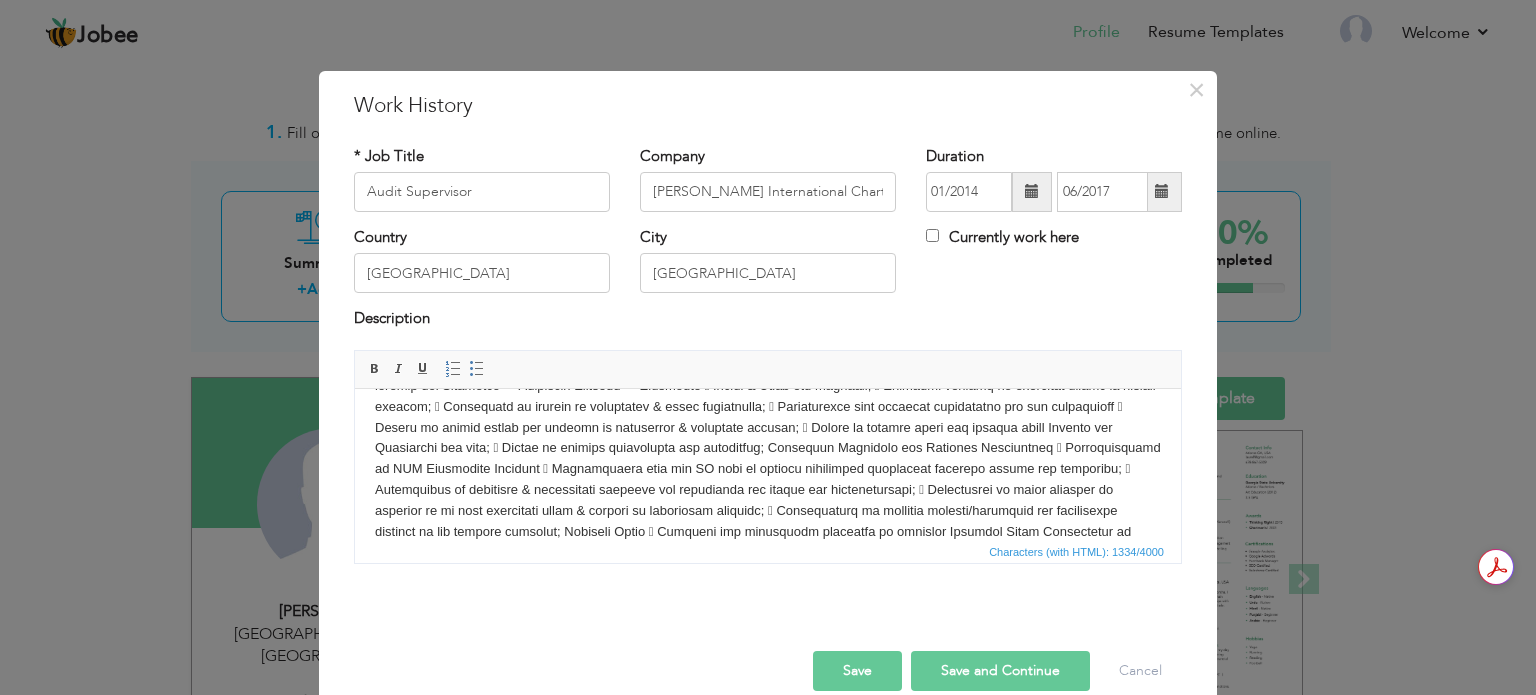 scroll, scrollTop: 0, scrollLeft: 0, axis: both 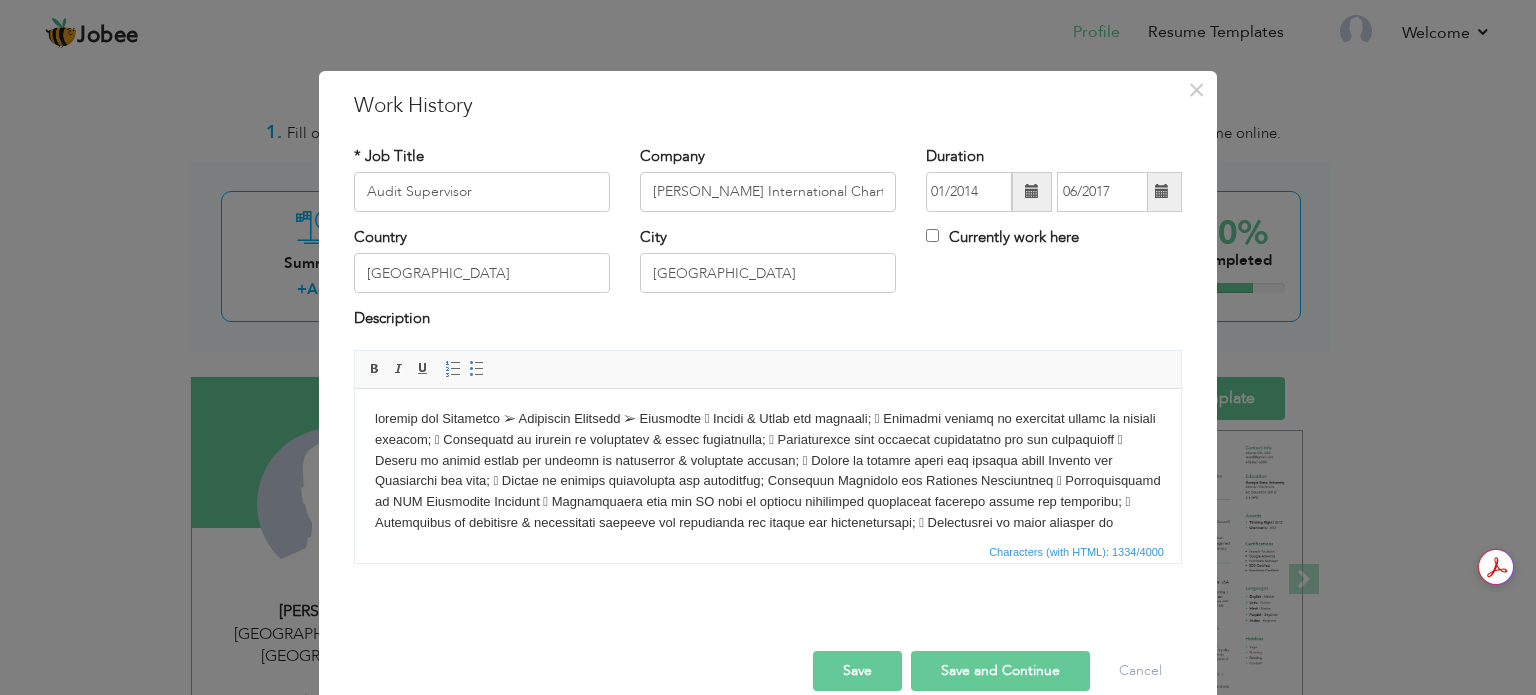 click at bounding box center (768, 522) 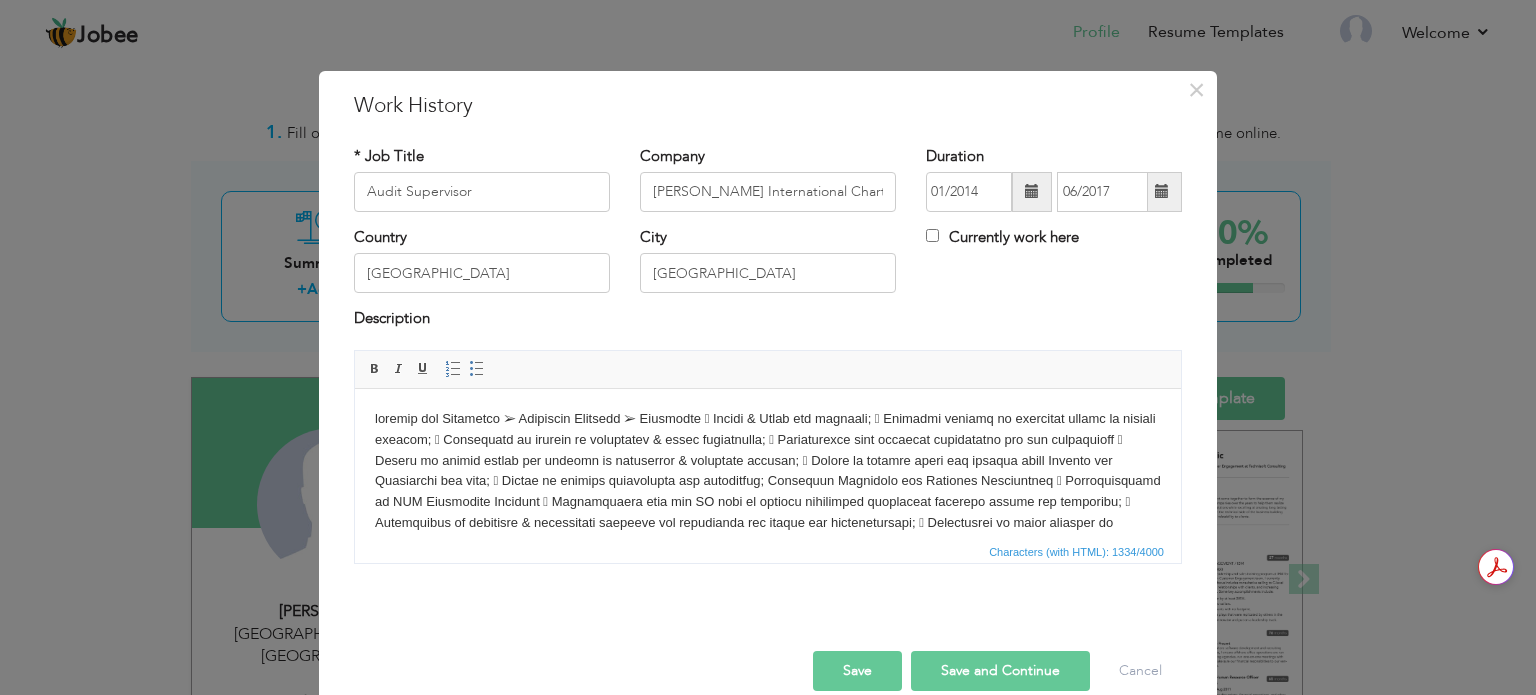 type 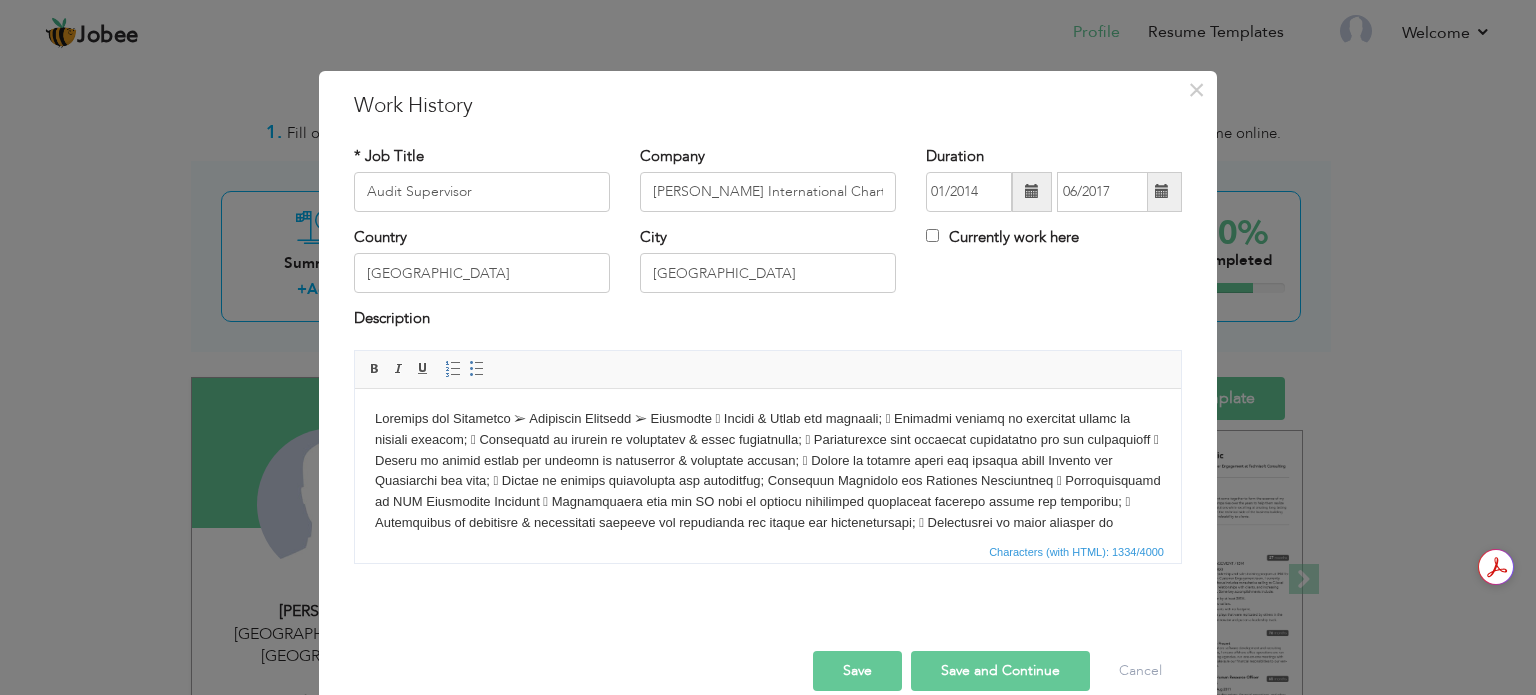 click at bounding box center [768, 522] 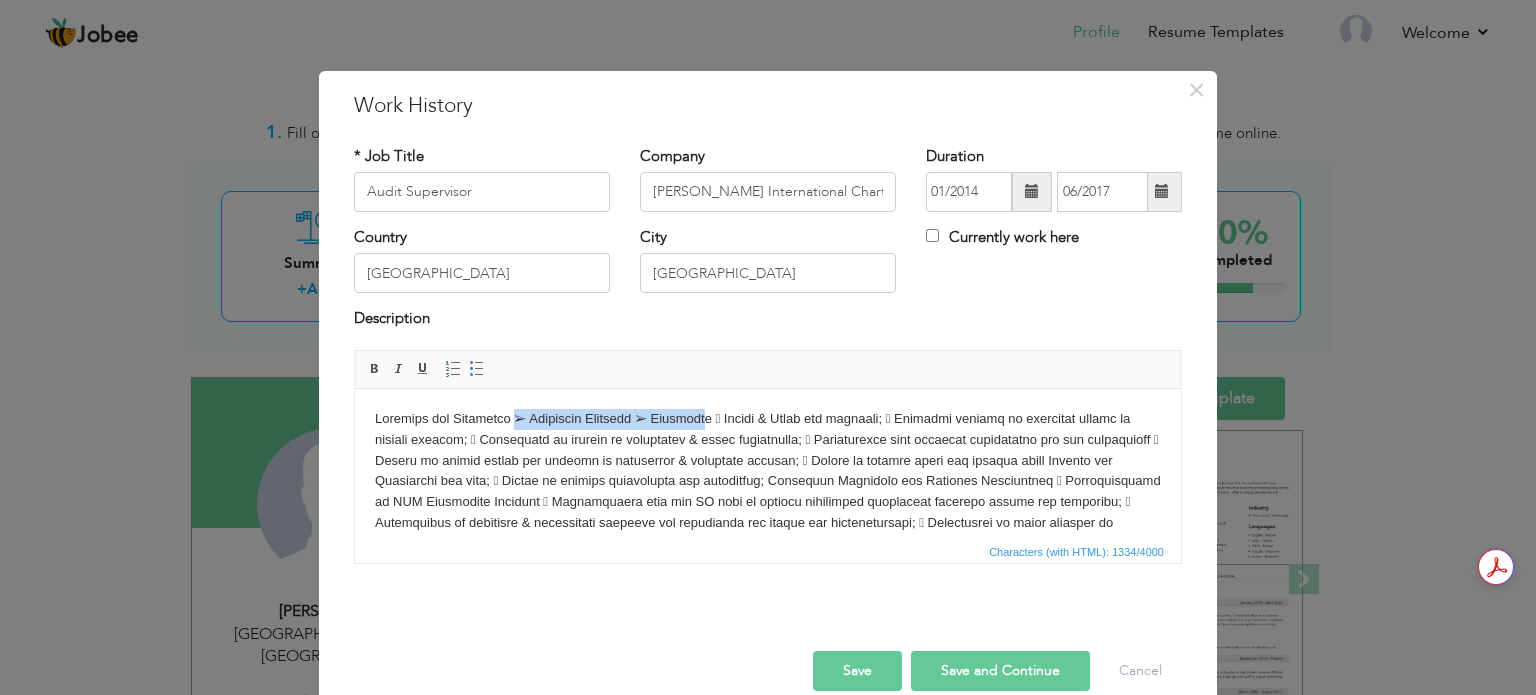 drag, startPoint x: 724, startPoint y: 417, endPoint x: 512, endPoint y: 428, distance: 212.28519 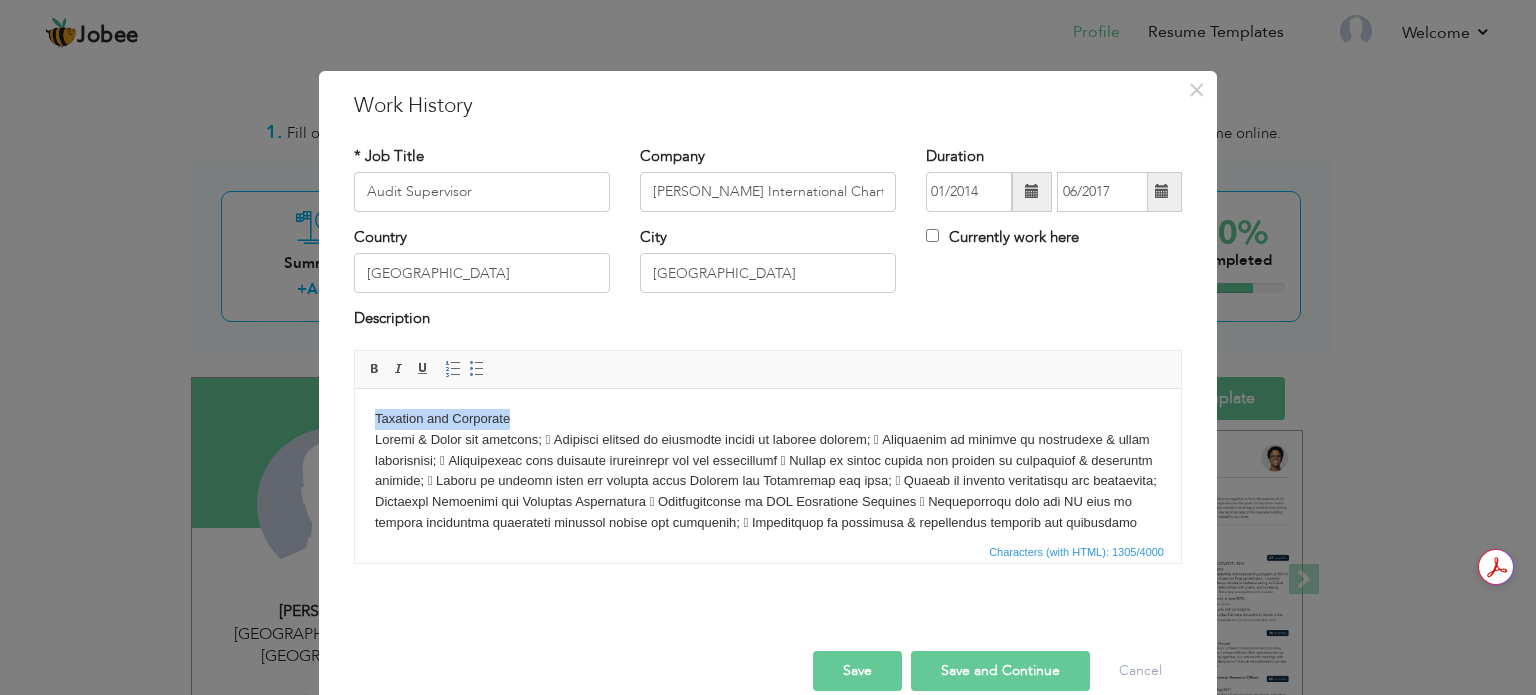 drag, startPoint x: 525, startPoint y: 428, endPoint x: 654, endPoint y: 807, distance: 400.35236 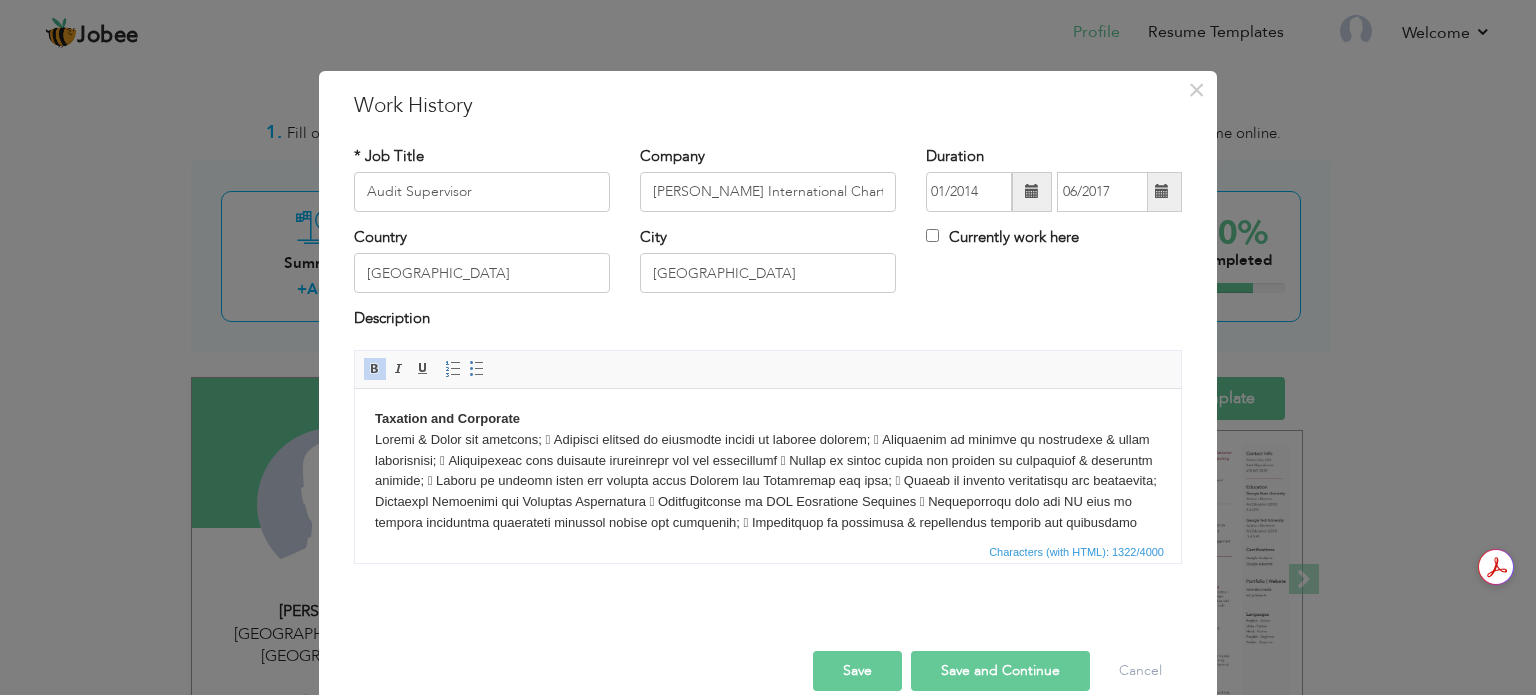 click on "Taxation and Corporate   ​​​​​​​" at bounding box center [768, 522] 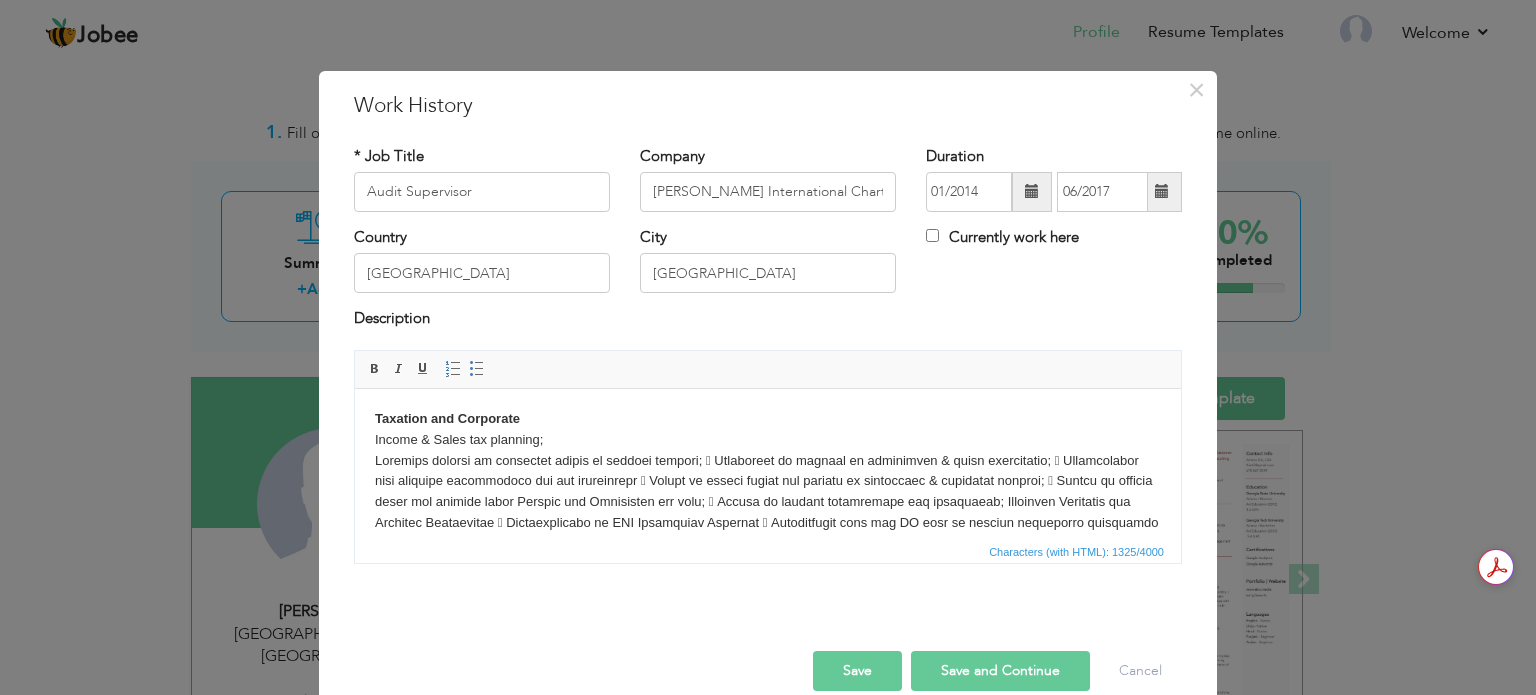 click on "Taxation and Corporate   Income & Sales tax planning;  ​​​​​​​" at bounding box center (768, 533) 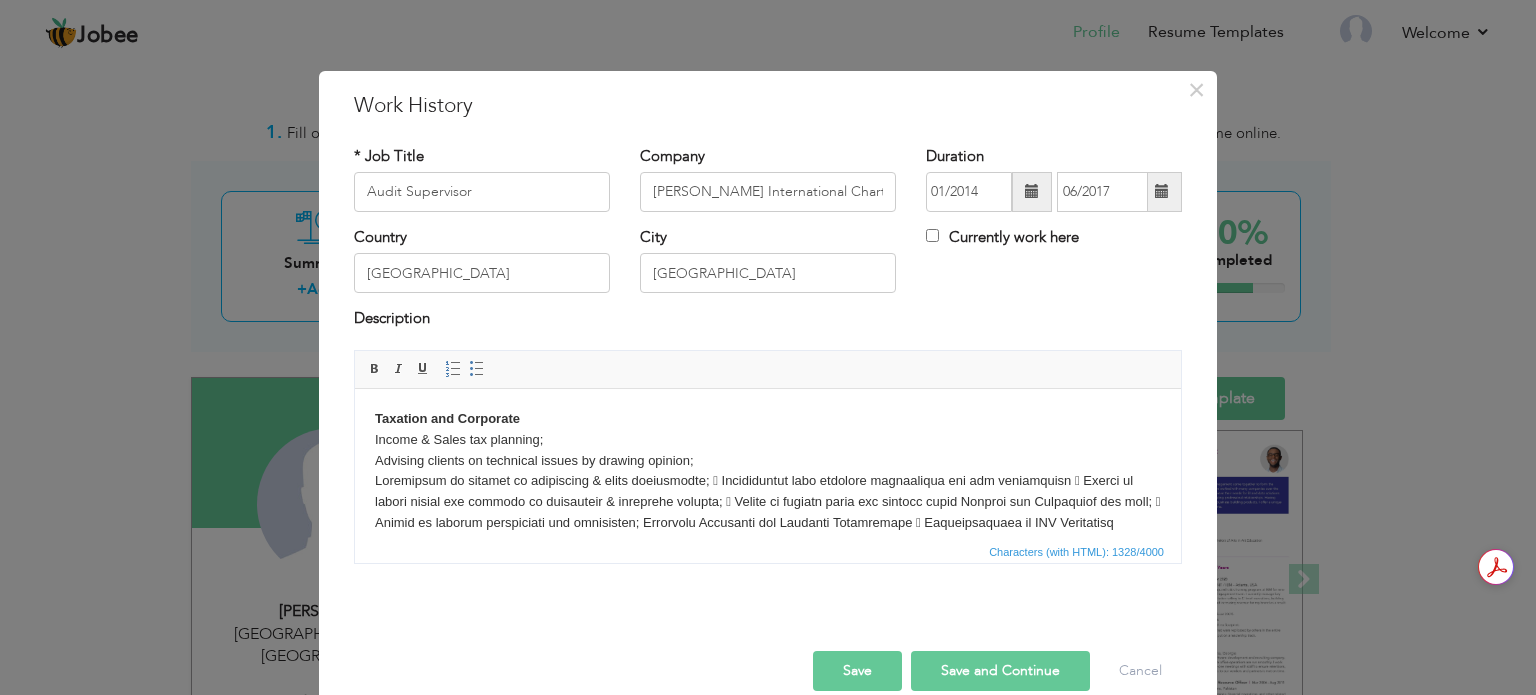 click on "Taxation and Corporate   Income & Sales tax planning;  Advising clients on technical issues by drawing opinion;  ​​​​​​​" at bounding box center [768, 533] 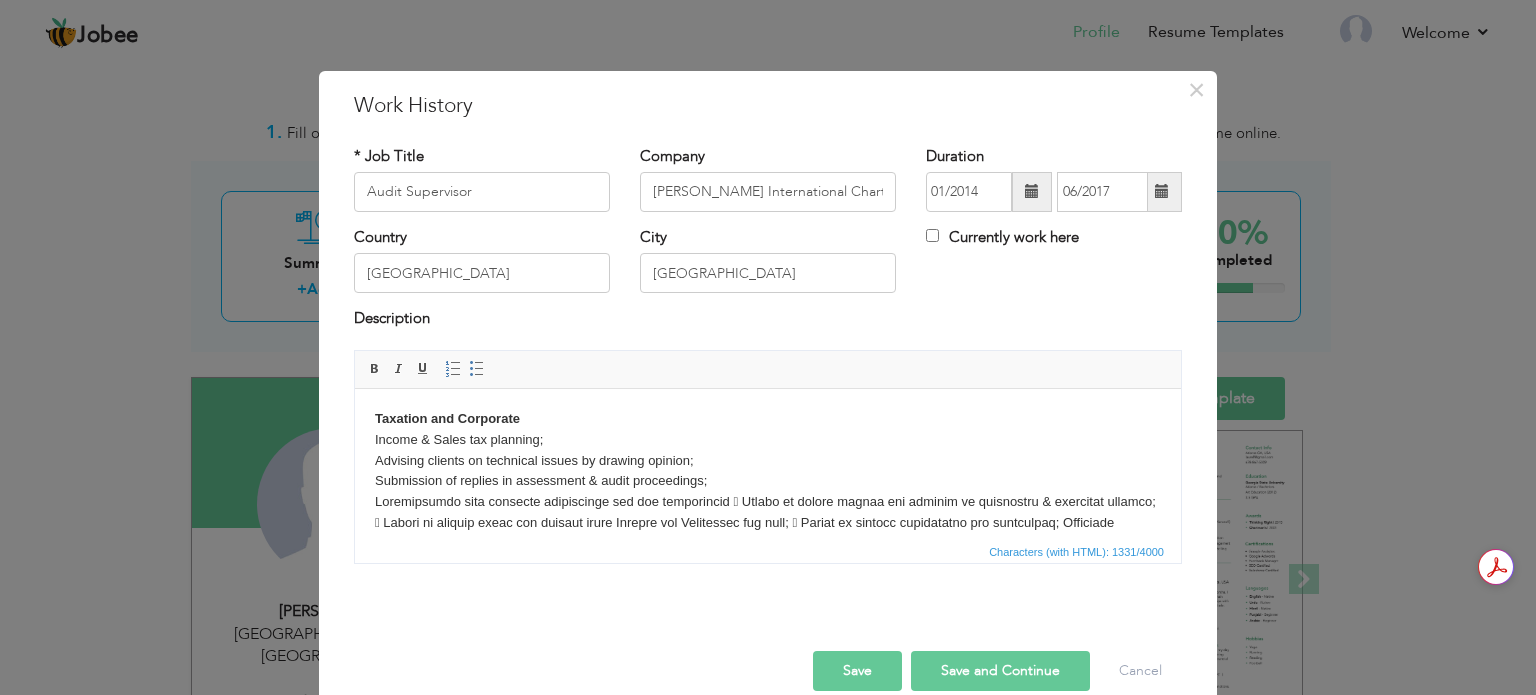 click on "Taxation and Corporate   Income & Sales tax planning;  Advising clients on technical issues by drawing opinion;  Submission of replies in assessment & audit proceedings;  ​​​​​​​" at bounding box center (768, 543) 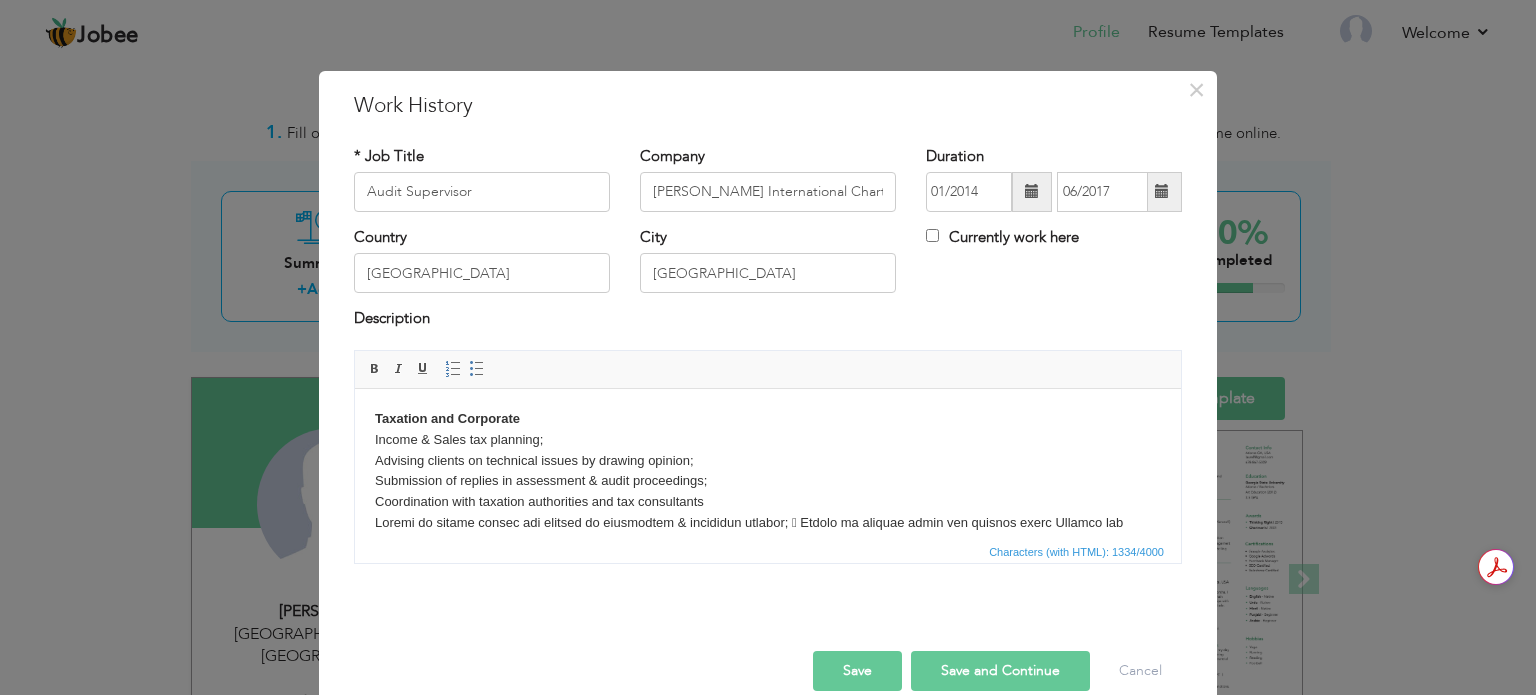 scroll, scrollTop: 100, scrollLeft: 0, axis: vertical 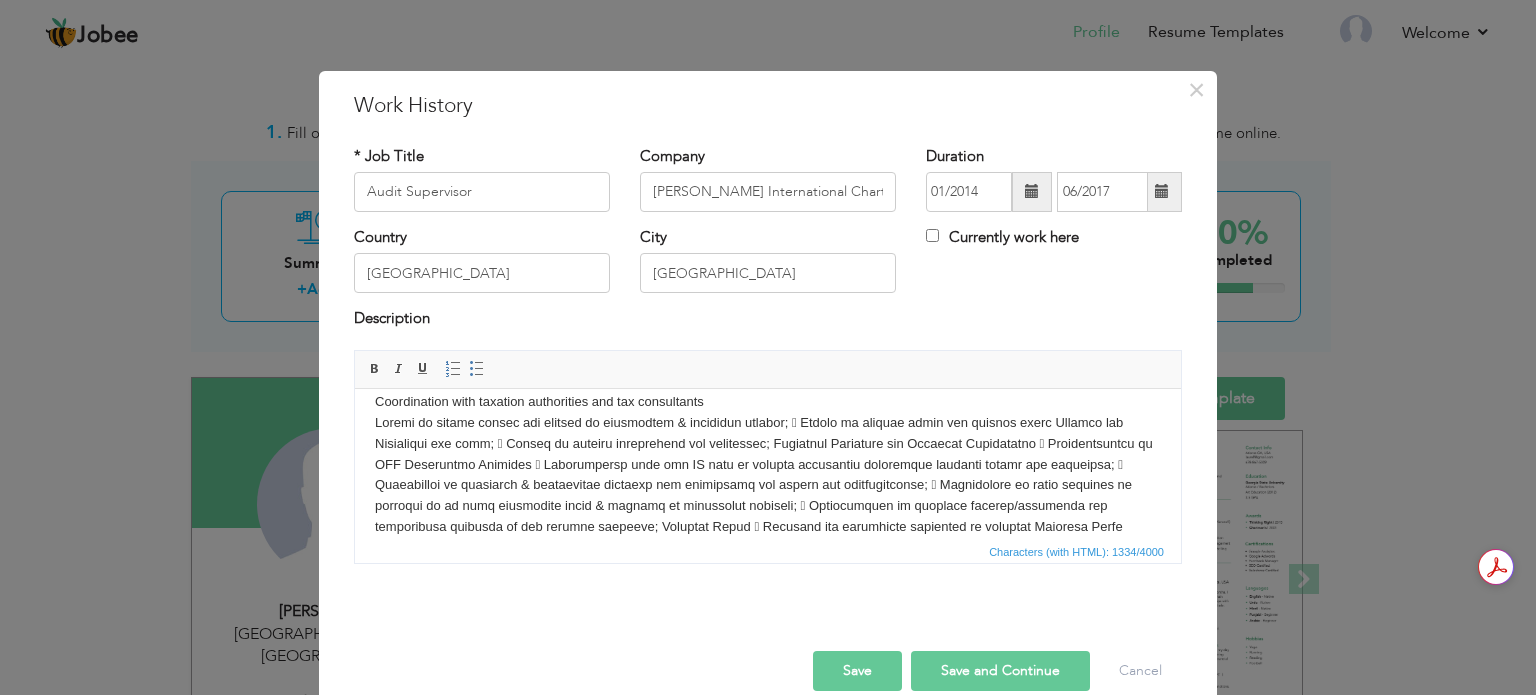 click on "Taxation and Corporate   Income & Sales tax planning;  Advising clients on technical issues by drawing opinion;  Submission of replies in assessment & audit proceedings;  Coordination with taxation authorities and tax consultants  ​​​​​​​" at bounding box center [768, 453] 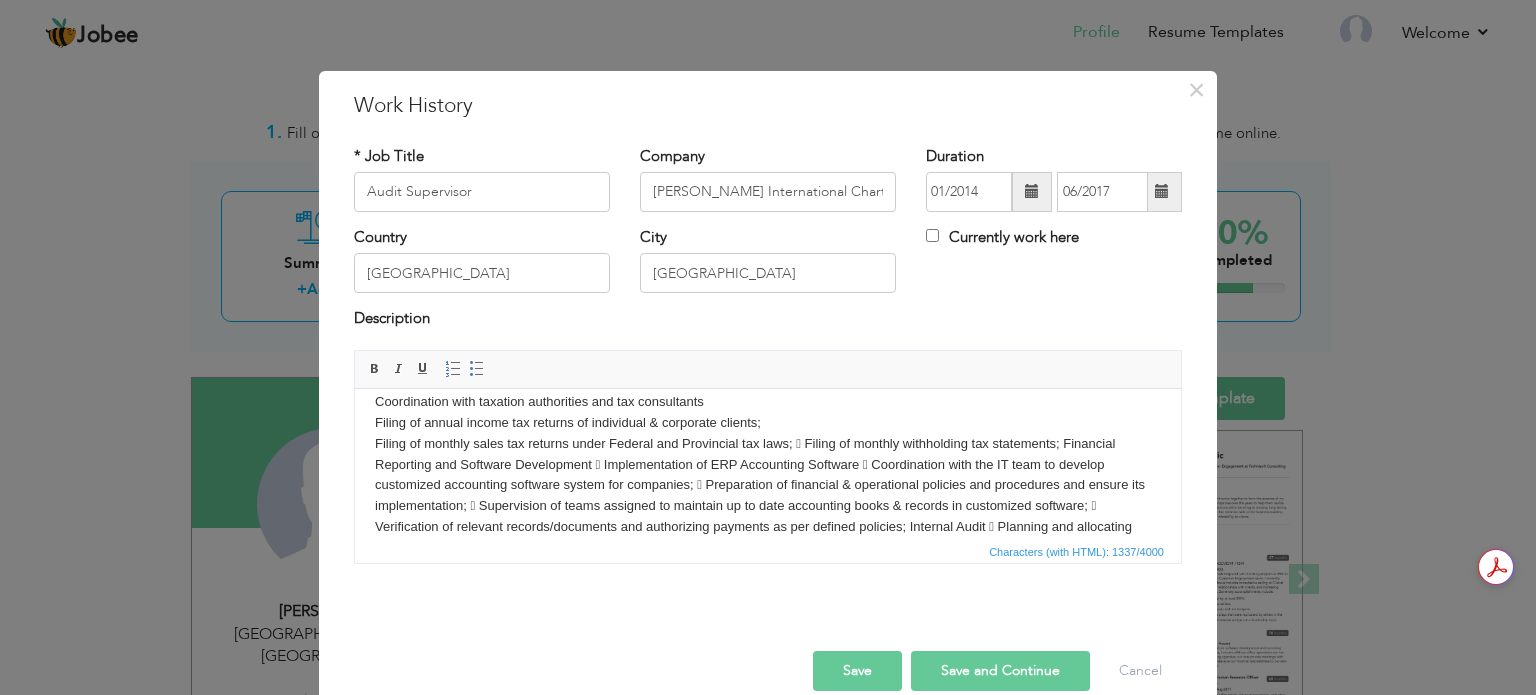 click on "Taxation and Corporate   Income & Sales tax planning;  Advising clients on technical issues by drawing opinion;  Submission of replies in assessment & audit proceedings;  Coordination with taxation authorities and tax consultants  Filing of annual income tax returns of individual & corporate clients;  ​​​​​​​" at bounding box center [768, 453] 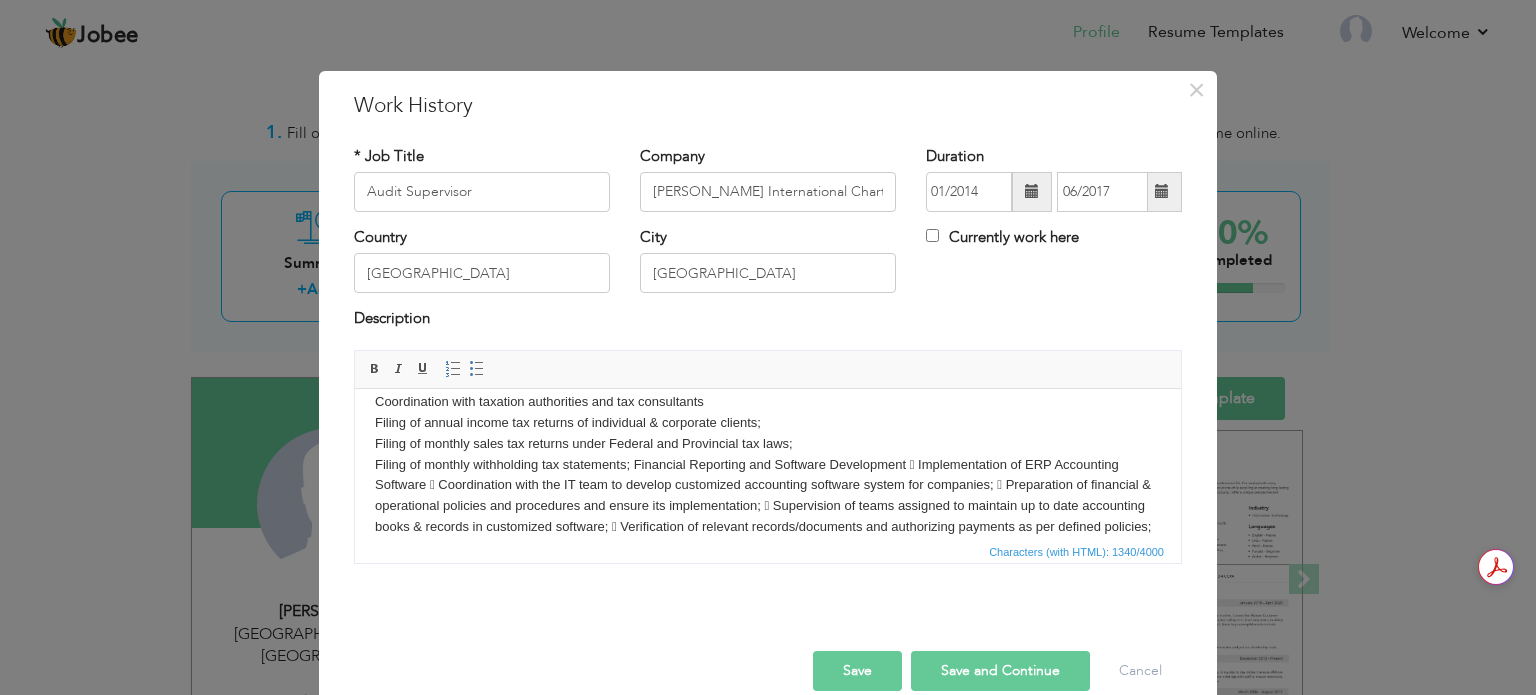 click on "Taxation and Corporate   Income & Sales tax planning;  Advising clients on technical issues by drawing opinion;  Submission of replies in assessment & audit proceedings;  Coordination with taxation authorities and tax consultants  Filing of annual income tax returns of individual & corporate clients;  Filing of monthly sales tax returns under Federal and Provincial tax laws;  ​​​​​​​" at bounding box center [768, 453] 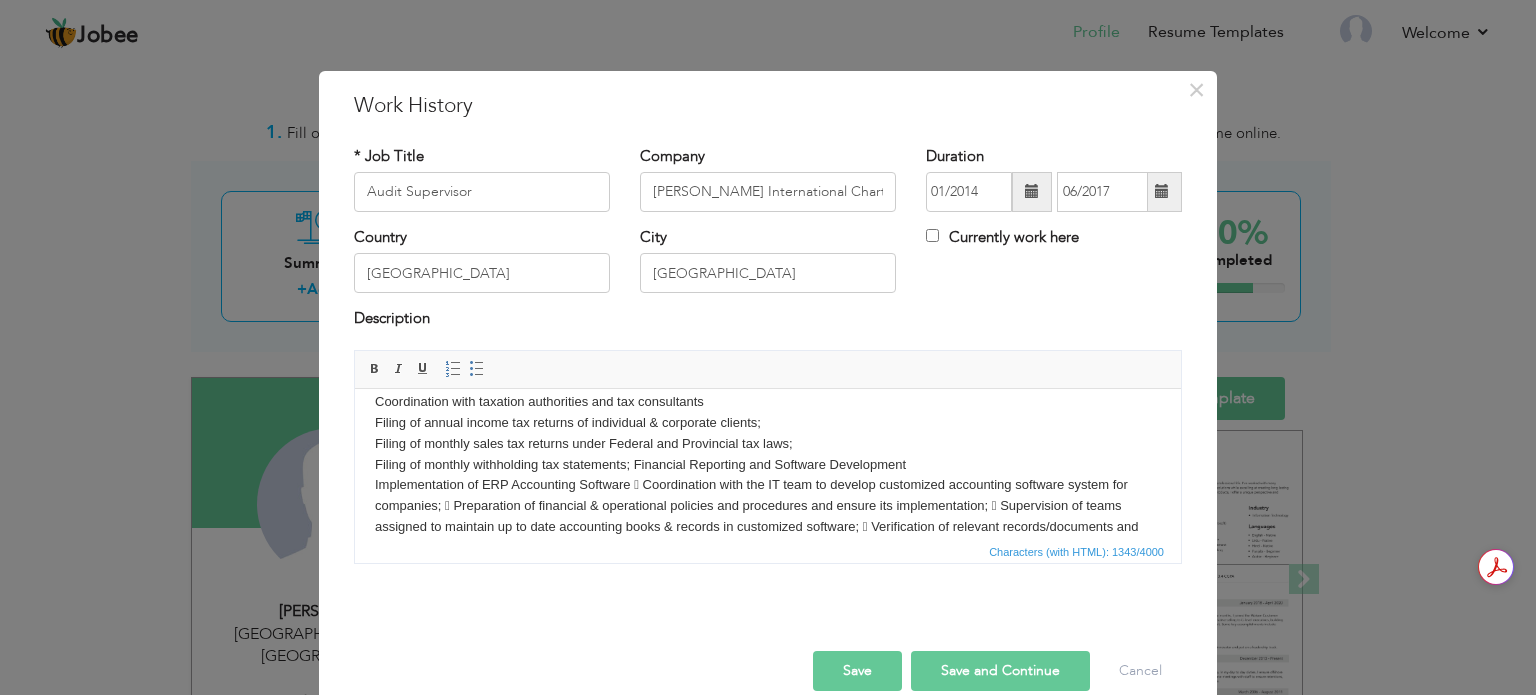 click on "Taxation and Corporate   Income & Sales tax planning;  Advising clients on technical issues by drawing opinion;  Submission of replies in assessment & audit proceedings;  Coordination with taxation authorities and tax consultants  Filing of annual income tax returns of individual & corporate clients;  Filing of monthly sales tax returns under Federal and Provincial tax laws;  Filing of monthly withholding tax statements; Financial Reporting and Software Development  ​​​​​​​" at bounding box center (768, 464) 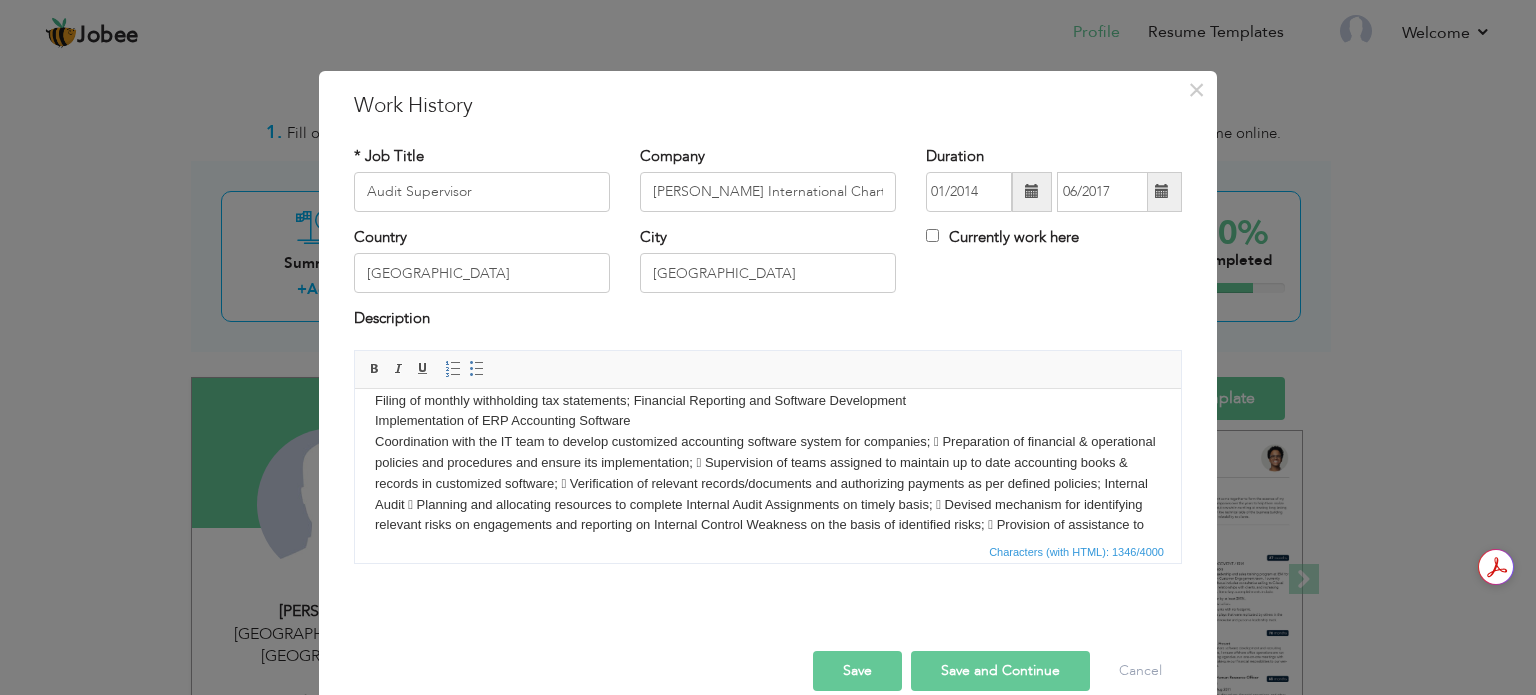 scroll, scrollTop: 200, scrollLeft: 0, axis: vertical 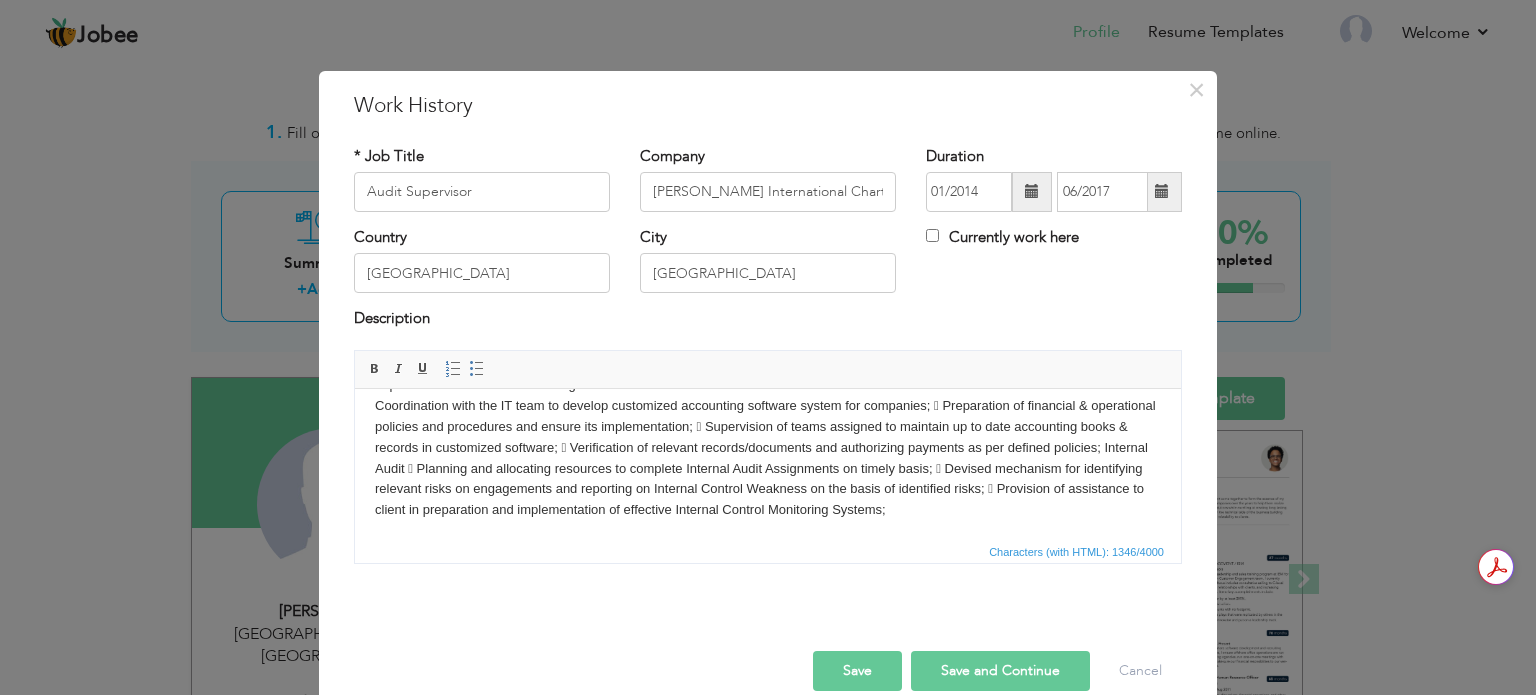 click on "Taxation and Corporate   Income & Sales tax planning;  Advising clients on technical issues by drawing opinion;  Submission of replies in assessment & audit proceedings;  Coordination with taxation authorities and tax consultants  Filing of annual income tax returns of individual & corporate clients;  Filing of monthly sales tax returns under Federal and Provincial tax laws;  Filing of monthly withholding tax statements; Financial Reporting and Software Development  Implementation of ERP Accounting Software  ​​​​​​​" at bounding box center (768, 364) 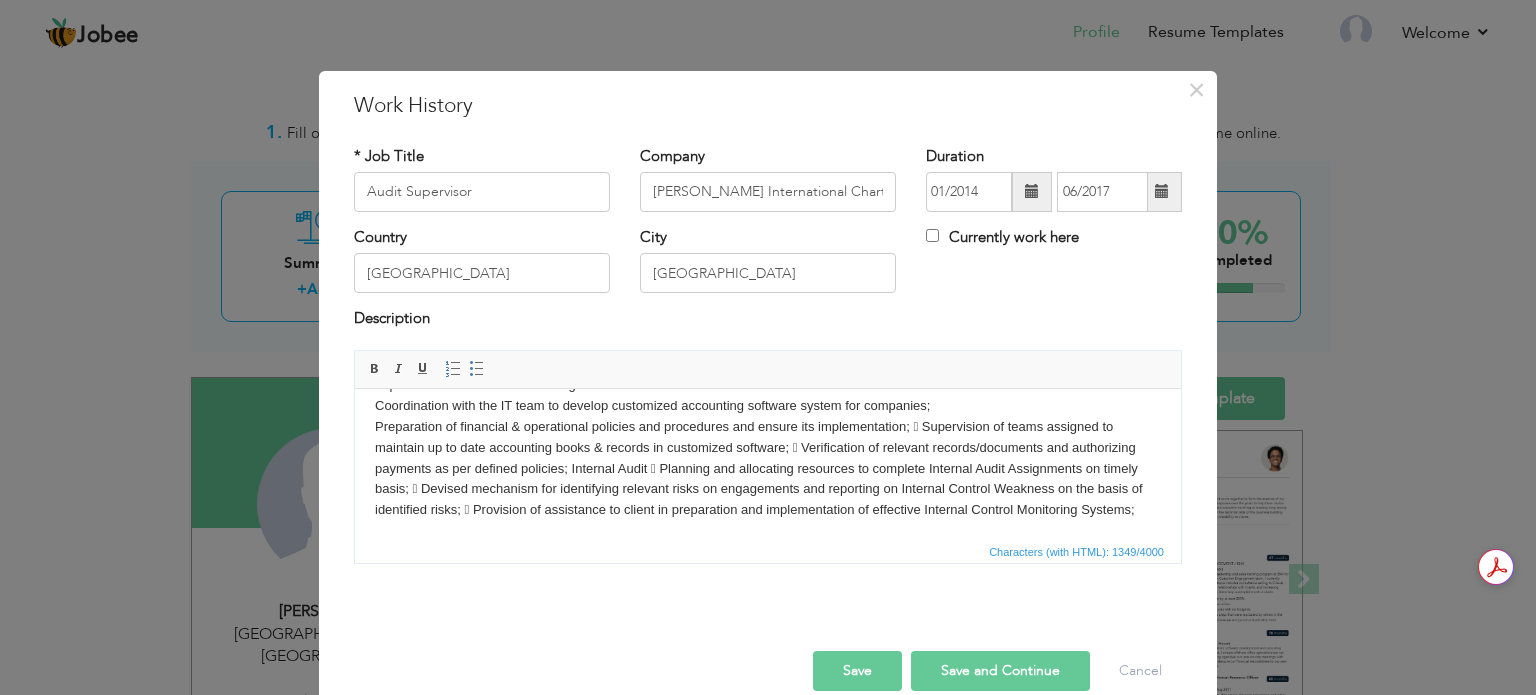 click on "Taxation and Corporate   Income & Sales tax planning;  Advising clients on technical issues by drawing opinion;  Submission of replies in assessment & audit proceedings;  Coordination with taxation authorities and tax consultants  Filing of annual income tax returns of individual & corporate clients;  Filing of monthly sales tax returns under Federal and Provincial tax laws;  Filing of monthly withholding tax statements; Financial Reporting and Software Development  Implementation of ERP Accounting Software  Coordination with the IT team to develop customized accounting software system for companies; ​​​​​​​" at bounding box center [768, 364] 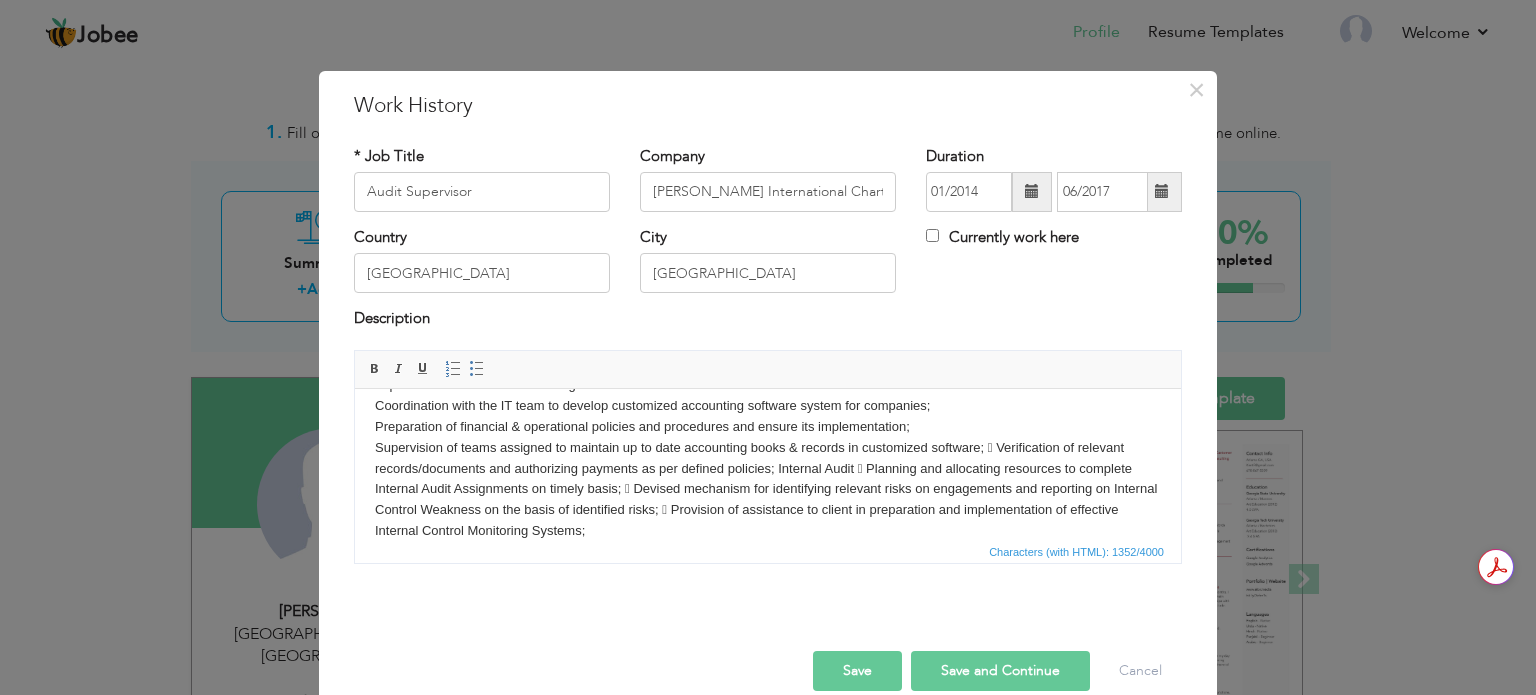 click on "Taxation and Corporate   Income & Sales tax planning;  Advising clients on technical issues by drawing opinion;  Submission of replies in assessment & audit proceedings;  Coordination with taxation authorities and tax consultants  Filing of annual income tax returns of individual & corporate clients;  Filing of monthly sales tax returns under Federal and Provincial tax laws;  Filing of monthly withholding tax statements; Financial Reporting and Software Development  Implementation of ERP Accounting Software  Coordination with the IT team to develop customized accounting software system for companies; Preparation of financial & operational policies and procedures and ensure its implementation; ​​​​​​​" at bounding box center (768, 374) 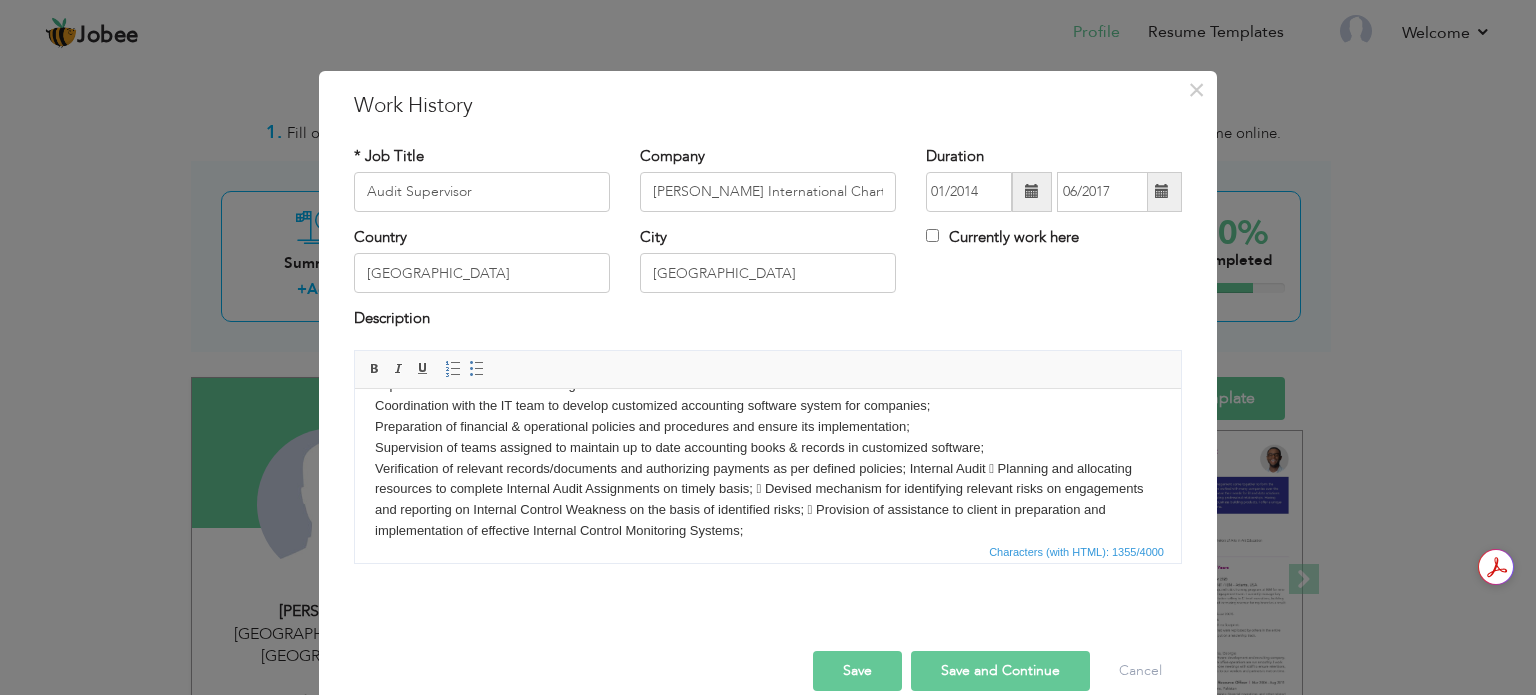 click on "Taxation and Corporate   Income & Sales tax planning;  Advising clients on technical issues by drawing opinion;  Submission of replies in assessment & audit proceedings;  Coordination with taxation authorities and tax consultants  Filing of annual income tax returns of individual & corporate clients;  Filing of monthly sales tax returns under Federal and Provincial tax laws;  Filing of monthly withholding tax statements; Financial Reporting and Software Development  Implementation of ERP Accounting Software  Coordination with the IT team to develop customized accounting software system for companies; Preparation of financial & operational policies and procedures and ensure its implementation; Supervision of teams assigned to maintain up to date accounting books & records in customized software; ​​​​​​​" at bounding box center [768, 374] 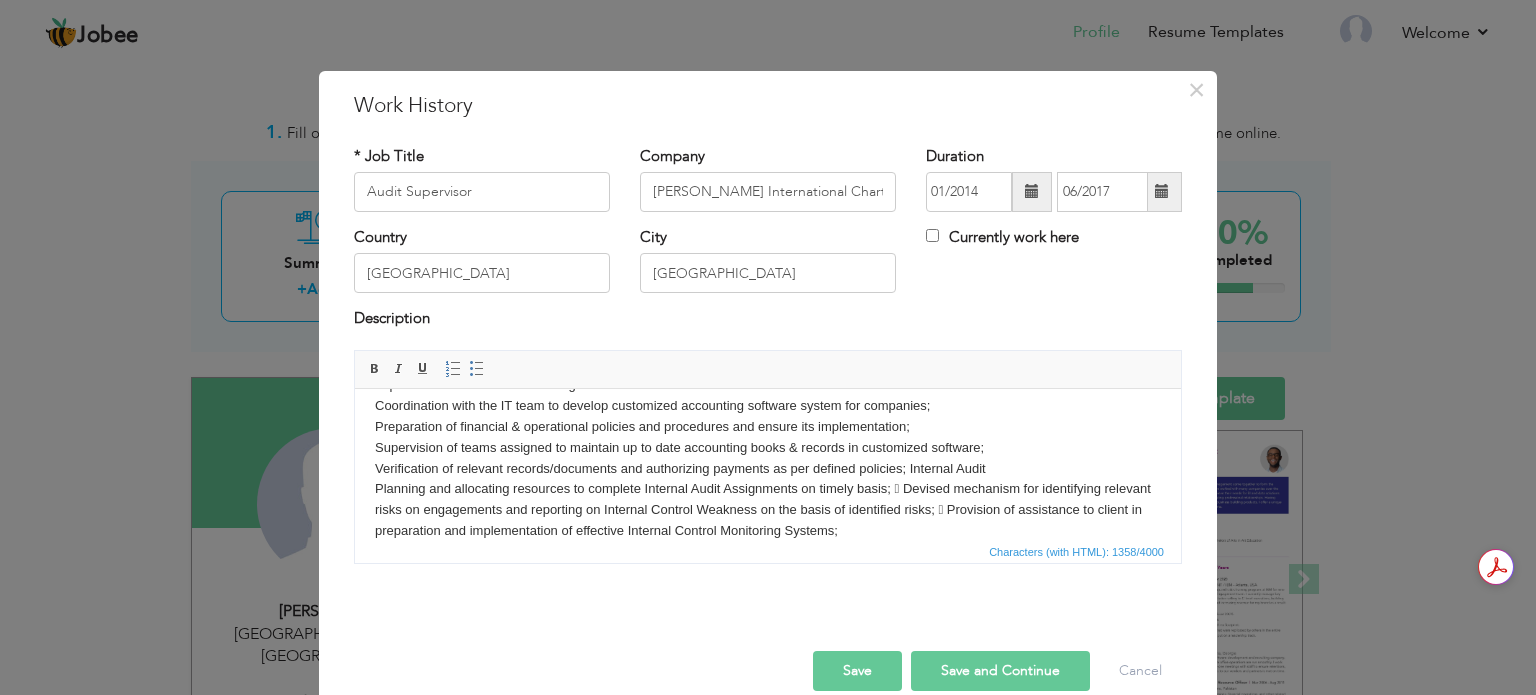 click on "Taxation and Corporate   Income & Sales tax planning;  Advising clients on technical issues by drawing opinion;  Submission of replies in assessment & audit proceedings;  Coordination with taxation authorities and tax consultants  Filing of annual income tax returns of individual & corporate clients;  Filing of monthly sales tax returns under Federal and Provincial tax laws;  Filing of monthly withholding tax statements; Financial Reporting and Software Development  Implementation of ERP Accounting Software  Coordination with the IT team to develop customized accounting software system for companies; Preparation of financial & operational policies and procedures and ensure its implementation; Supervision of teams assigned to maintain up to date accounting books & records in customized software; Verification of relevant records/documents and authorizing payments as per defined policies; Internal Audit ​​​​​​​" at bounding box center [768, 374] 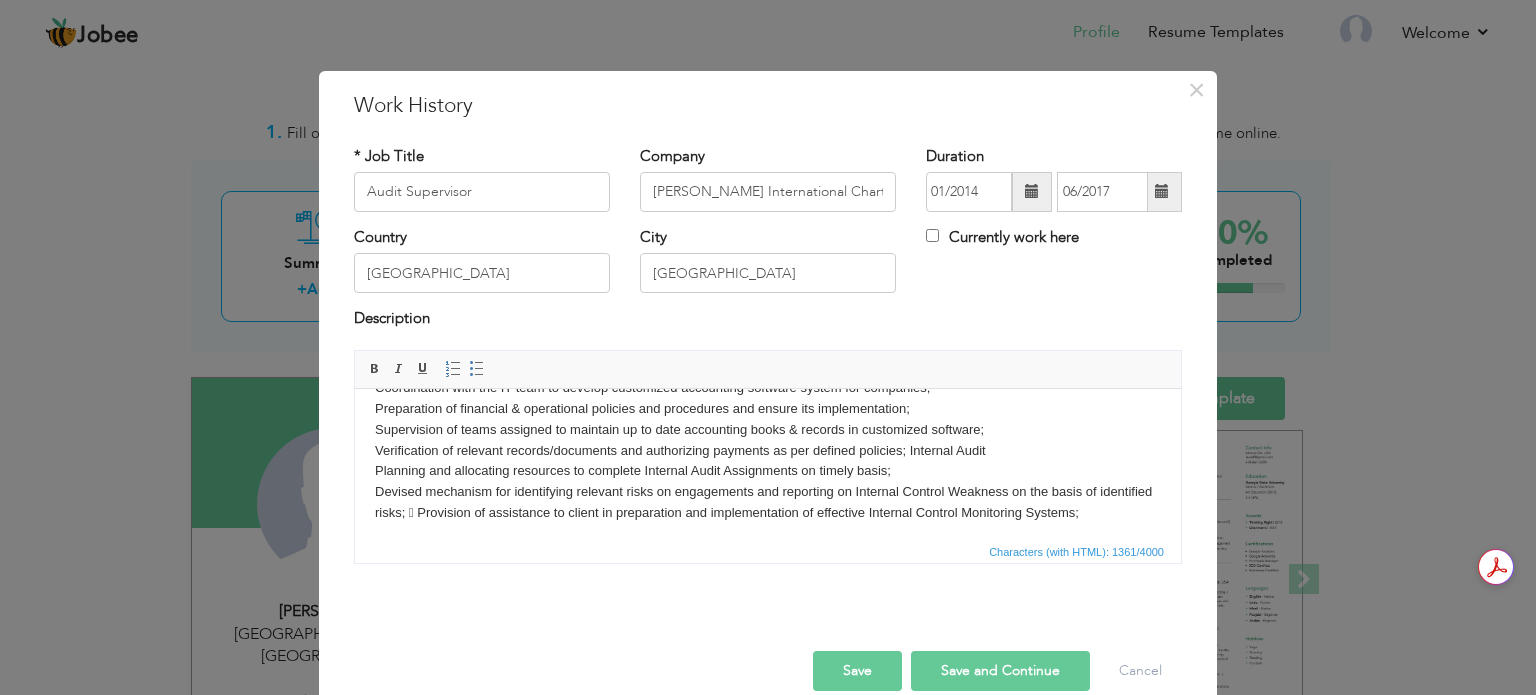 scroll, scrollTop: 222, scrollLeft: 0, axis: vertical 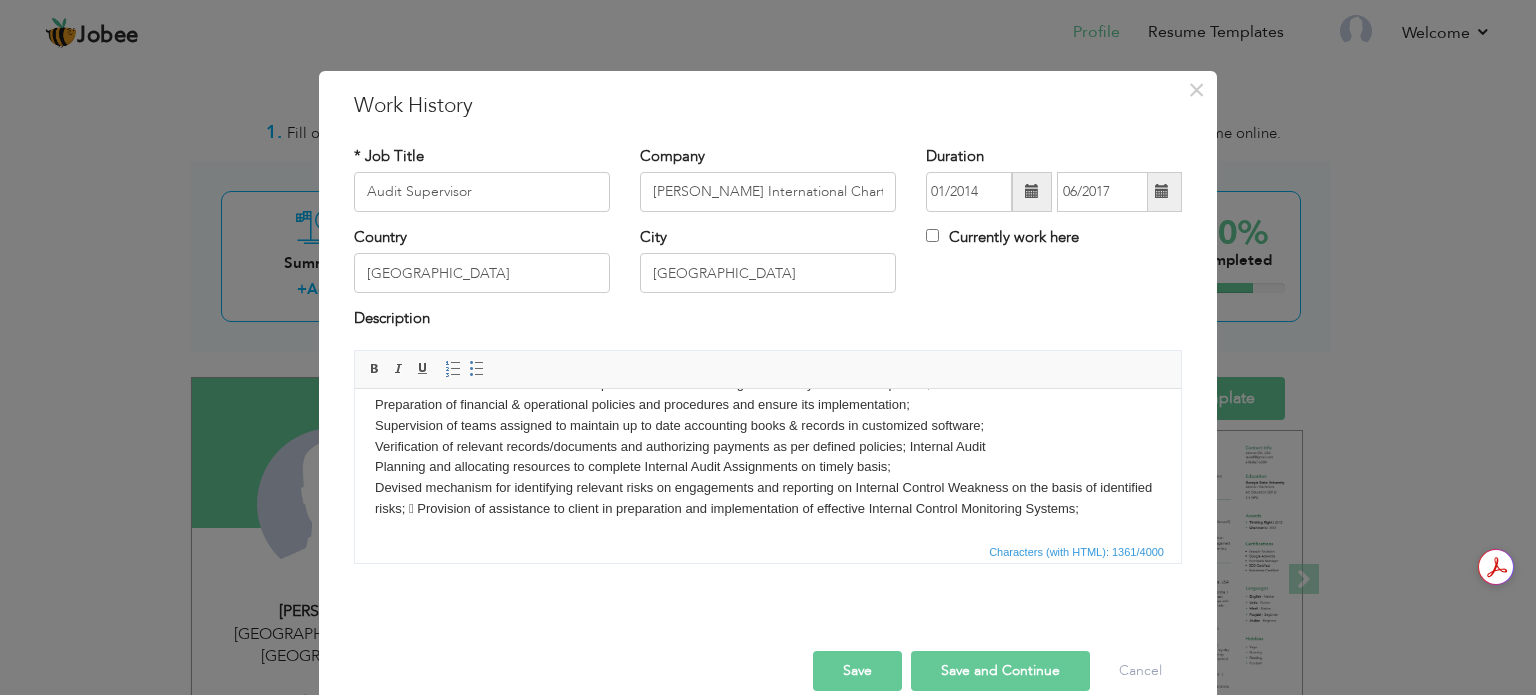 click on "Taxation and Corporate   Income & Sales tax planning;  Advising clients on technical issues by drawing opinion;  Submission of replies in assessment & audit proceedings;  Coordination with taxation authorities and tax consultants  Filing of annual income tax returns of individual & corporate clients;  Filing of monthly sales tax returns under Federal and Provincial tax laws;  Filing of monthly withholding tax statements; Financial Reporting and Software Development  Implementation of ERP Accounting Software  Coordination with the IT team to develop customized accounting software system for companies; Preparation of financial & operational policies and procedures and ensure its implementation; Supervision of teams assigned to maintain up to date accounting books & records in customized software; Verification of relevant records/documents and authorizing payments as per defined policies; Internal Audit Planning and allocating resources to complete Internal Audit Assignments on timely basis;" at bounding box center (768, 352) 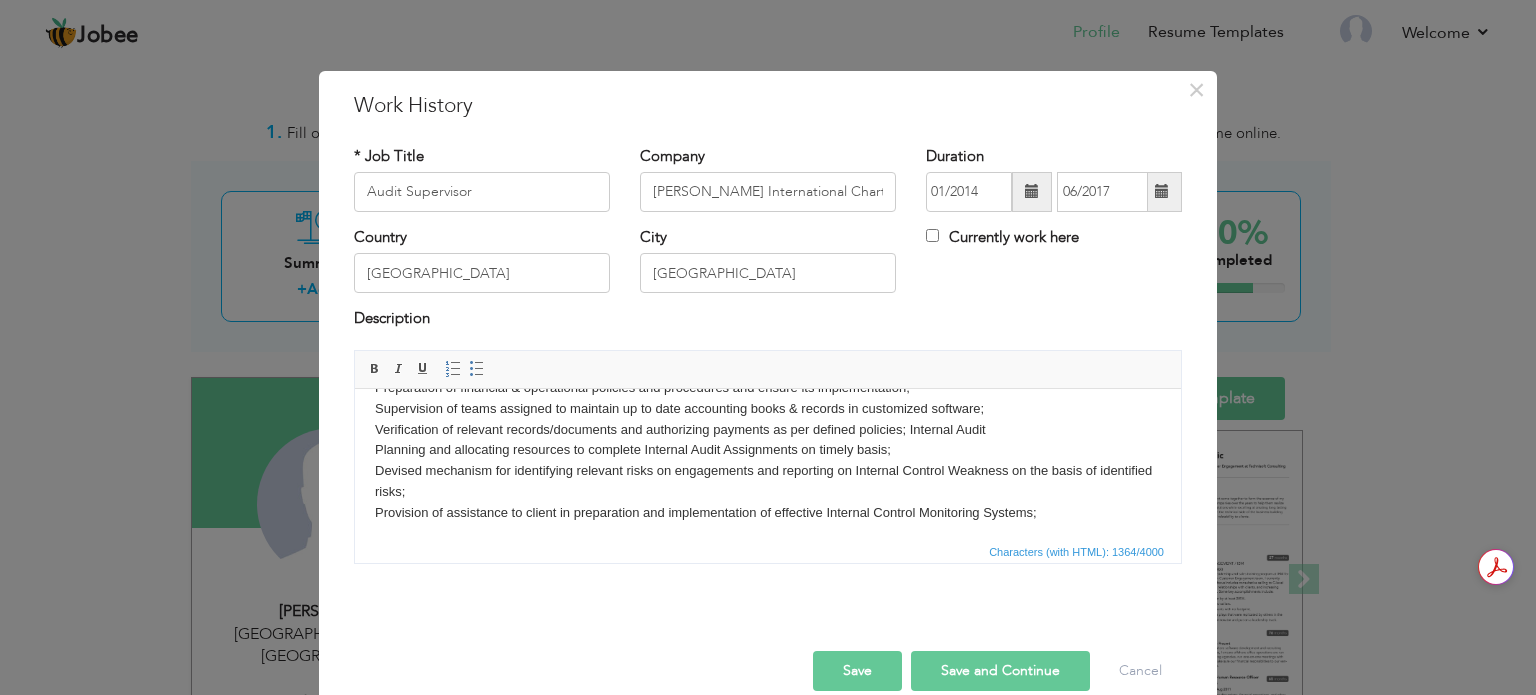 scroll, scrollTop: 243, scrollLeft: 0, axis: vertical 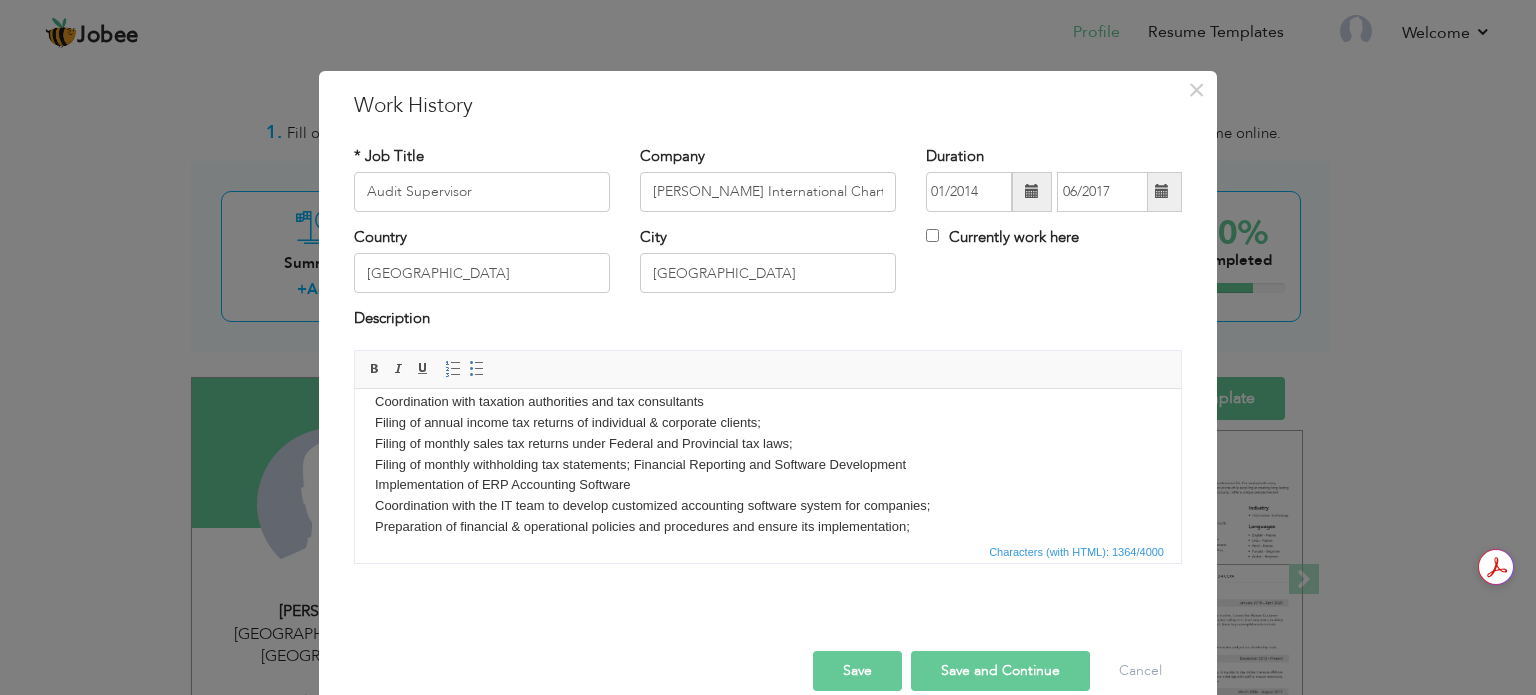 click on "Taxation and Corporate   Income & Sales tax planning;  Advising clients on technical issues by drawing opinion;  Submission of replies in assessment & audit proceedings;  Coordination with taxation authorities and tax consultants  Filing of annual income tax returns of individual & corporate clients;  Filing of monthly sales tax returns under Federal and Provincial tax laws;  Filing of monthly withholding tax statements; Financial Reporting and Software Development  Implementation of ERP Accounting Software  Coordination with the IT team to develop customized accounting software system for companies; Preparation of financial & operational policies and procedures and ensure its implementation; Supervision of teams assigned to maintain up to date accounting books & records in customized software; Verification of relevant records/documents and authorizing payments as per defined policies; Internal Audit Planning and allocating resources to complete Internal Audit Assignments on timely basis;" at bounding box center (768, 485) 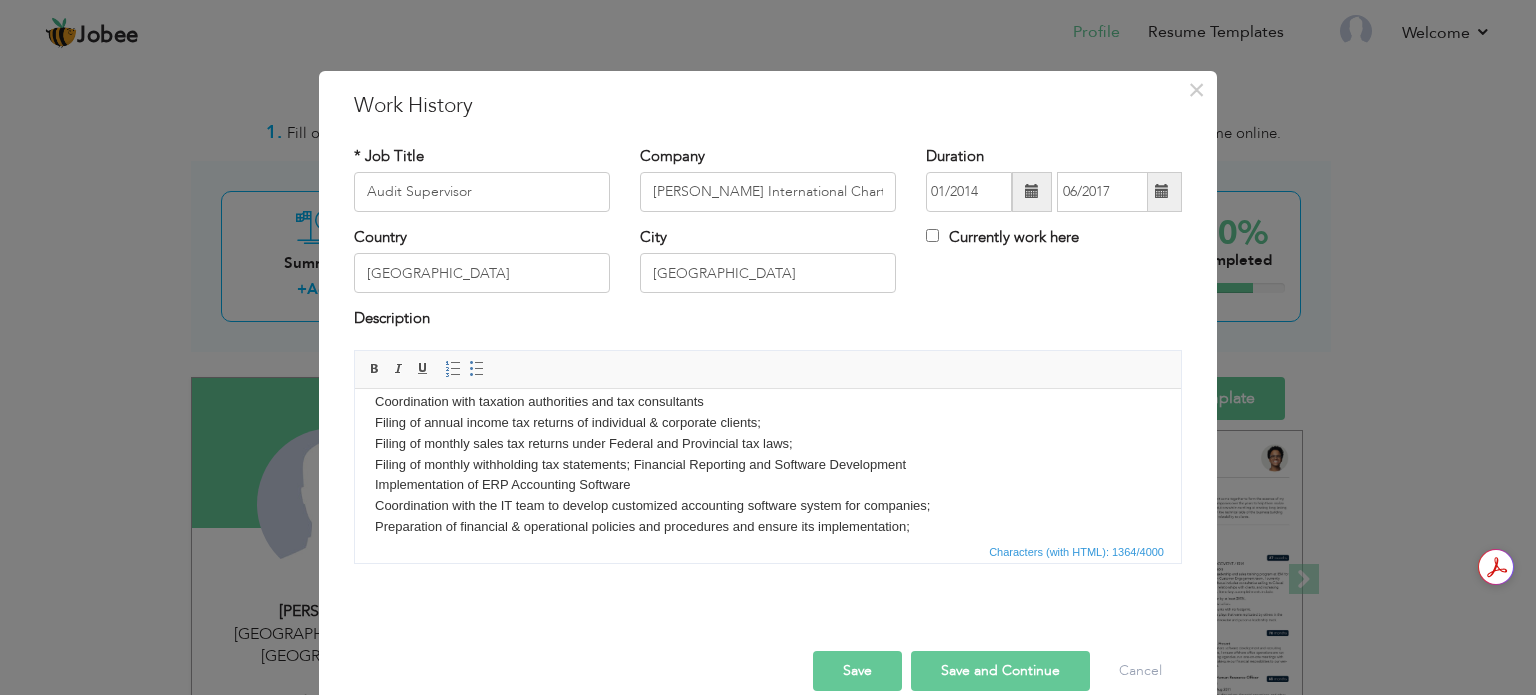 click on "Taxation and Corporate   Income & Sales tax planning;  Advising clients on technical issues by drawing opinion;  Submission of replies in assessment & audit proceedings;  Coordination with taxation authorities and tax consultants  Filing of annual income tax returns of individual & corporate clients;  Filing of monthly sales tax returns under Federal and Provincial tax laws;  Filing of monthly withholding tax statements; Financial Reporting and Software Development  Implementation of ERP Accounting Software  Coordination with the IT team to develop customized accounting software system for companies; Preparation of financial & operational policies and procedures and ensure its implementation; Supervision of teams assigned to maintain up to date accounting books & records in customized software; Verification of relevant records/documents and authorizing payments as per defined policies; Internal Audit Planning and allocating resources to complete Internal Audit Assignments on timely basis;" at bounding box center [768, 485] 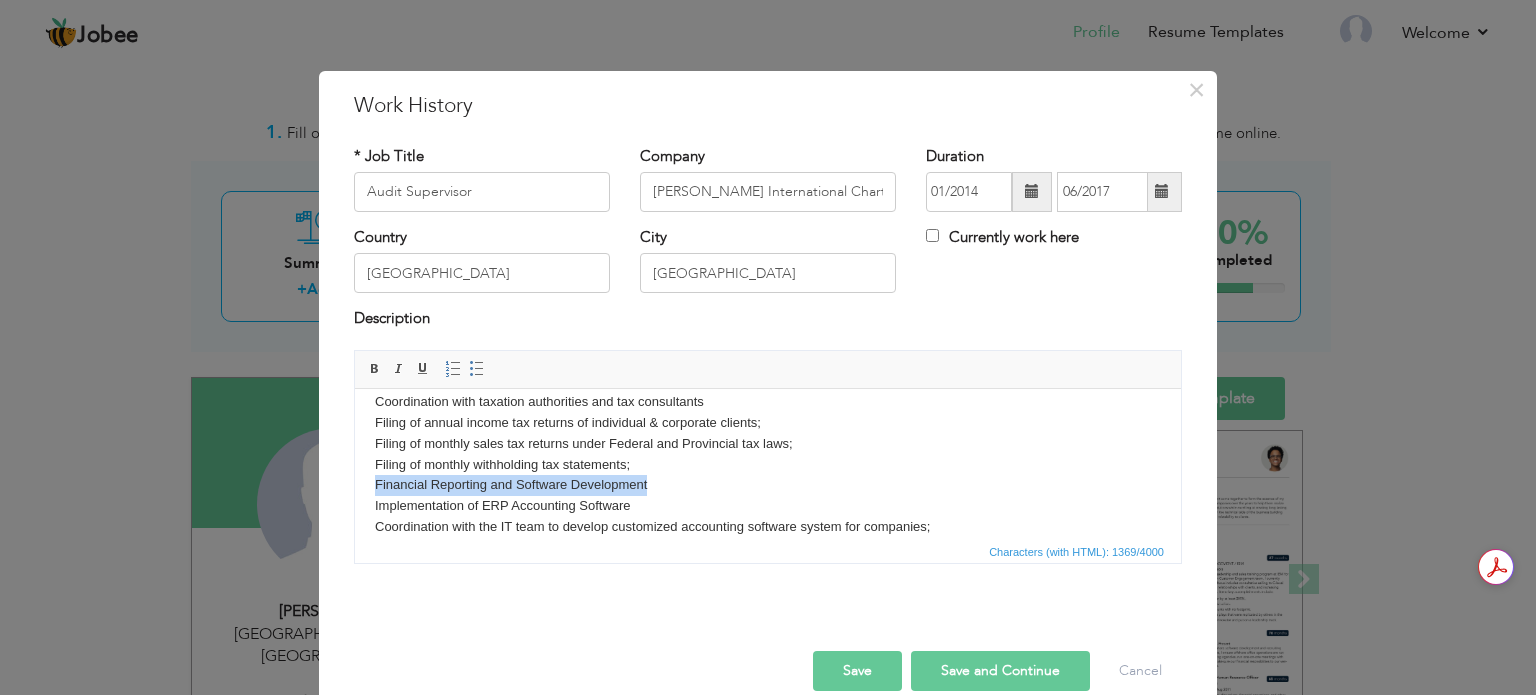 drag, startPoint x: 653, startPoint y: 475, endPoint x: 697, endPoint y: 875, distance: 402.41272 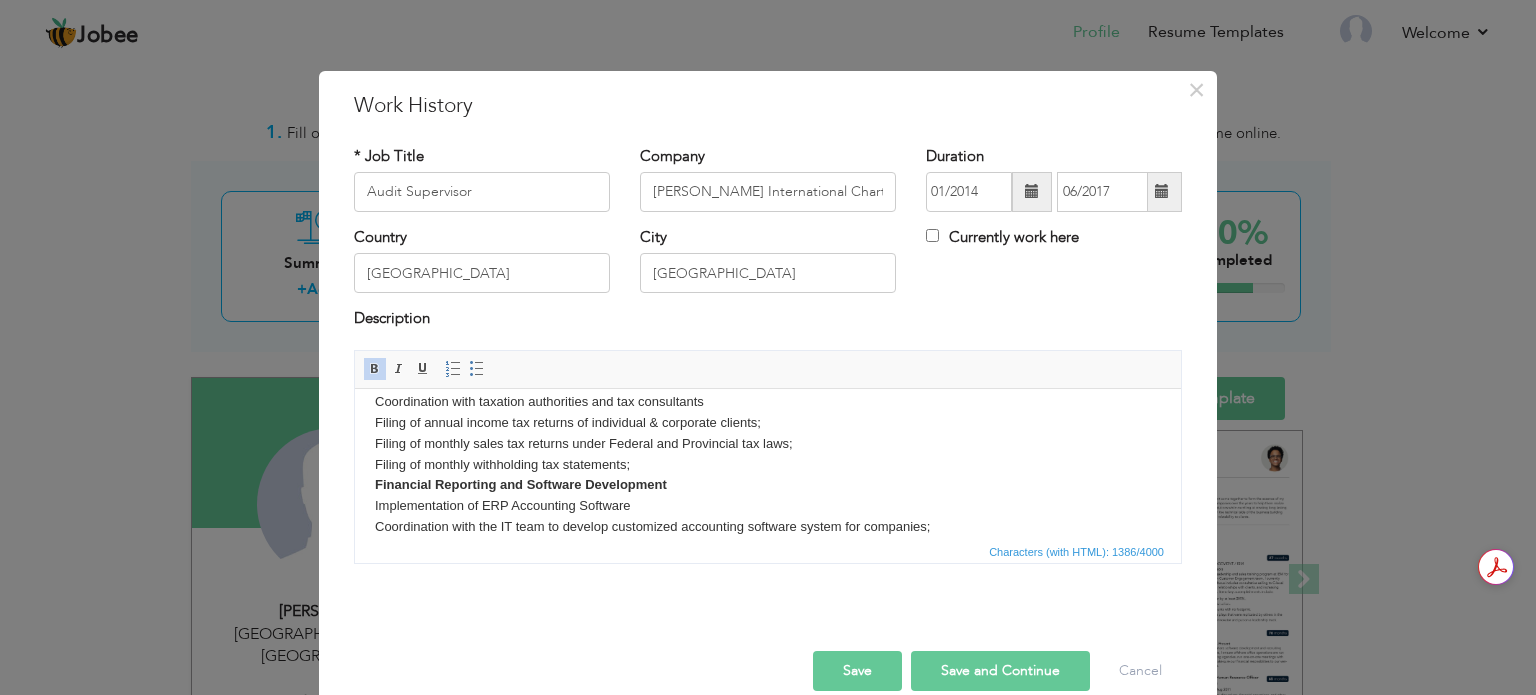 click on "Taxation and Corporate   Income & Sales tax planning;  Advising clients on technical issues by drawing opinion;  Submission of replies in assessment & audit proceedings;  Coordination with taxation authorities and tax consultants  Filing of annual income tax returns of individual & corporate clients;  Filing of monthly sales tax returns under Federal and Provincial tax laws;  Filing of monthly withholding tax statements;  ​​​​​​​Financial Reporting and Software Development   Implementation of ERP Accounting Software  Coordination with the IT team to develop customized accounting software system for companies; Preparation of financial & operational policies and procedures and ensure its implementation; Supervision of teams assigned to maintain up to date accounting books & records in customized software; Verification of relevant records/documents and authorizing payments as per defined policies; Internal Audit" at bounding box center [768, 495] 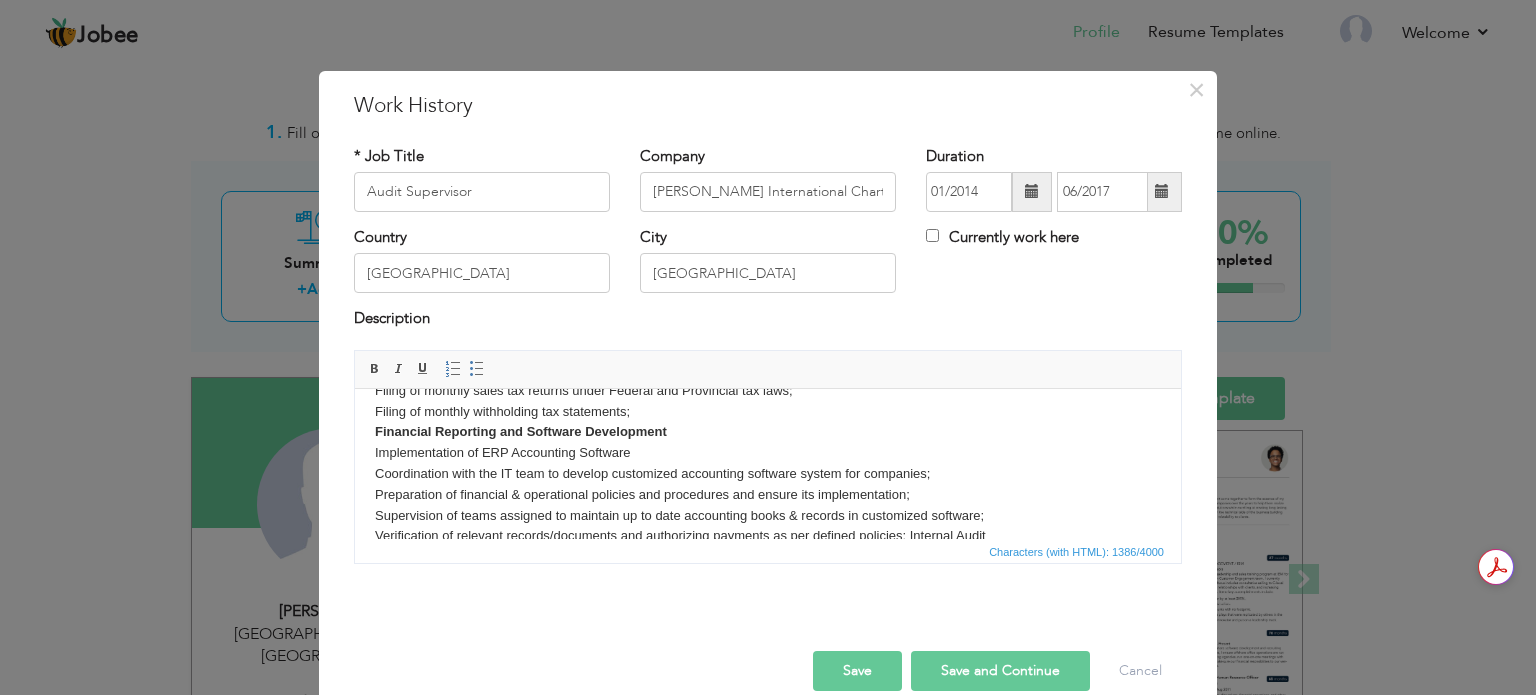 scroll, scrollTop: 200, scrollLeft: 0, axis: vertical 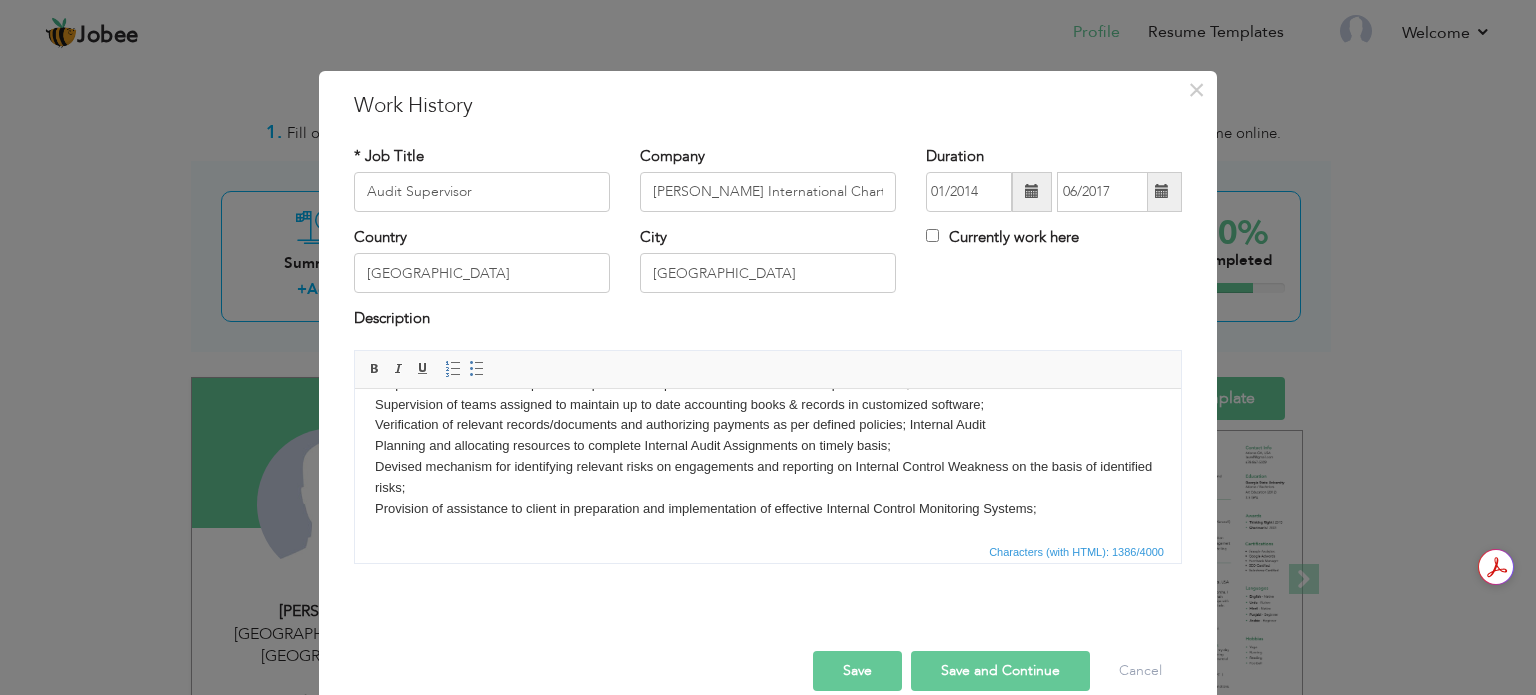 click on "Taxation and Corporate   Income & Sales tax planning;  Advising clients on technical issues by drawing opinion;  Submission of replies in assessment & audit proceedings;  Coordination with taxation authorities and tax consultants  Filing of annual income tax returns of individual & corporate clients;  Filing of monthly sales tax returns under Federal and Provincial tax laws;  Filing of monthly withholding tax statements;  Financial Reporting and Software Development   Implementation of ERP Accounting Software  Coordination with the IT team to develop customized accounting software system for companies; Preparation of financial & operational policies and procedures and ensure its implementation; Supervision of teams assigned to maintain up to date accounting books & records in customized software; Verification of relevant records/documents and authorizing payments as per defined policies; Internal Audit Planning and allocating resources to complete Internal Audit Assignments on timely basis;" at bounding box center [768, 331] 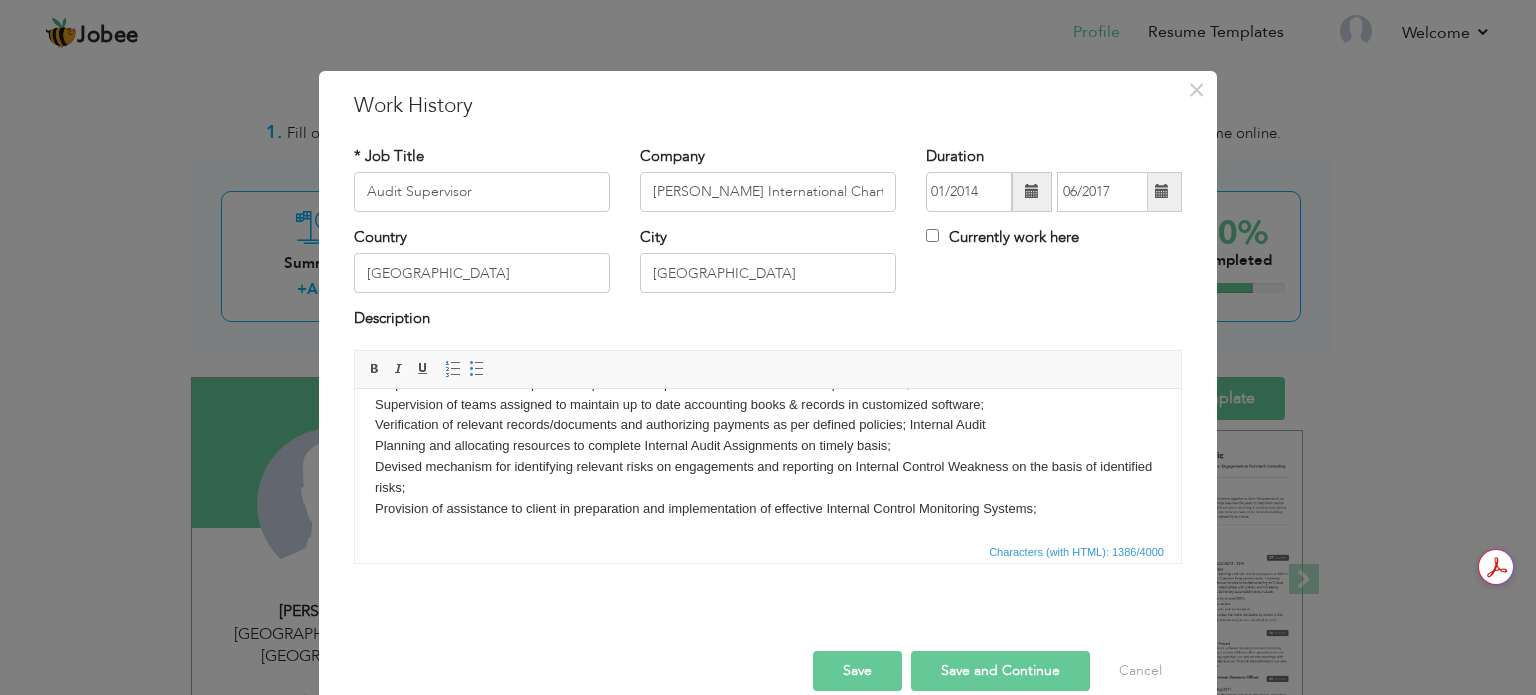 click on "Taxation and Corporate   Income & Sales tax planning;  Advising clients on technical issues by drawing opinion;  Submission of replies in assessment & audit proceedings;  Coordination with taxation authorities and tax consultants  Filing of annual income tax returns of individual & corporate clients;  Filing of monthly sales tax returns under Federal and Provincial tax laws;  Filing of monthly withholding tax statements;  Financial Reporting and Software Development   Implementation of ERP Accounting Software  Coordination with the IT team to develop customized accounting software system for companies; Preparation of financial & operational policies and procedures and ensure its implementation; Supervision of teams assigned to maintain up to date accounting books & records in customized software; Verification of relevant records/documents and authorizing payments as per defined policies; Internal Audit Planning and allocating resources to complete Internal Audit Assignments on timely basis;" at bounding box center (768, 331) 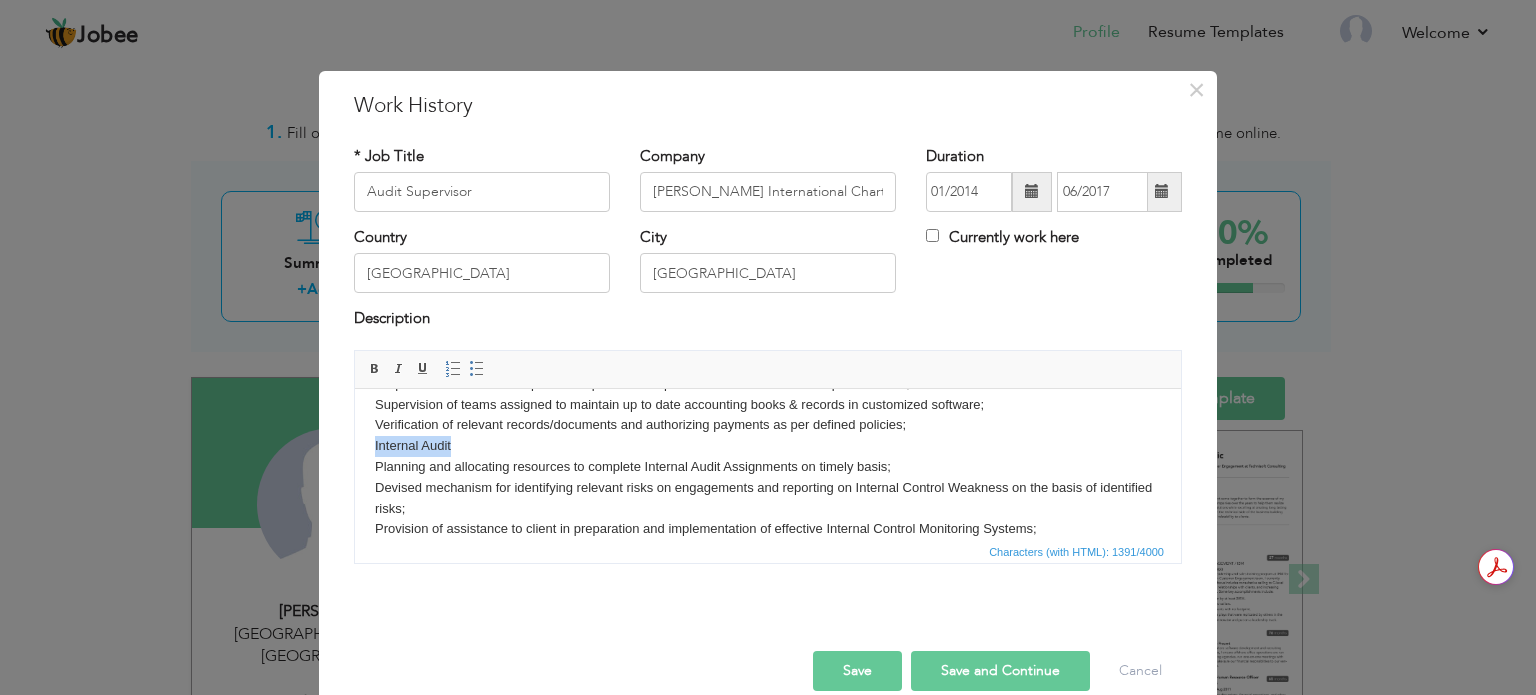 drag, startPoint x: 447, startPoint y: 440, endPoint x: 680, endPoint y: 831, distance: 455.1593 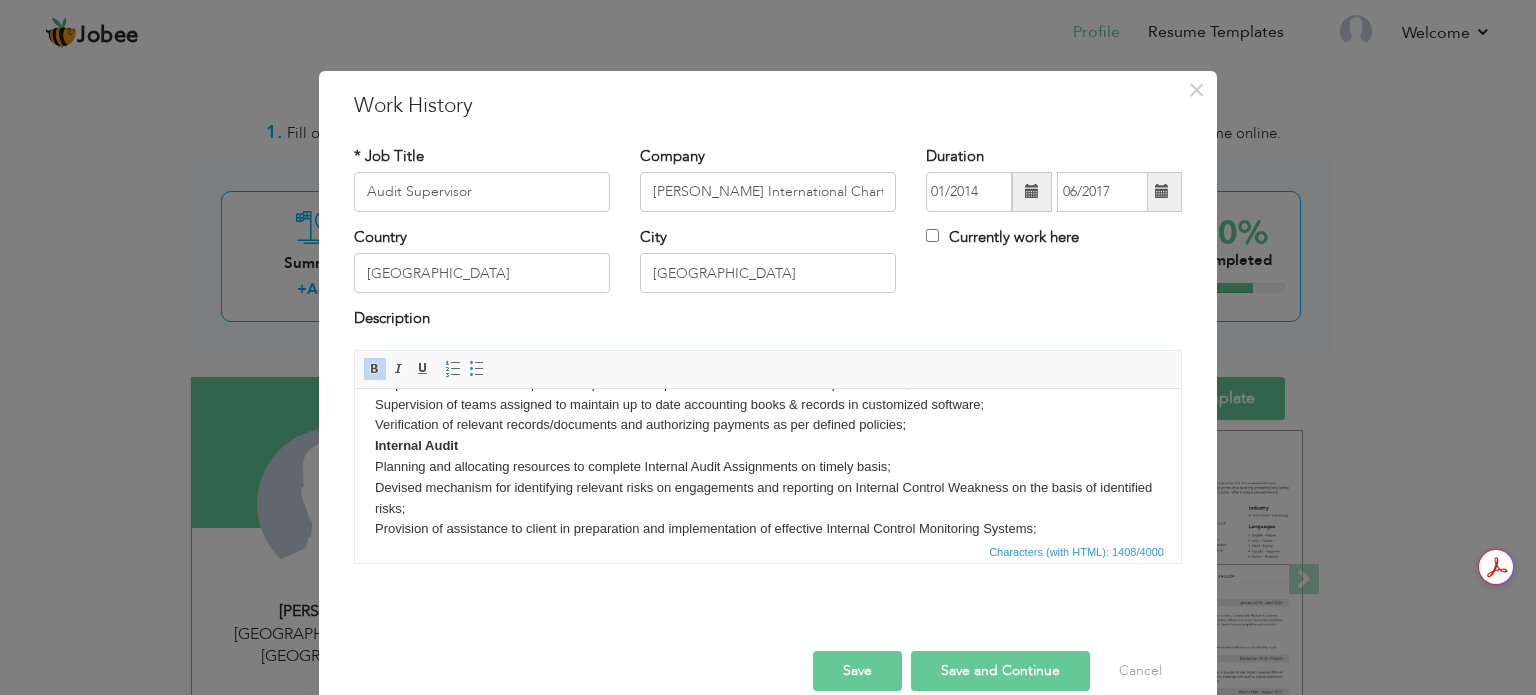 click on "Save and Continue" at bounding box center [1000, 671] 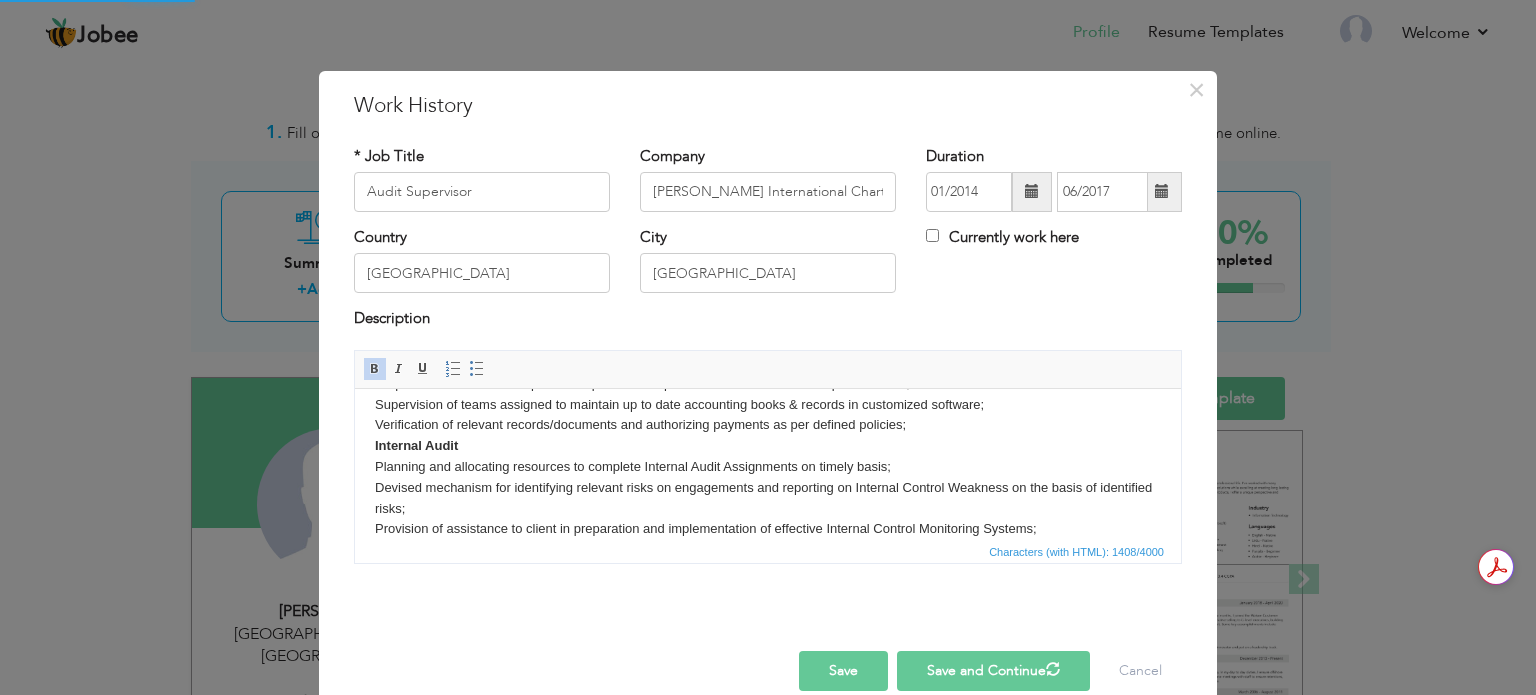 type 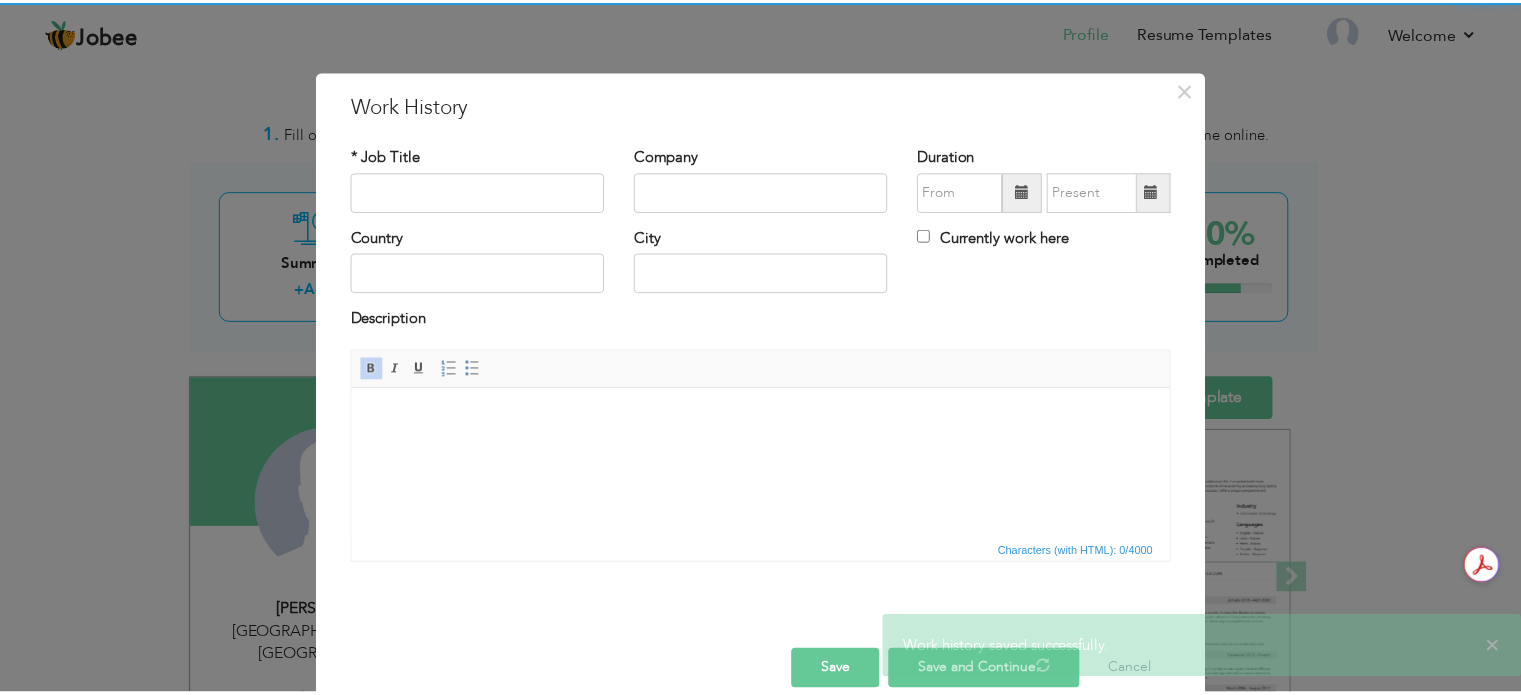 scroll, scrollTop: 0, scrollLeft: 0, axis: both 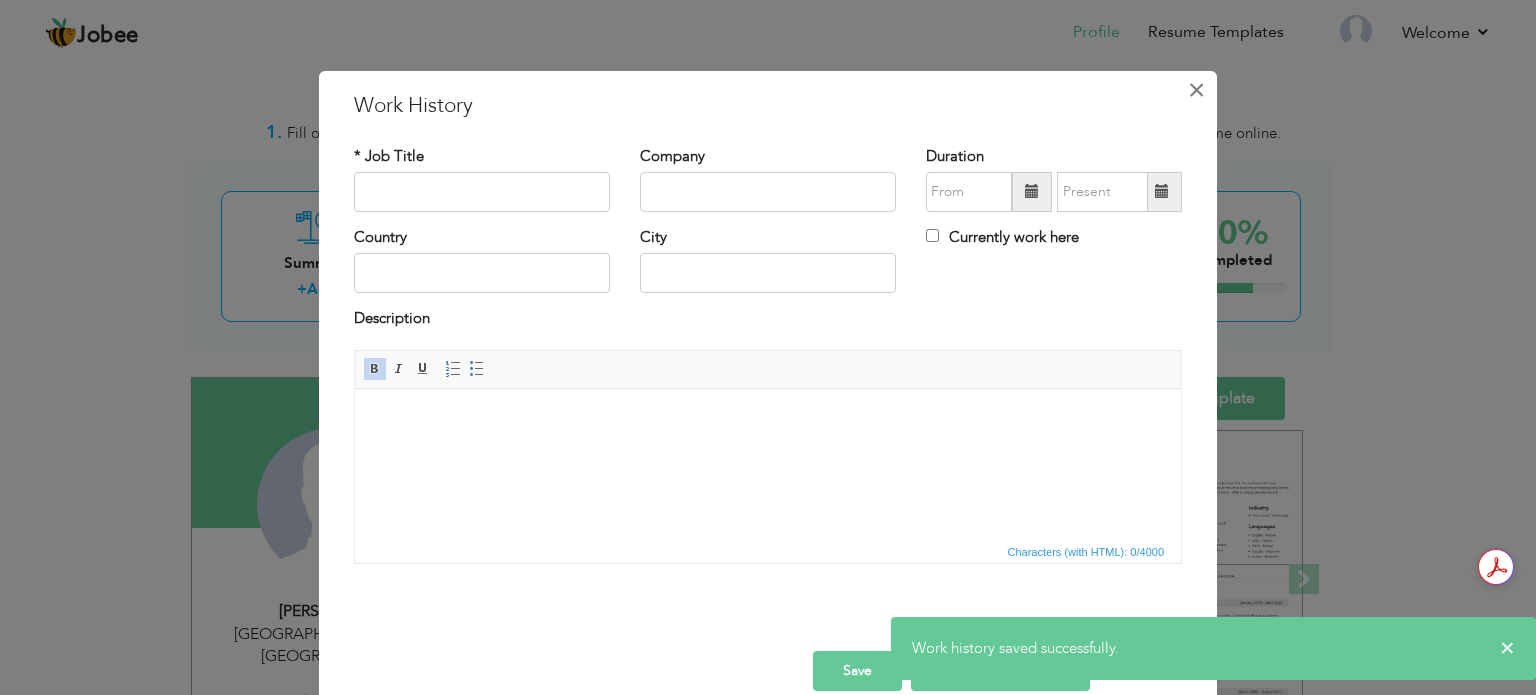 click on "×" at bounding box center [1196, 90] 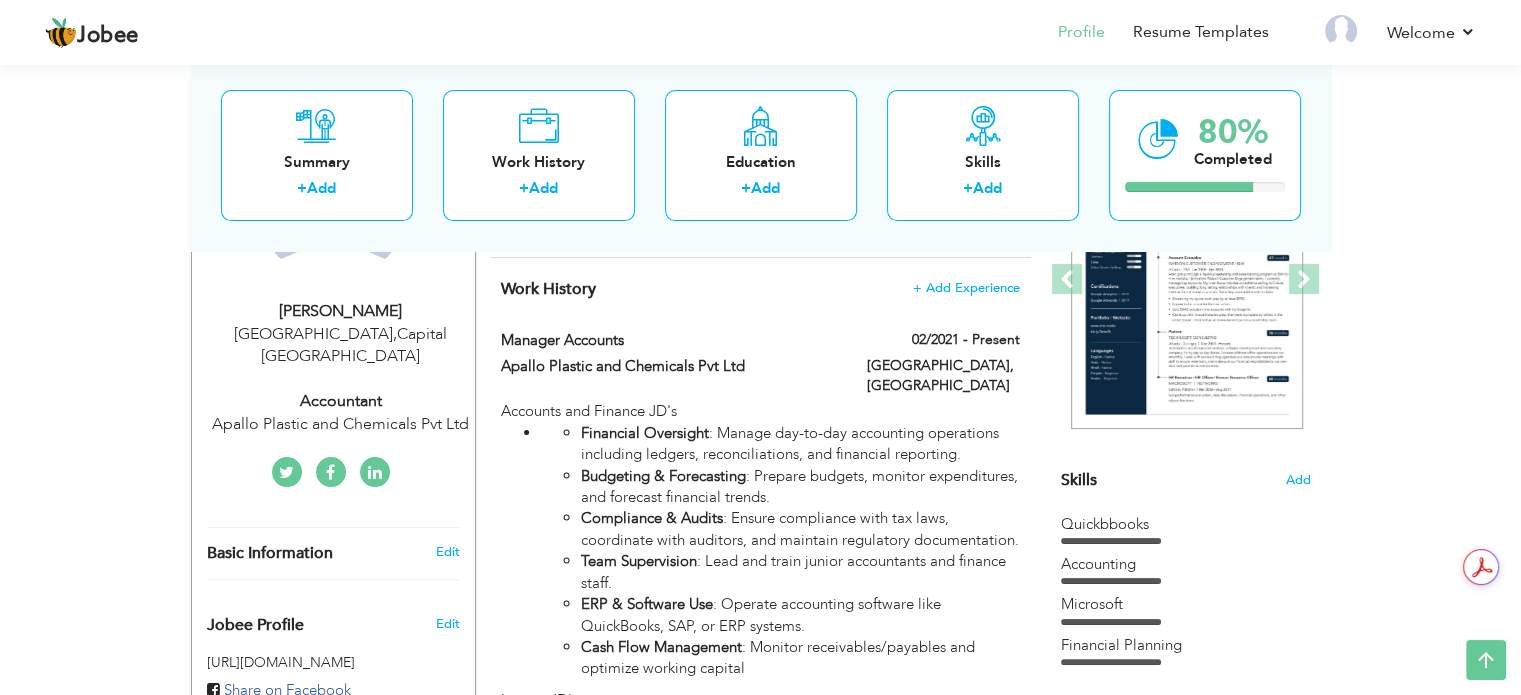 scroll, scrollTop: 0, scrollLeft: 0, axis: both 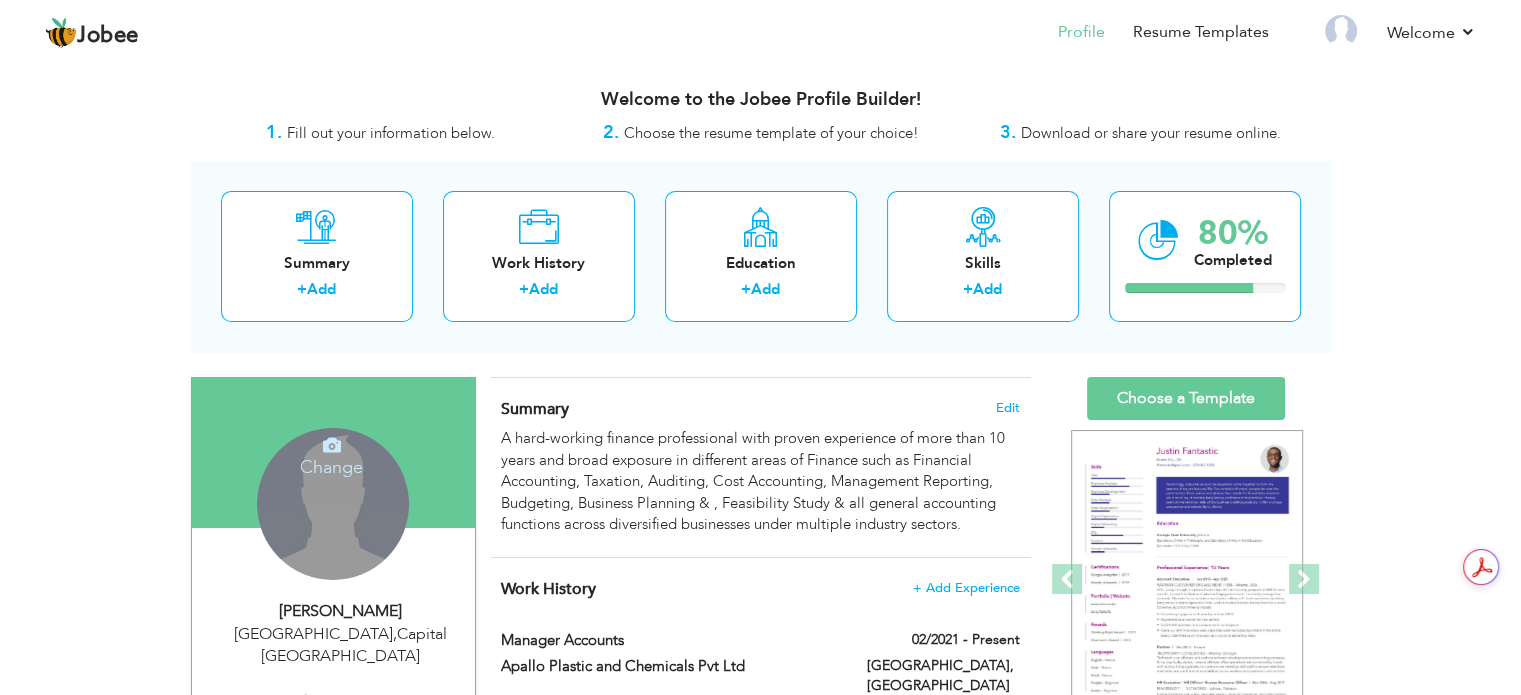 click on "Change
Remove" at bounding box center (333, 504) 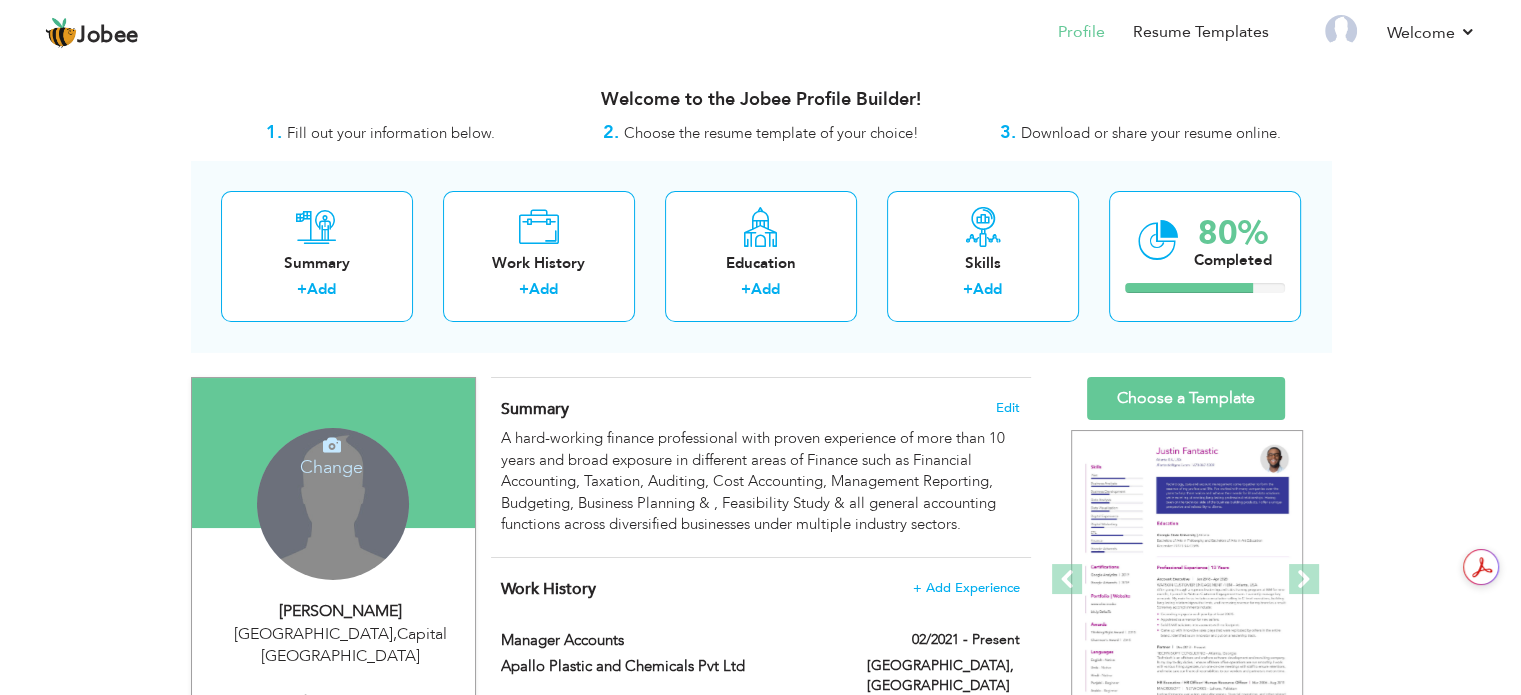 click on "Change" at bounding box center (331, 454) 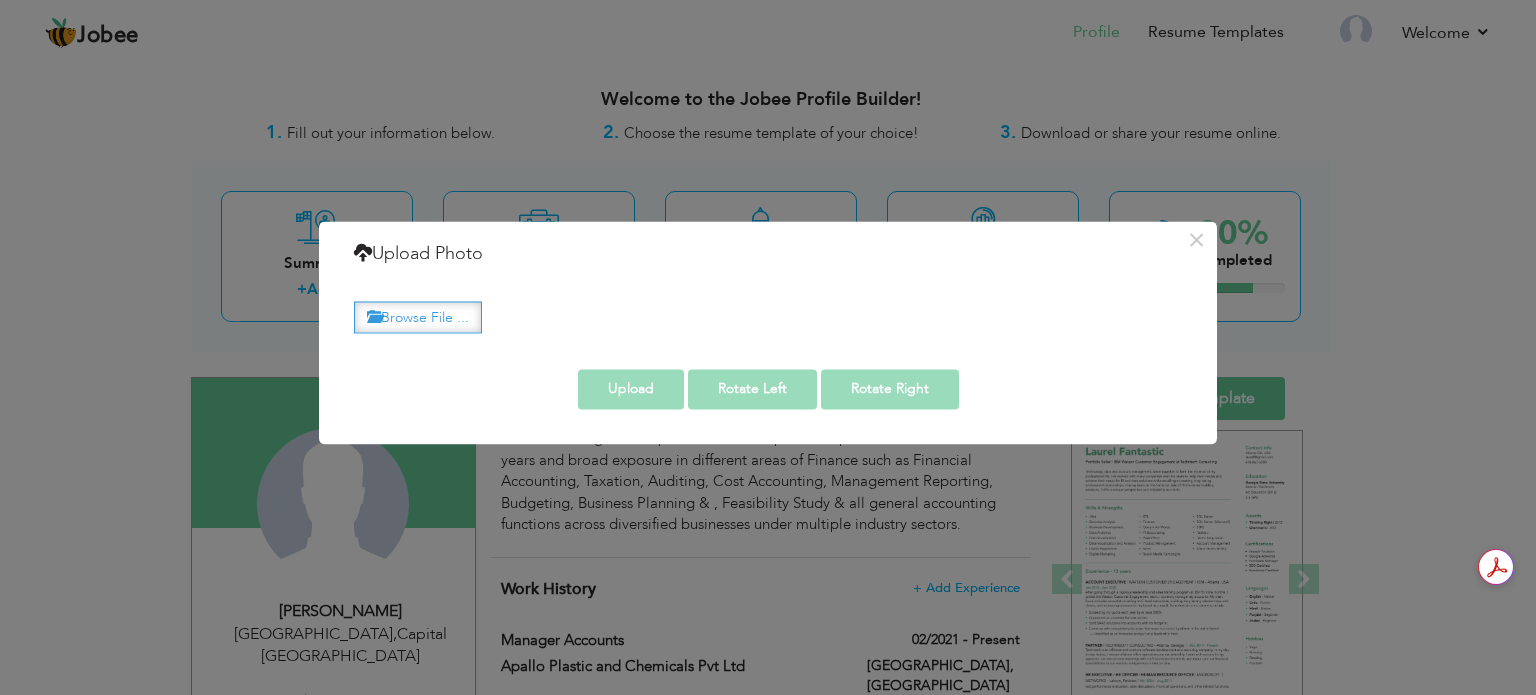 click on "Browse File ..." at bounding box center (418, 317) 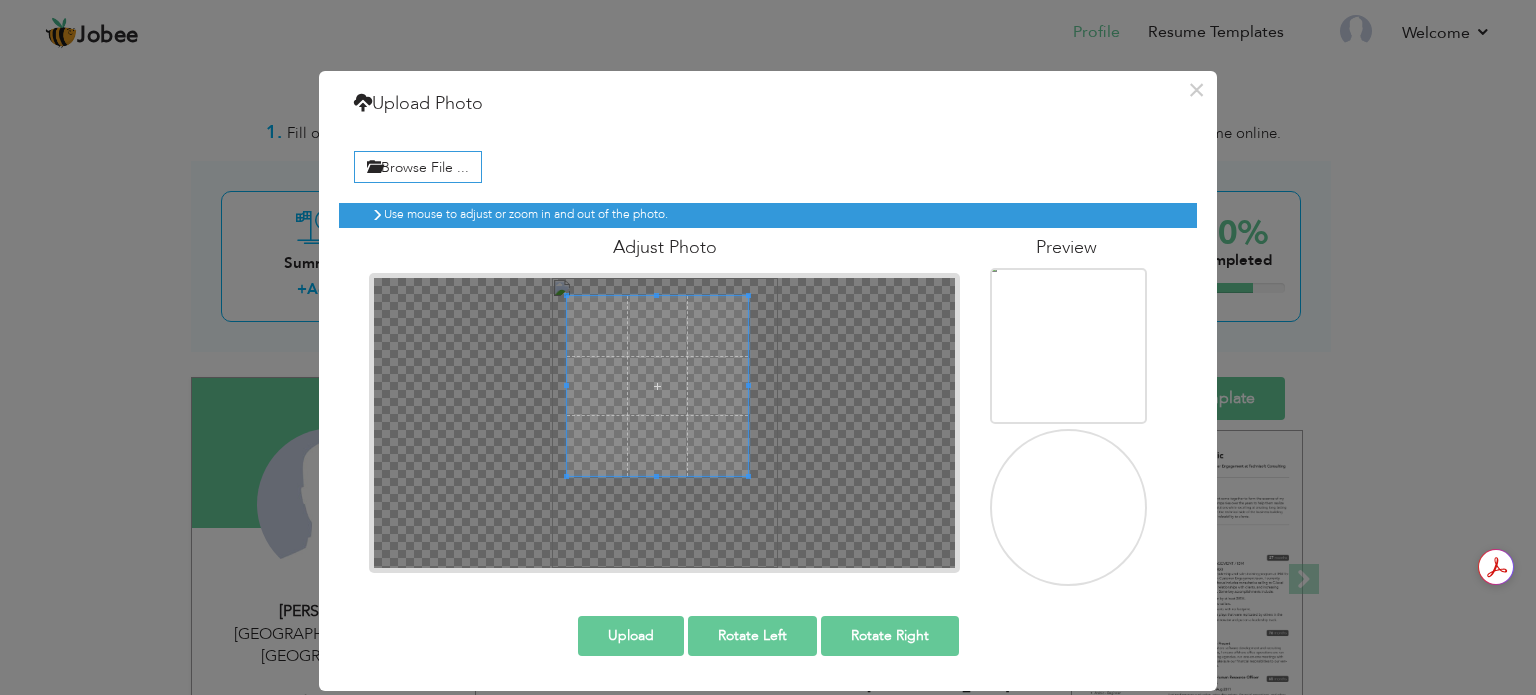 click at bounding box center (657, 386) 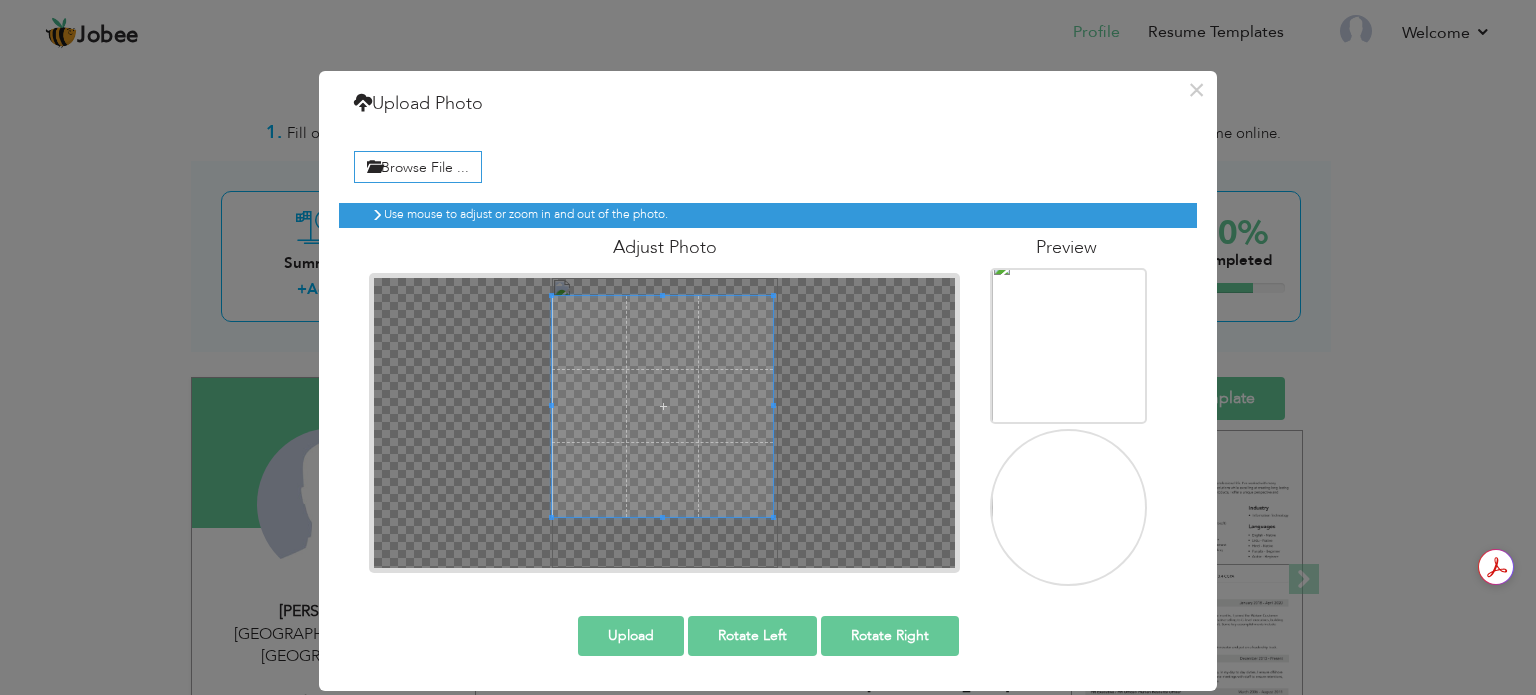 click on "×
Upload Photo
Browse File ...
Adjust Photo Preview Upload  Rotate Left" at bounding box center [768, 381] 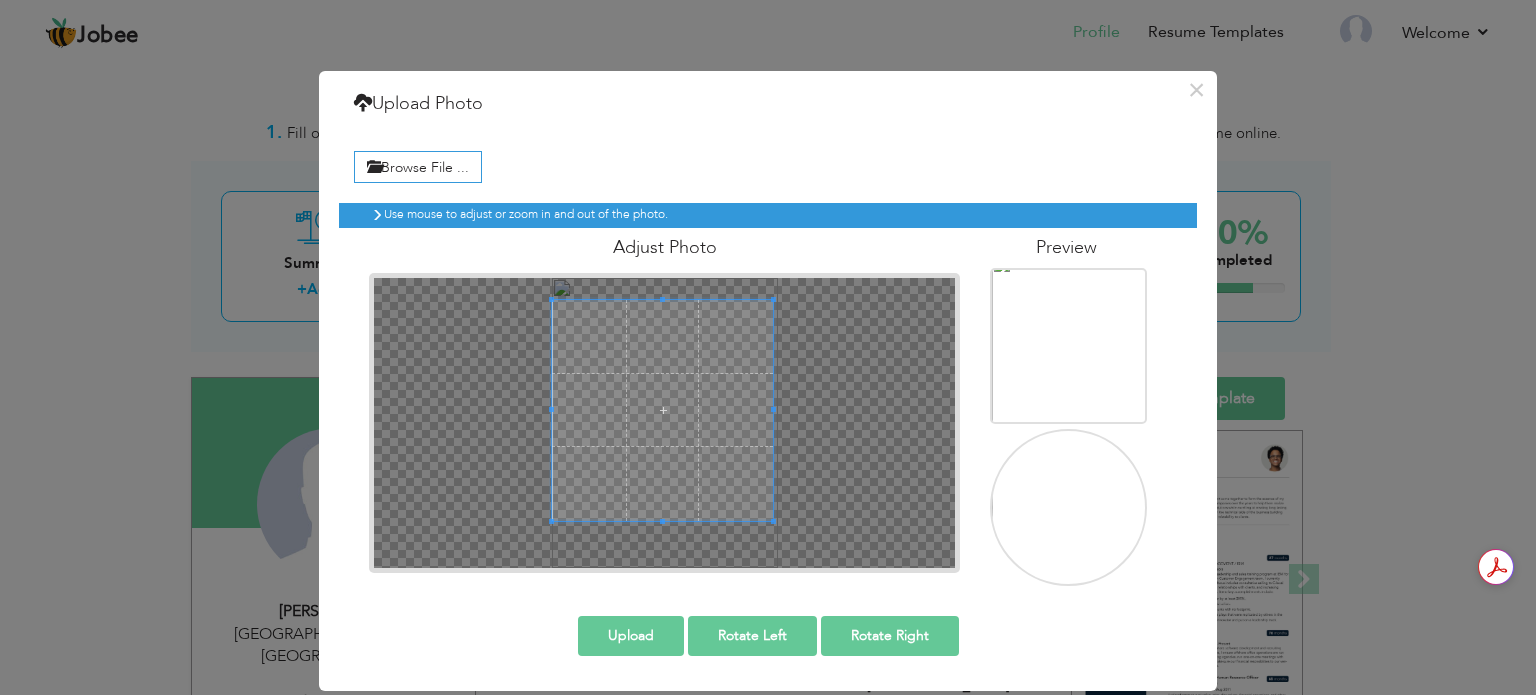 click at bounding box center (662, 410) 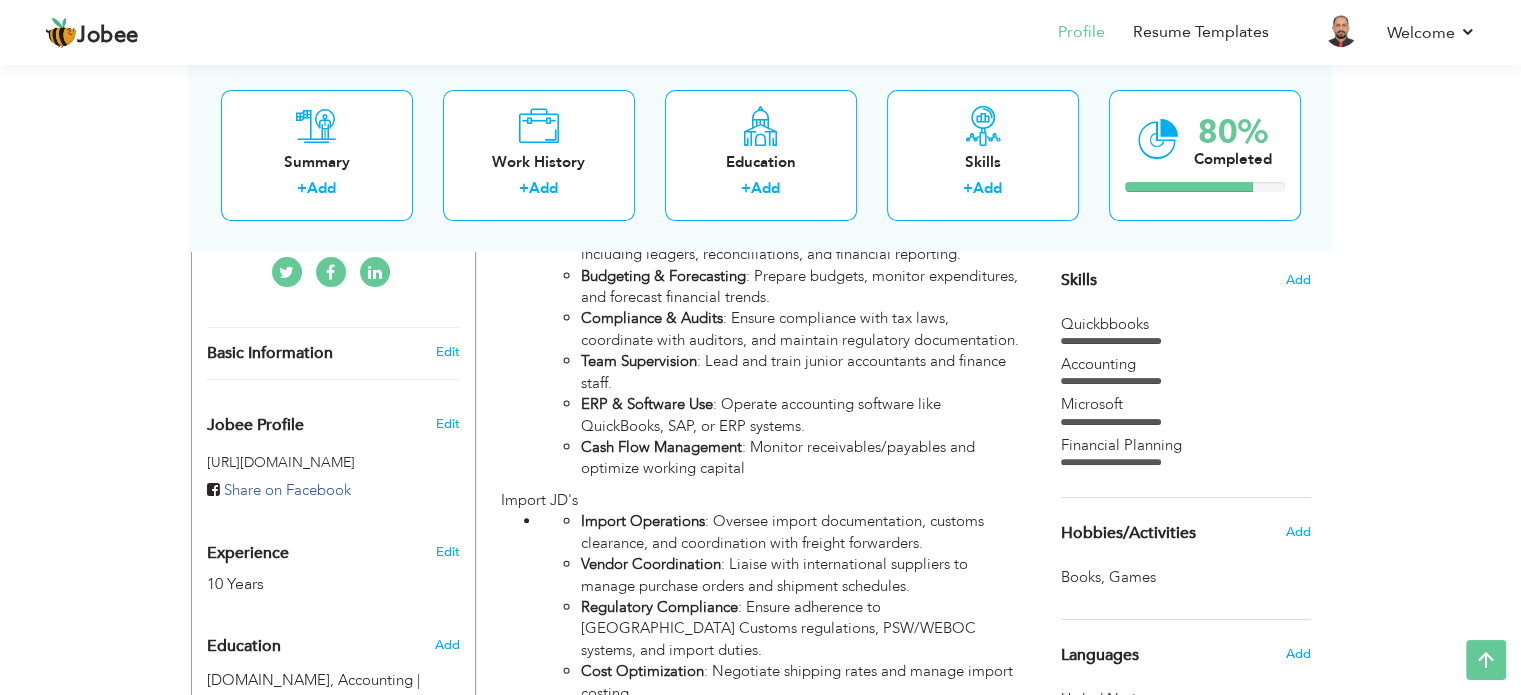 scroll, scrollTop: 0, scrollLeft: 0, axis: both 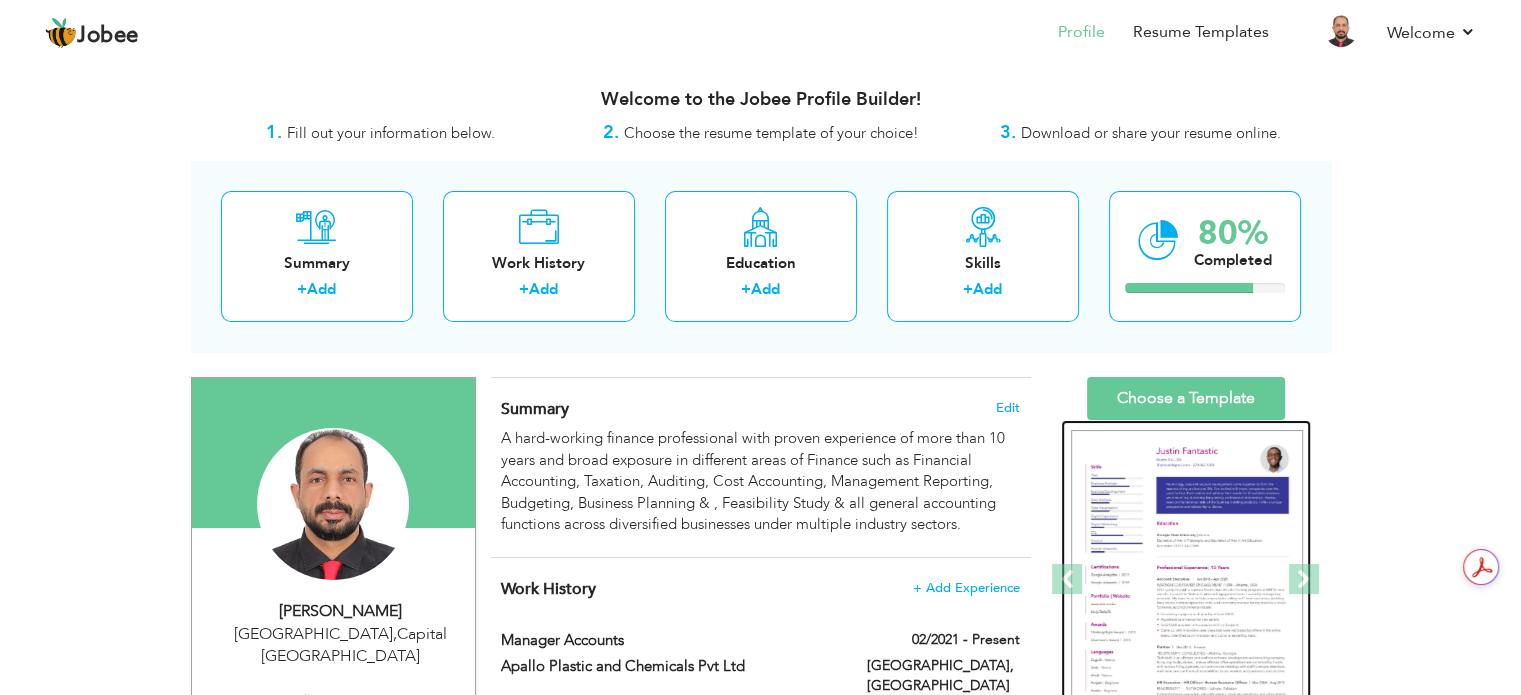 click at bounding box center [1187, 580] 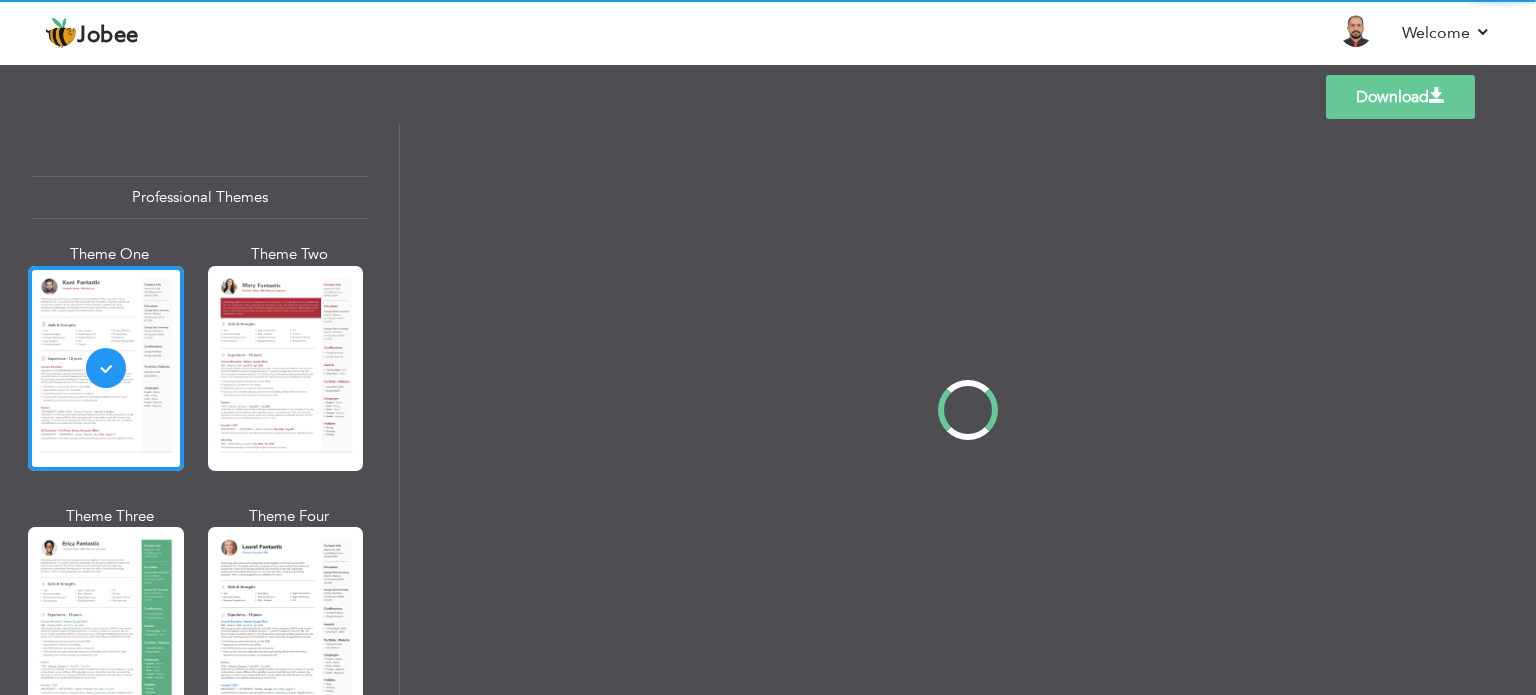 scroll, scrollTop: 0, scrollLeft: 0, axis: both 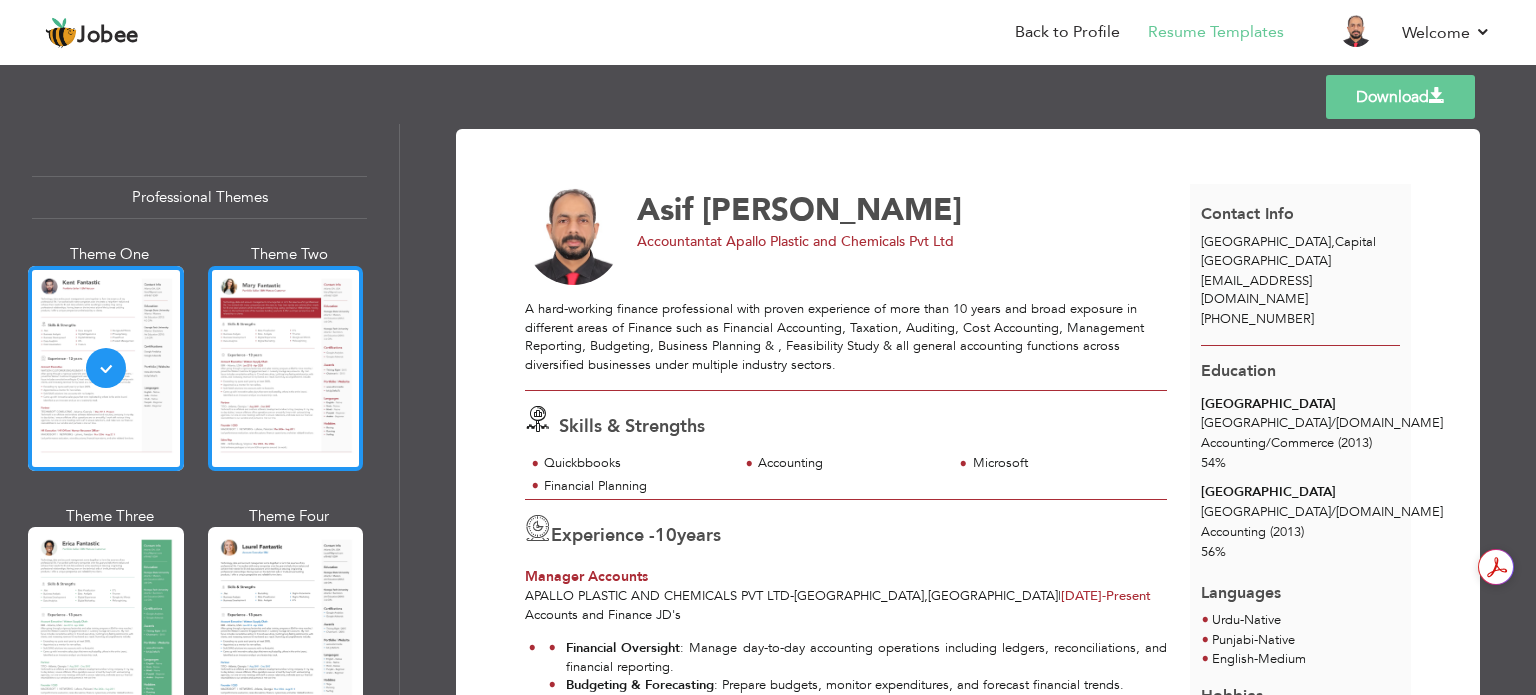 click at bounding box center [286, 368] 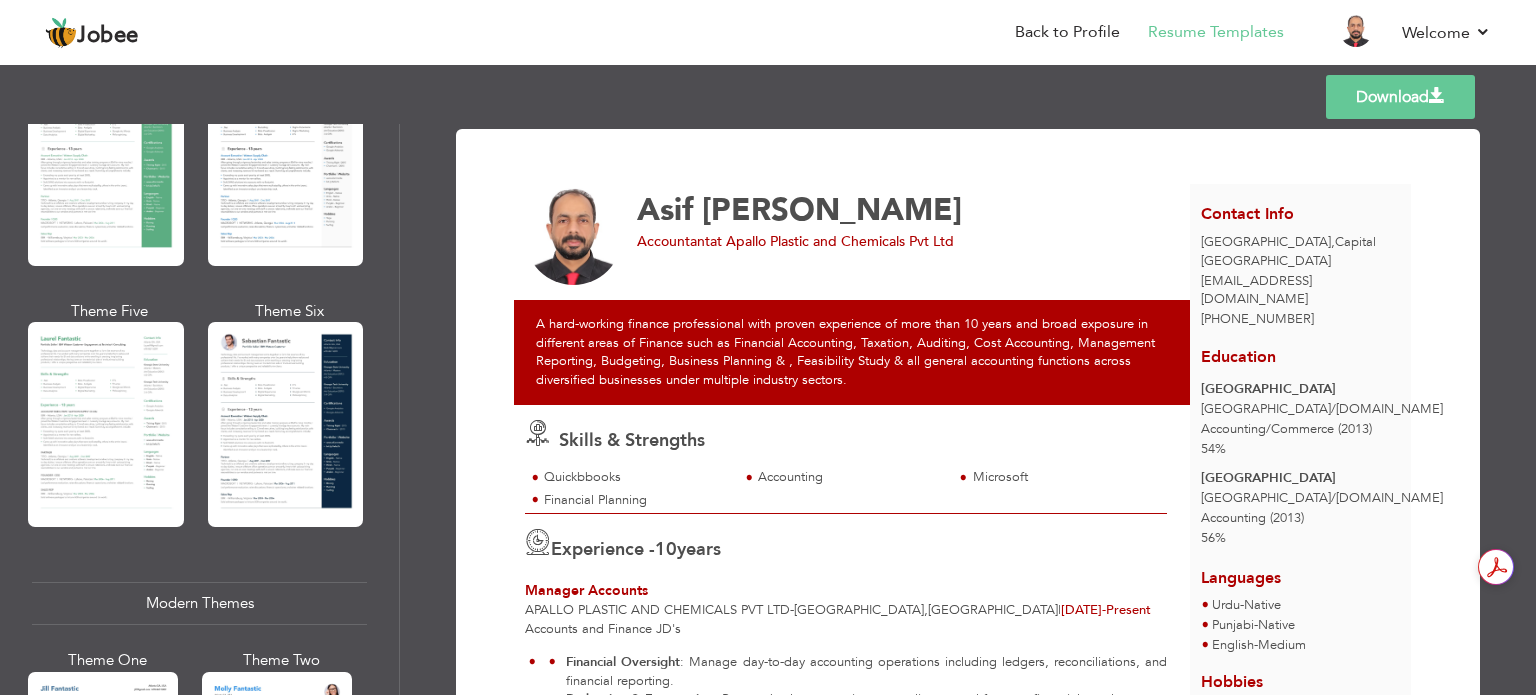 scroll, scrollTop: 700, scrollLeft: 0, axis: vertical 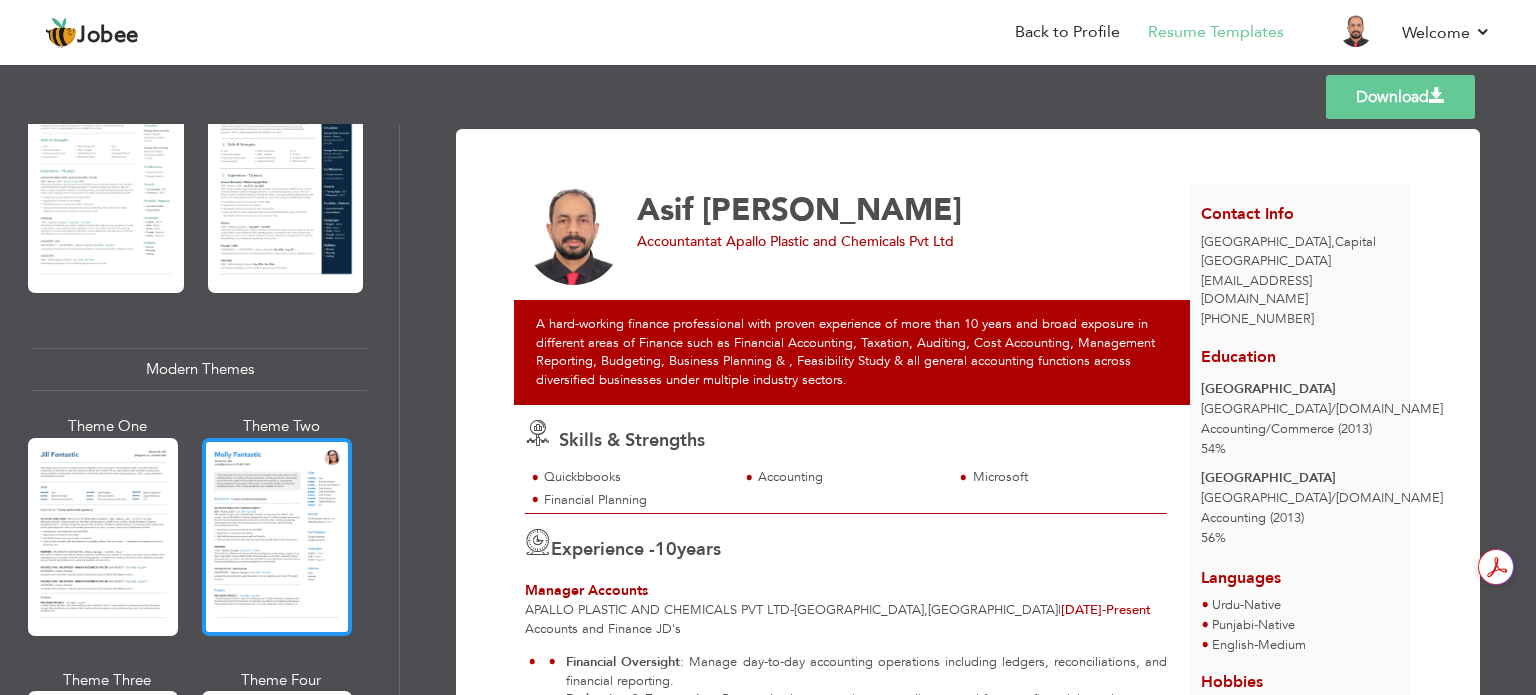 click at bounding box center [277, 537] 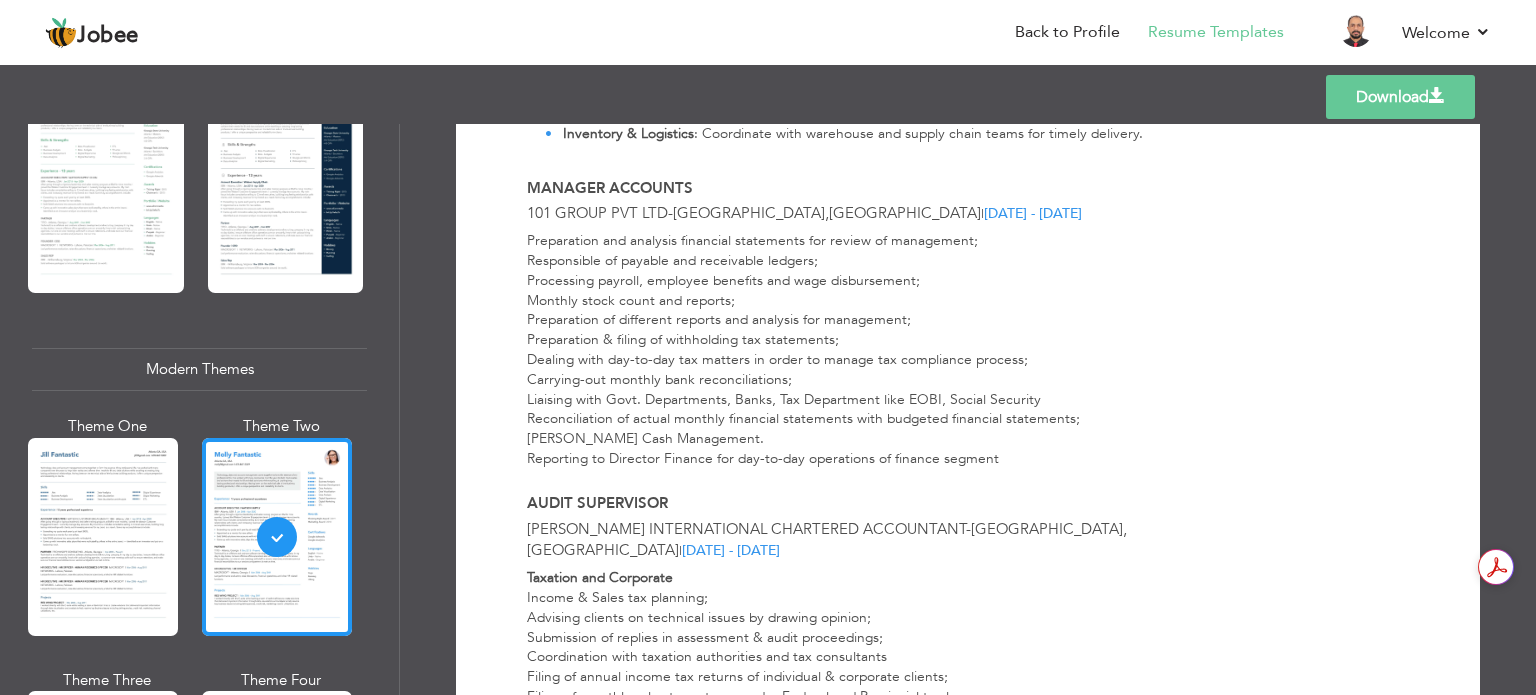 scroll, scrollTop: 1375, scrollLeft: 0, axis: vertical 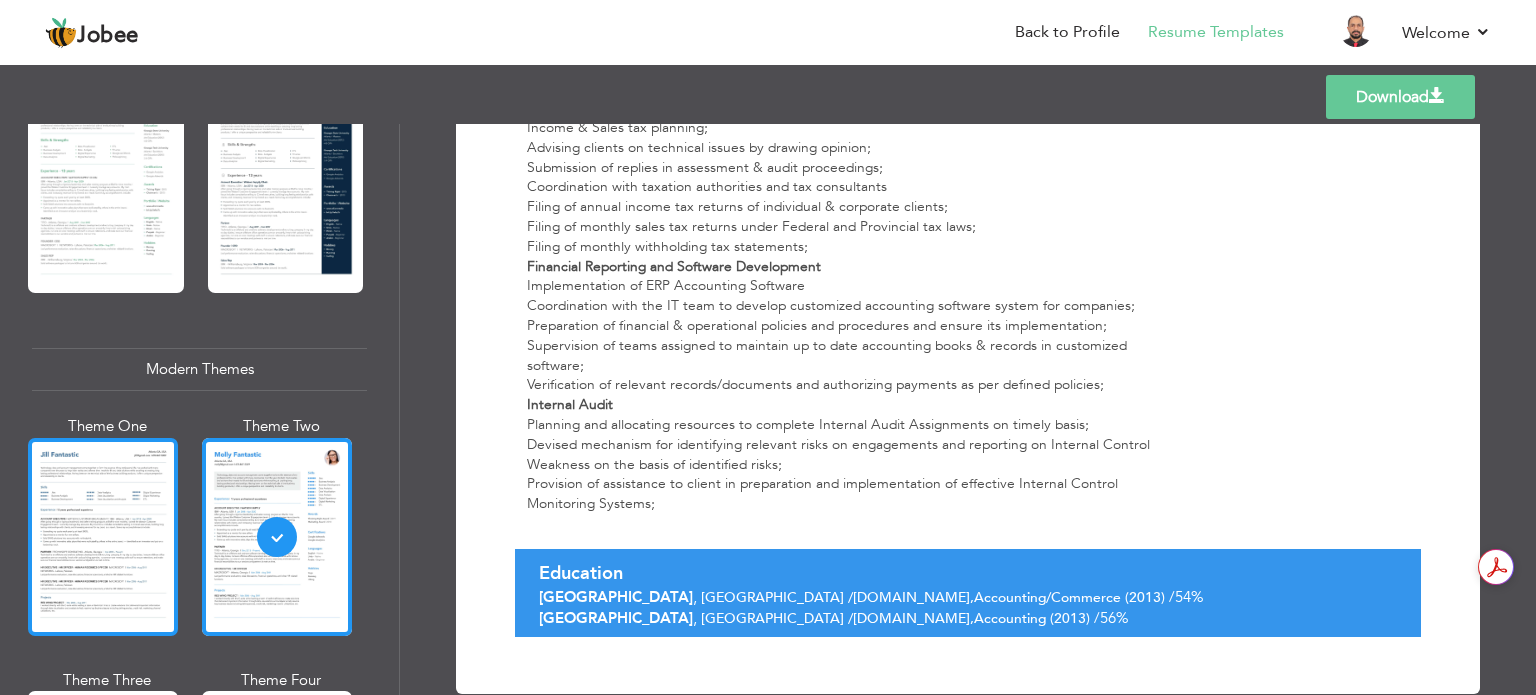 click at bounding box center (103, 537) 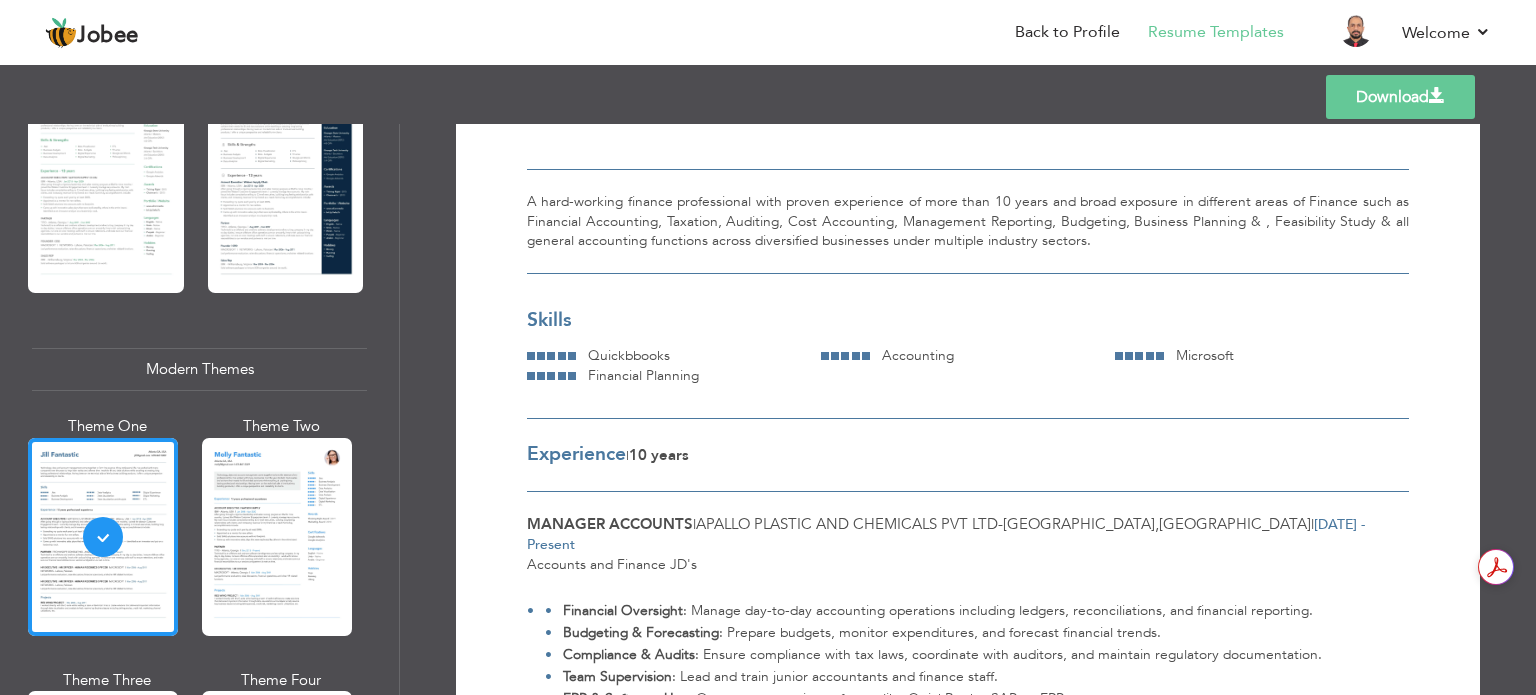 scroll, scrollTop: 0, scrollLeft: 0, axis: both 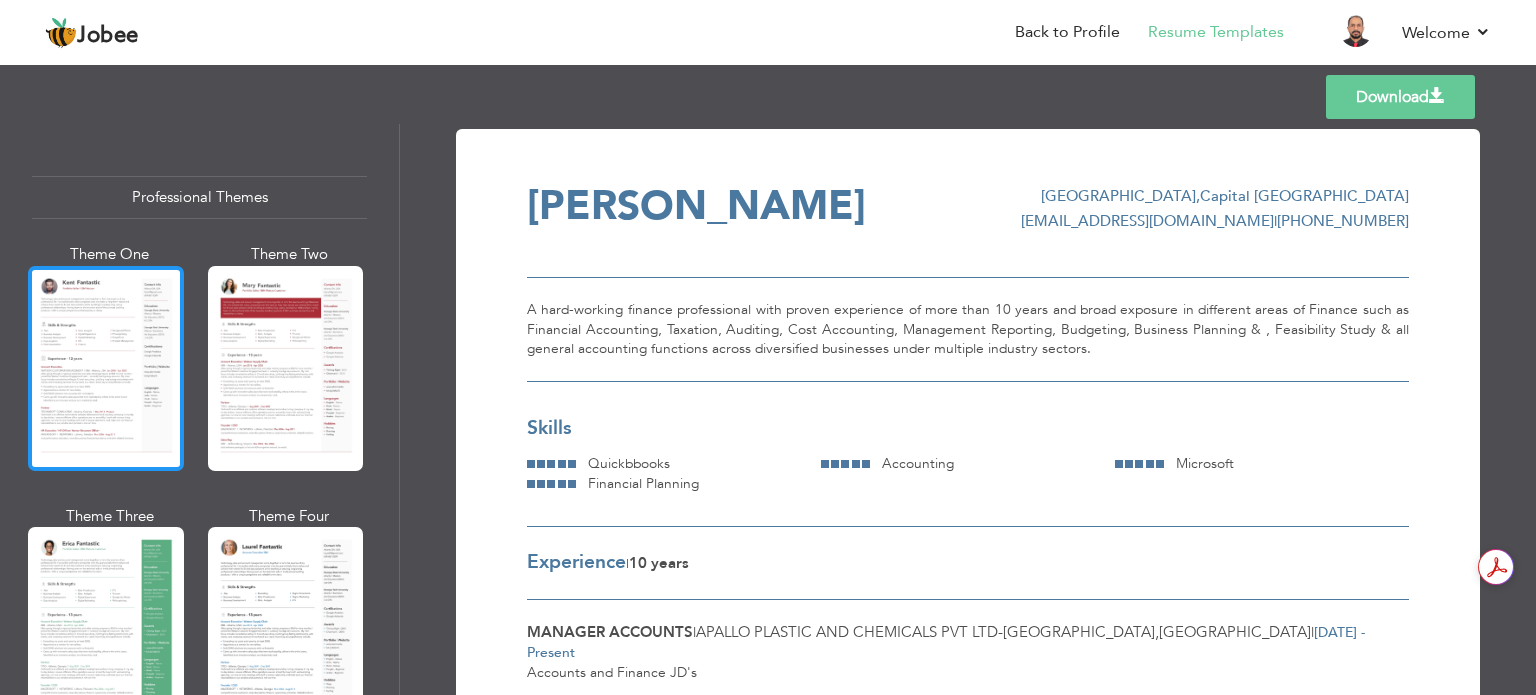 click at bounding box center (106, 368) 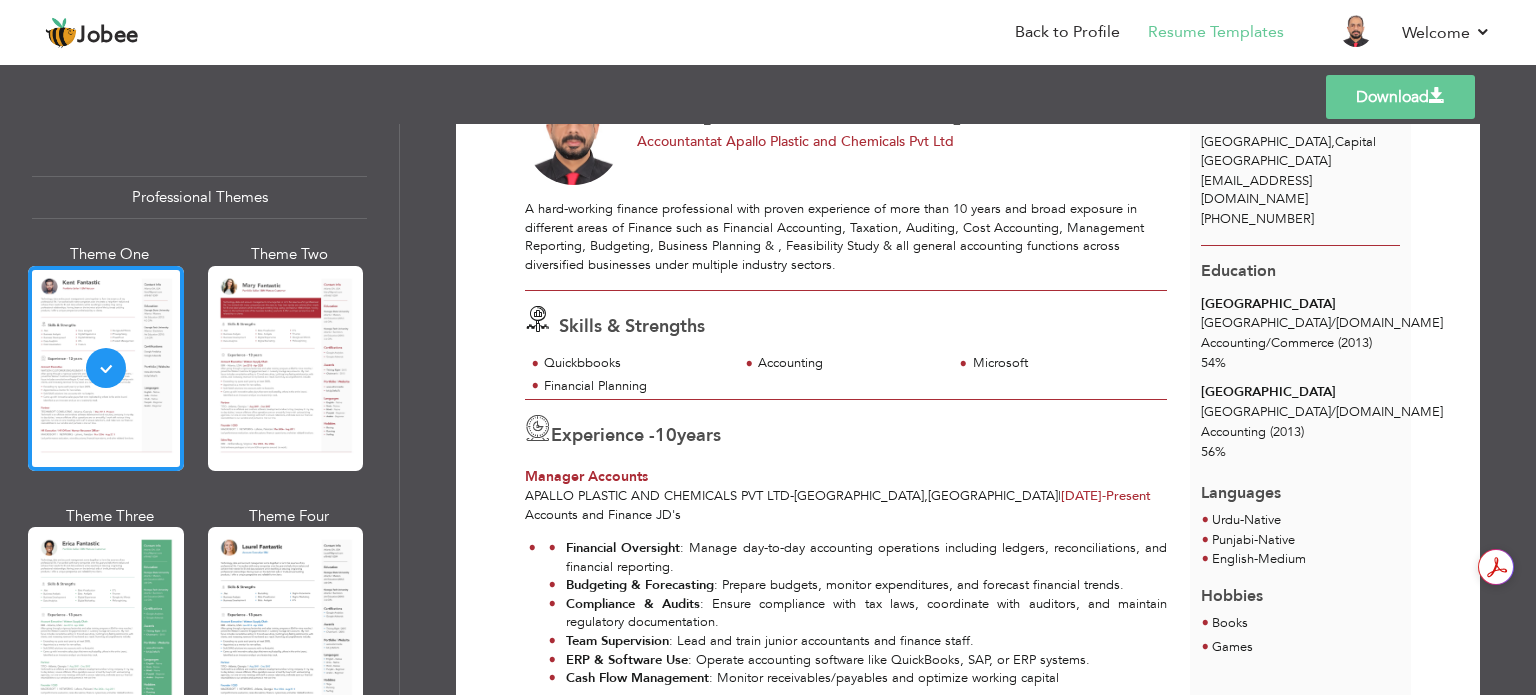 scroll, scrollTop: 0, scrollLeft: 0, axis: both 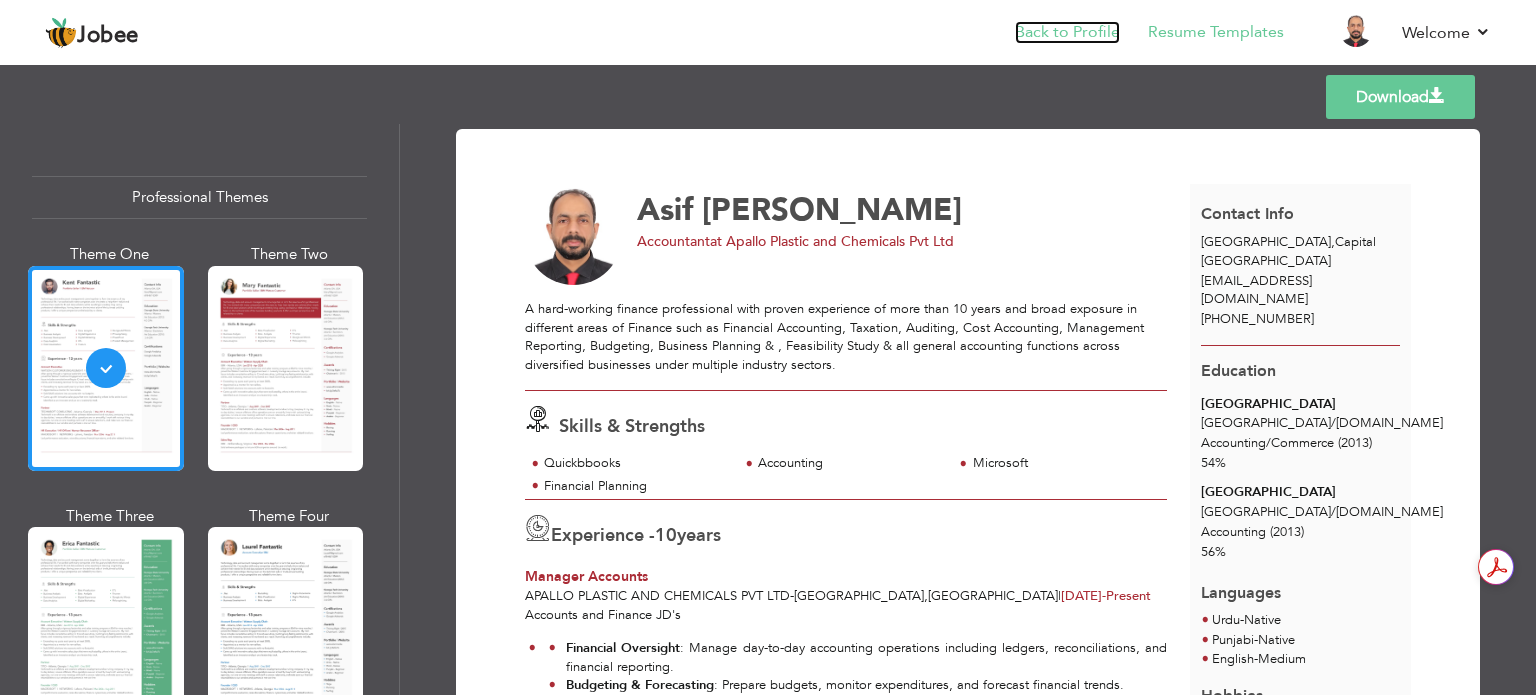 click on "Back to Profile" at bounding box center (1067, 32) 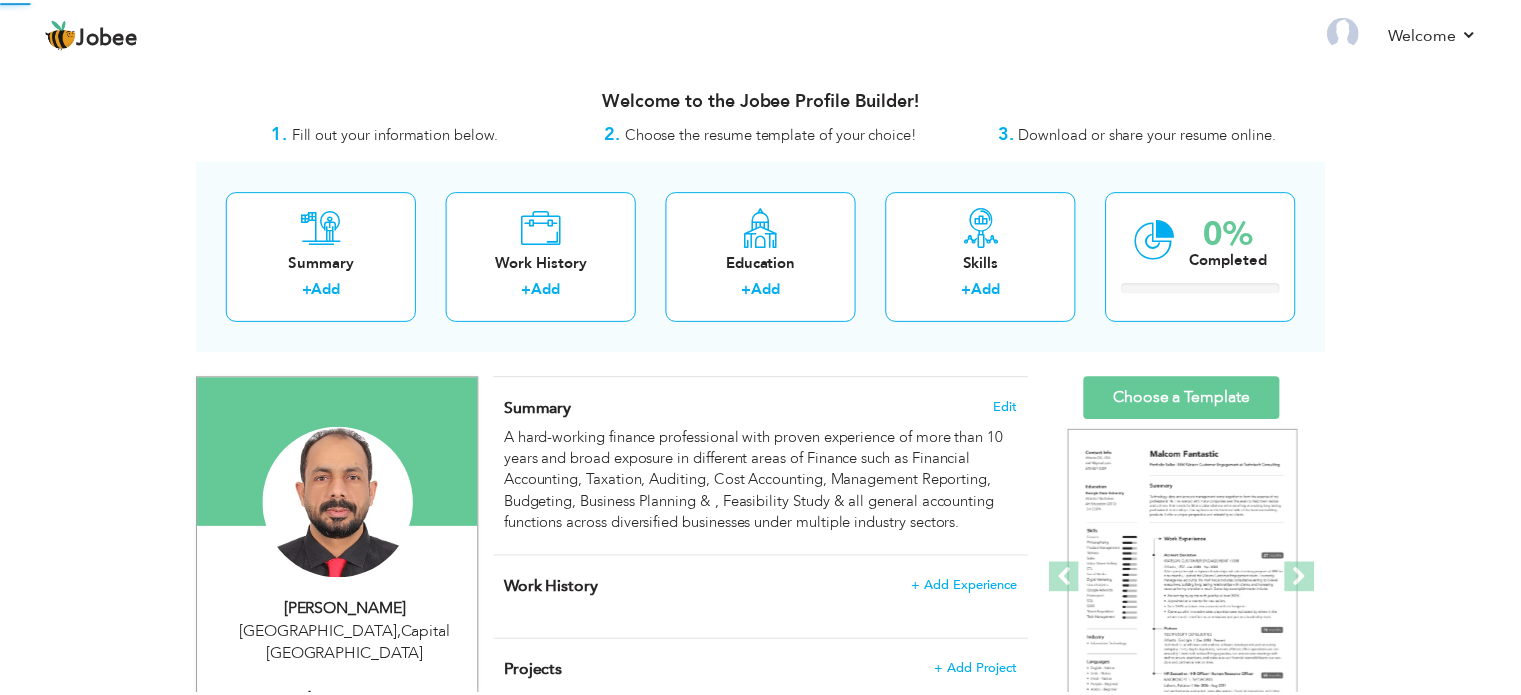 scroll, scrollTop: 0, scrollLeft: 0, axis: both 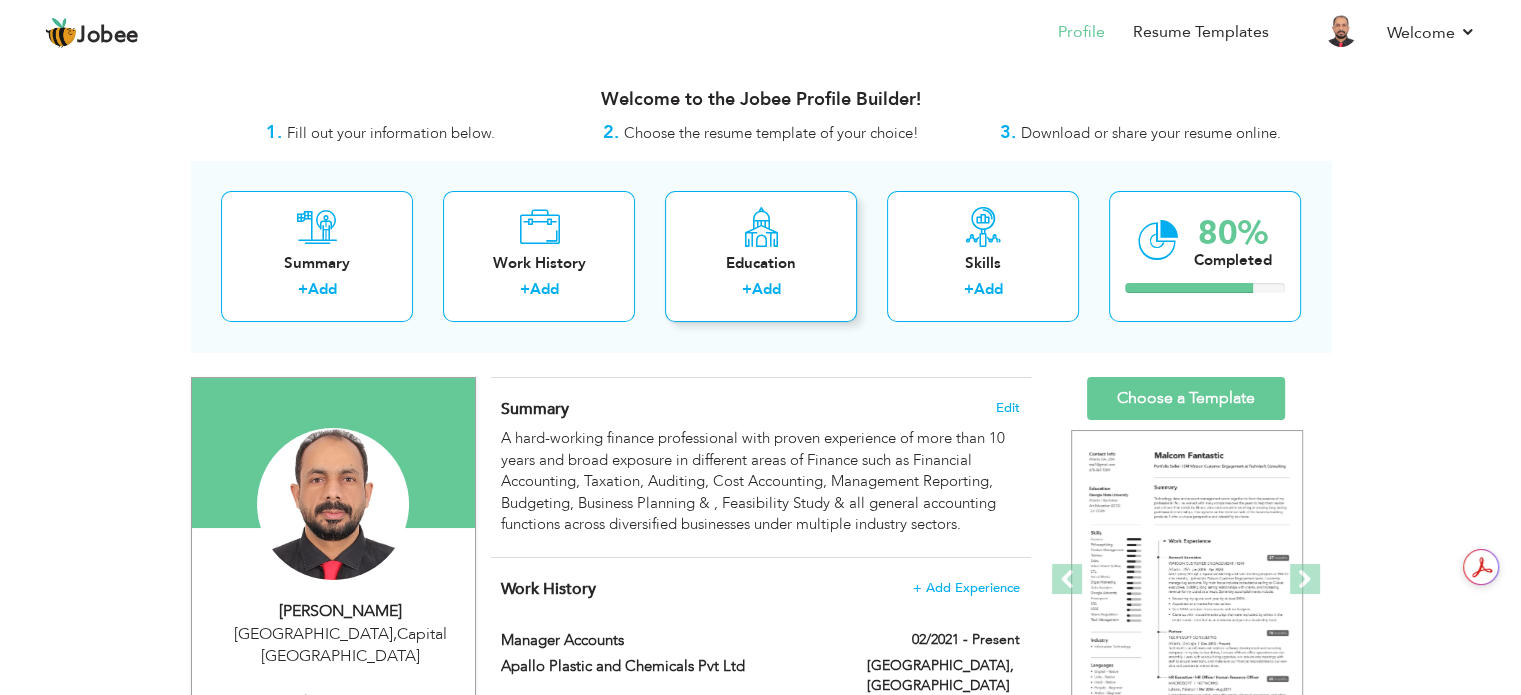 click on "+" at bounding box center (746, 289) 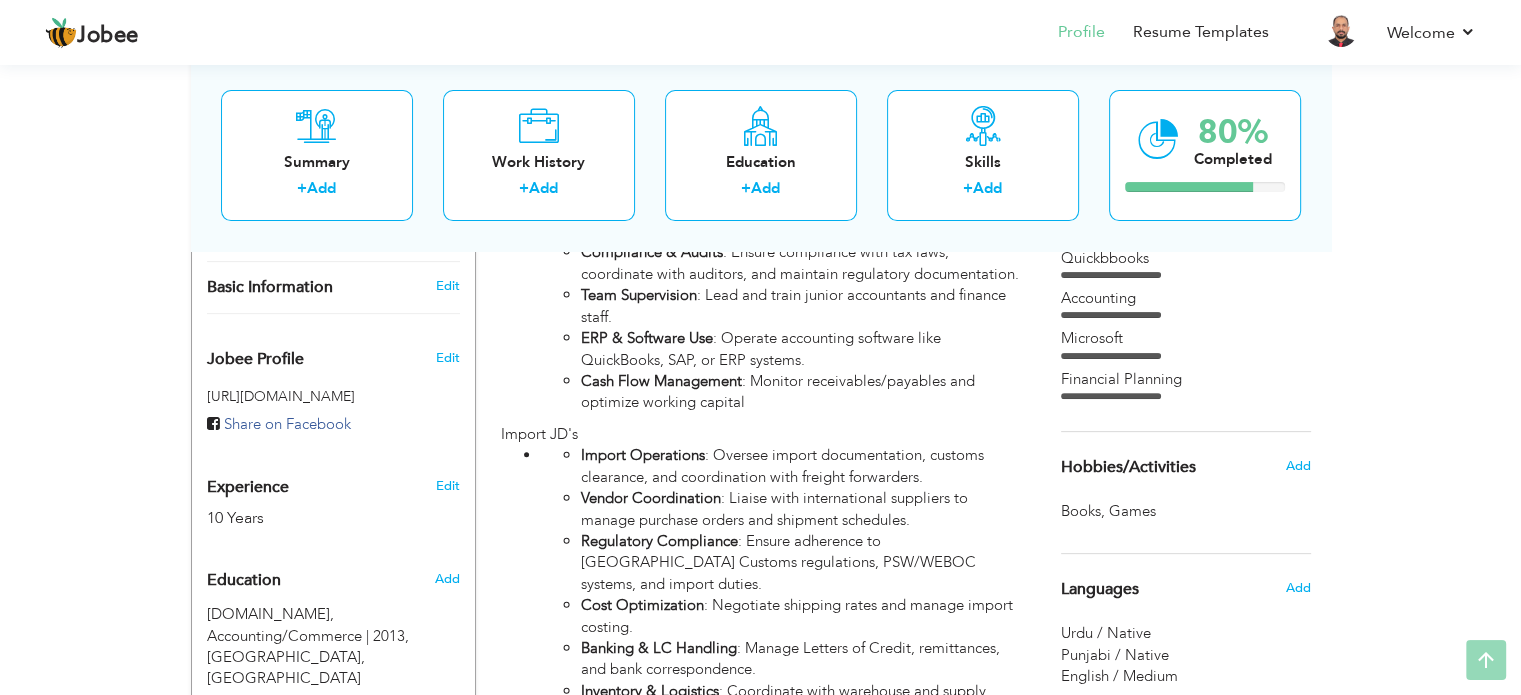 scroll, scrollTop: 600, scrollLeft: 0, axis: vertical 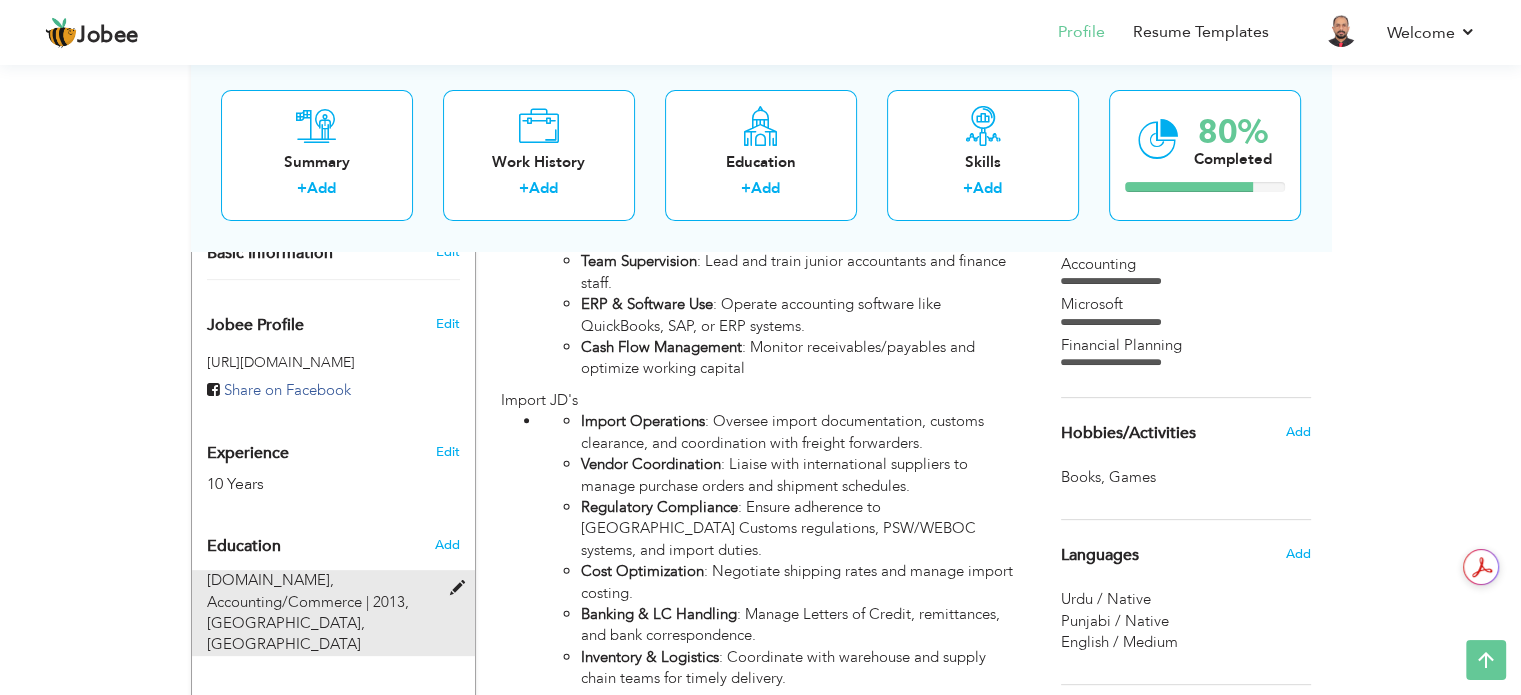 click at bounding box center (463, 577) 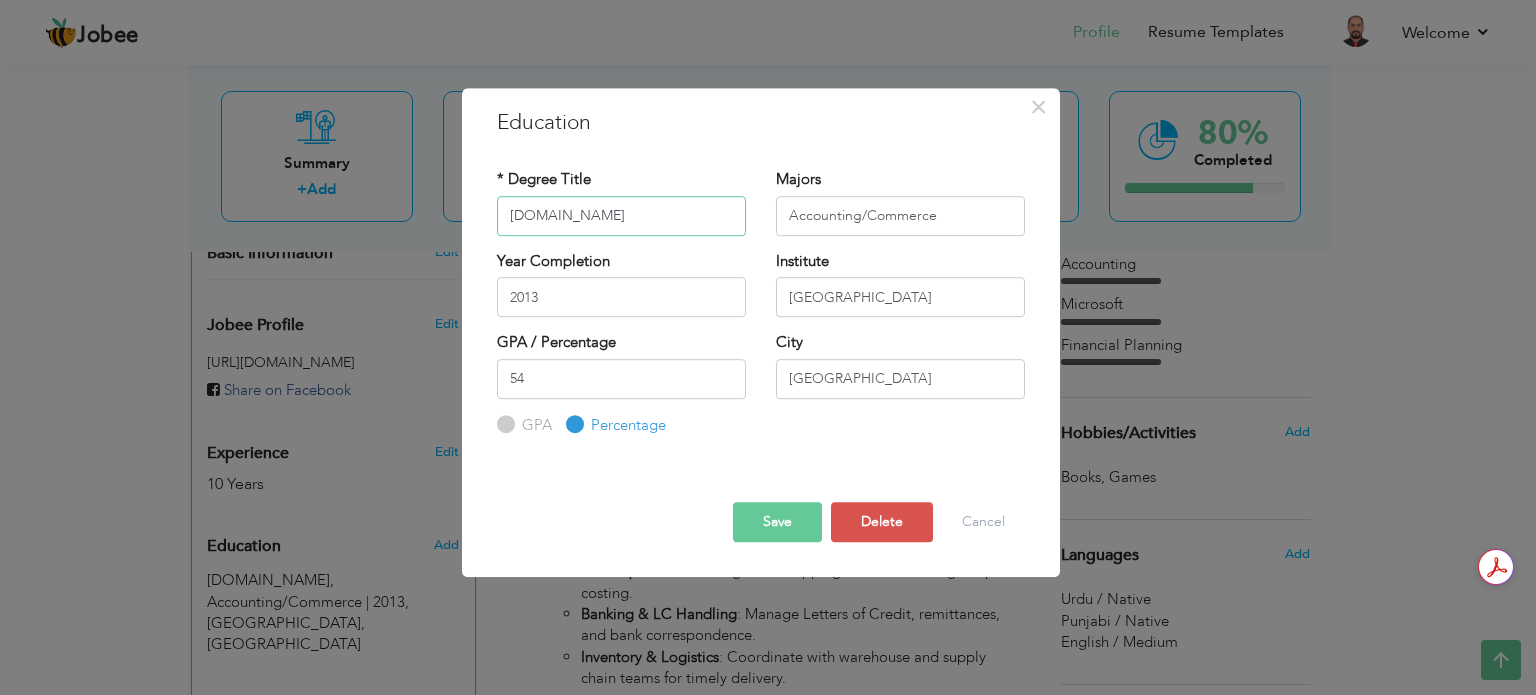 drag, startPoint x: 587, startPoint y: 219, endPoint x: 465, endPoint y: 210, distance: 122.33152 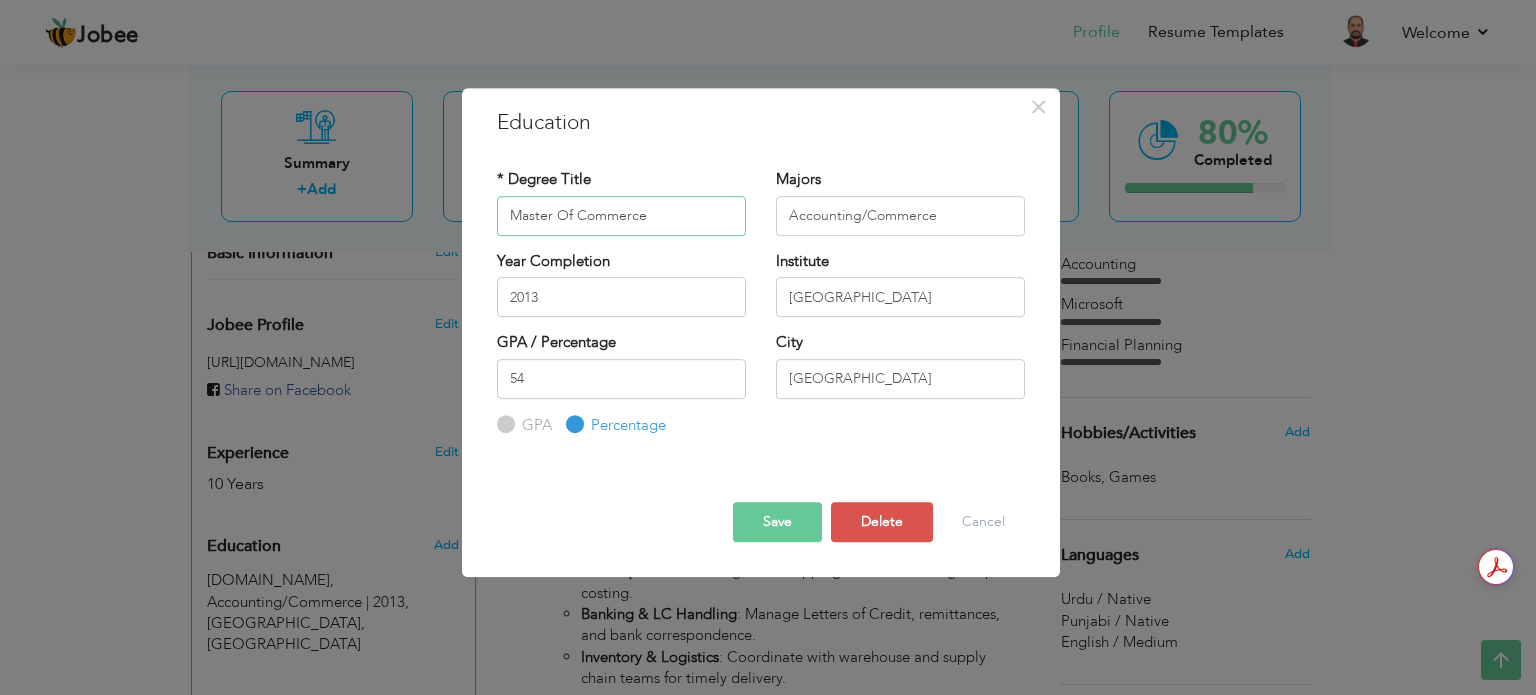 type on "Master Of Commerce" 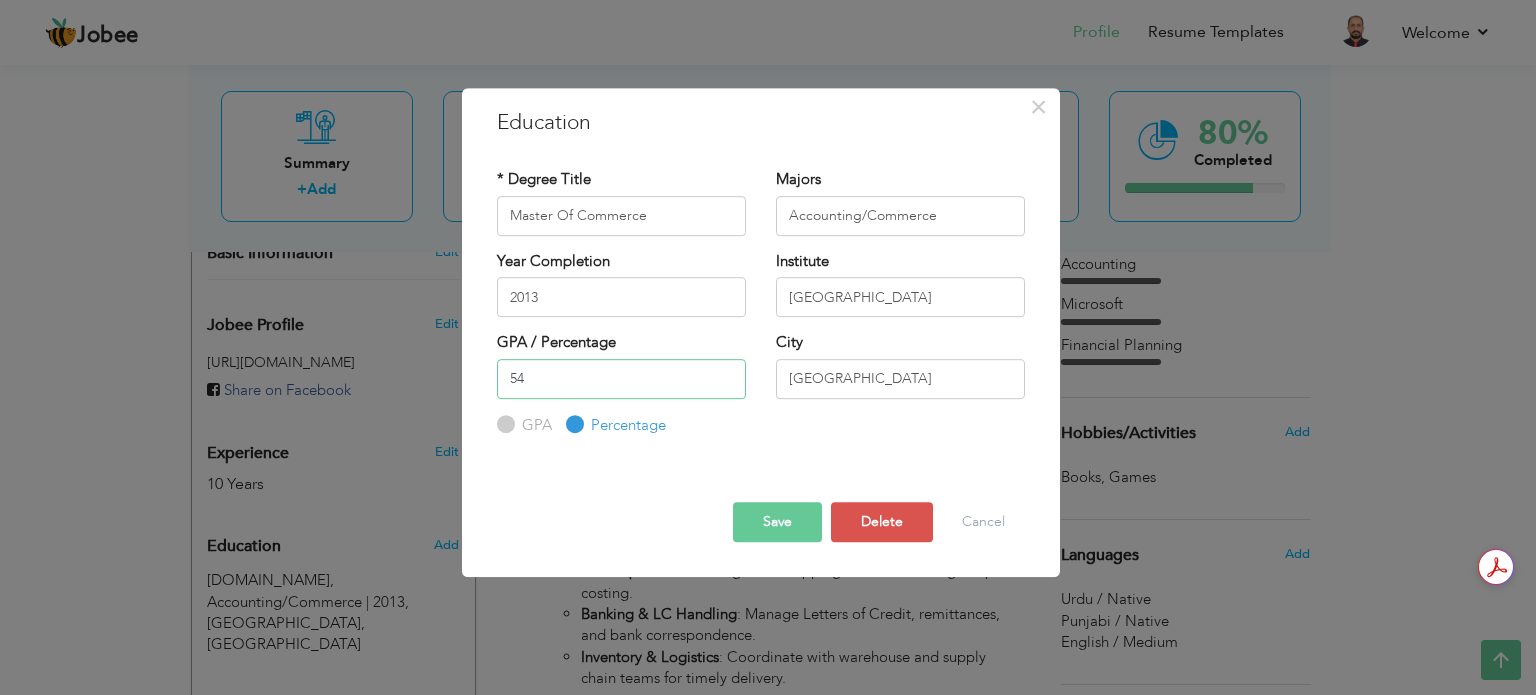 click on "54" at bounding box center (621, 379) 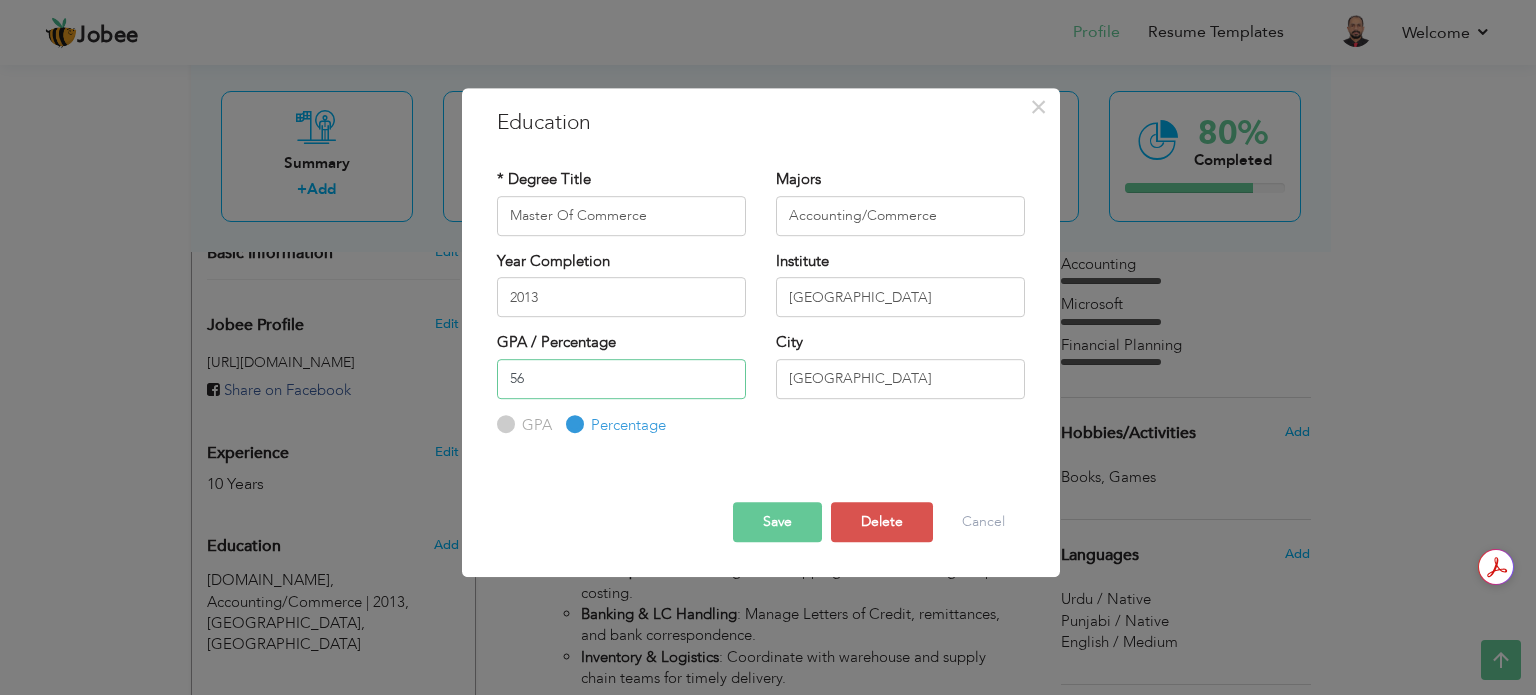 type on "56" 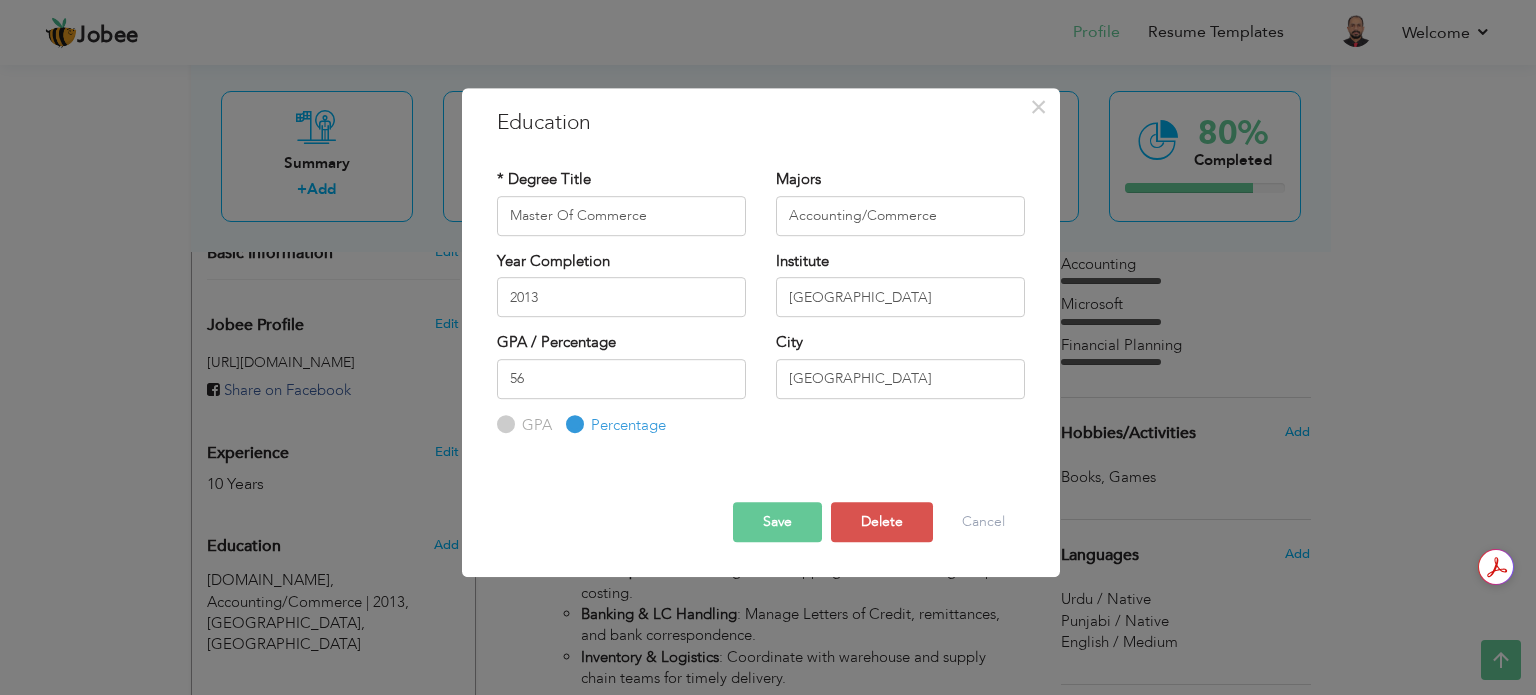 click on "Save" at bounding box center (777, 522) 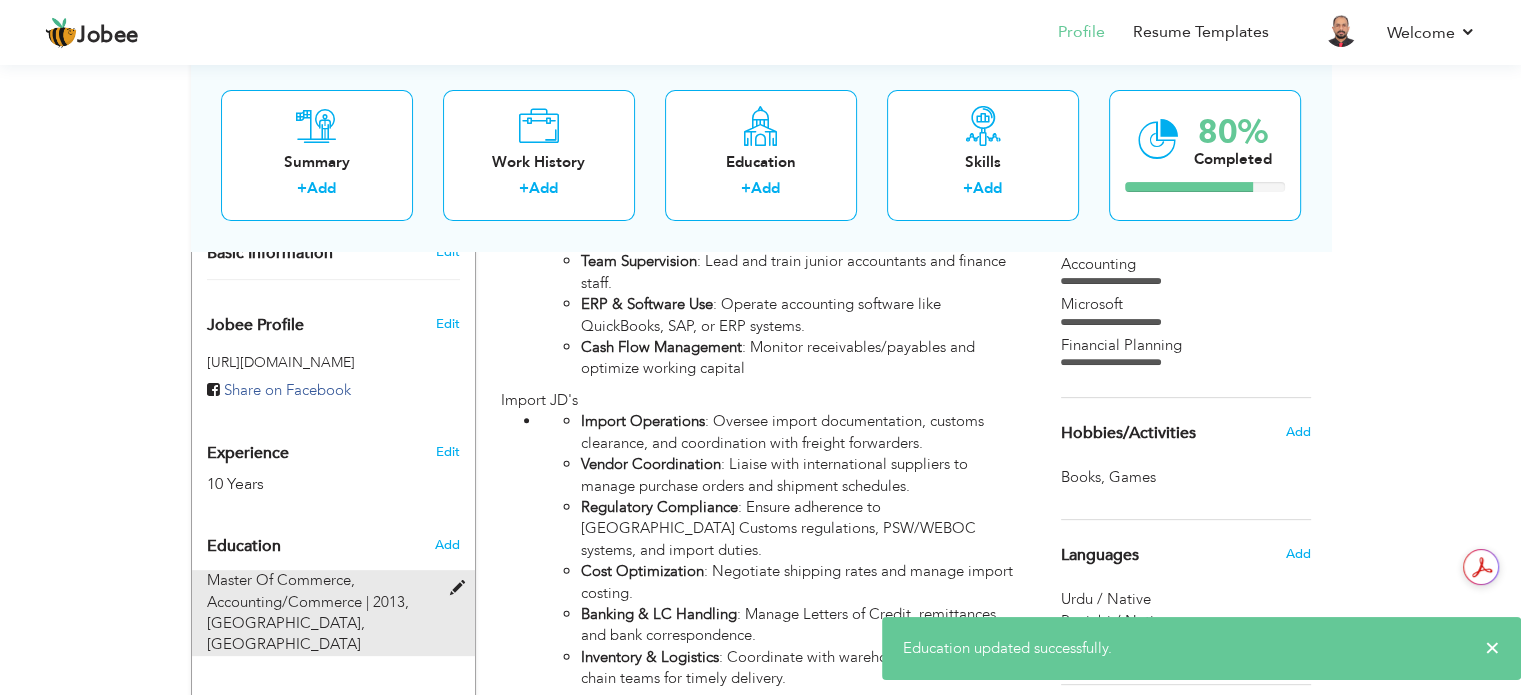 click at bounding box center [461, 588] 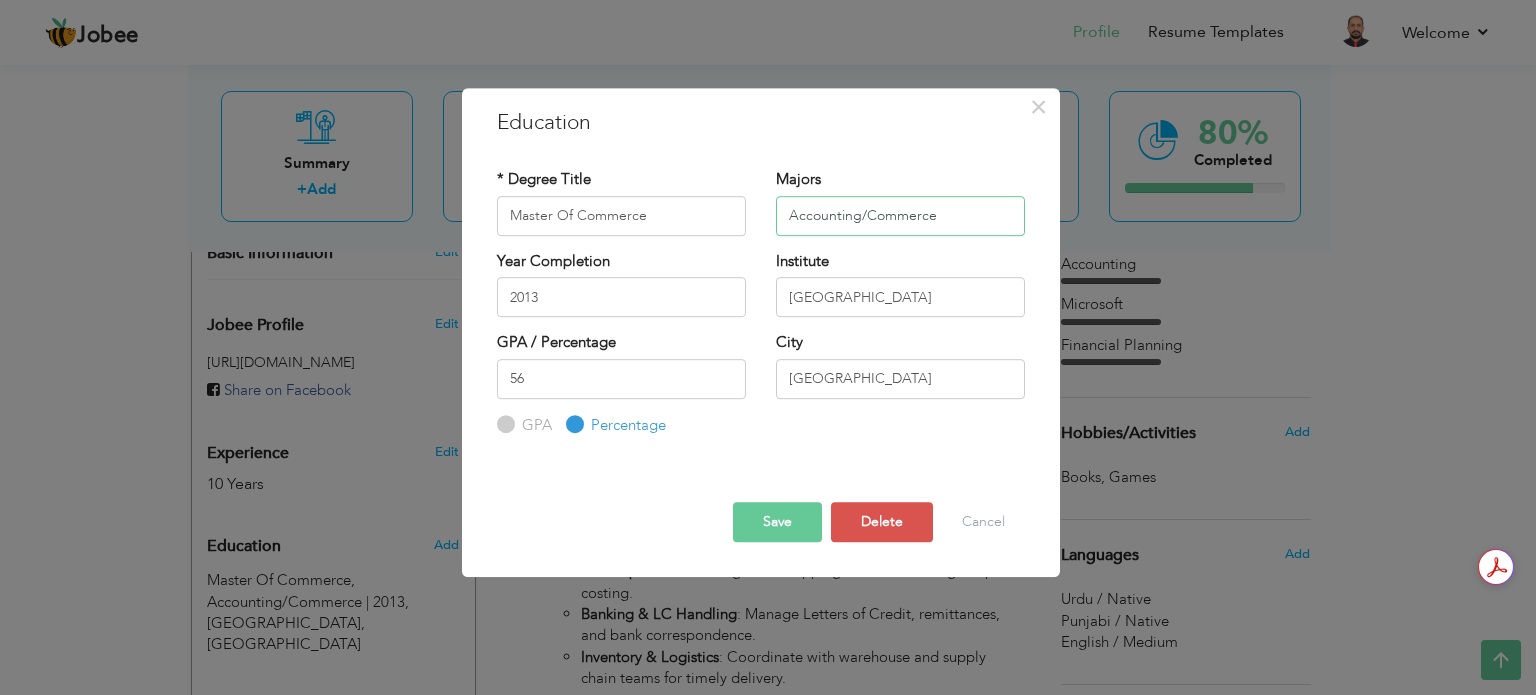 drag, startPoint x: 857, startPoint y: 211, endPoint x: 989, endPoint y: 223, distance: 132.54433 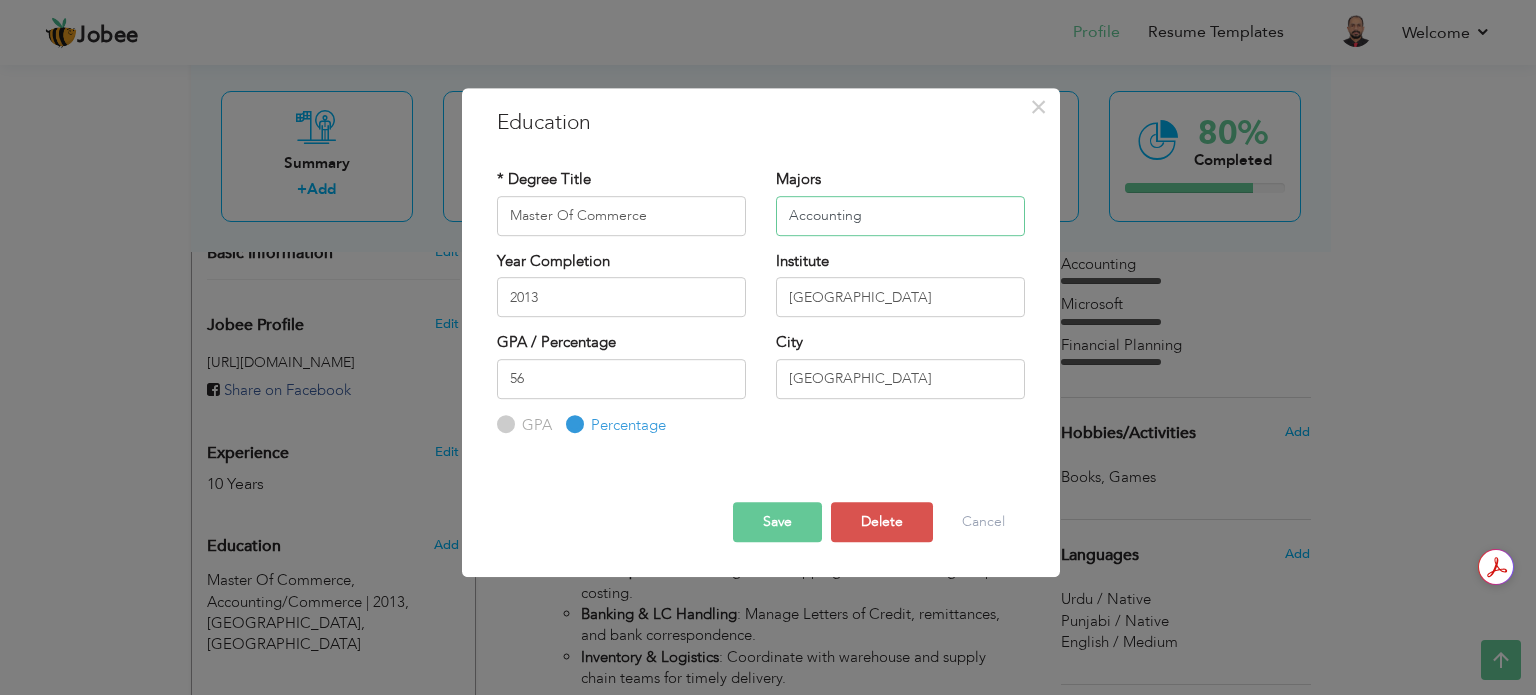 type on "Accounting" 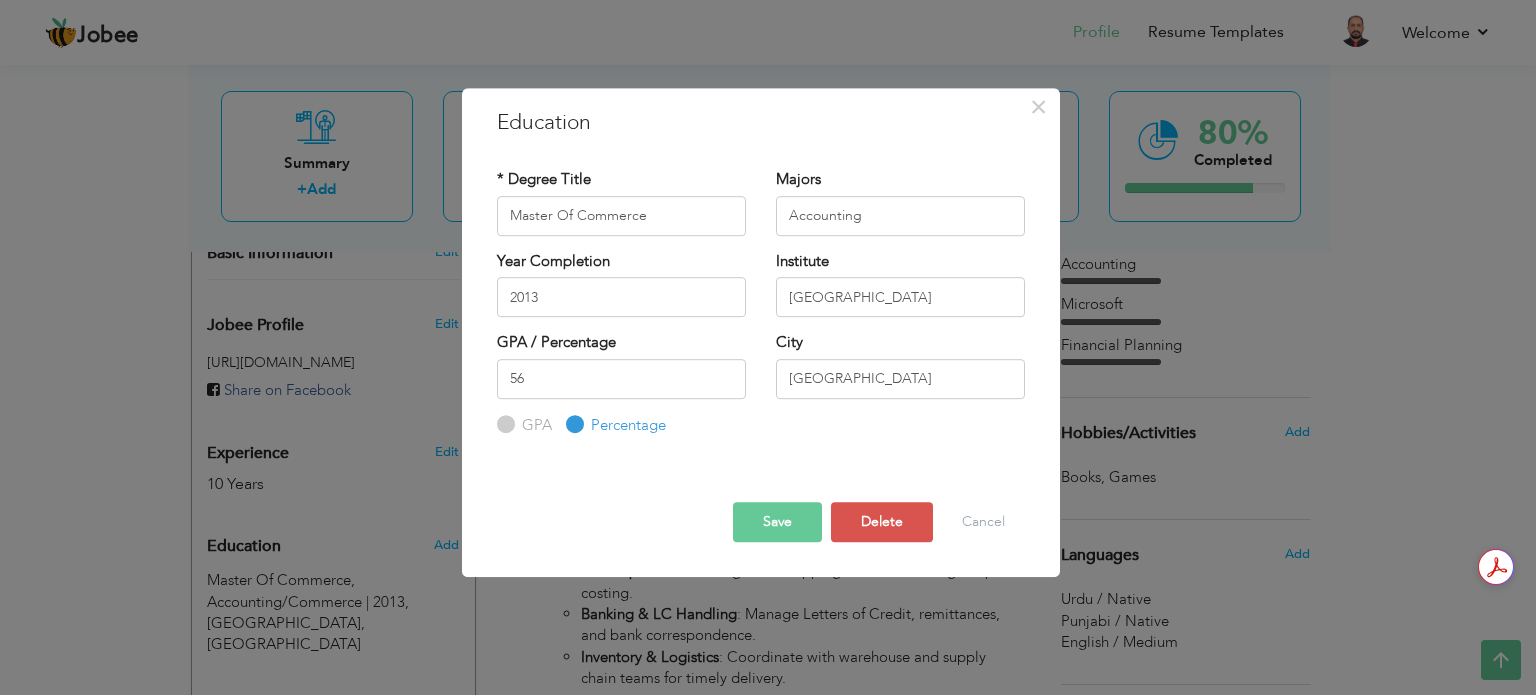 click on "Save" at bounding box center (777, 522) 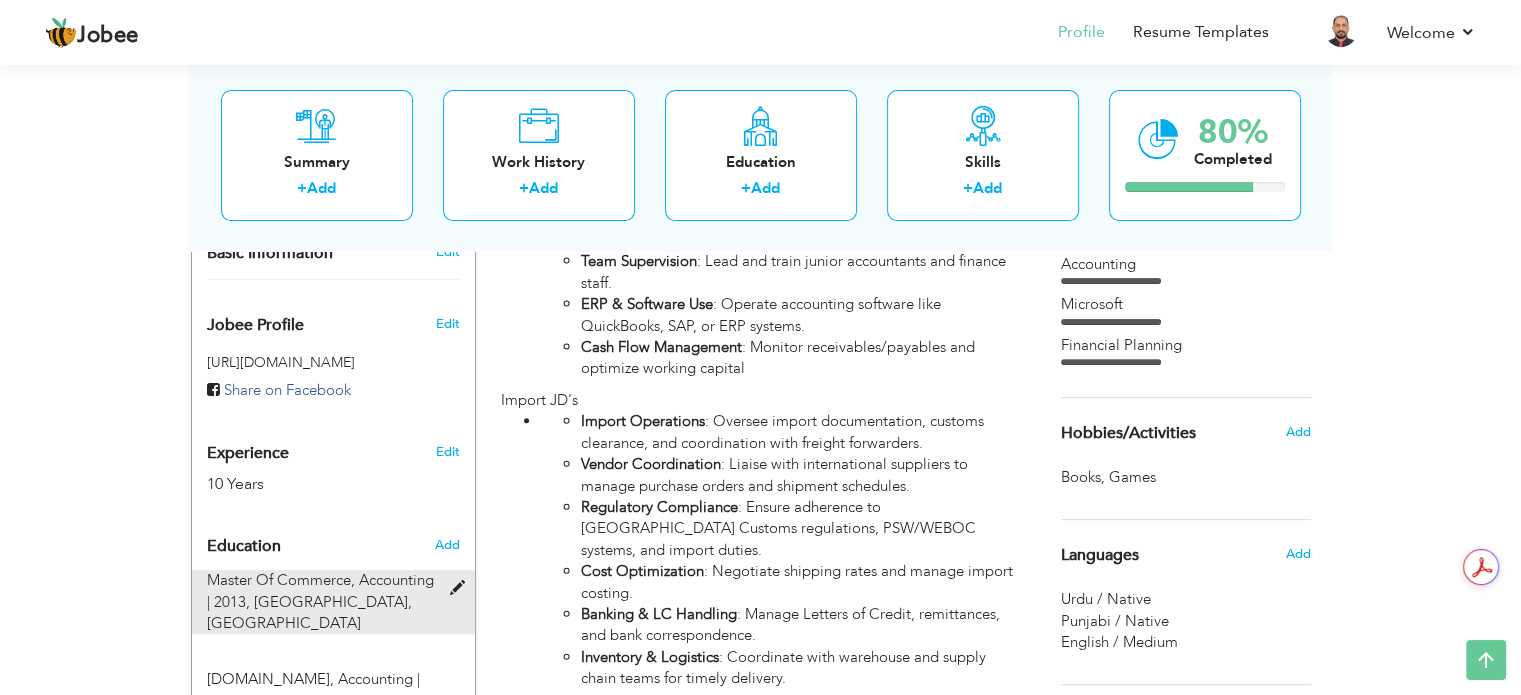 click at bounding box center [461, 588] 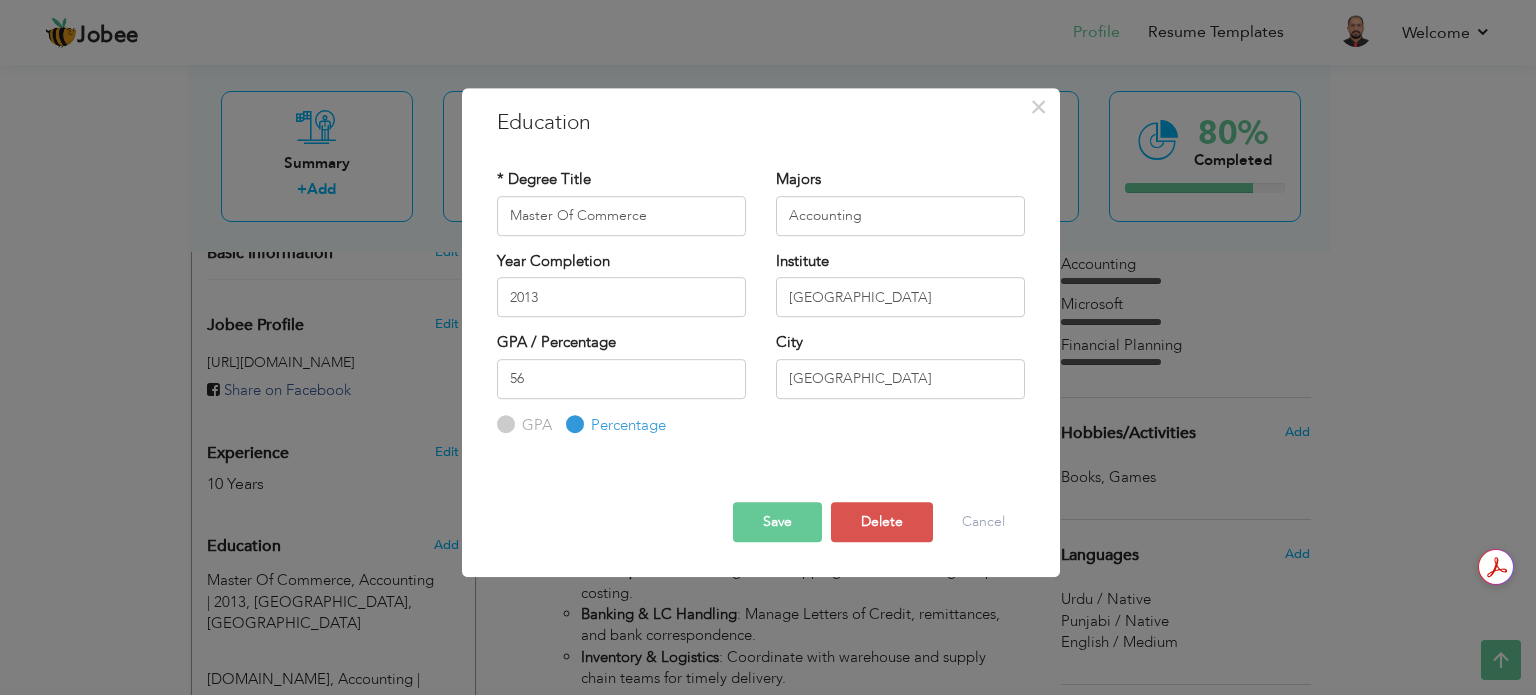 click on "Save" at bounding box center (777, 522) 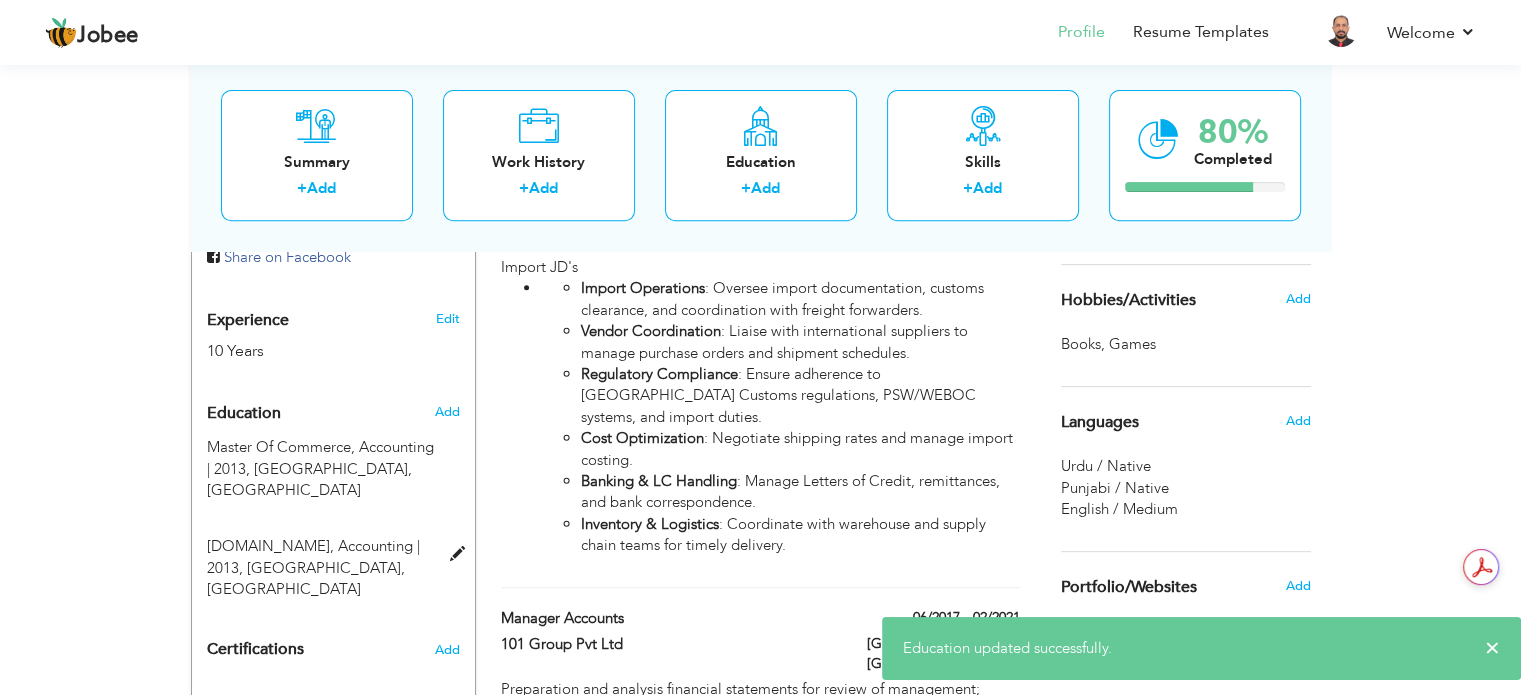 scroll, scrollTop: 700, scrollLeft: 0, axis: vertical 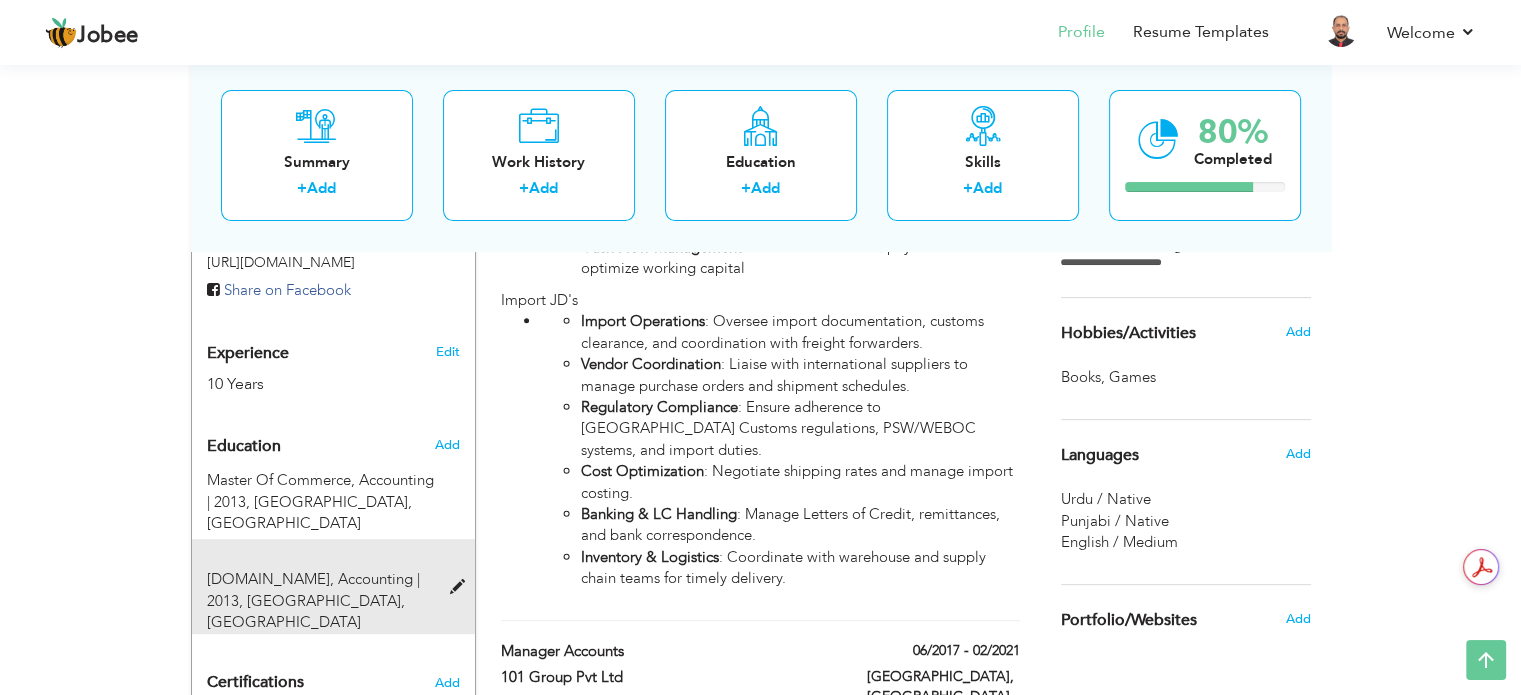 click at bounding box center [461, 587] 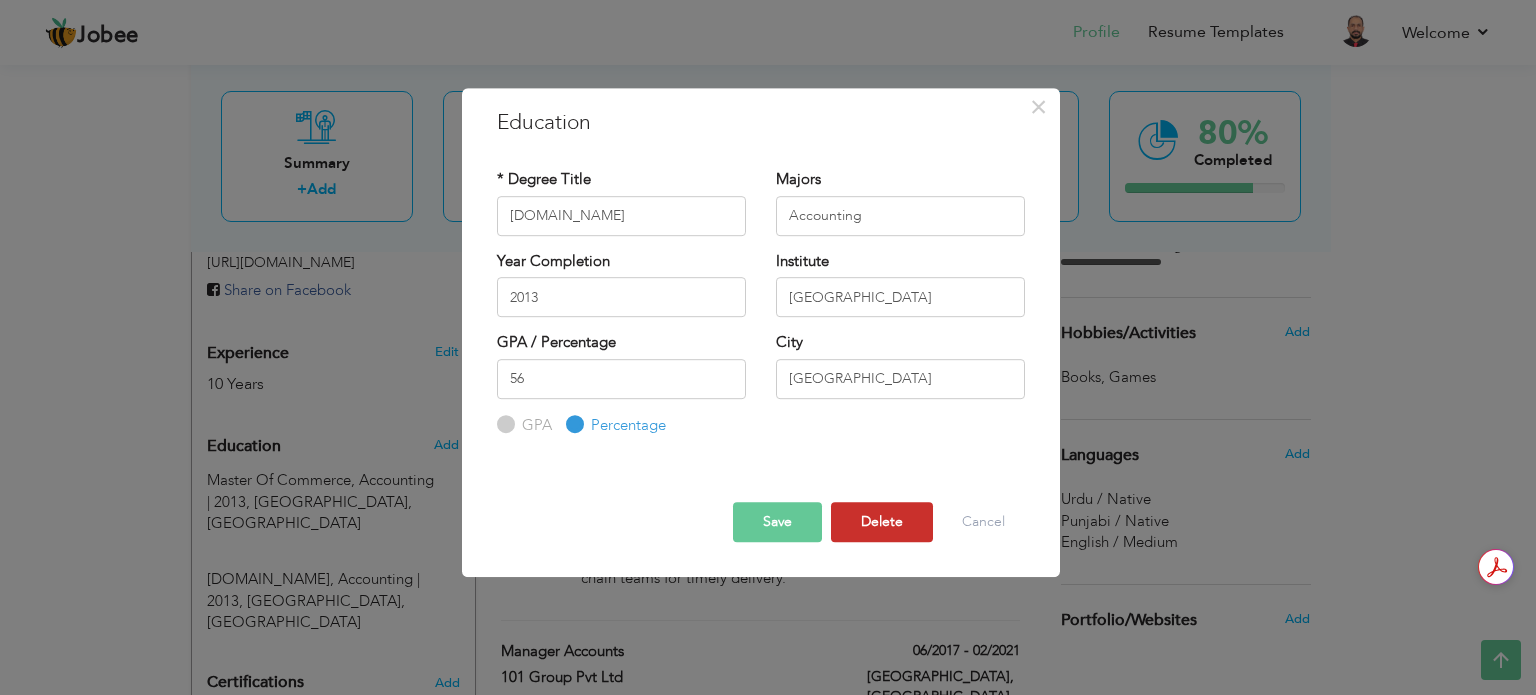 click on "Delete" at bounding box center (882, 522) 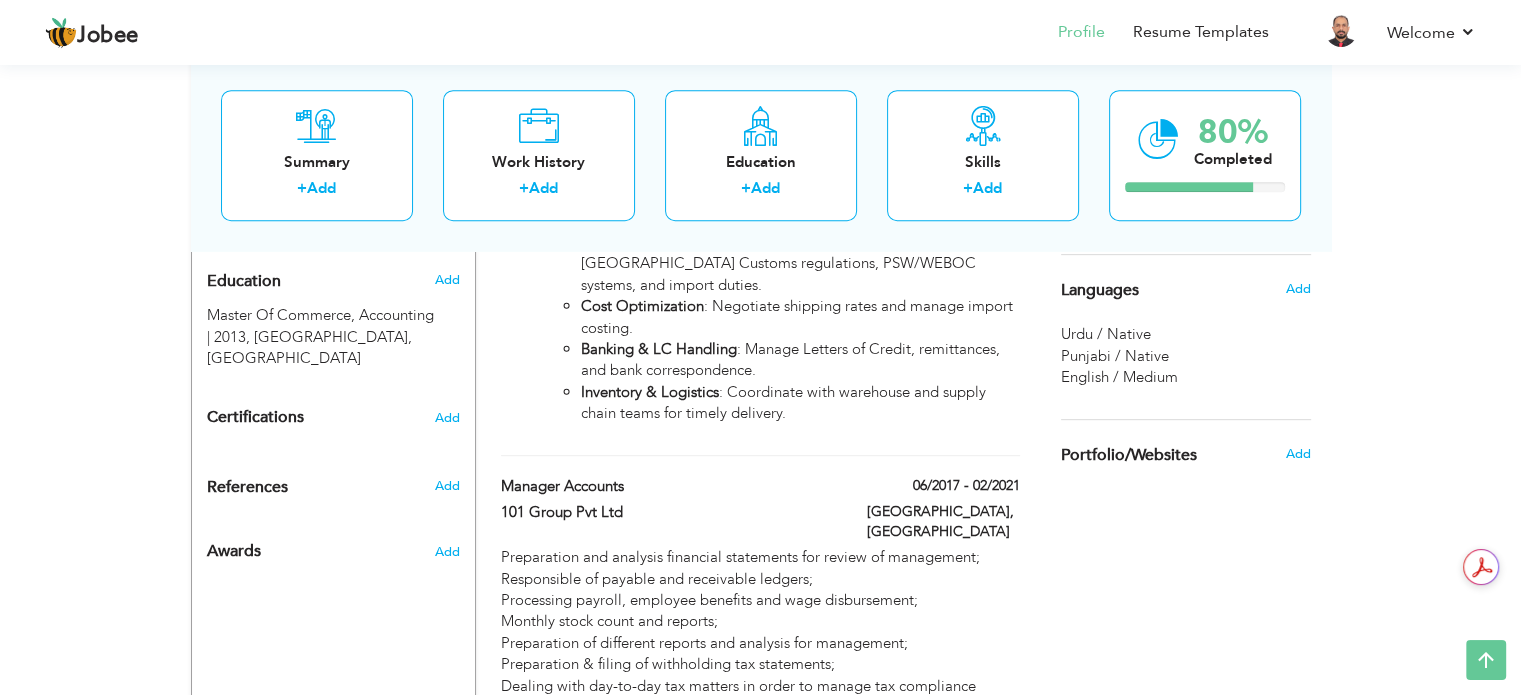 scroll, scrollTop: 900, scrollLeft: 0, axis: vertical 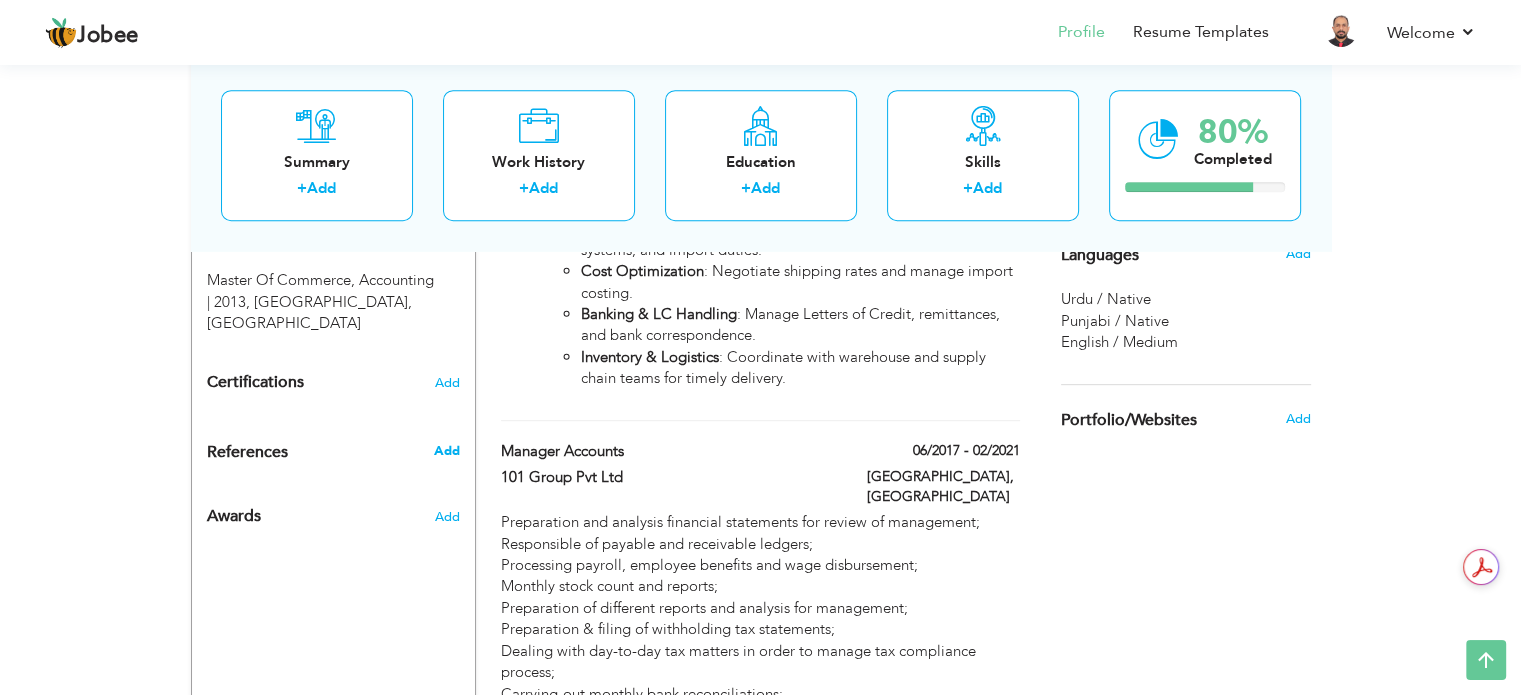 click on "Add" at bounding box center [446, 451] 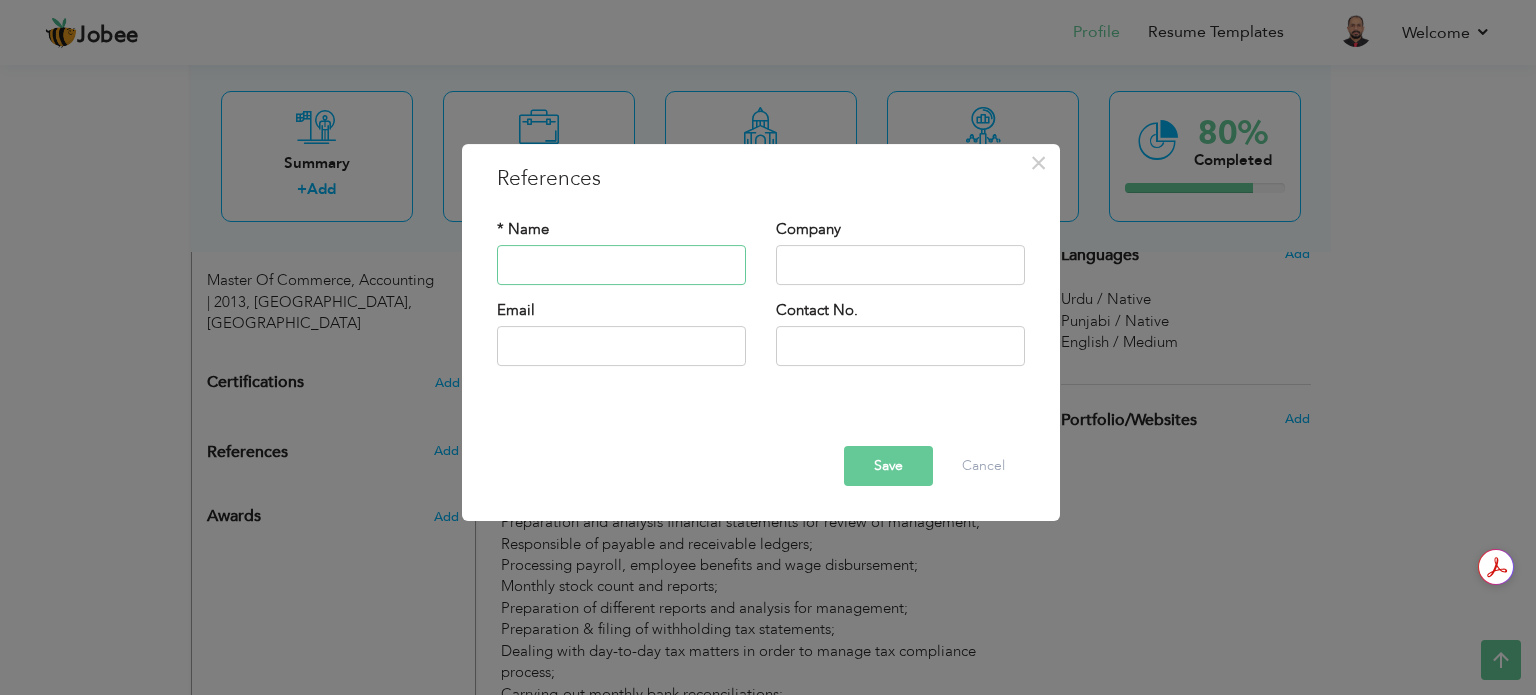 paste on "~Tamour Hassan" 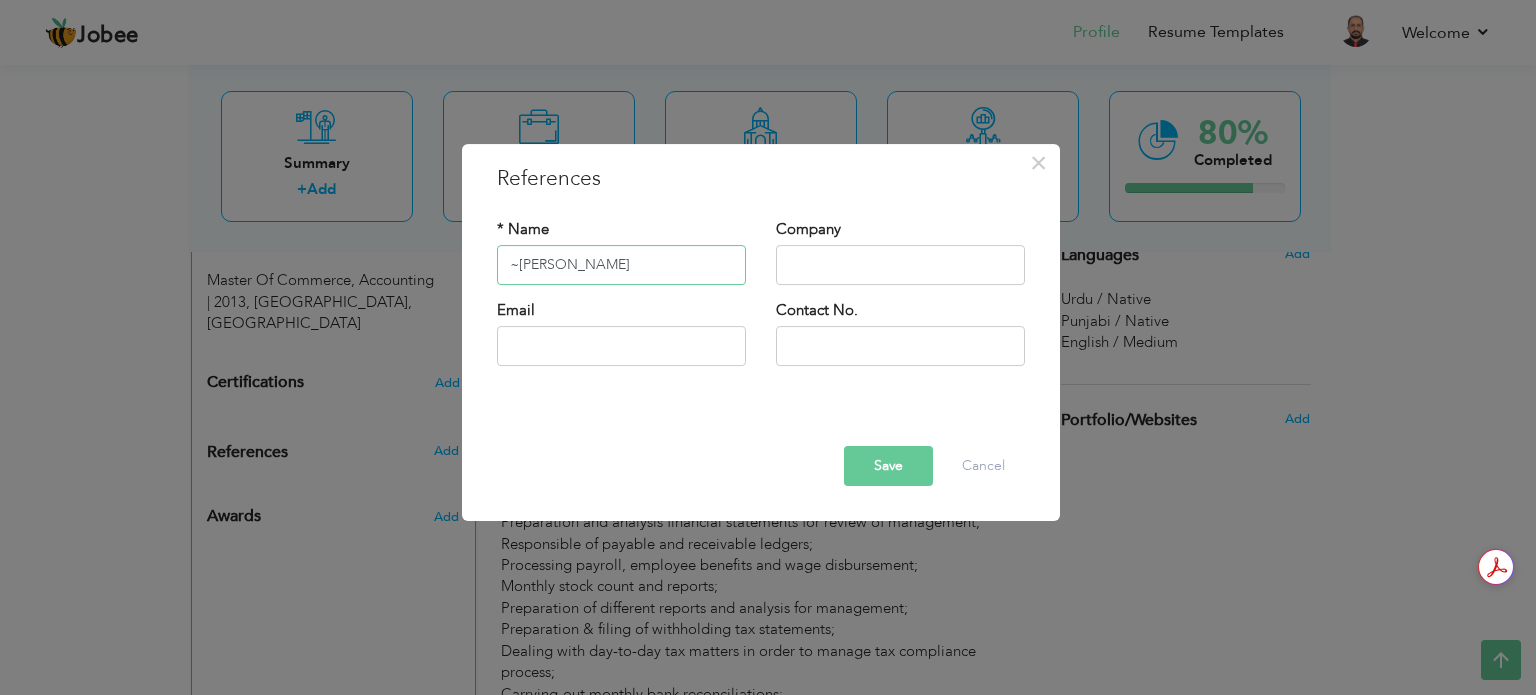 drag, startPoint x: 512, startPoint y: 265, endPoint x: 399, endPoint y: 268, distance: 113.03982 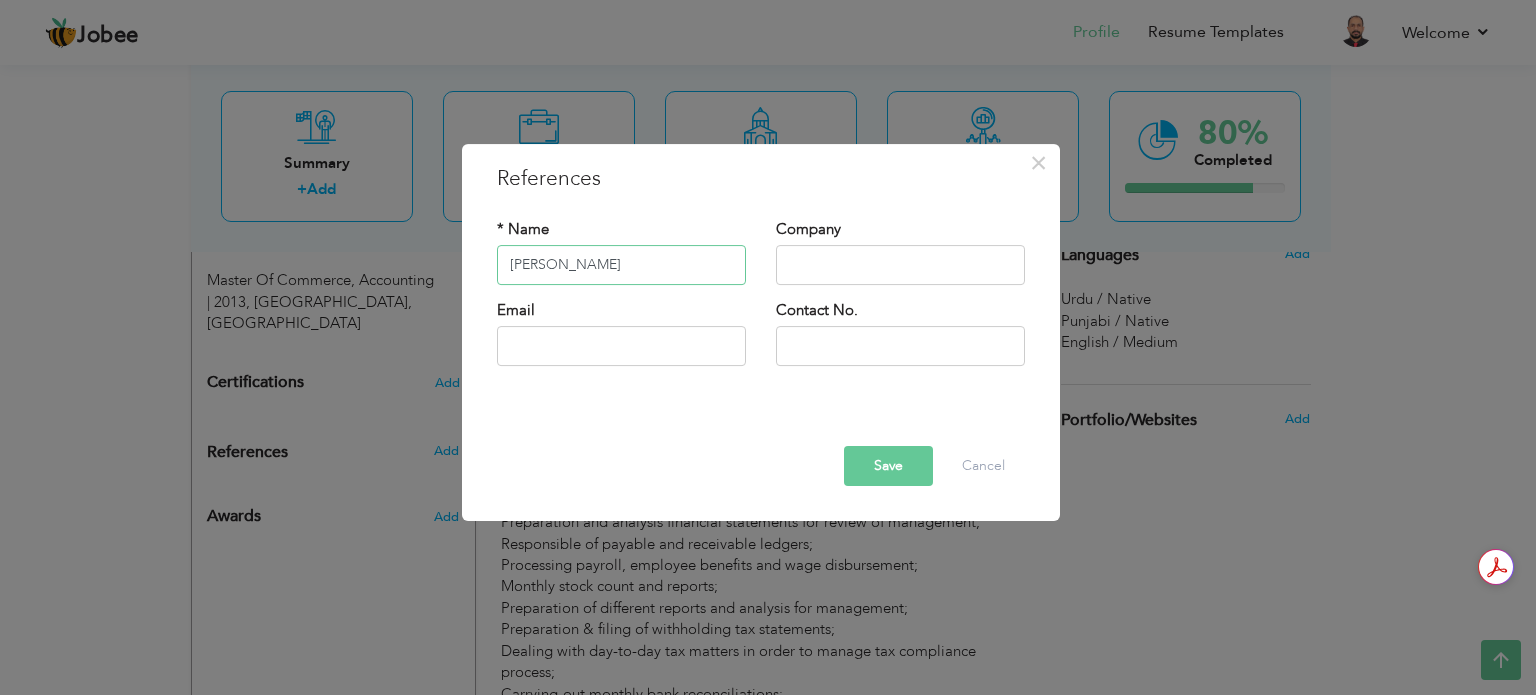 click on "[PERSON_NAME]" at bounding box center (621, 265) 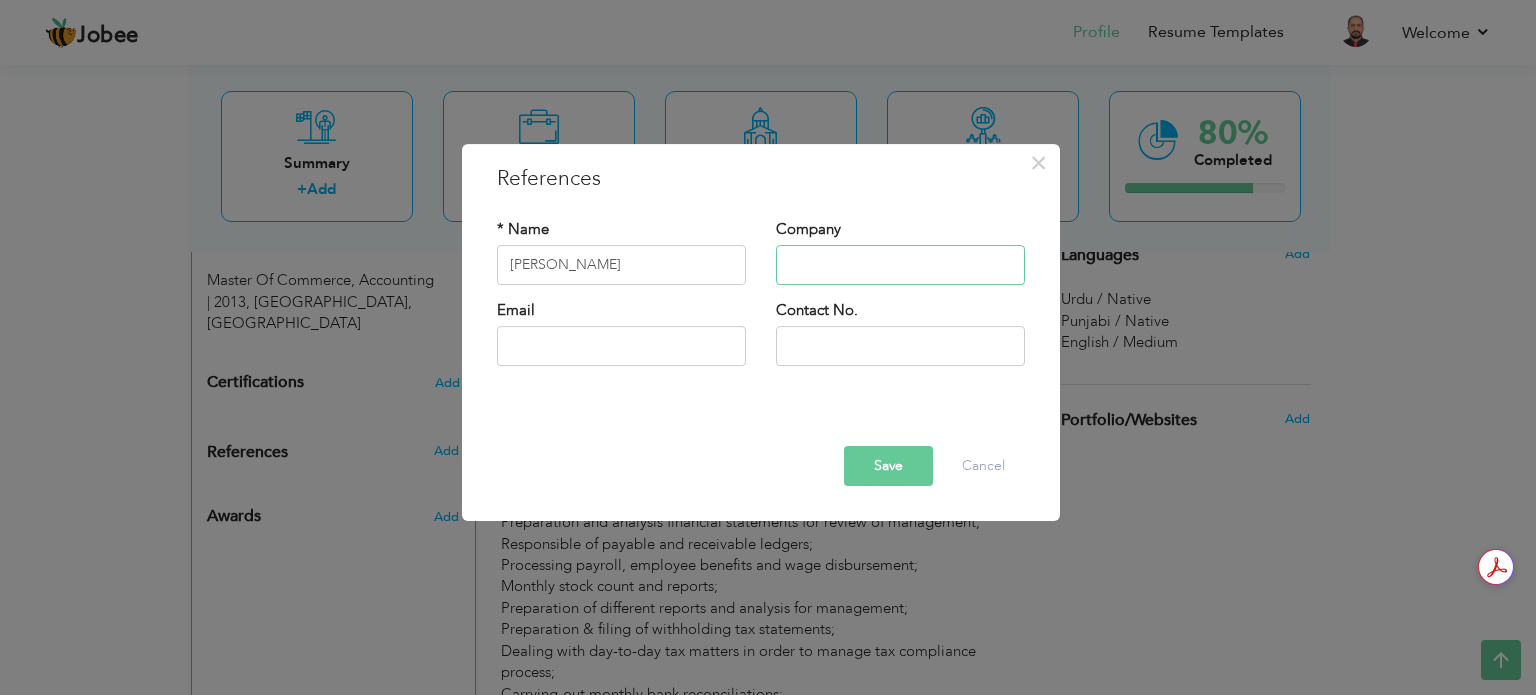 click at bounding box center [900, 265] 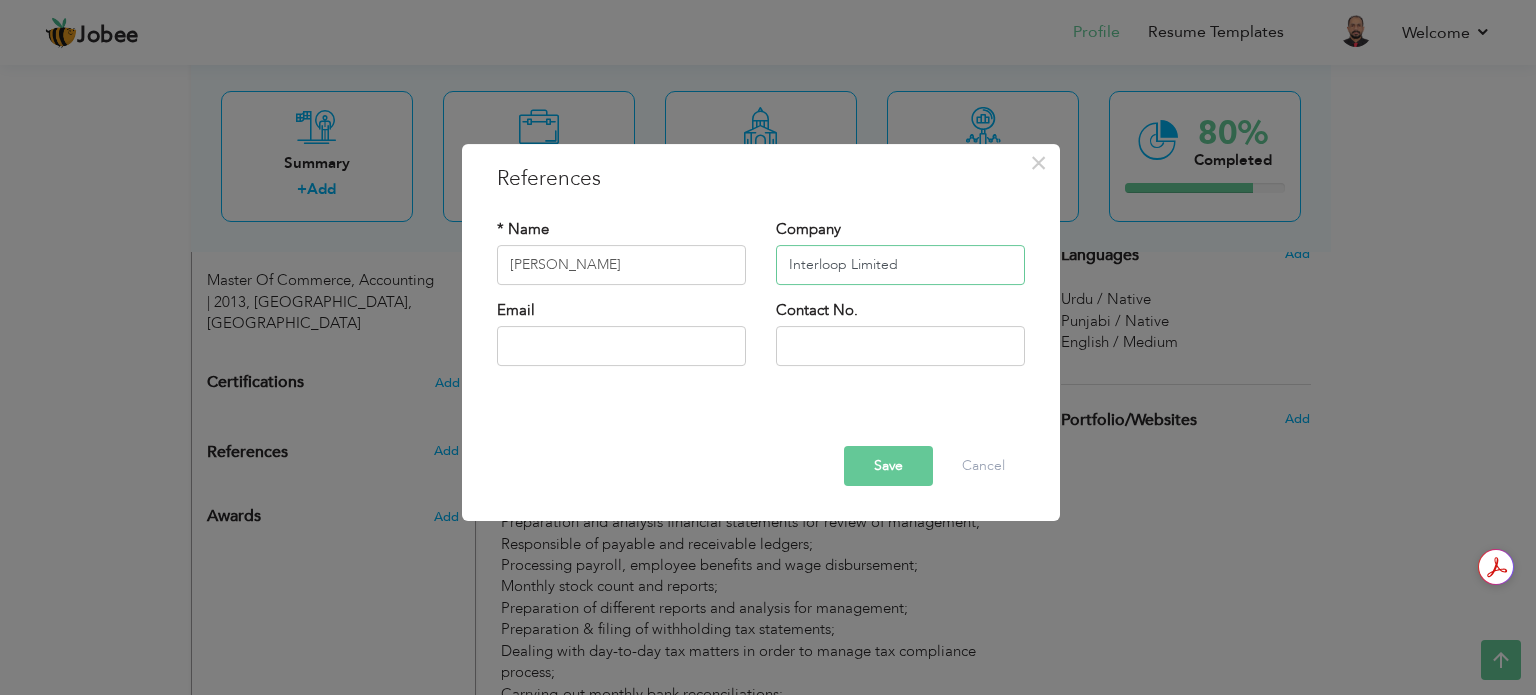 type on "Interloop Limited" 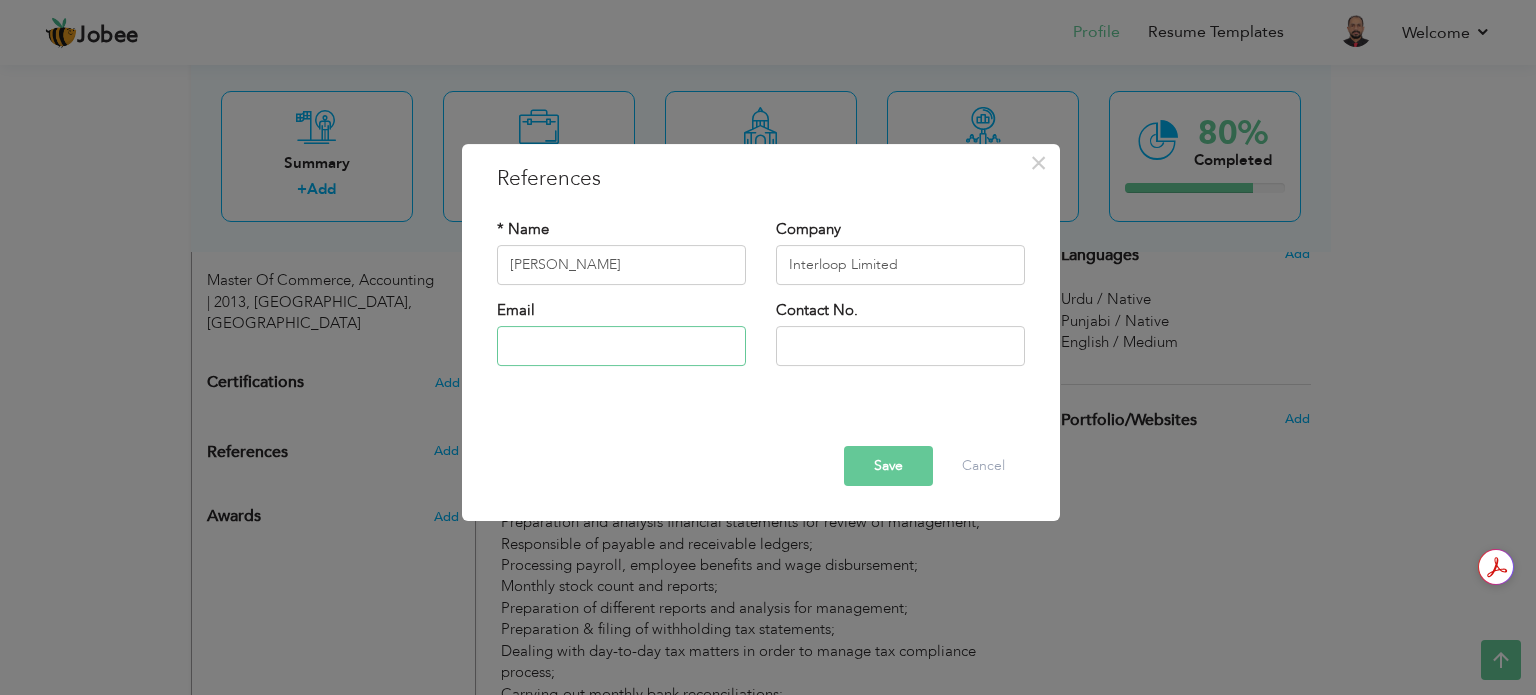 click at bounding box center [621, 346] 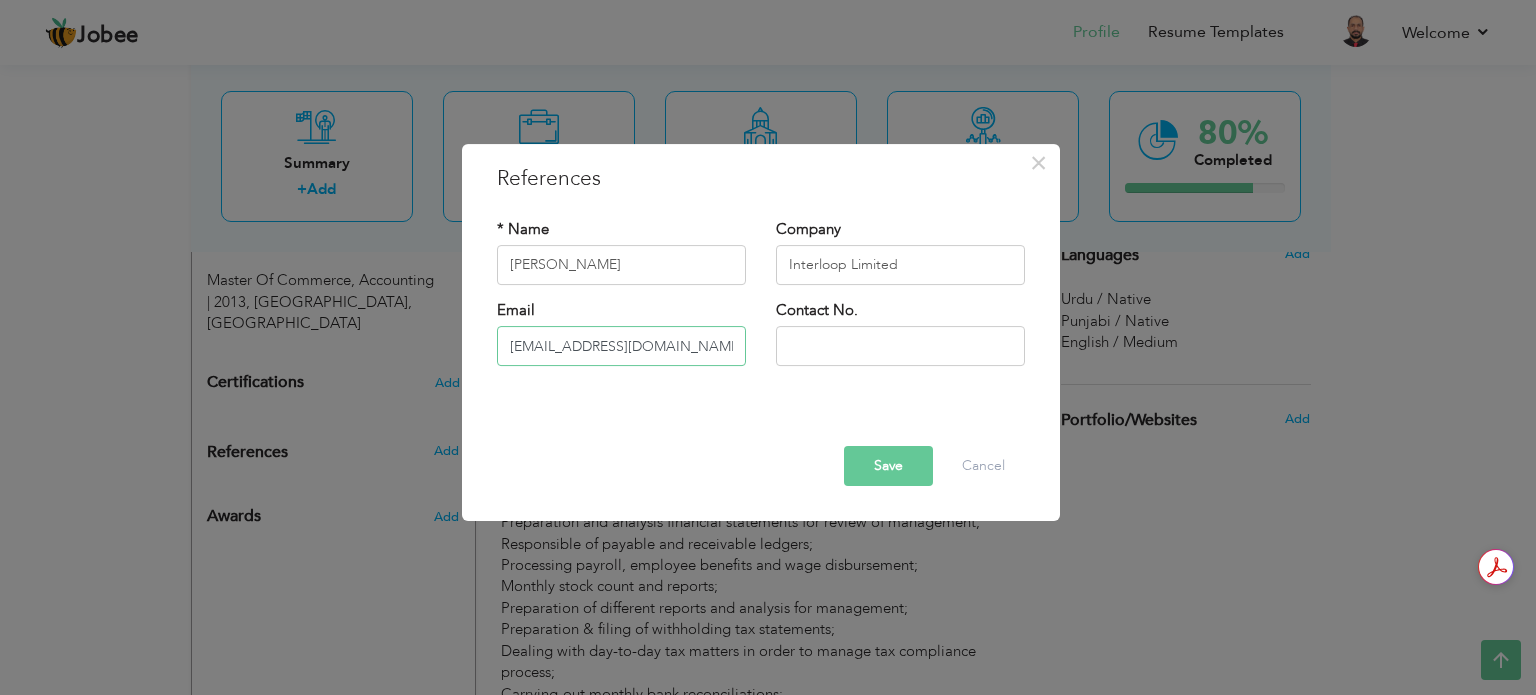 type on "[EMAIL_ADDRESS][DOMAIN_NAME]" 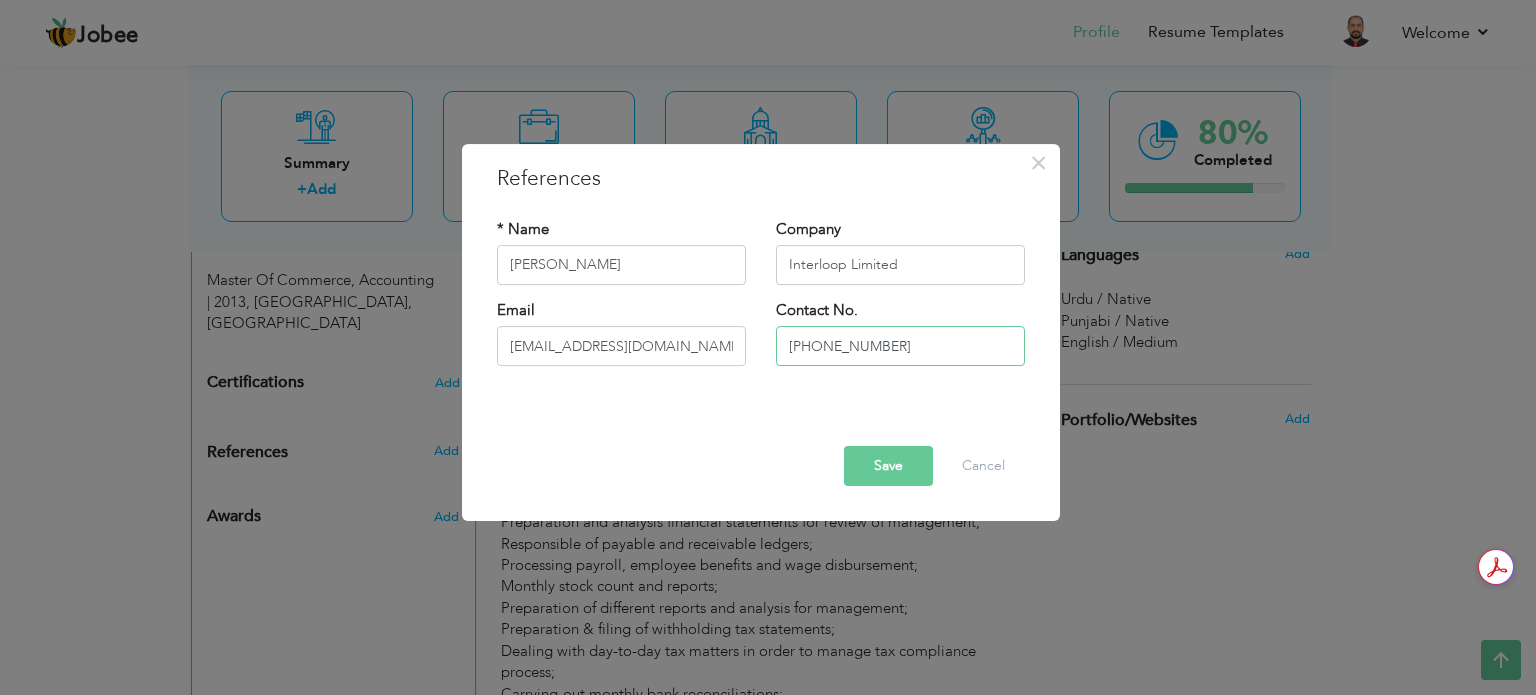 type on "[PHONE_NUMBER]" 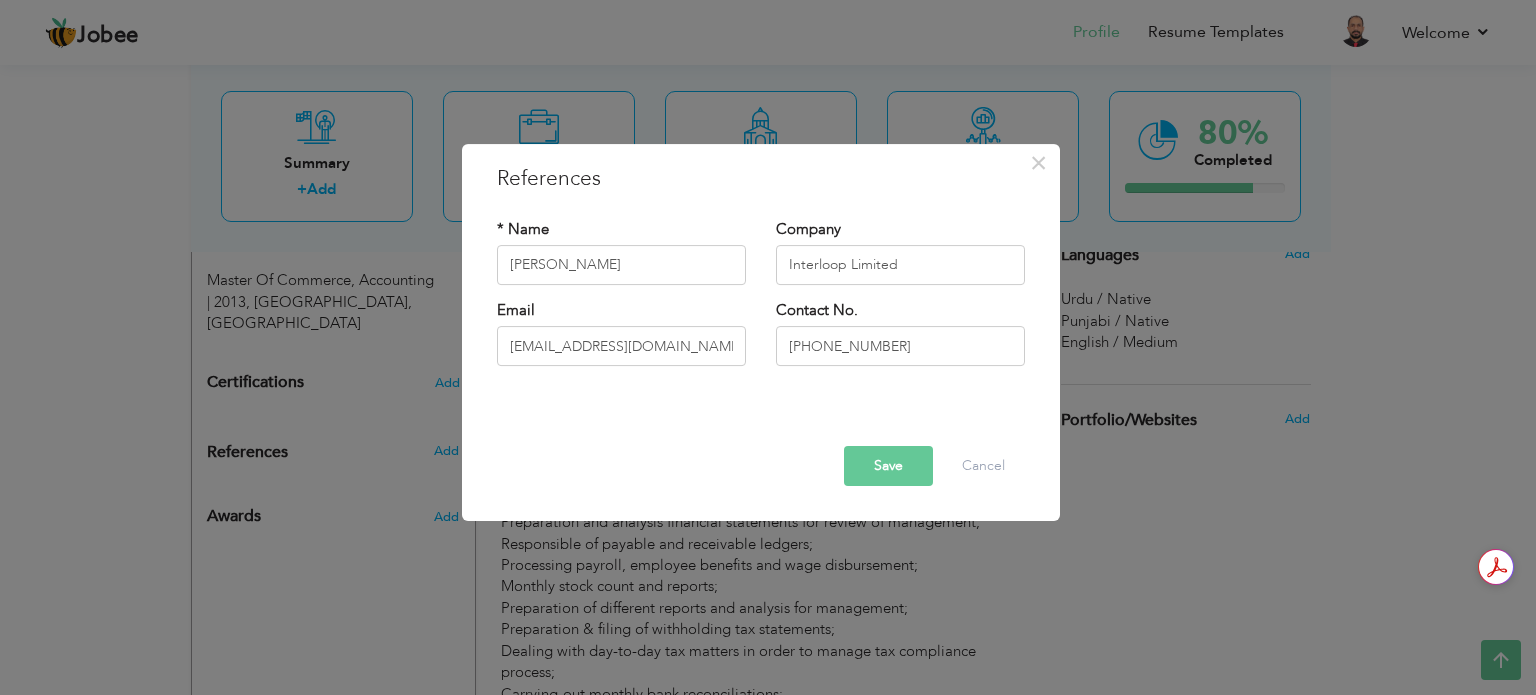 click on "Save" at bounding box center [888, 466] 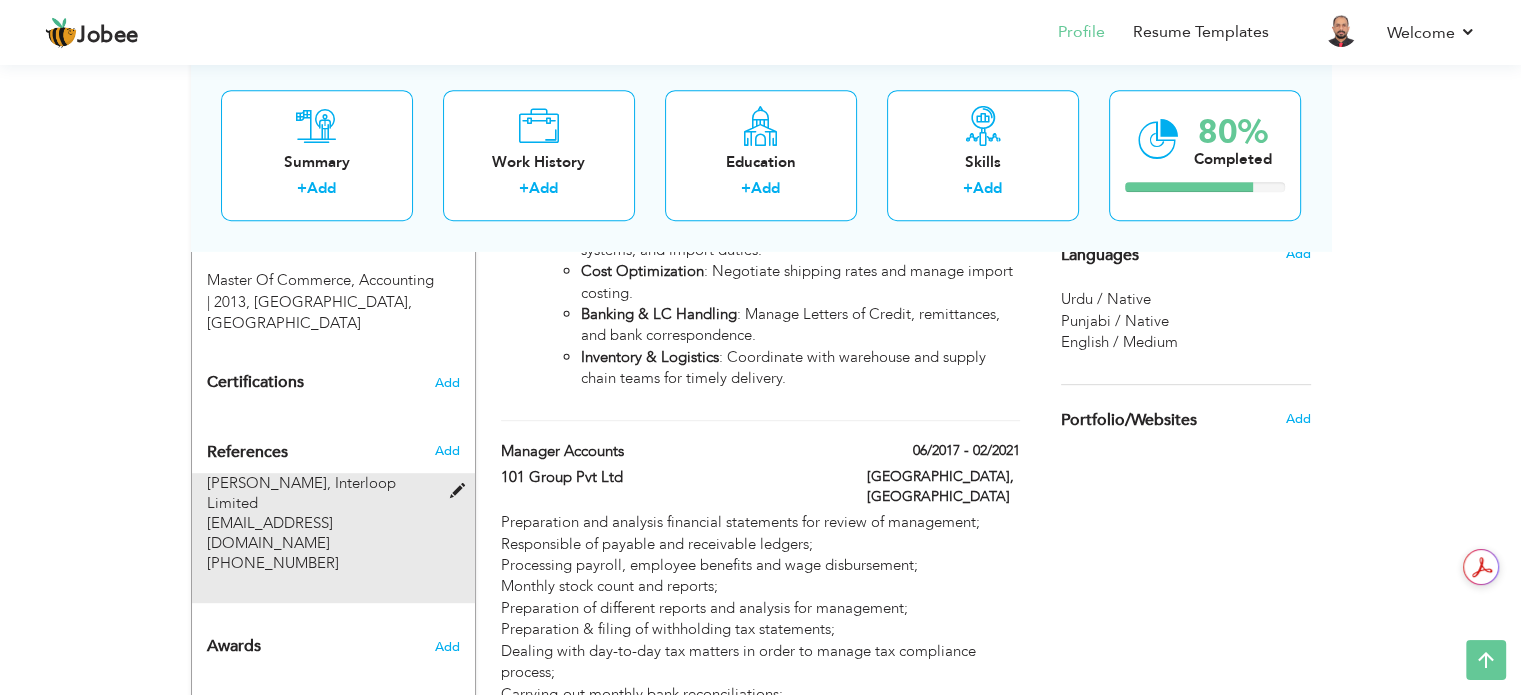 click at bounding box center (461, 491) 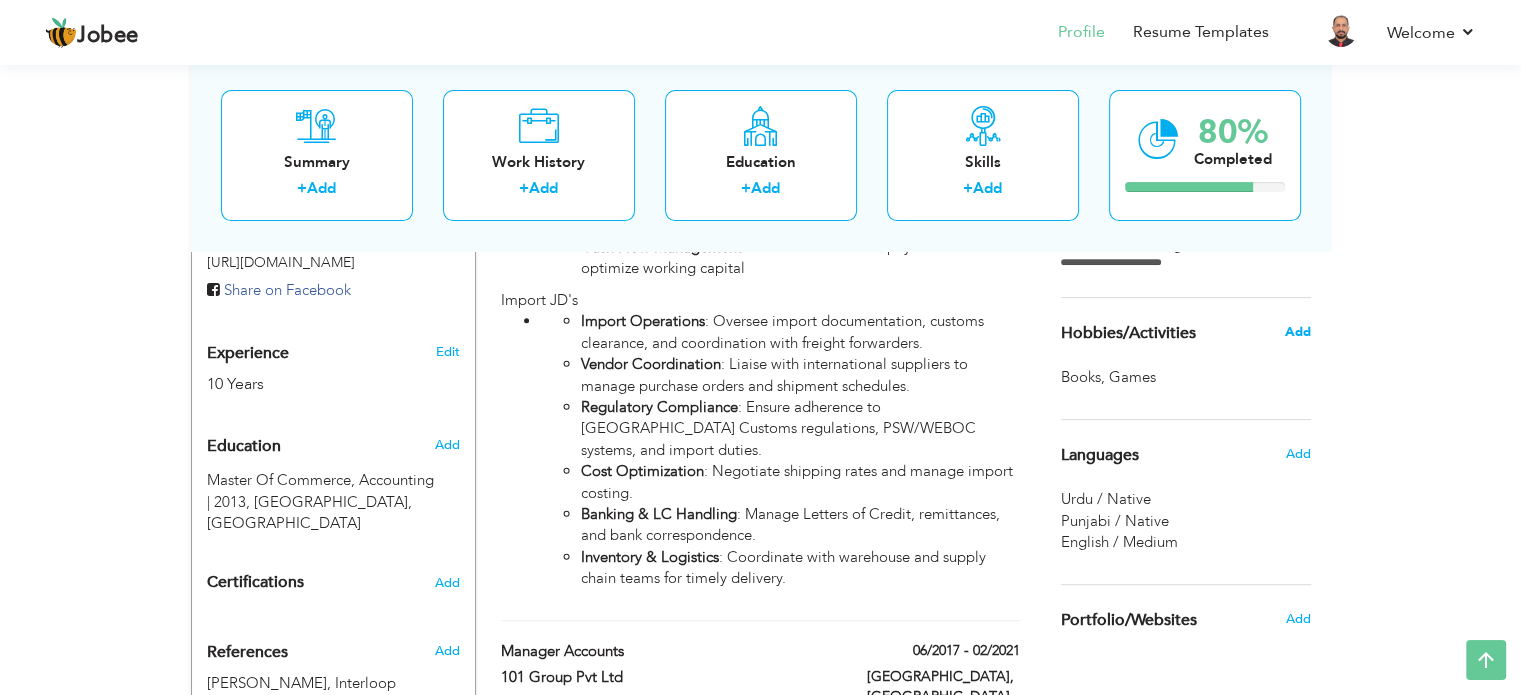scroll, scrollTop: 300, scrollLeft: 0, axis: vertical 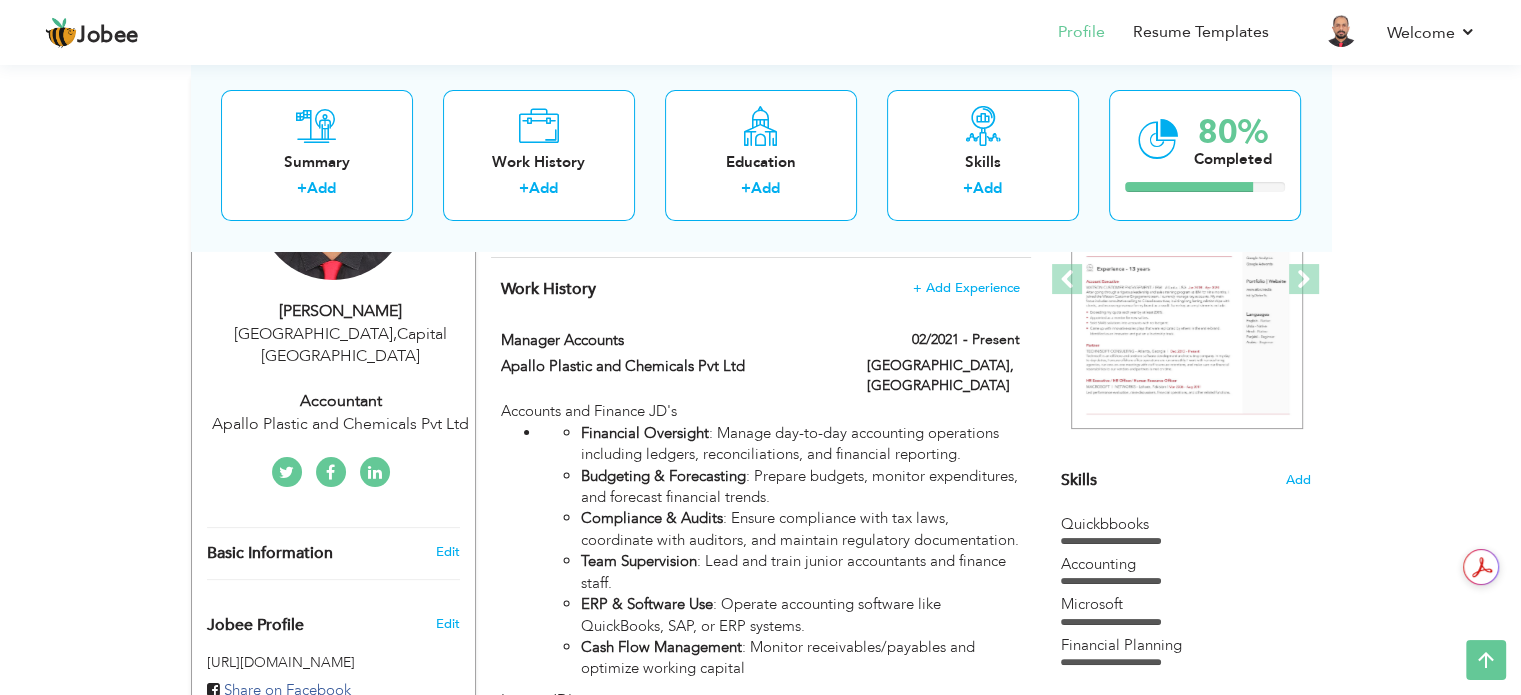 click on "Skills
Add" at bounding box center (1186, 284) 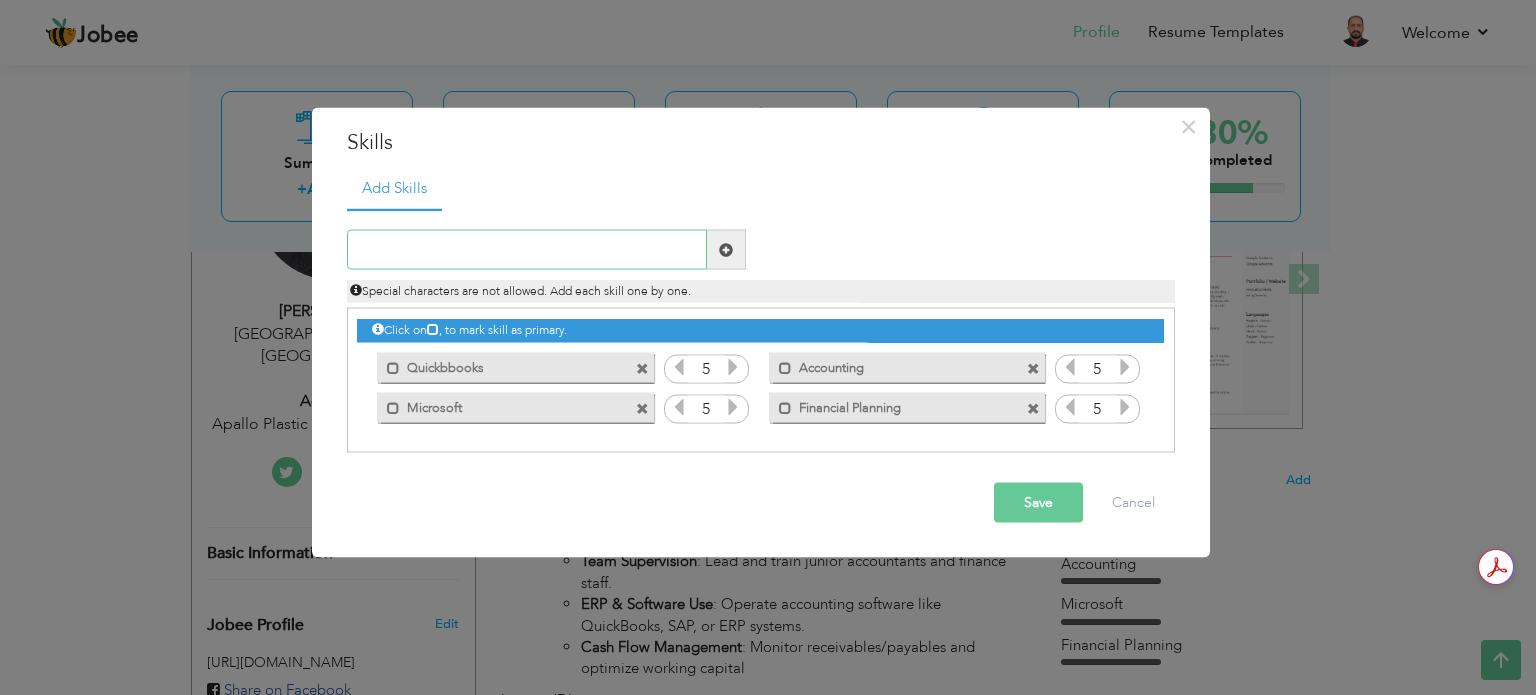 paste on "Project Leadership" 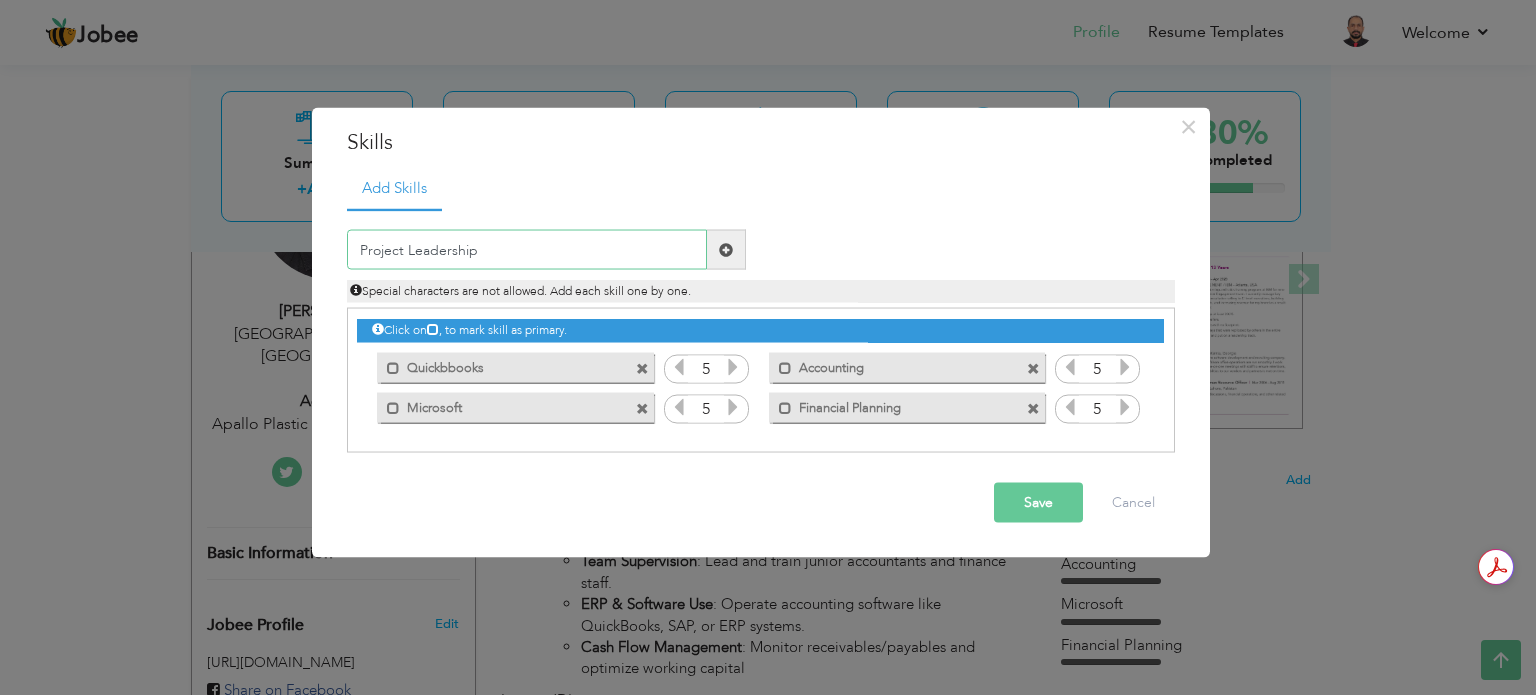 type on "Project Leadership" 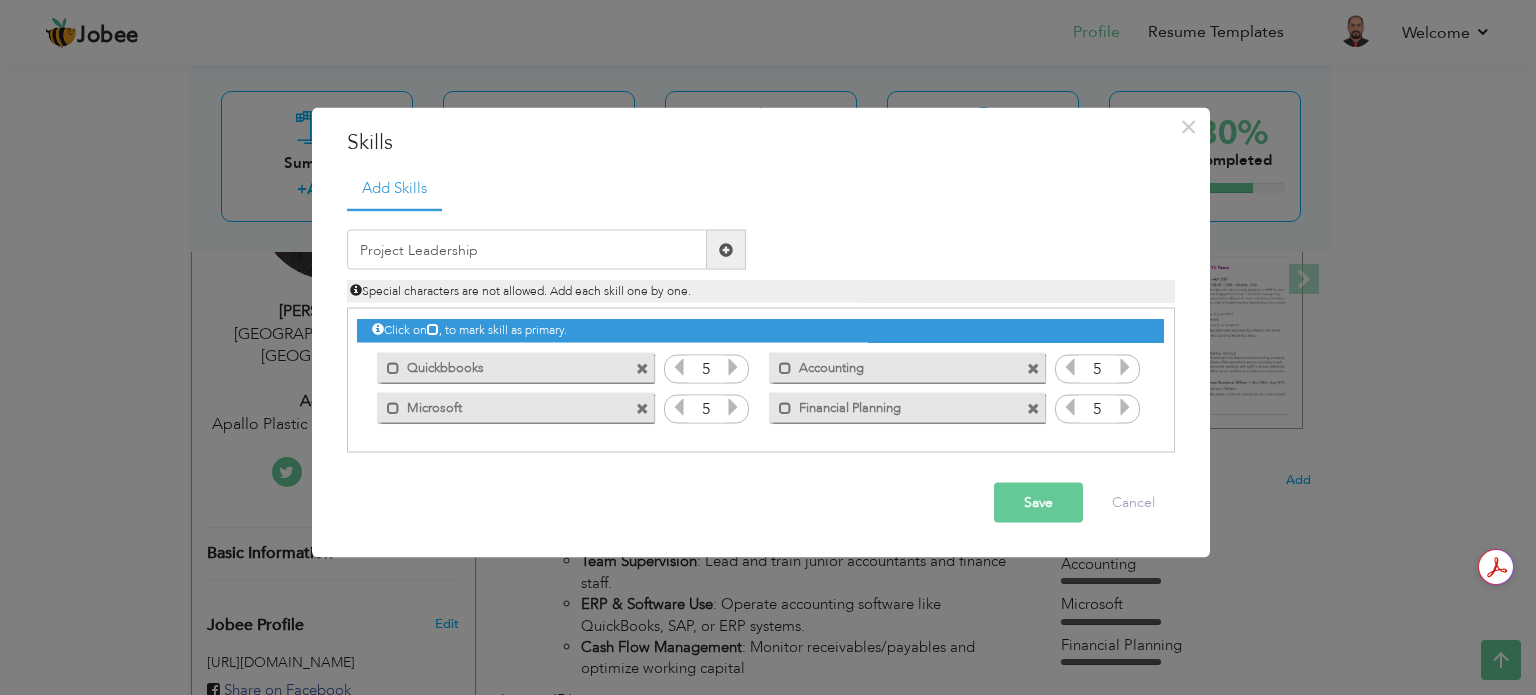 click at bounding box center (726, 249) 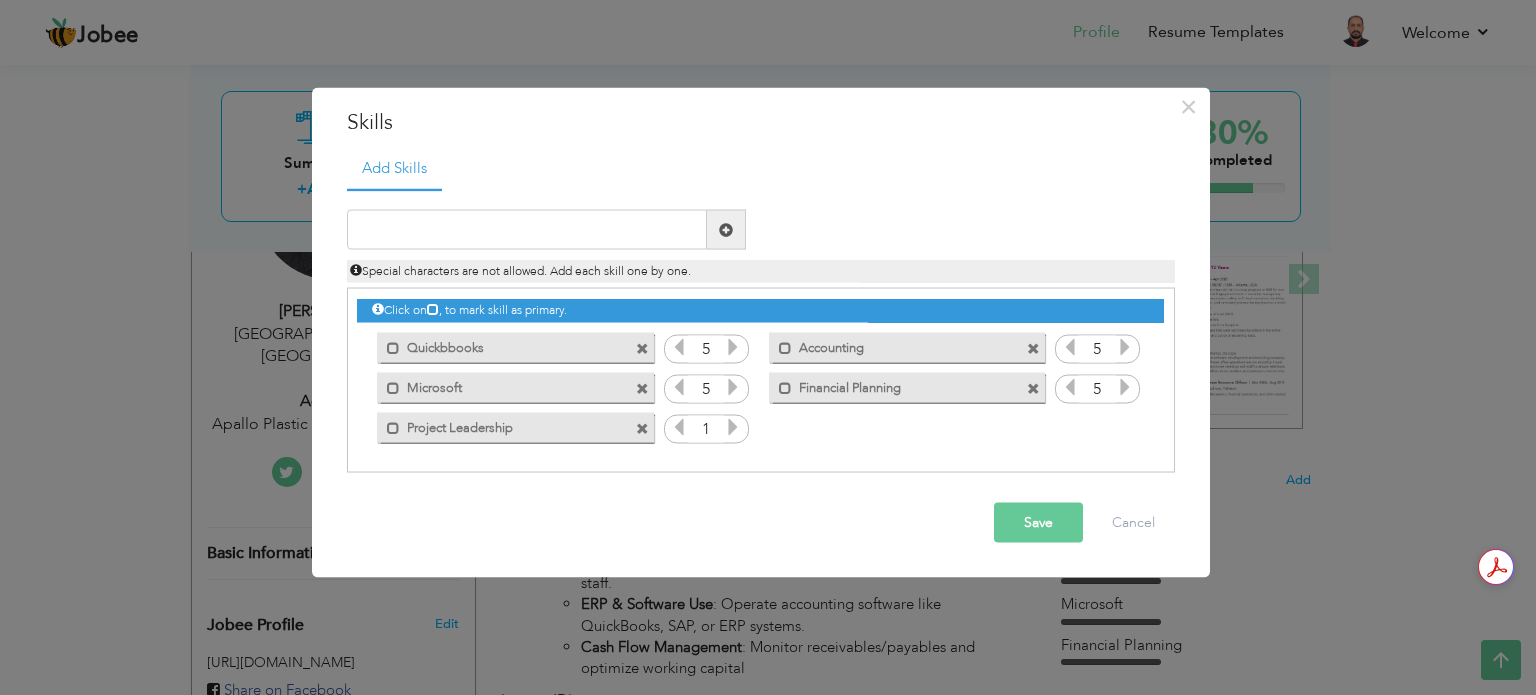 click at bounding box center [733, 427] 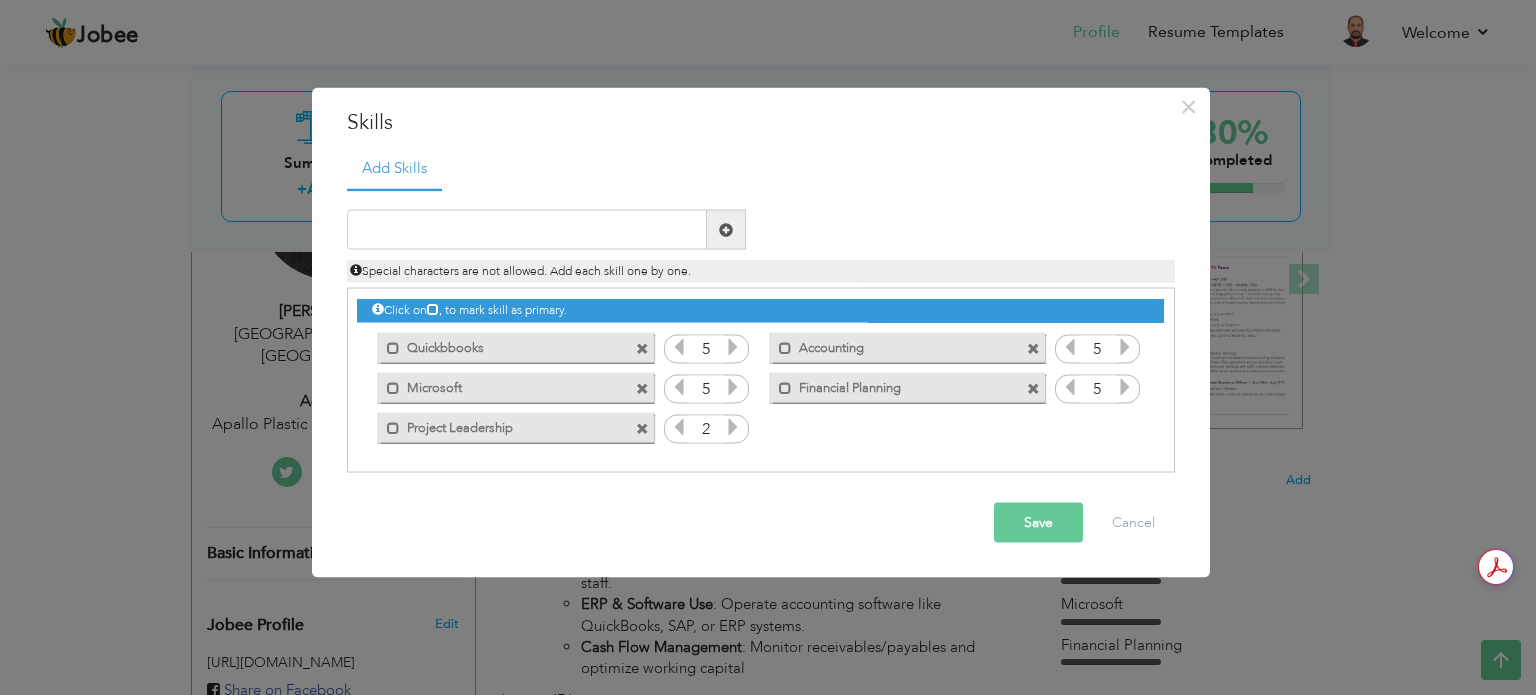 click at bounding box center [733, 427] 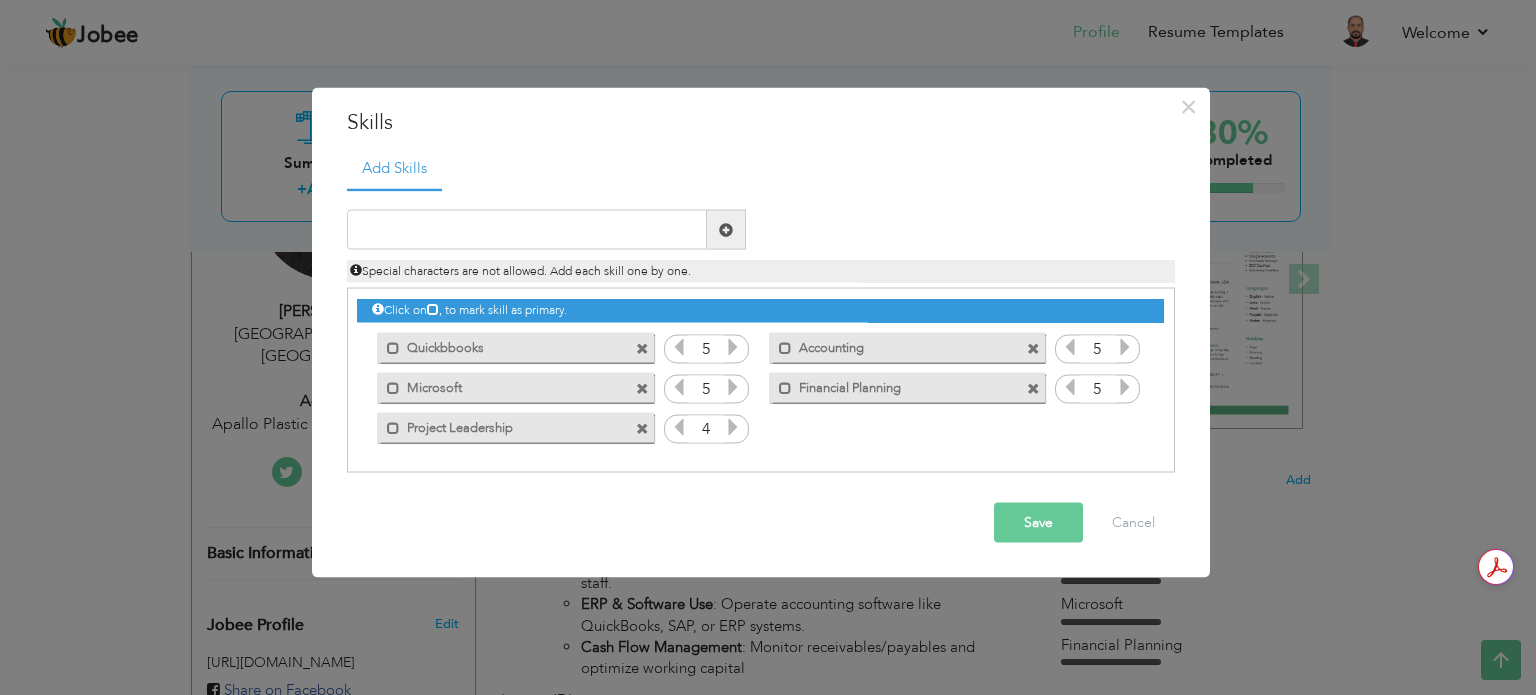 click at bounding box center [679, 387] 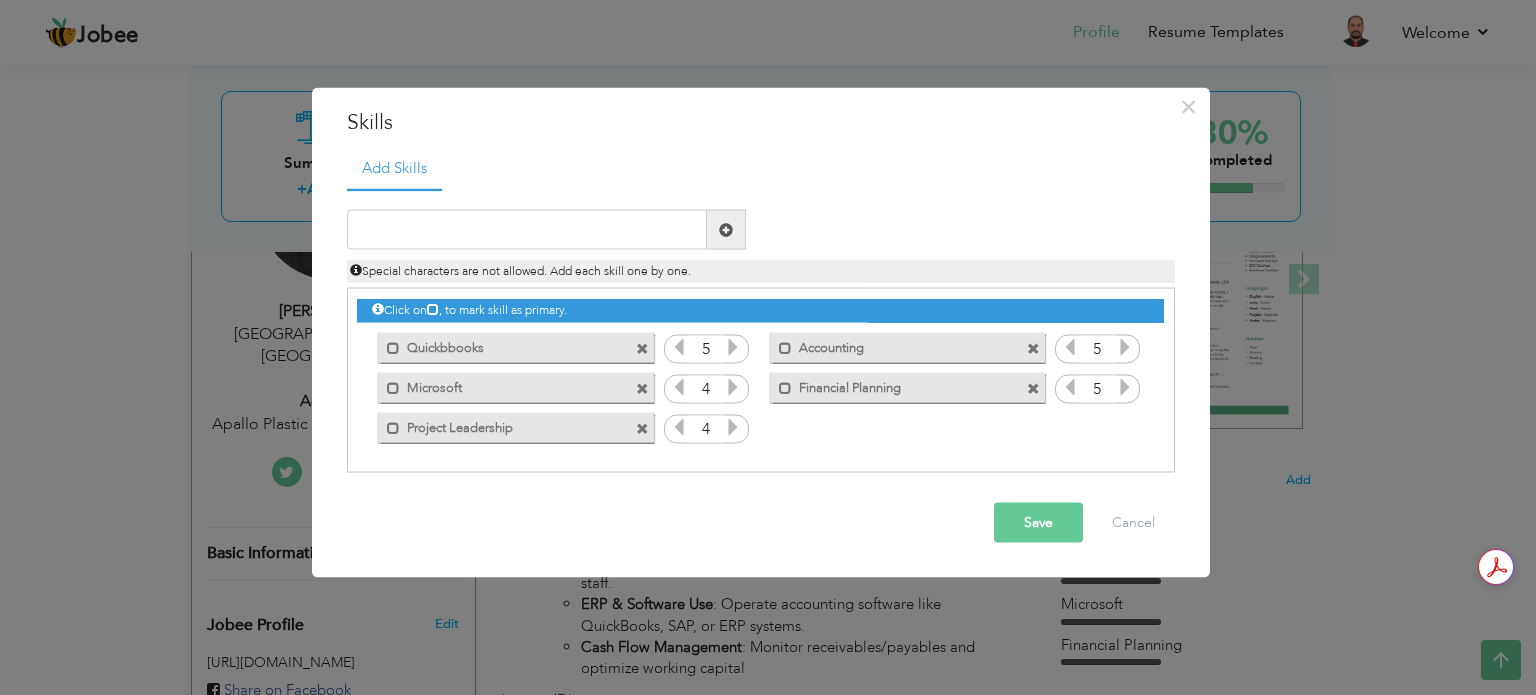 click at bounding box center [1070, 387] 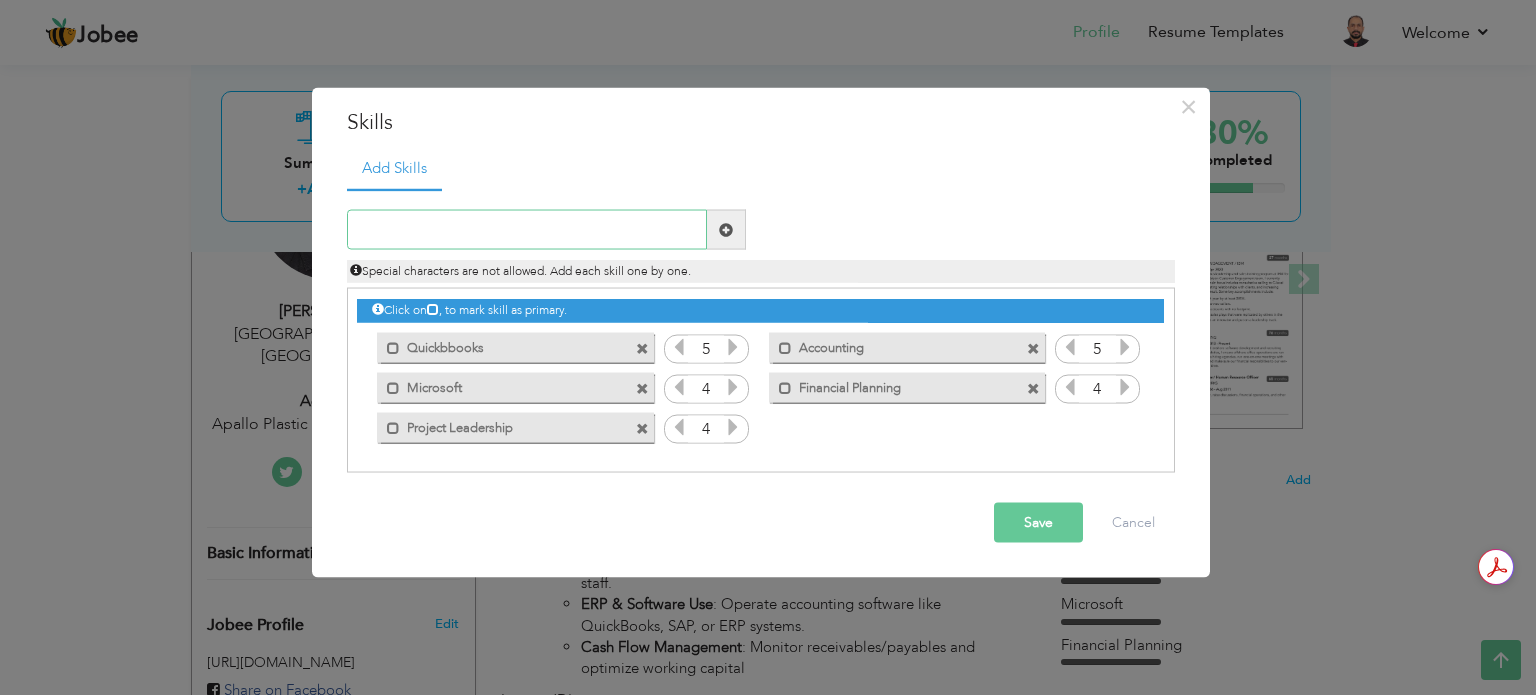 click at bounding box center [527, 230] 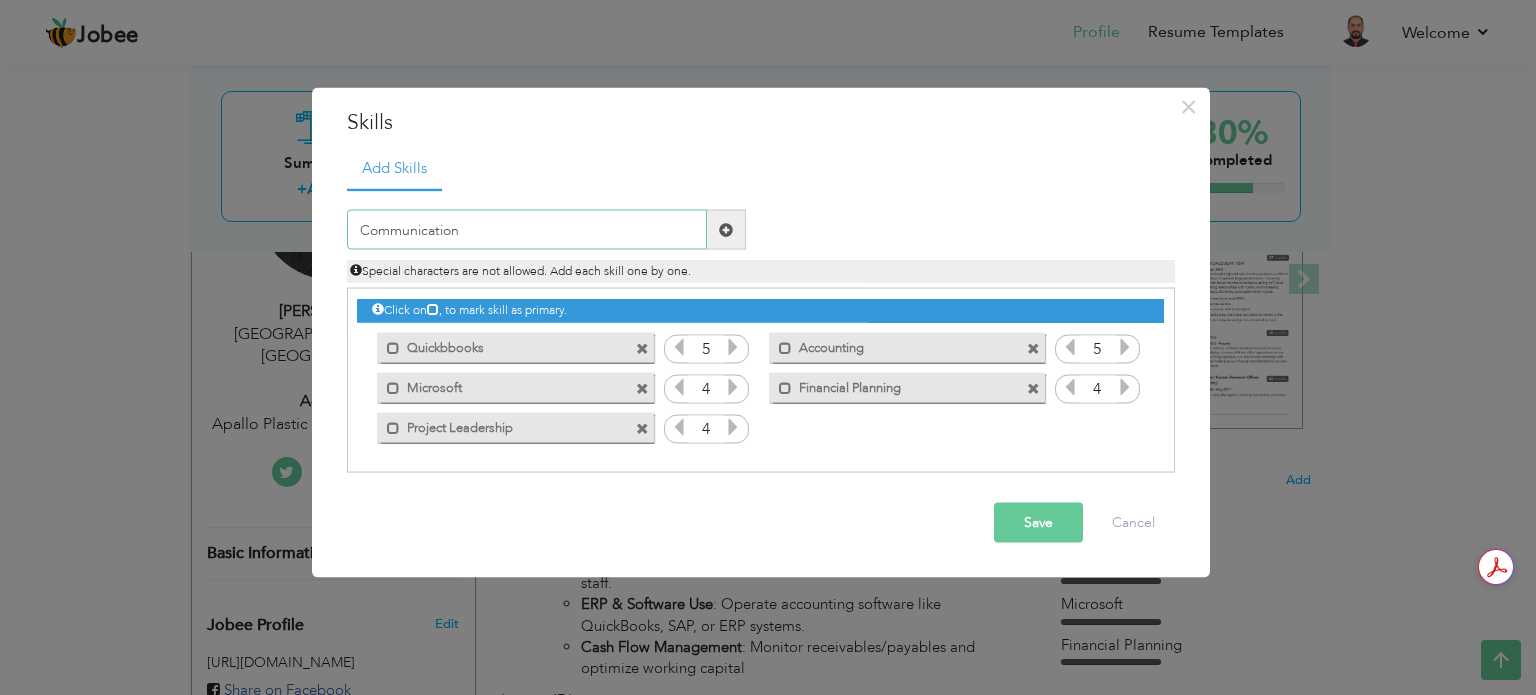 type on "Communication" 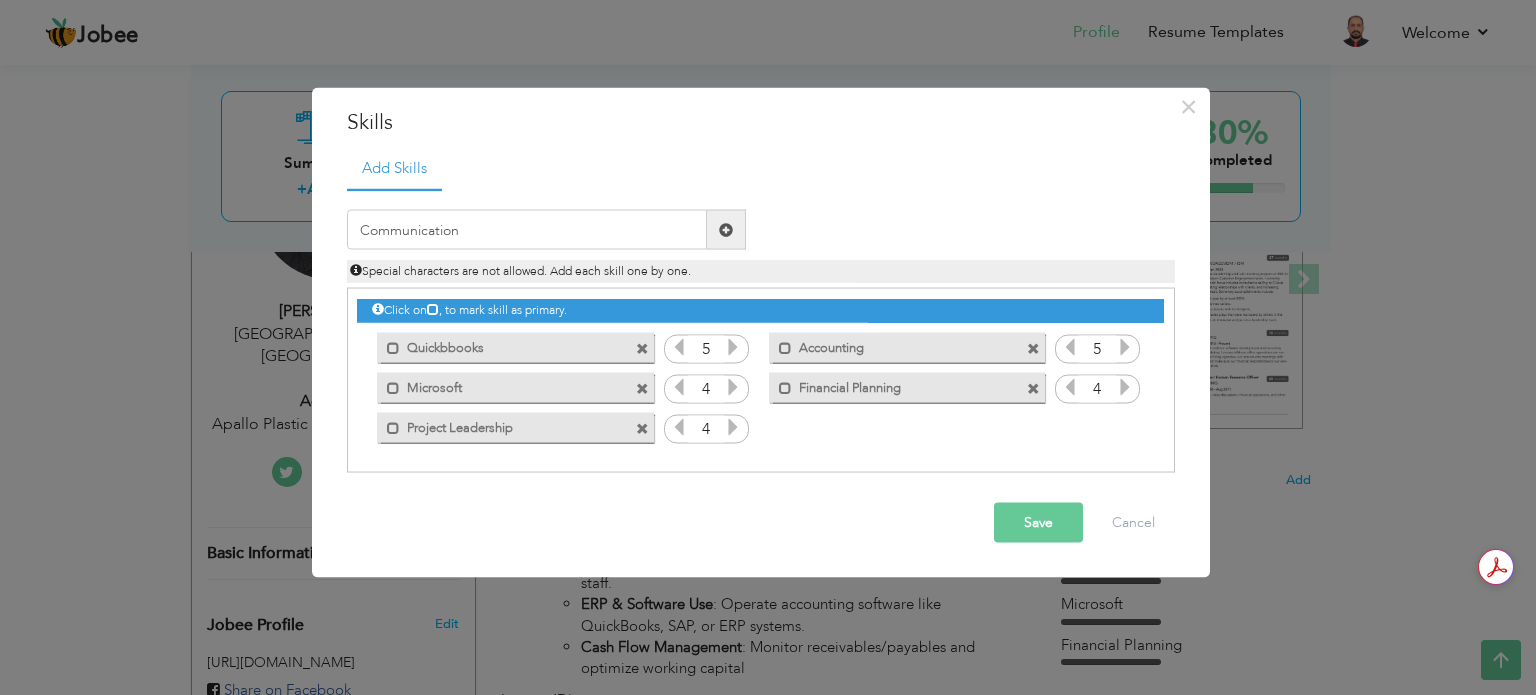 click on "Communication" at bounding box center (546, 230) 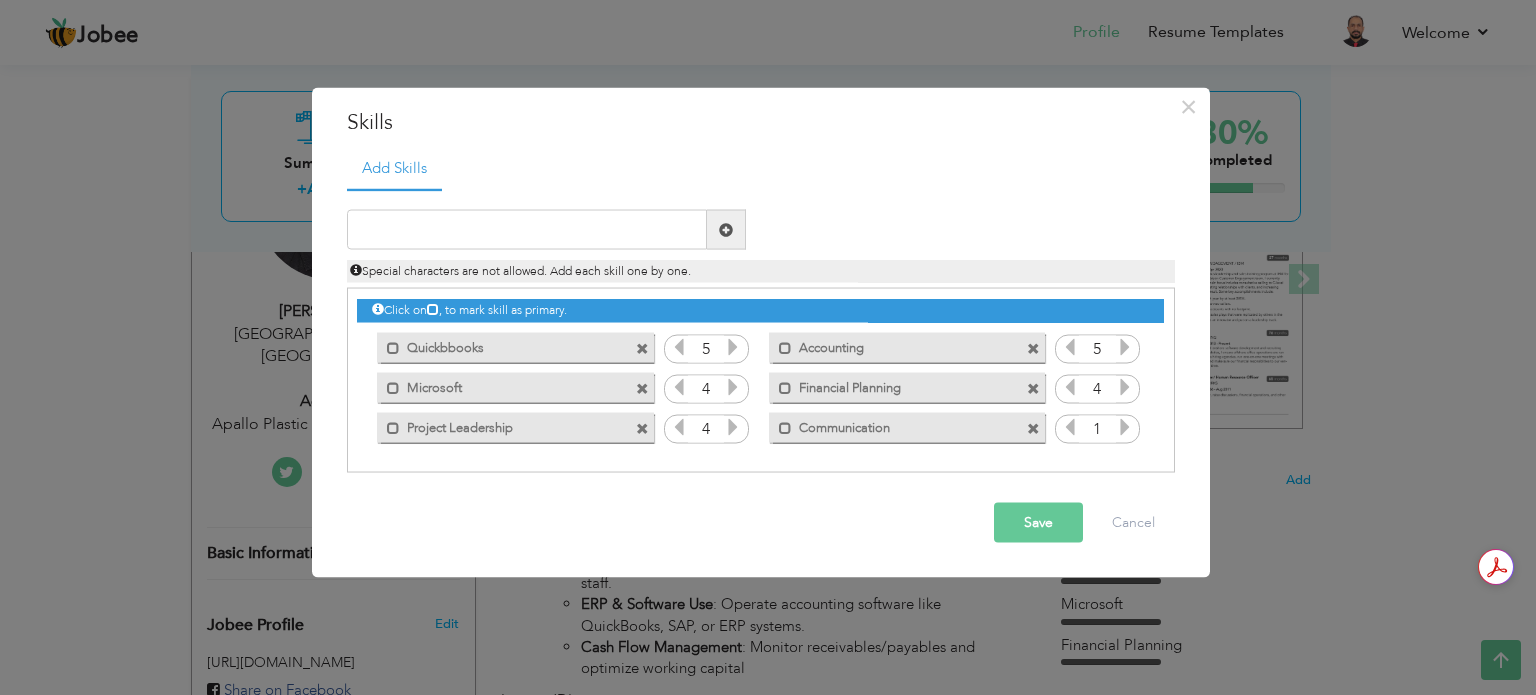 click at bounding box center [1125, 427] 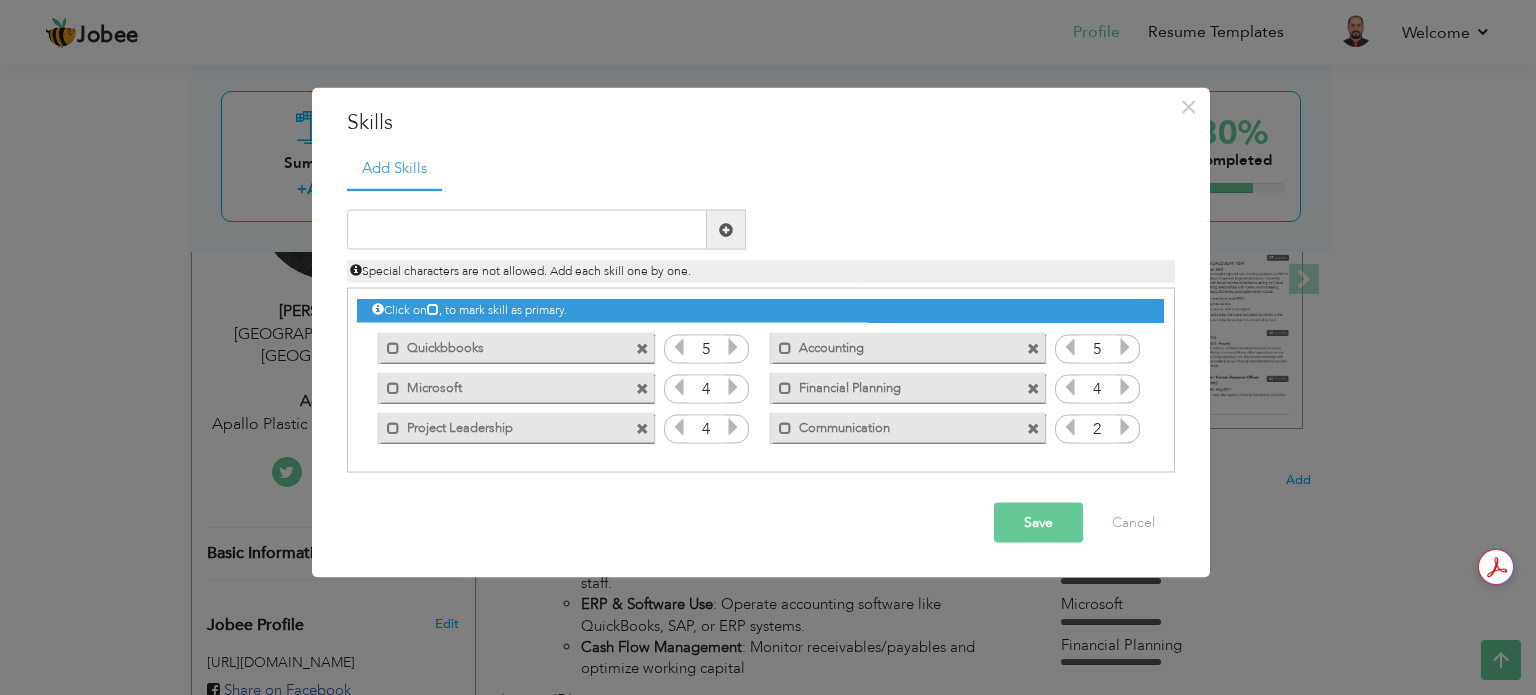 click at bounding box center [1125, 427] 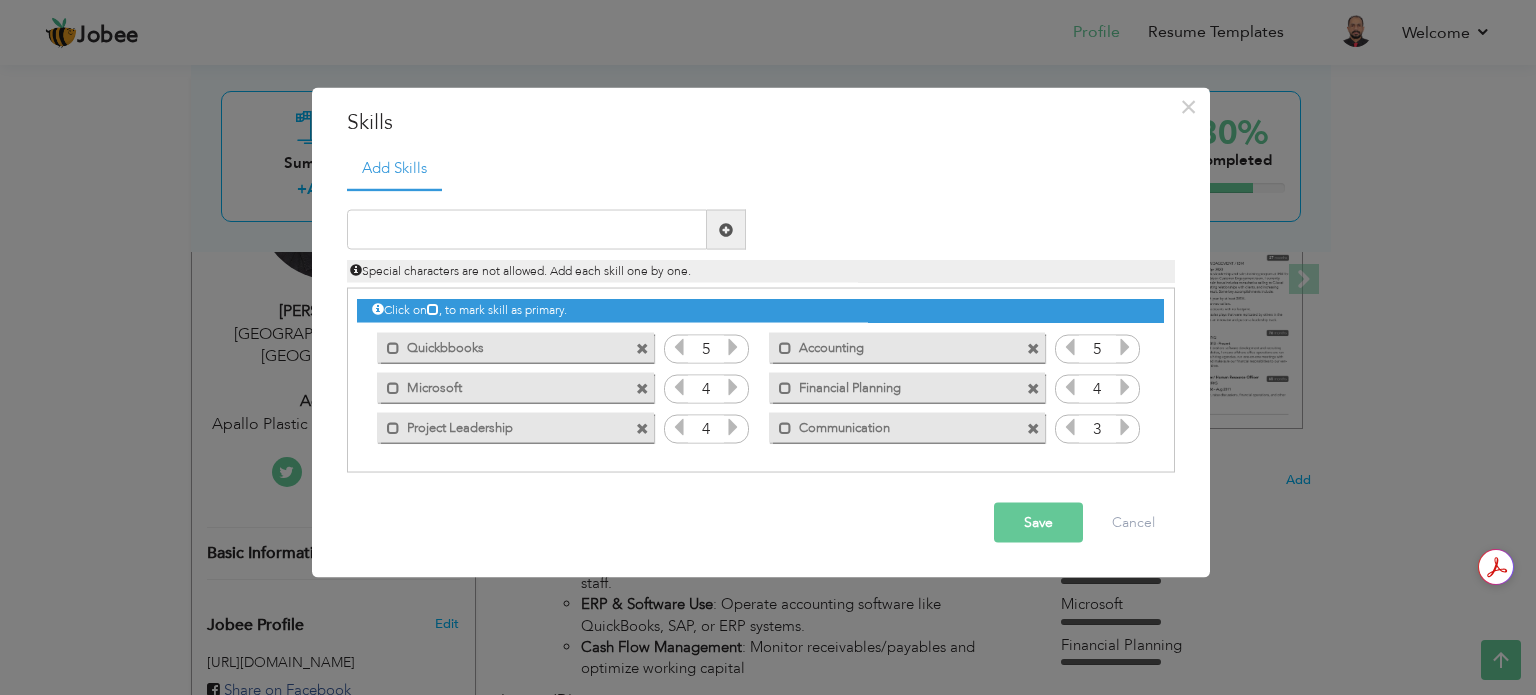 click at bounding box center [1125, 427] 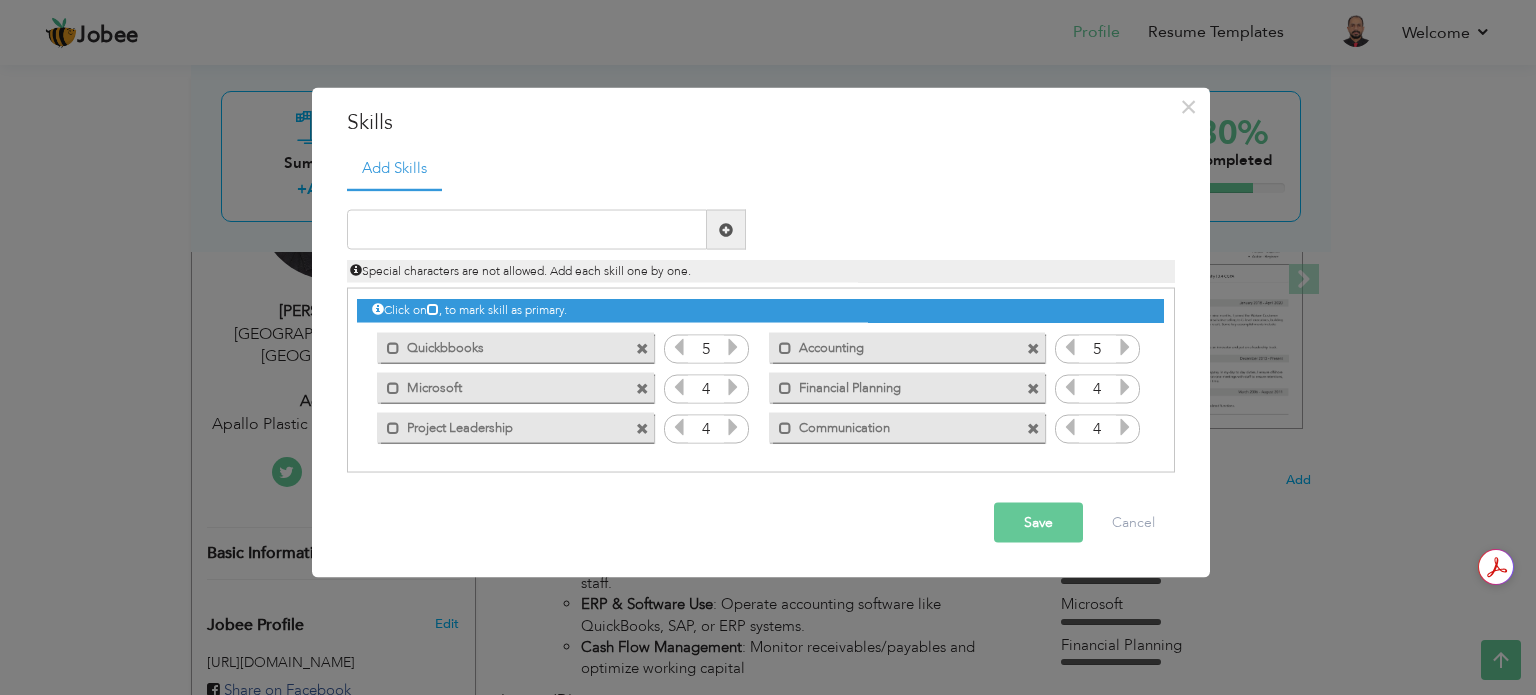 click on "Save" at bounding box center [1038, 523] 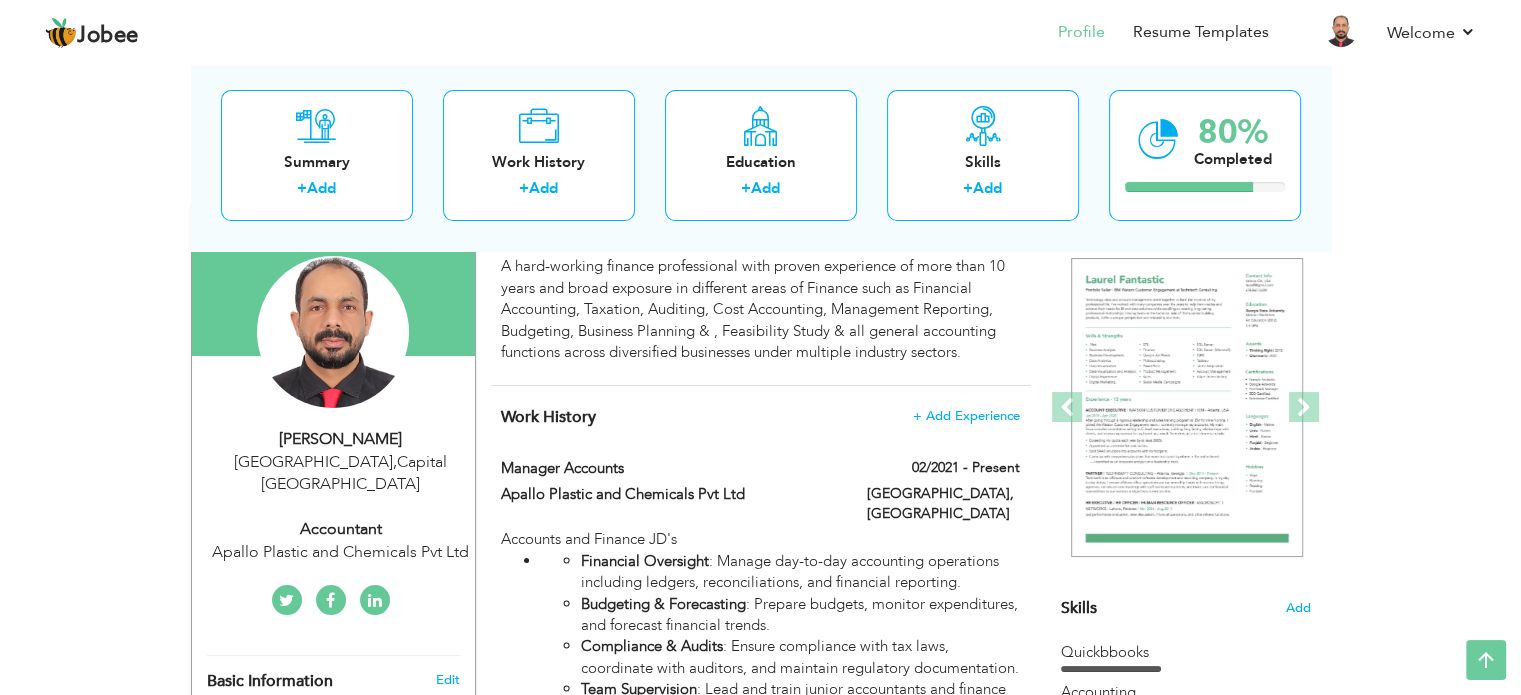 scroll, scrollTop: 100, scrollLeft: 0, axis: vertical 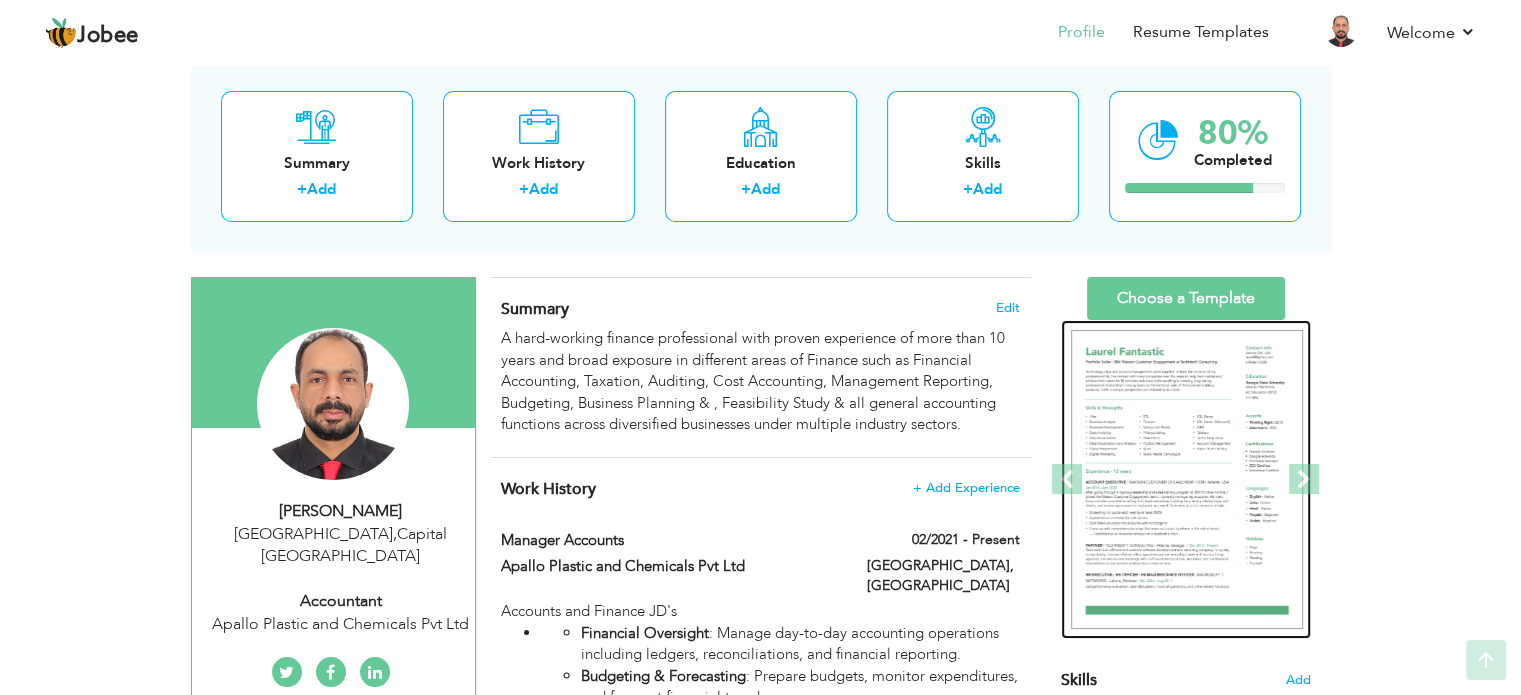 click at bounding box center (1187, 480) 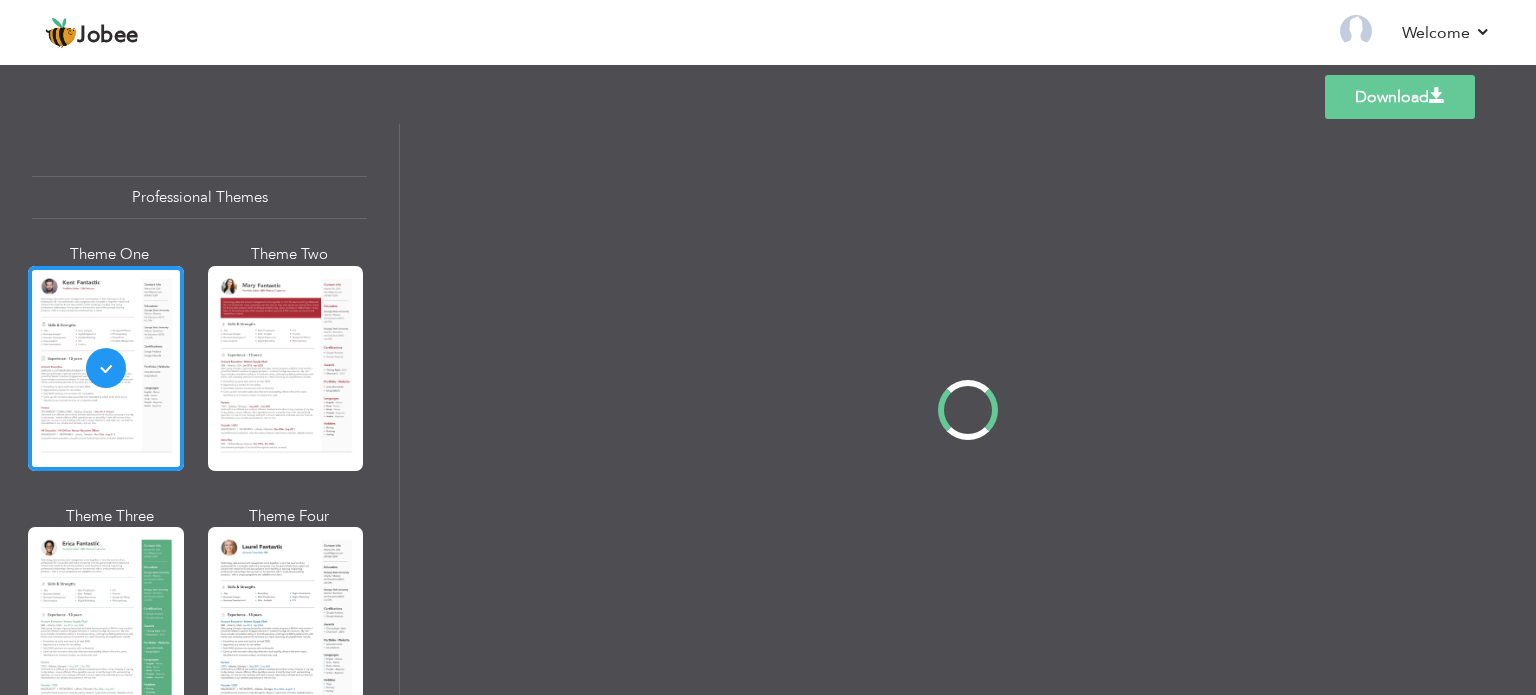 scroll, scrollTop: 0, scrollLeft: 0, axis: both 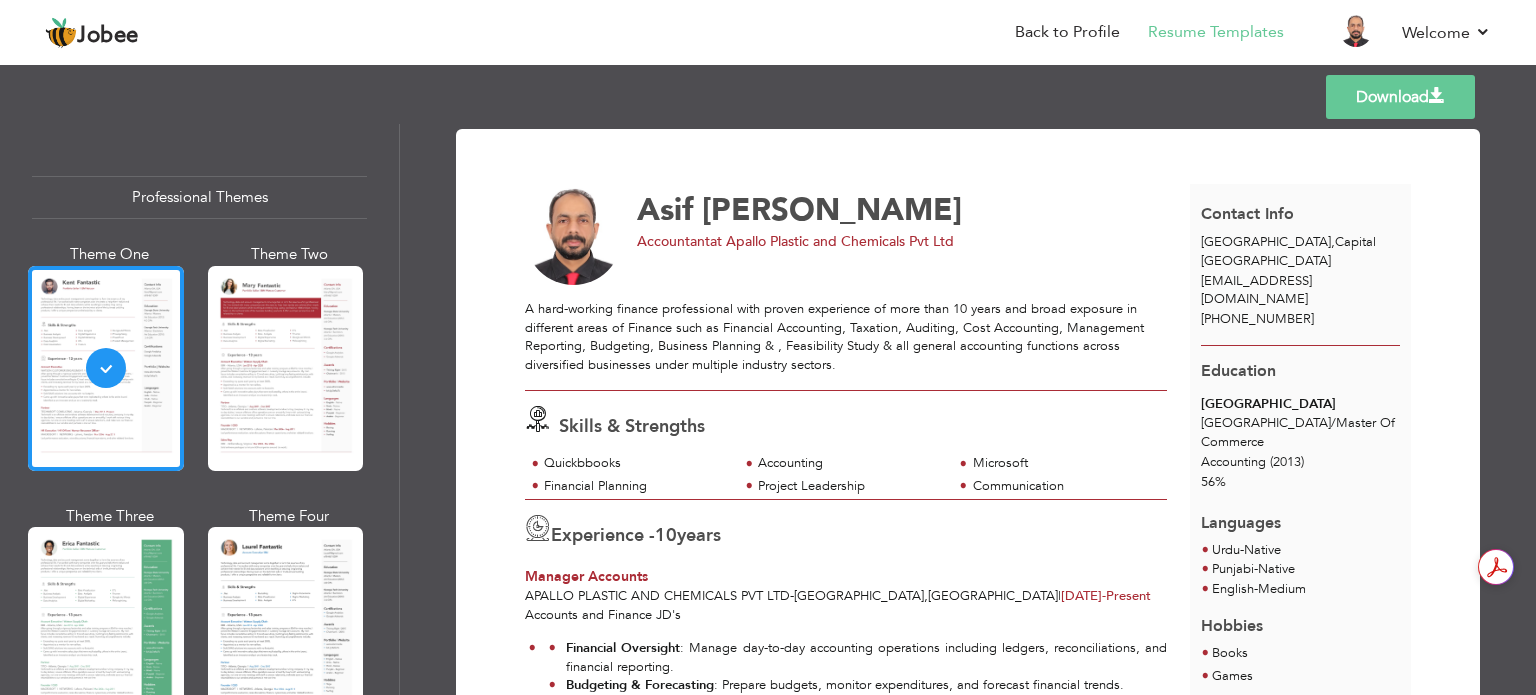 click at bounding box center (1437, 96) 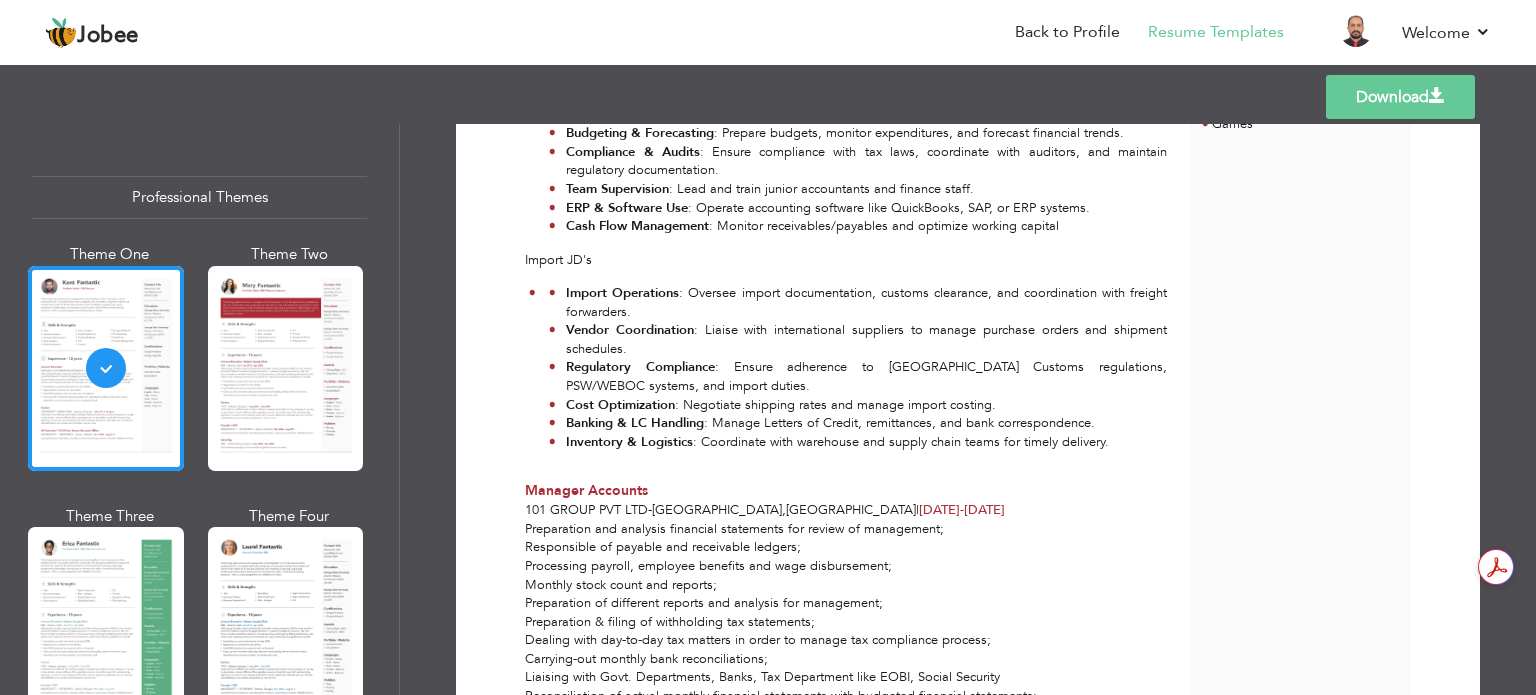 scroll, scrollTop: 400, scrollLeft: 0, axis: vertical 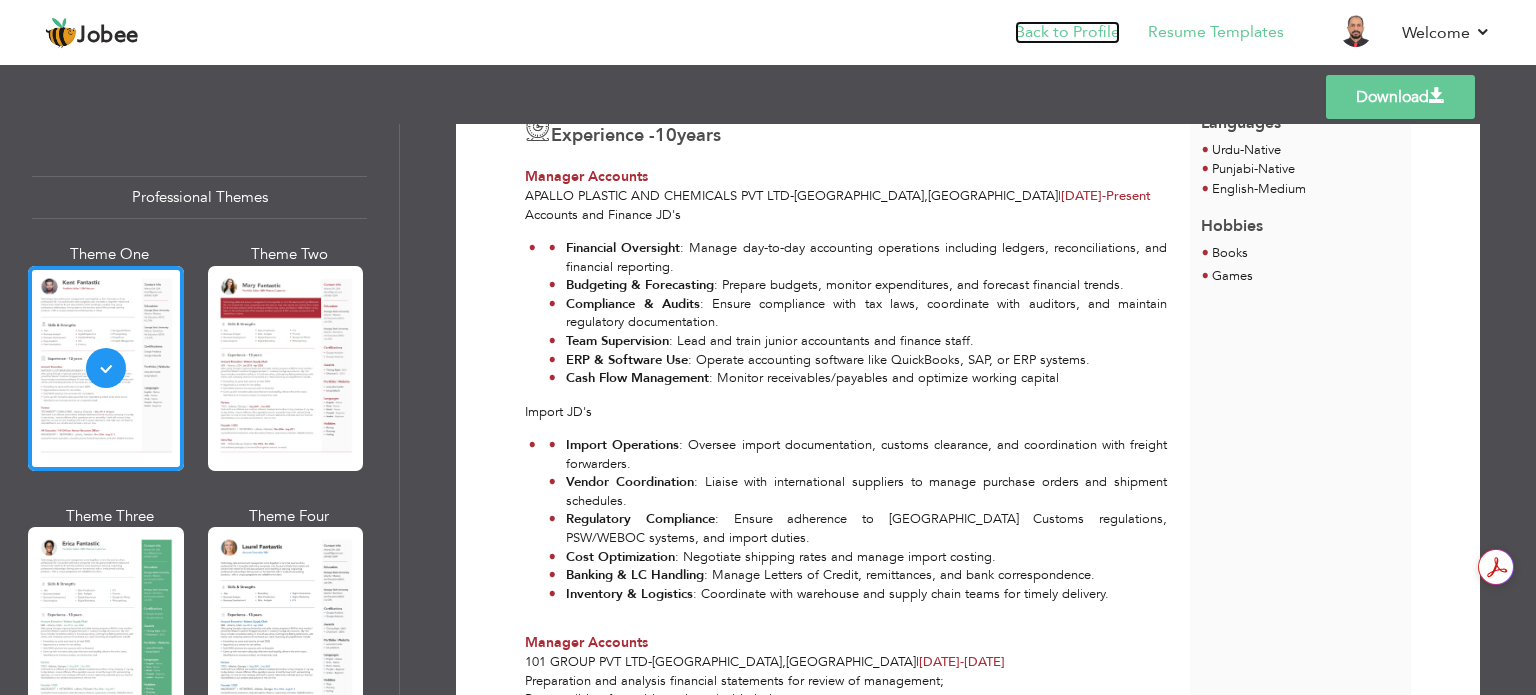click on "Back to Profile" at bounding box center (1067, 32) 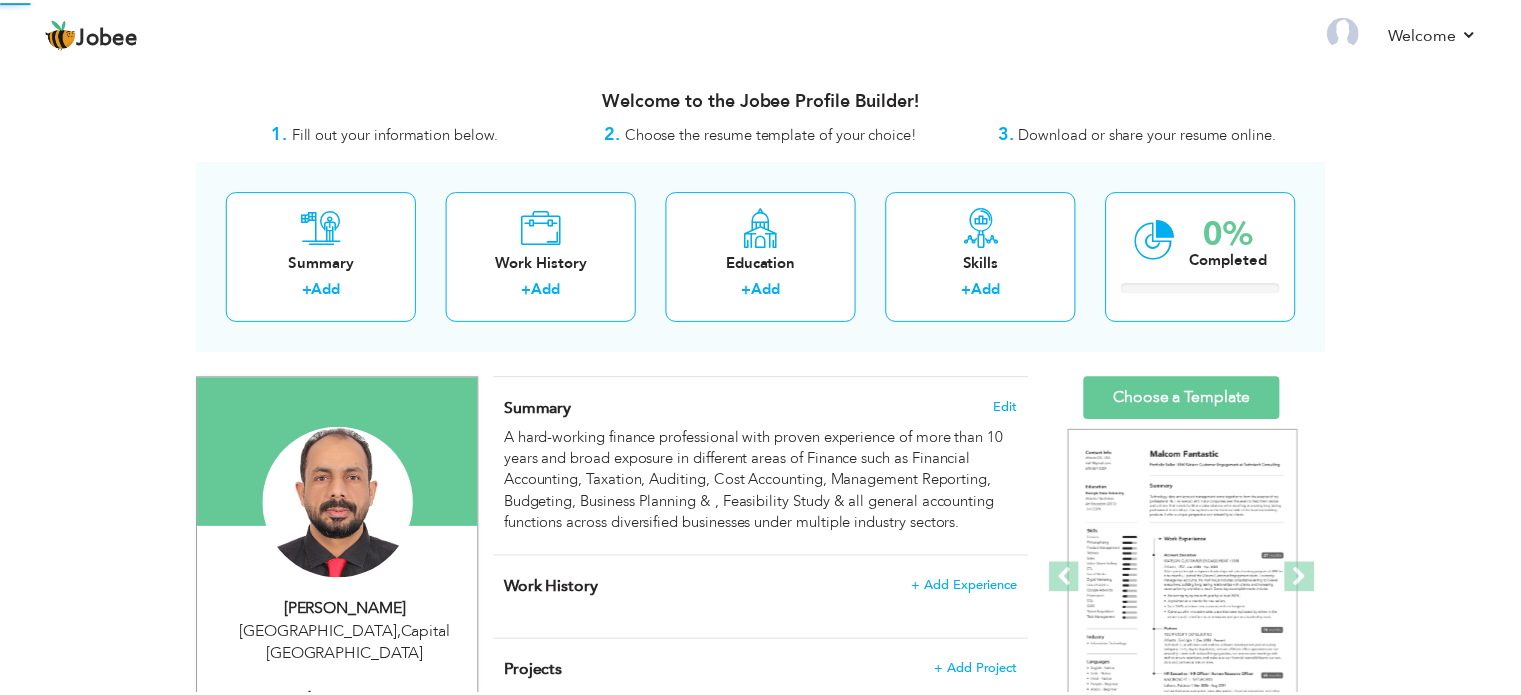 scroll, scrollTop: 0, scrollLeft: 0, axis: both 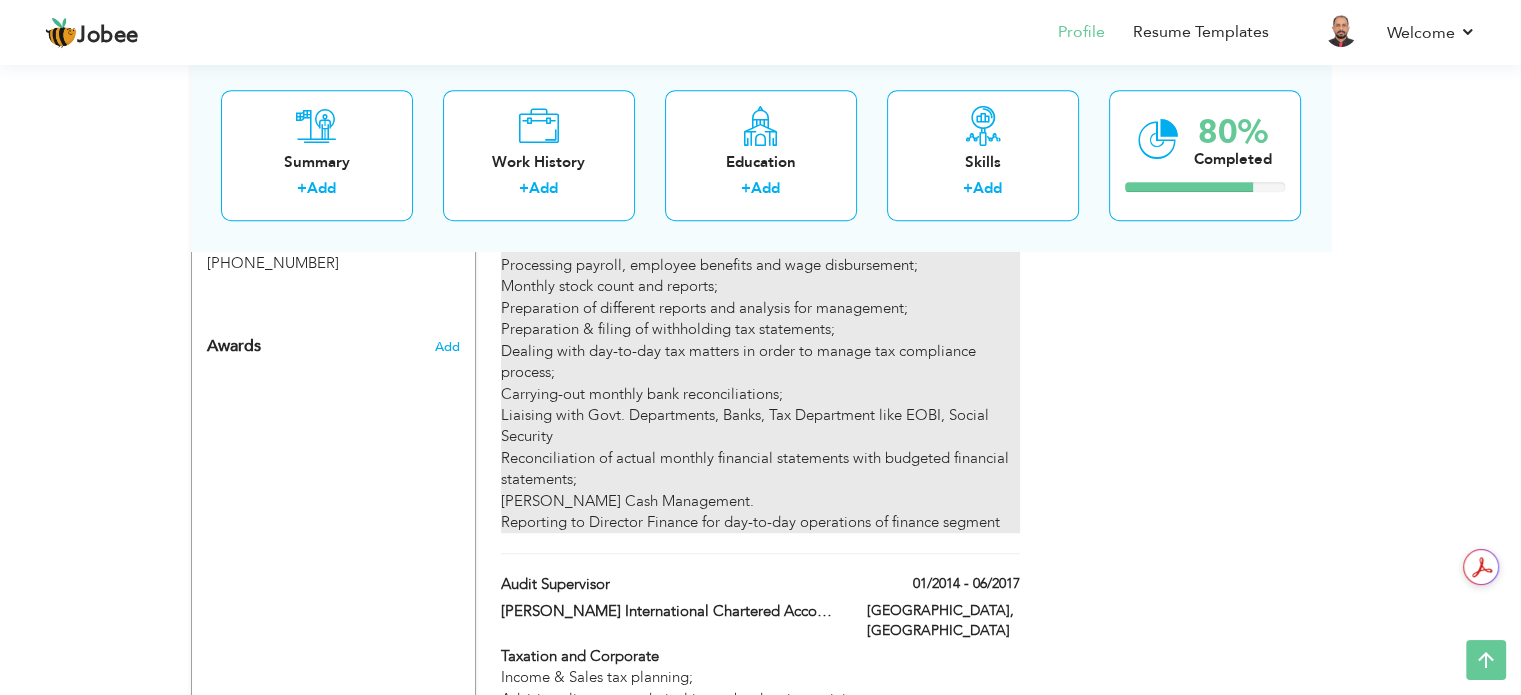click on "Preparation and analysis financial statements for review of management;
Responsible of payable and receivable ledgers;
Processing payroll, employee benefits and wage disbursement;
Monthly stock count and reports;
Preparation of different reports and analysis for management;
Preparation & filing of withholding tax statements;
Dealing with day-to-day tax matters in order to manage tax compliance process;
Carrying-out monthly bank reconciliations;
Liaising with Govt. Departments, Banks, Tax Department like EOBI, Social Security
Reconciliation of actual monthly financial statements with budgeted financial statements;
[PERSON_NAME] Cash Management.
Reporting to Director Finance for day-to-day operations of finance segment" at bounding box center [760, 372] 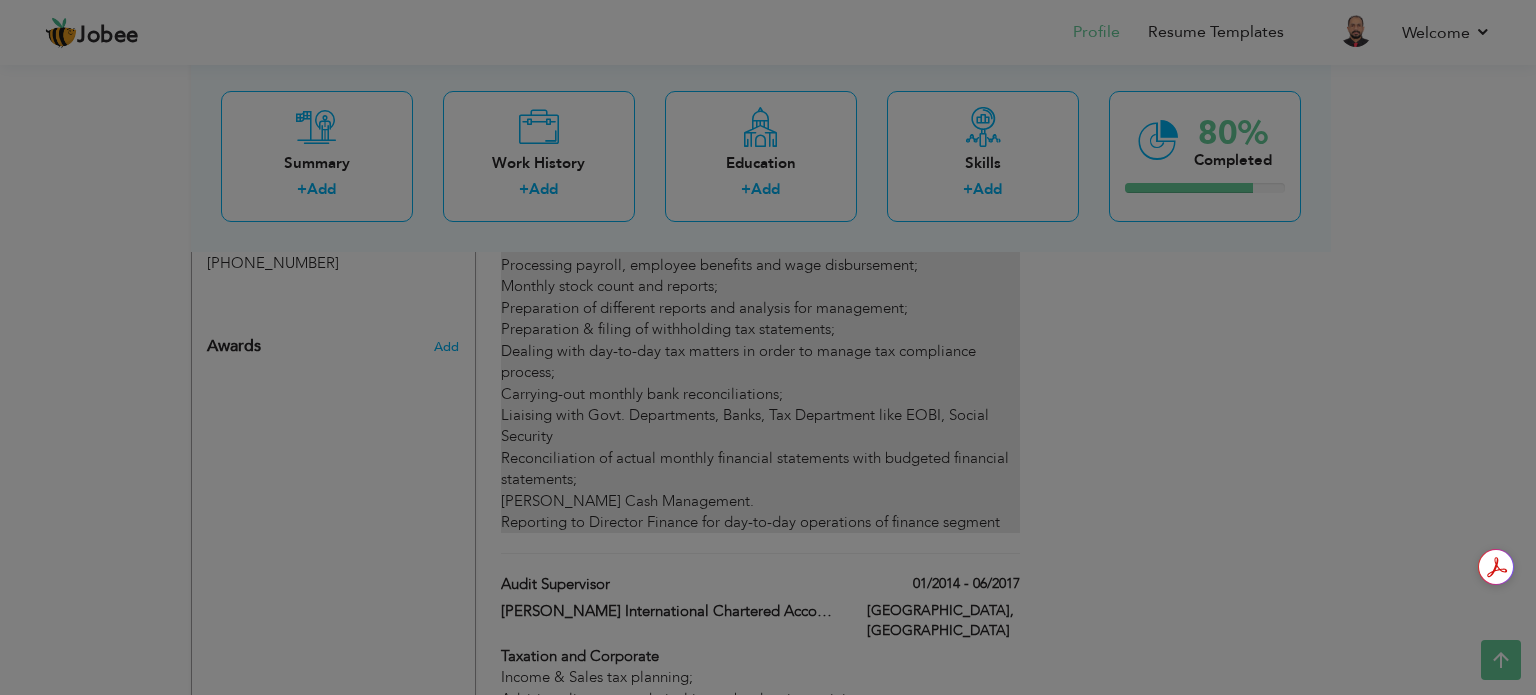click at bounding box center (768, 347) 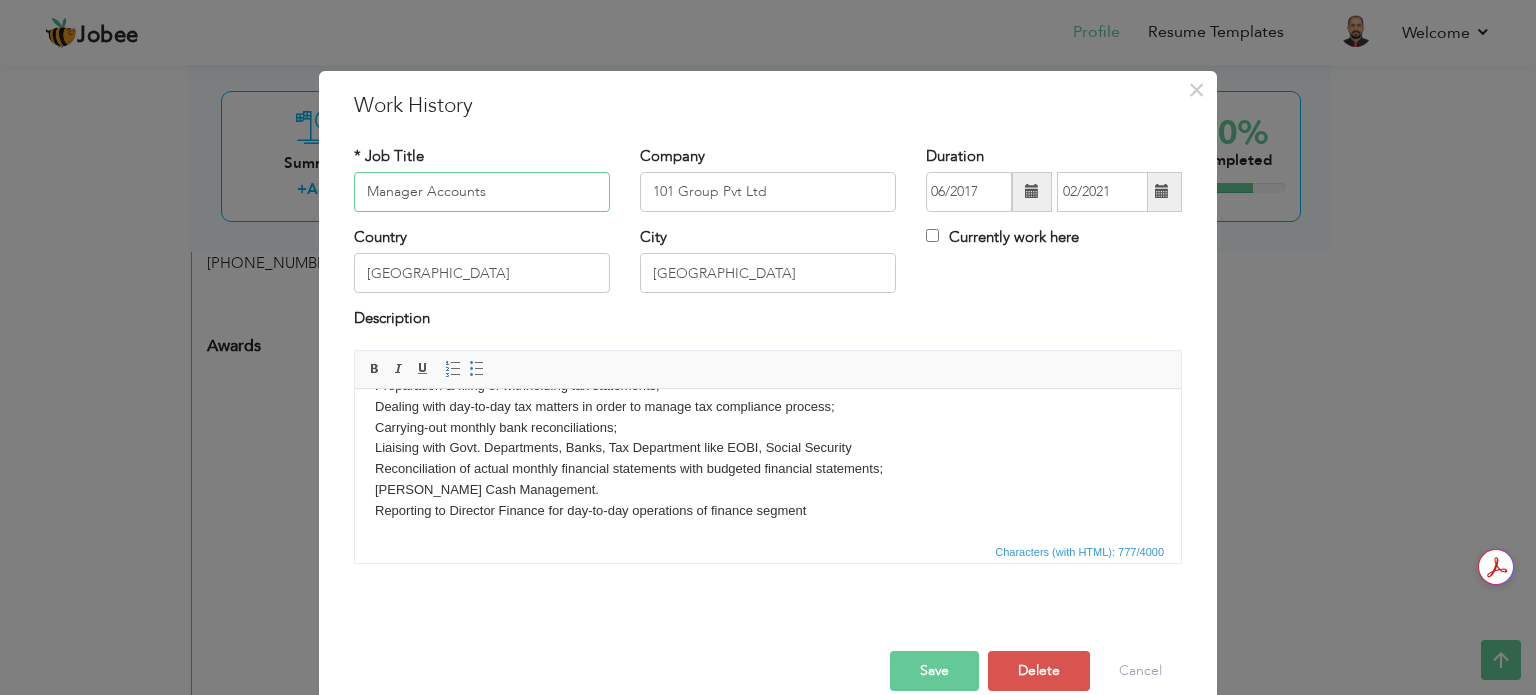 scroll, scrollTop: 139, scrollLeft: 0, axis: vertical 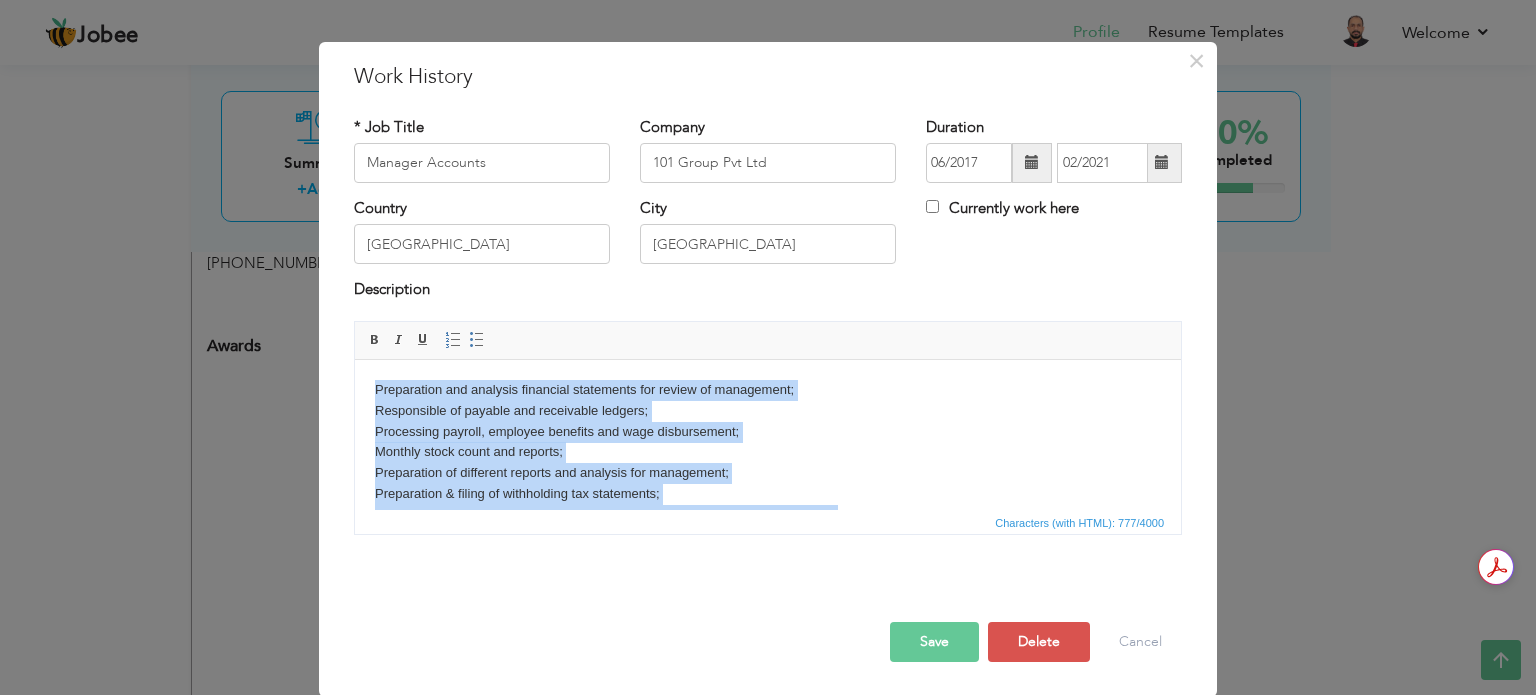 drag, startPoint x: 843, startPoint y: 471, endPoint x: 182, endPoint y: 310, distance: 680.32495 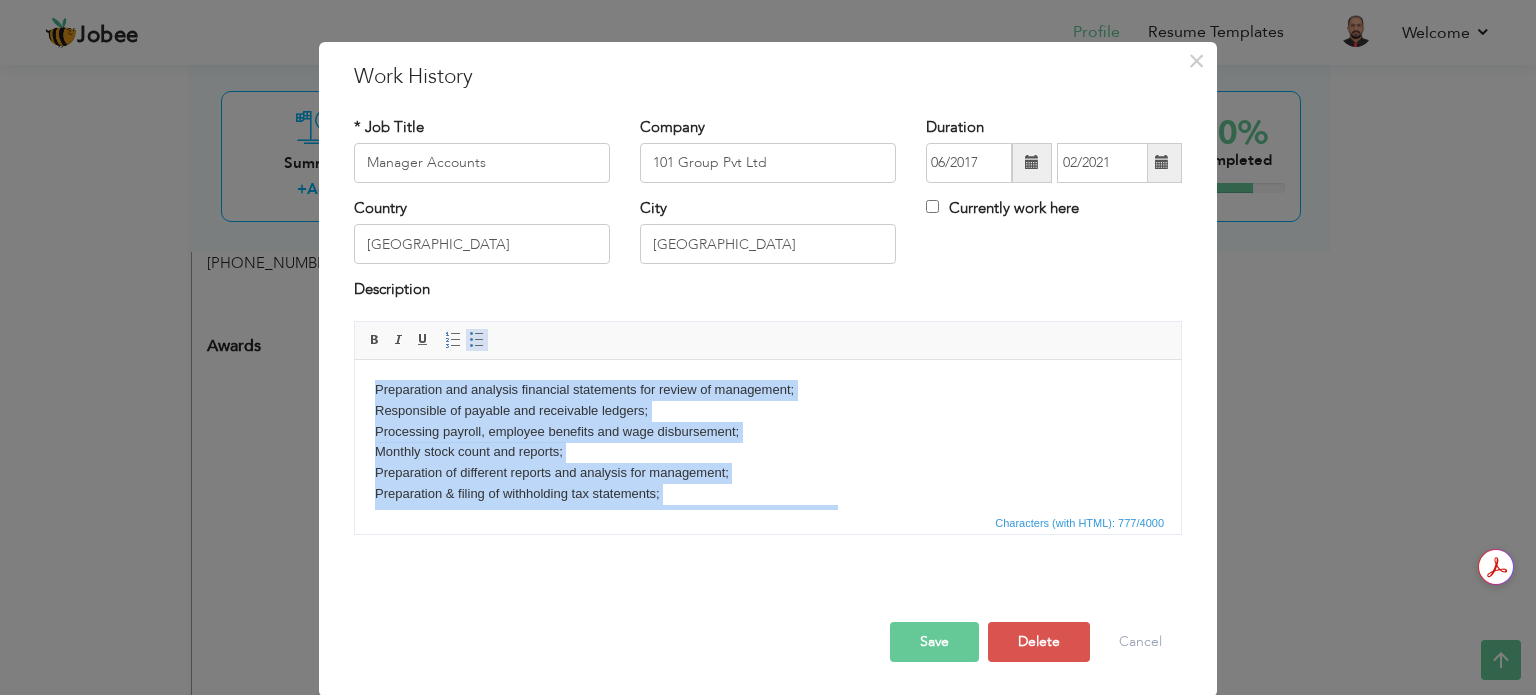 click at bounding box center [477, 340] 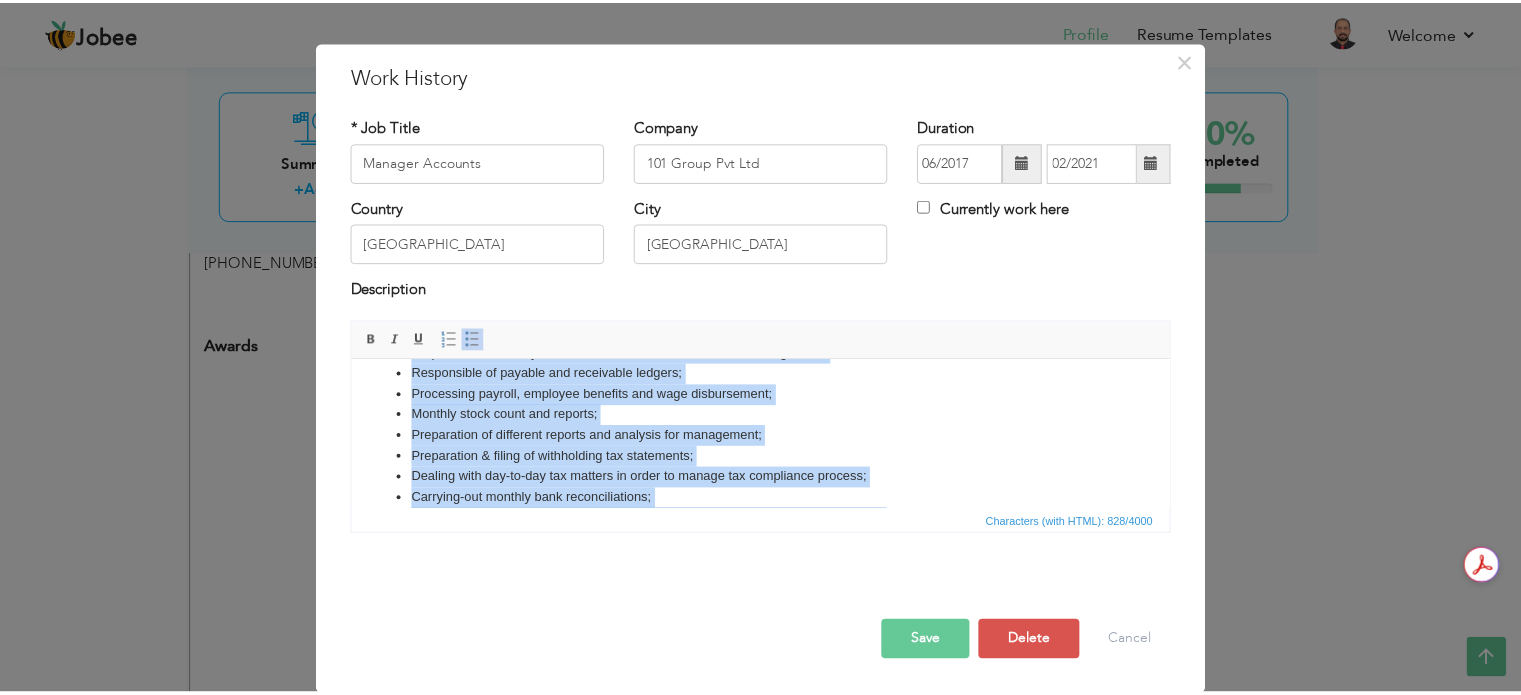 scroll, scrollTop: 0, scrollLeft: 0, axis: both 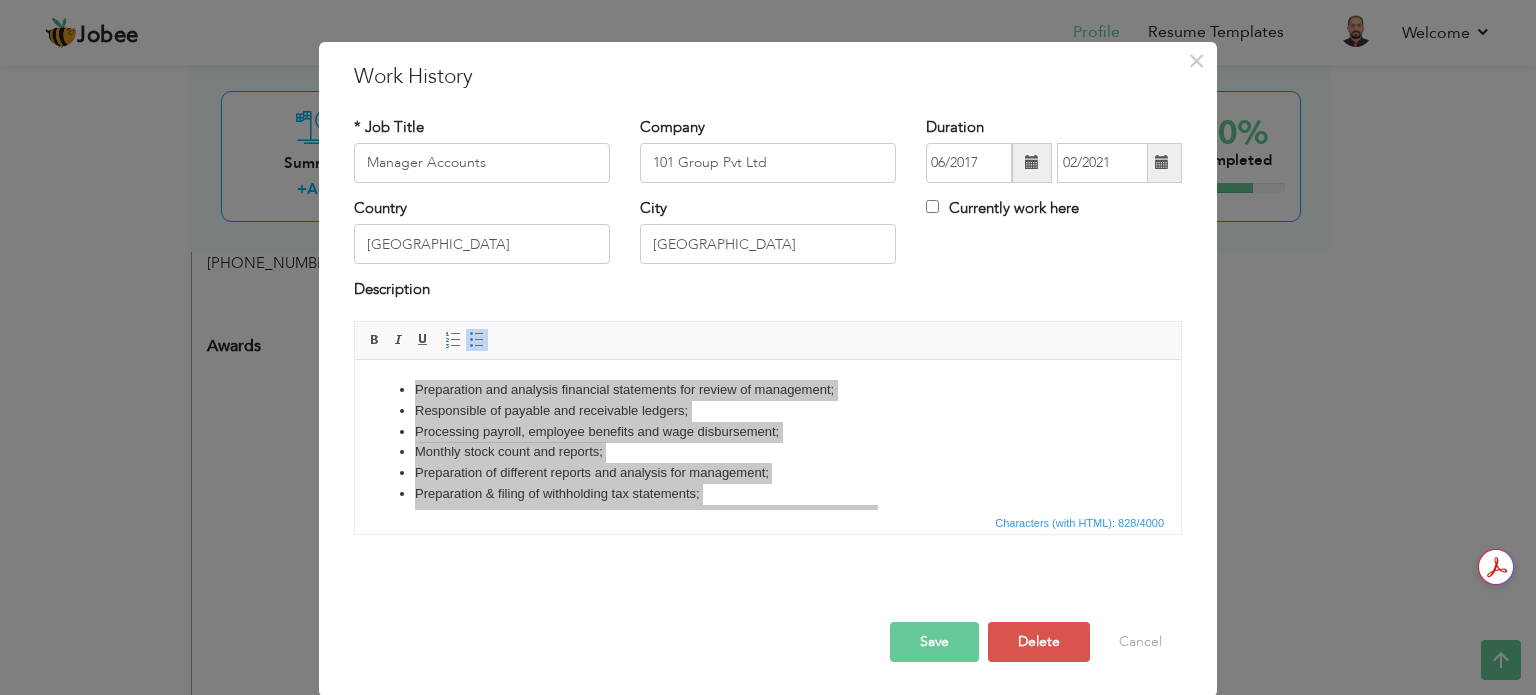 click on "Save" at bounding box center [934, 642] 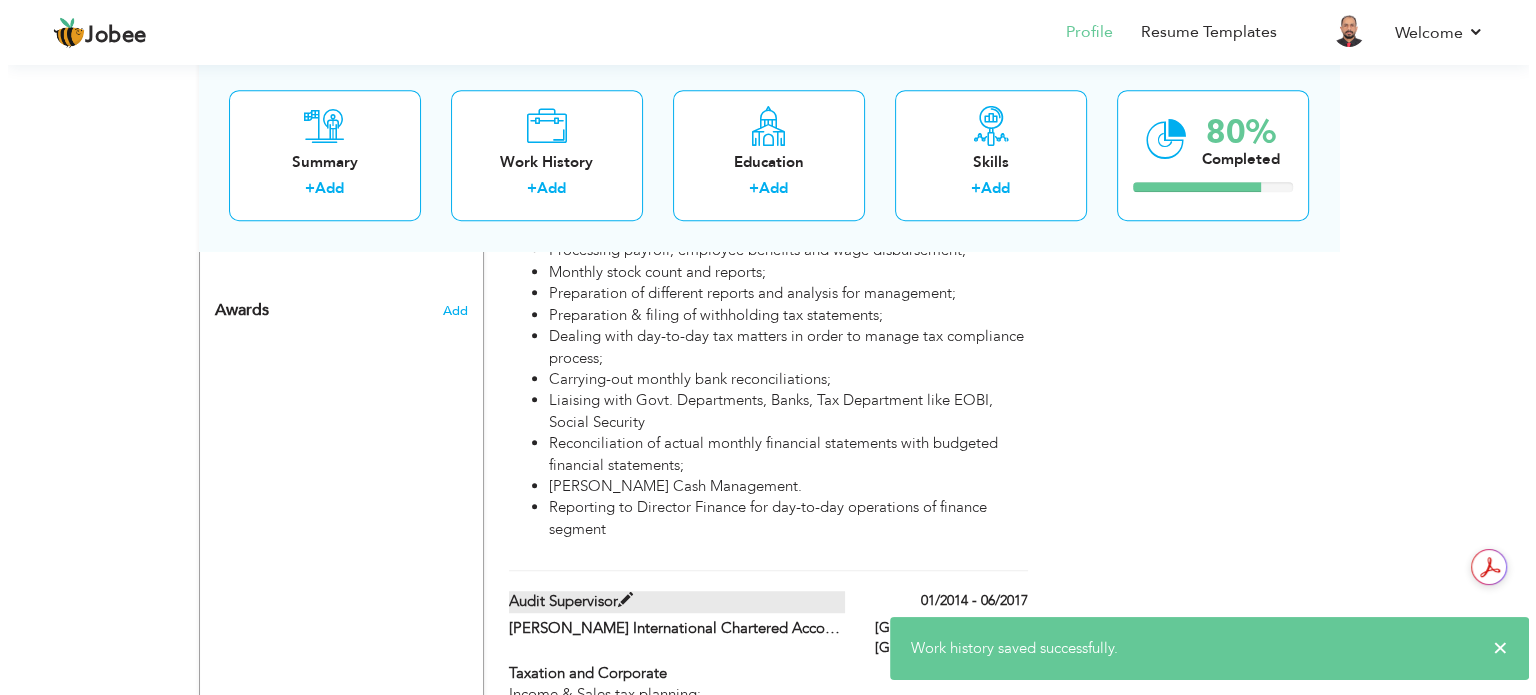 scroll, scrollTop: 1600, scrollLeft: 0, axis: vertical 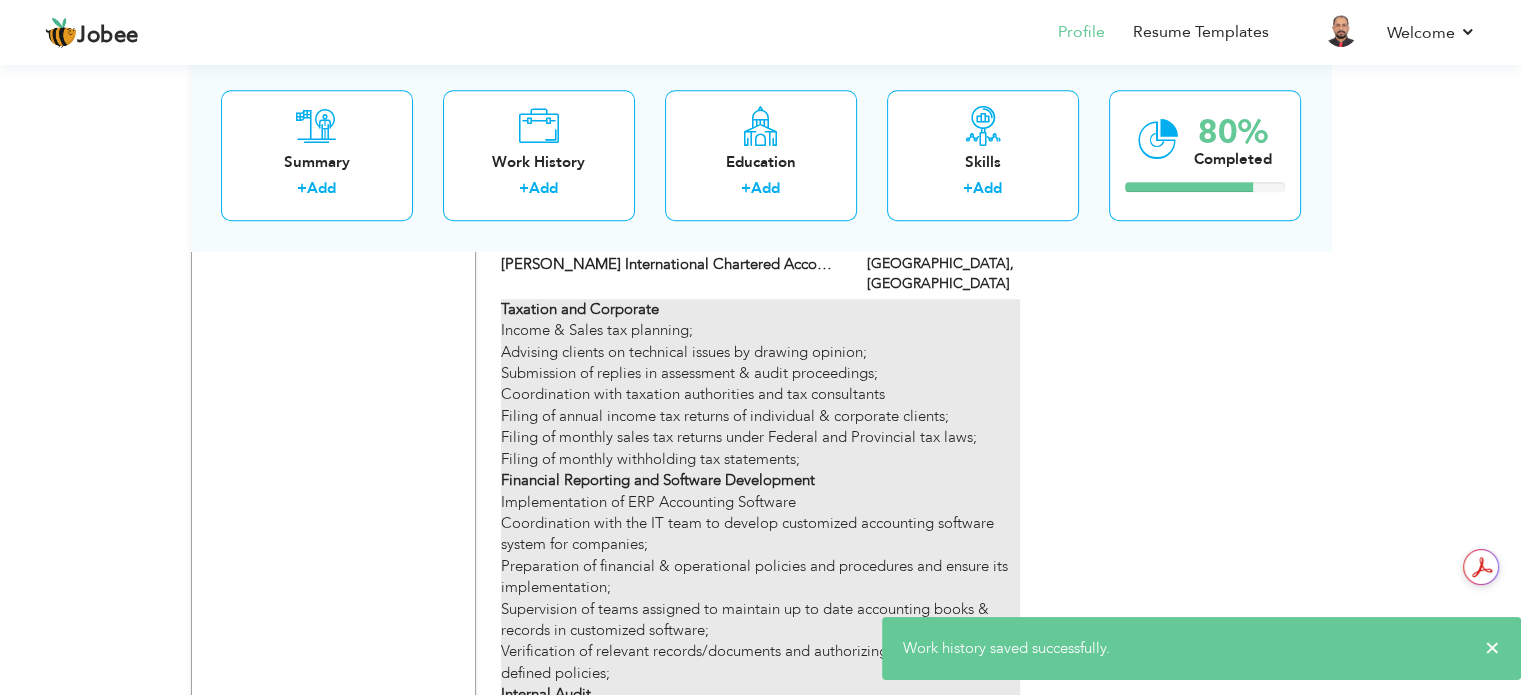 click on "Financial Reporting and Software Development" at bounding box center [658, 480] 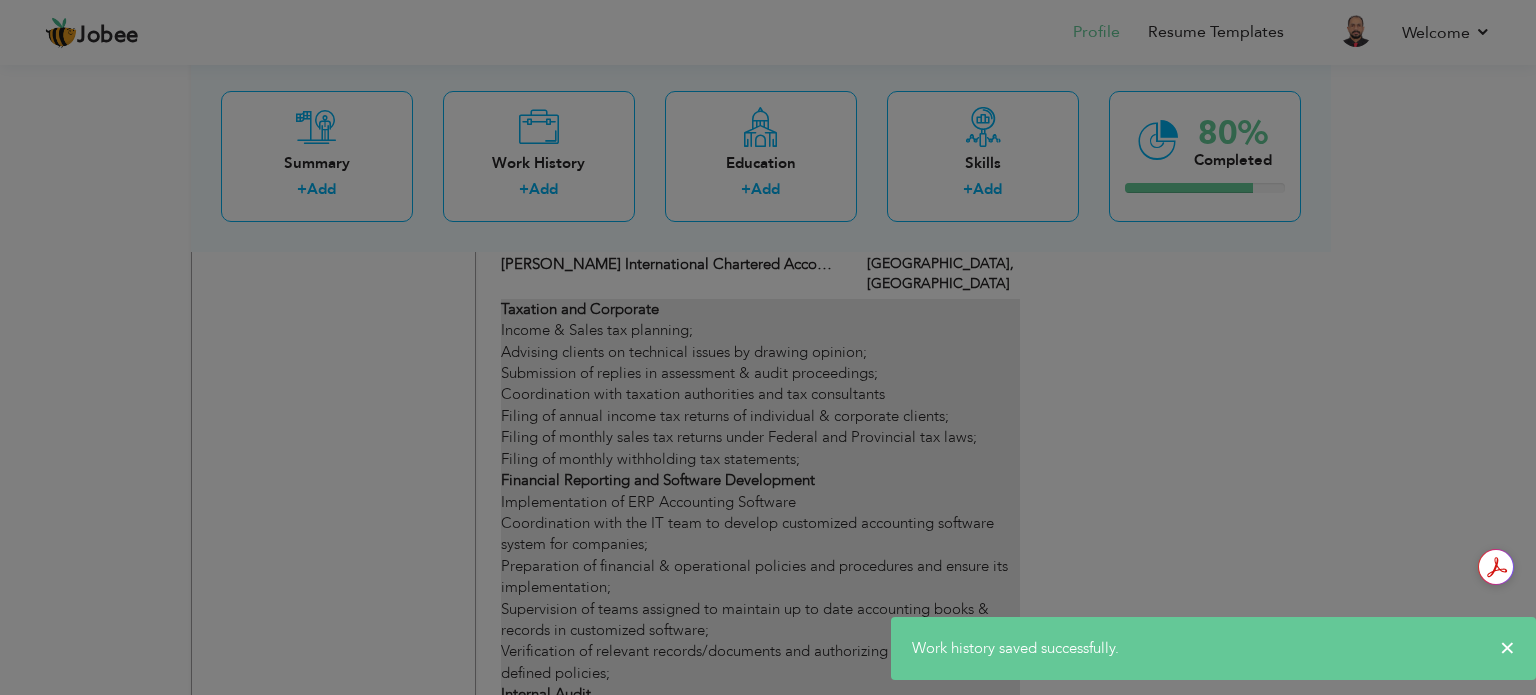 scroll, scrollTop: 0, scrollLeft: 0, axis: both 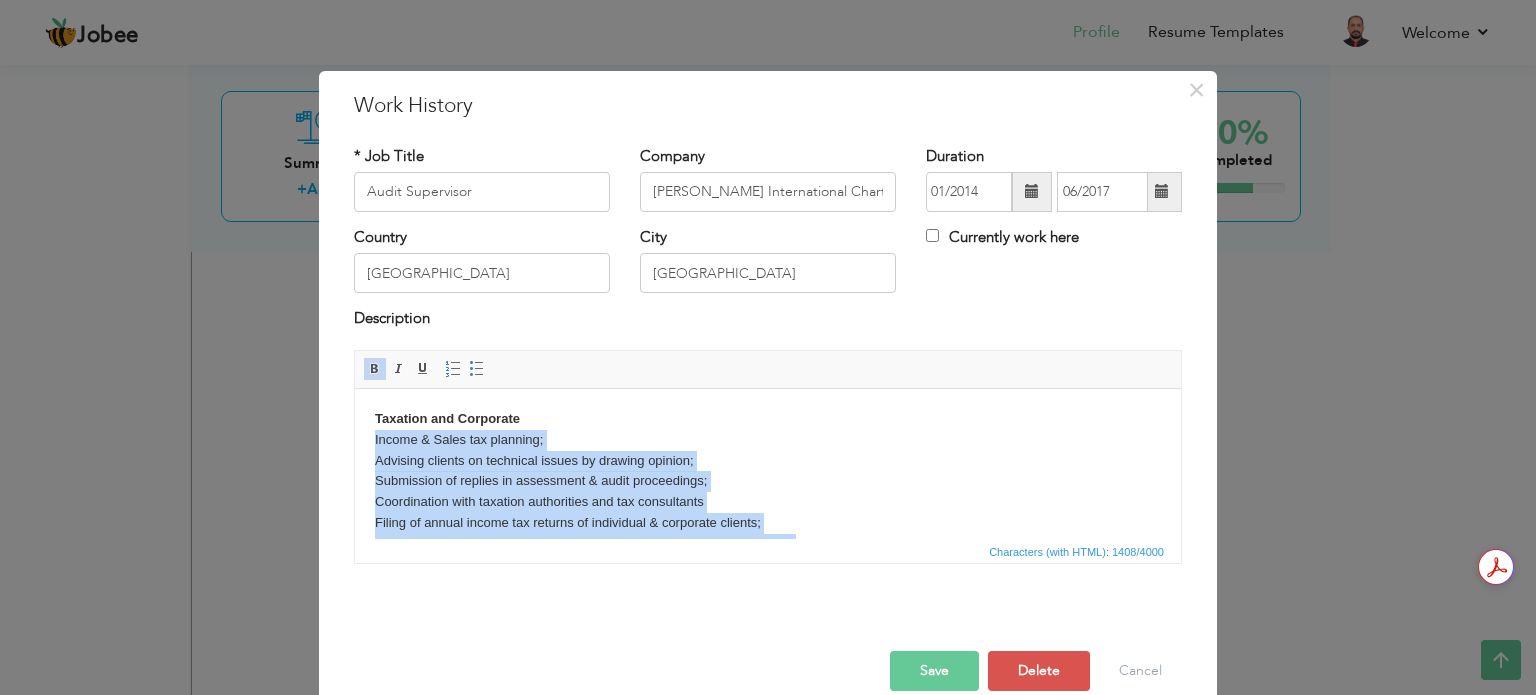 drag, startPoint x: 667, startPoint y: 464, endPoint x: 317, endPoint y: 445, distance: 350.51532 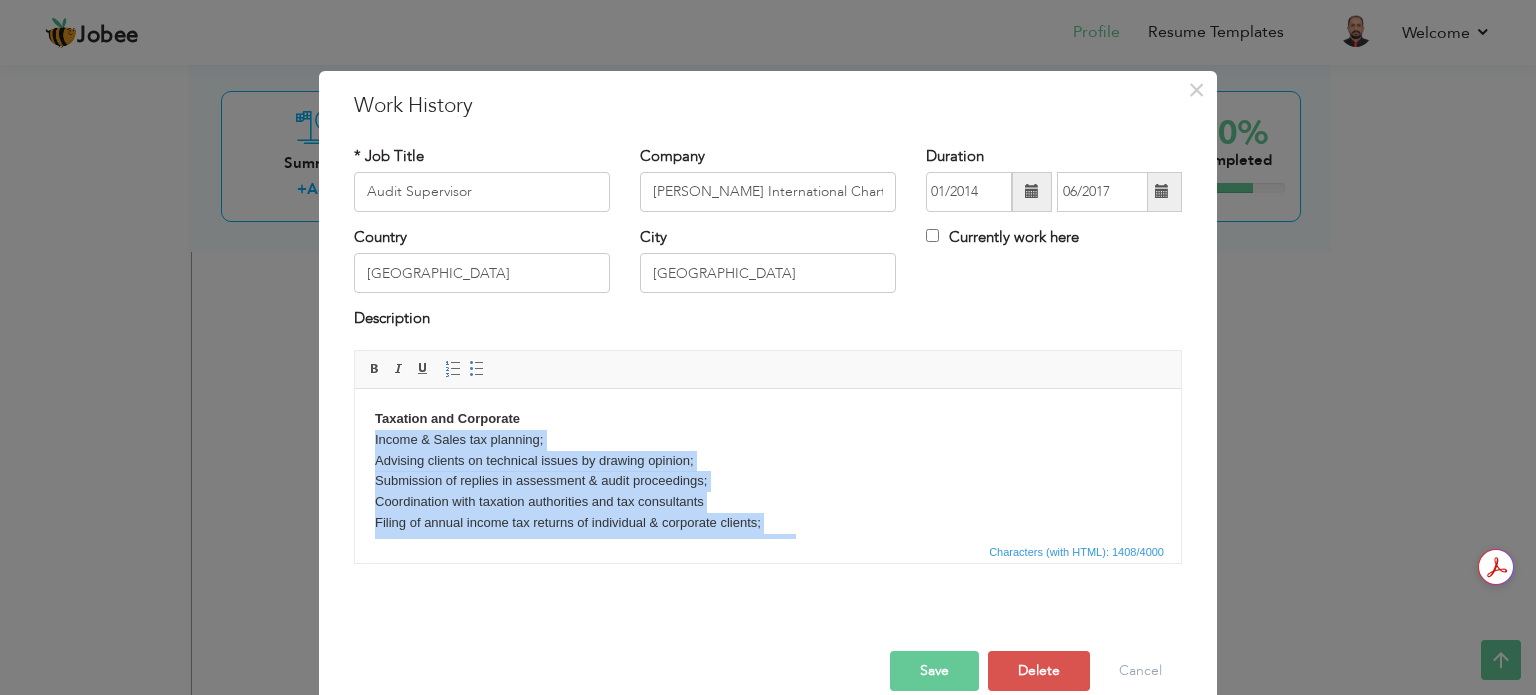 click on "Paragraph   Insert/Remove Numbered List   Insert/Remove Bulleted List" at bounding box center (468, 371) 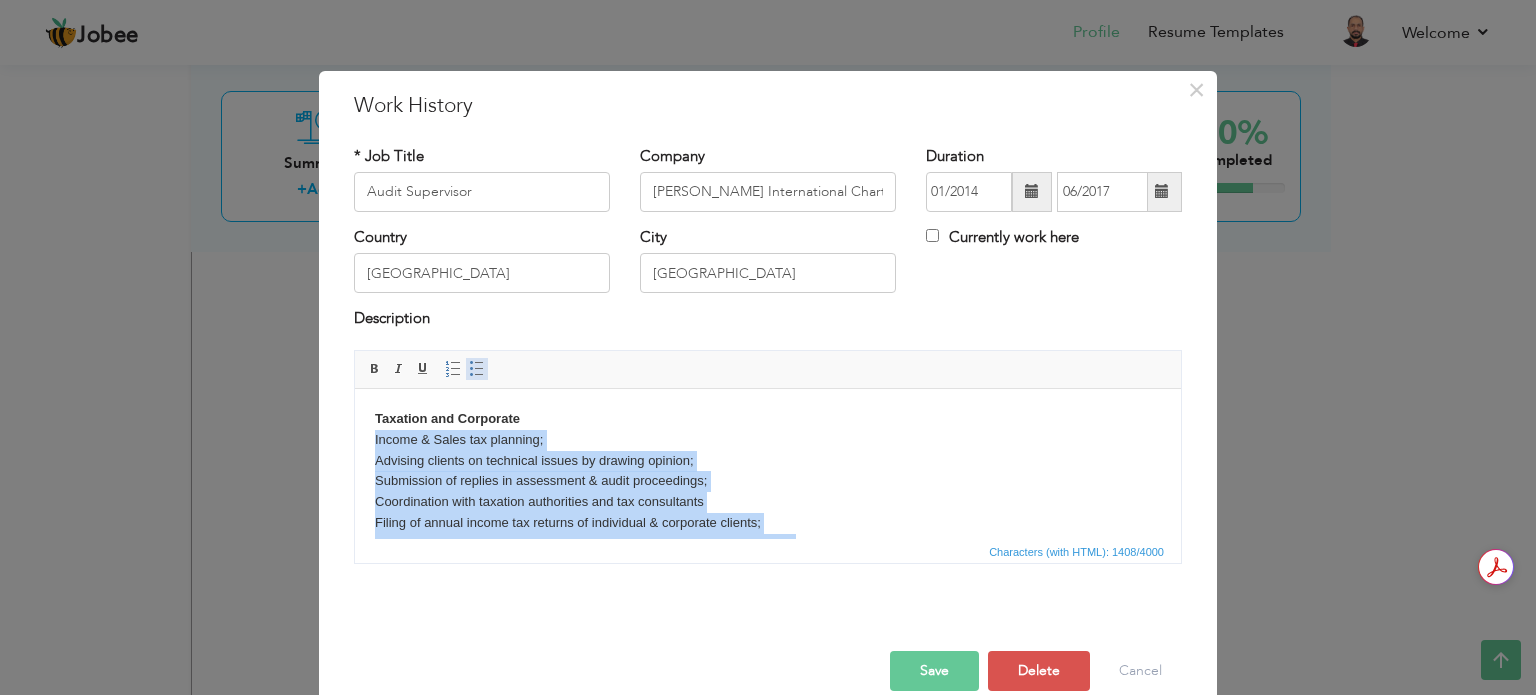 click at bounding box center [477, 369] 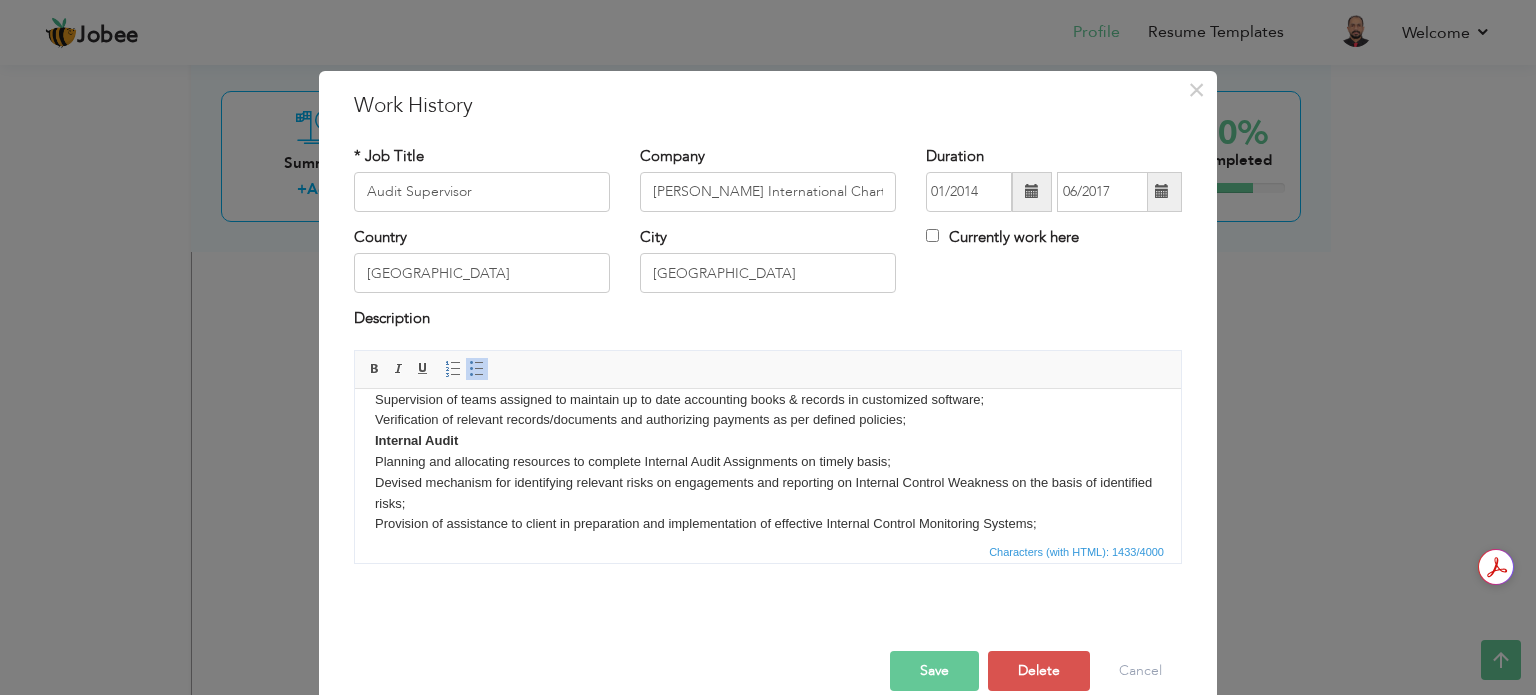 scroll, scrollTop: 300, scrollLeft: 0, axis: vertical 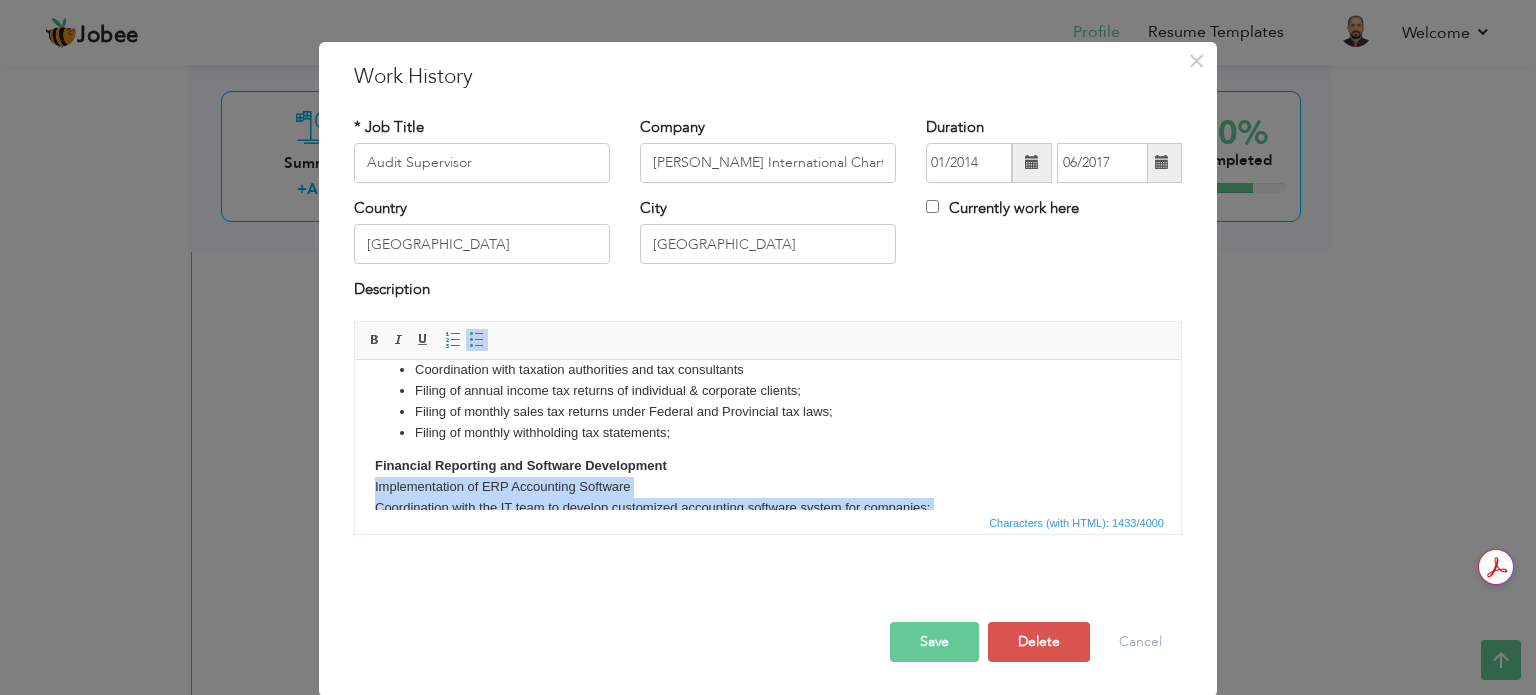 drag, startPoint x: 930, startPoint y: 393, endPoint x: 583, endPoint y: 842, distance: 567.4592 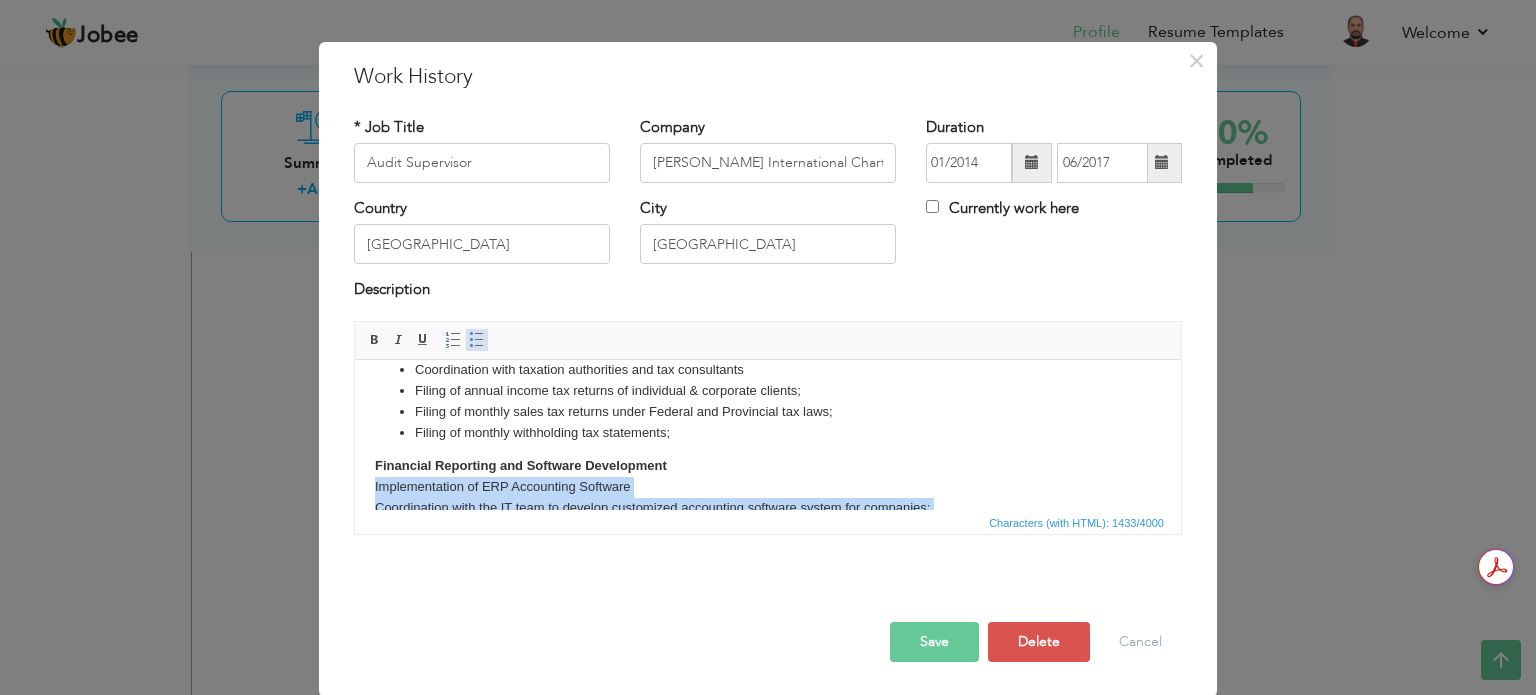 click at bounding box center (477, 340) 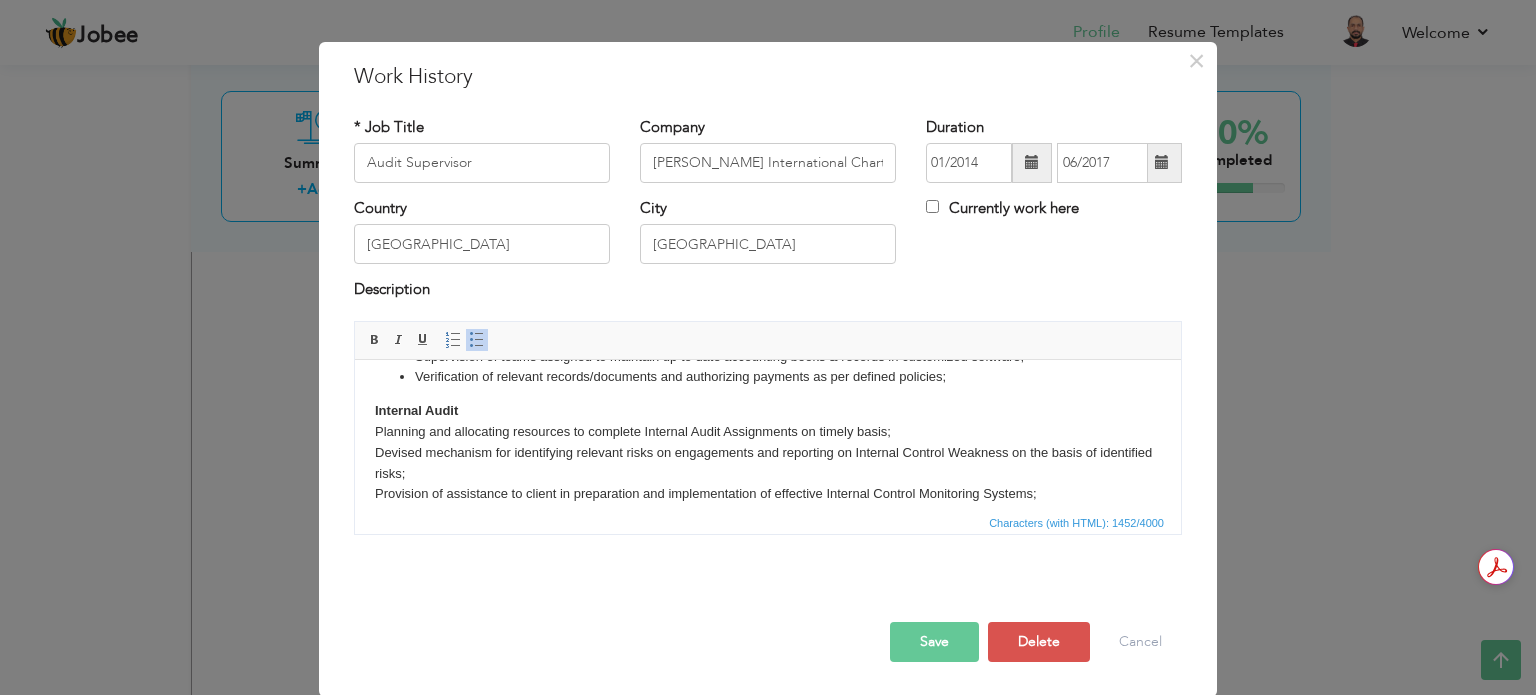 scroll, scrollTop: 336, scrollLeft: 0, axis: vertical 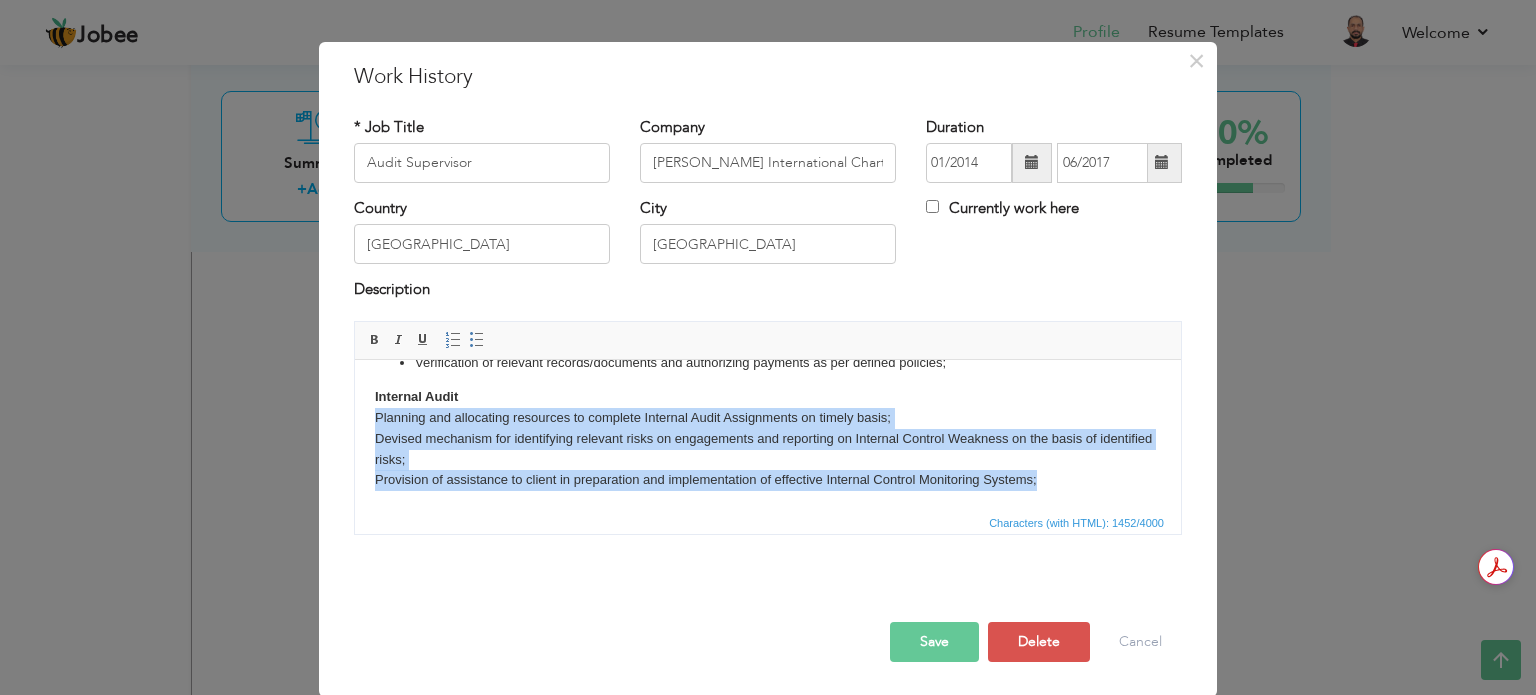 drag, startPoint x: 374, startPoint y: 415, endPoint x: 867, endPoint y: 400, distance: 493.22815 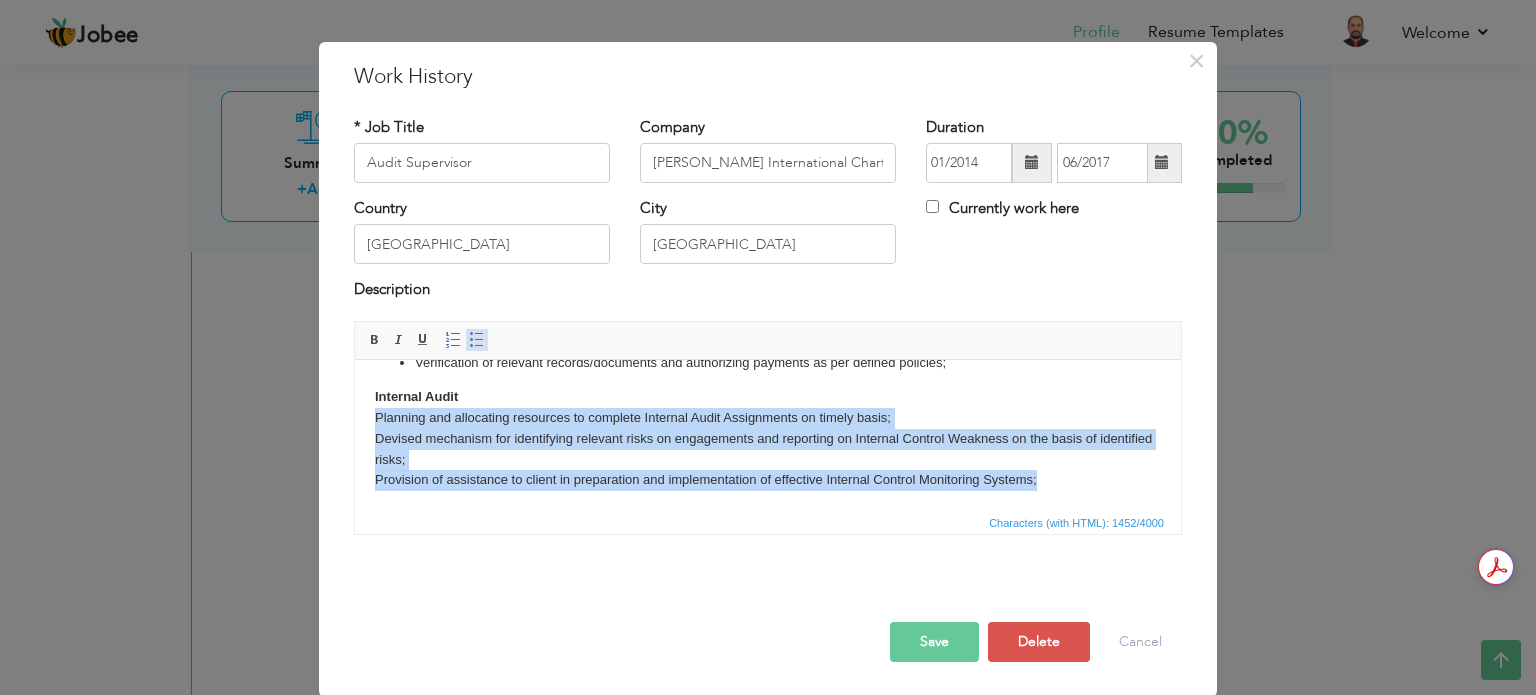 click at bounding box center (477, 340) 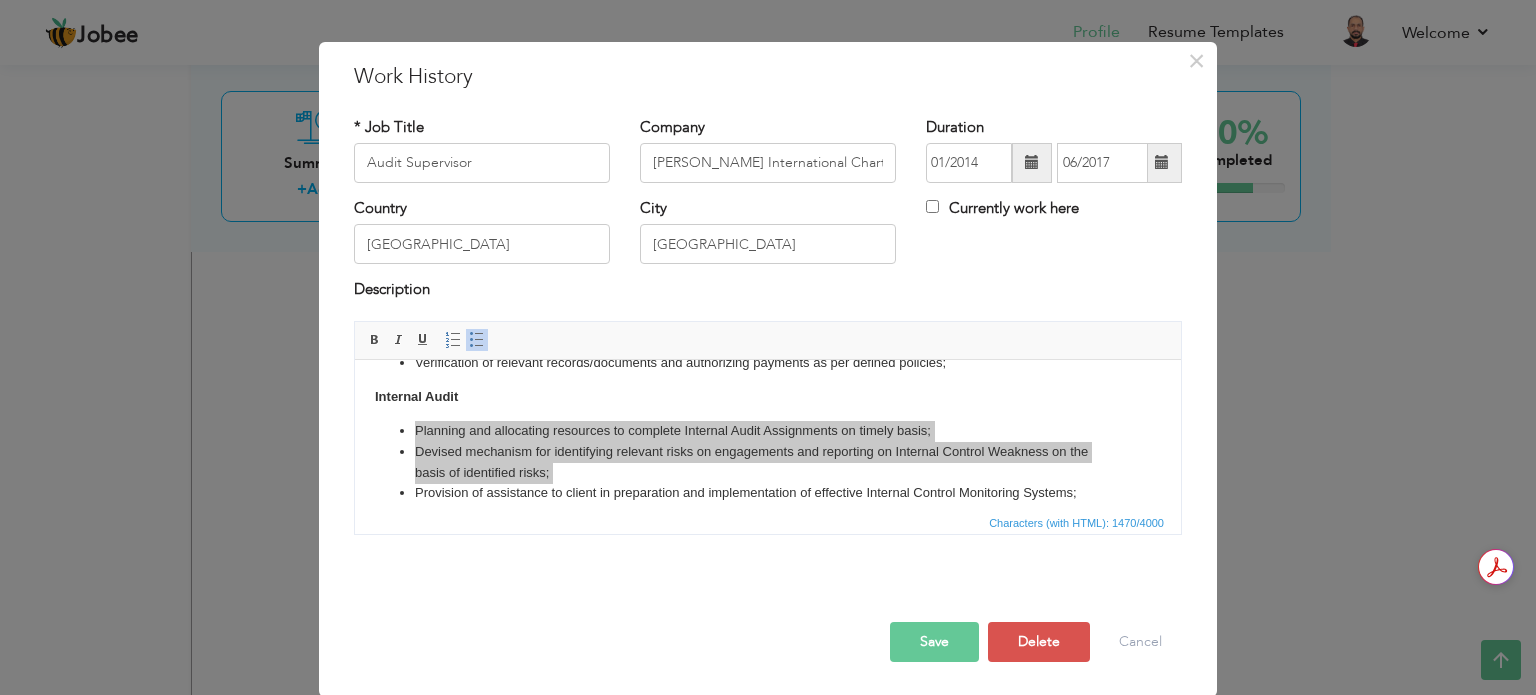 click on "Save" at bounding box center [934, 642] 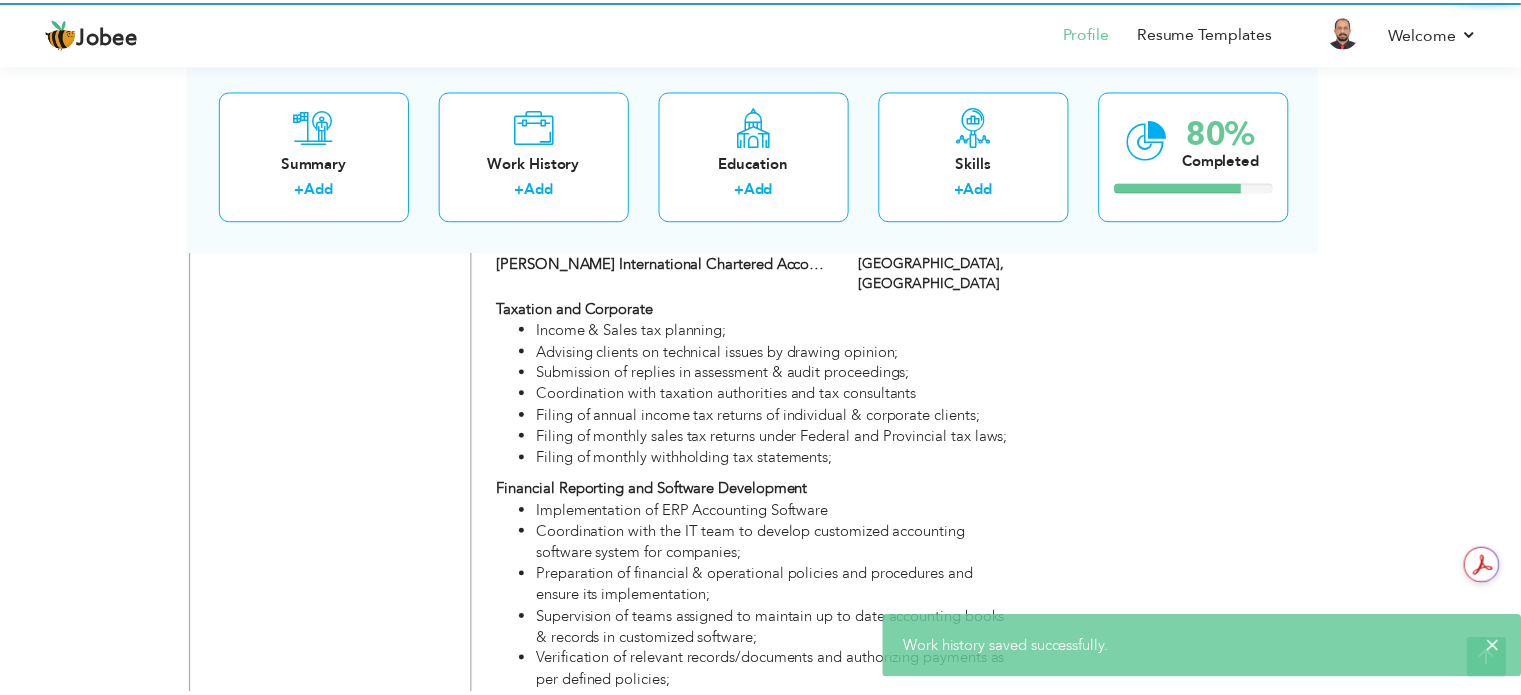 scroll, scrollTop: 0, scrollLeft: 0, axis: both 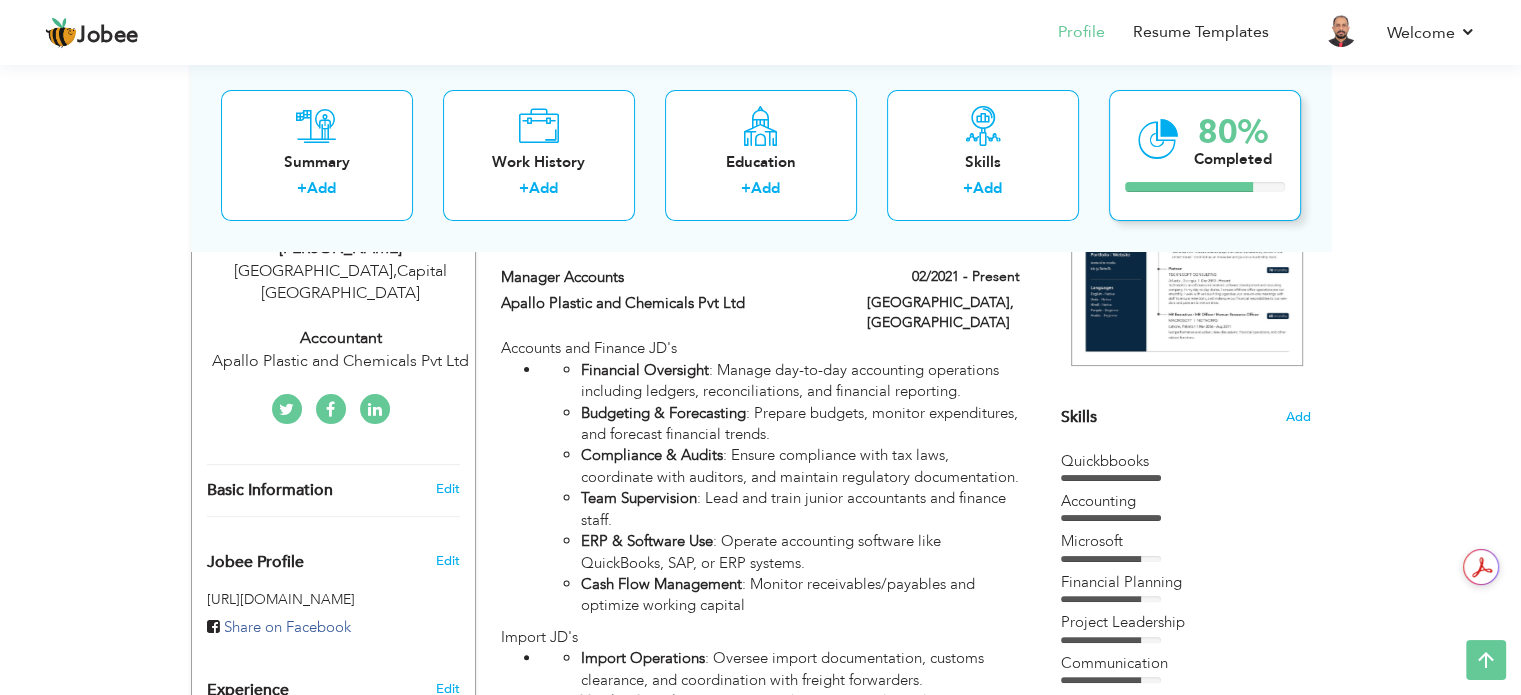 click on "80%" at bounding box center (1233, 132) 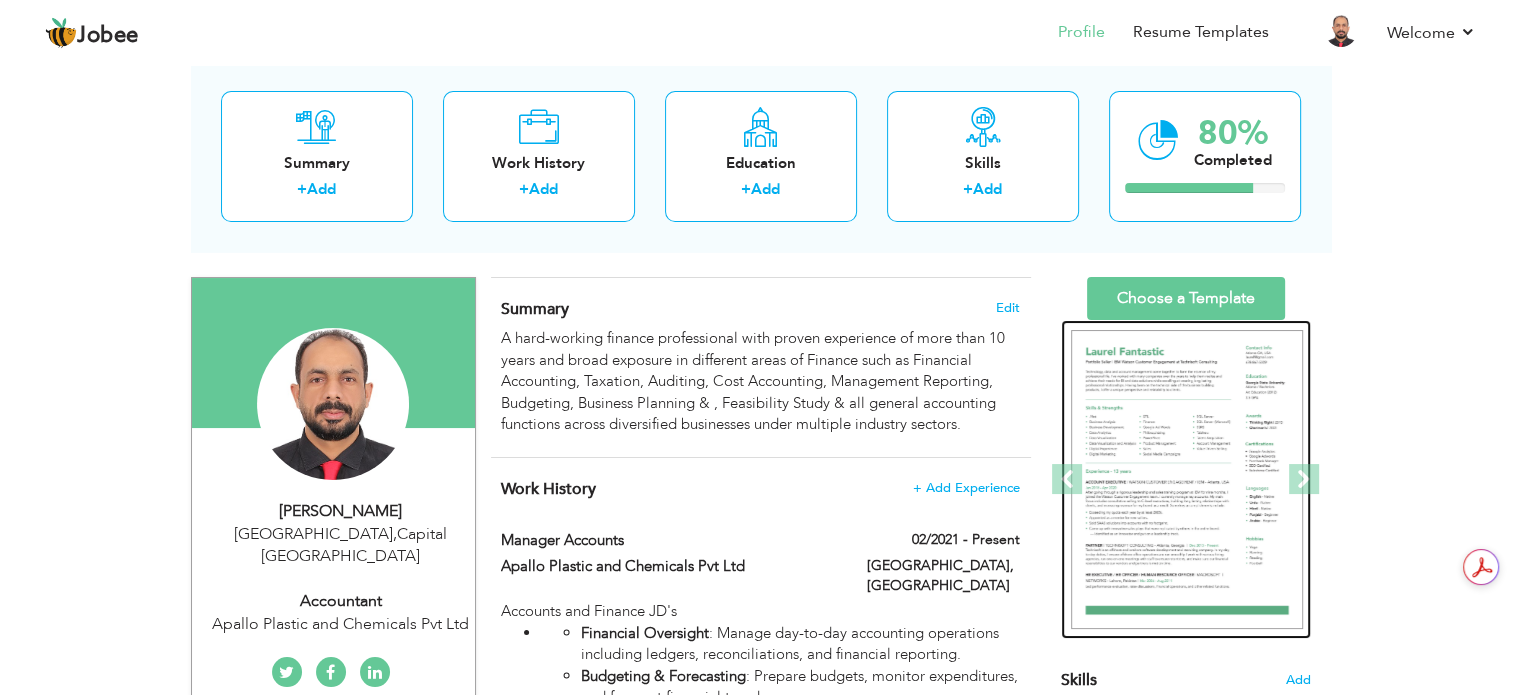 click at bounding box center [1187, 480] 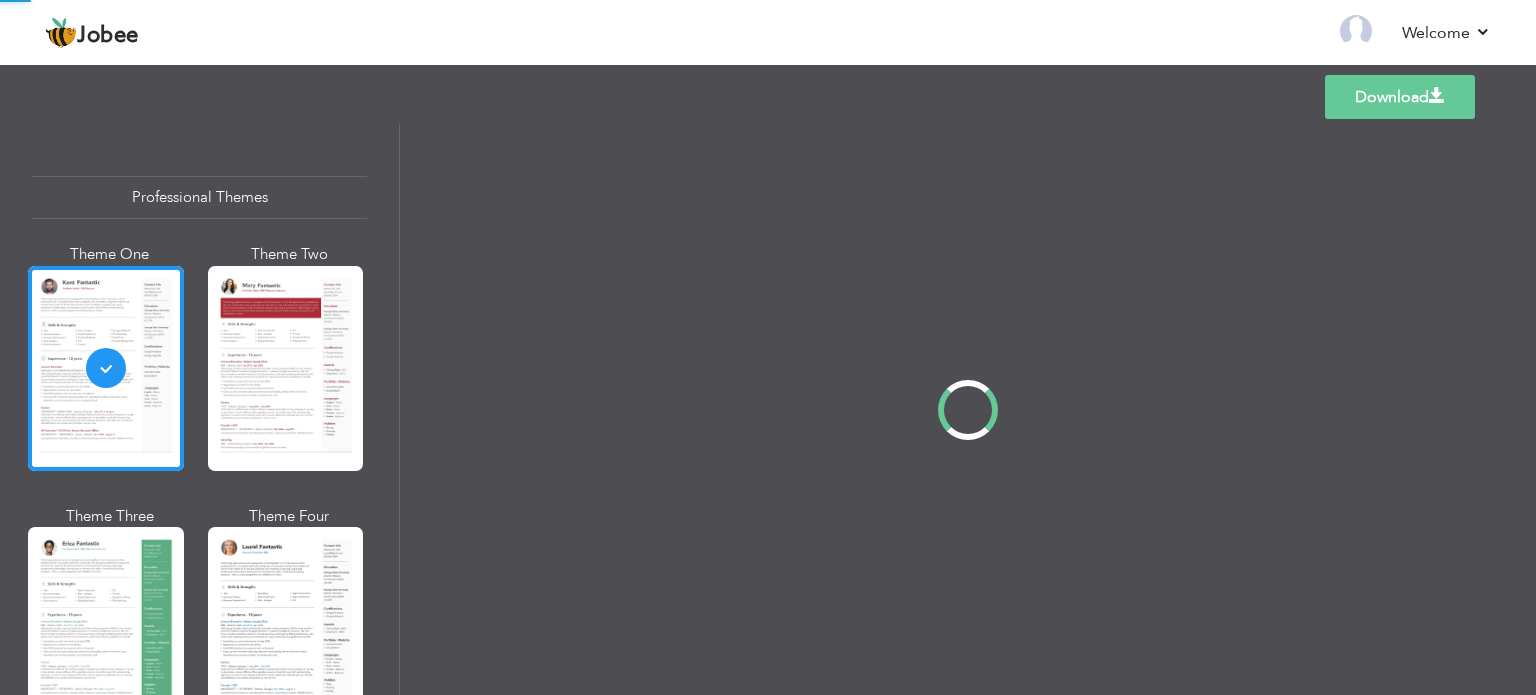 scroll, scrollTop: 0, scrollLeft: 0, axis: both 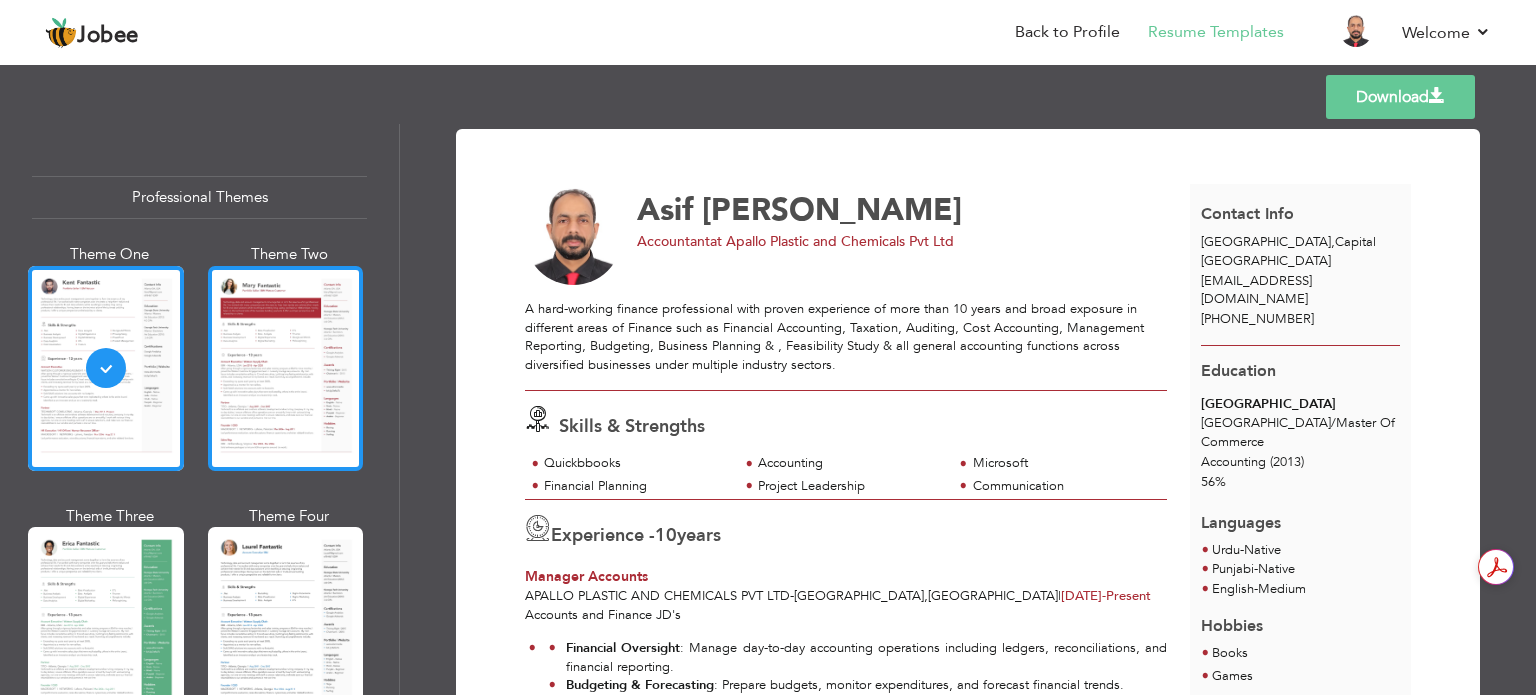 click at bounding box center [286, 368] 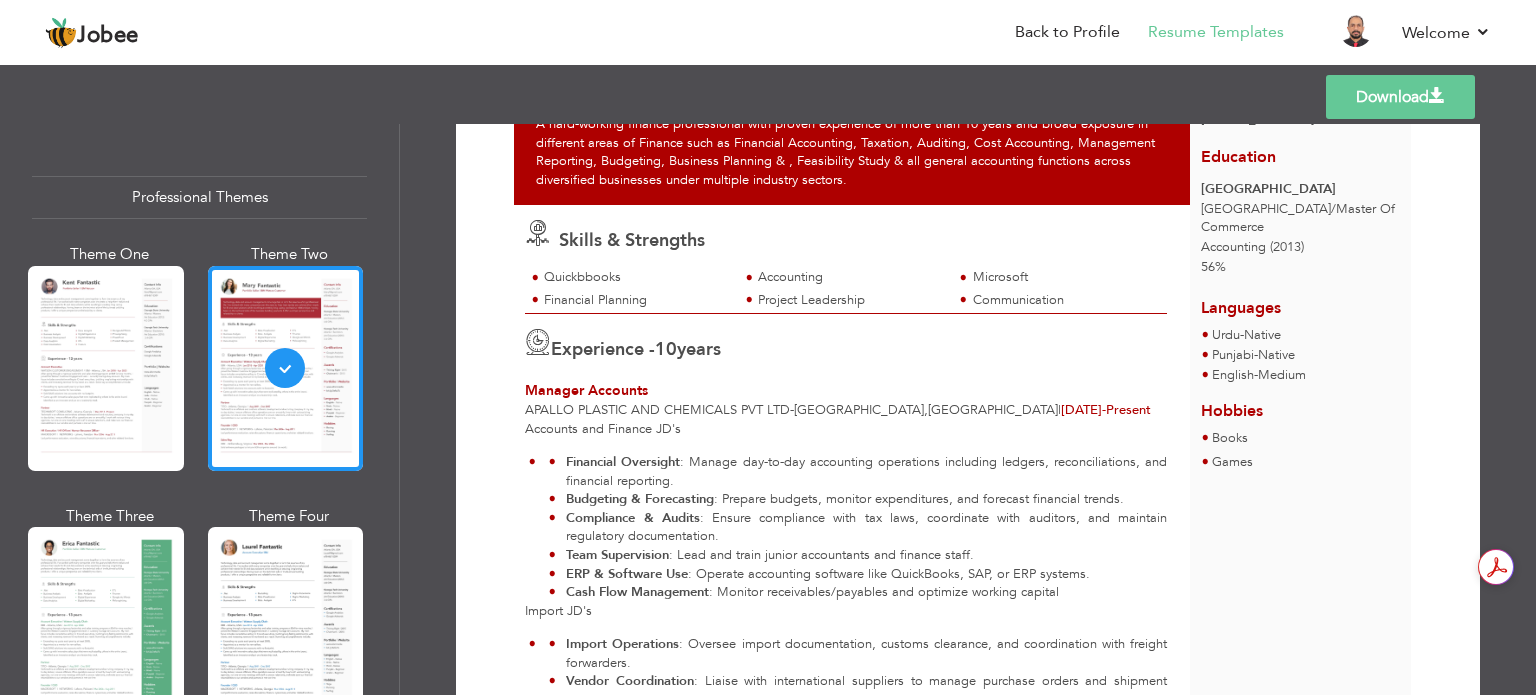 scroll, scrollTop: 0, scrollLeft: 0, axis: both 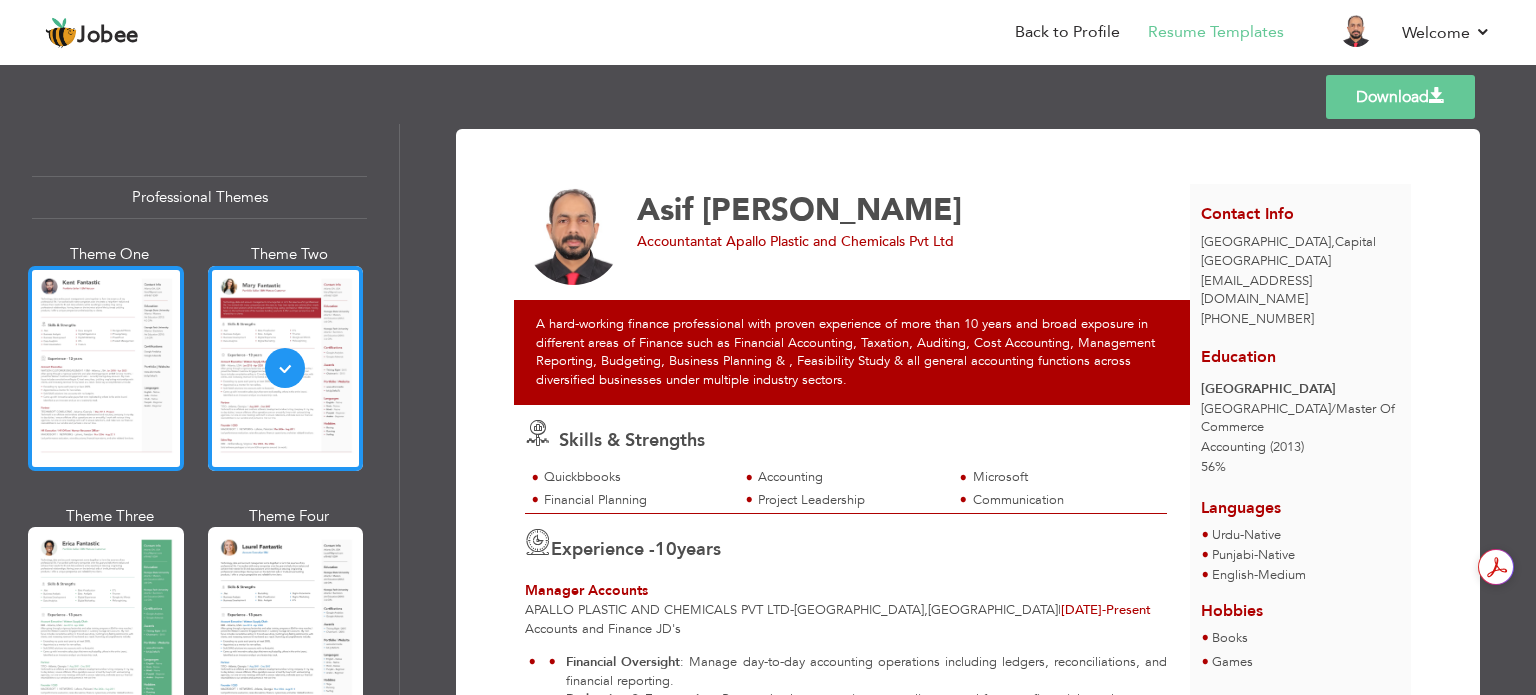 click at bounding box center [106, 368] 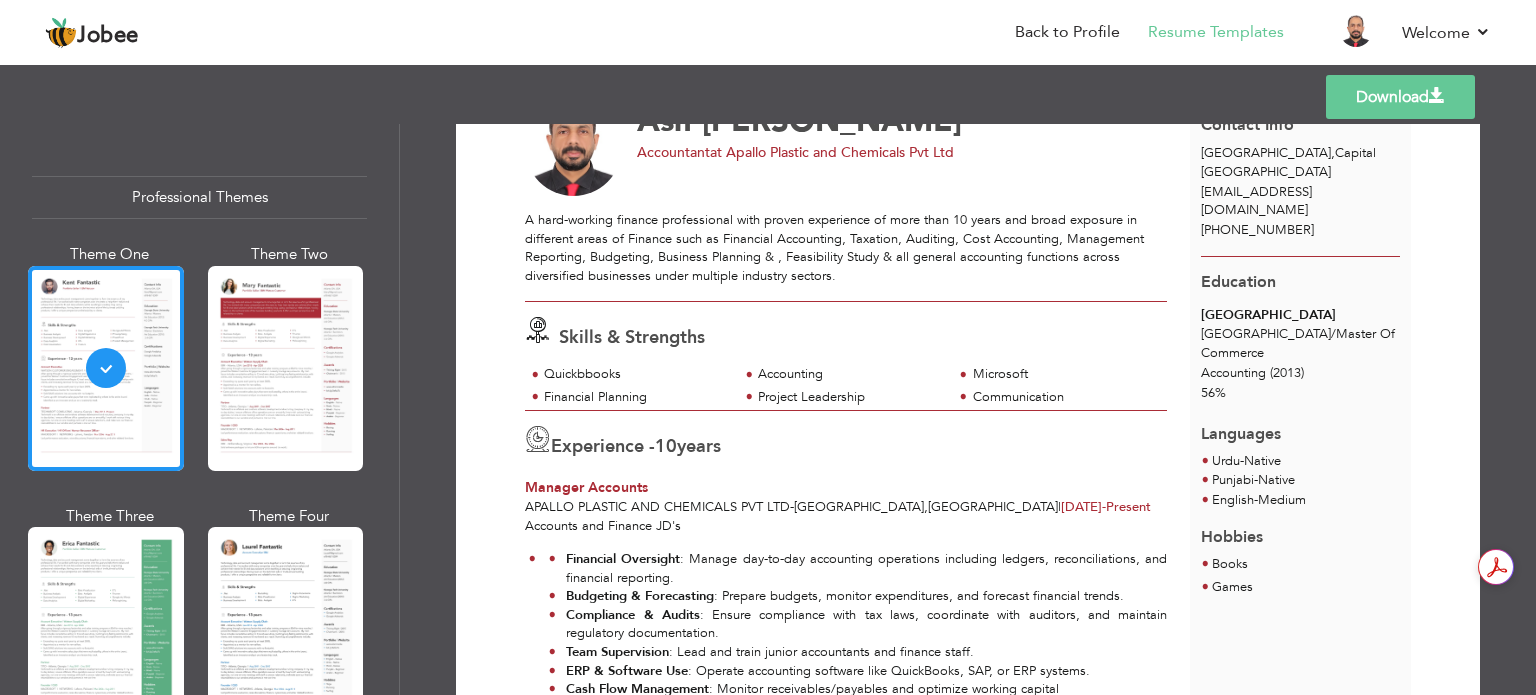 scroll, scrollTop: 0, scrollLeft: 0, axis: both 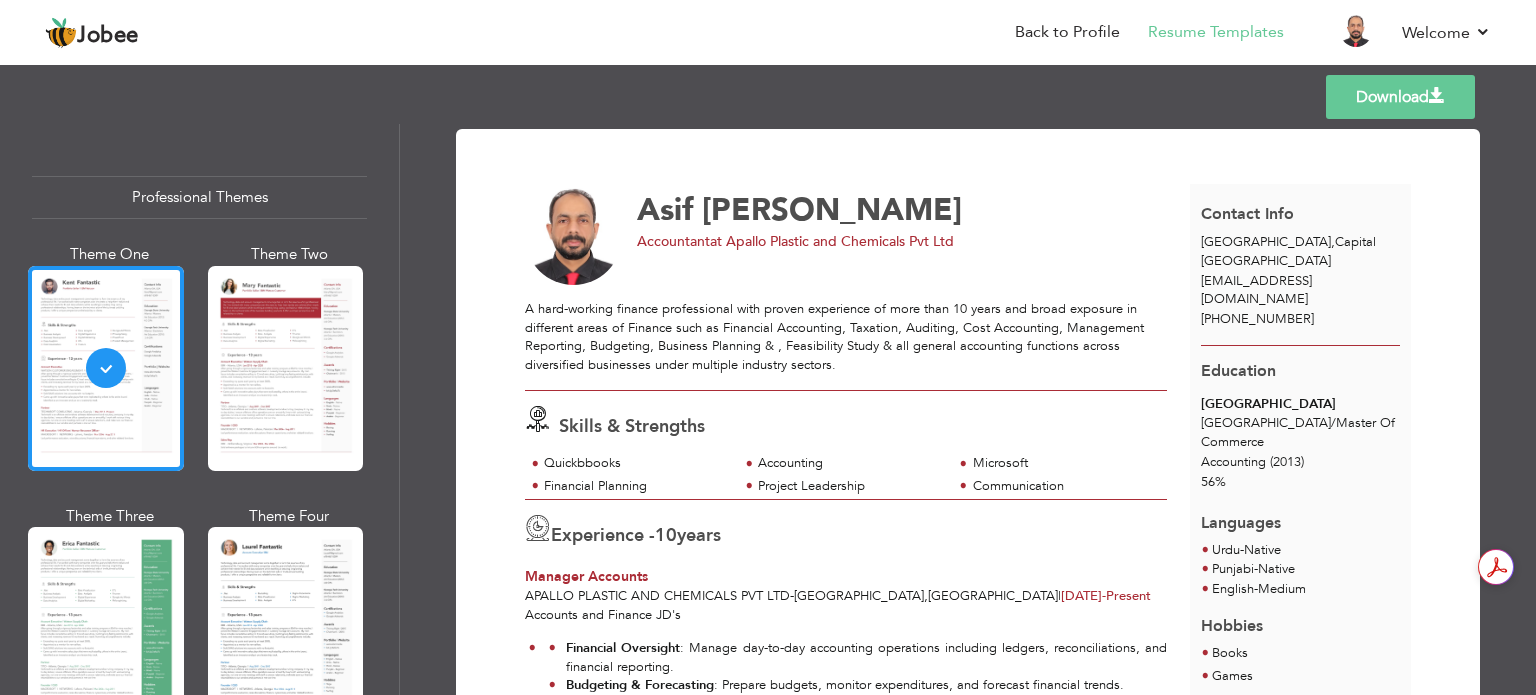 click on "Download" at bounding box center [1400, 97] 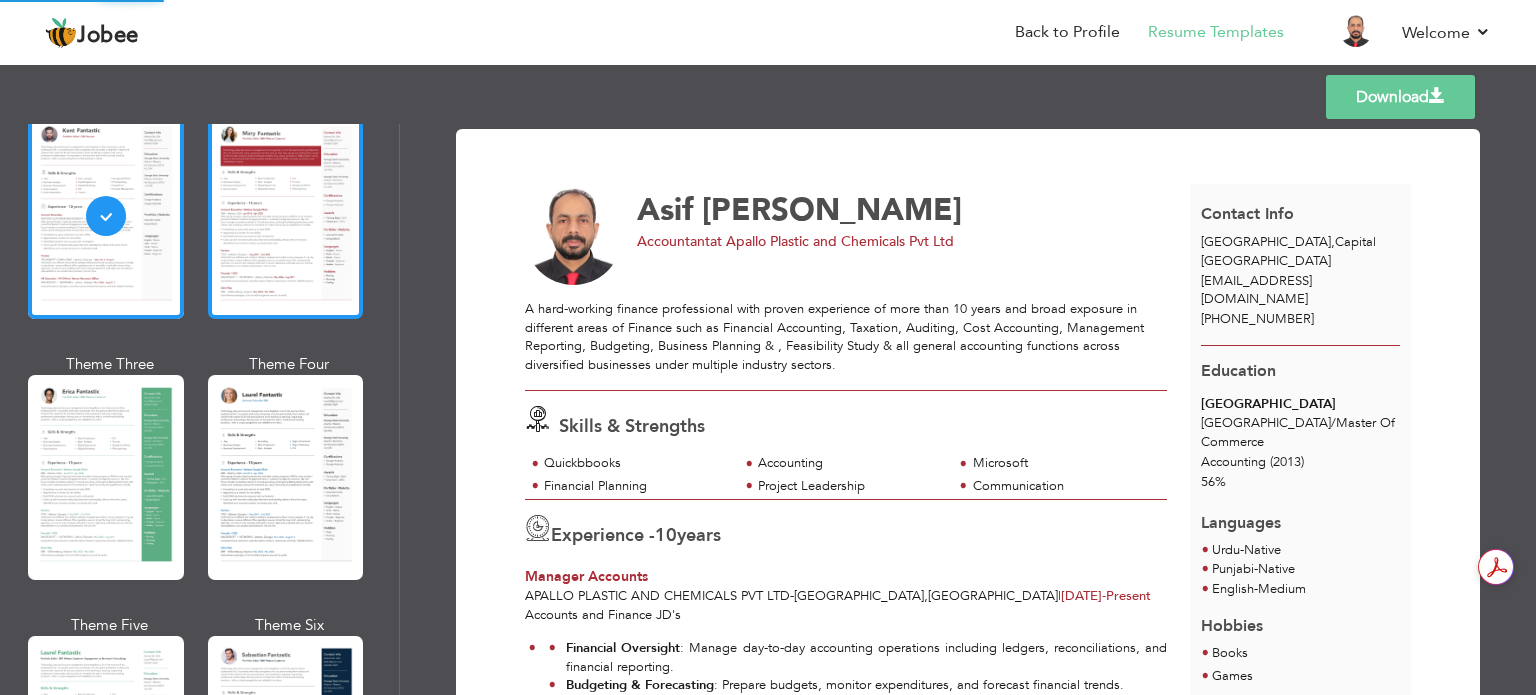 scroll, scrollTop: 200, scrollLeft: 0, axis: vertical 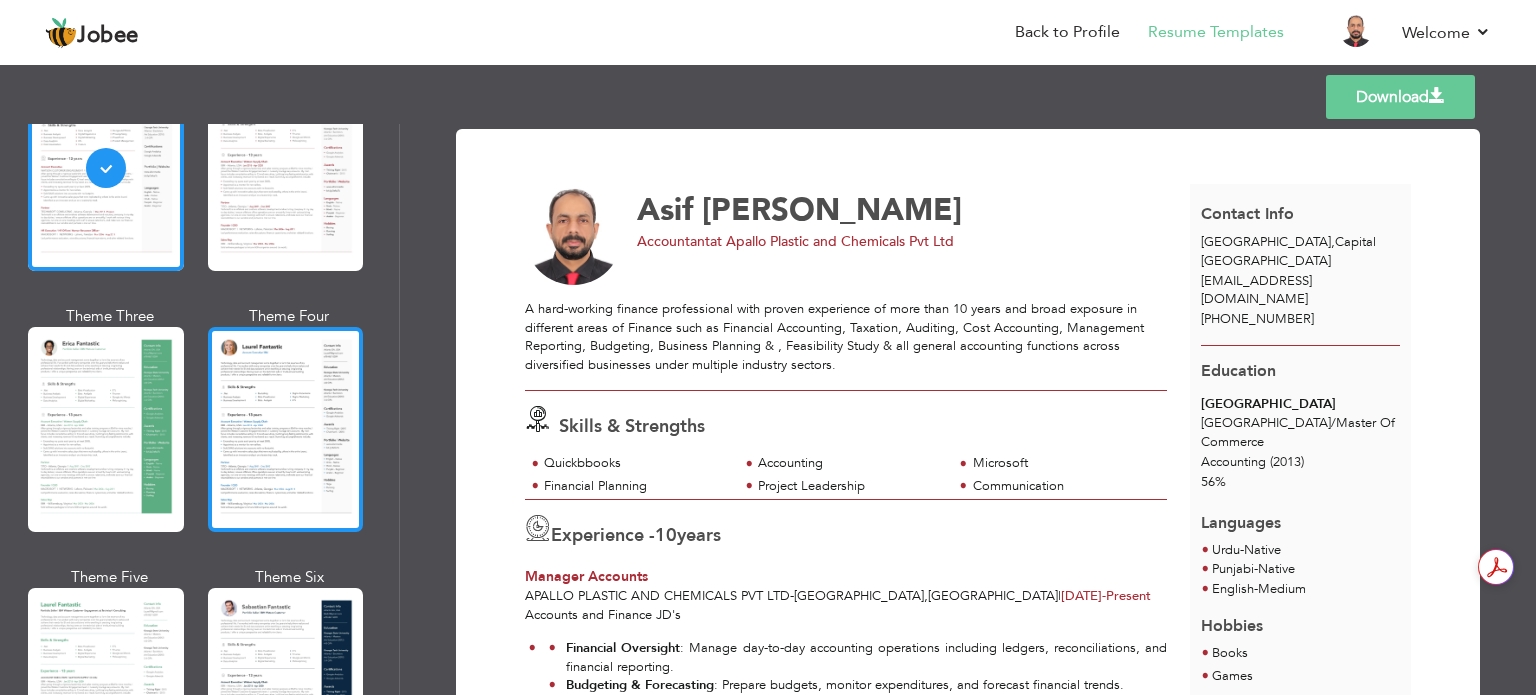 click at bounding box center (286, 429) 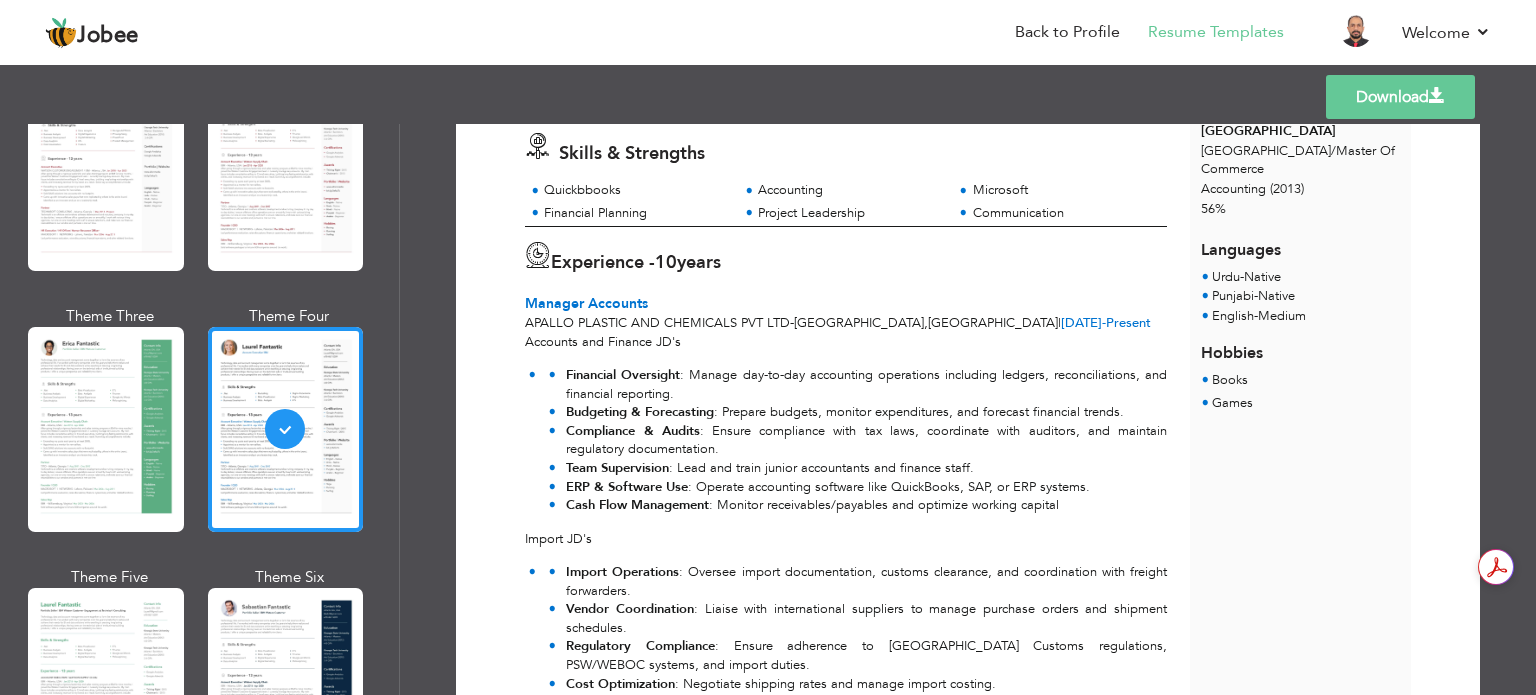 scroll, scrollTop: 300, scrollLeft: 0, axis: vertical 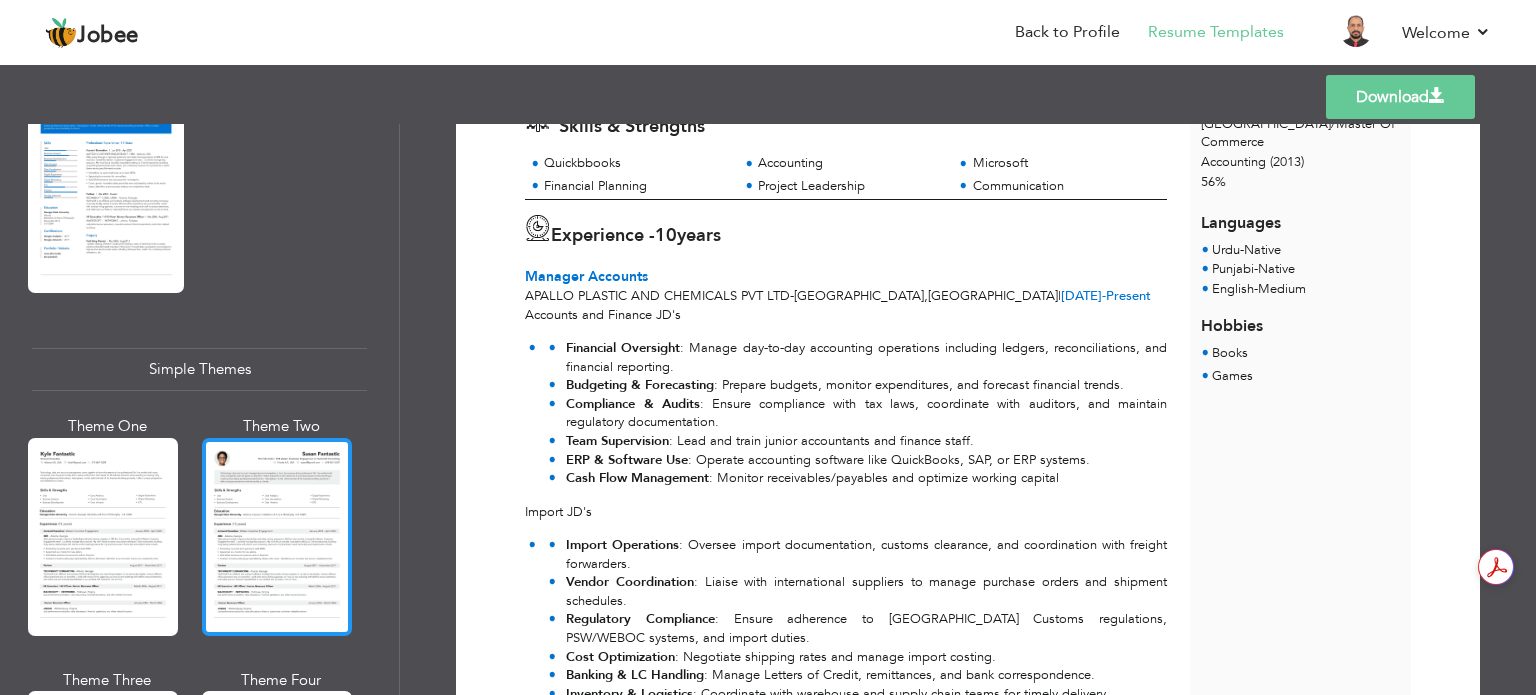 click at bounding box center [277, 537] 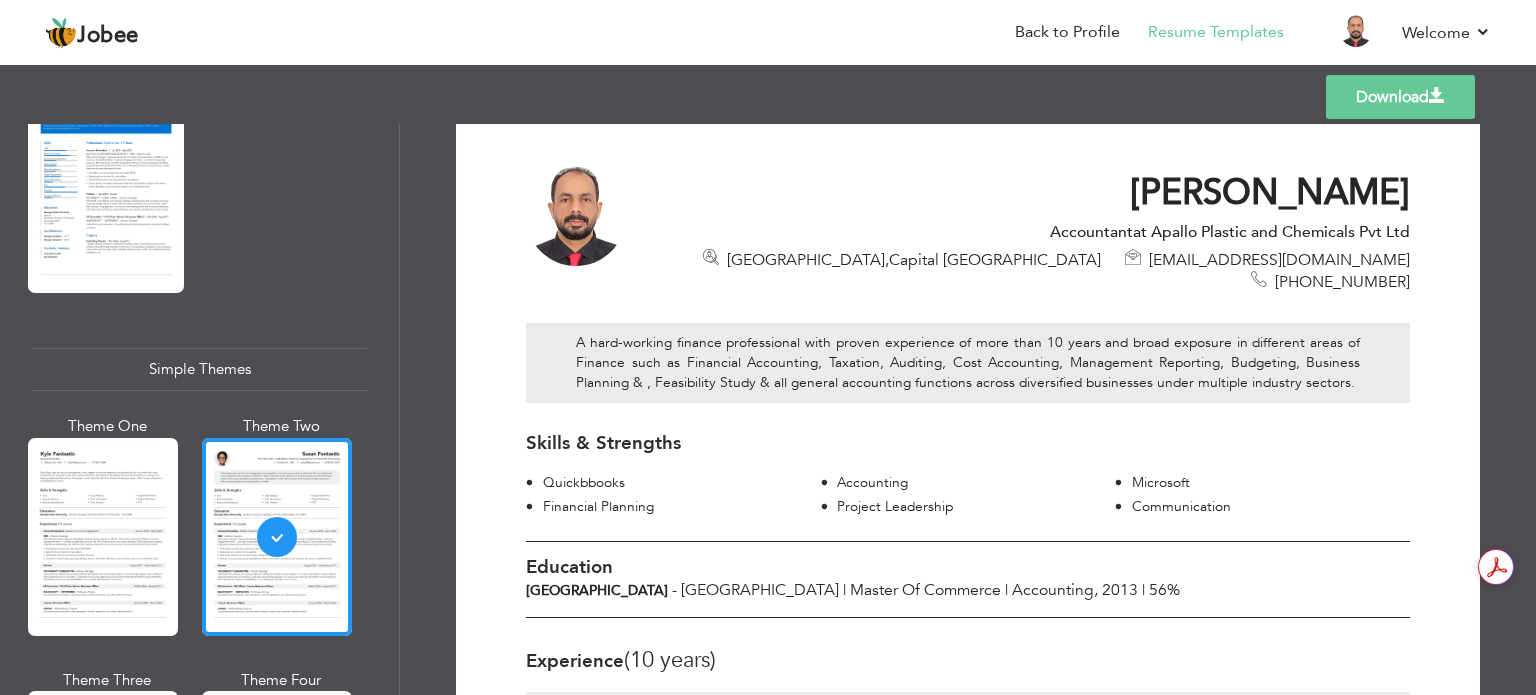 scroll, scrollTop: 0, scrollLeft: 0, axis: both 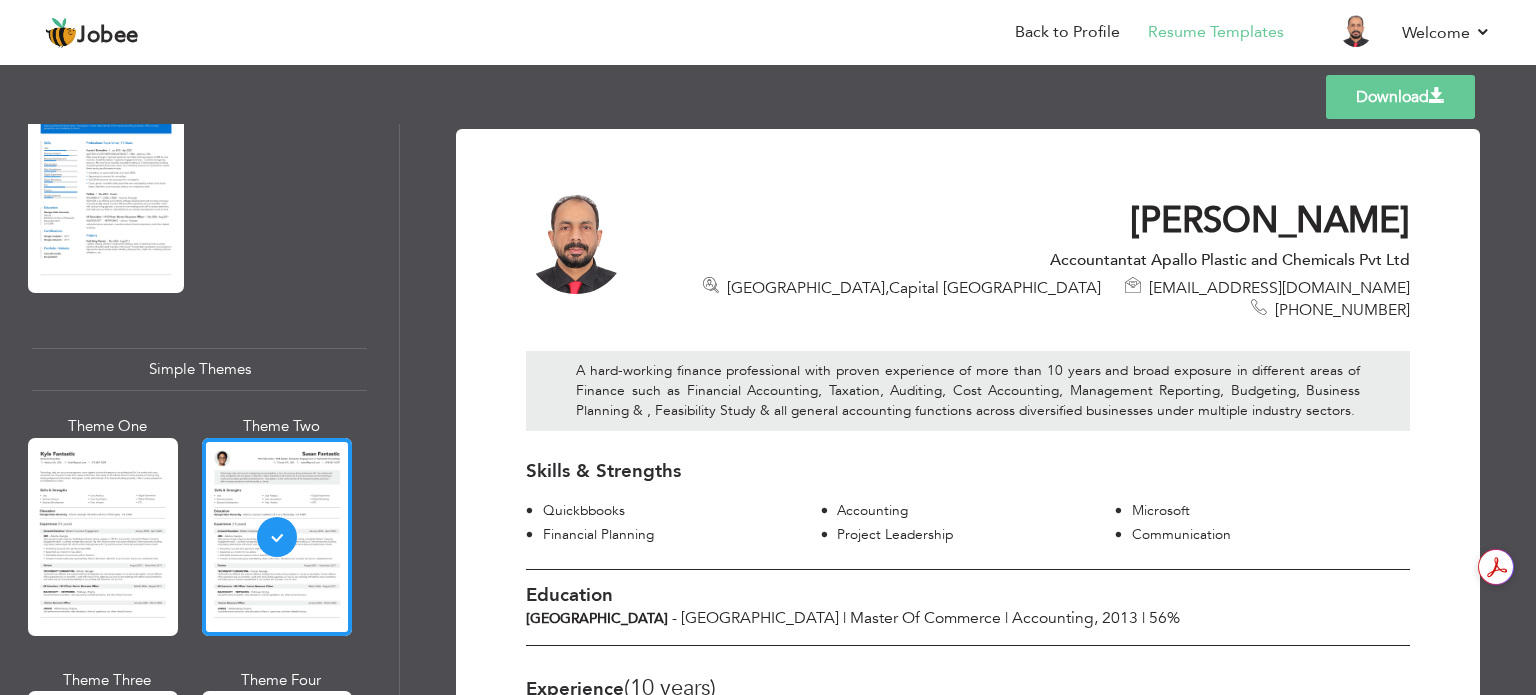 click on "Download" at bounding box center (1400, 97) 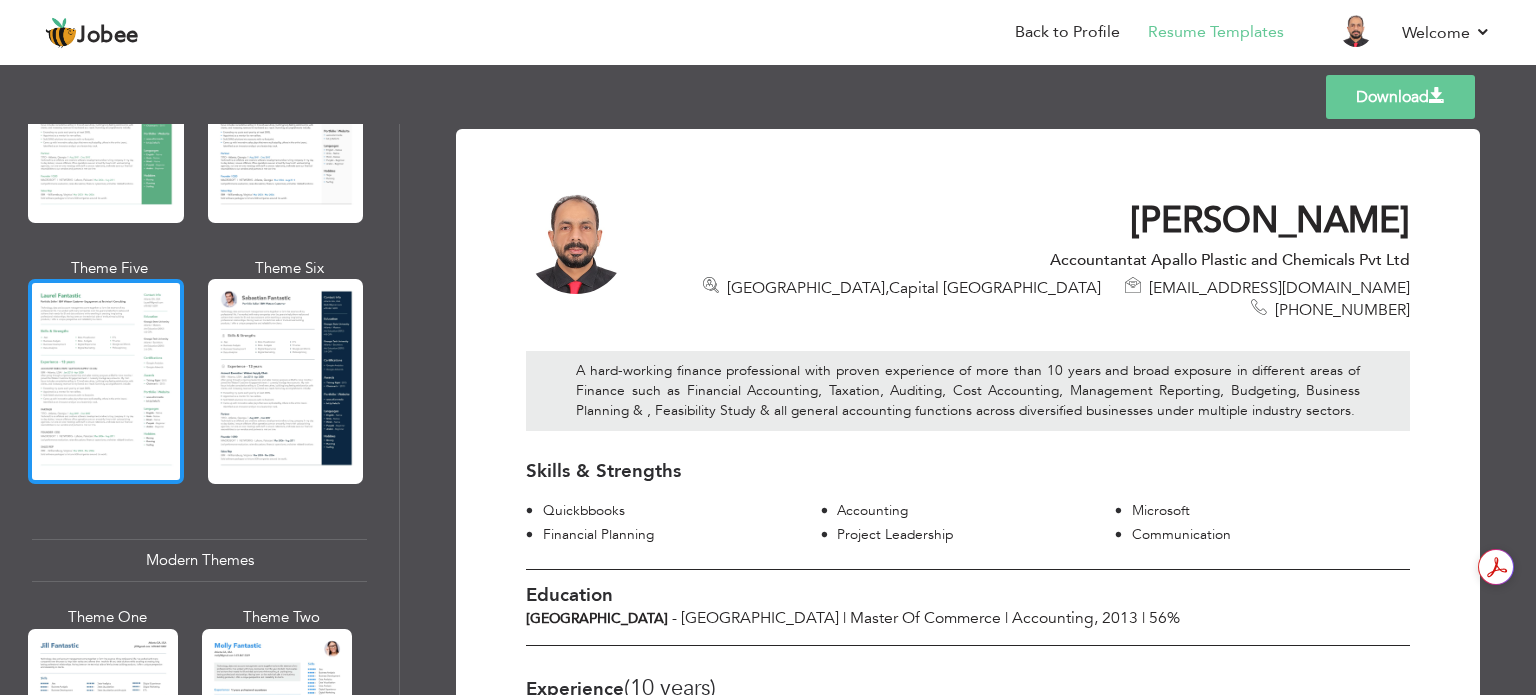 scroll, scrollTop: 0, scrollLeft: 0, axis: both 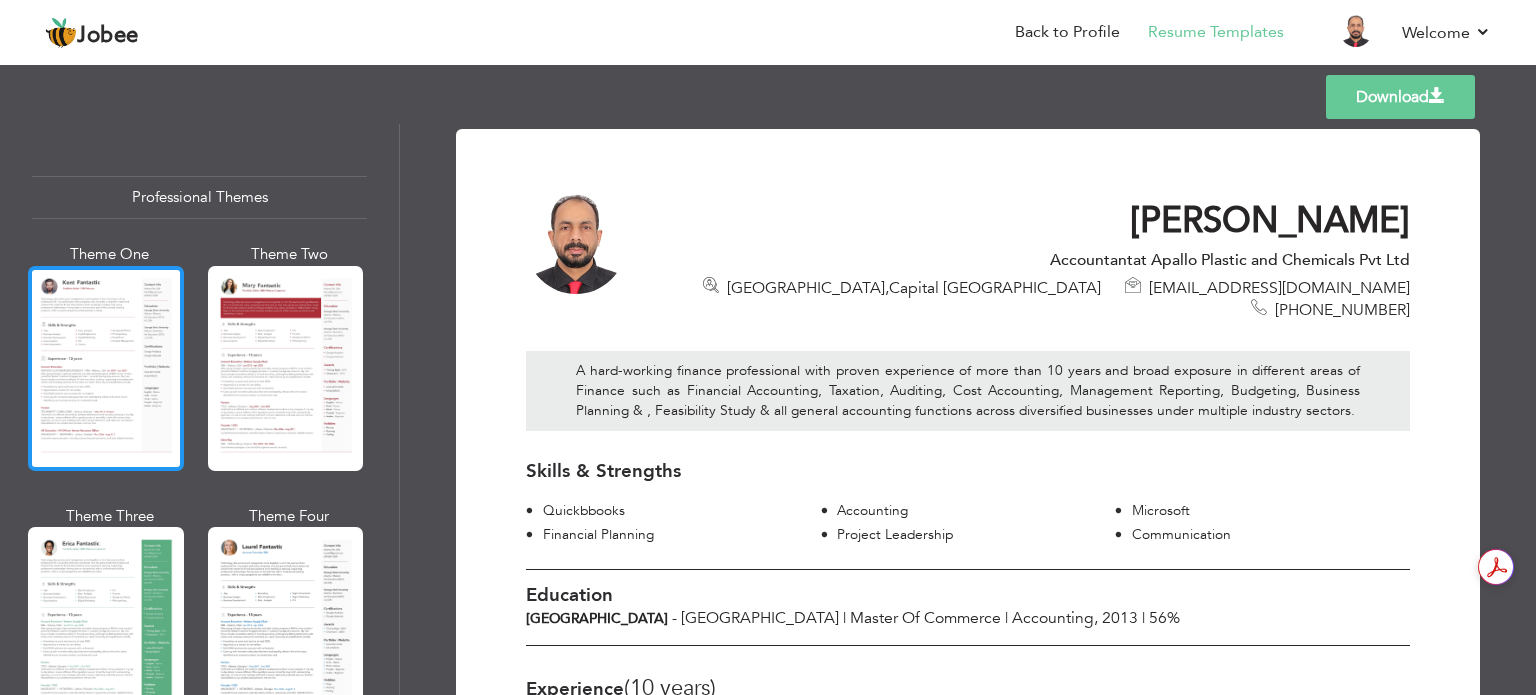 click at bounding box center [106, 368] 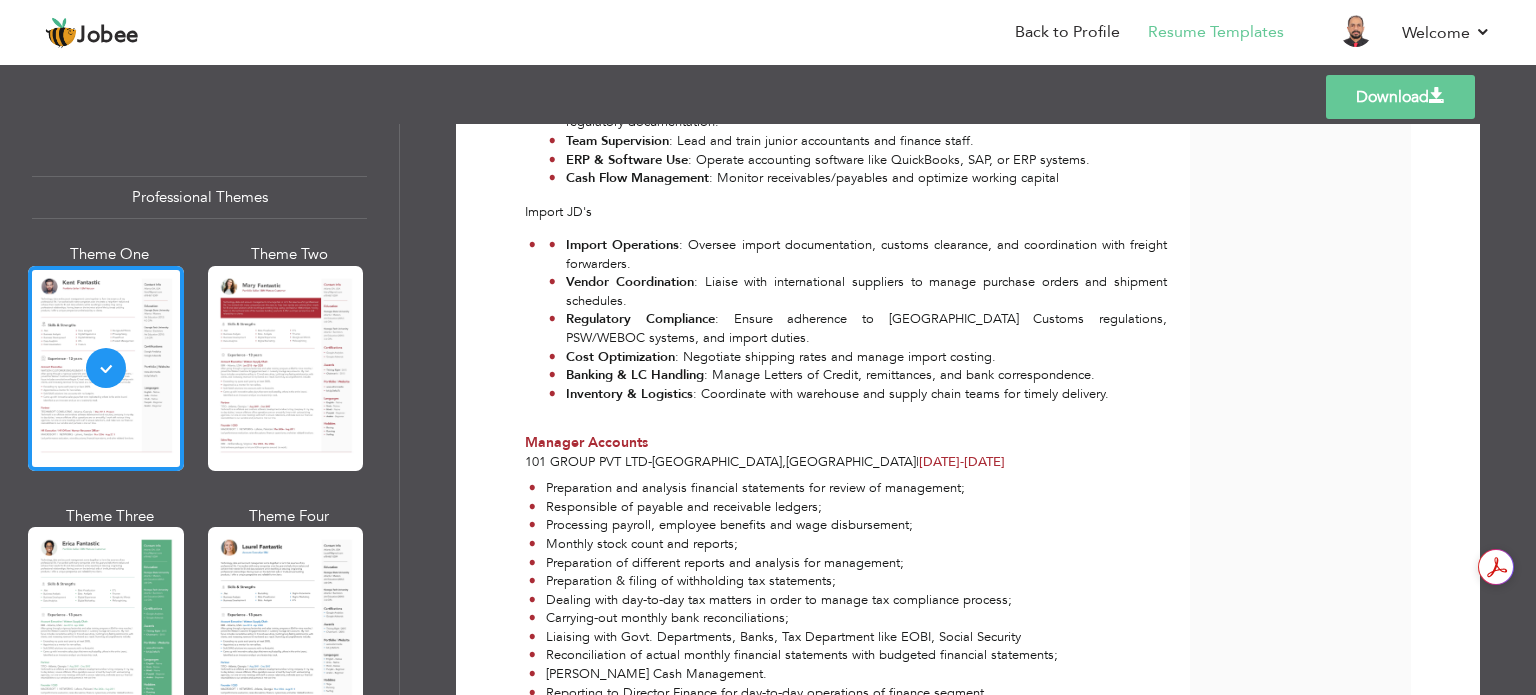 scroll, scrollTop: 1330, scrollLeft: 0, axis: vertical 